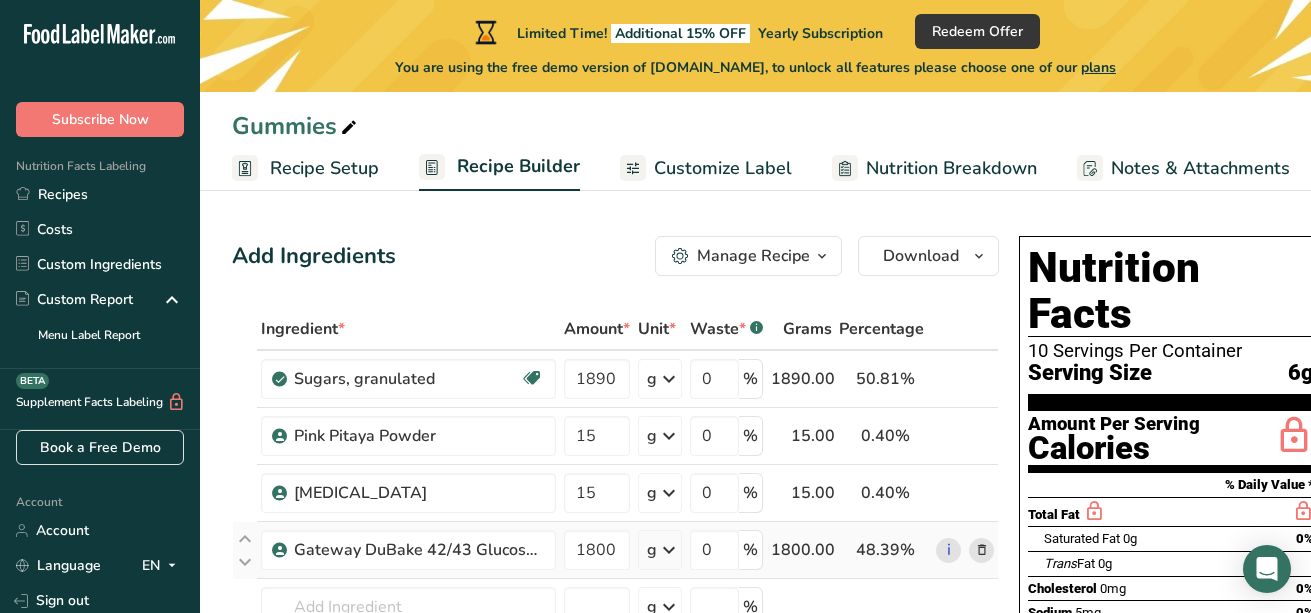 scroll, scrollTop: 144, scrollLeft: 0, axis: vertical 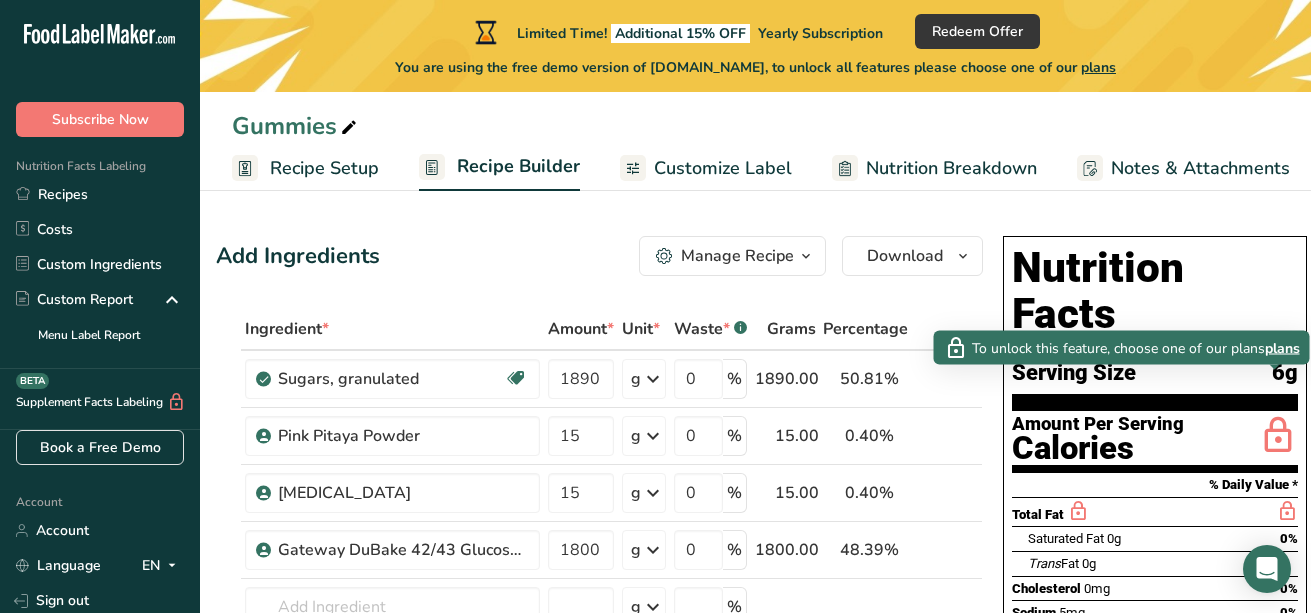 click at bounding box center (1278, 436) 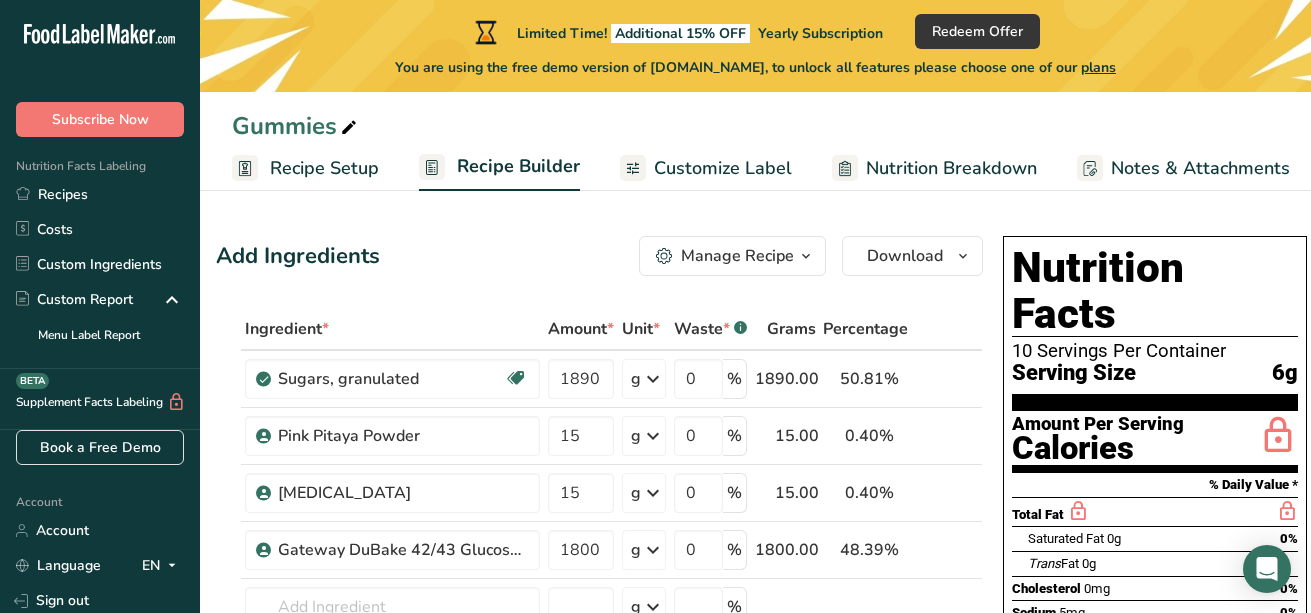 click at bounding box center (1278, 436) 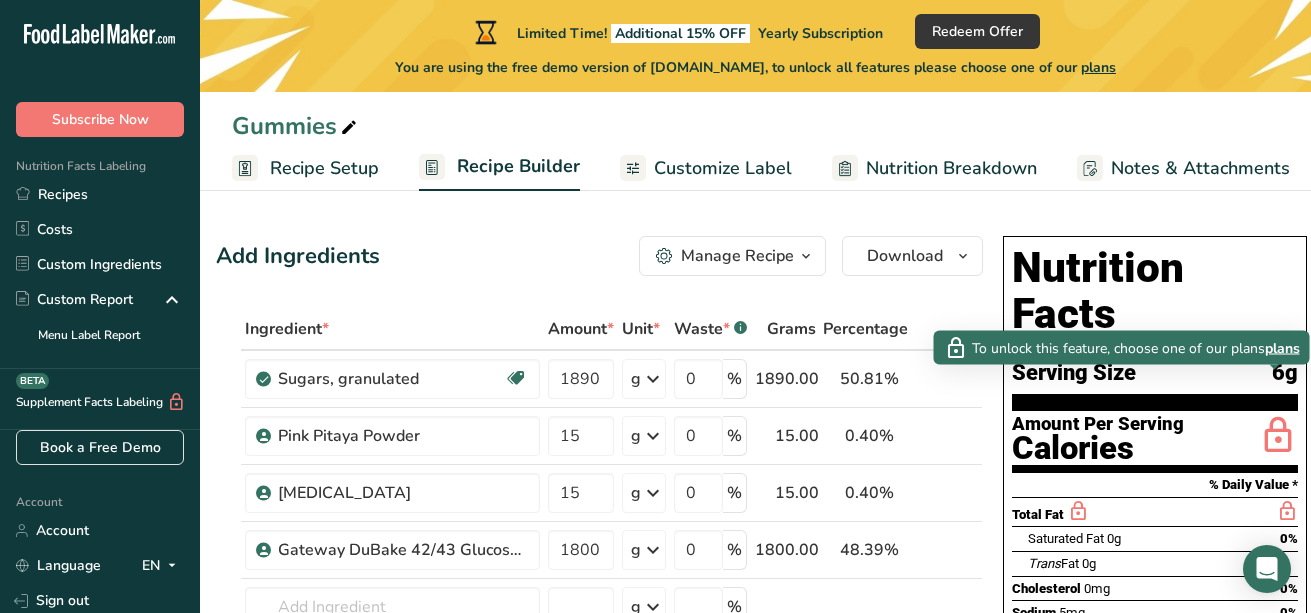 click on "plans" at bounding box center (1282, 347) 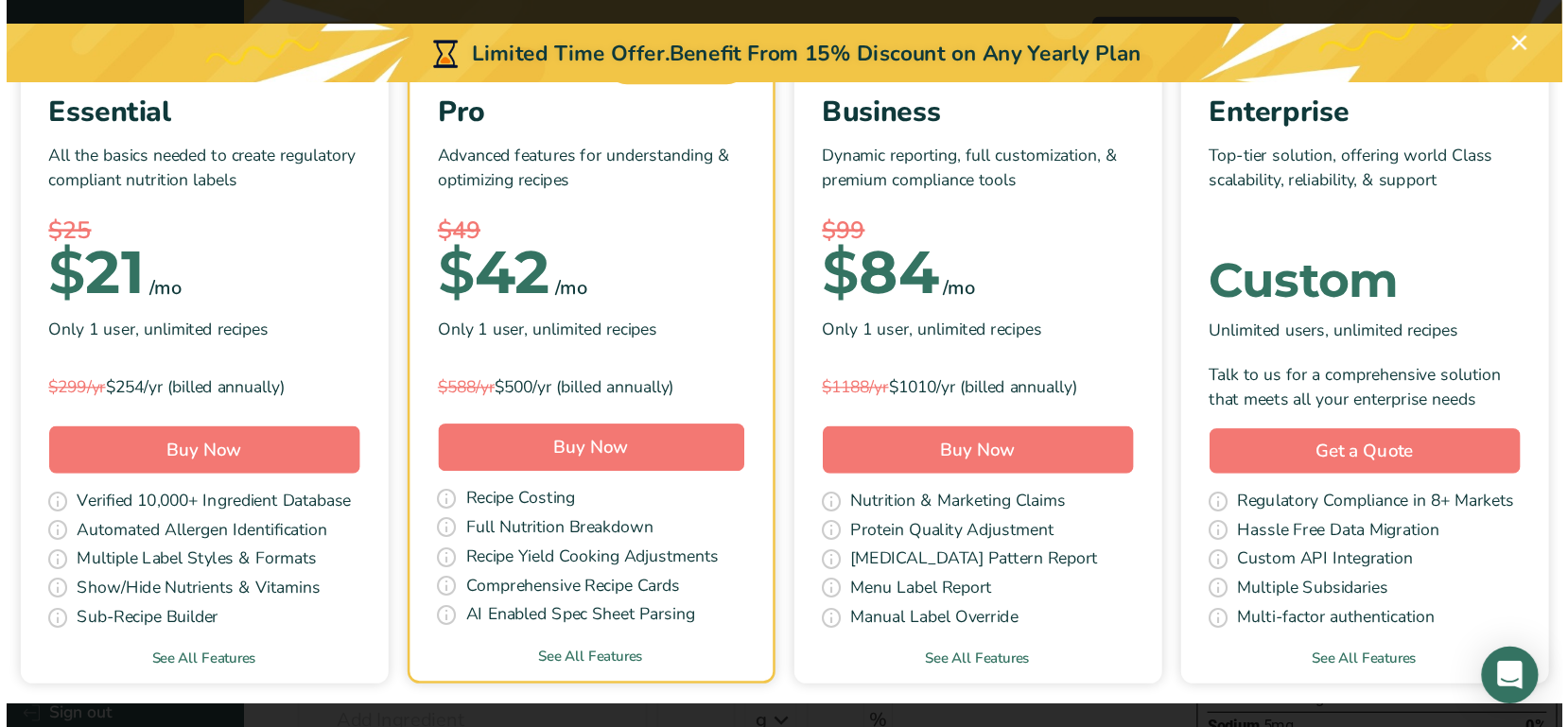 scroll, scrollTop: 175, scrollLeft: 0, axis: vertical 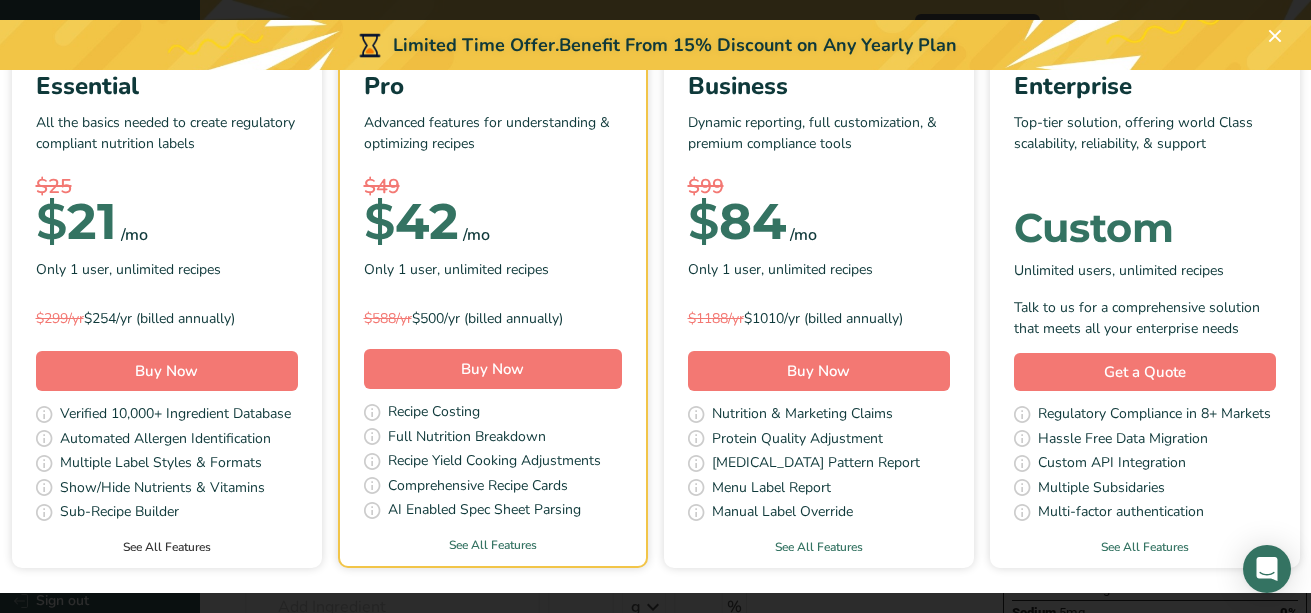click on "See All Features" at bounding box center [167, 547] 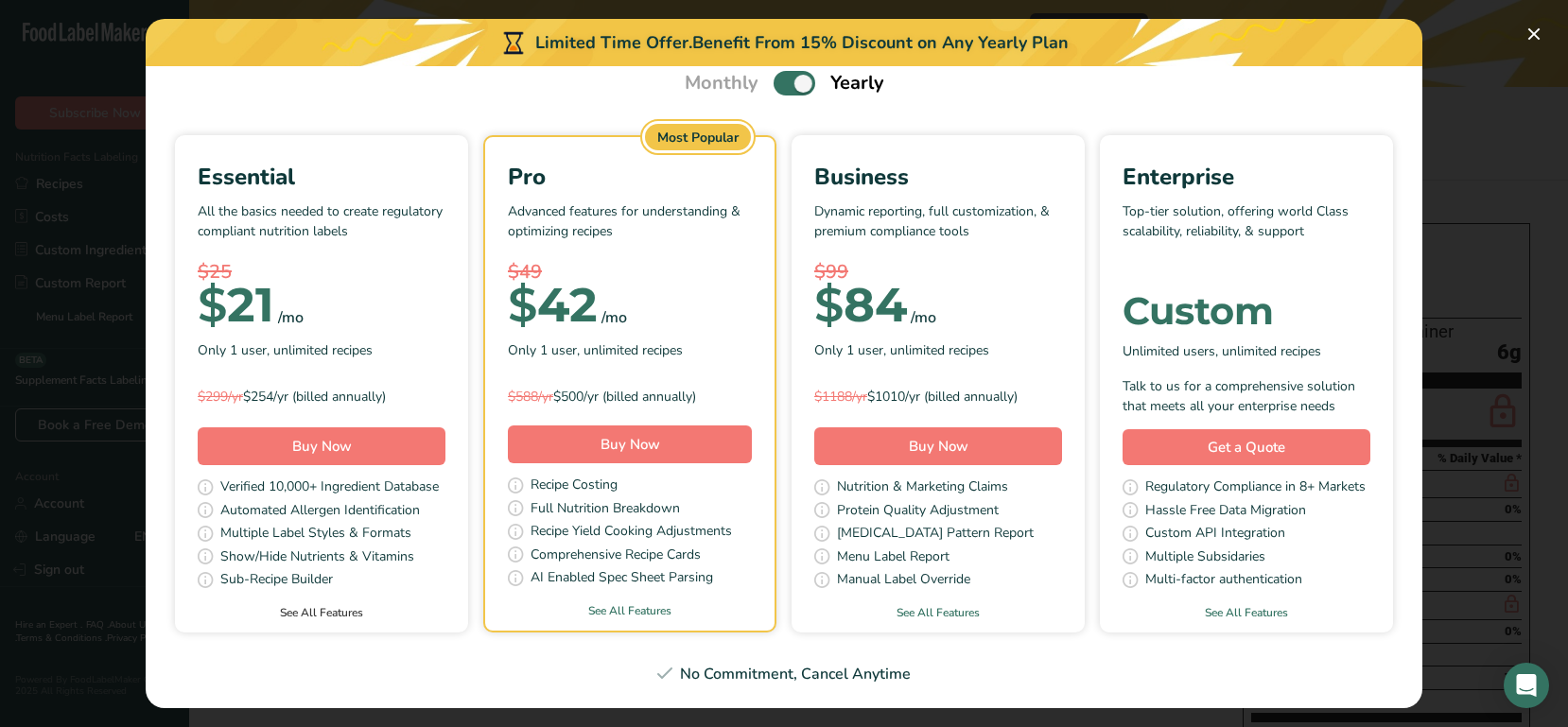 scroll, scrollTop: 0, scrollLeft: 0, axis: both 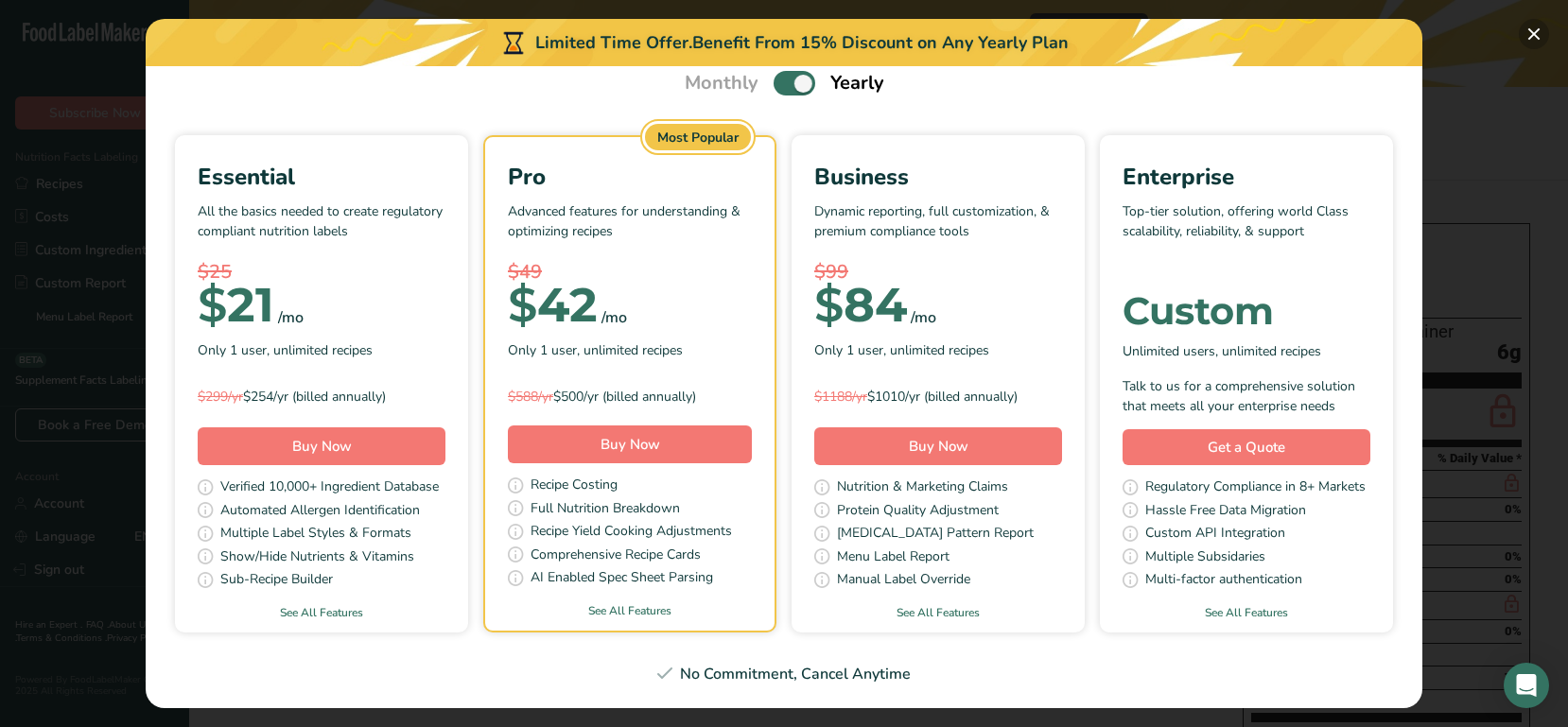 click at bounding box center (1534, 34) 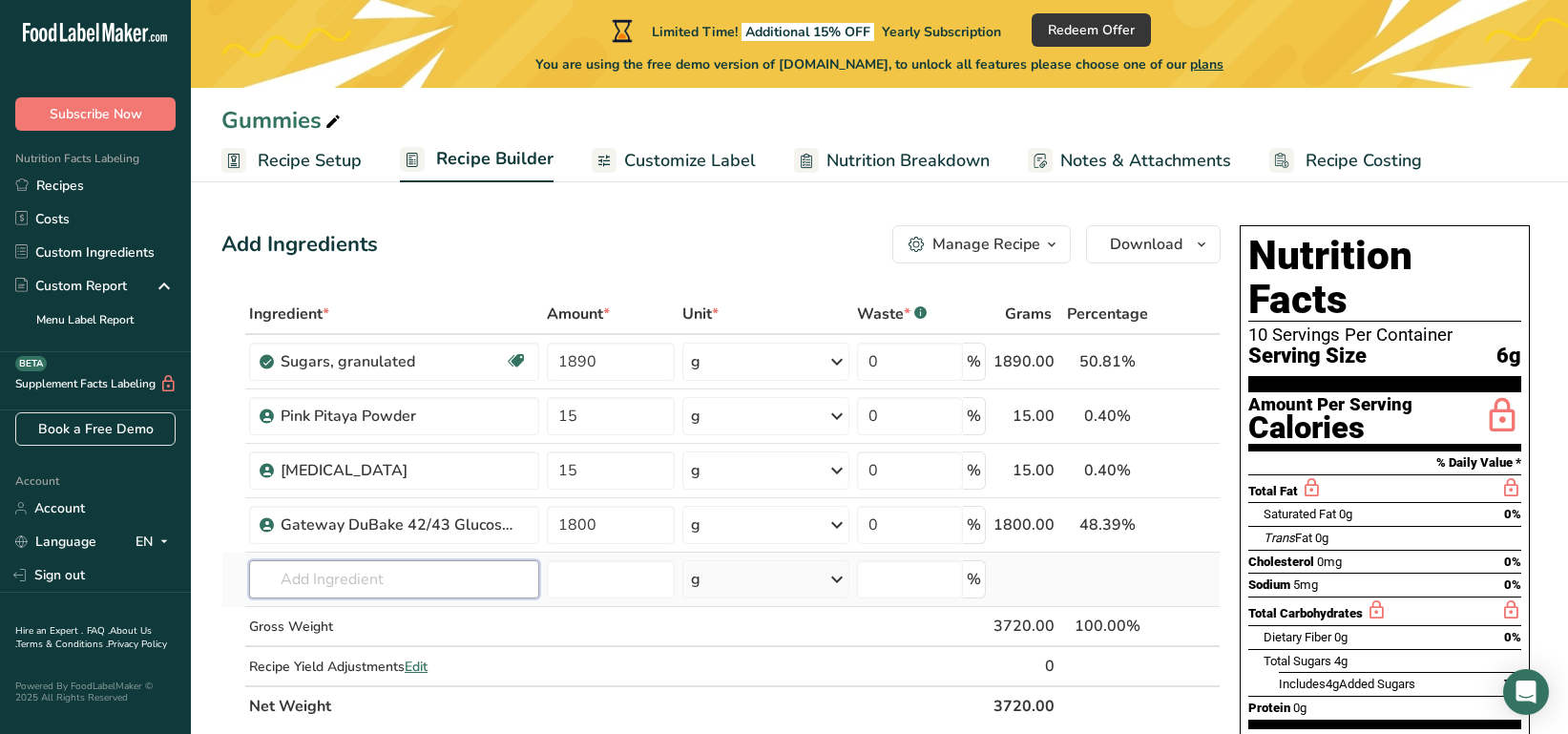 click at bounding box center [394, 579] 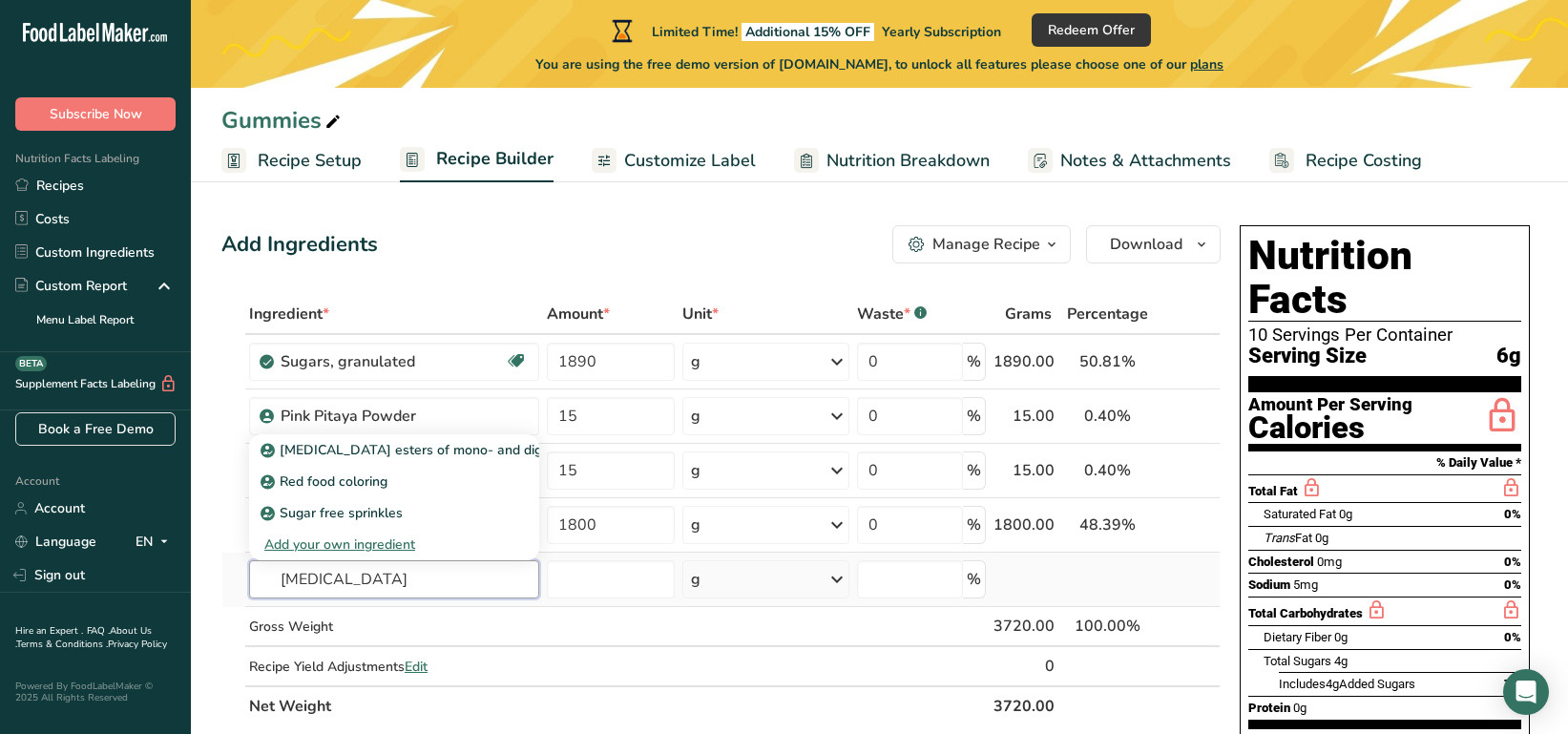 type on "citric acid" 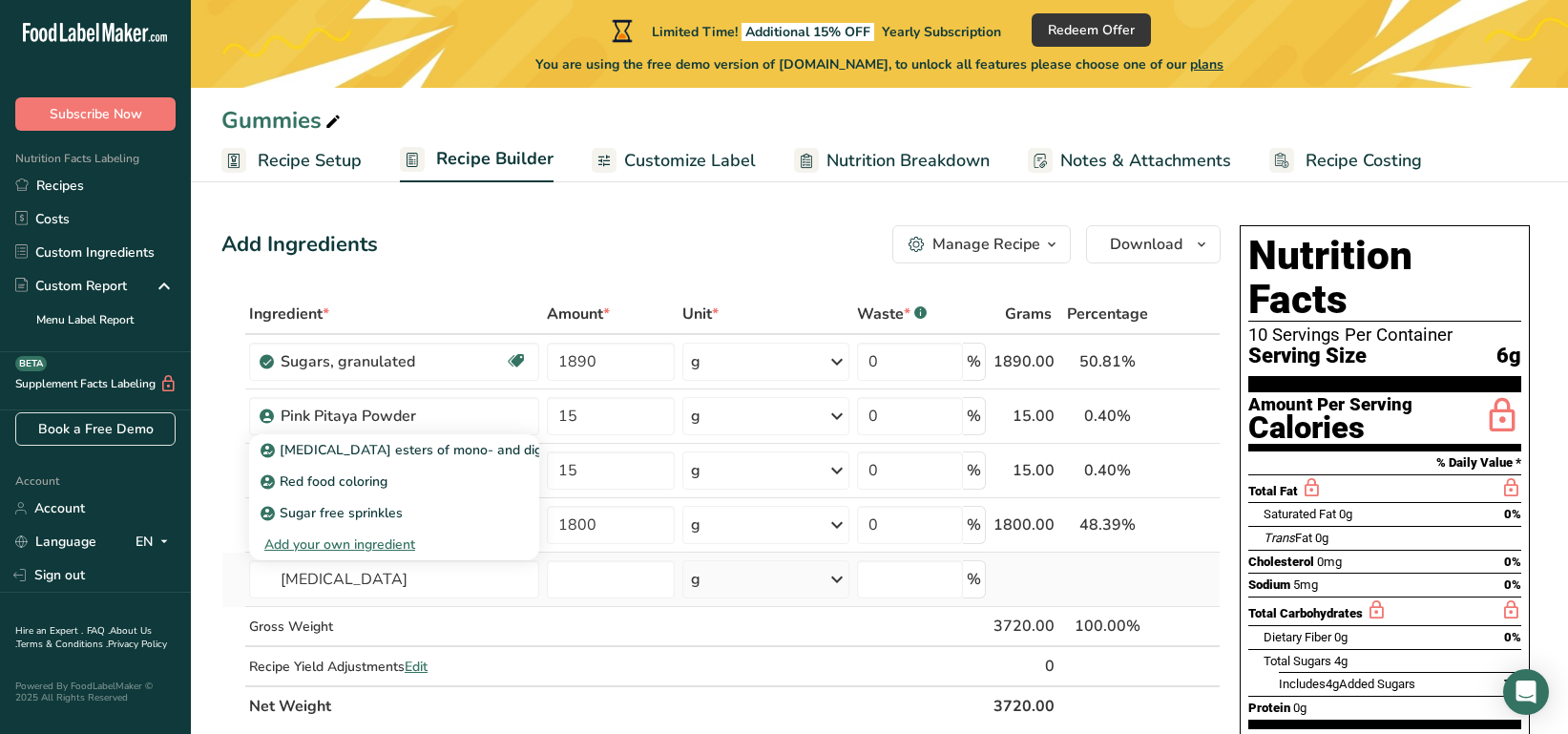type 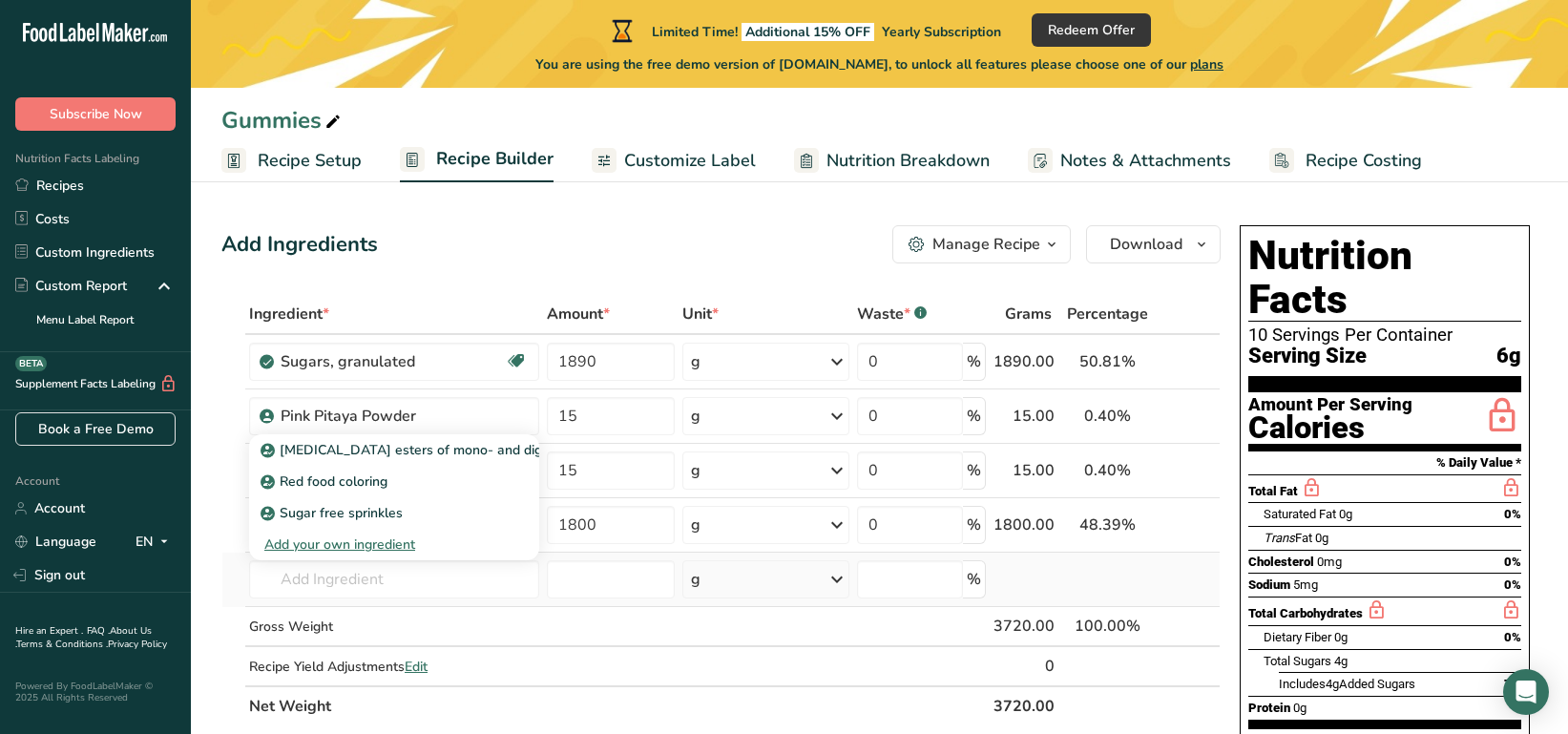 click on "Add your own ingredient" at bounding box center (394, 544) 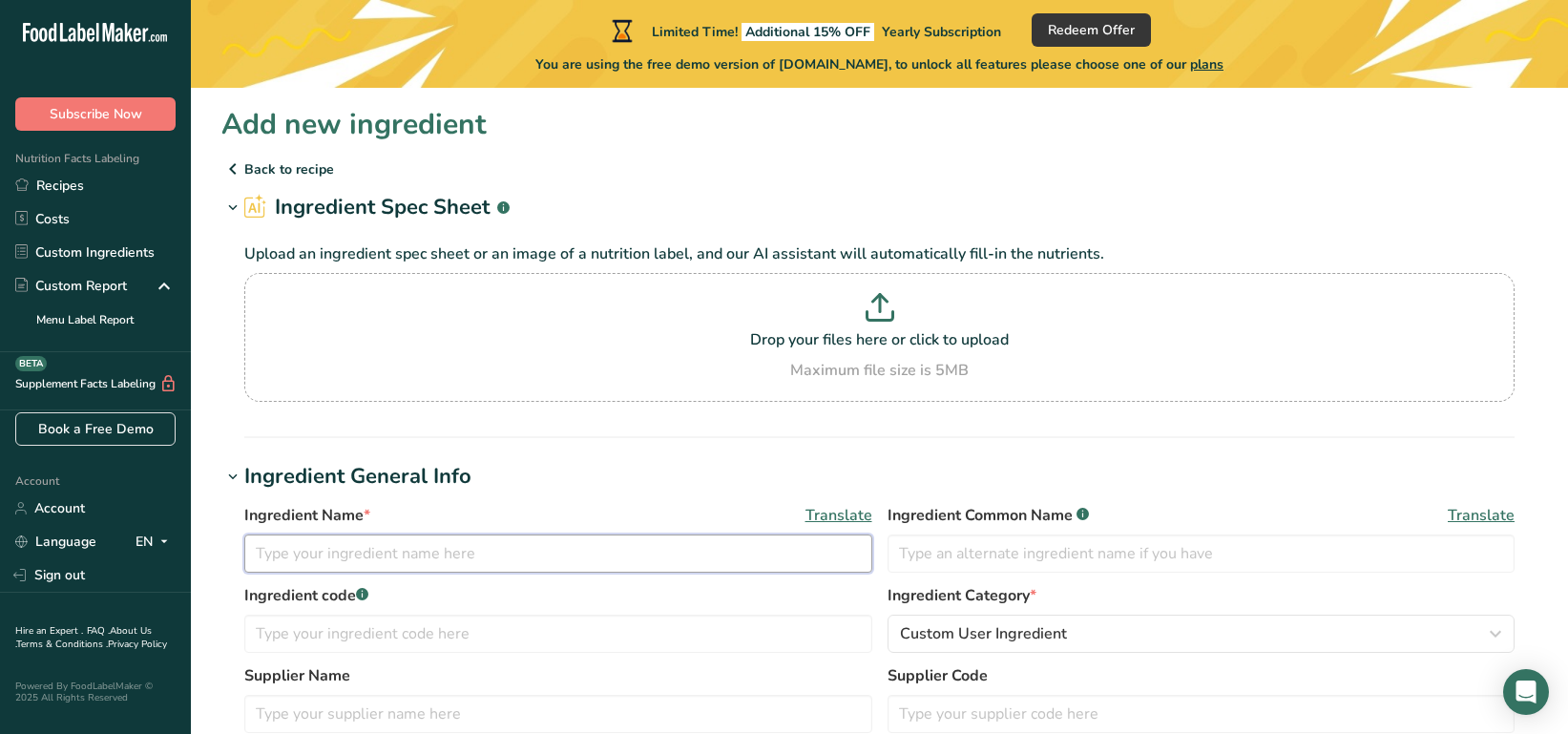 click at bounding box center (558, 554) 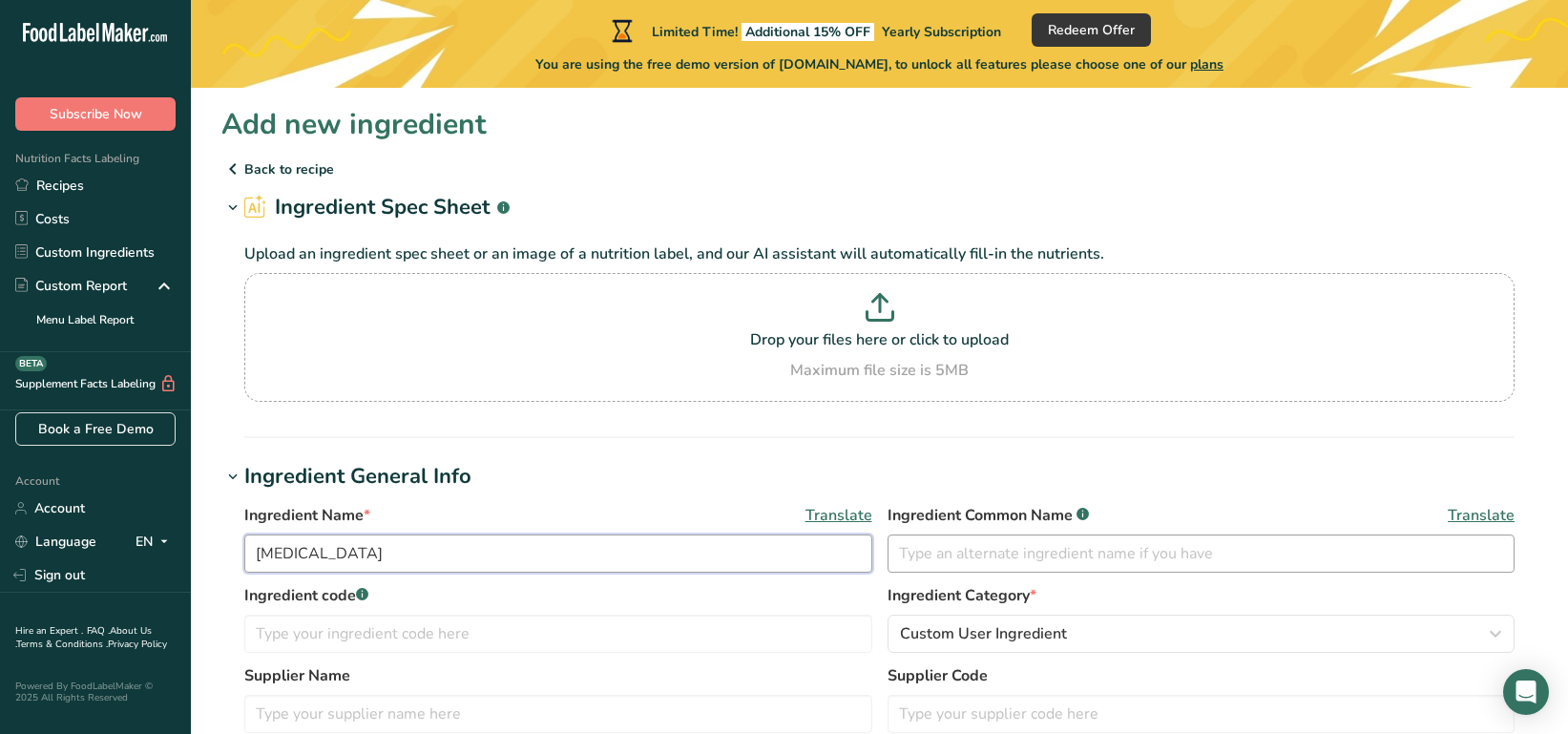 type on "[MEDICAL_DATA]" 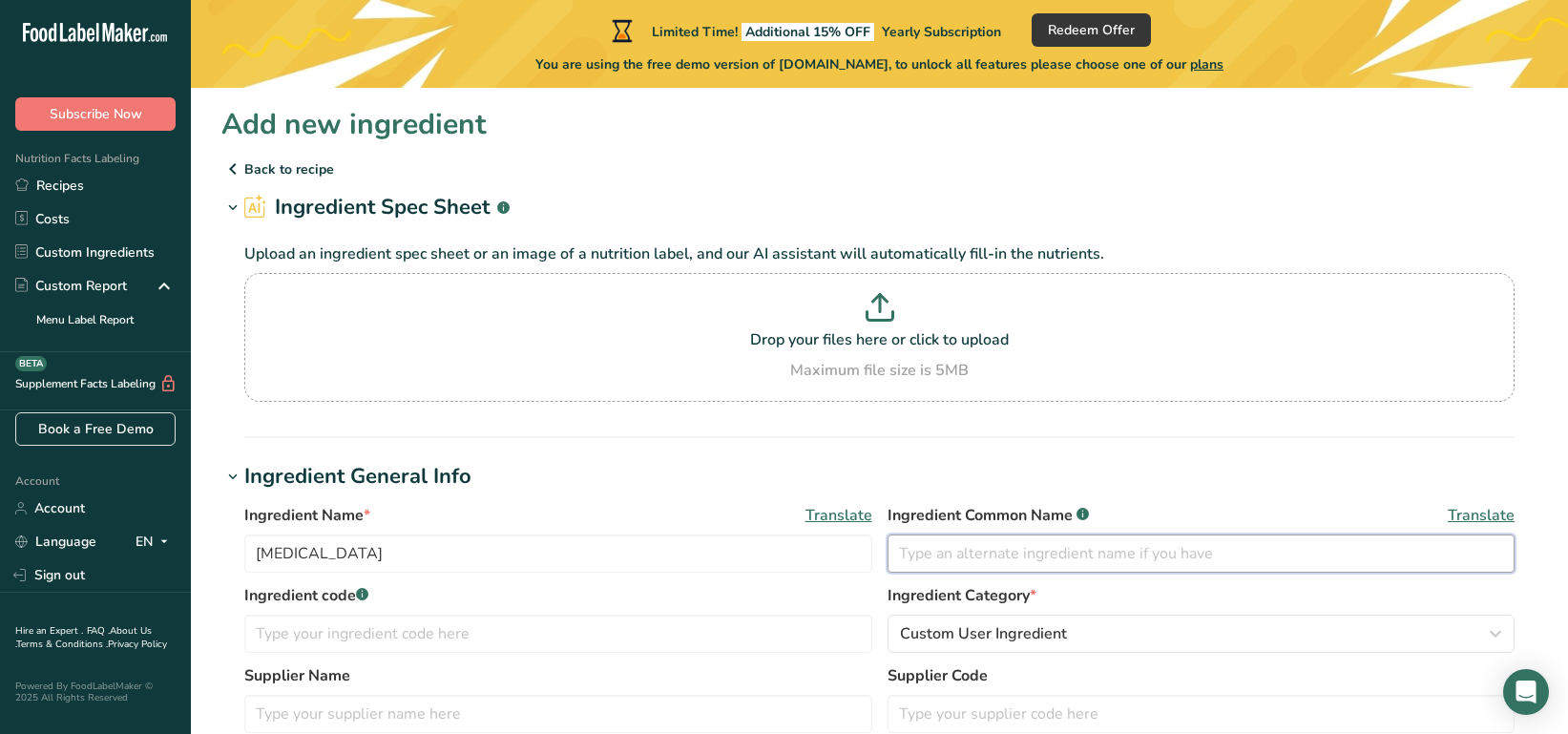 click at bounding box center [1202, 554] 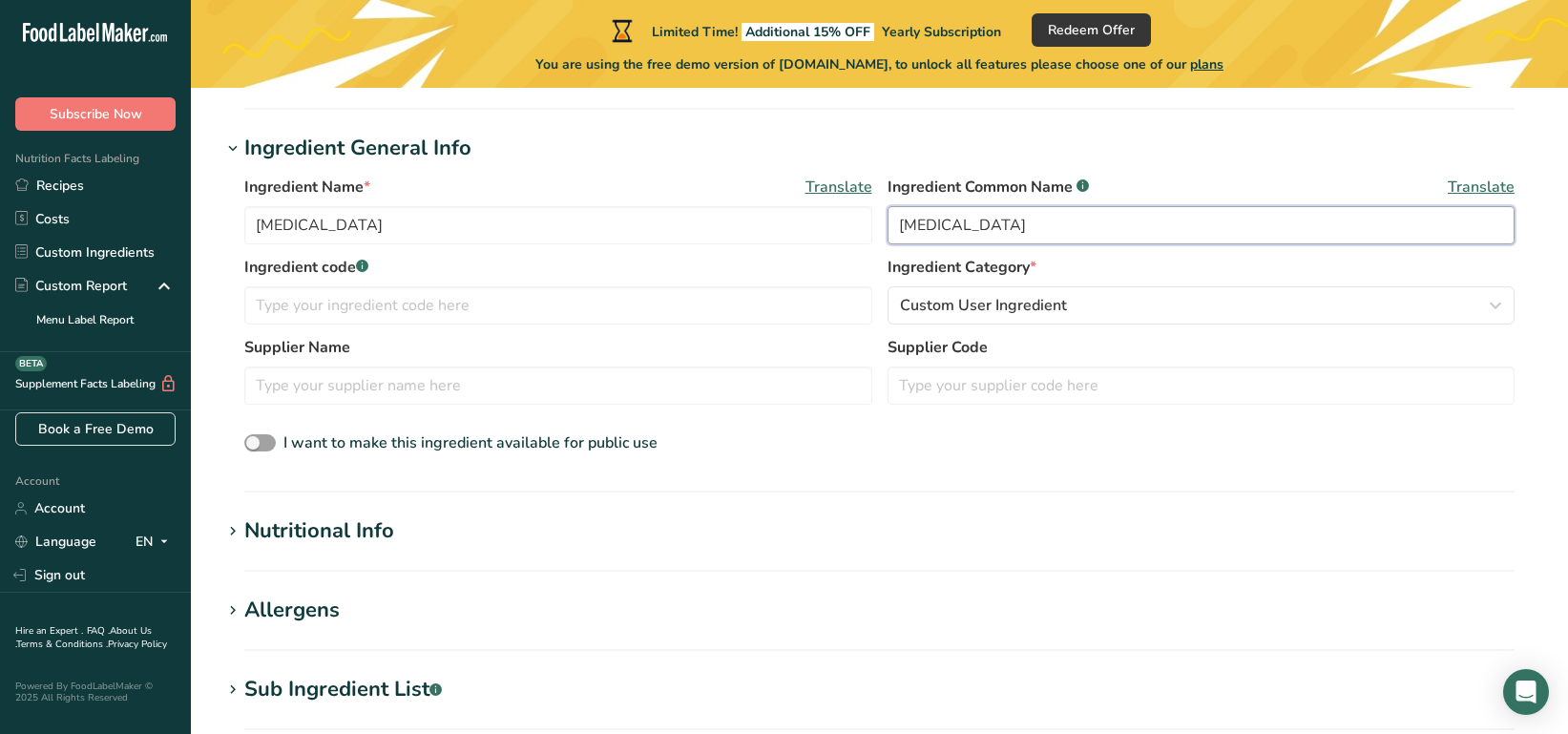 scroll, scrollTop: 422, scrollLeft: 0, axis: vertical 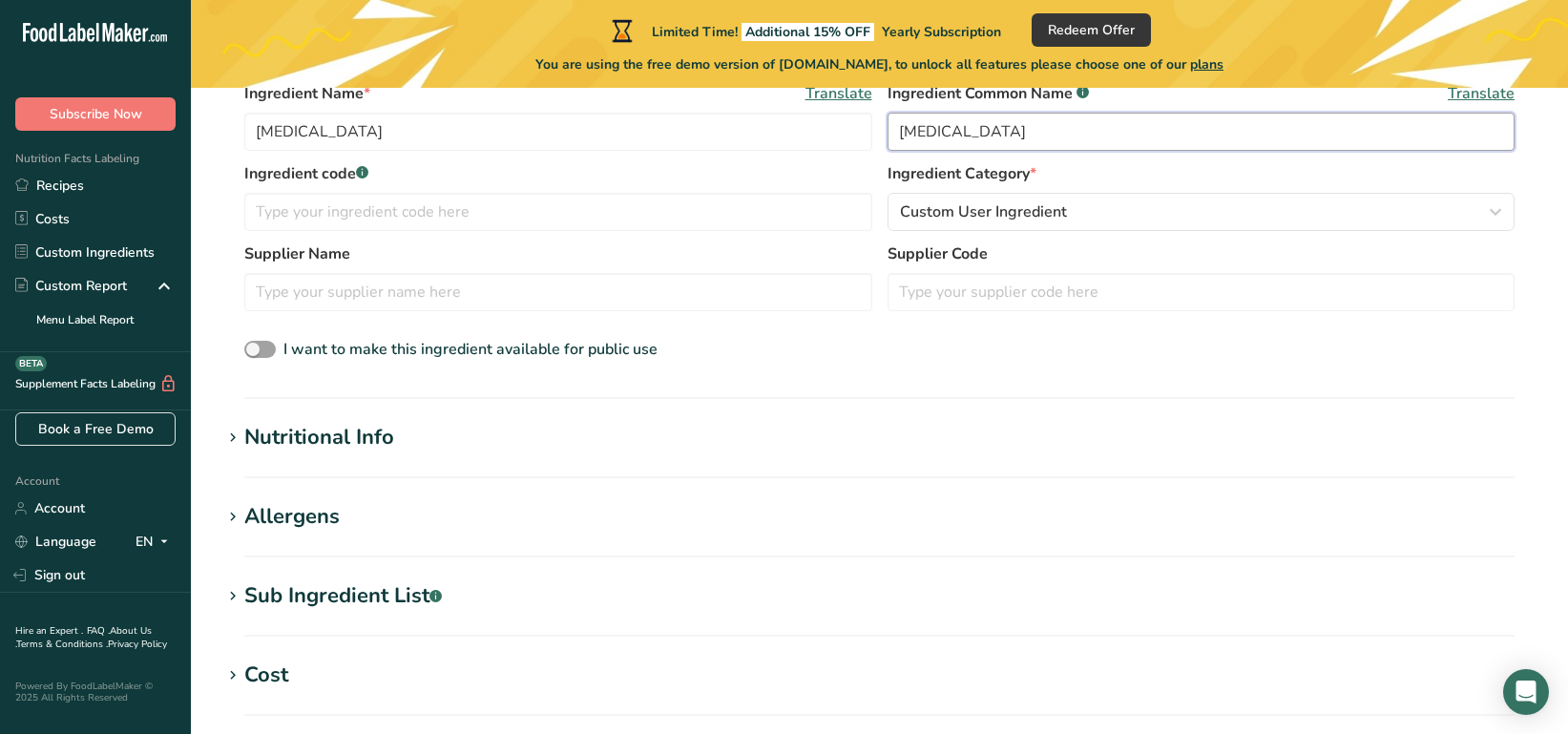 type on "[MEDICAL_DATA]" 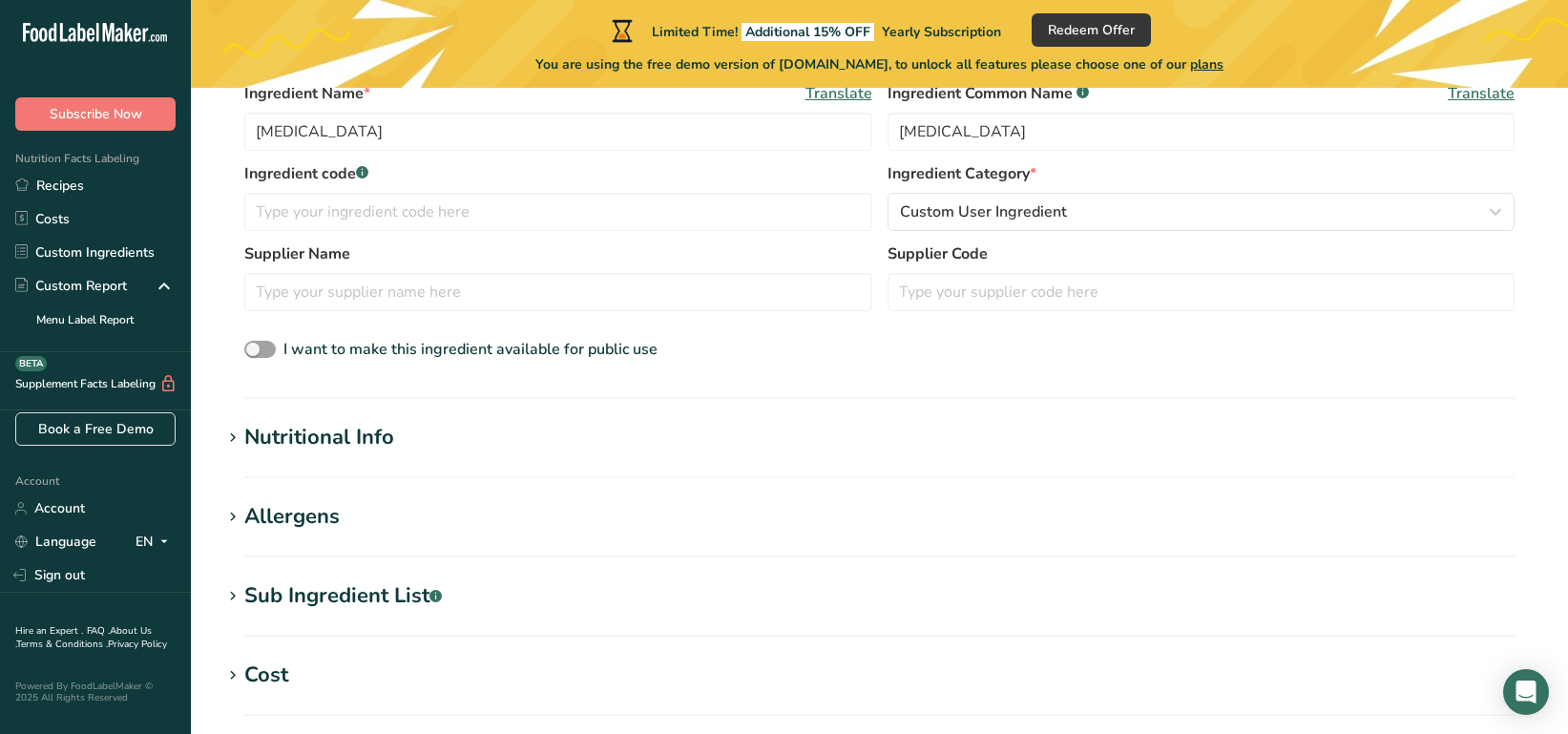 drag, startPoint x: 259, startPoint y: 446, endPoint x: 291, endPoint y: 456, distance: 33.526109 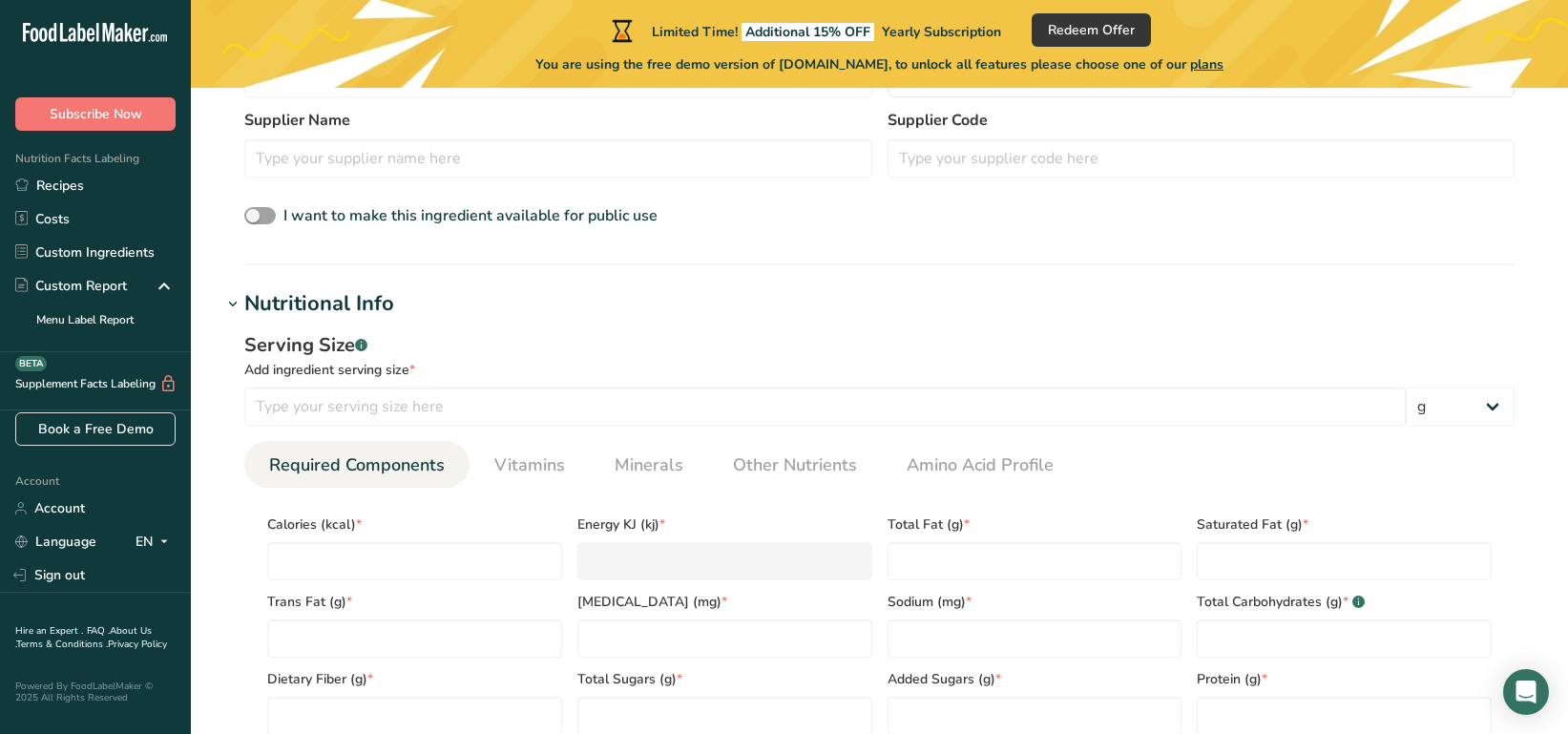 scroll, scrollTop: 558, scrollLeft: 0, axis: vertical 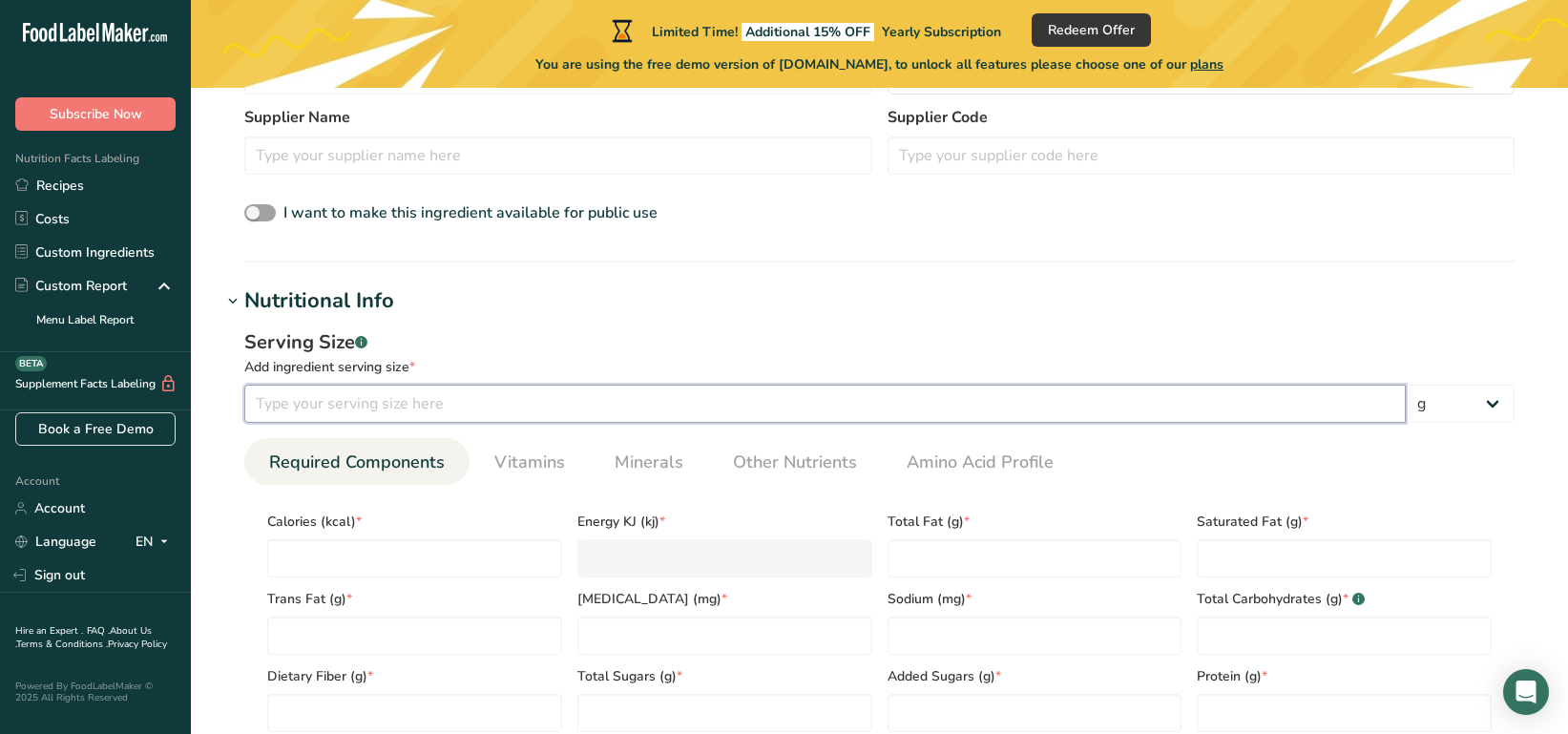 click at bounding box center [825, 404] 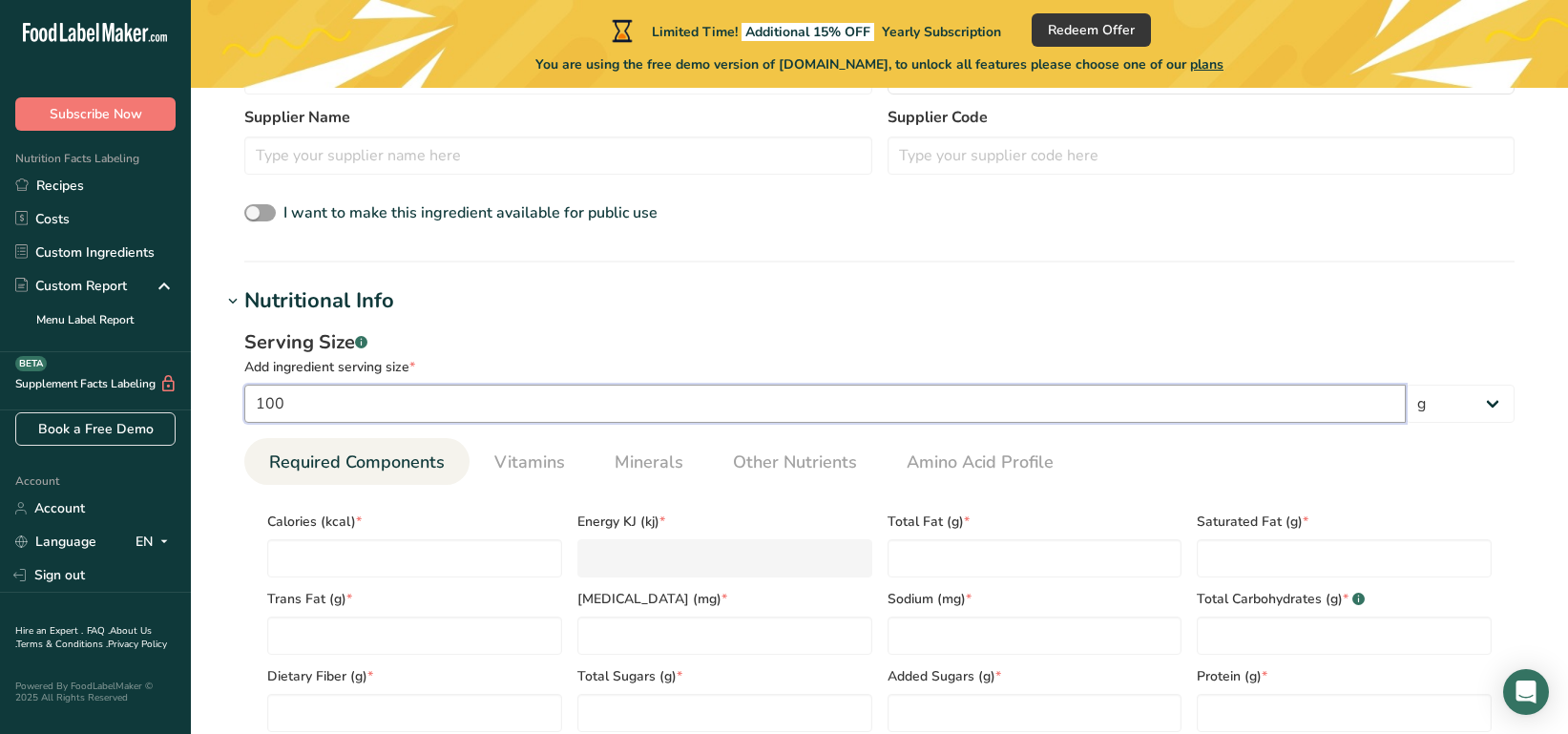 type on "100" 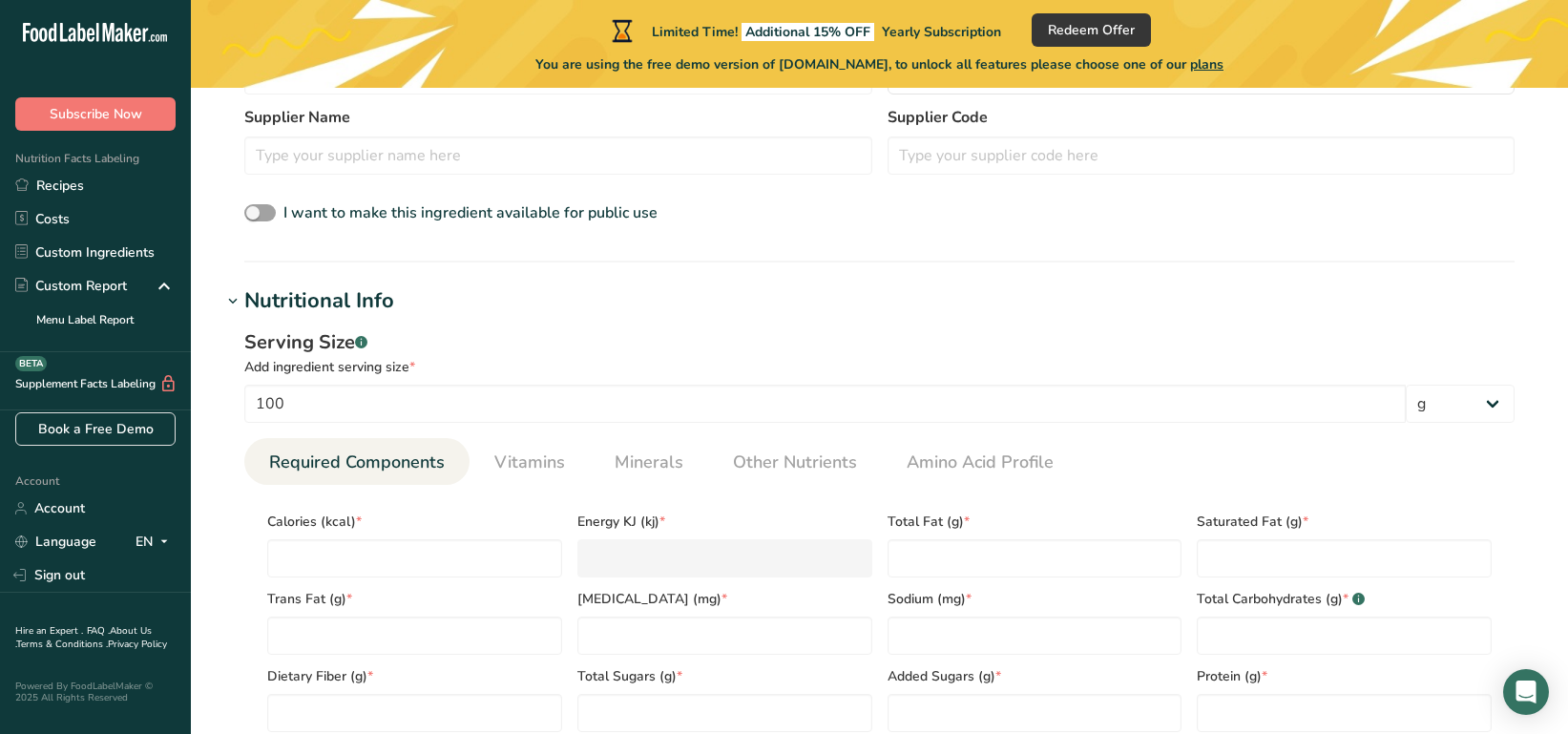 click on "Nutritional Info" at bounding box center (879, 301) 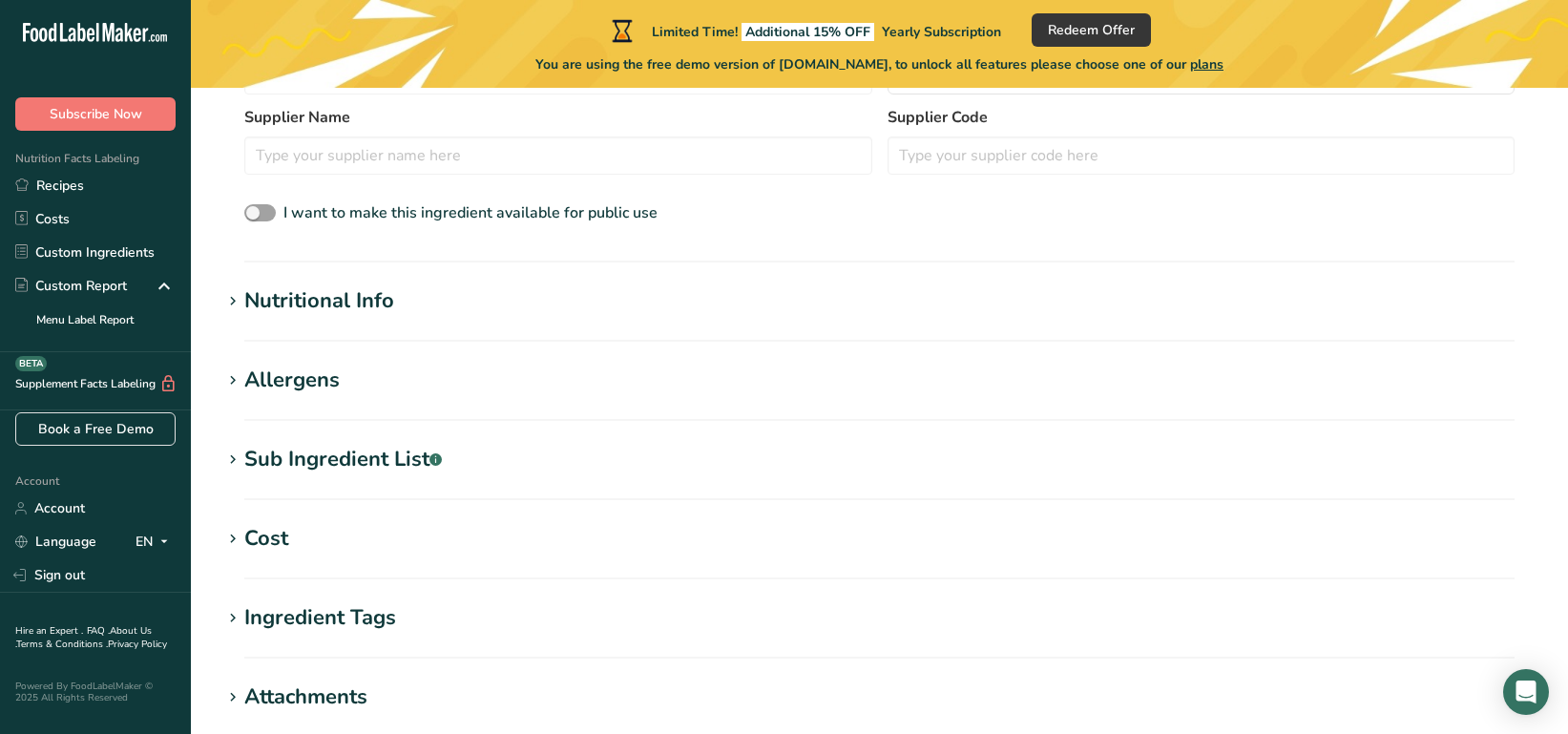 click on "Add new ingredient
Back to recipe
Ingredient Spec Sheet
.a-a{fill:#347362;}.b-a{fill:#fff;}
Upload an ingredient spec sheet or an image of a nutrition label, and our AI assistant will automatically fill-in the nutrients.
Drop your files here or click to upload
Maximum file size is 5MB
Ingredient General Info
Ingredient Name *
Translate
Citric Acid
Ingredient Common Name
.a-a{fill:#347362;}.b-a{fill:#fff;}
Translate
Citric Acid
Ingredient code
.a-a{fill:#347362;}.b-a{fill:#fff;}
Ingredient Category *
Custom User Ingredient
Standard Categories" at bounding box center (879, 258) 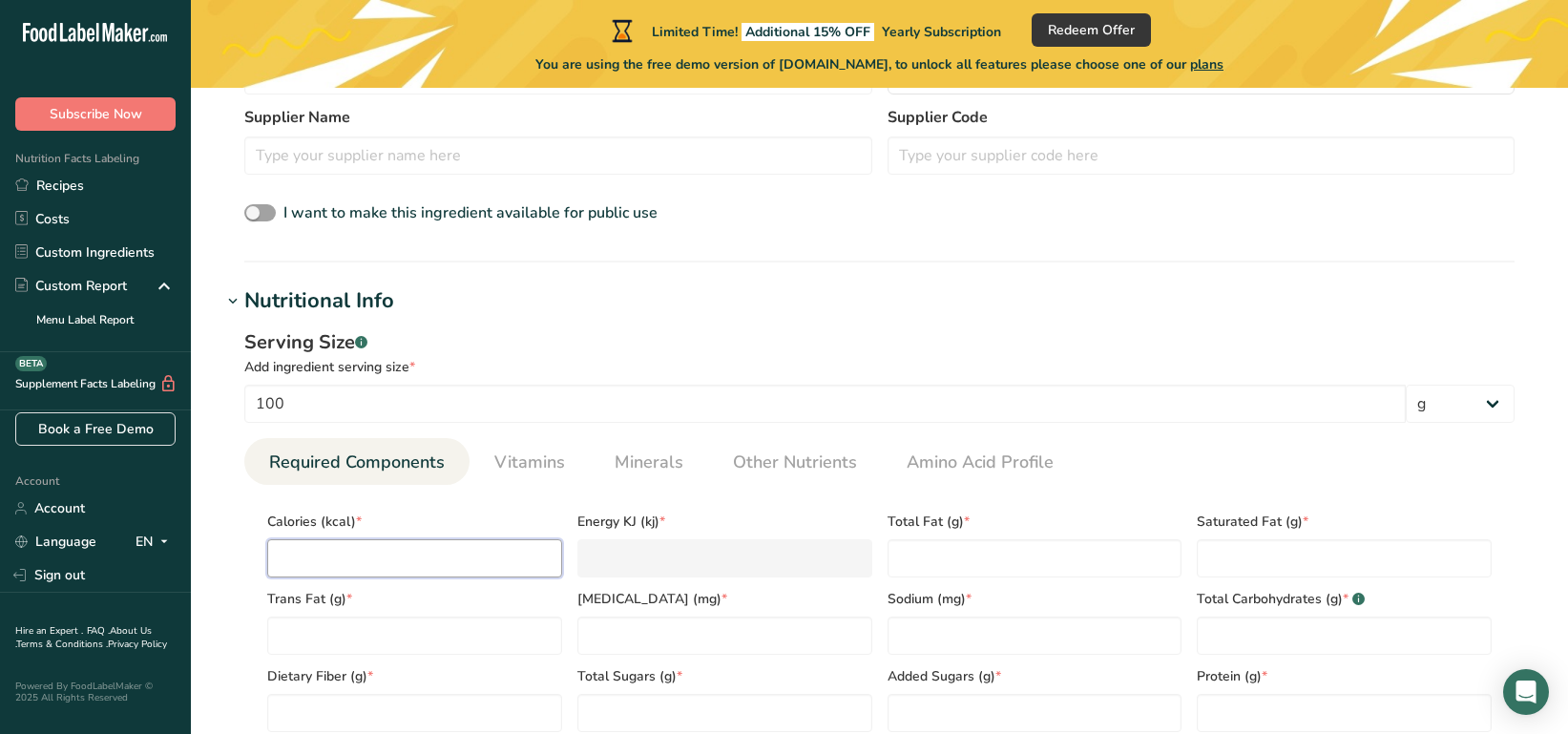 click at bounding box center (414, 558) 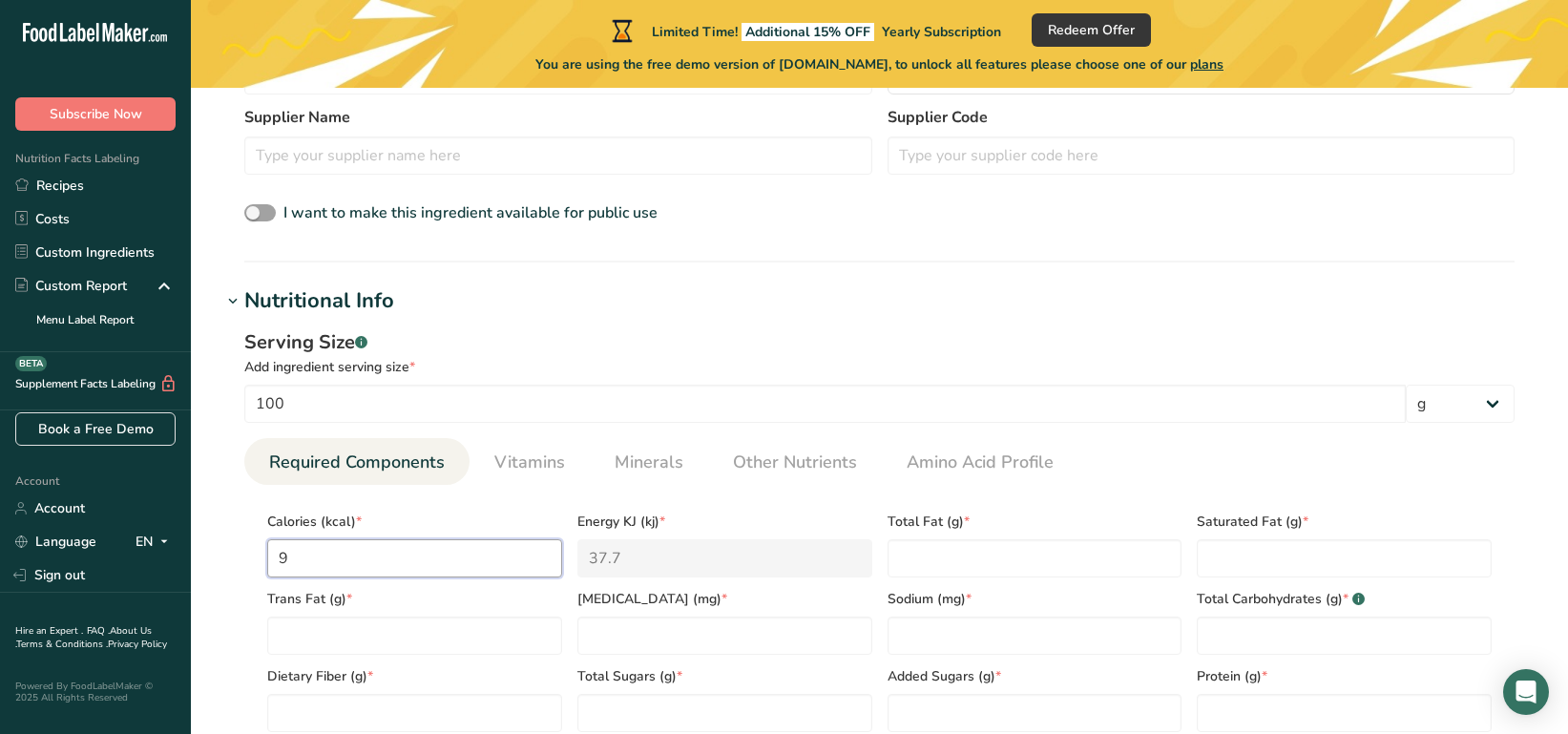 type on "99" 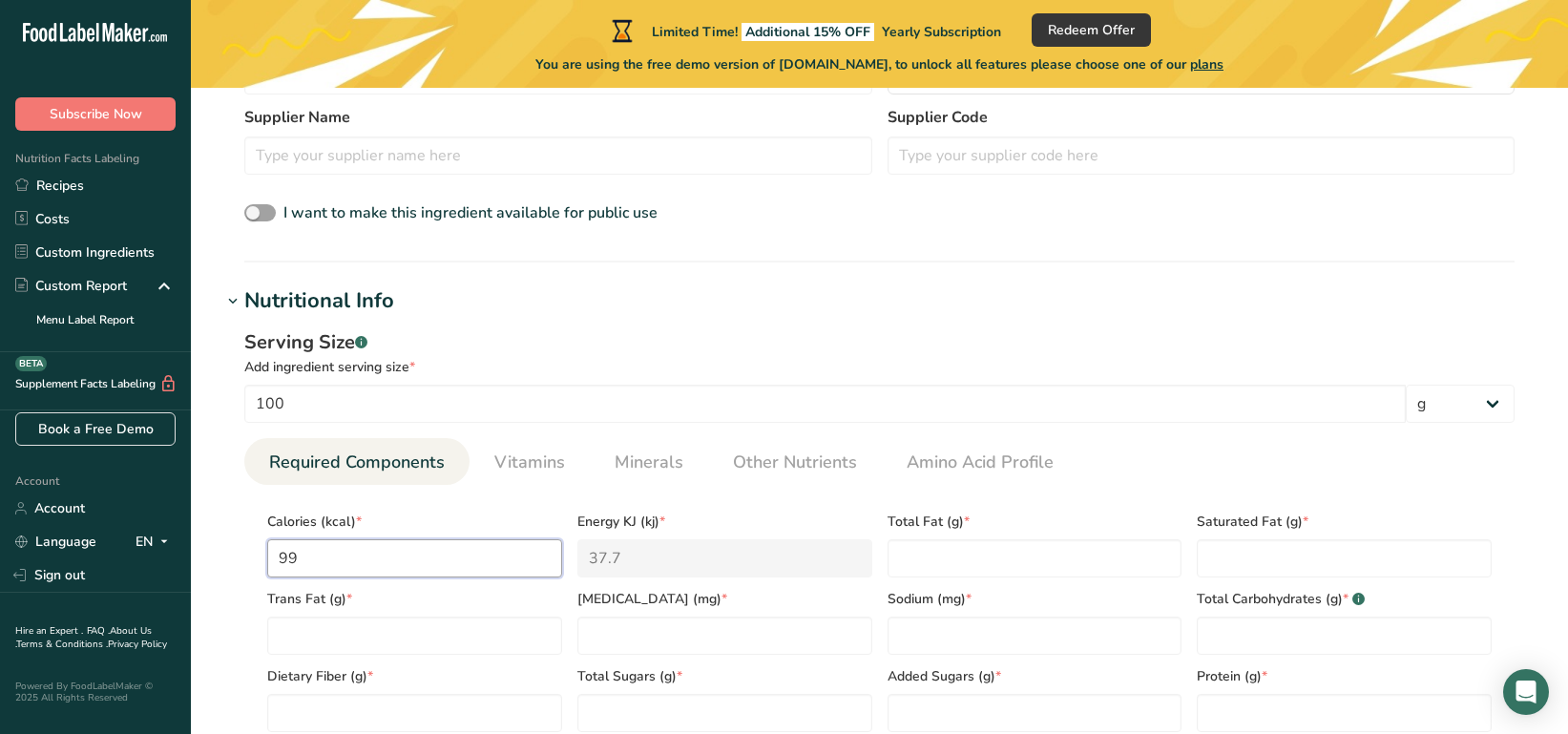 type on "414.2" 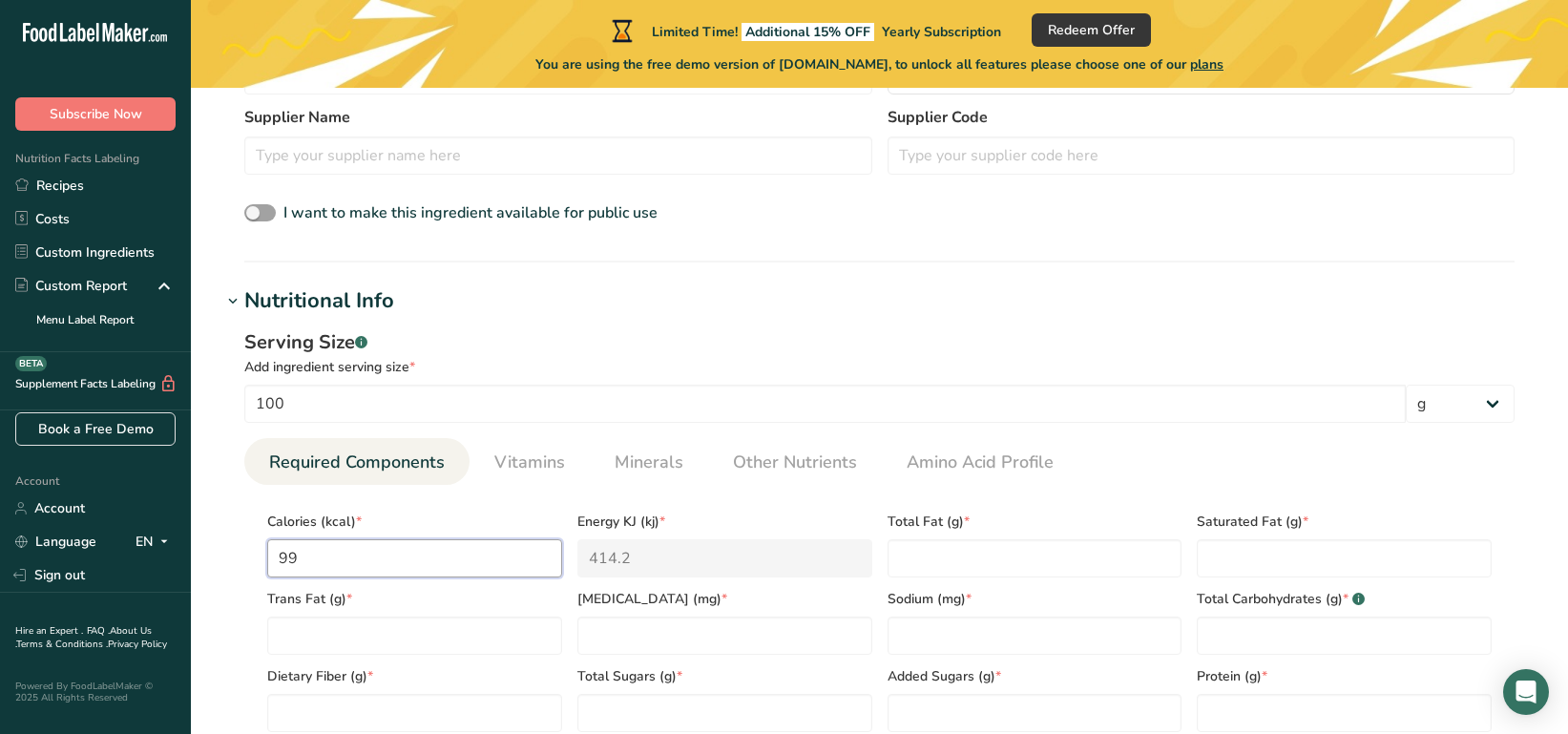 type on "993" 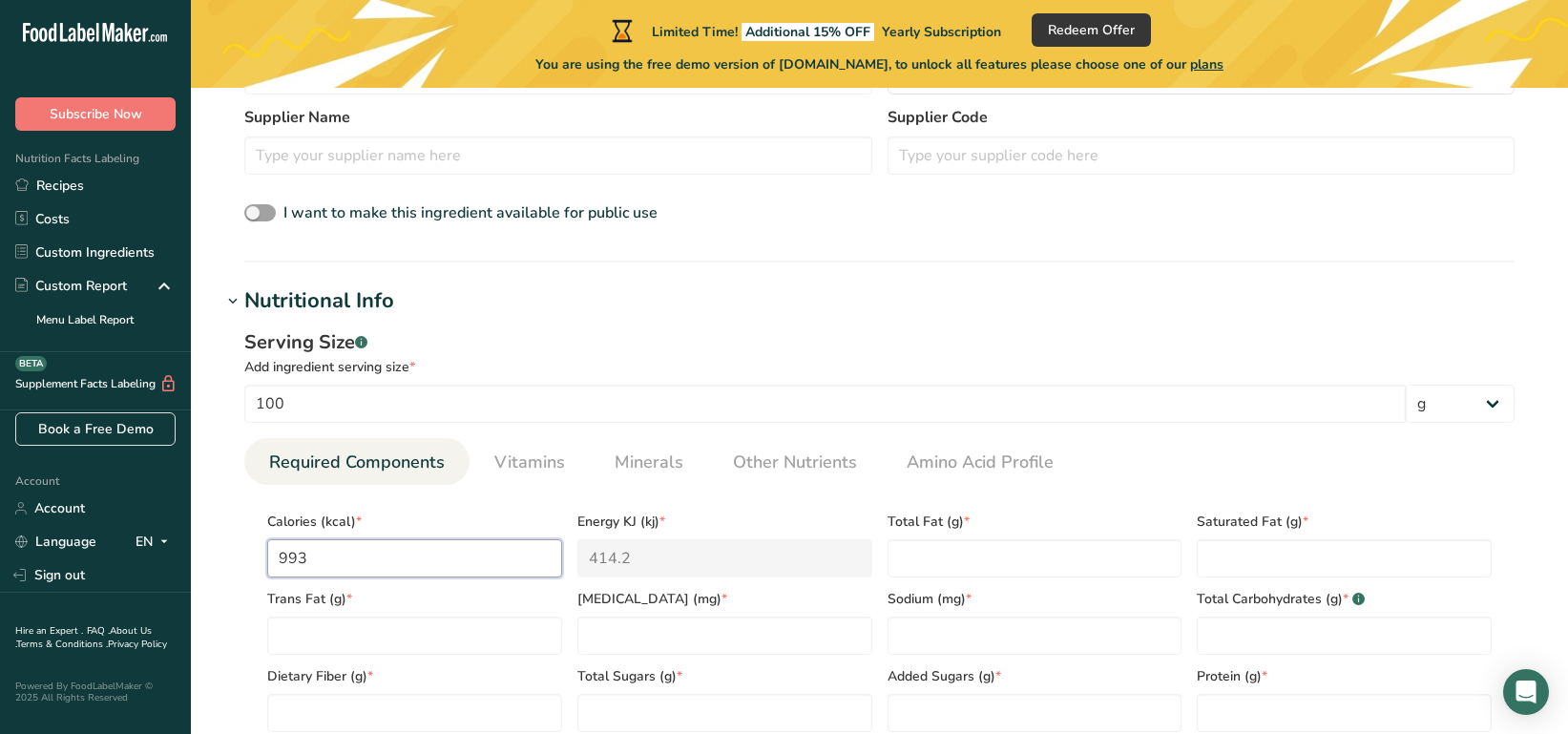 type on "4154.7" 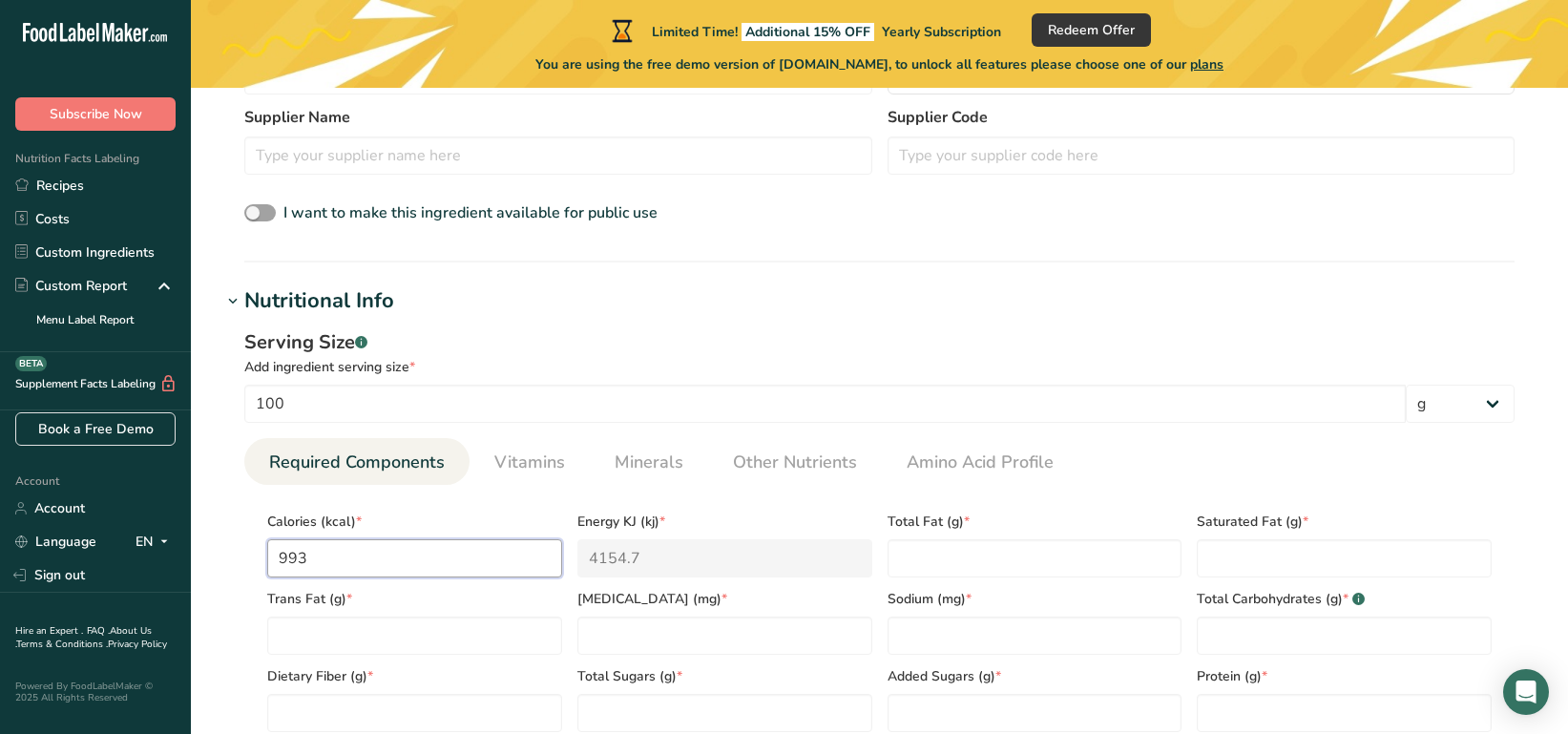 type on "99" 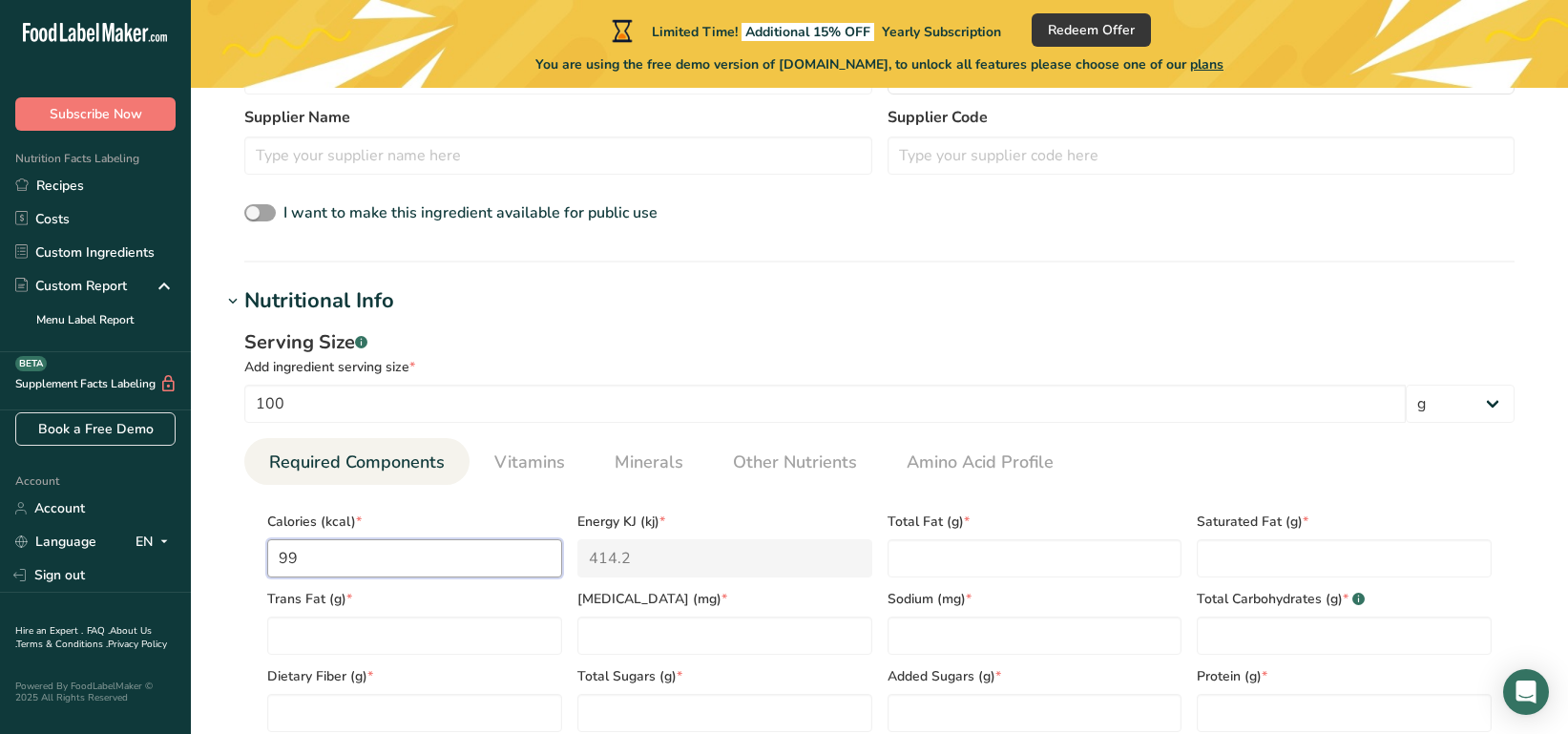type on "9" 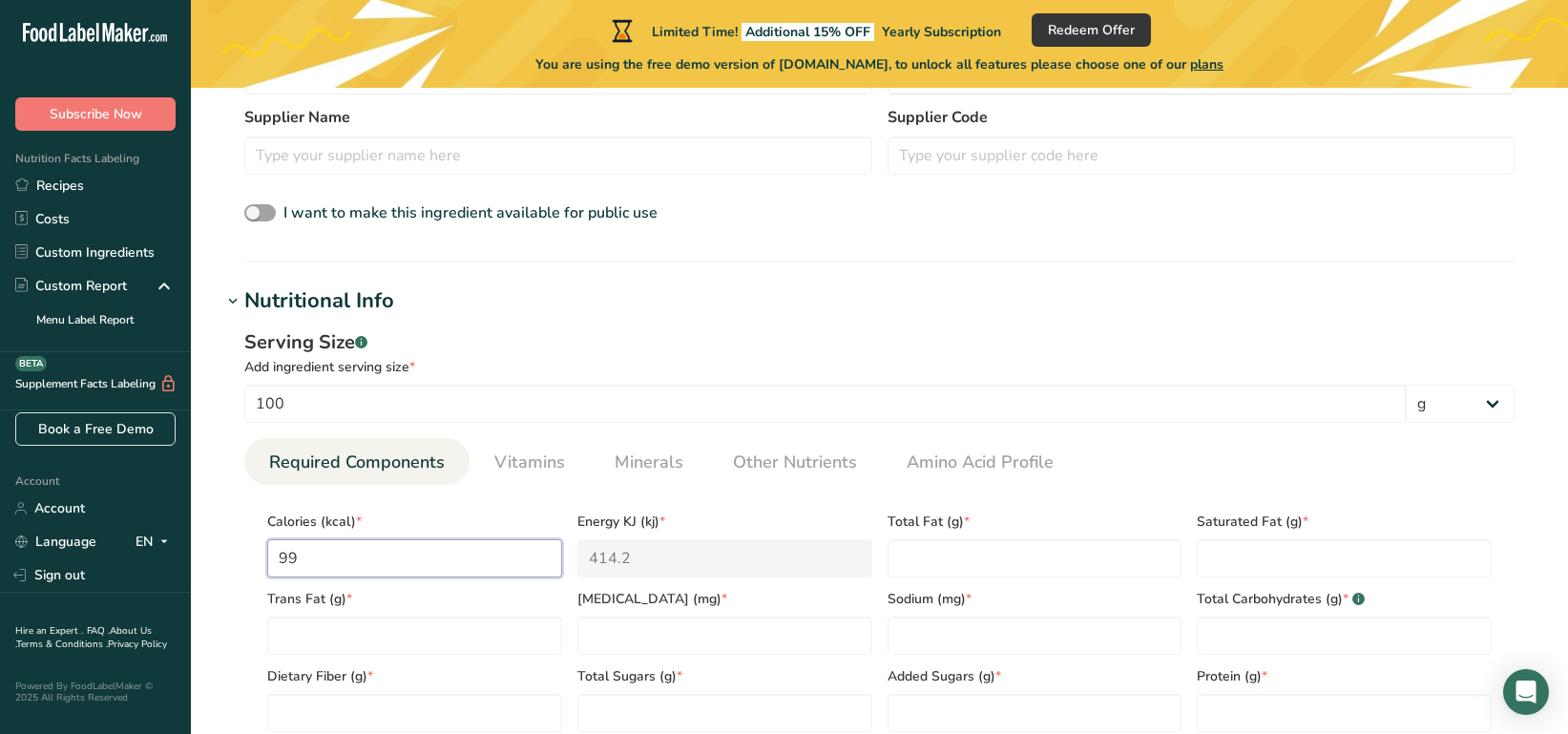 type on "37.7" 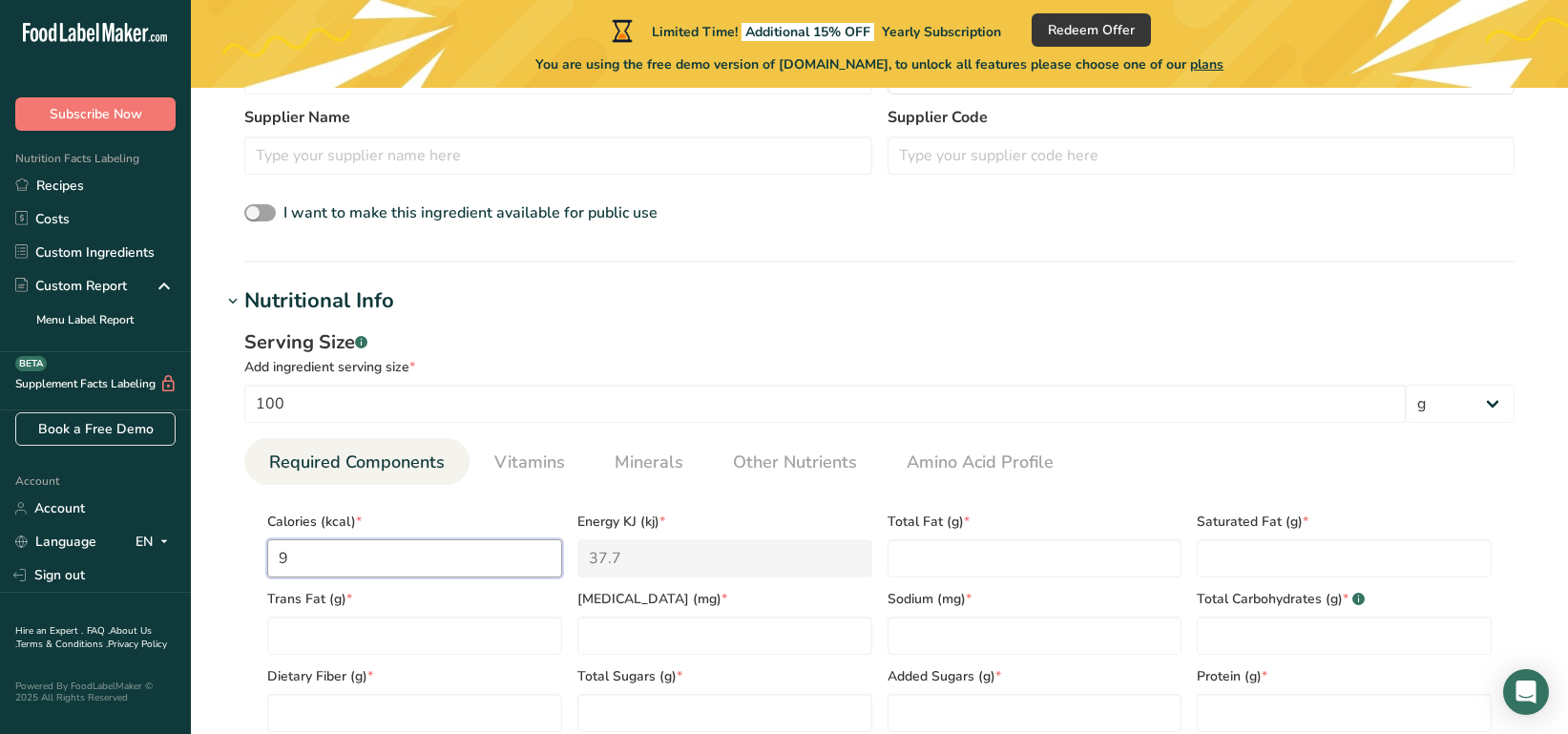 type on "0" 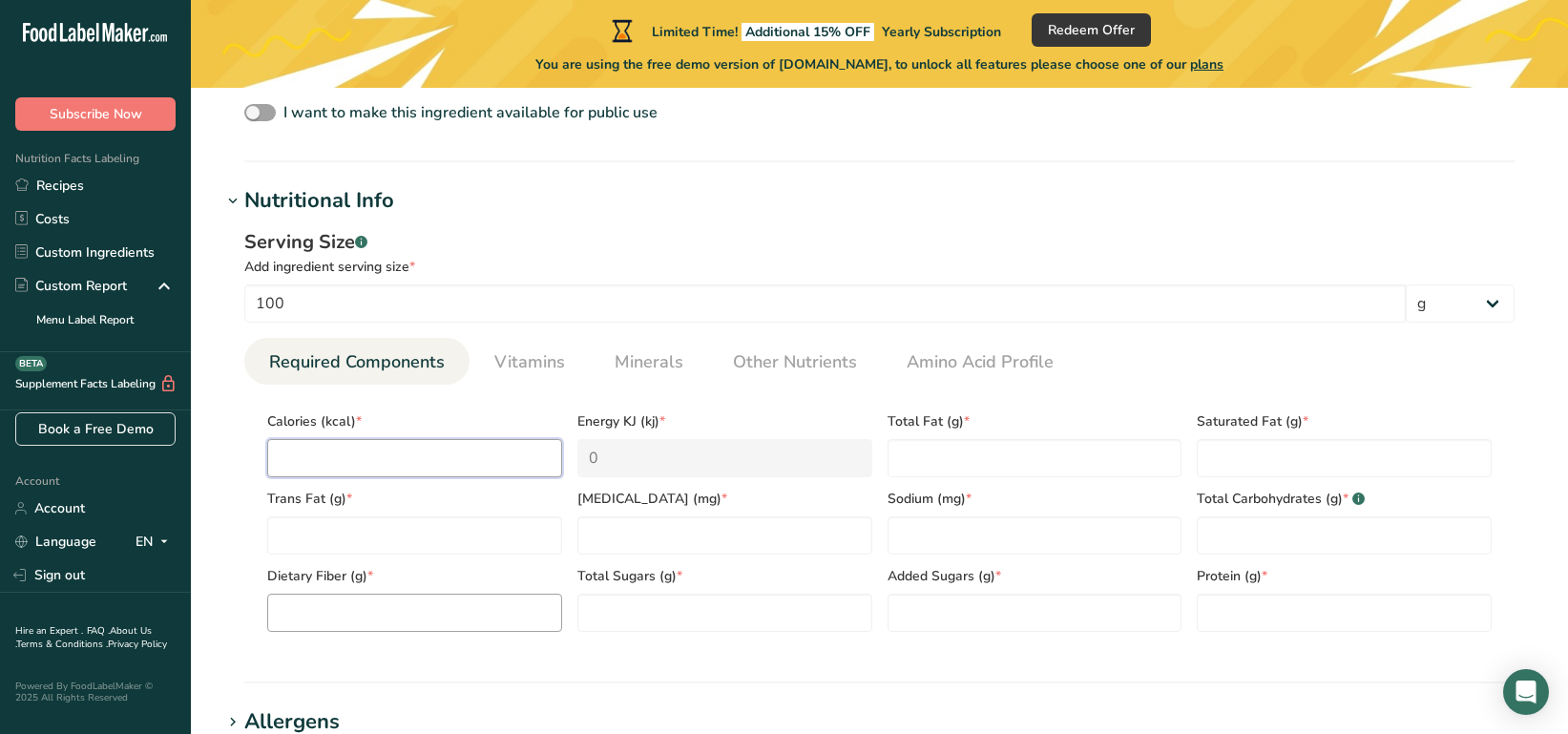 scroll, scrollTop: 684, scrollLeft: 0, axis: vertical 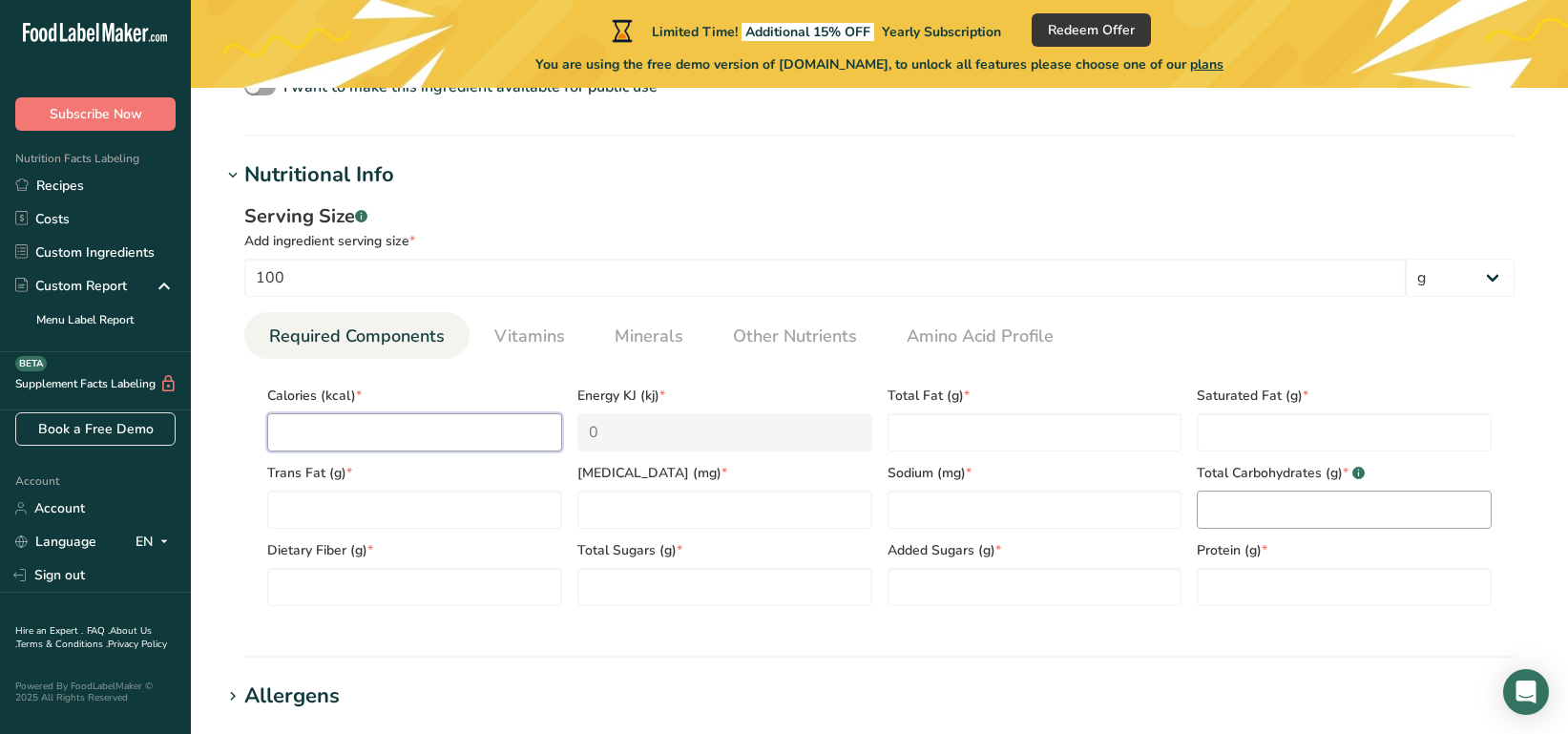 type 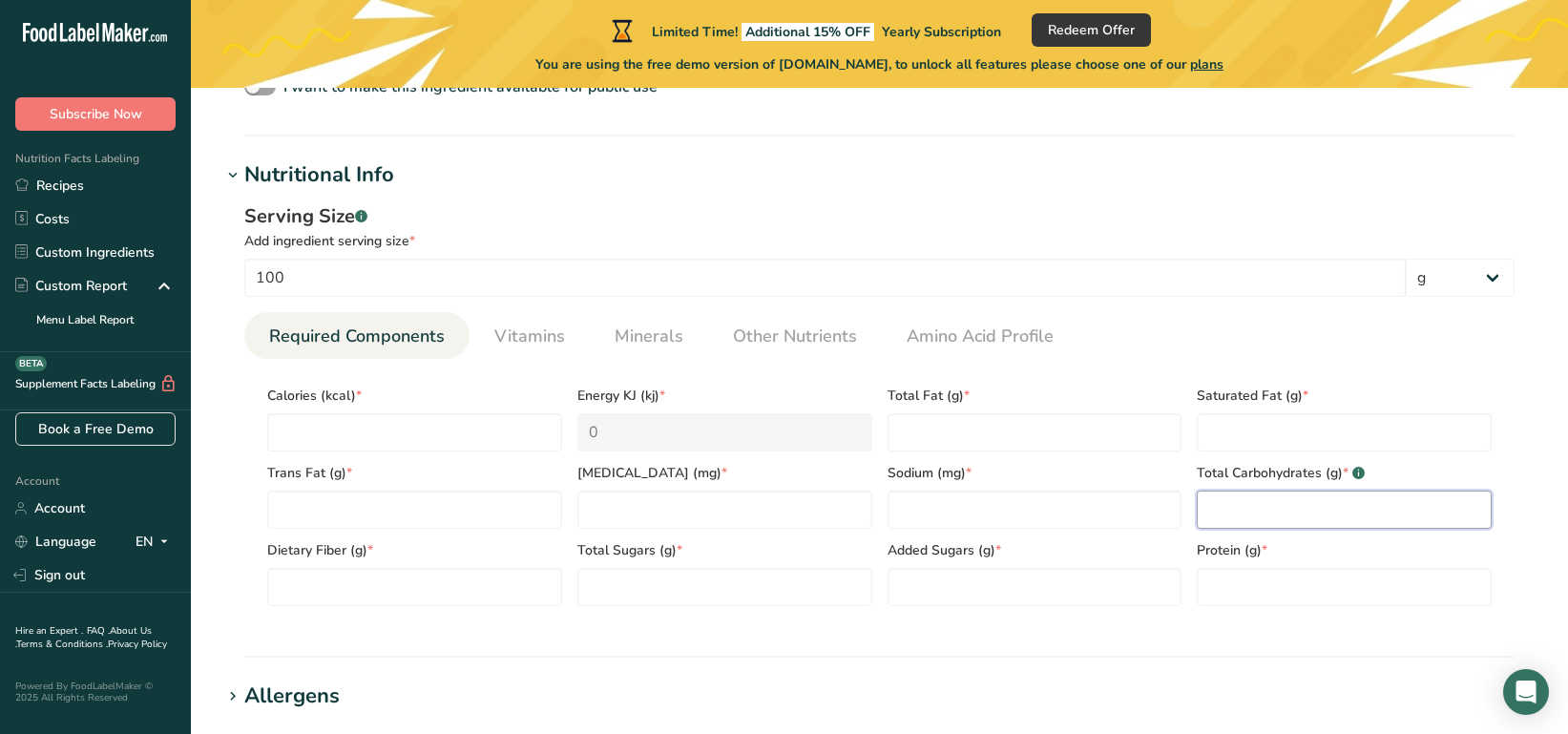 click at bounding box center [1344, 510] 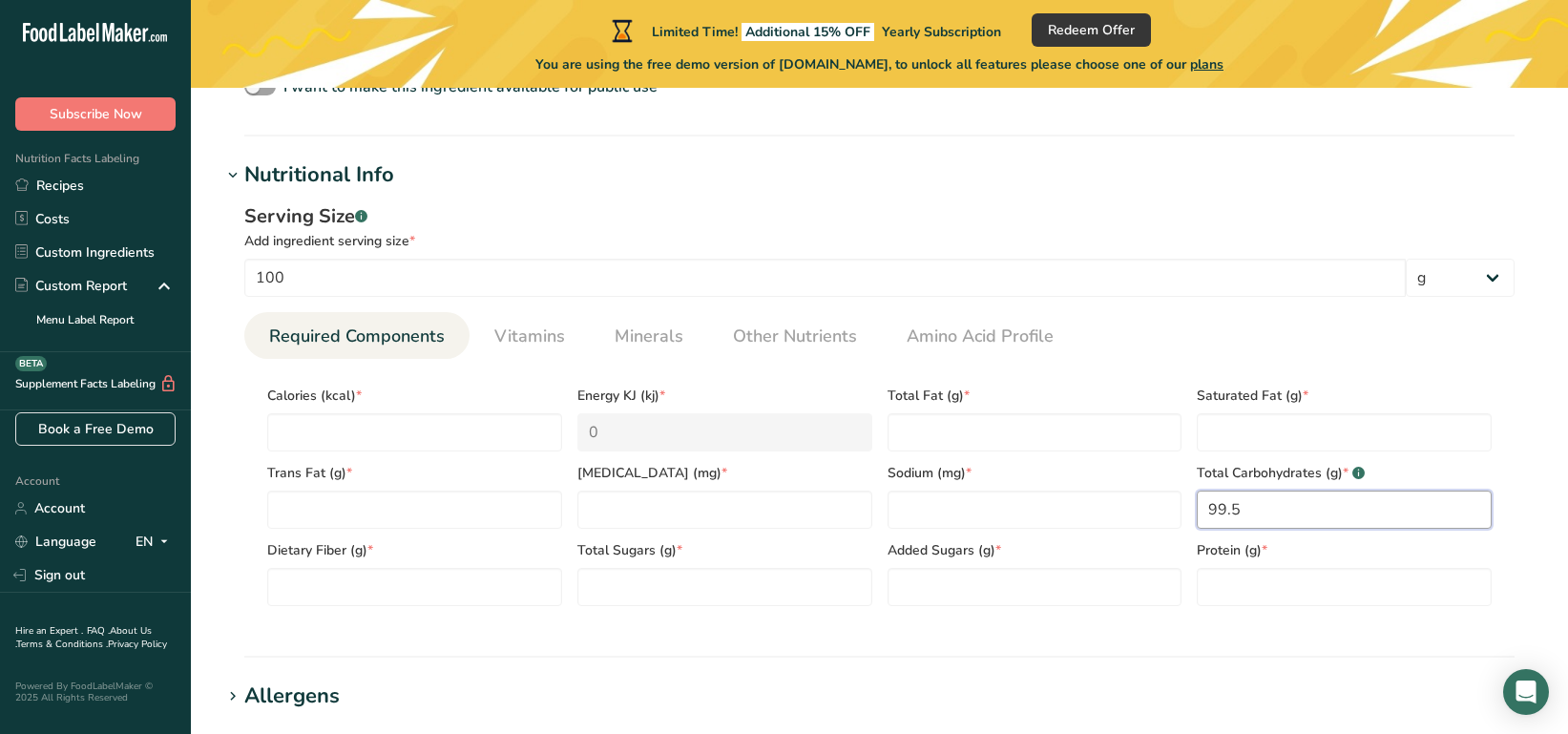 type on "99.5" 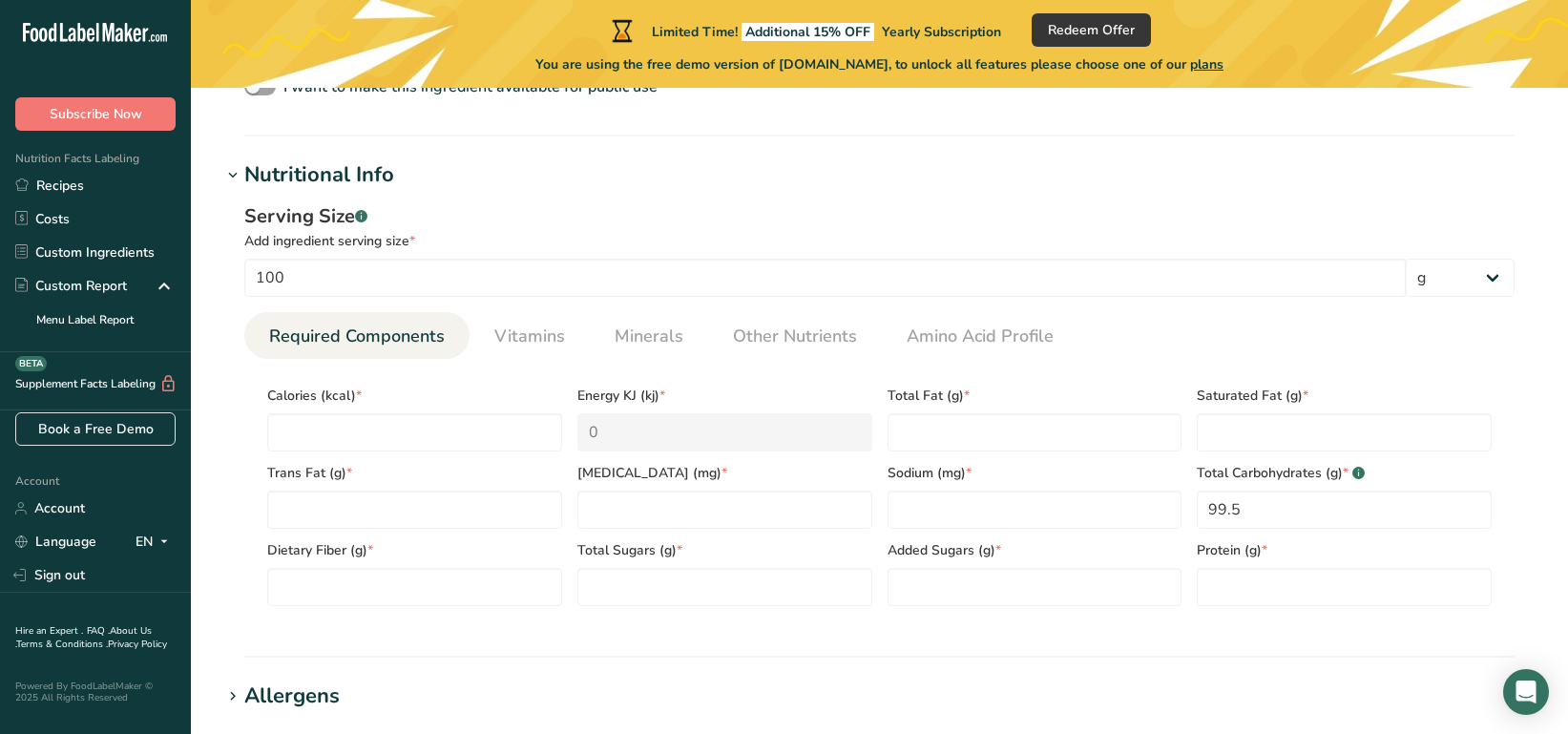 click on "Calories
(kcal) *
Energy KJ
(kj) *     0
Total Fat
(g) *
Saturated Fat
(g) *
Trans Fat
(g) *
Cholesterol
(mg) *
Sodium
(mg) *
Total Carbohydrates
(g) *   .a-a{fill:#347362;}.b-a{fill:#fff;}           99.5
Dietary Fiber
(g) *
Total Sugars
(g) *
Added Sugars
(g) *
Protein
(g) *
Vitamin D
(mcg)
Vitamin A, RAE
(mcg)
Vitamin C
(mg)
Vitamin E
(mg)" at bounding box center (879, 490) 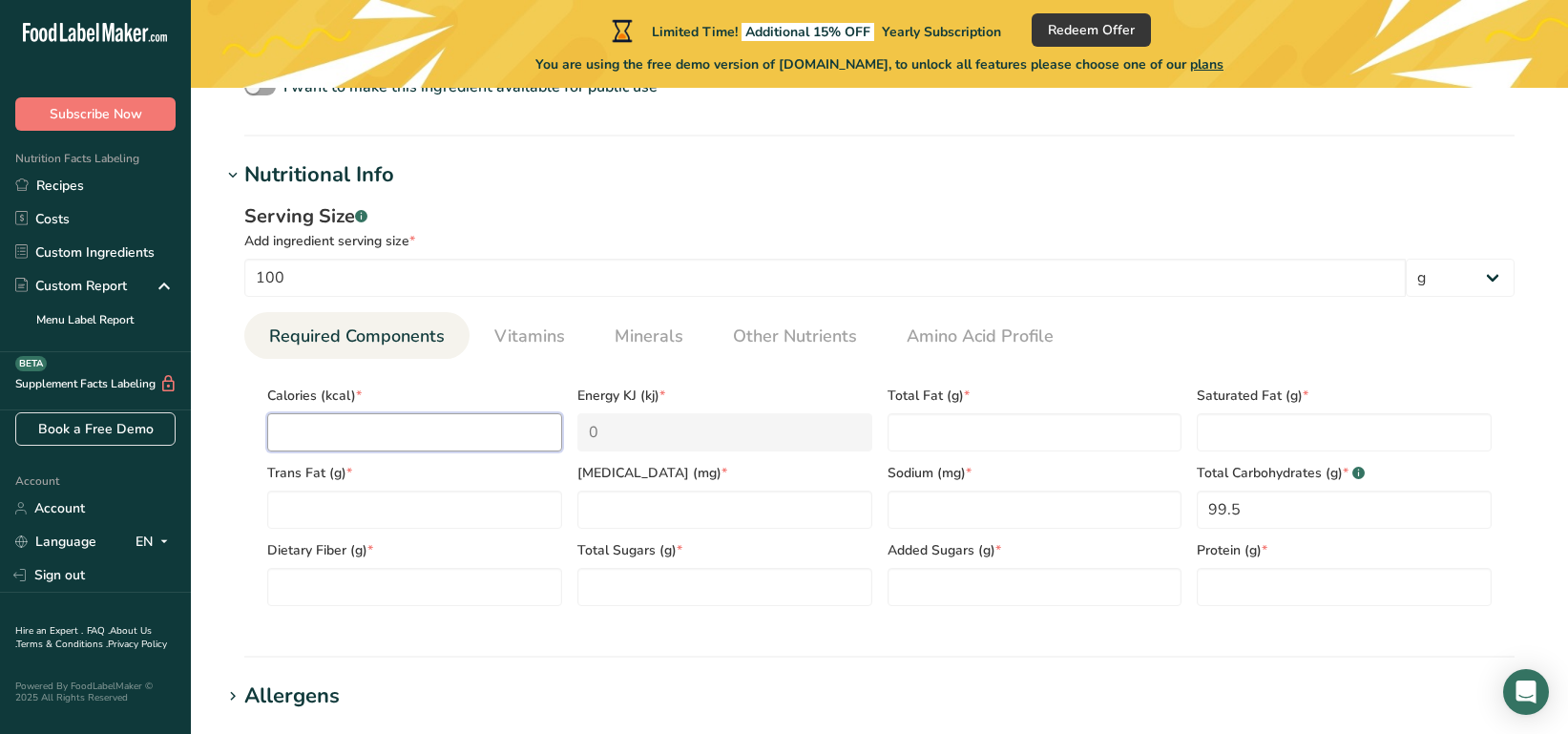 click at bounding box center (414, 432) 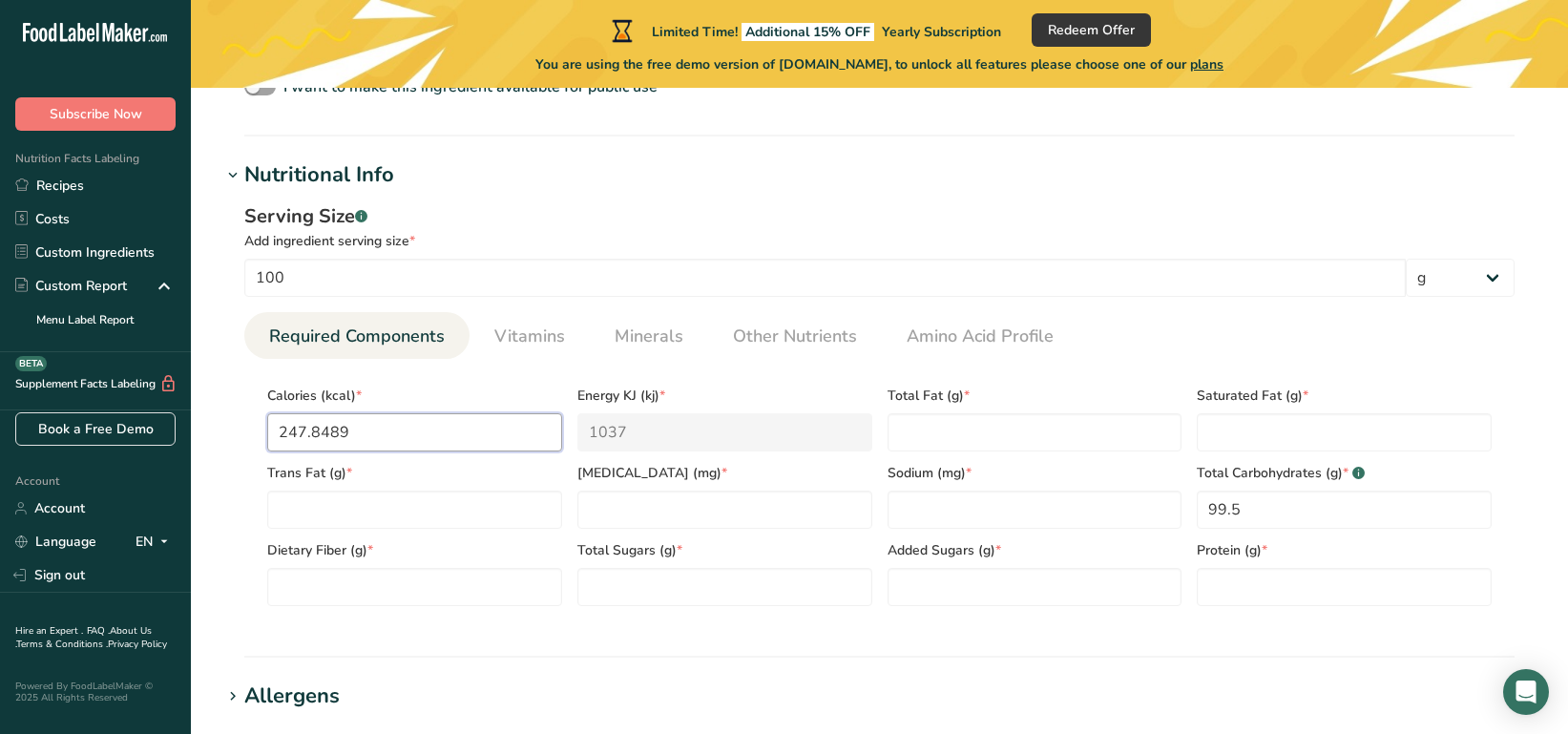 type on "247.8489" 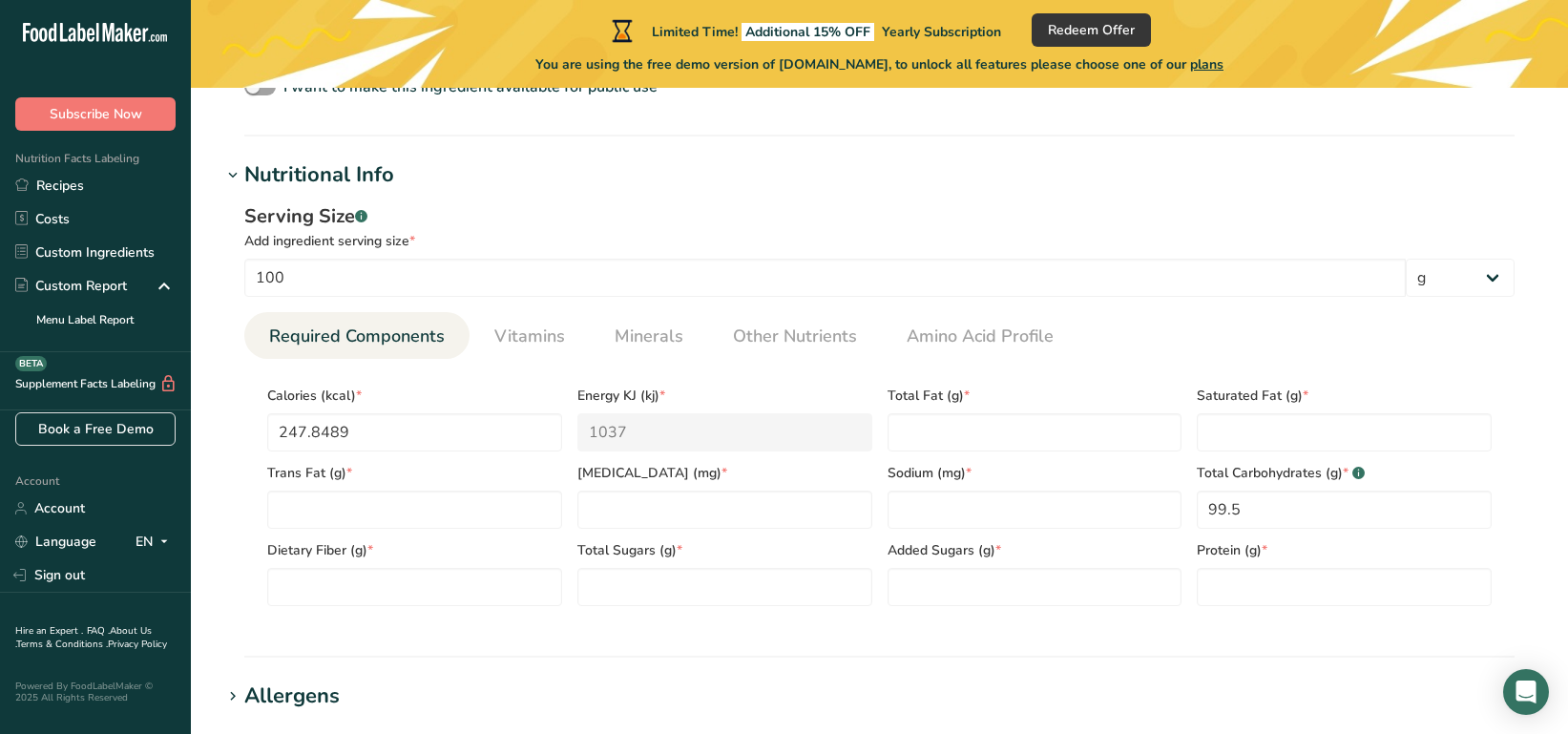 click on "Calories
(kcal) *     247.8489" at bounding box center (414, 412) 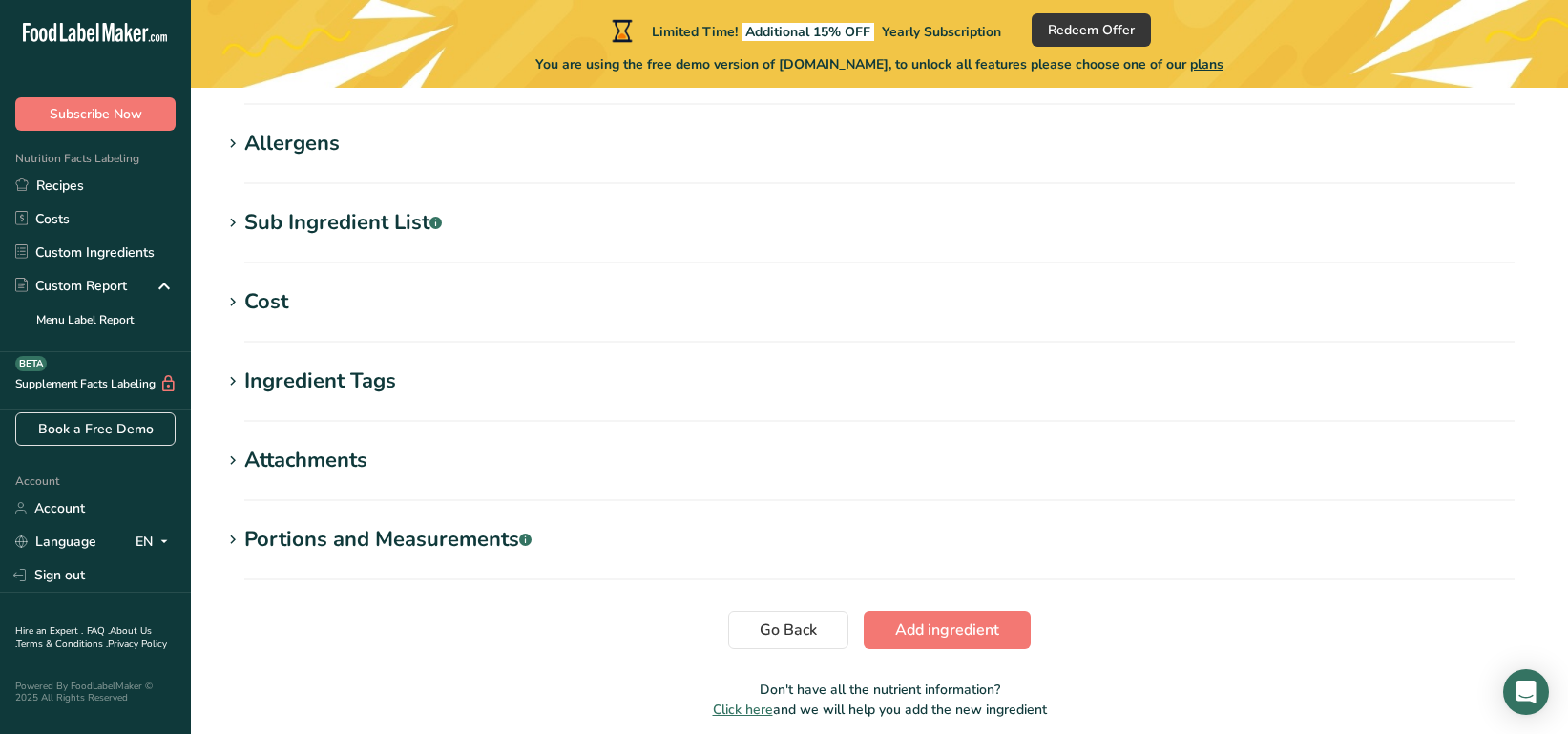 scroll, scrollTop: 1314, scrollLeft: 0, axis: vertical 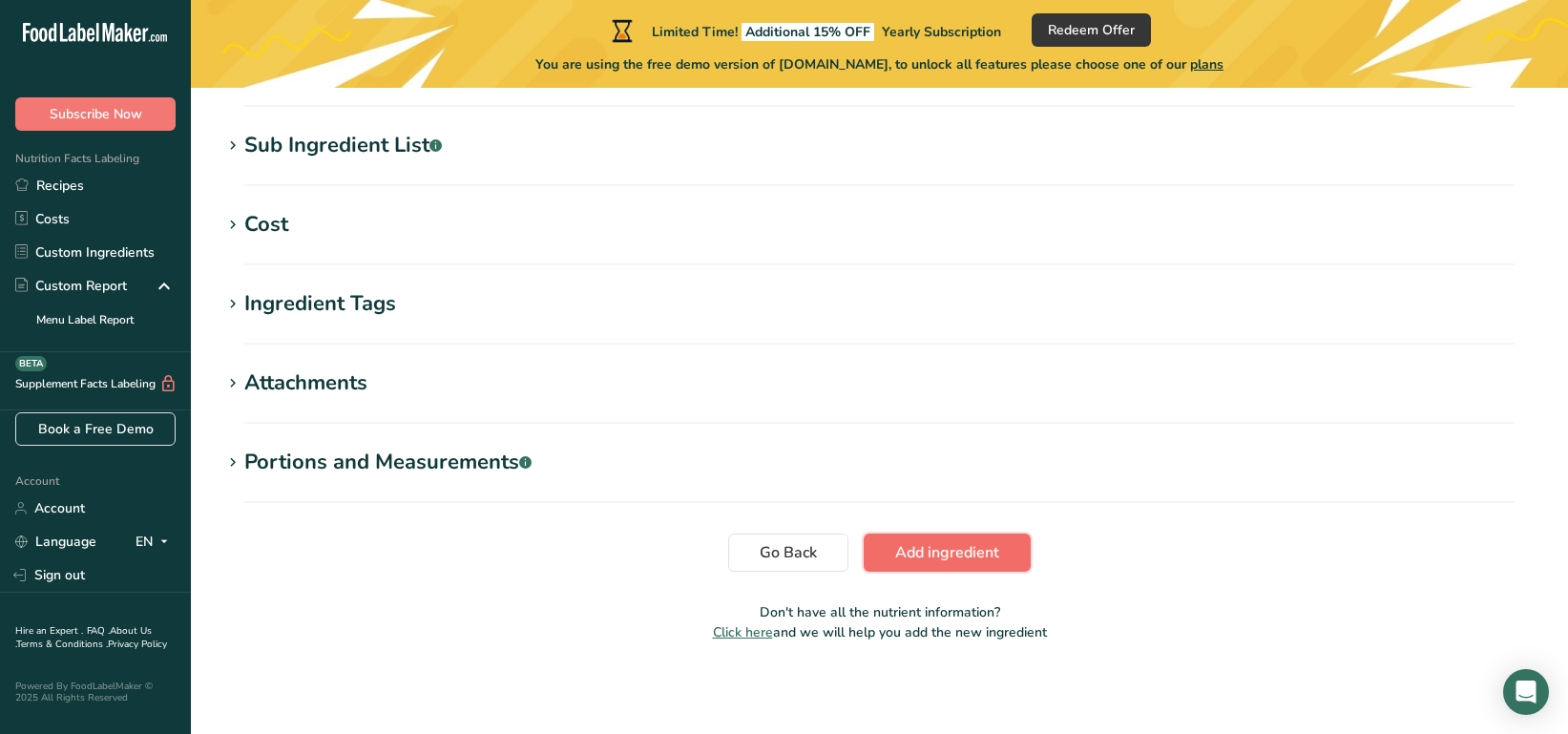 click on "Add ingredient" at bounding box center [947, 553] 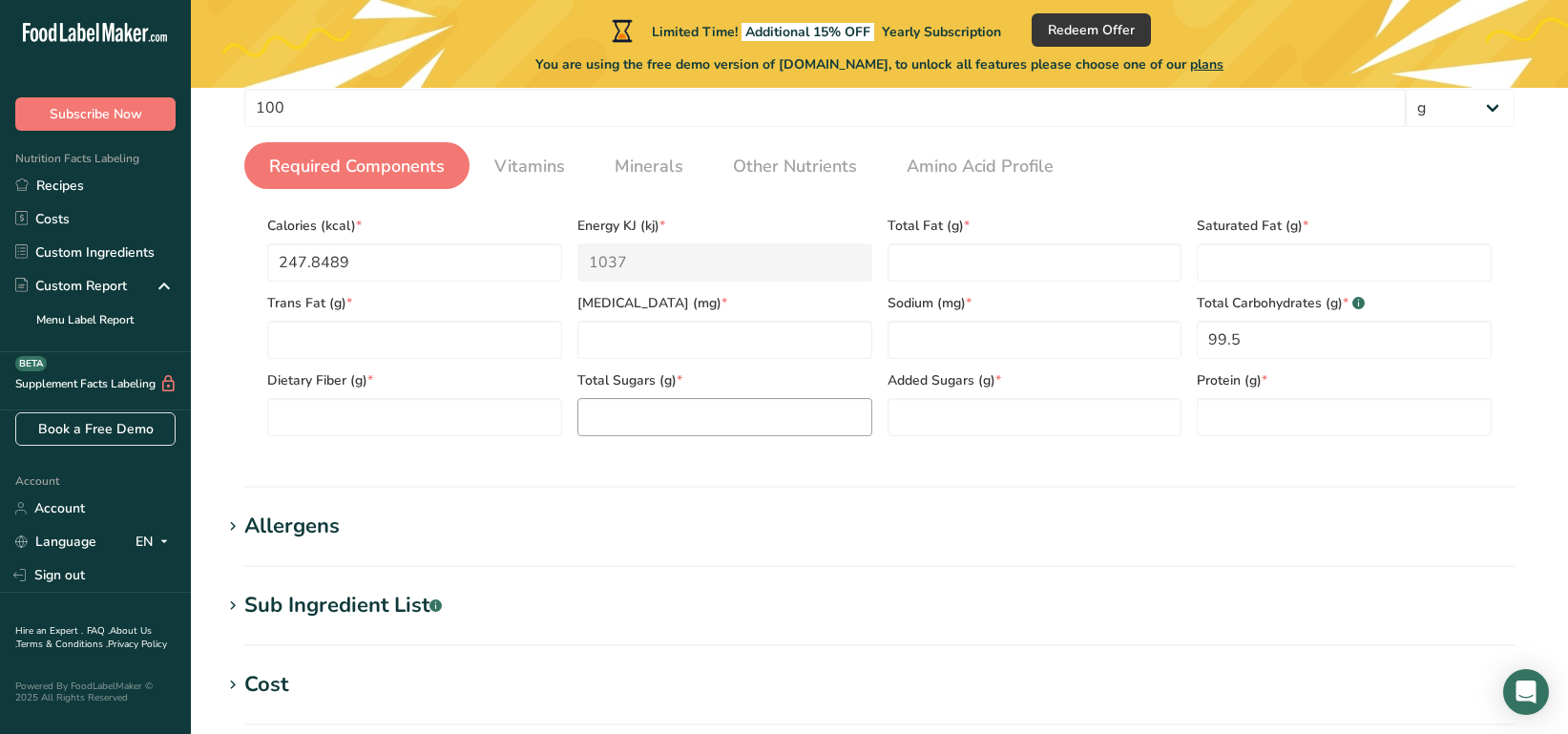 scroll, scrollTop: 251, scrollLeft: 0, axis: vertical 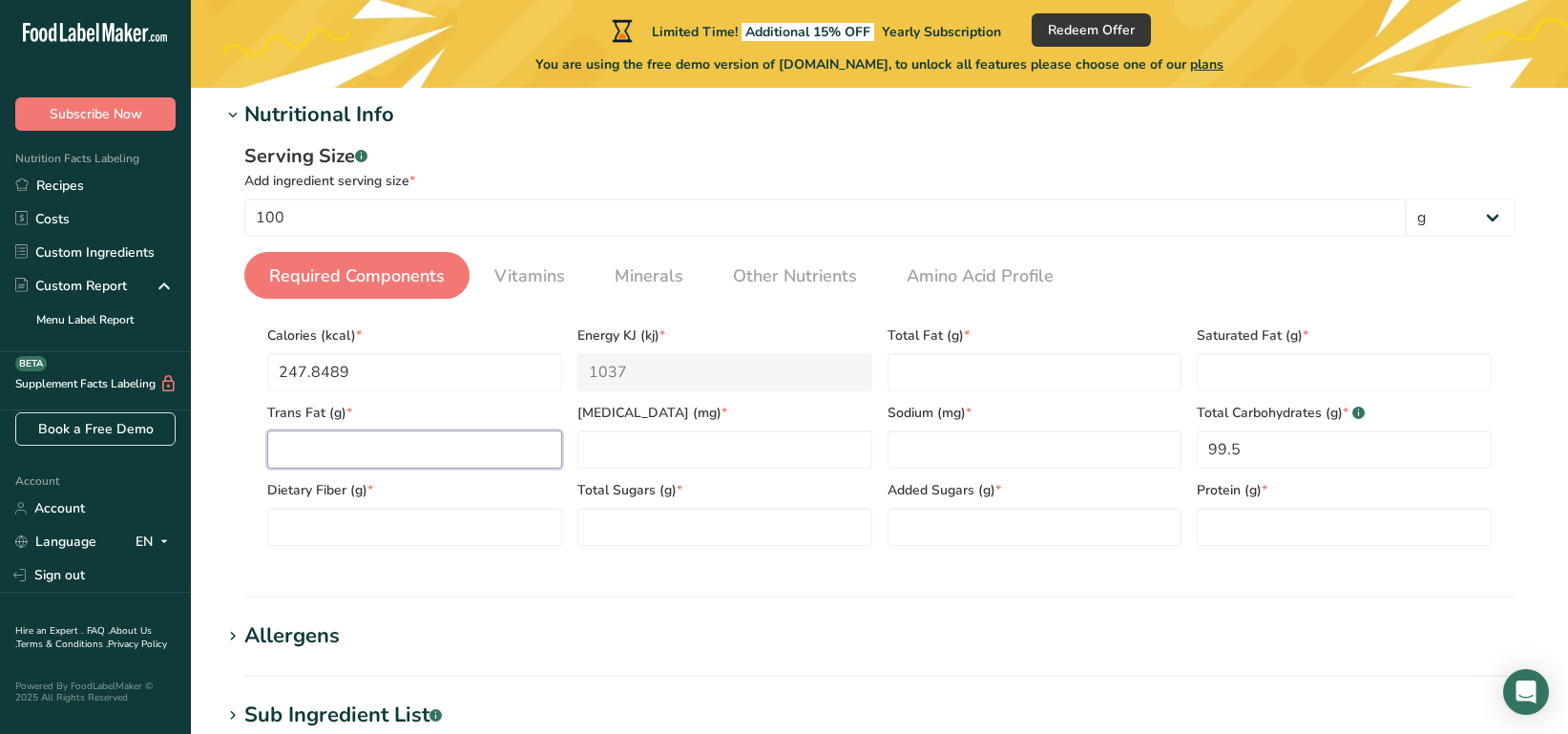 click at bounding box center (414, 450) 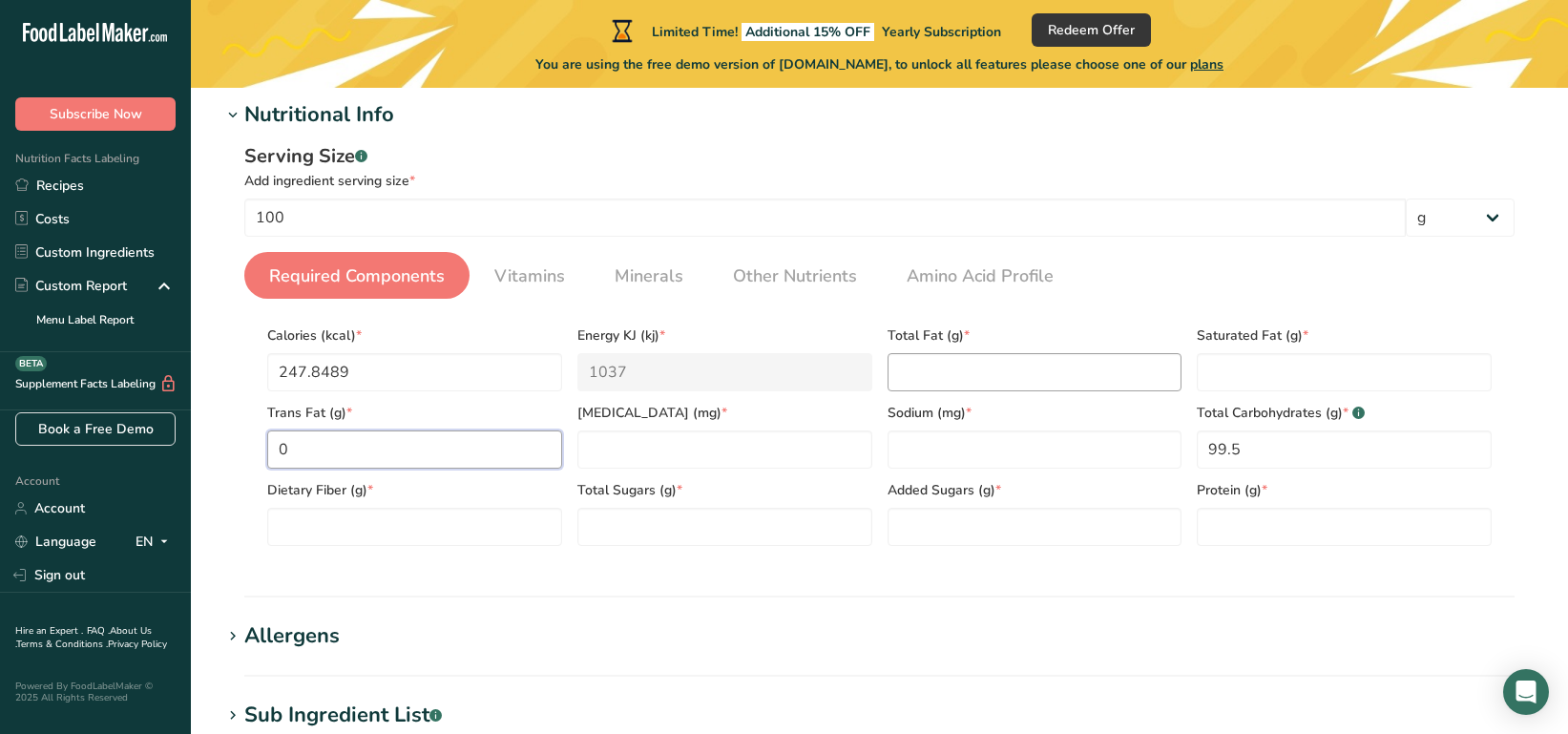type on "0" 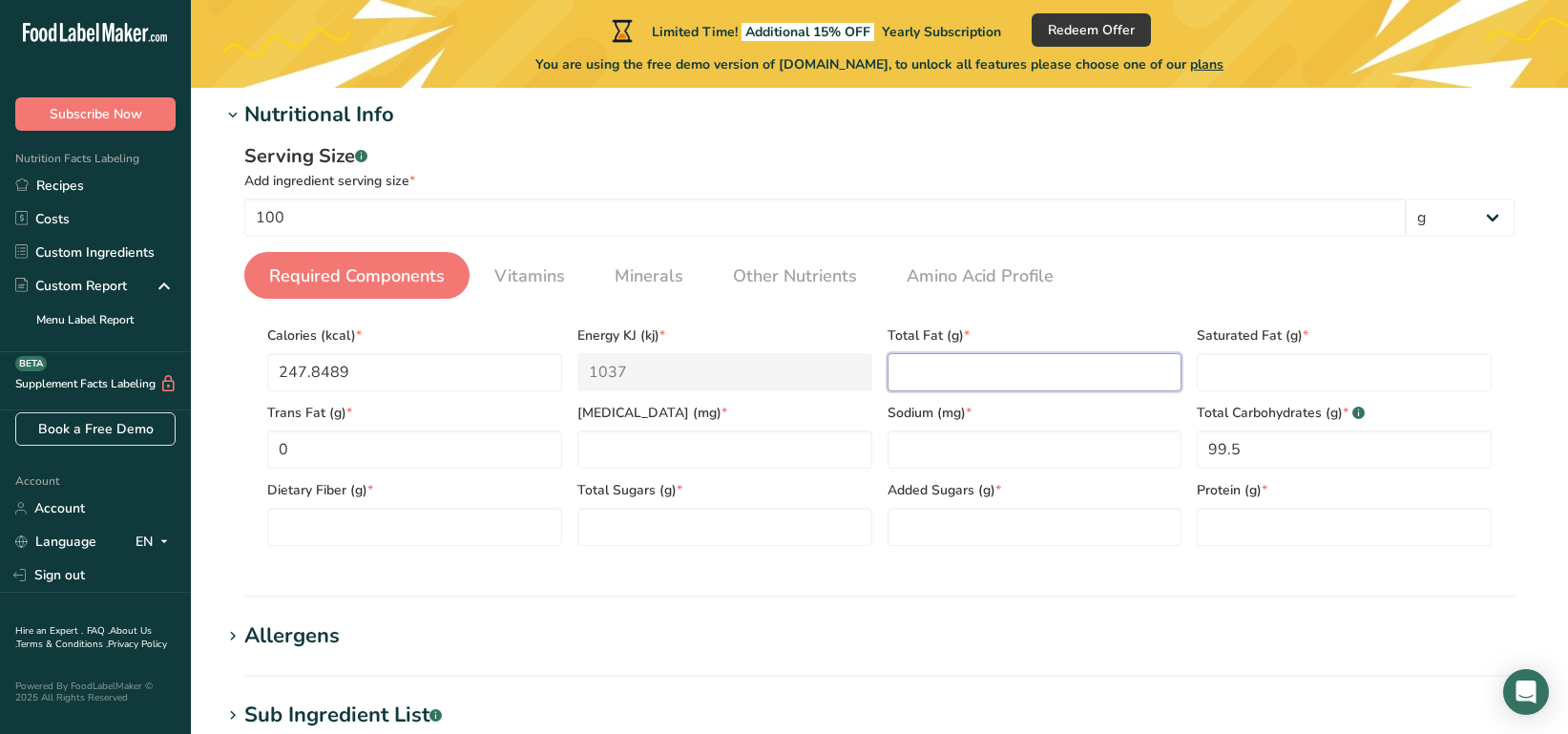 click at bounding box center (1035, 372) 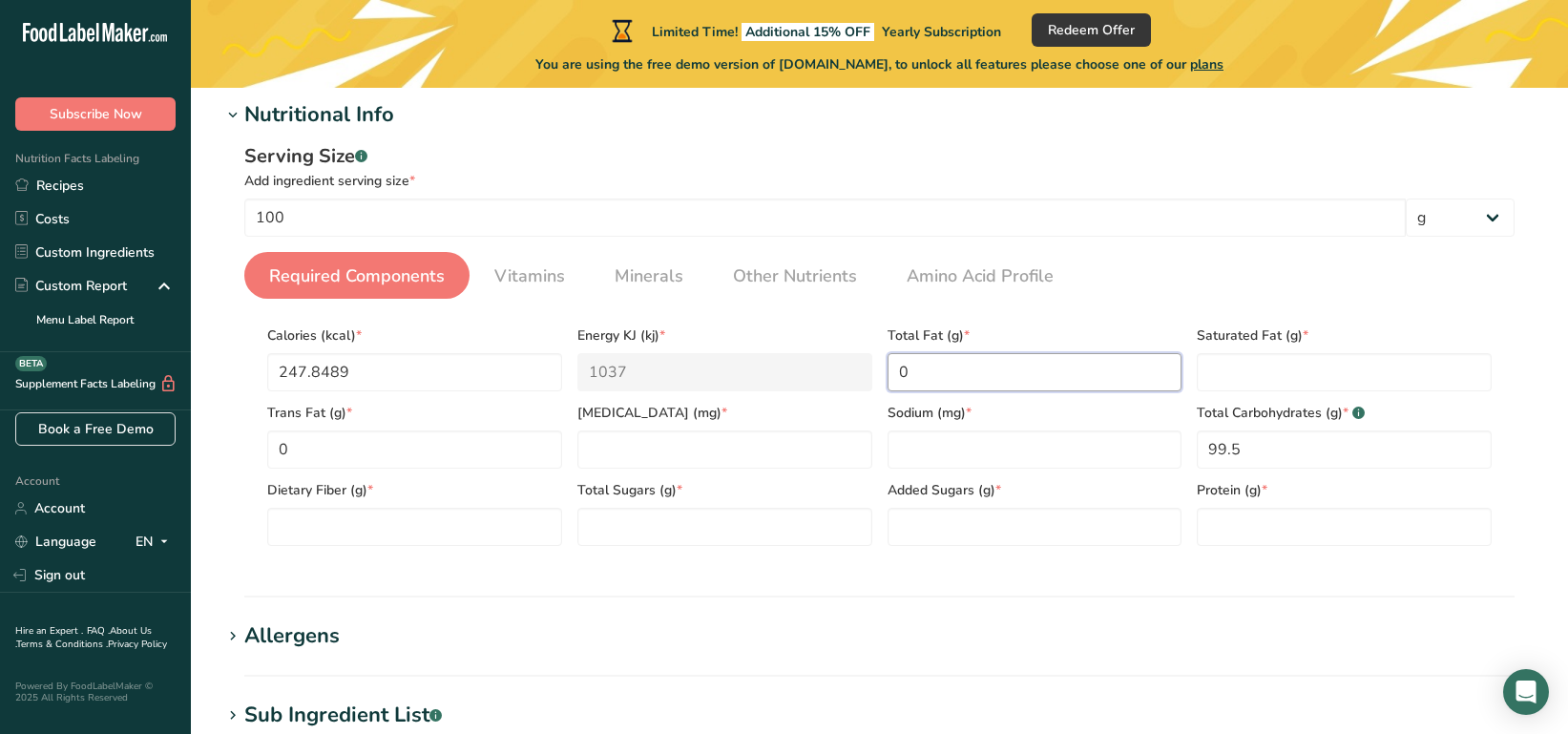 type on "0" 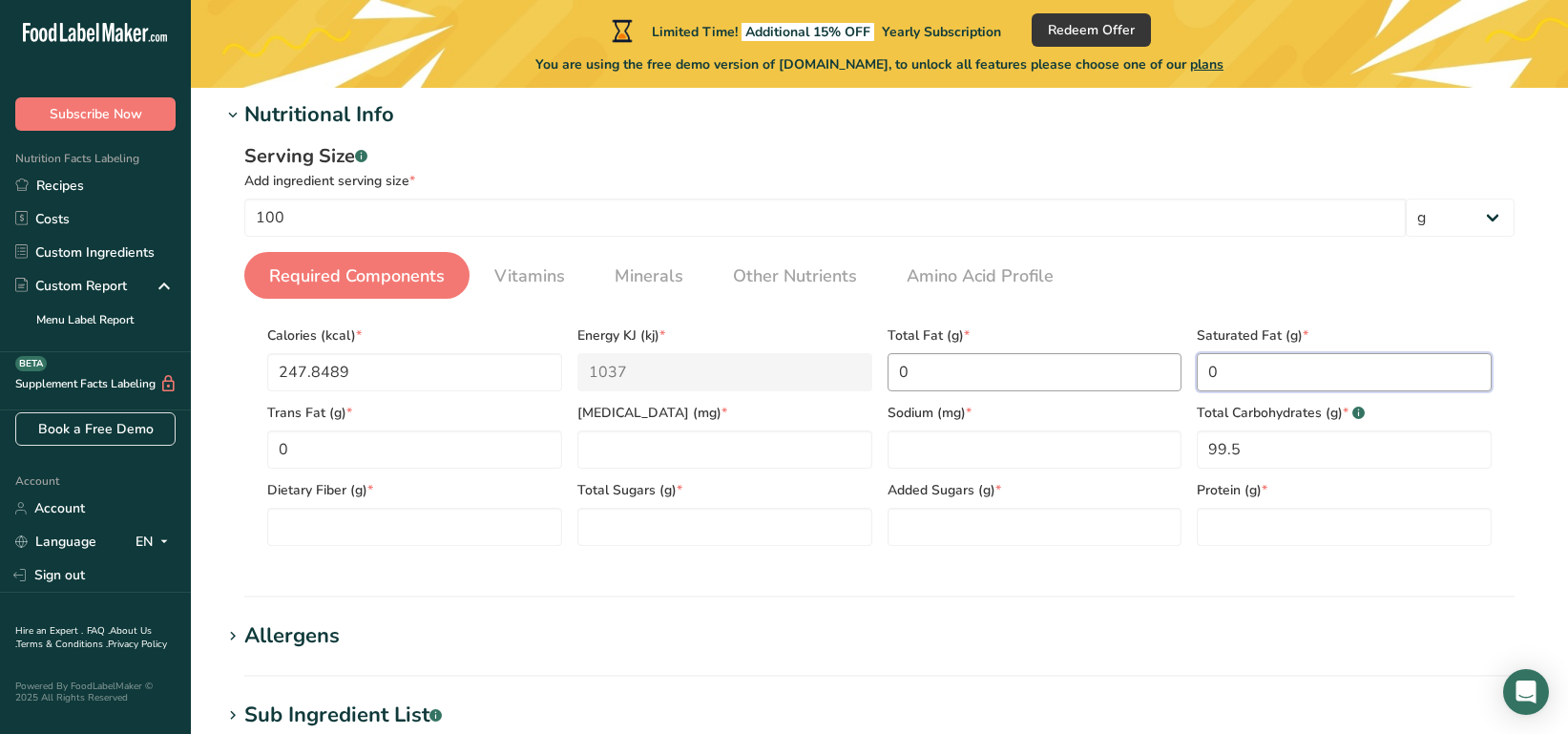 type on "0" 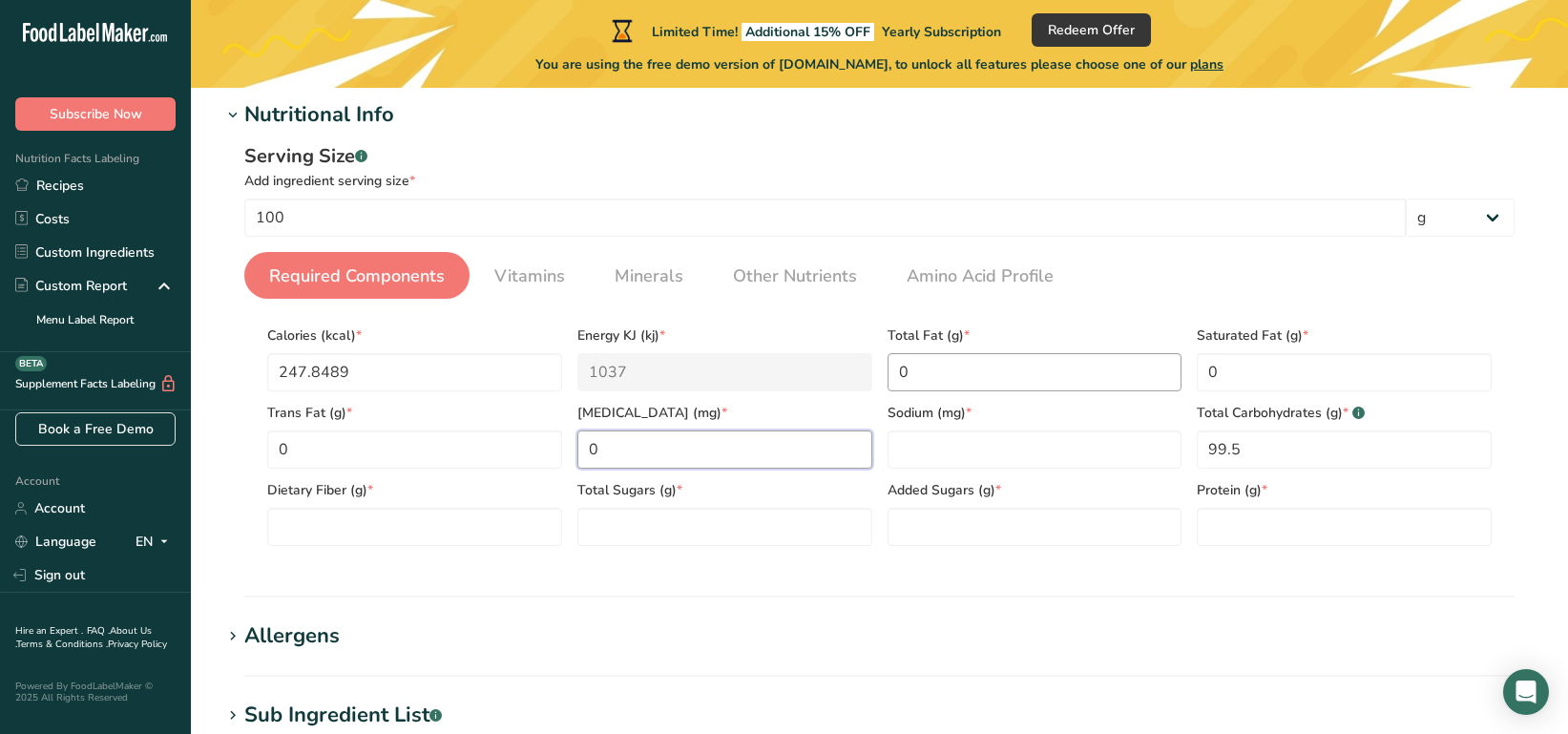 type on "0" 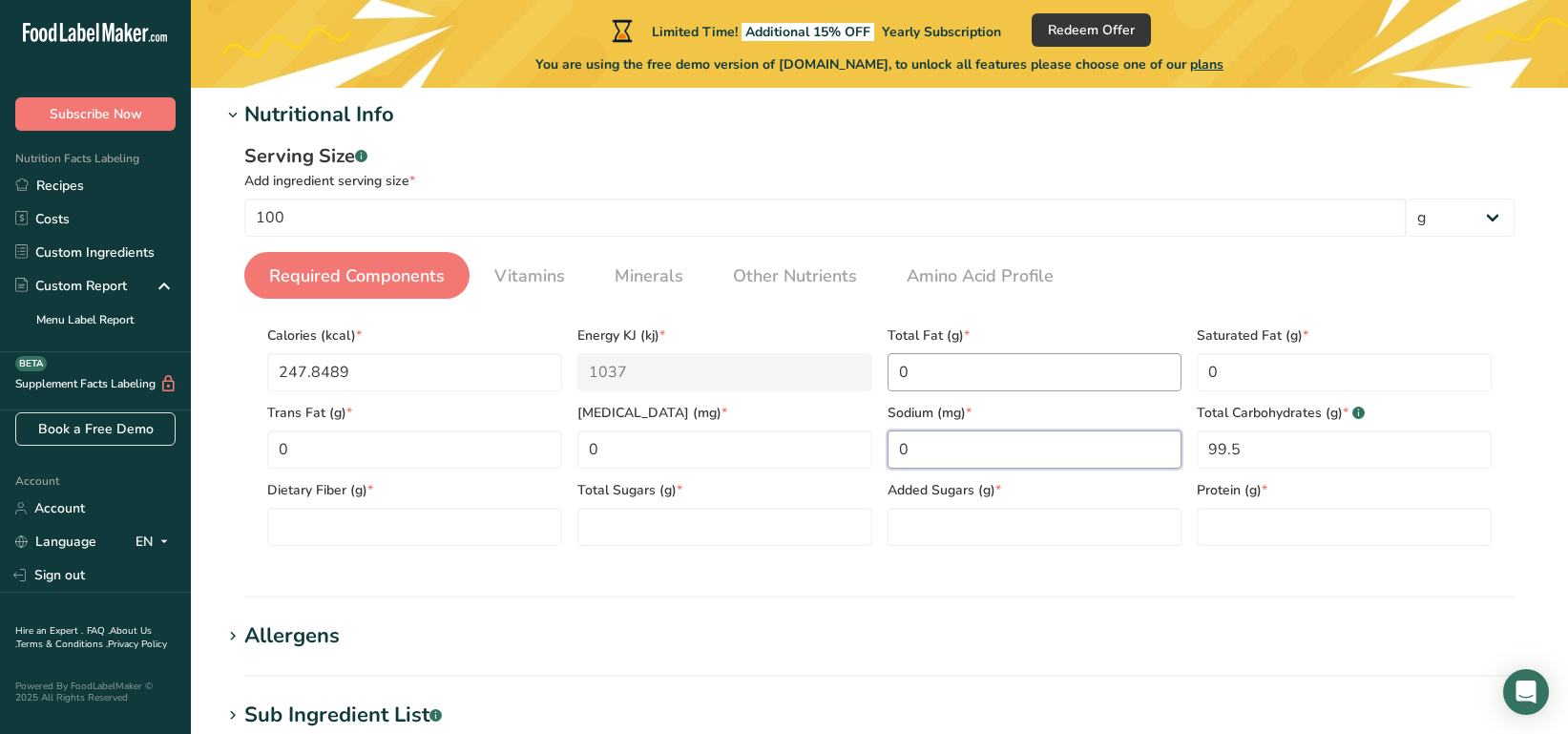 type on "0" 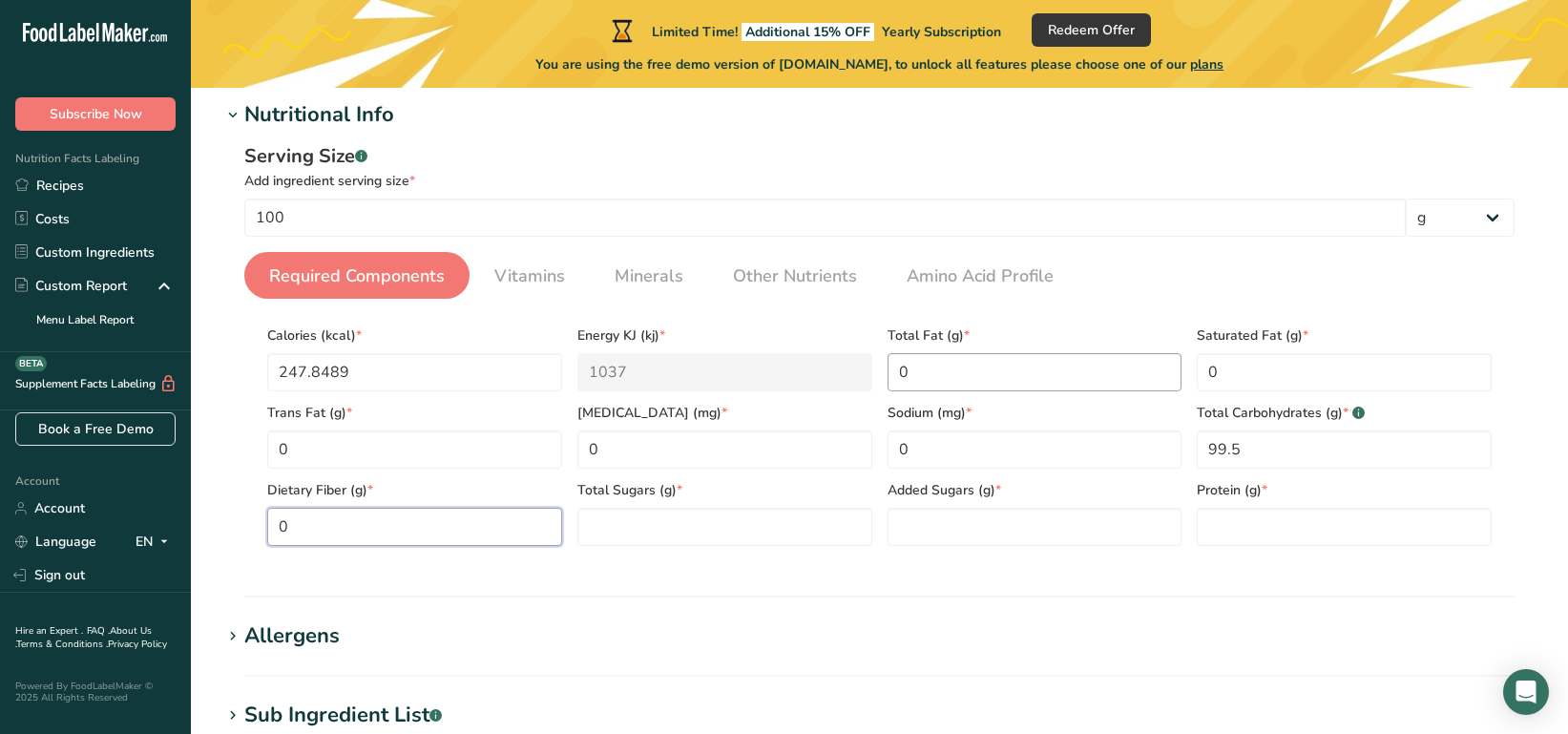 type on "0" 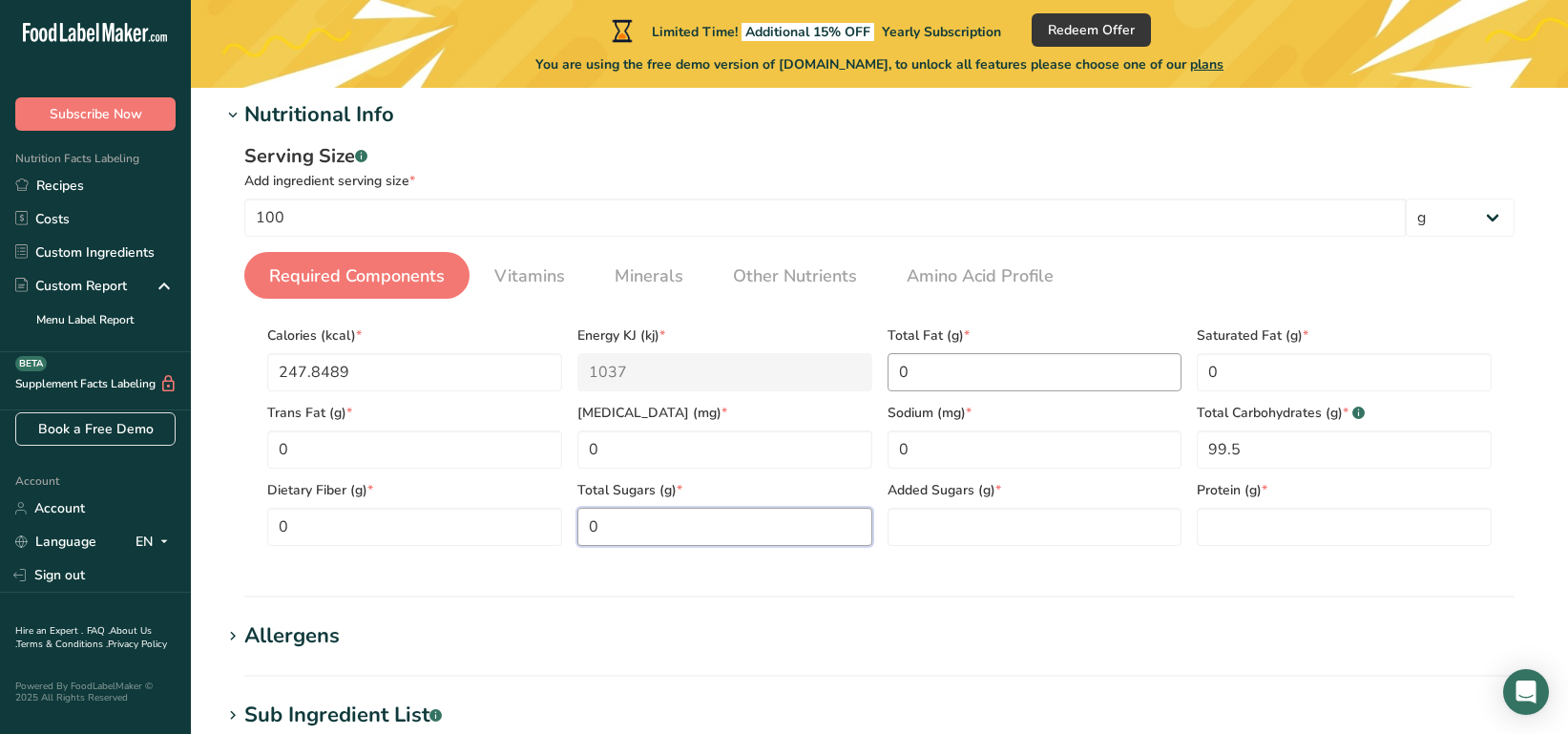 type on "0" 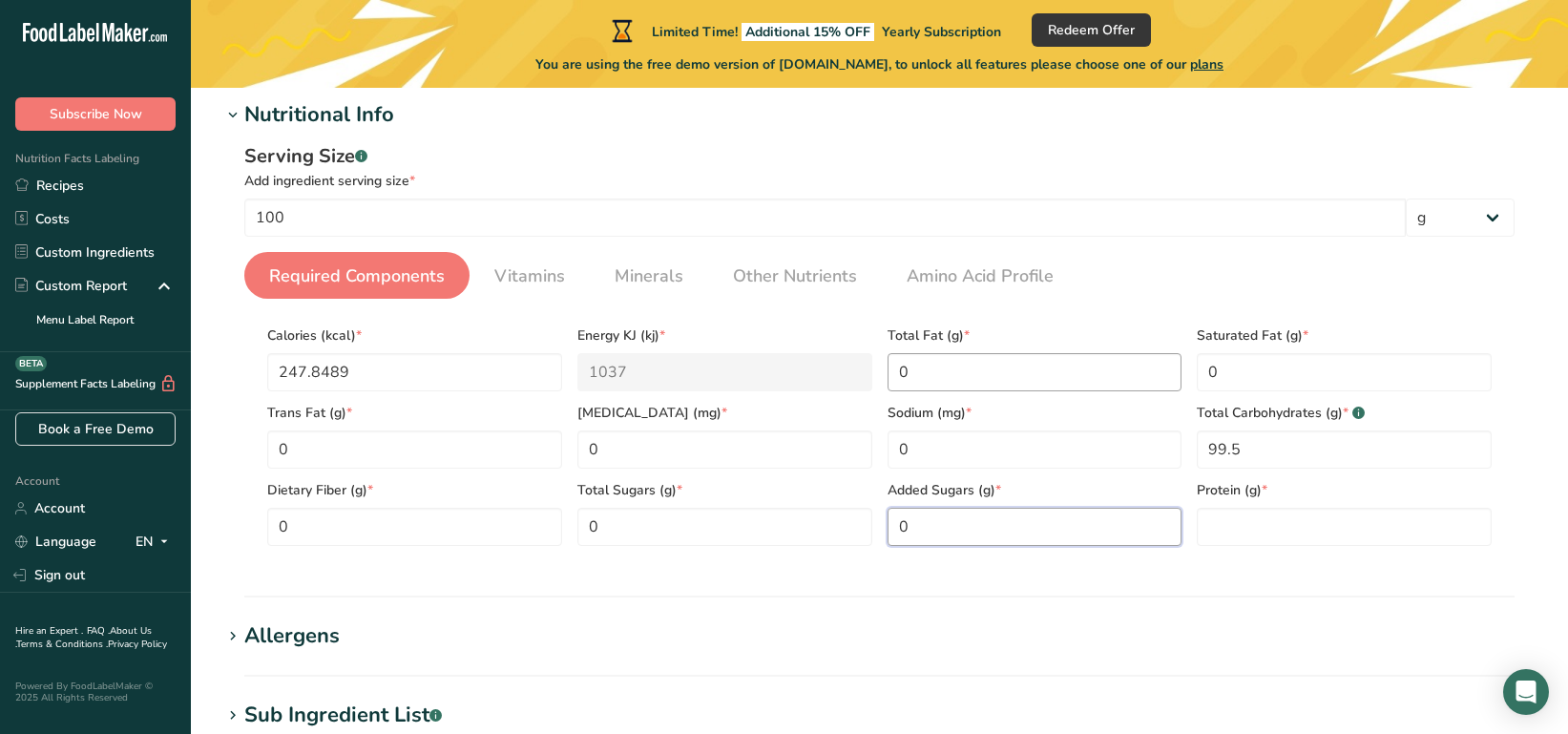 type on "0" 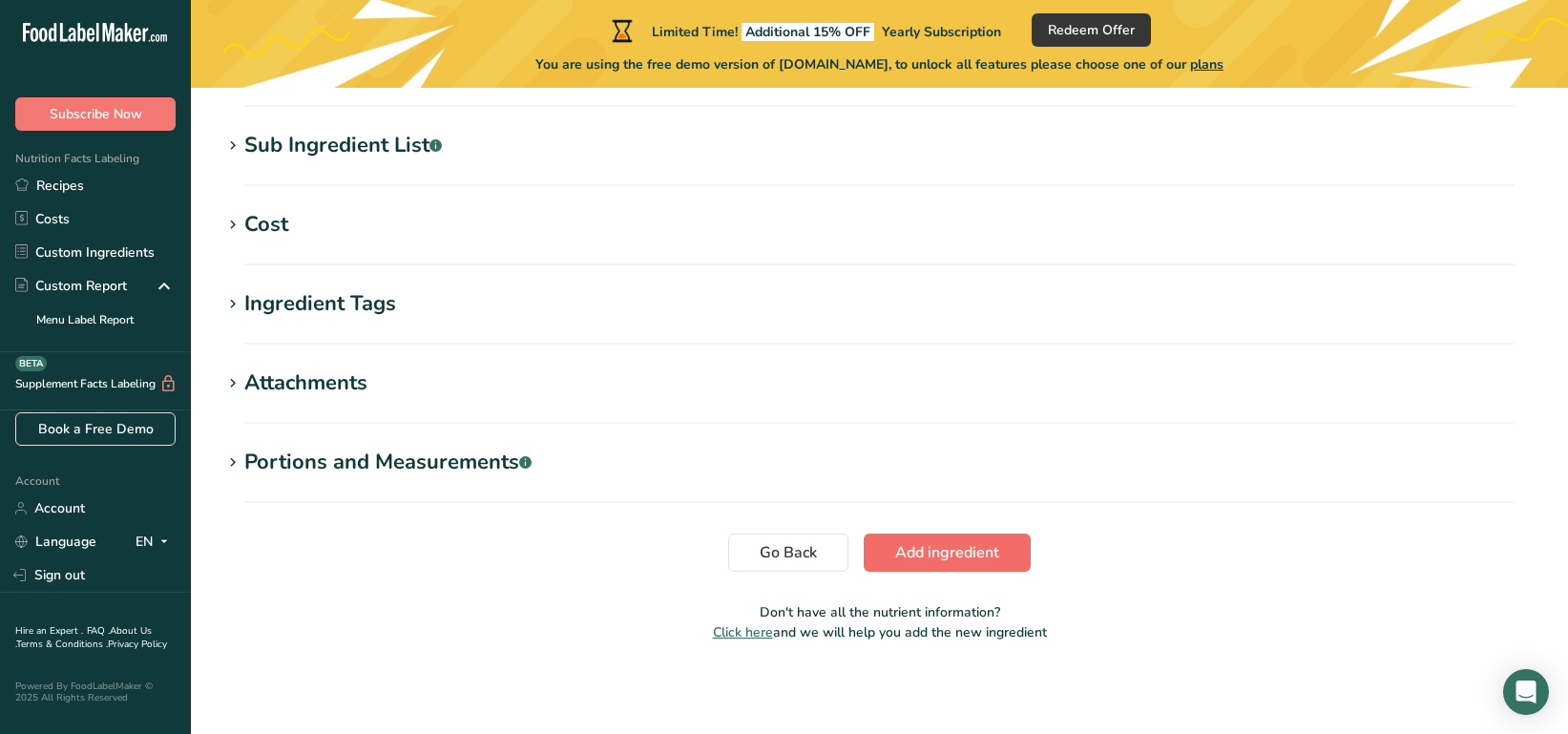 type on "0" 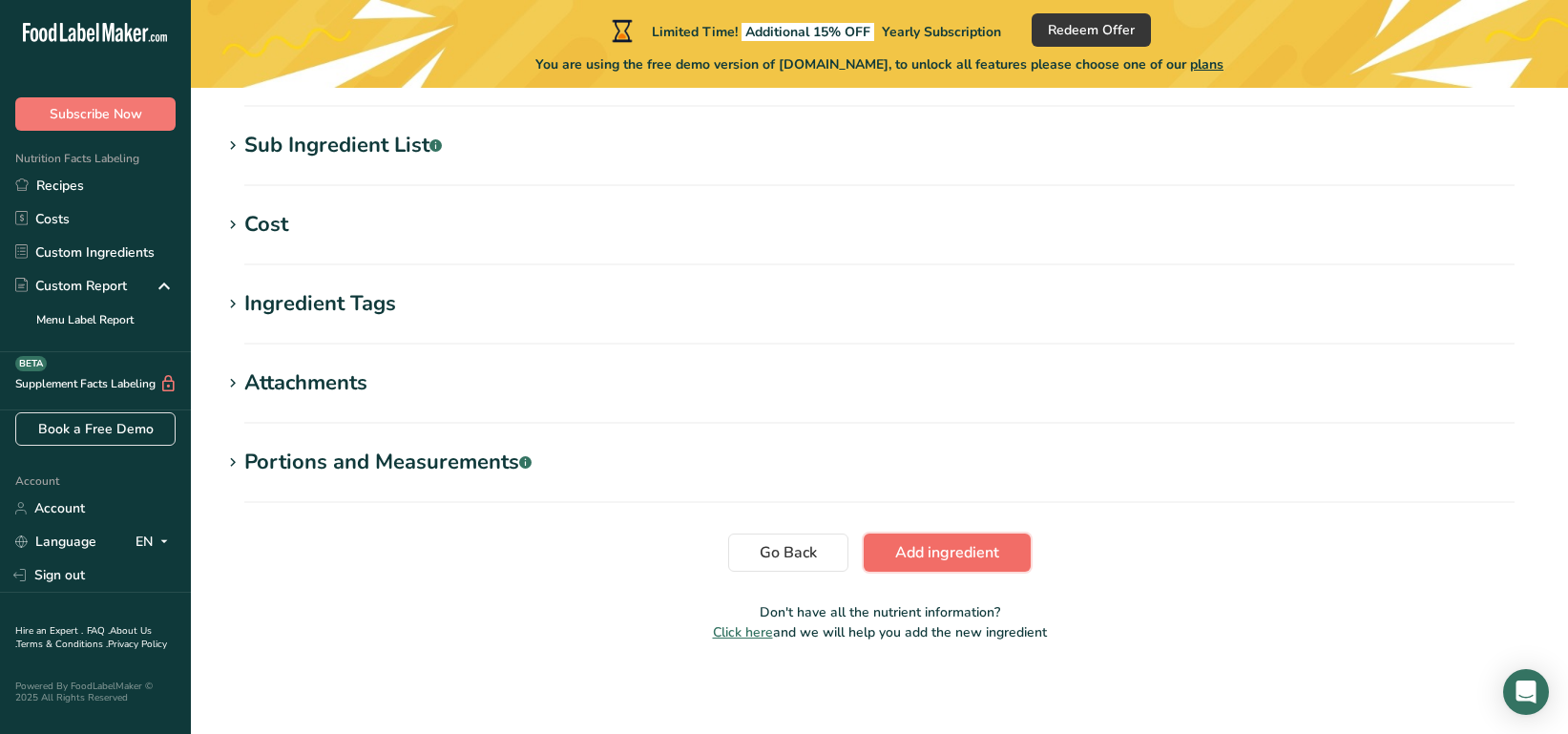 click on "Add ingredient" at bounding box center [947, 553] 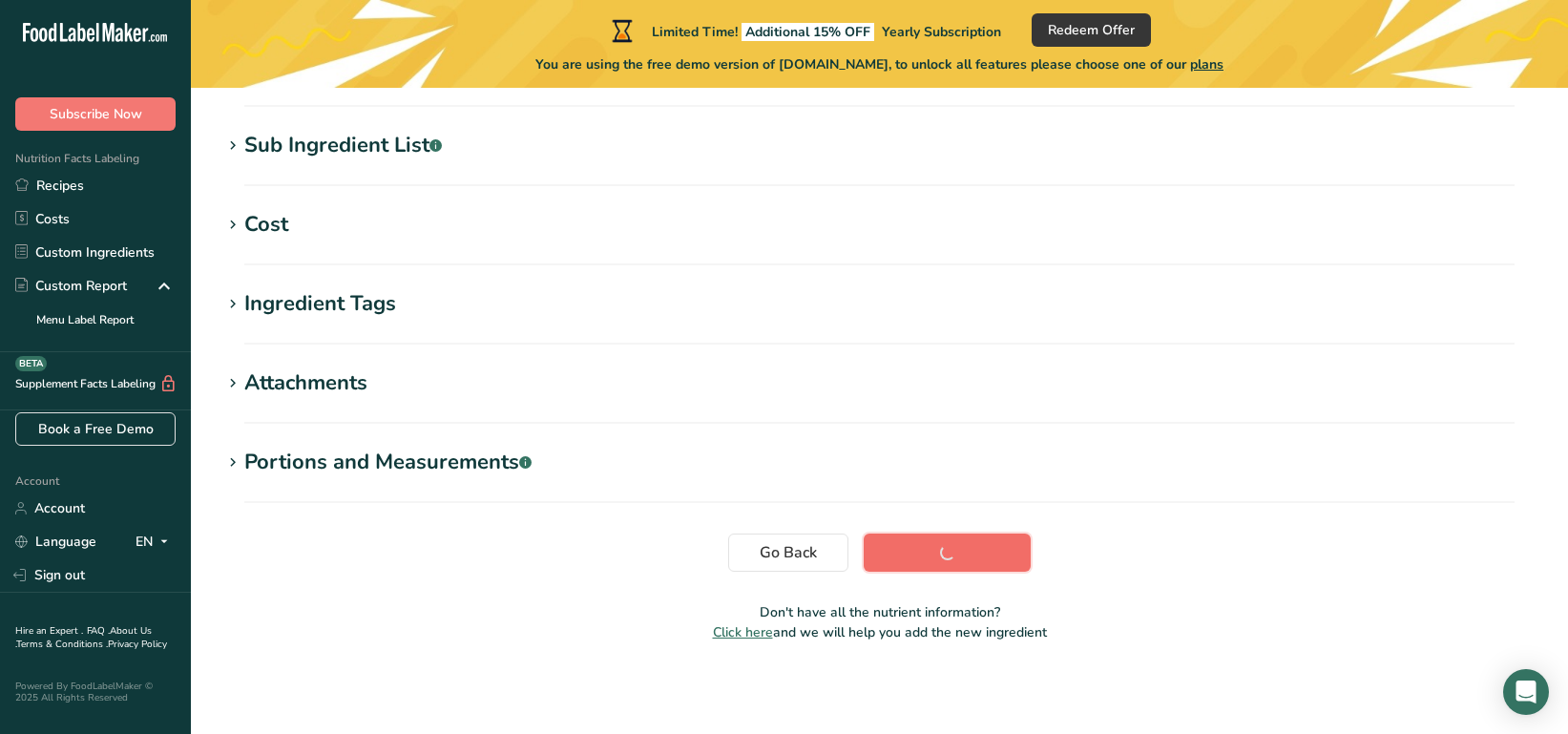 scroll, scrollTop: 379, scrollLeft: 0, axis: vertical 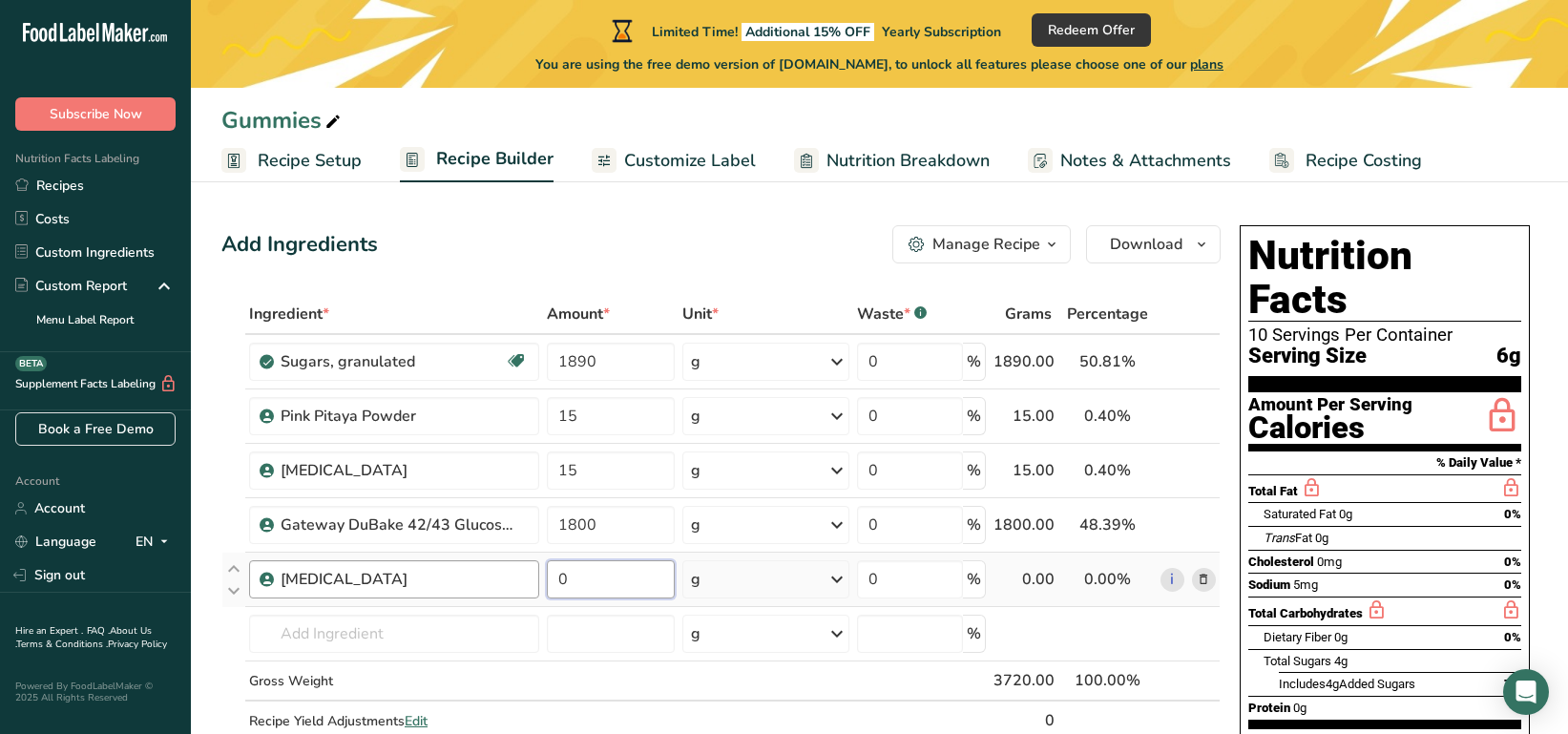 drag, startPoint x: 609, startPoint y: 588, endPoint x: 434, endPoint y: 563, distance: 176.7767 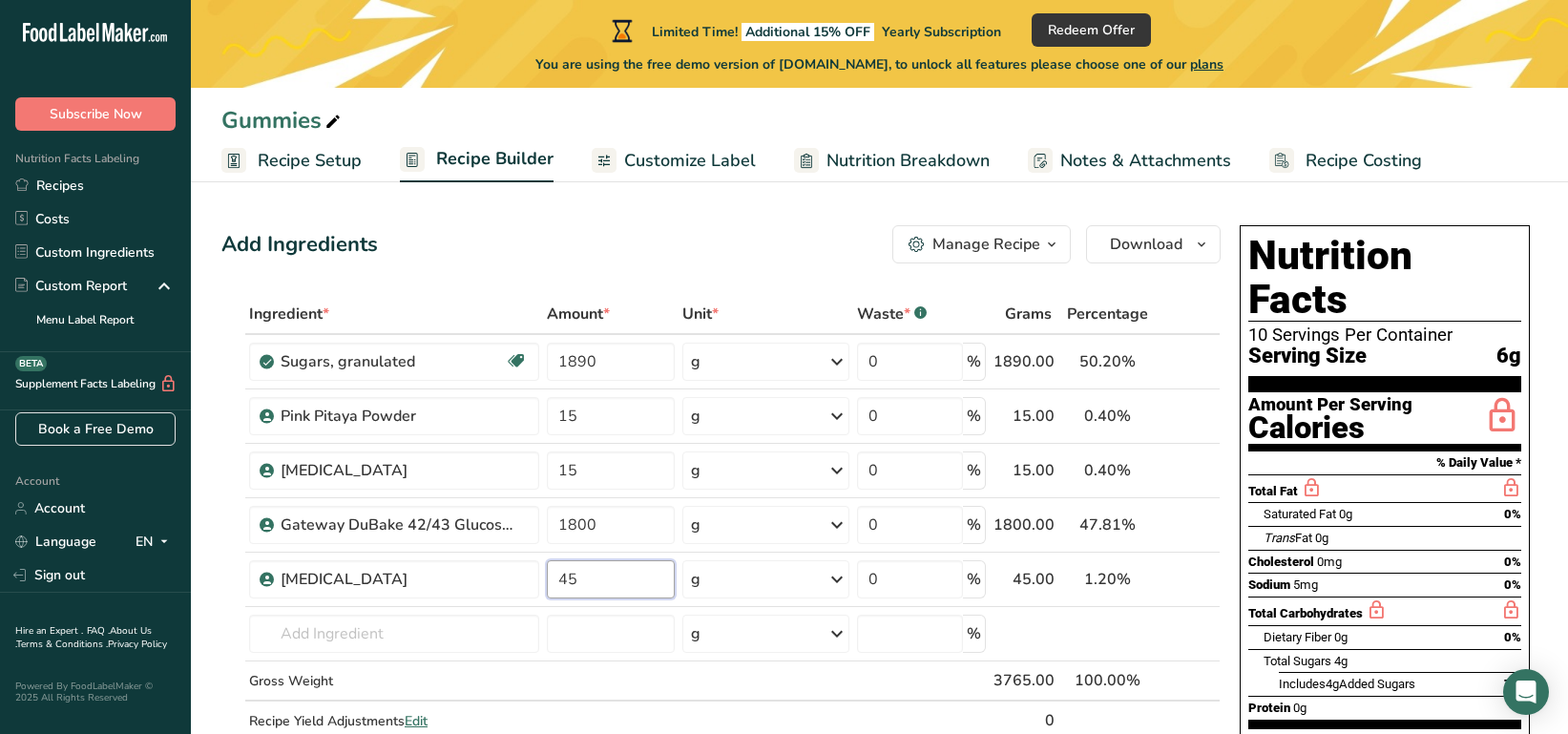 type on "45" 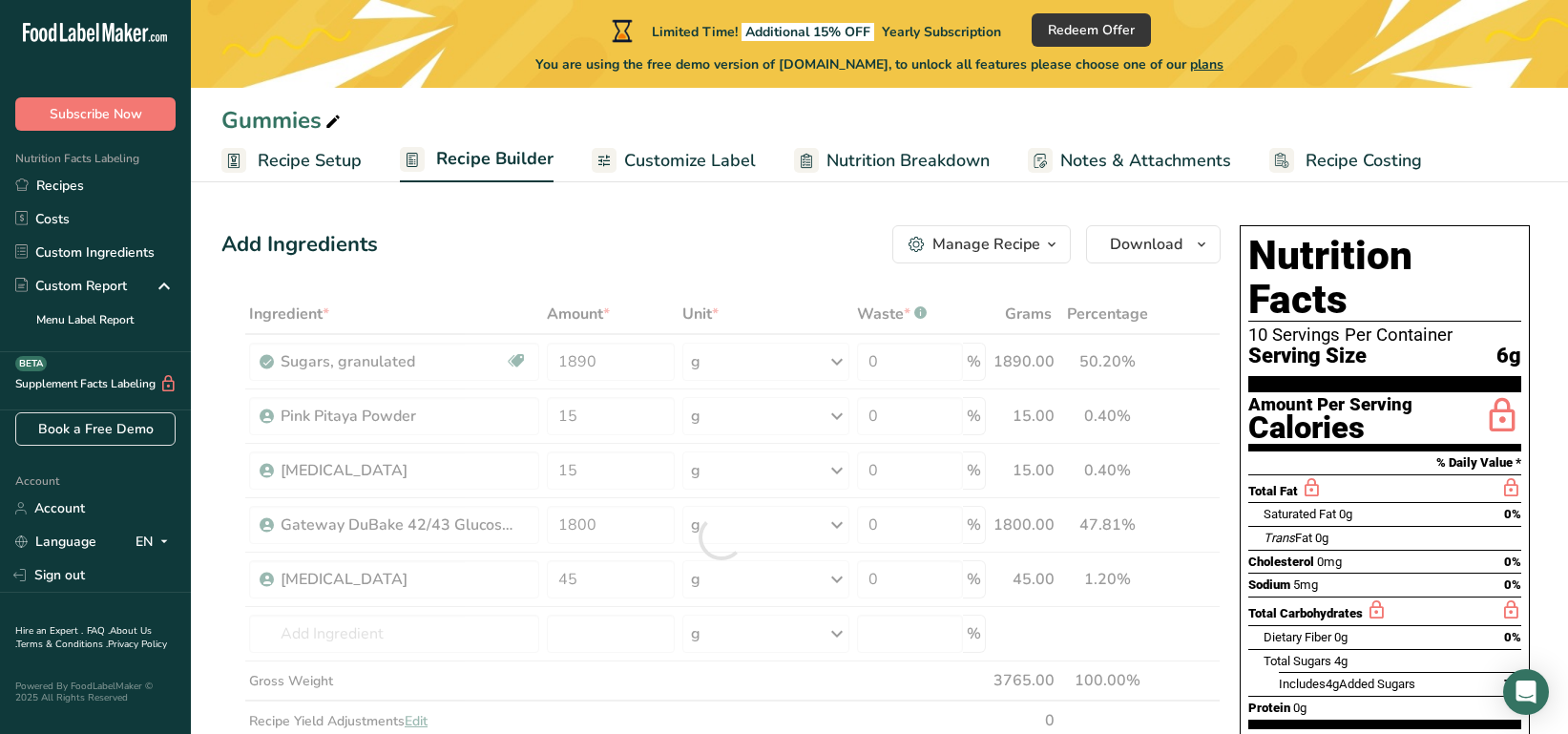 click on "Add Ingredients
Manage Recipe         Delete Recipe             Duplicate Recipe               Scale Recipe               Save as Sub-Recipe   .a-a{fill:#347362;}.b-a{fill:#fff;}                                 Nutrition Breakdown                 Recipe Card
NEW
Amino Acids Pattern Report             Activity History
Download
Choose your preferred label style
Standard FDA label
Standard FDA label
The most common format for nutrition facts labels in compliance with the FDA's typeface, style and requirements
Tabular FDA label
A label format compliant with the FDA regulations presented in a tabular (horizontal) display.
Linear FDA label
A simple linear display for small sized packages.
Simplified FDA label" at bounding box center (879, 828) 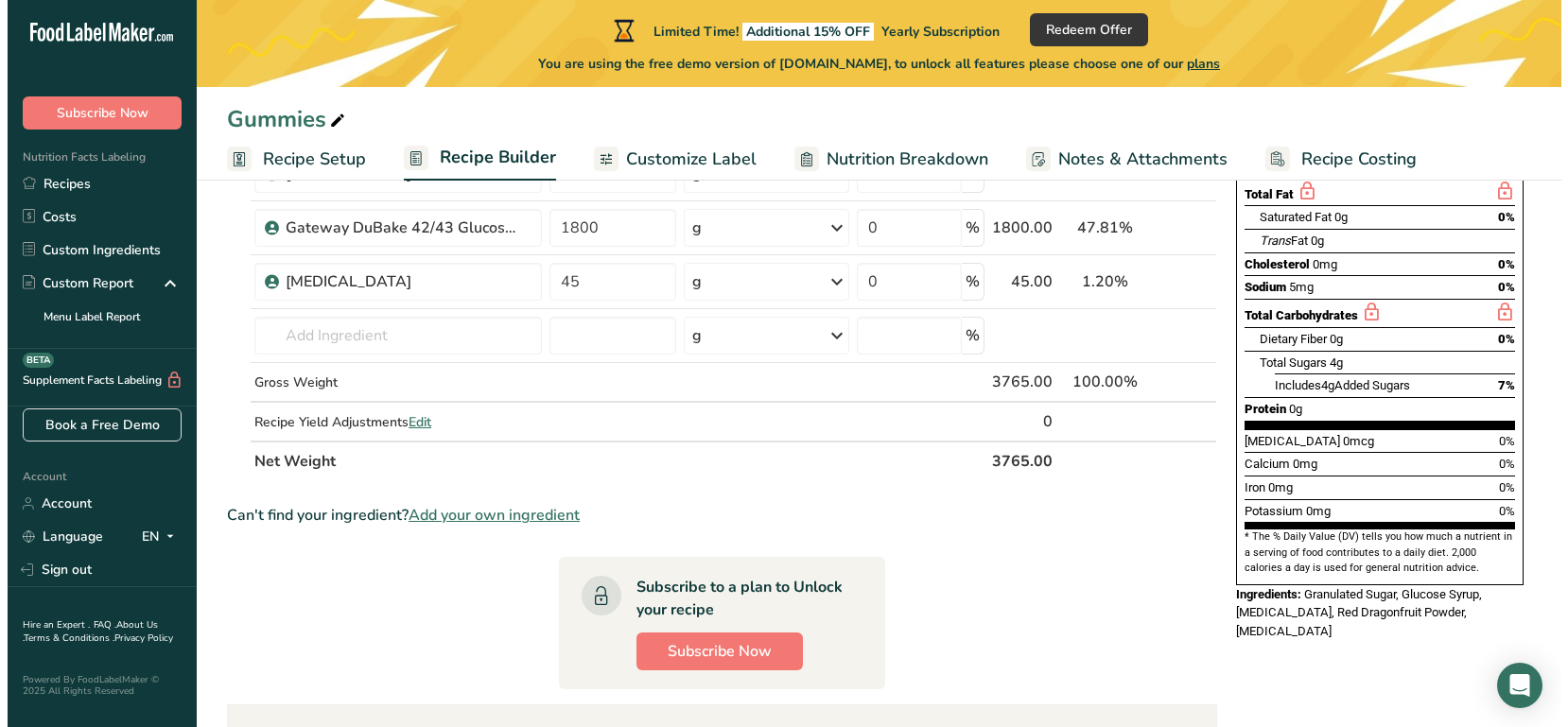 scroll, scrollTop: 252, scrollLeft: 0, axis: vertical 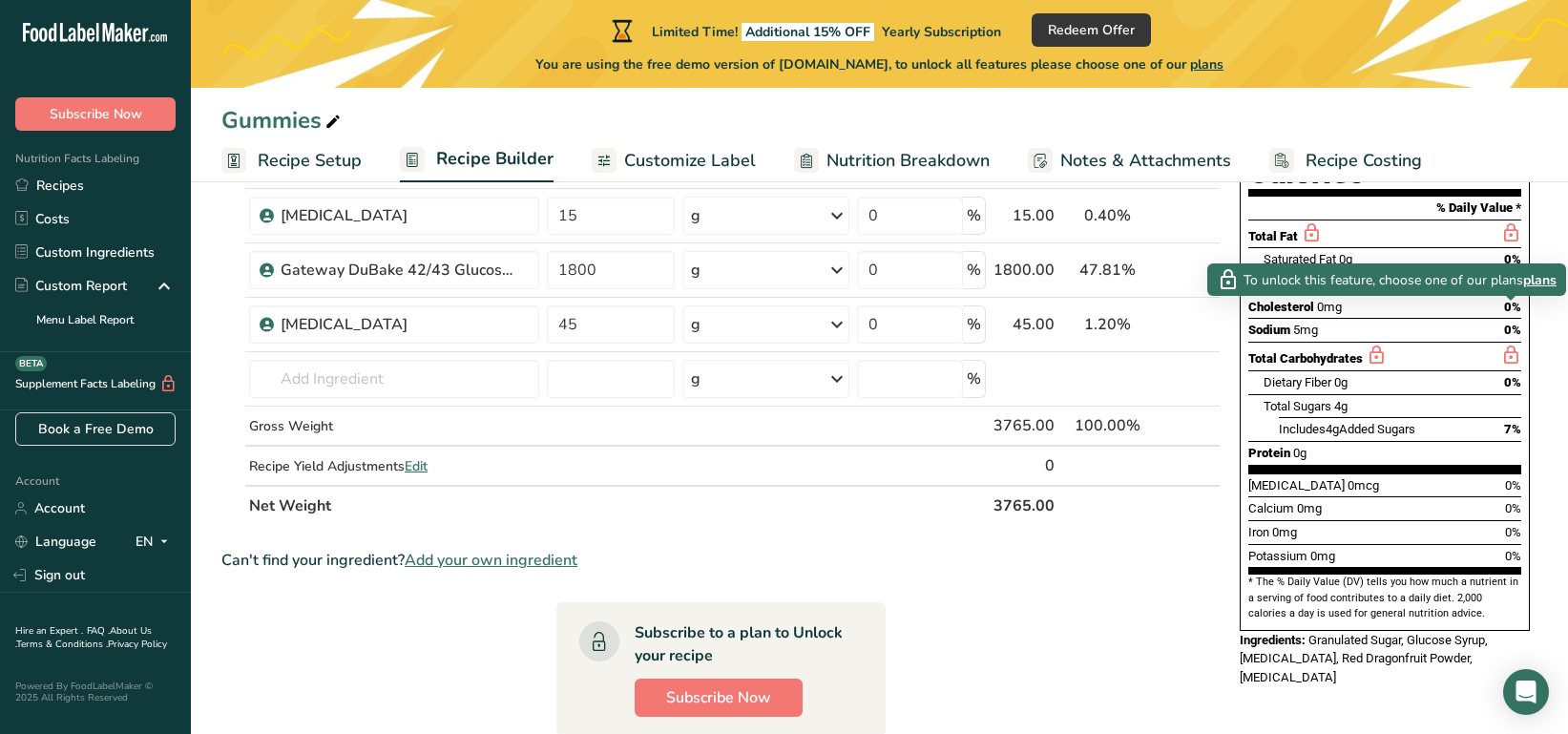 click on "plans" at bounding box center [1539, 280] 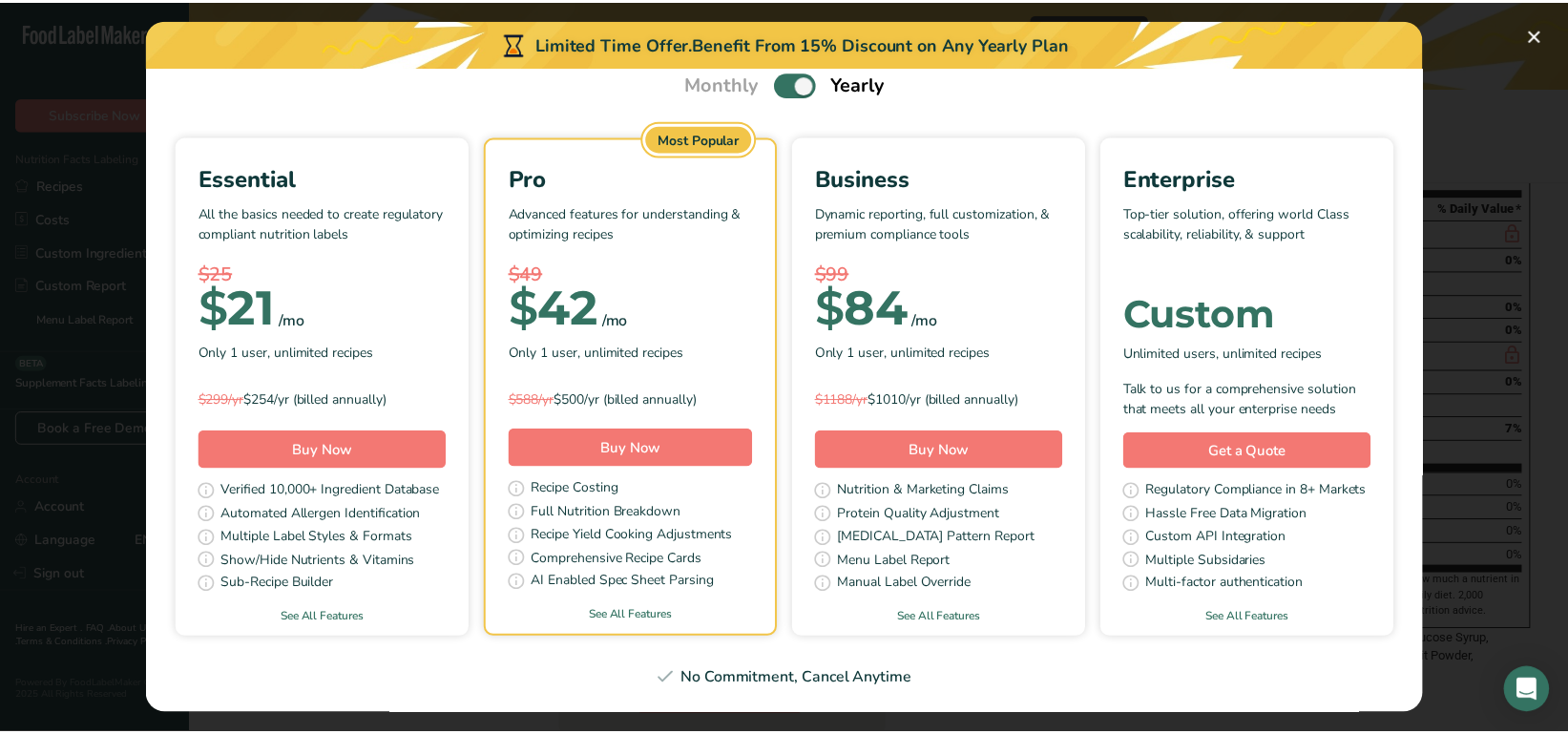 scroll, scrollTop: 0, scrollLeft: 0, axis: both 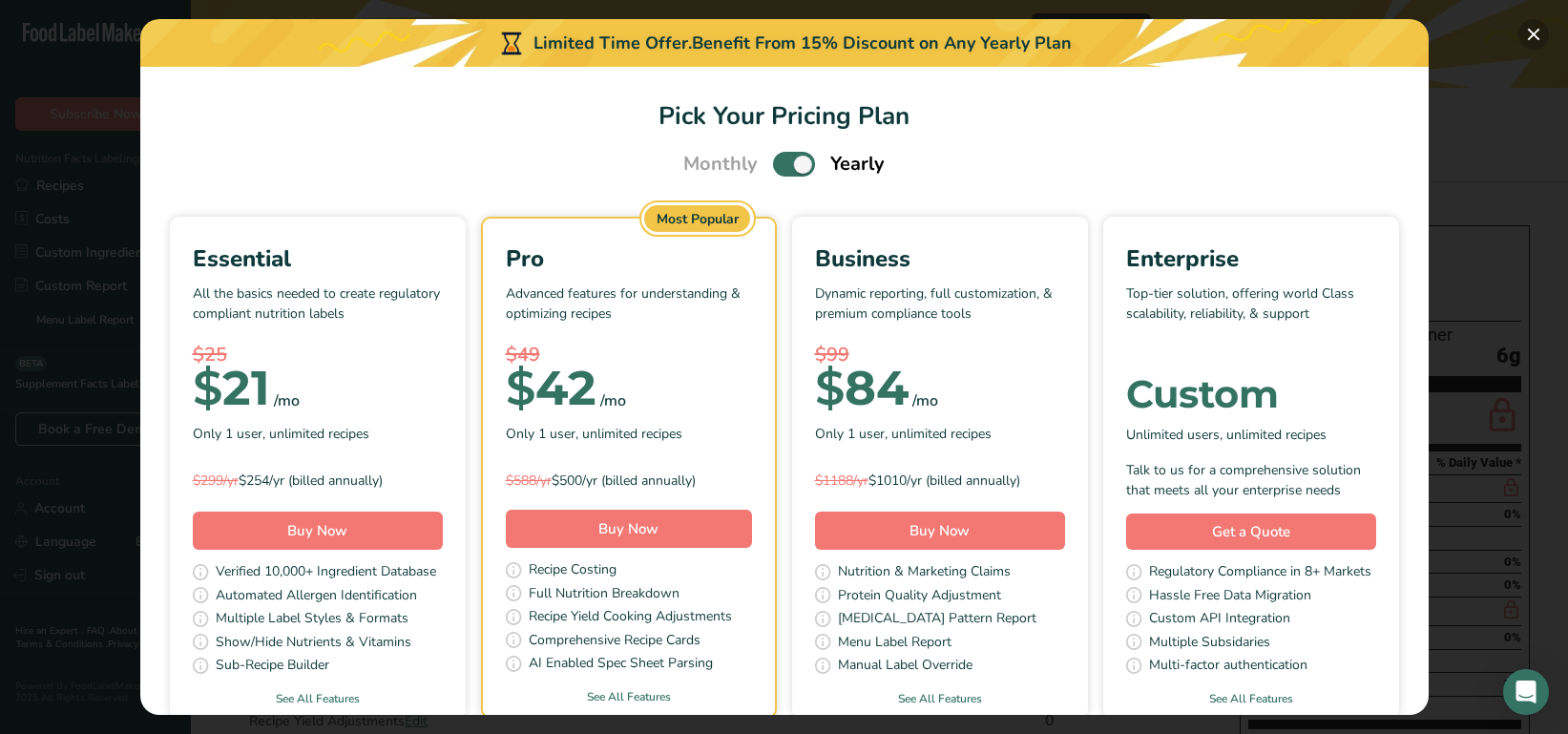 click at bounding box center [1534, 34] 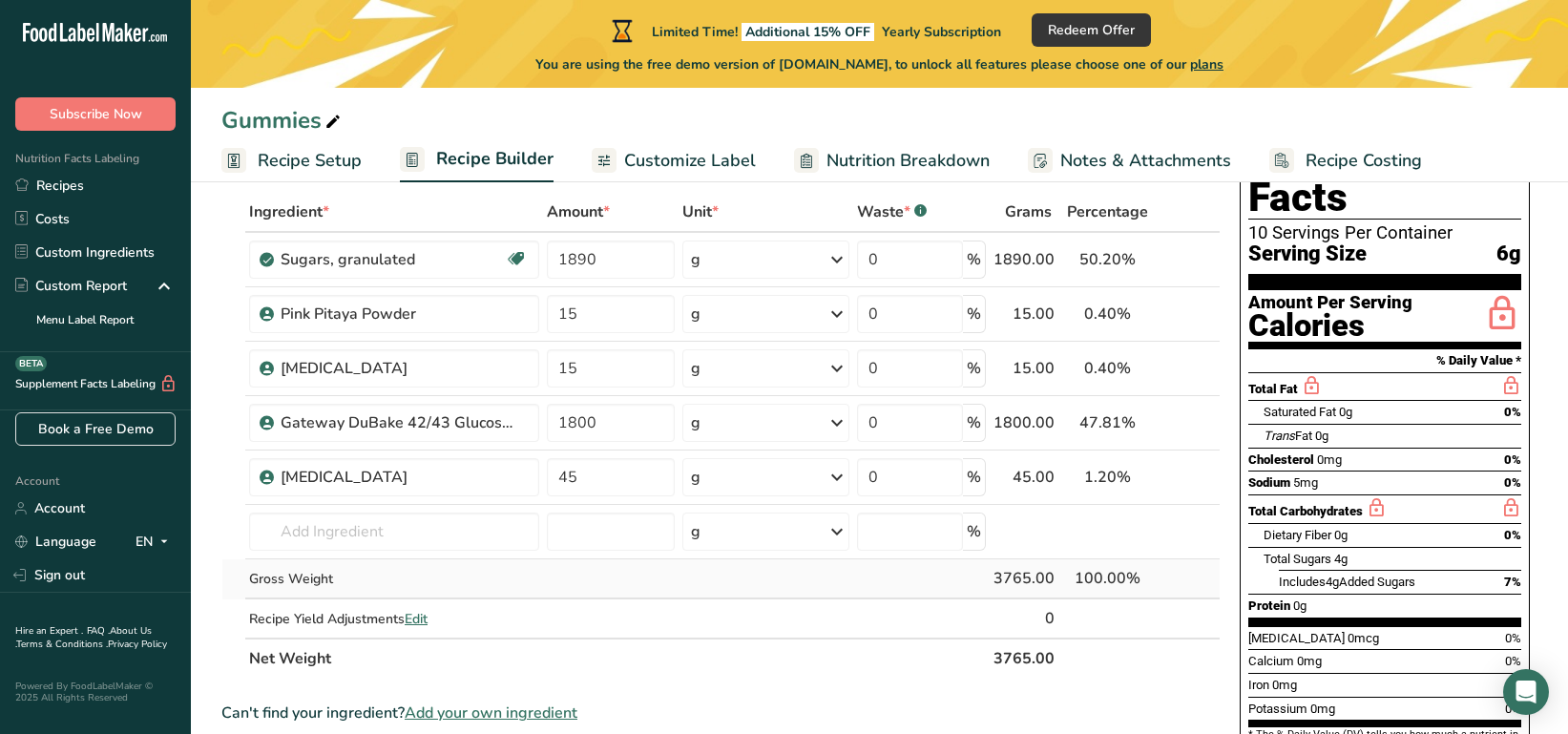 scroll, scrollTop: 61, scrollLeft: 0, axis: vertical 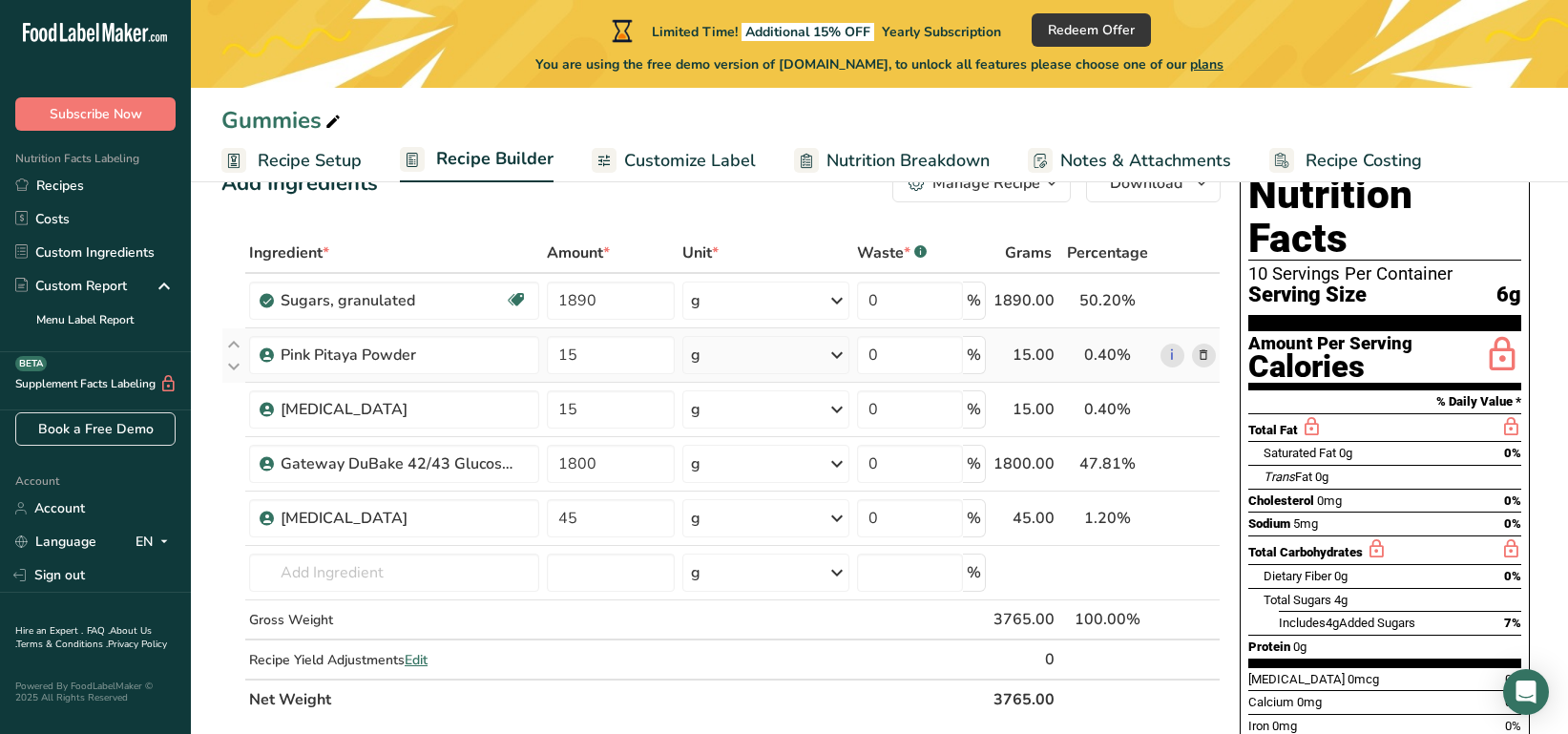 click at bounding box center (1203, 355) 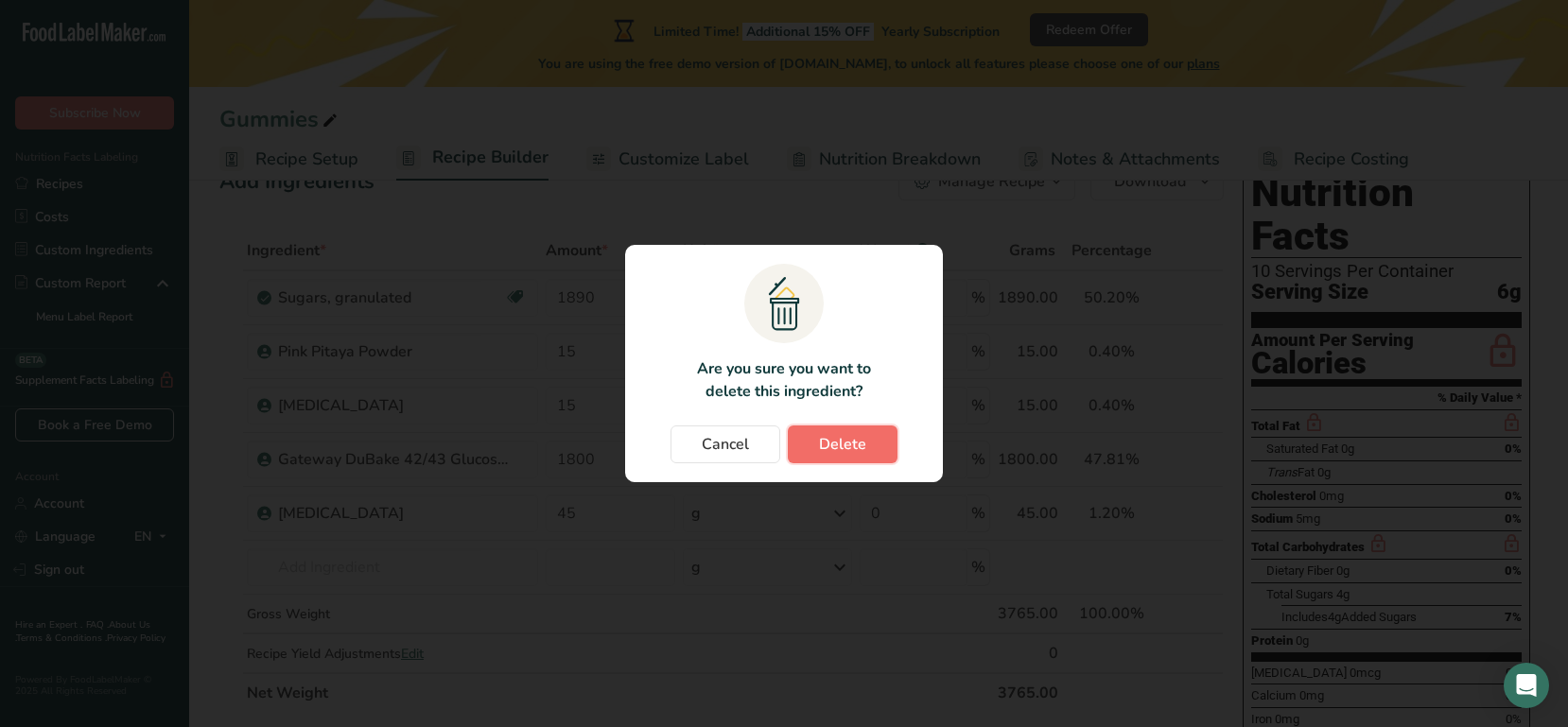 click on "Delete" at bounding box center (843, 444) 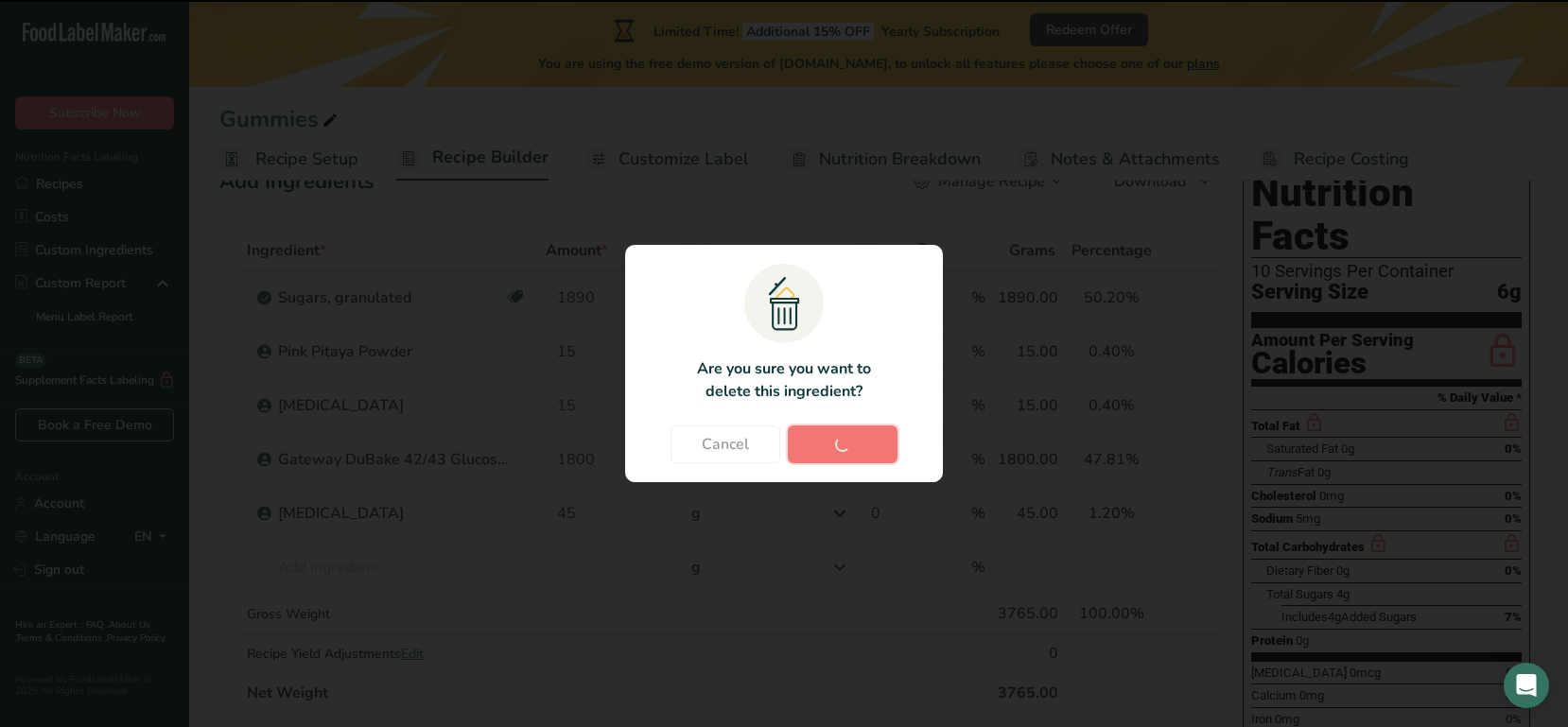 type on "1800" 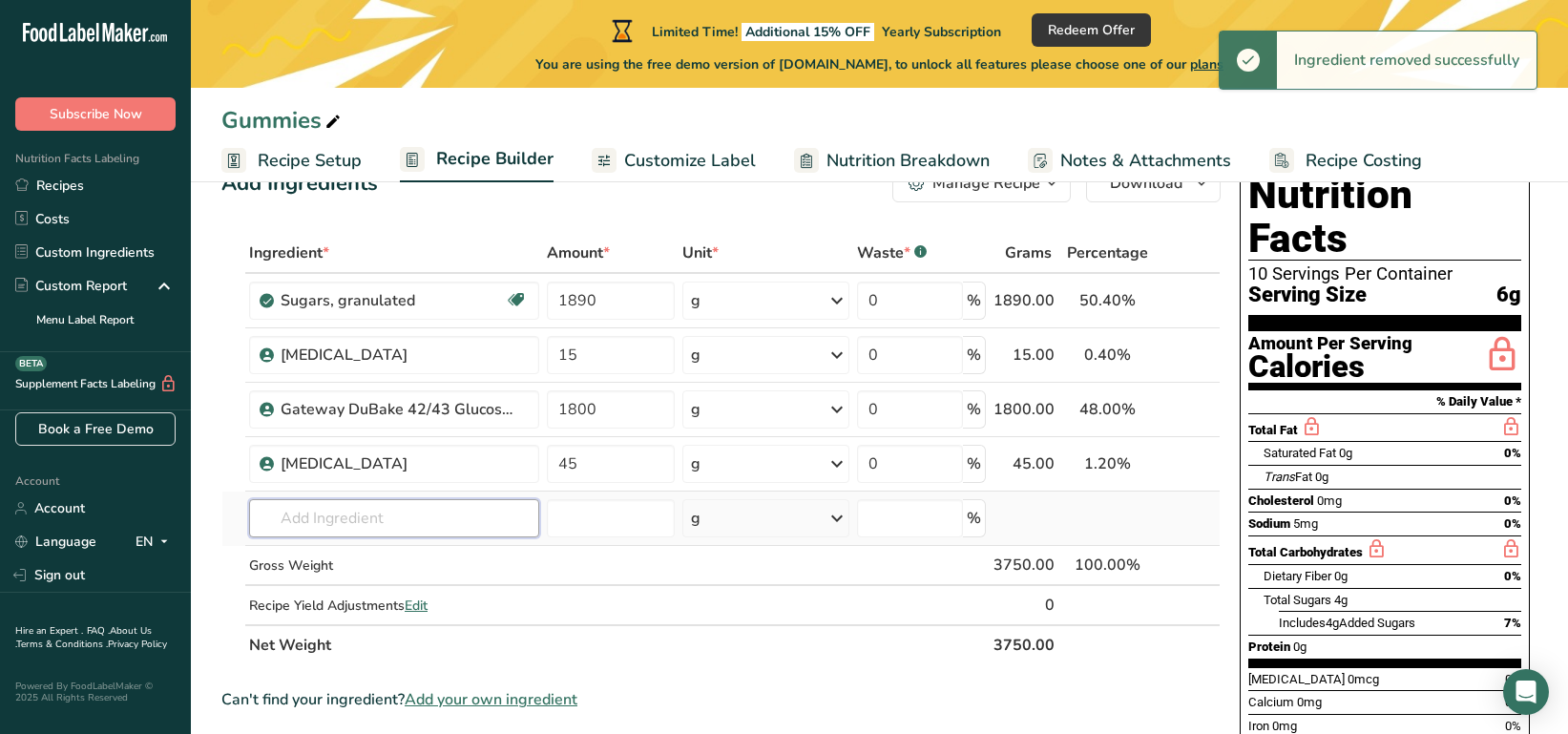 click at bounding box center [394, 518] 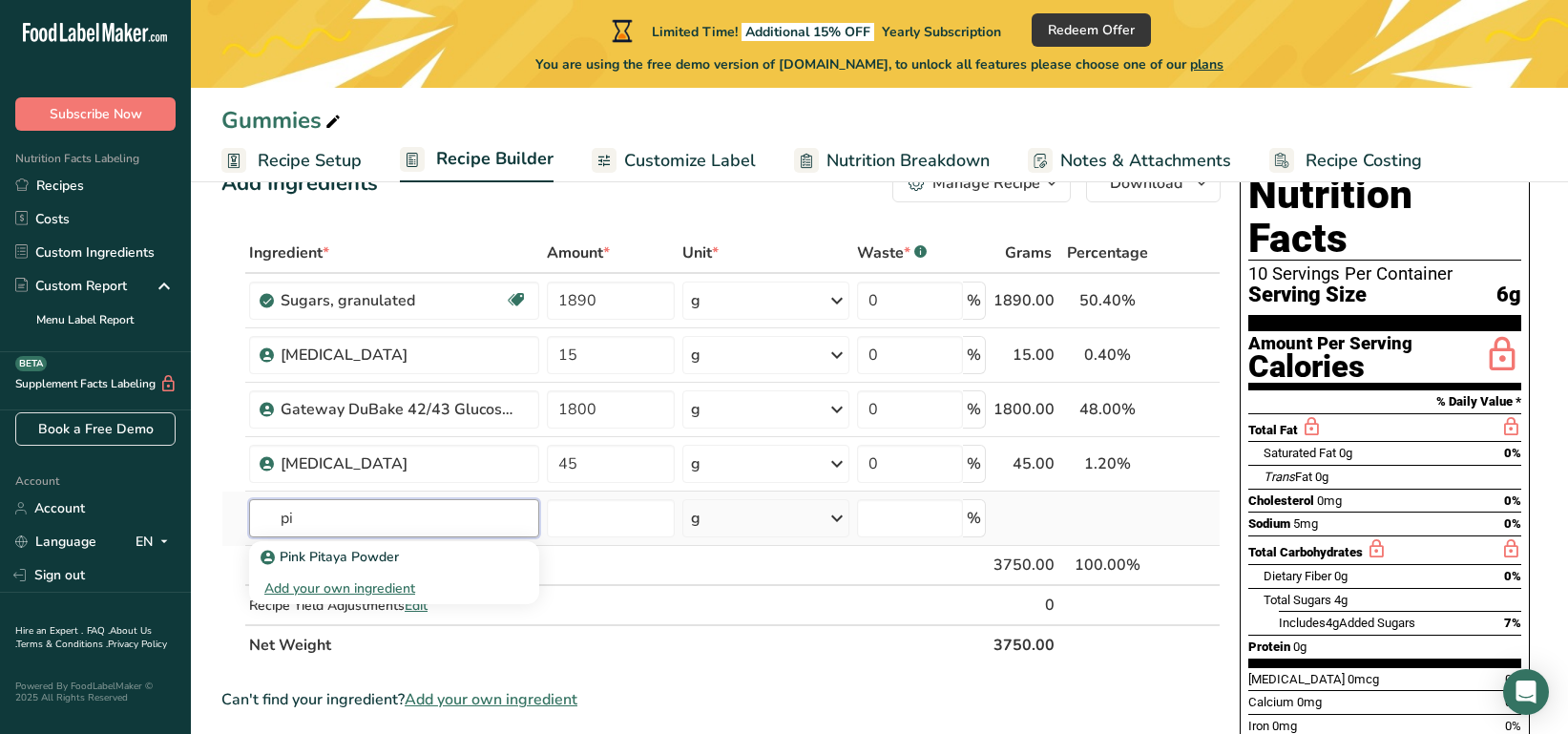 type on "p" 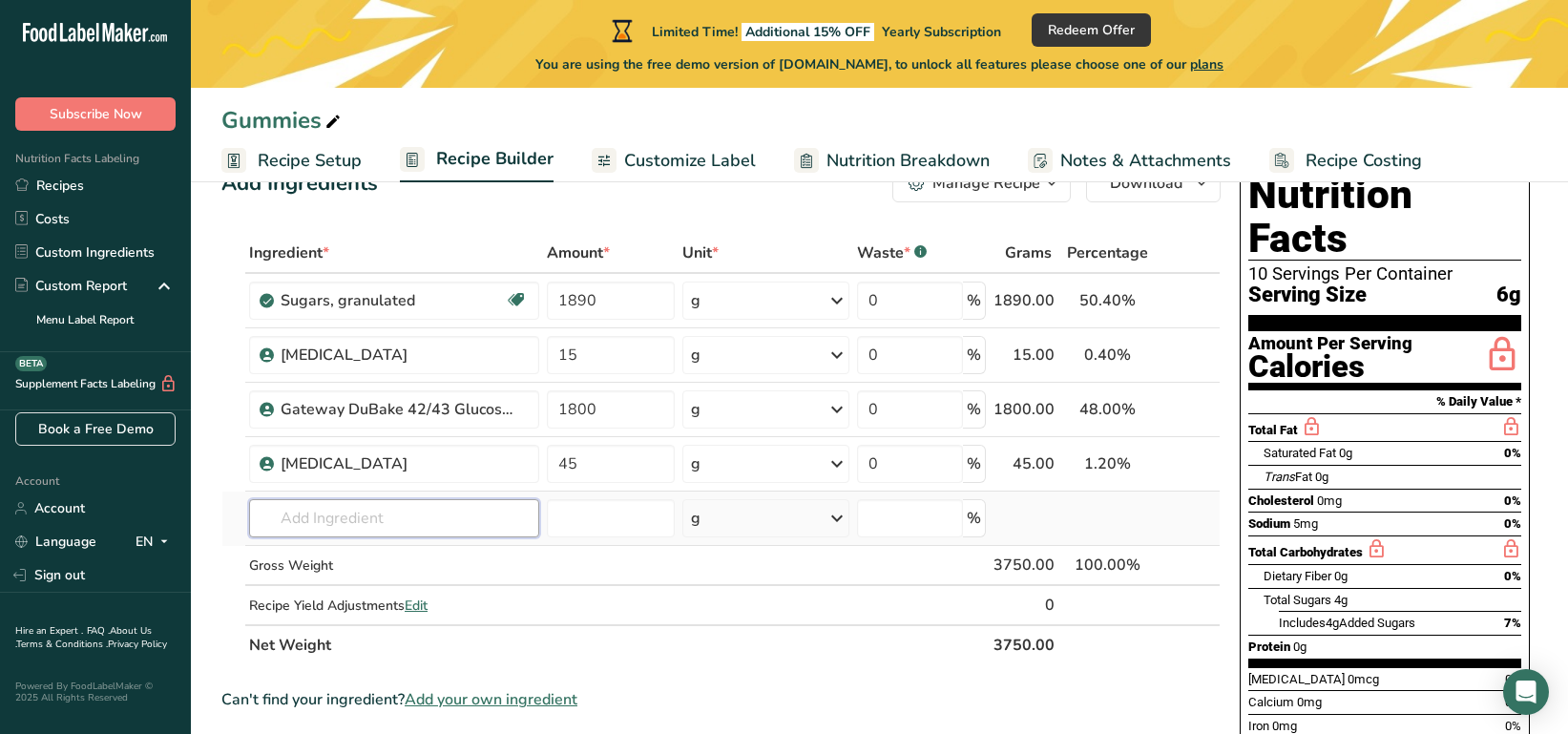click at bounding box center [394, 518] 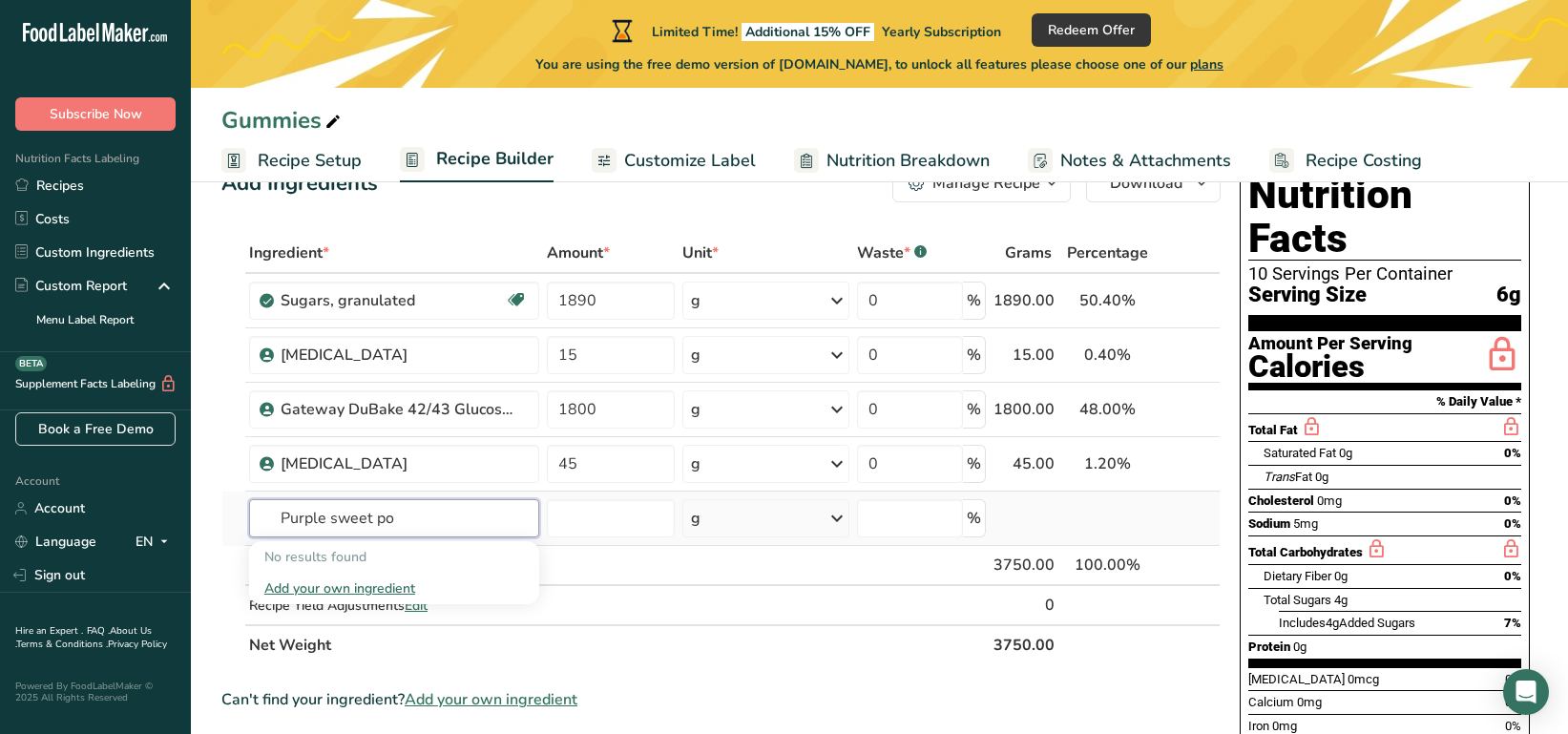 type on "Purple sweet po" 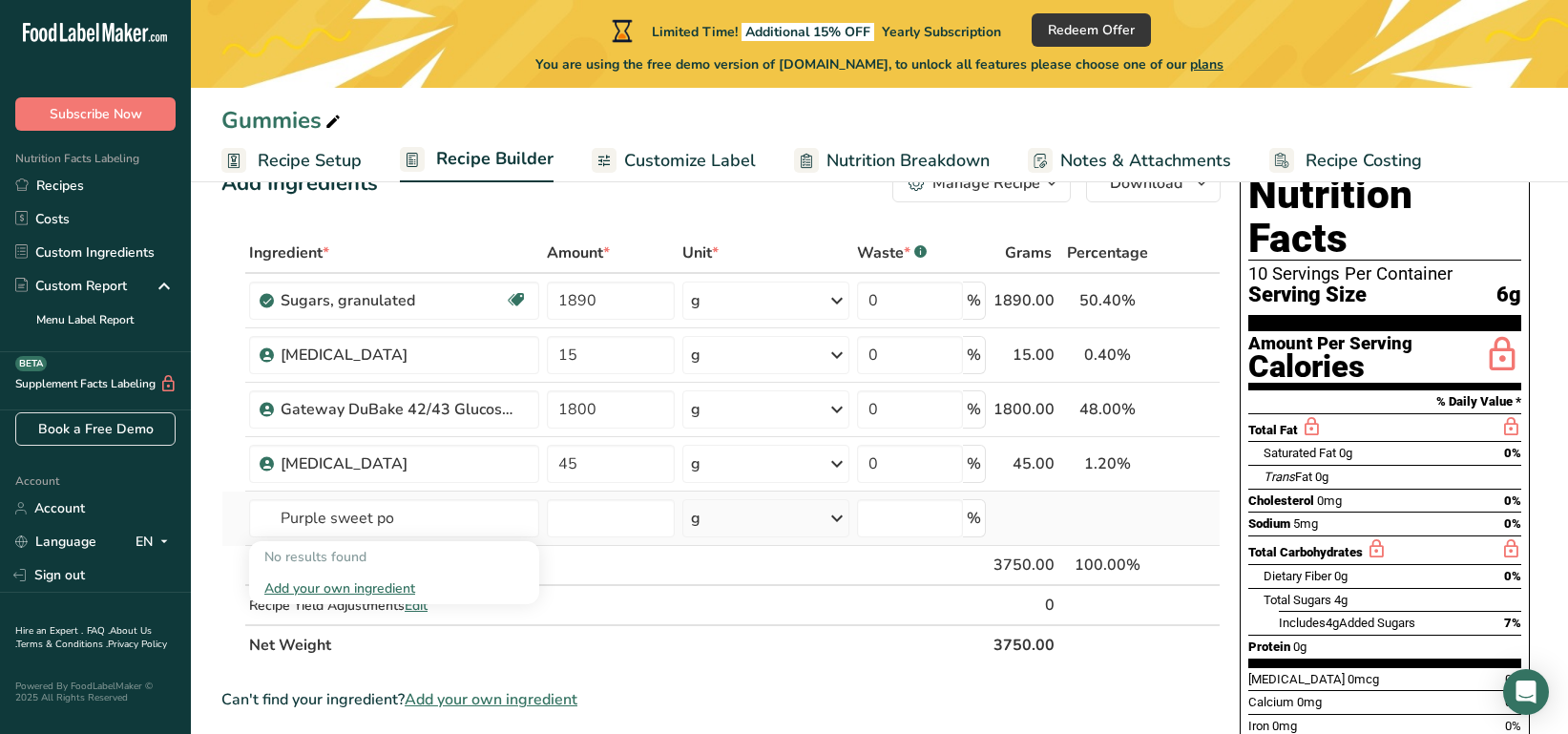type 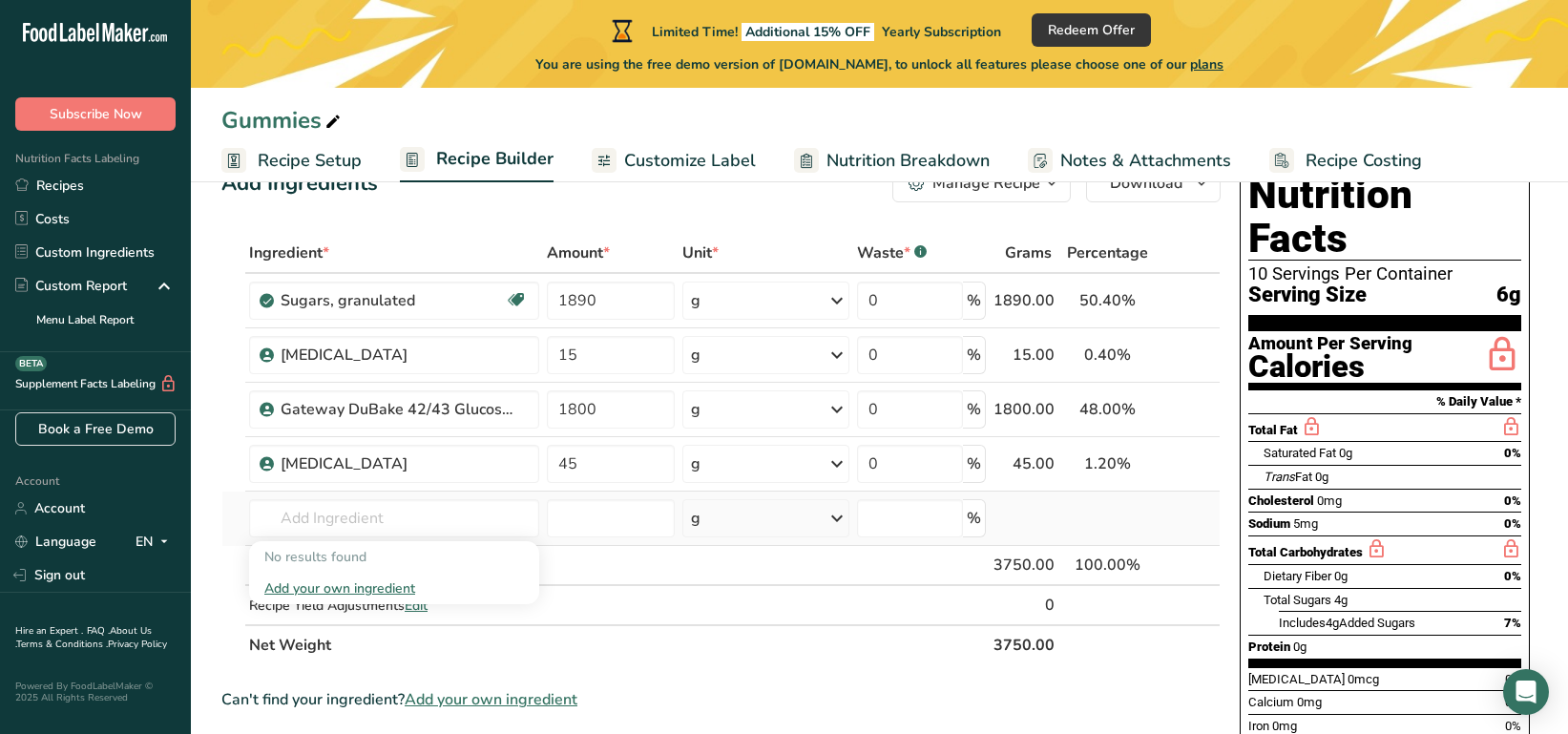 click on "Add your own ingredient" at bounding box center (394, 588) 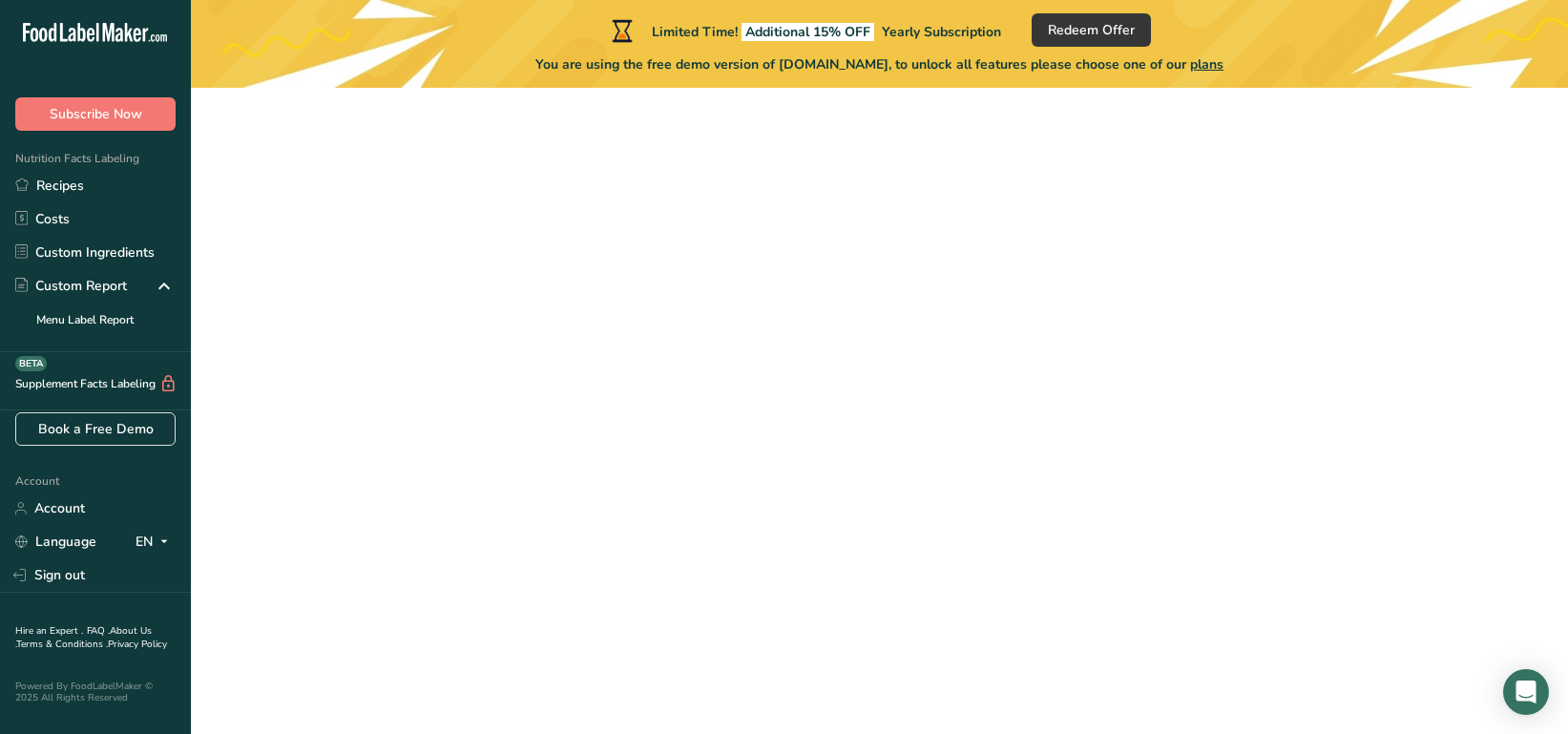 scroll, scrollTop: 0, scrollLeft: 0, axis: both 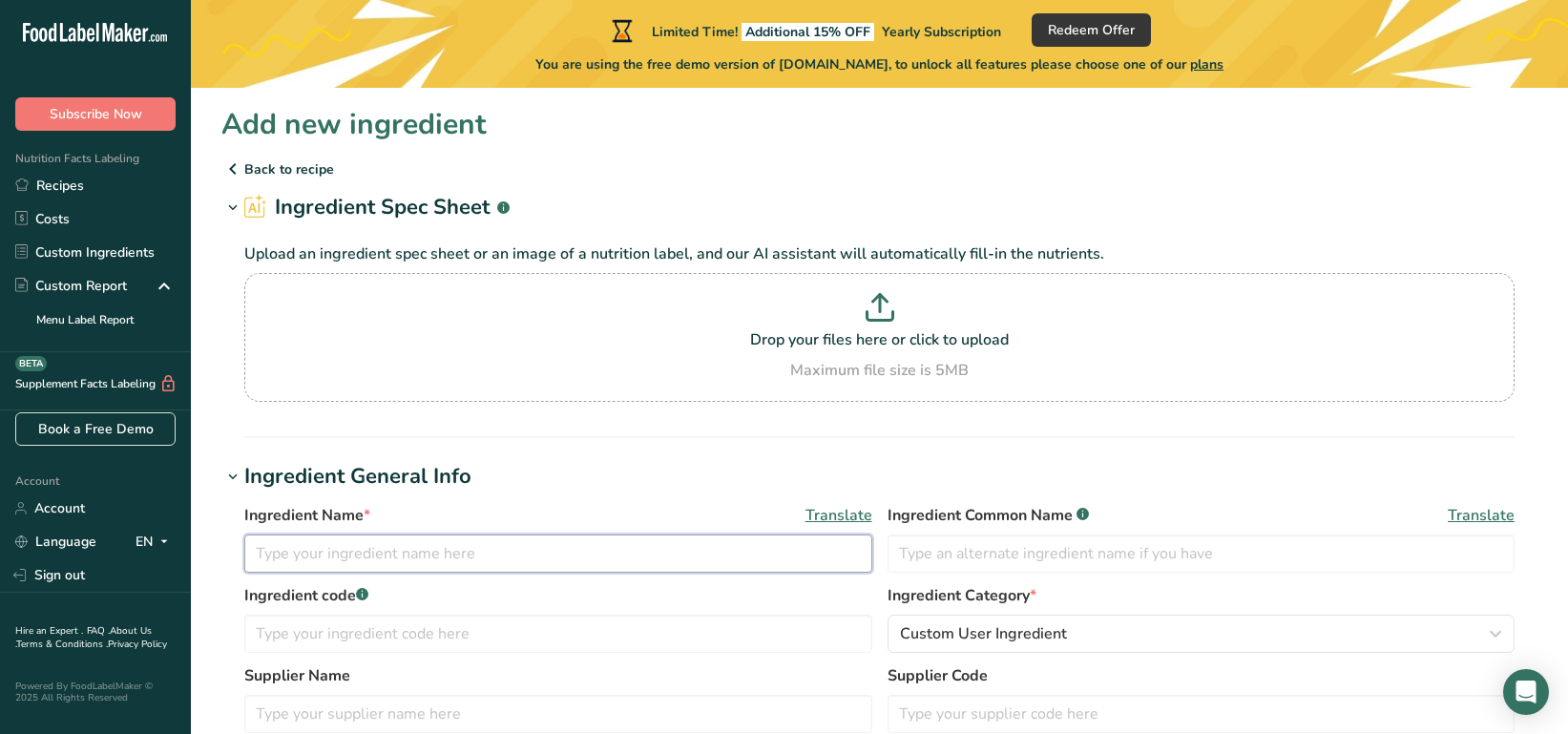 click at bounding box center (558, 554) 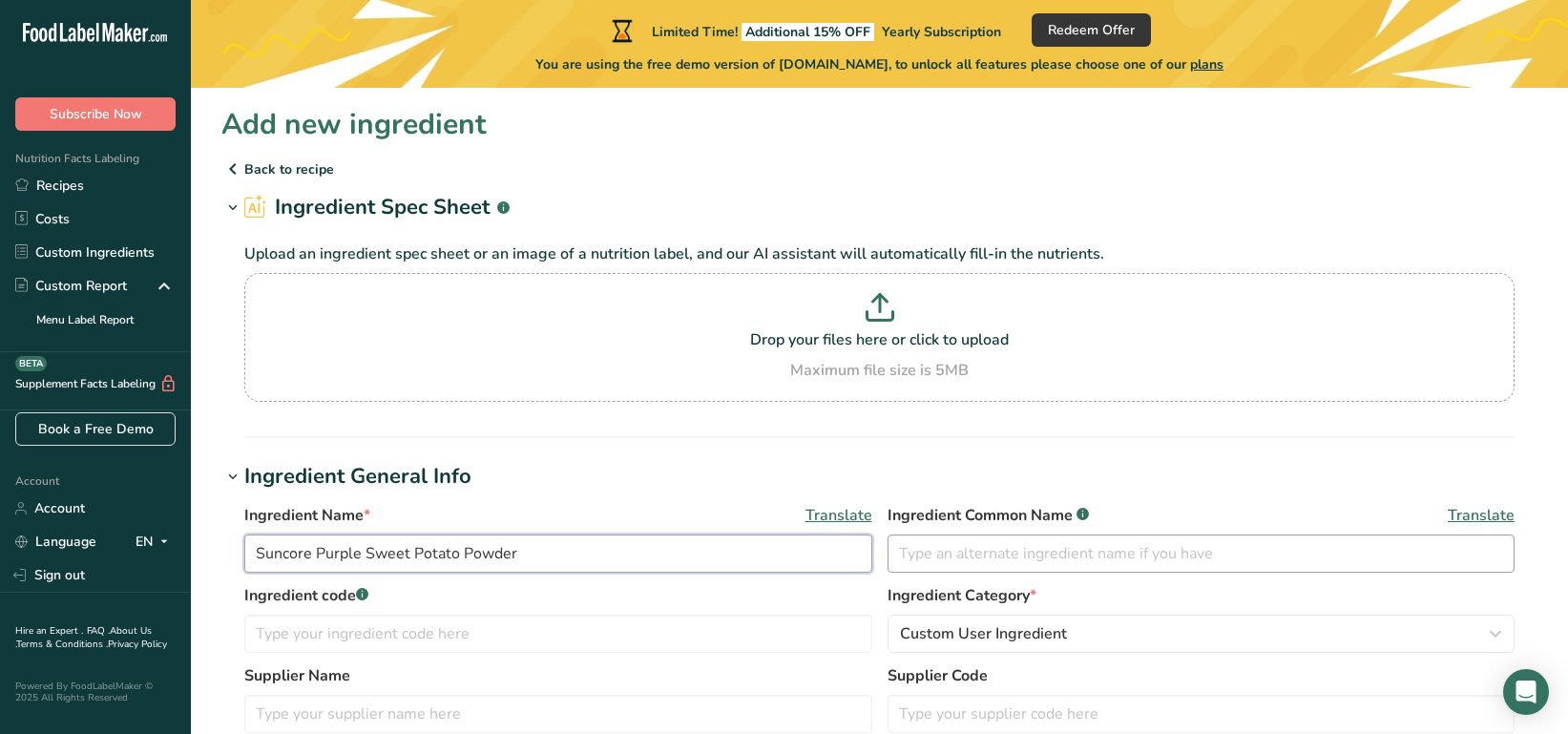 type on "Suncore Purple Sweet Potato Powder" 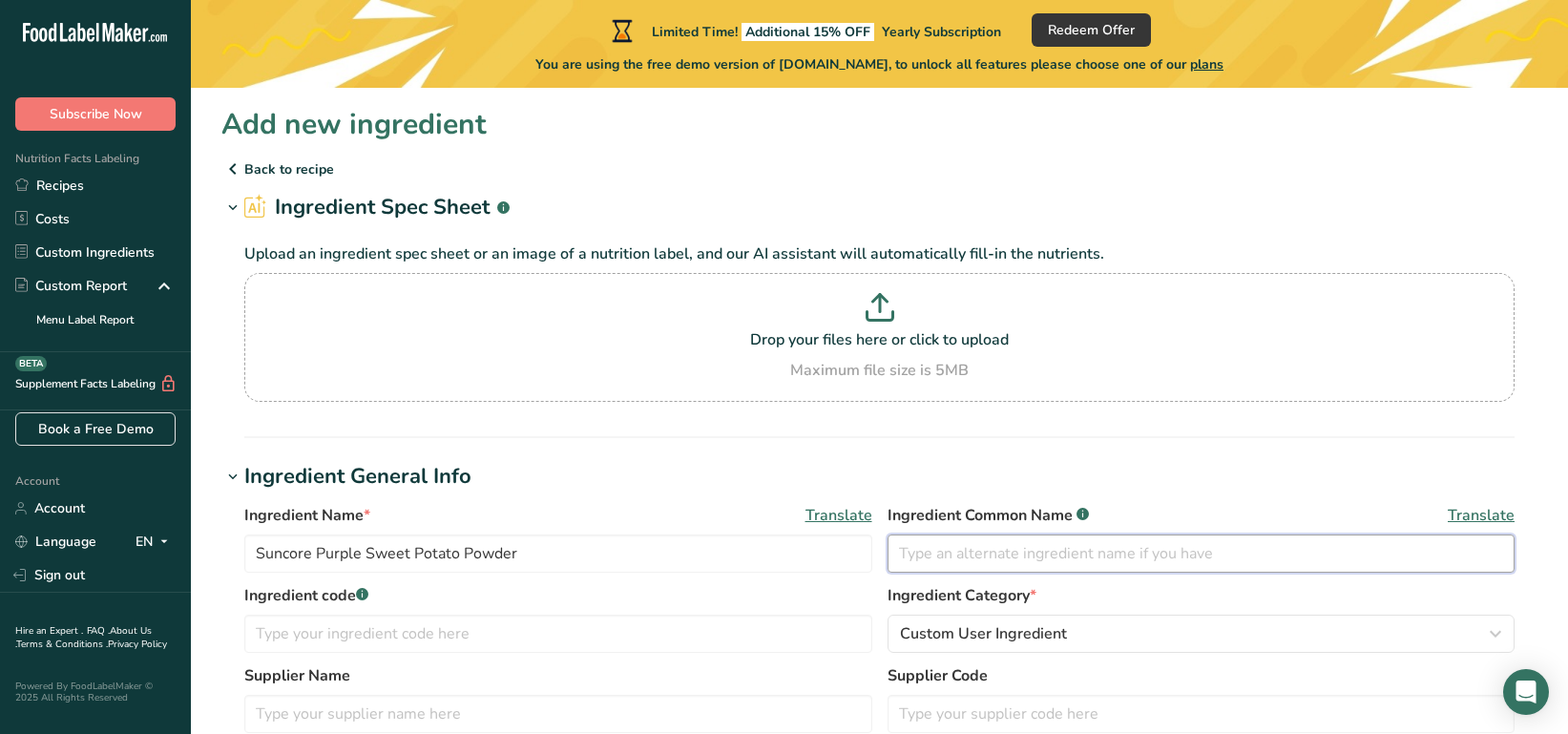 click at bounding box center (1202, 554) 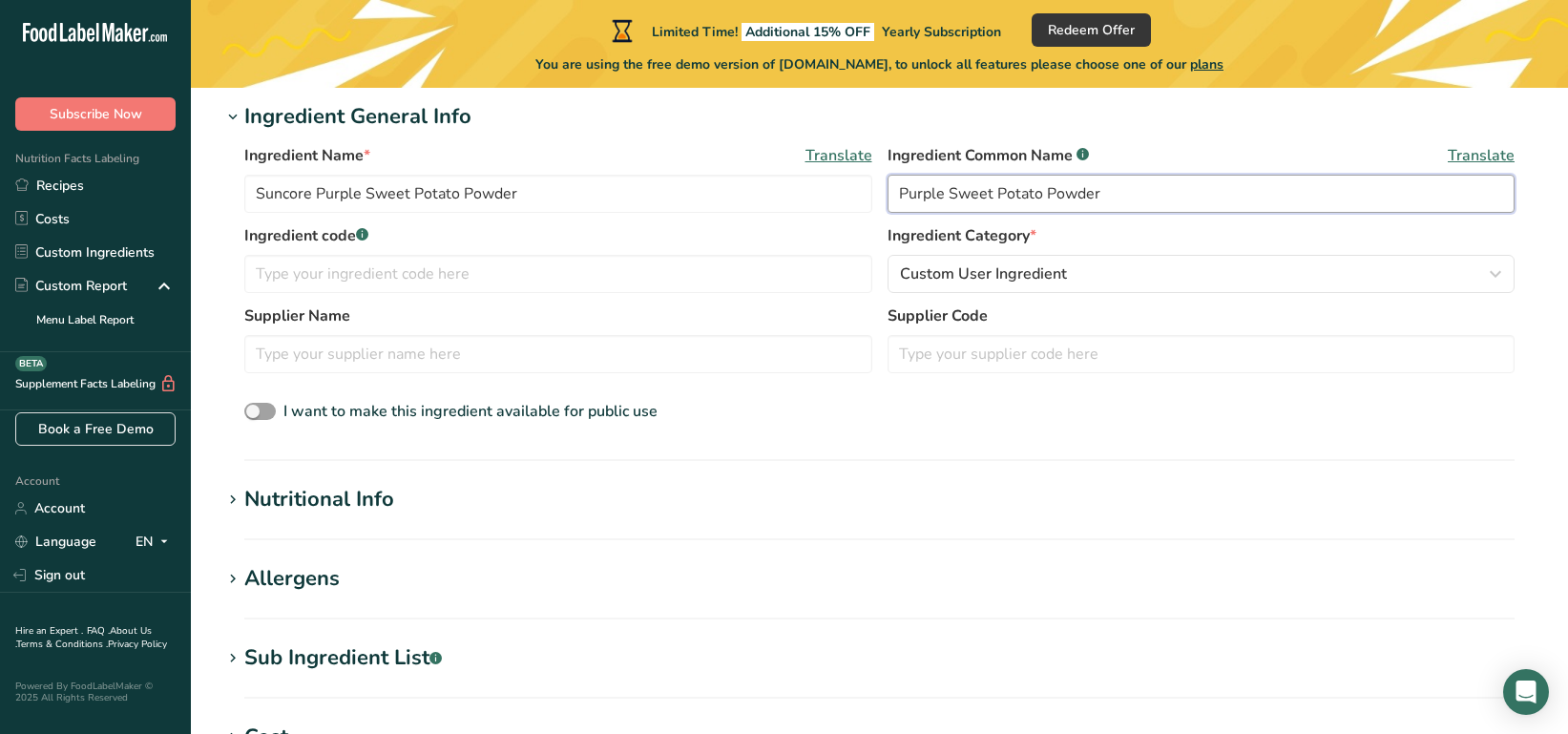 scroll, scrollTop: 368, scrollLeft: 0, axis: vertical 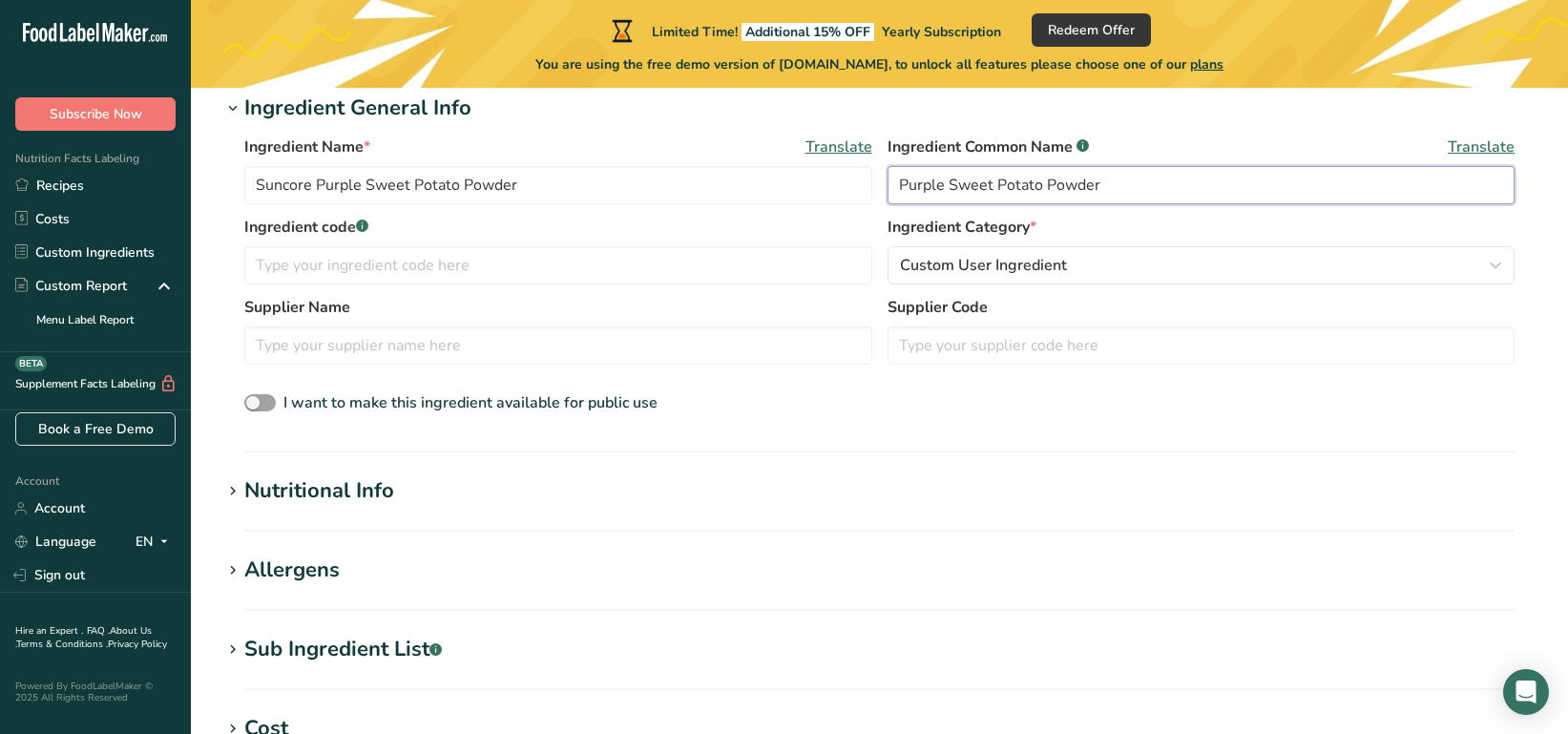 type on "Purple Sweet Potato Powder" 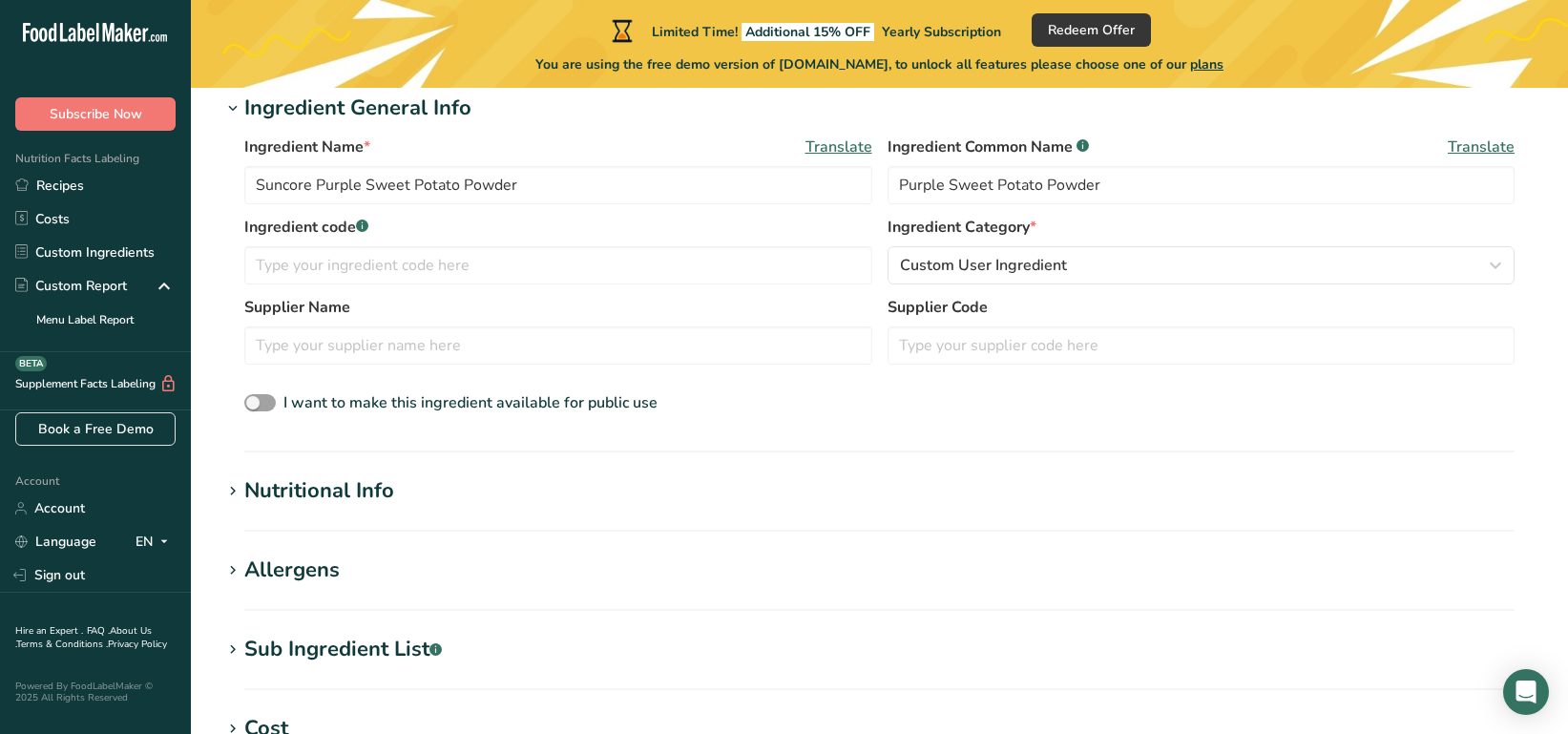 click on "Nutritional Info" at bounding box center [319, 491] 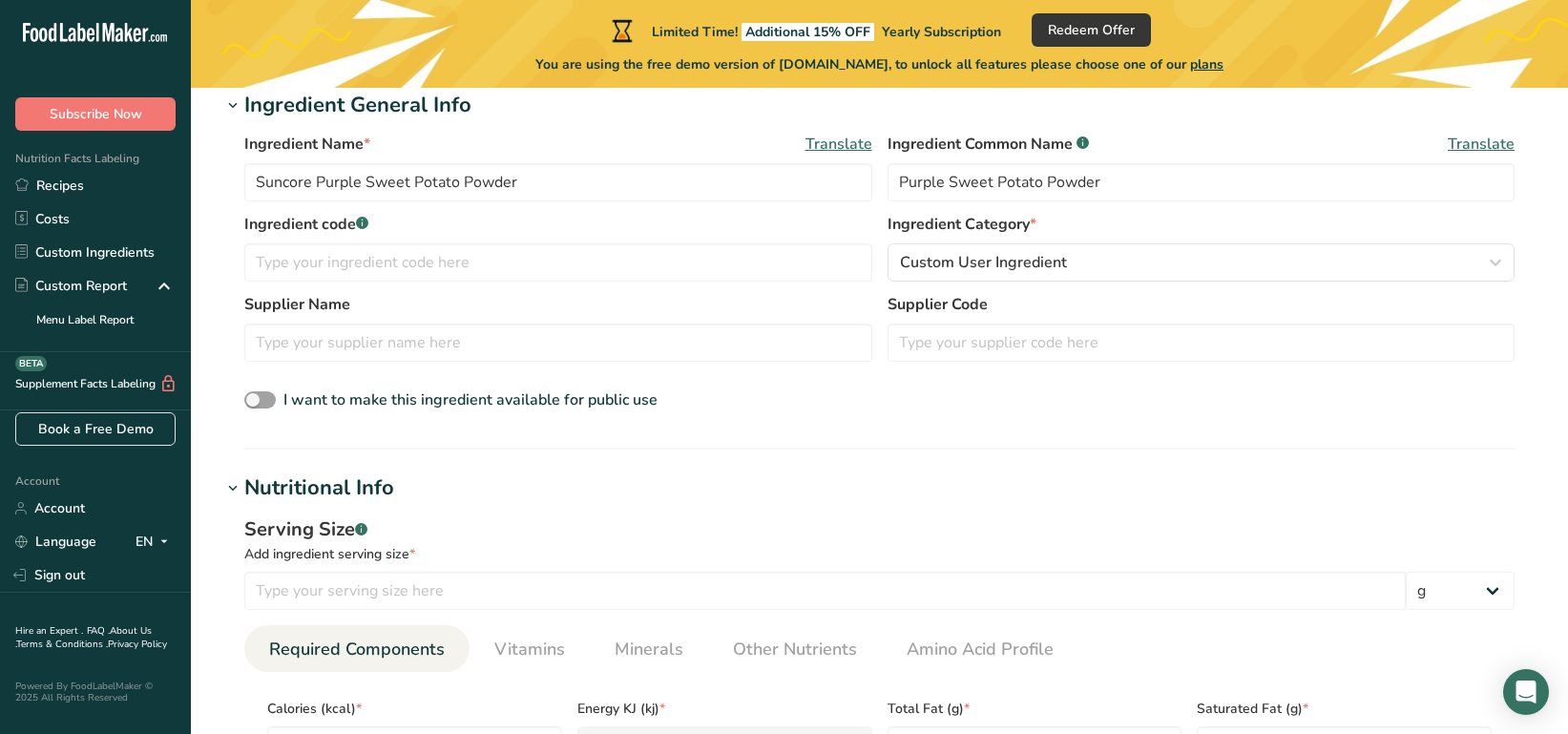 scroll, scrollTop: 372, scrollLeft: 0, axis: vertical 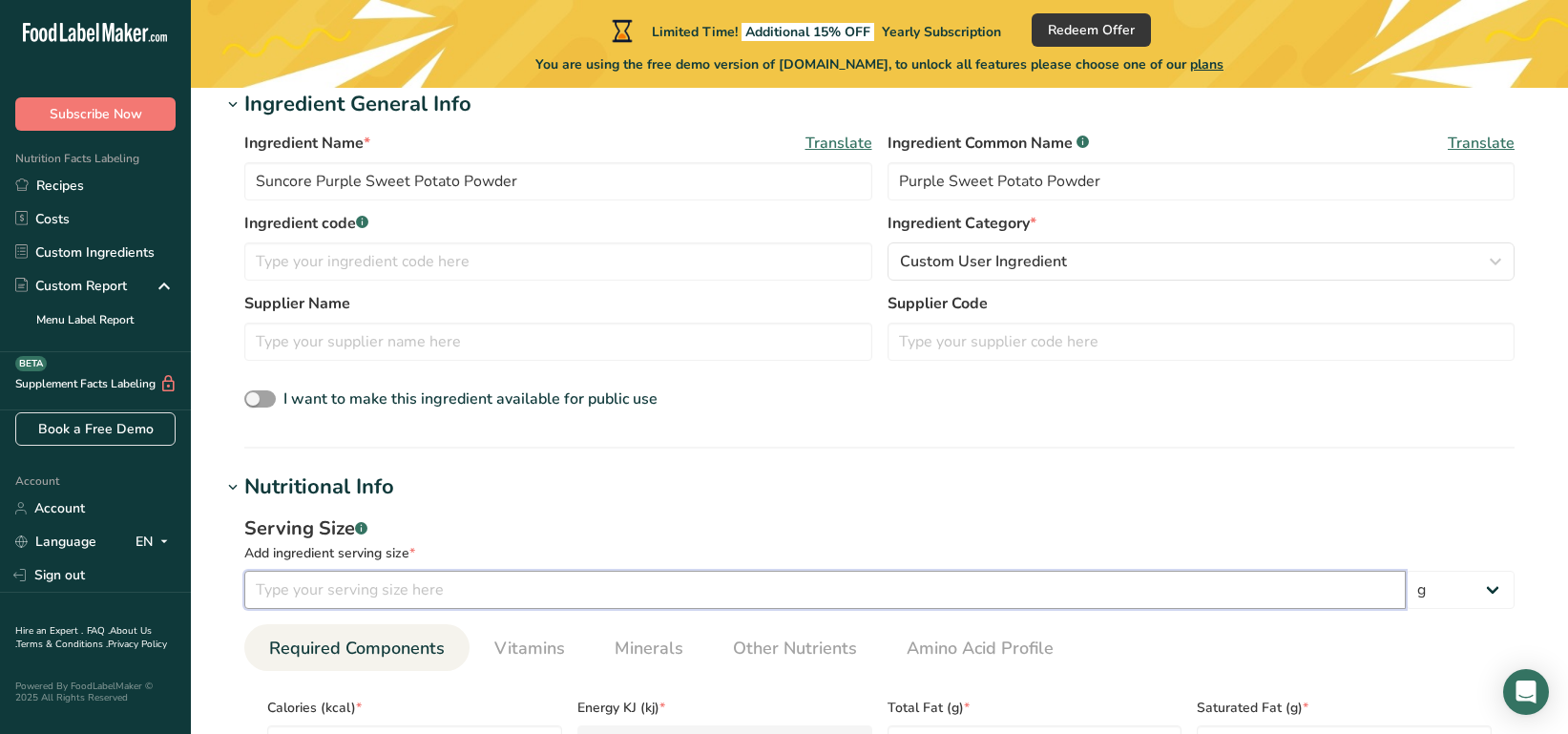 click at bounding box center [825, 590] 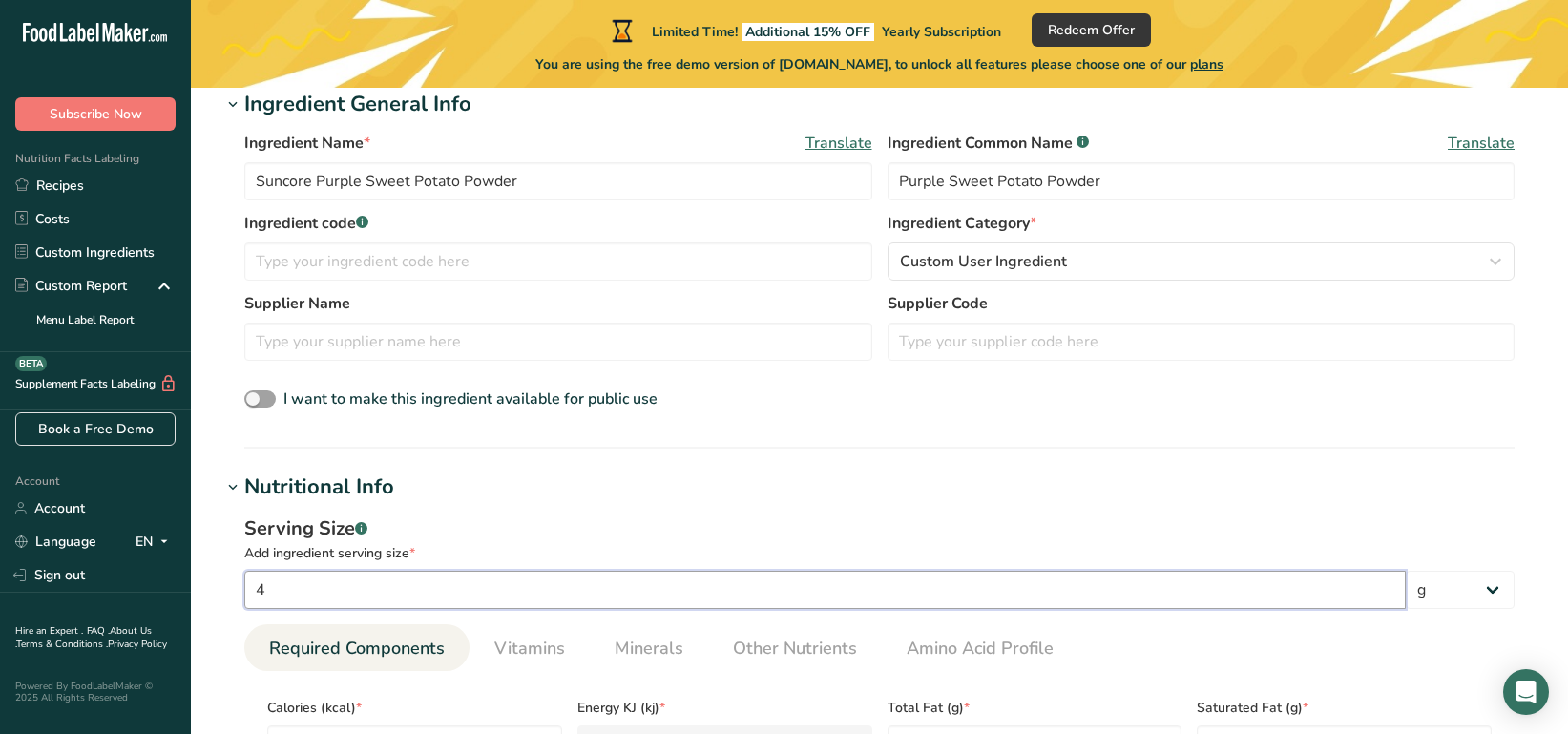 type on "4" 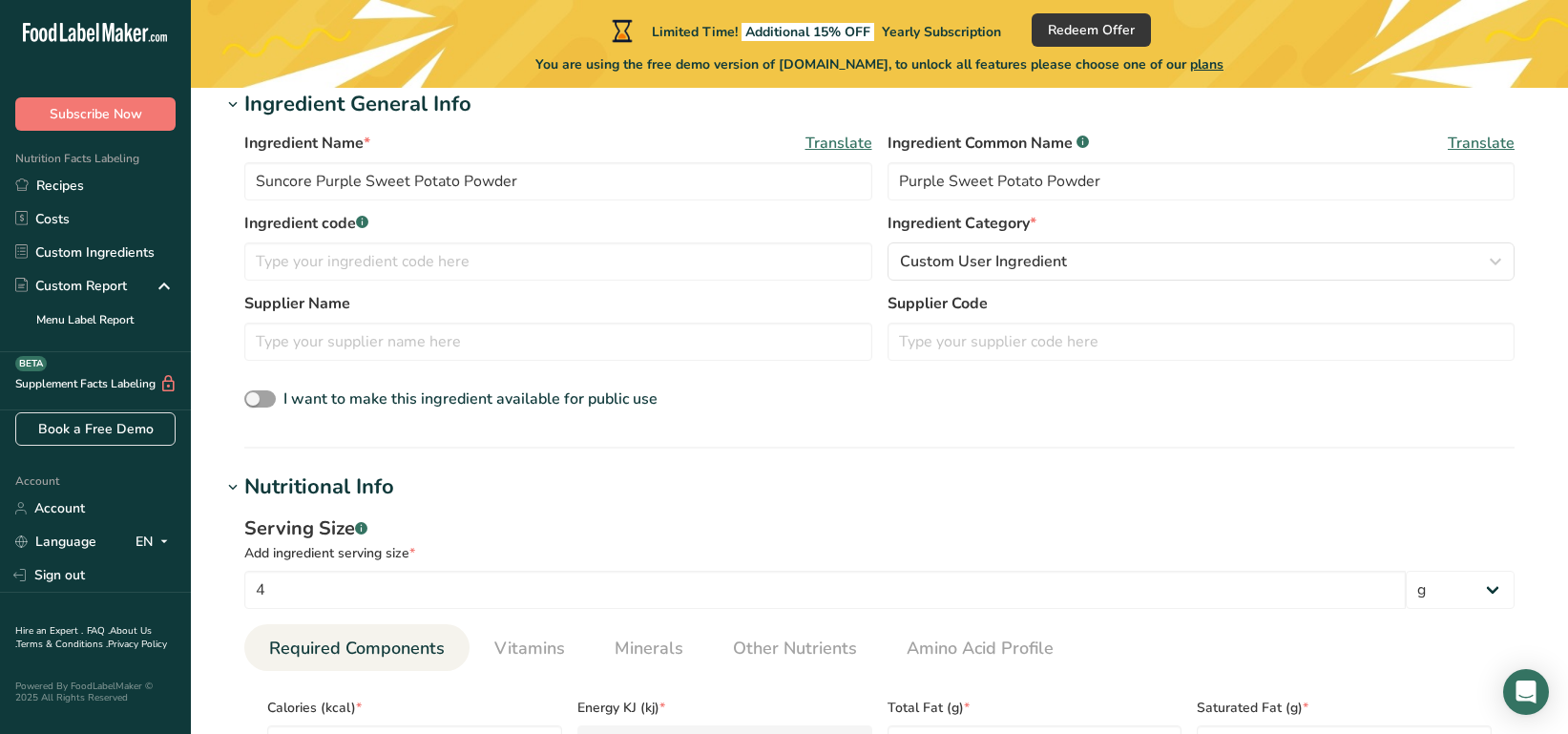 click on "Serving Size
.a-a{fill:#347362;}.b-a{fill:#fff;}
Add ingredient serving size *   4
g
kg
mg
mcg
lb
oz
l
mL
fl oz
tbsp
tsp
cup
qt
gallon
Required Components Vitamins Minerals Other Nutrients Amino Acid Profile
Calories
(kcal) *
Energy KJ
(kj) *
Total Fat
(g) *
Saturated Fat
(g) *     *     *" at bounding box center (879, 724) 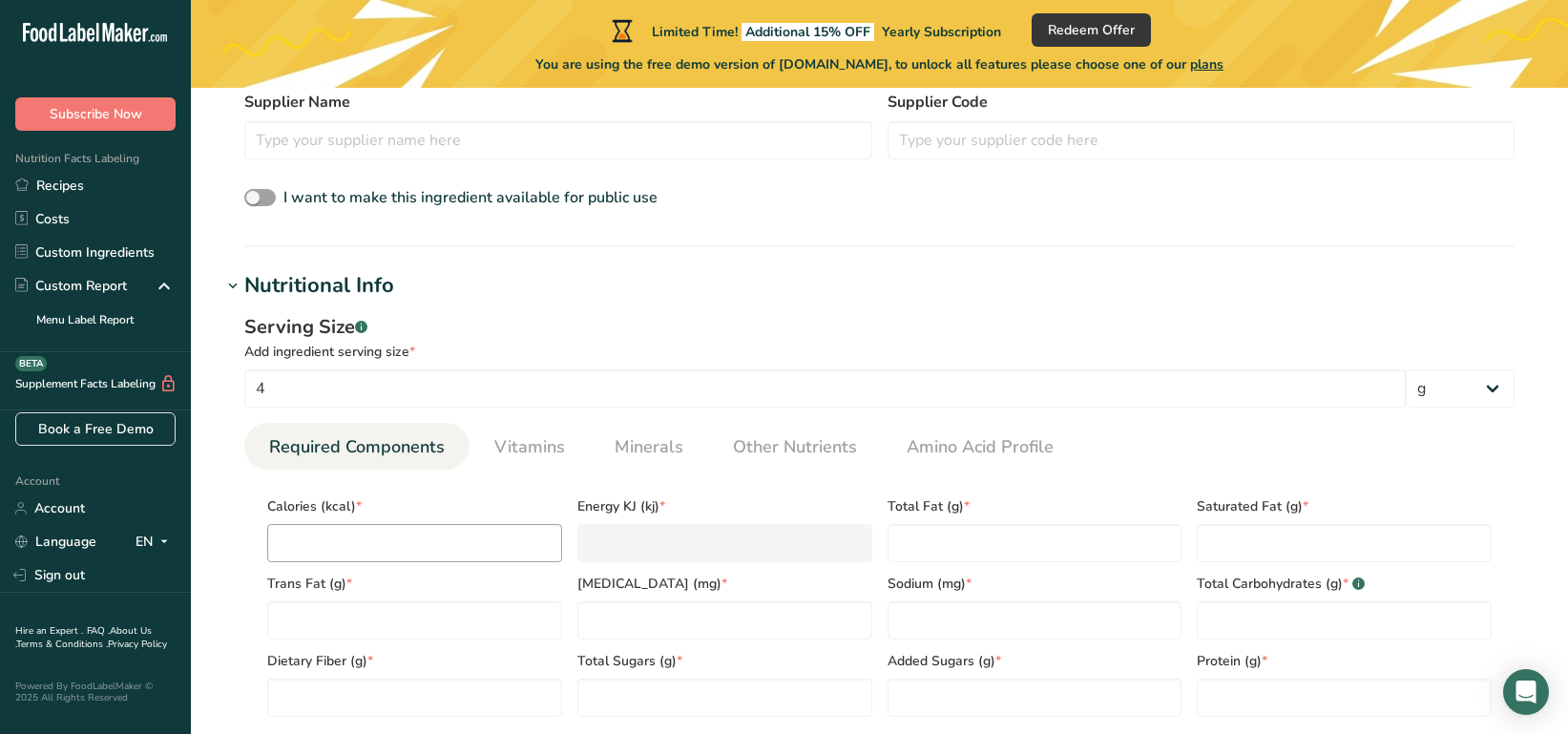 scroll, scrollTop: 577, scrollLeft: 0, axis: vertical 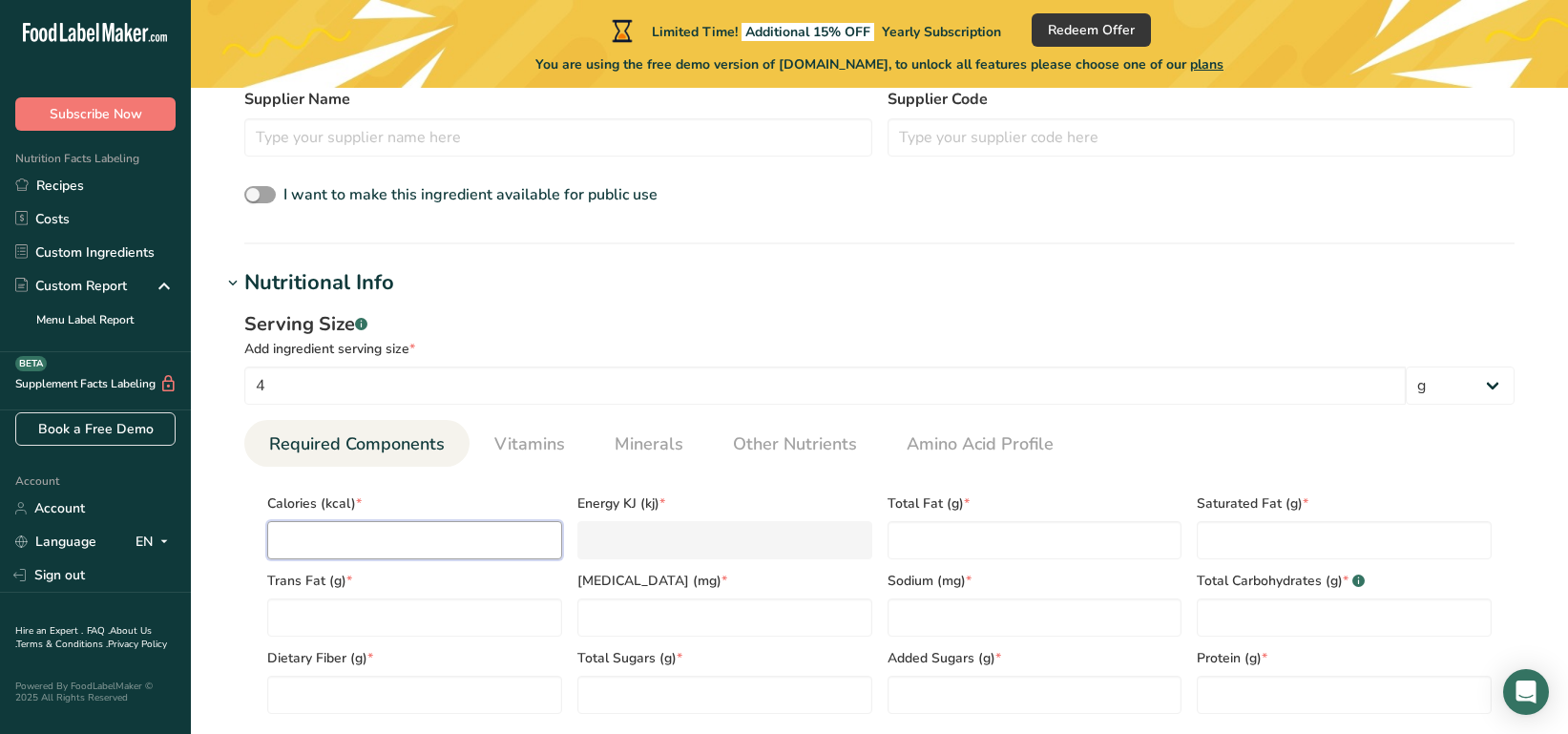 click at bounding box center [414, 540] 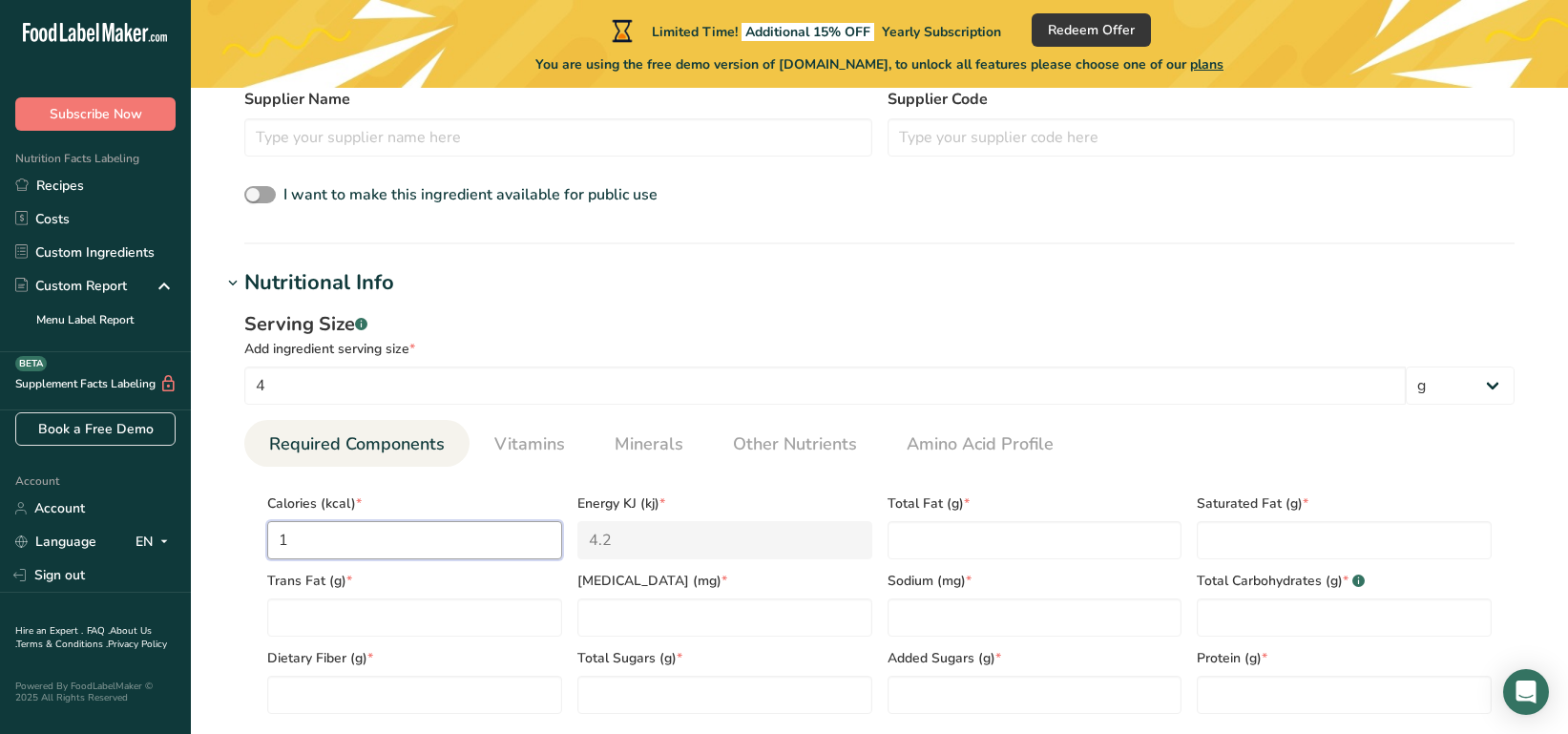 type on "15" 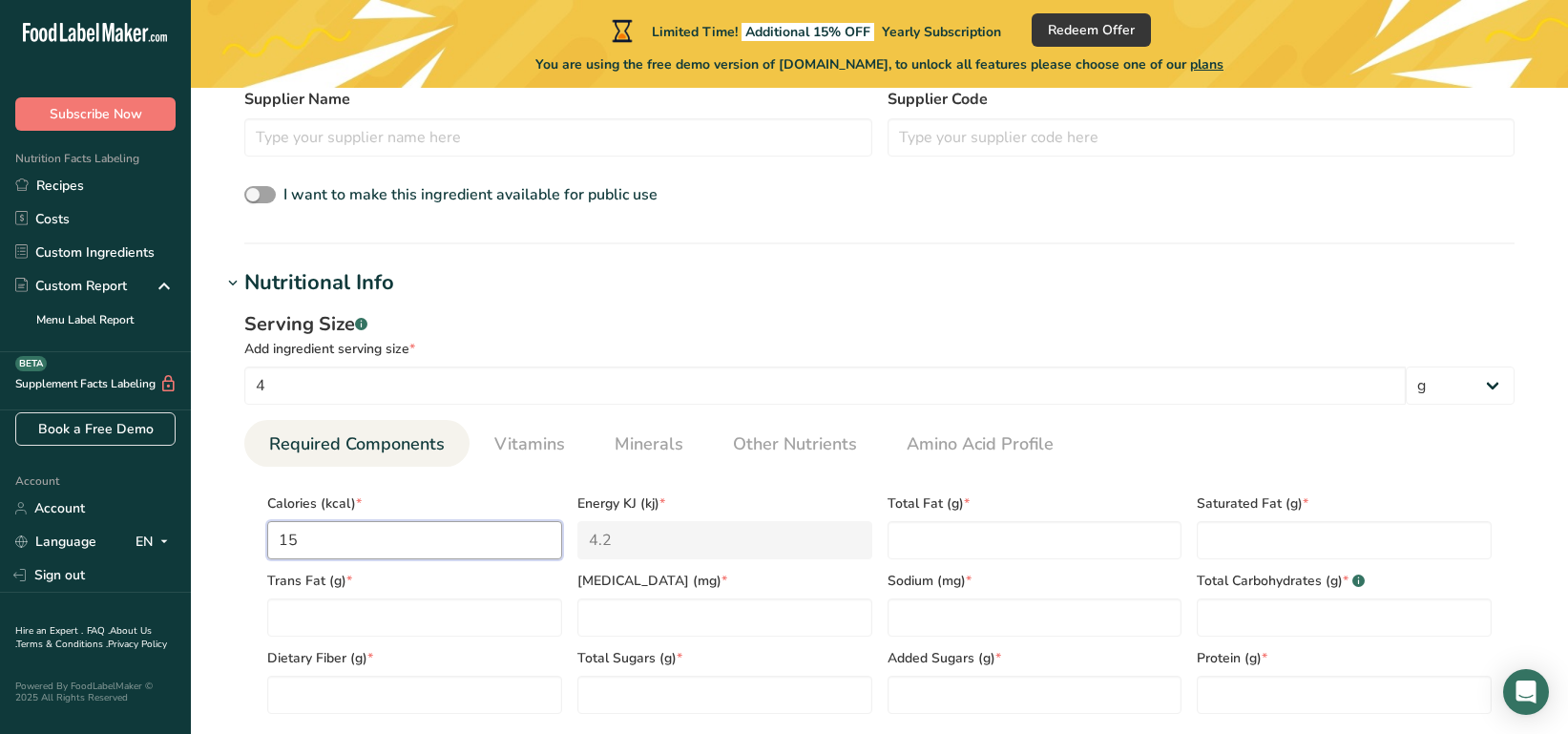 type on "62.8" 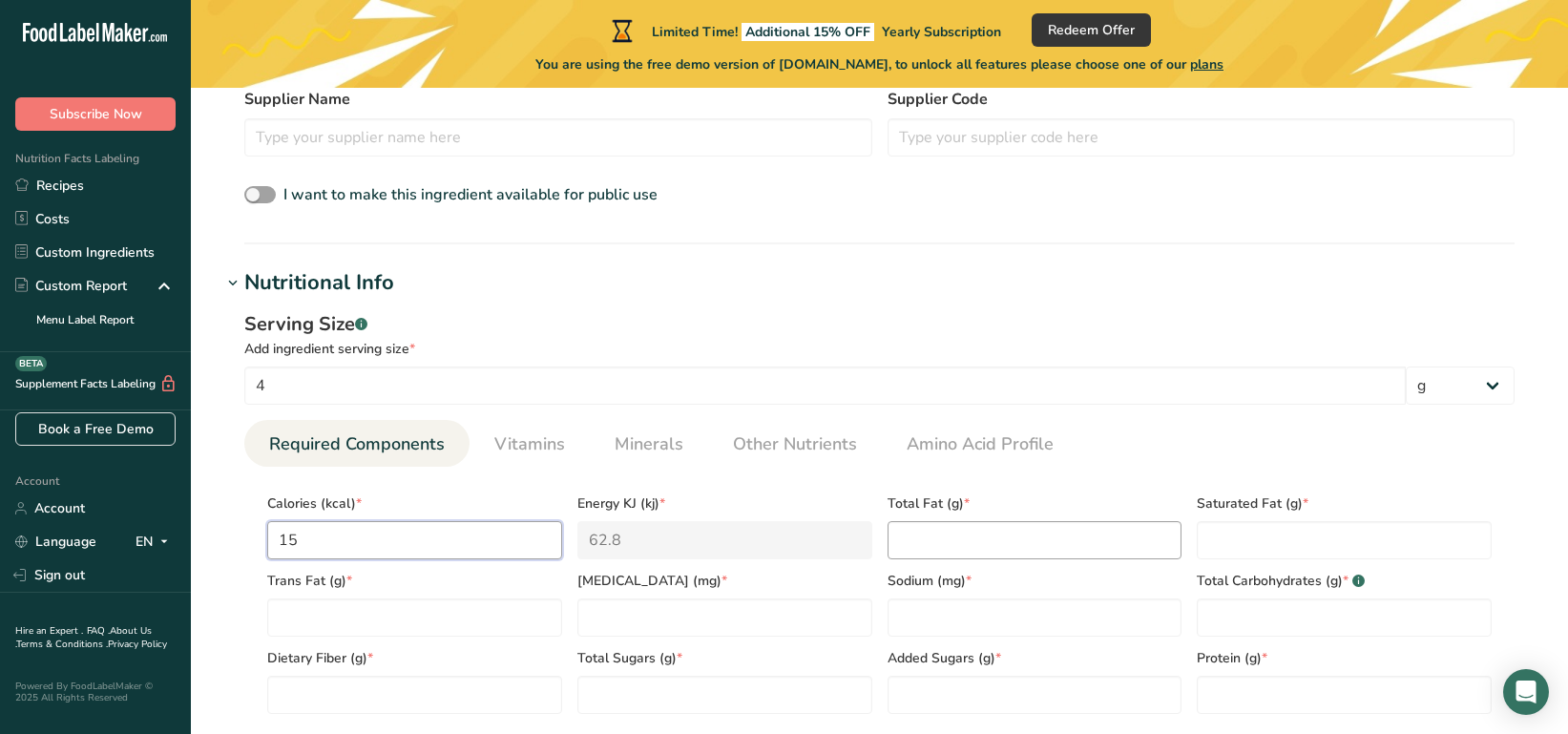 type on "15" 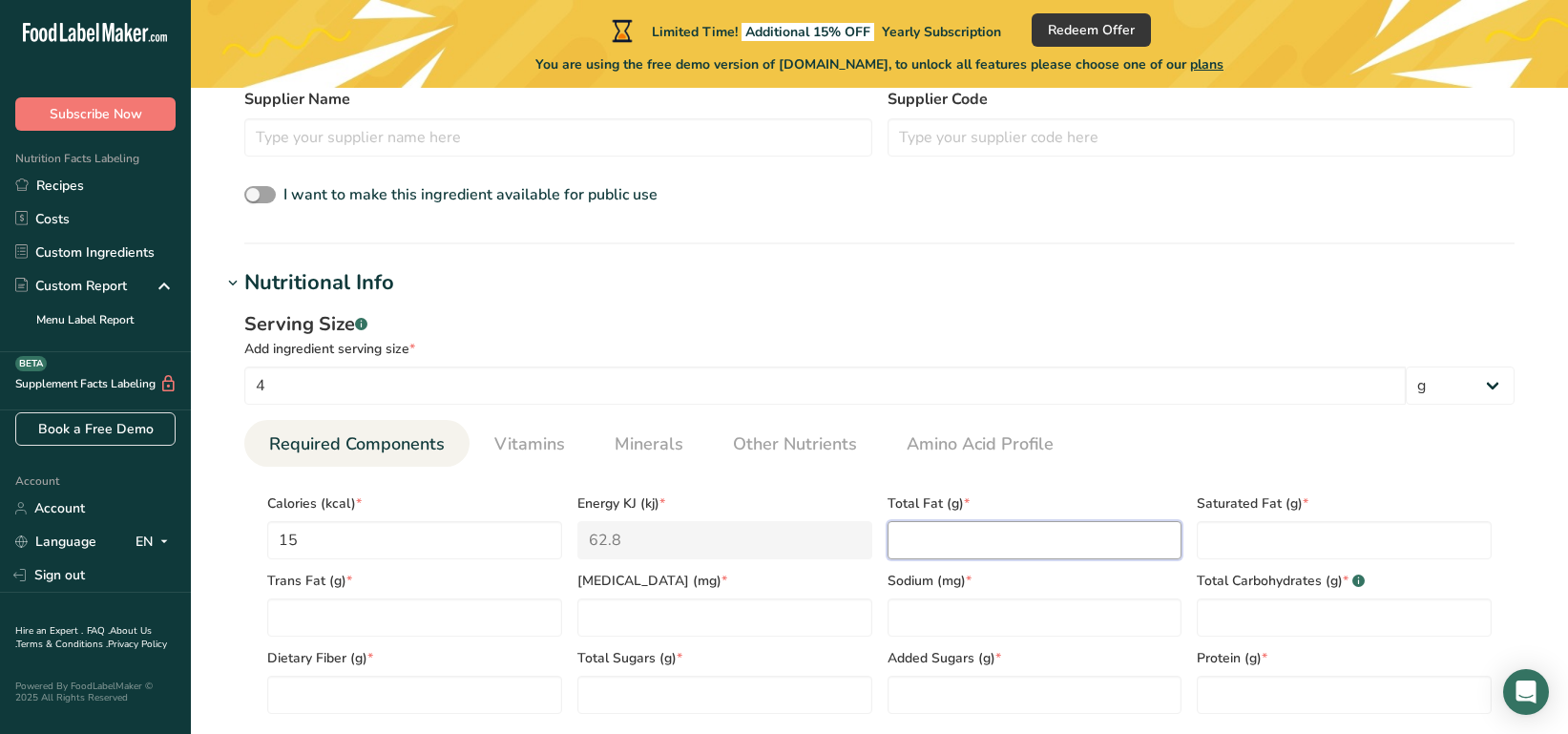 click at bounding box center [1035, 540] 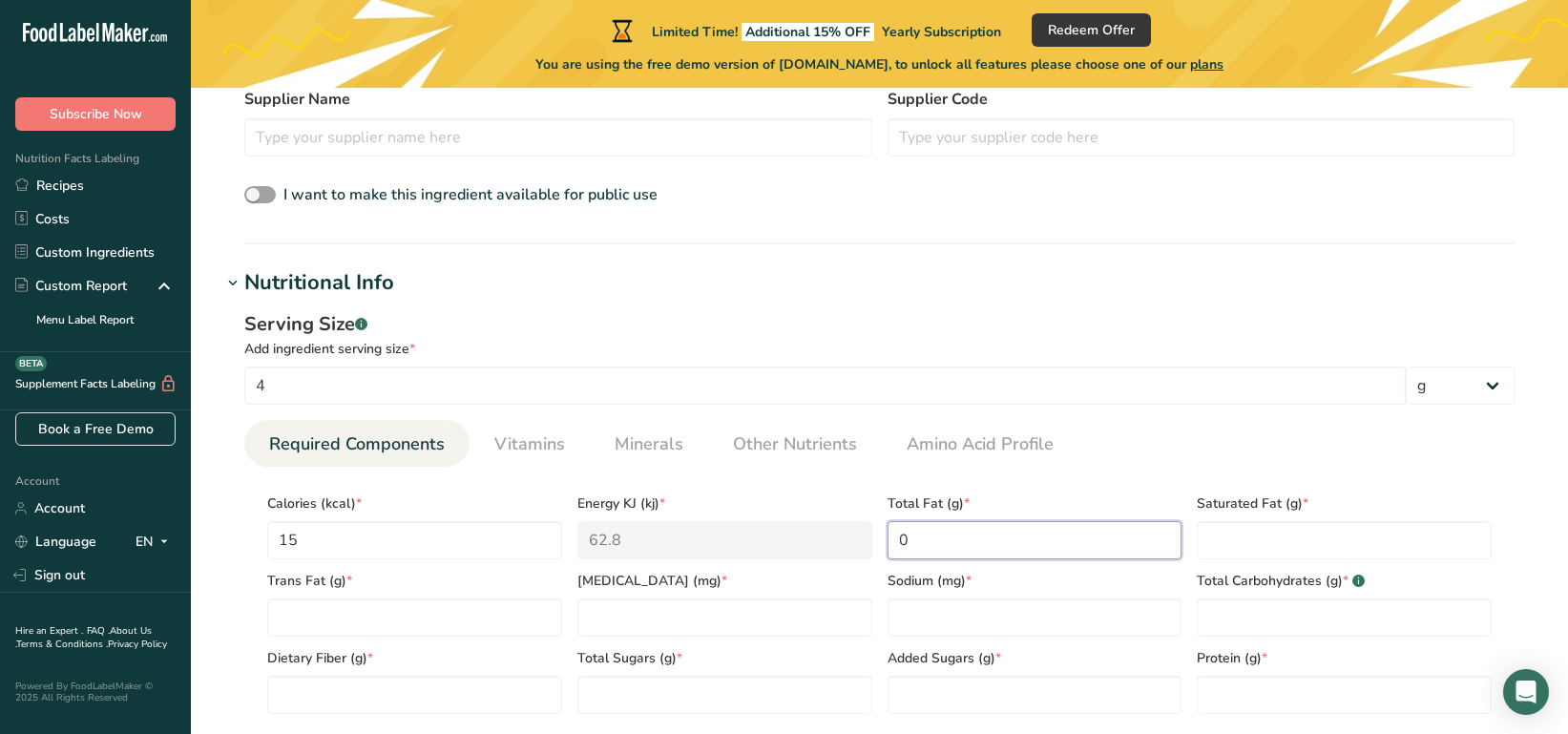 type on "0" 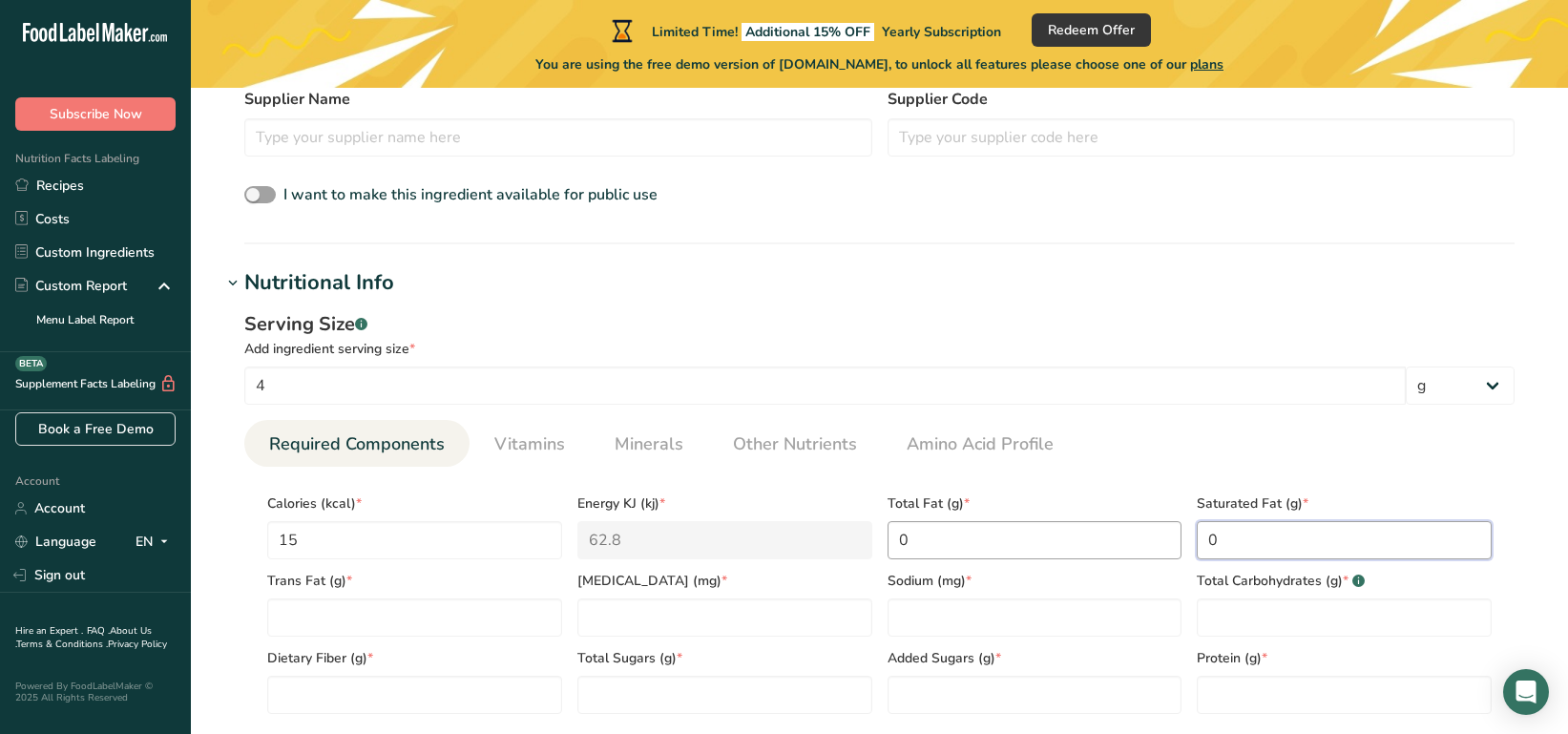 type on "0" 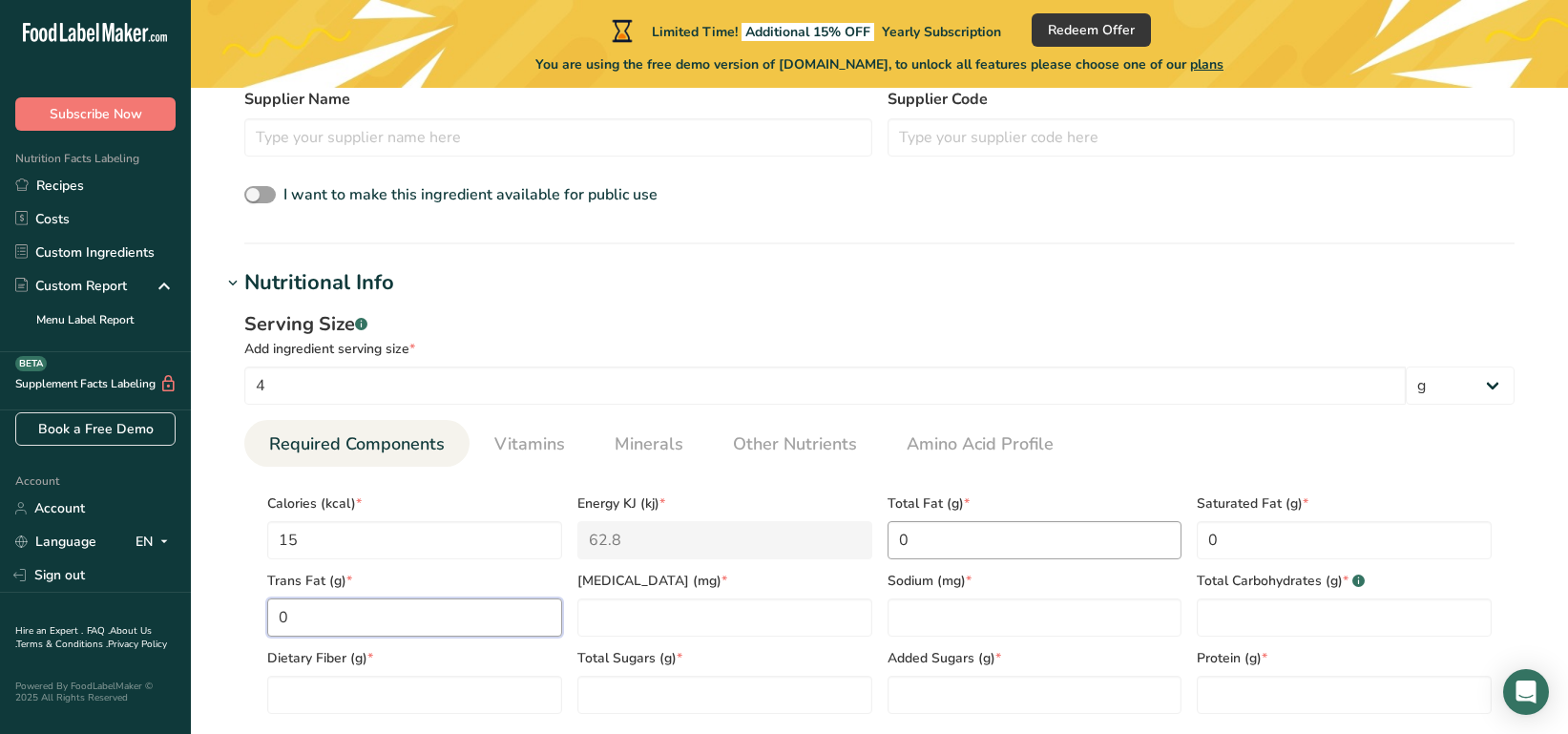 type on "0" 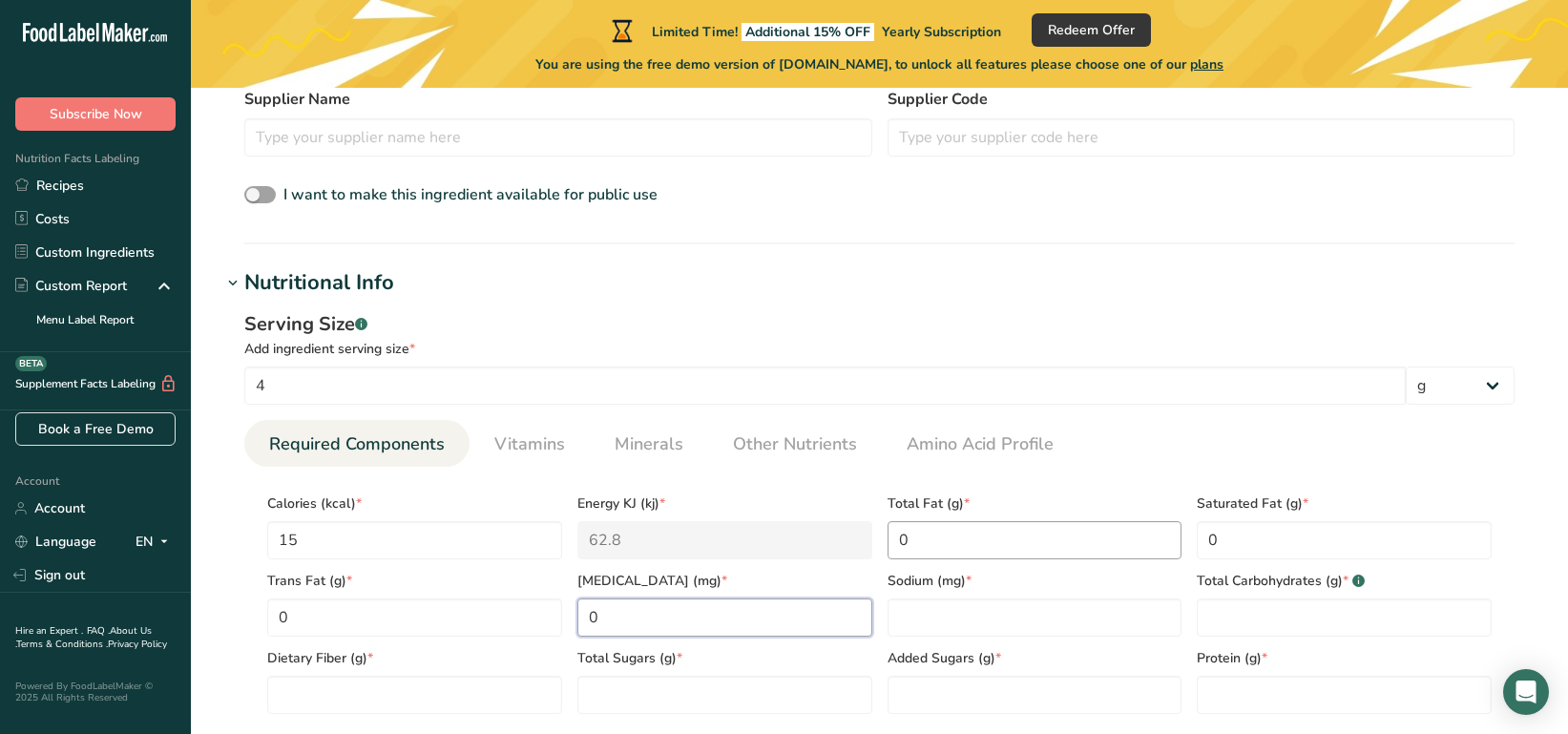type on "0" 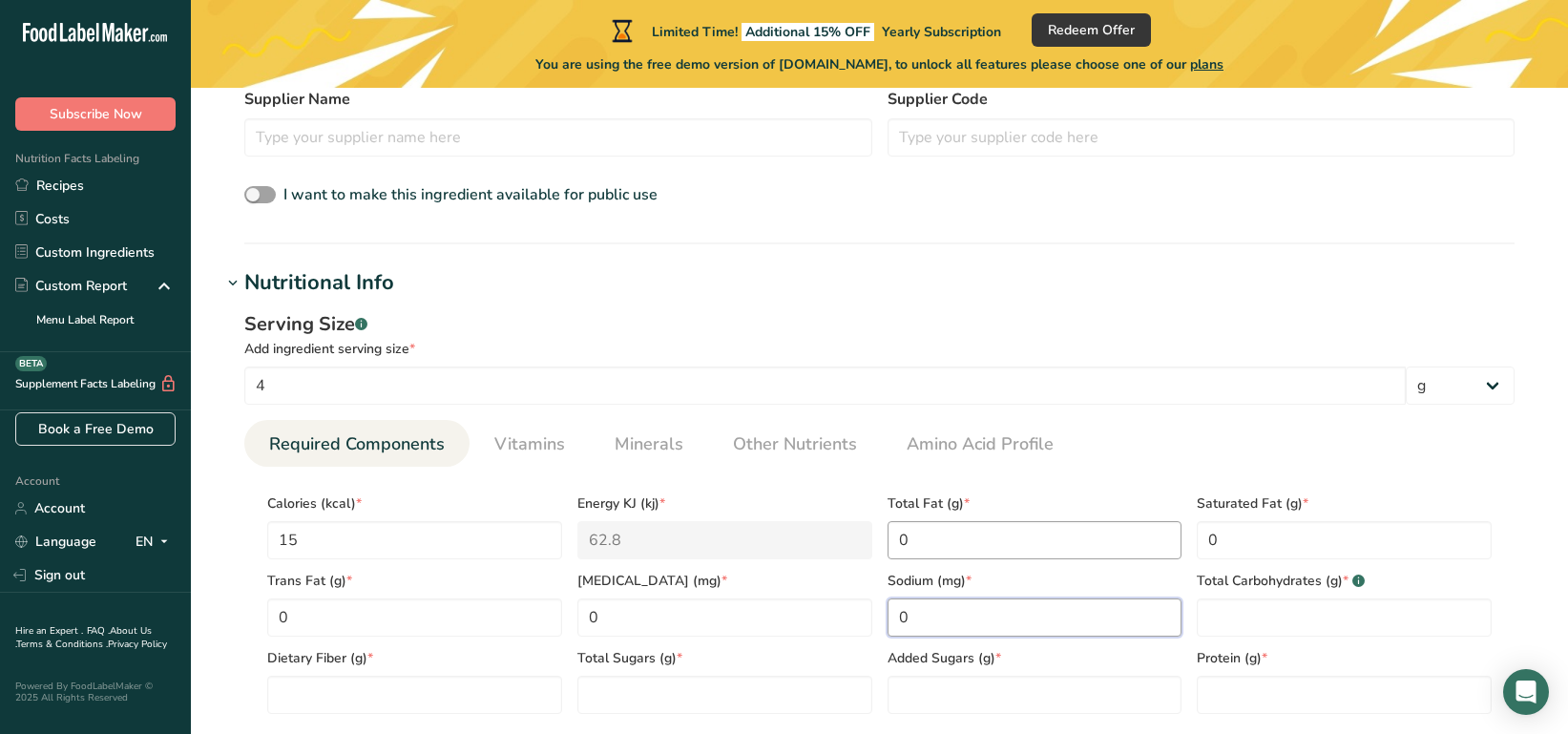 type on "0" 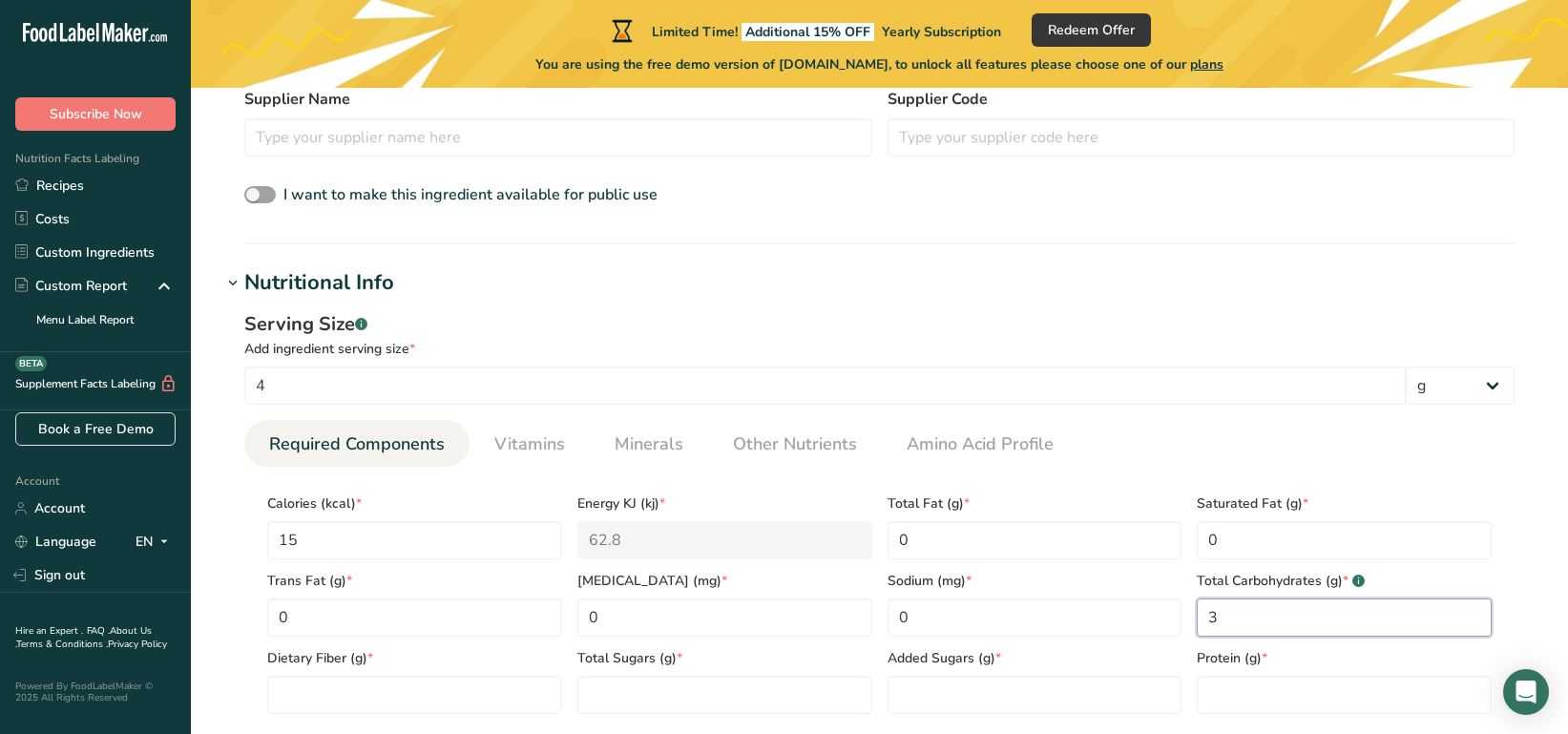 type on "3" 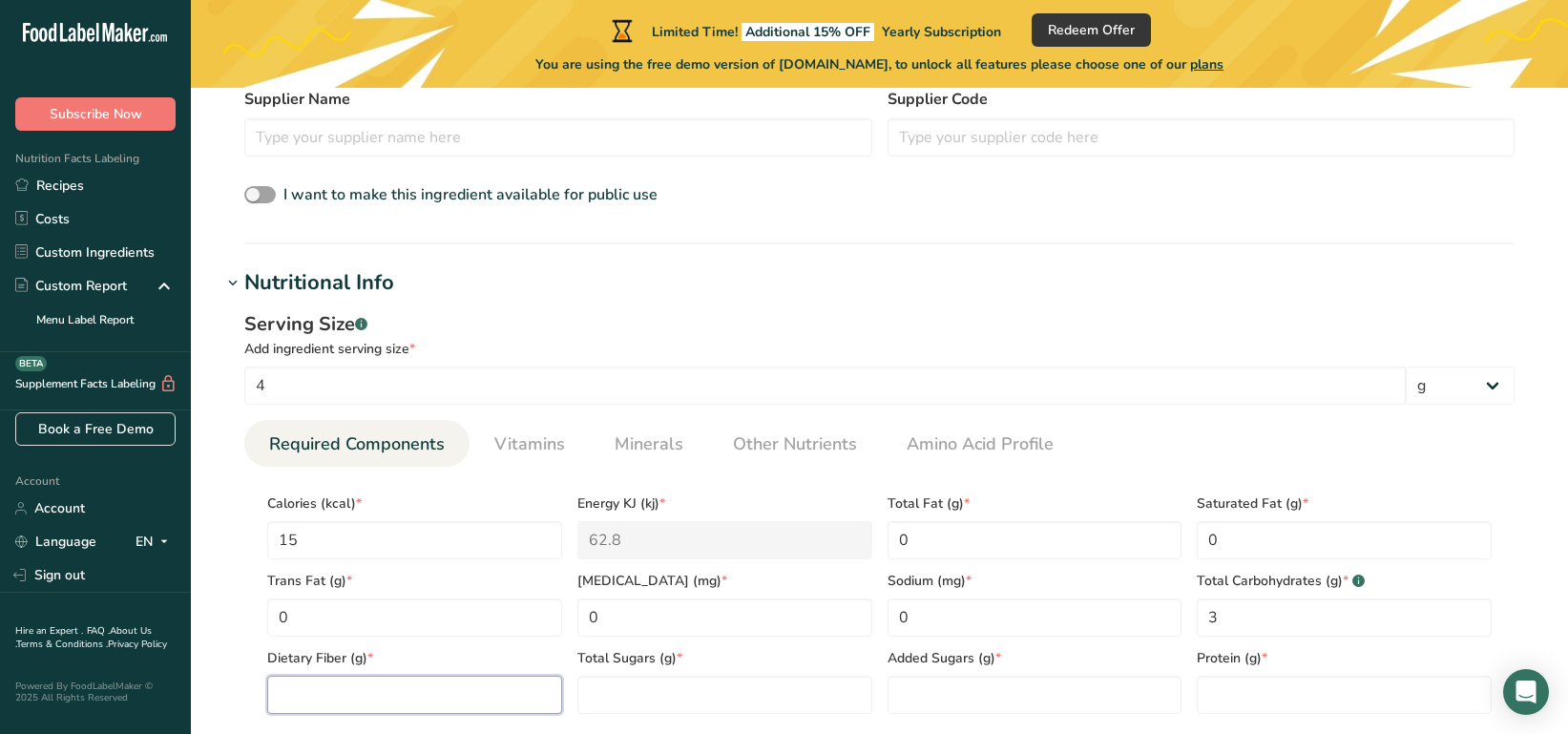 click at bounding box center [414, 695] 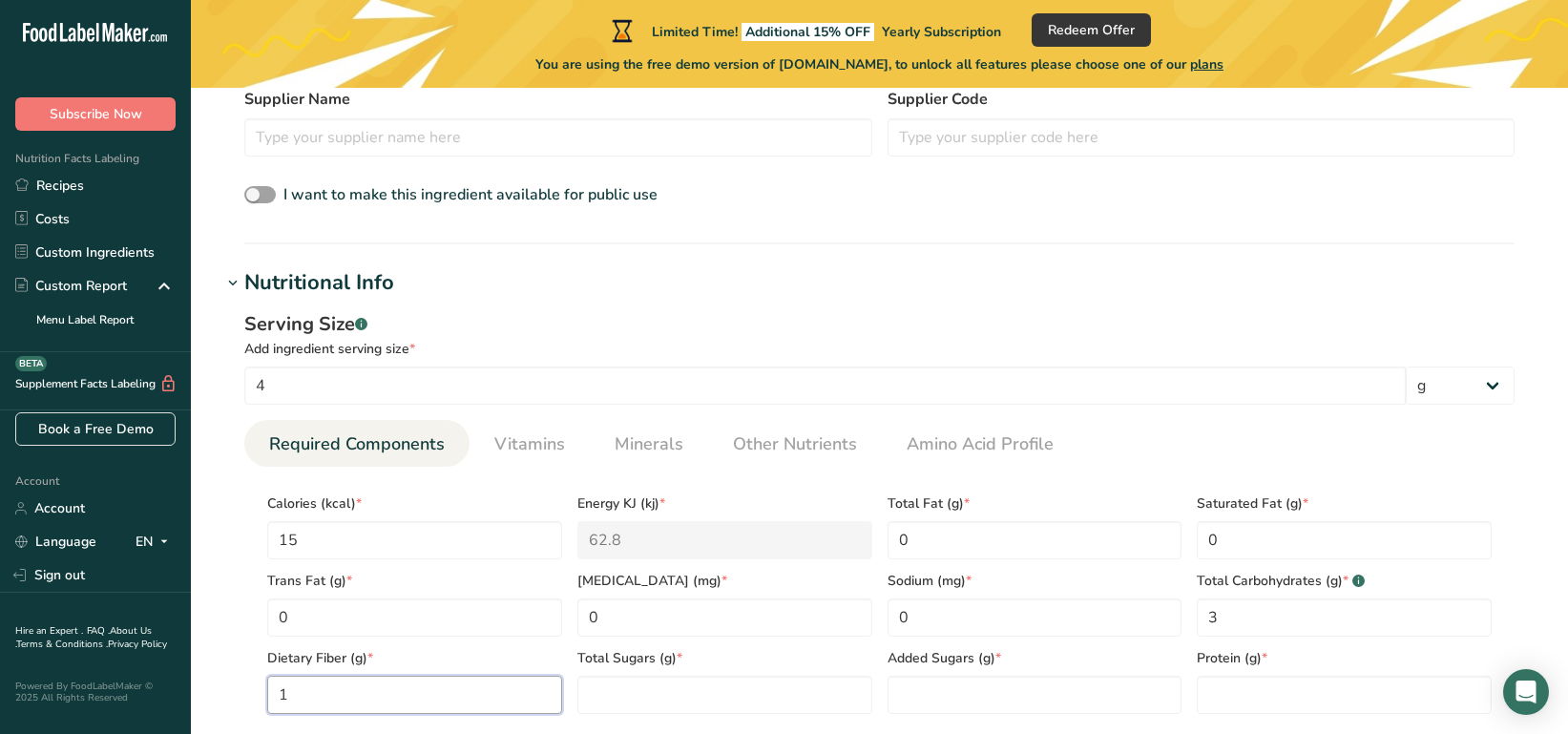 type on "1" 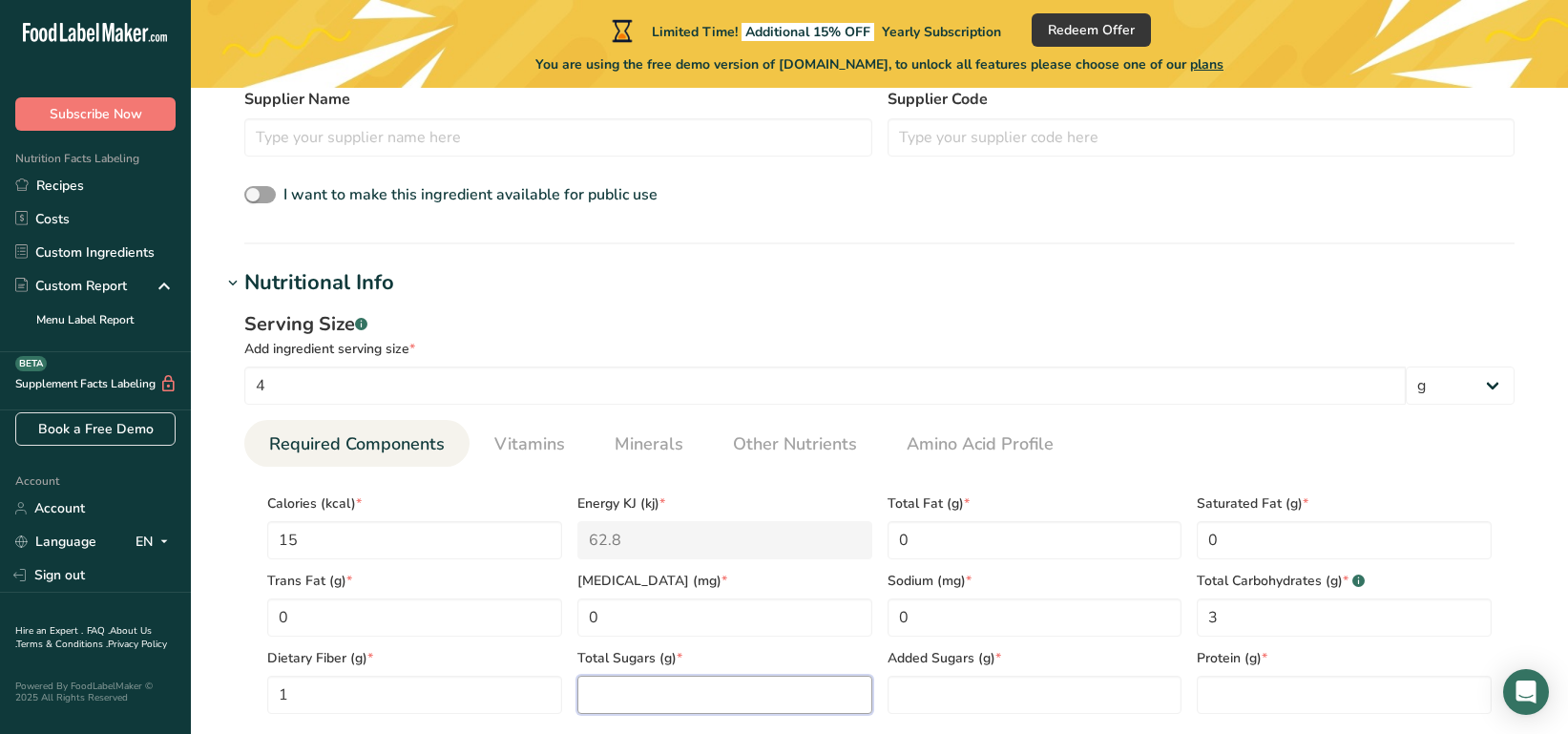 click at bounding box center [724, 695] 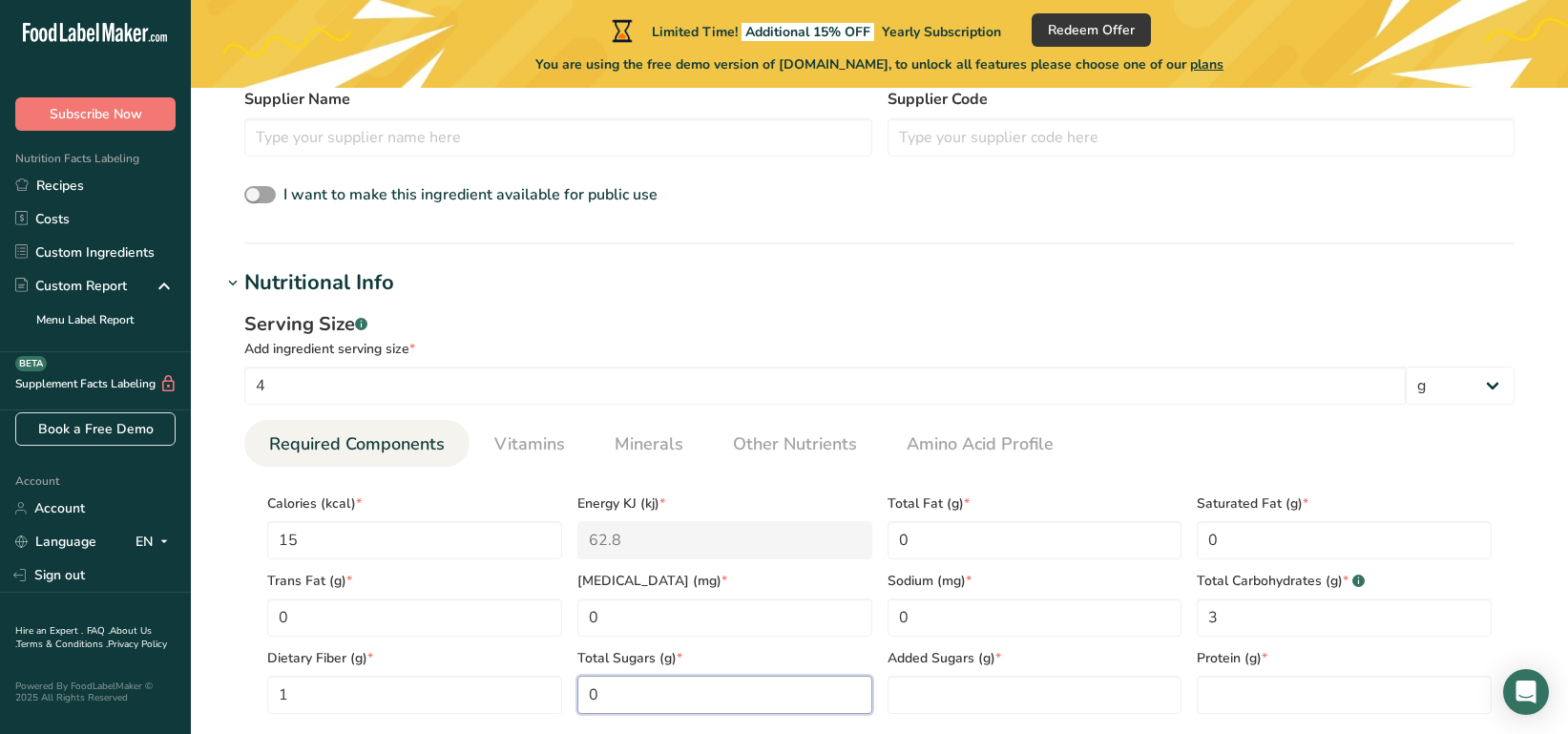 type on "0" 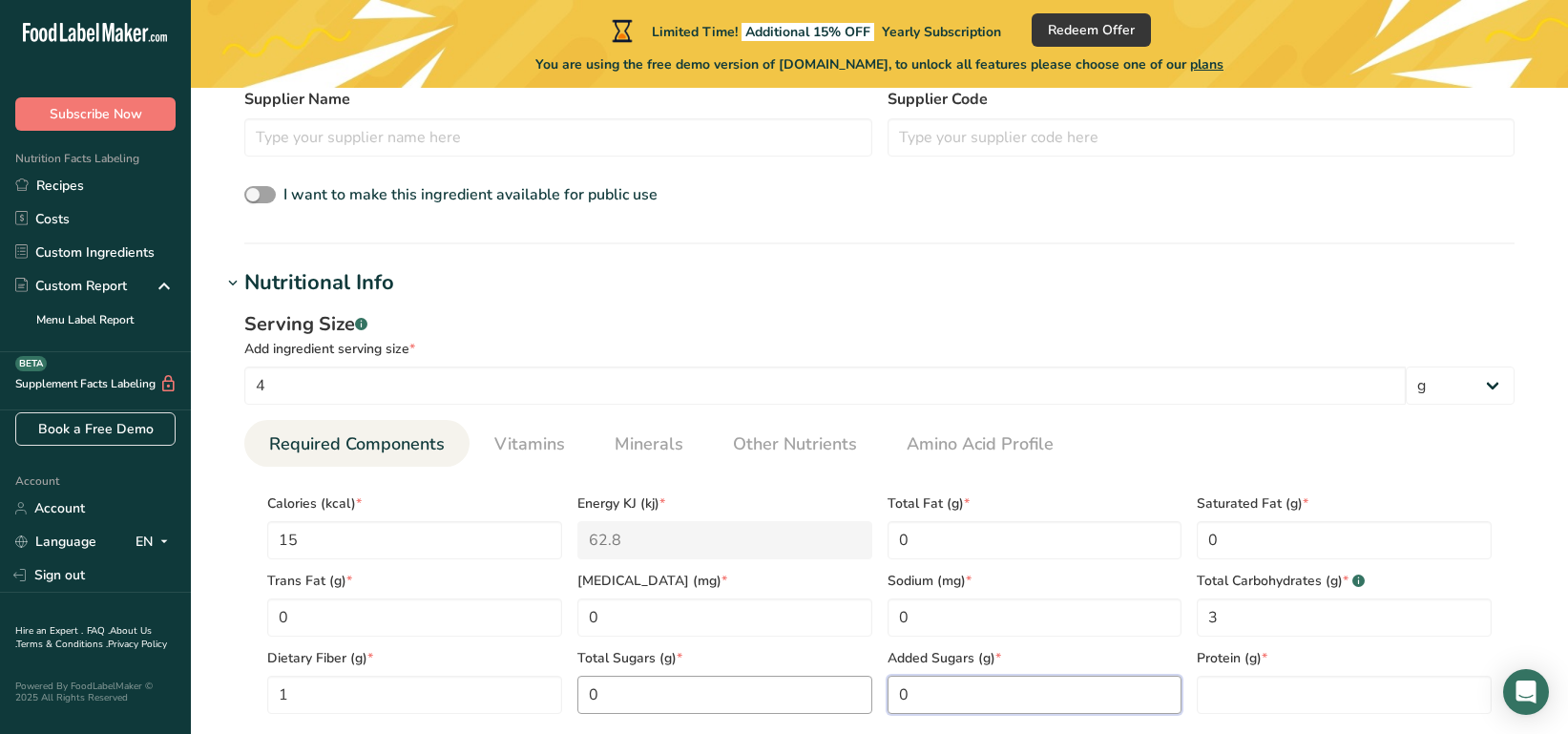type on "0" 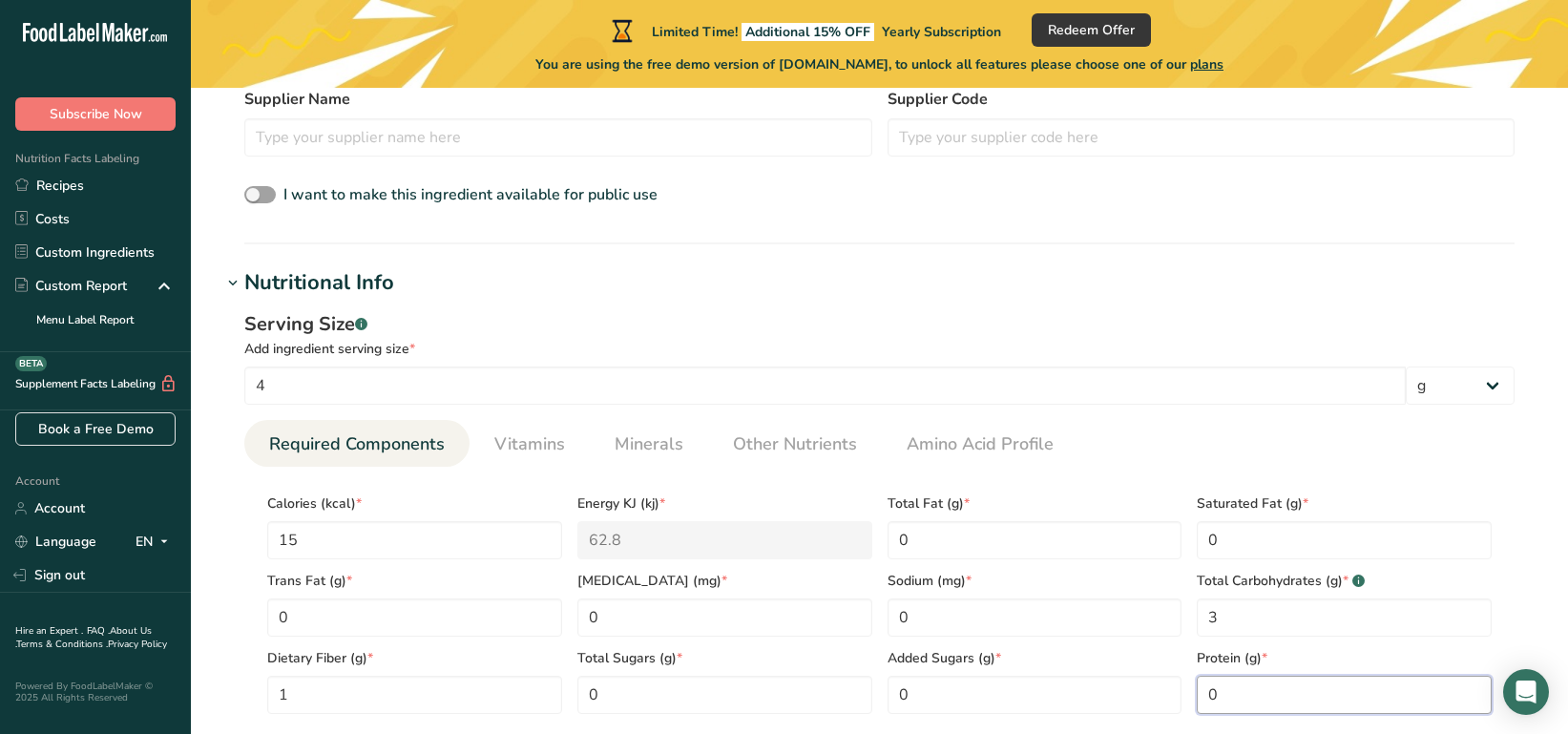 type on "0" 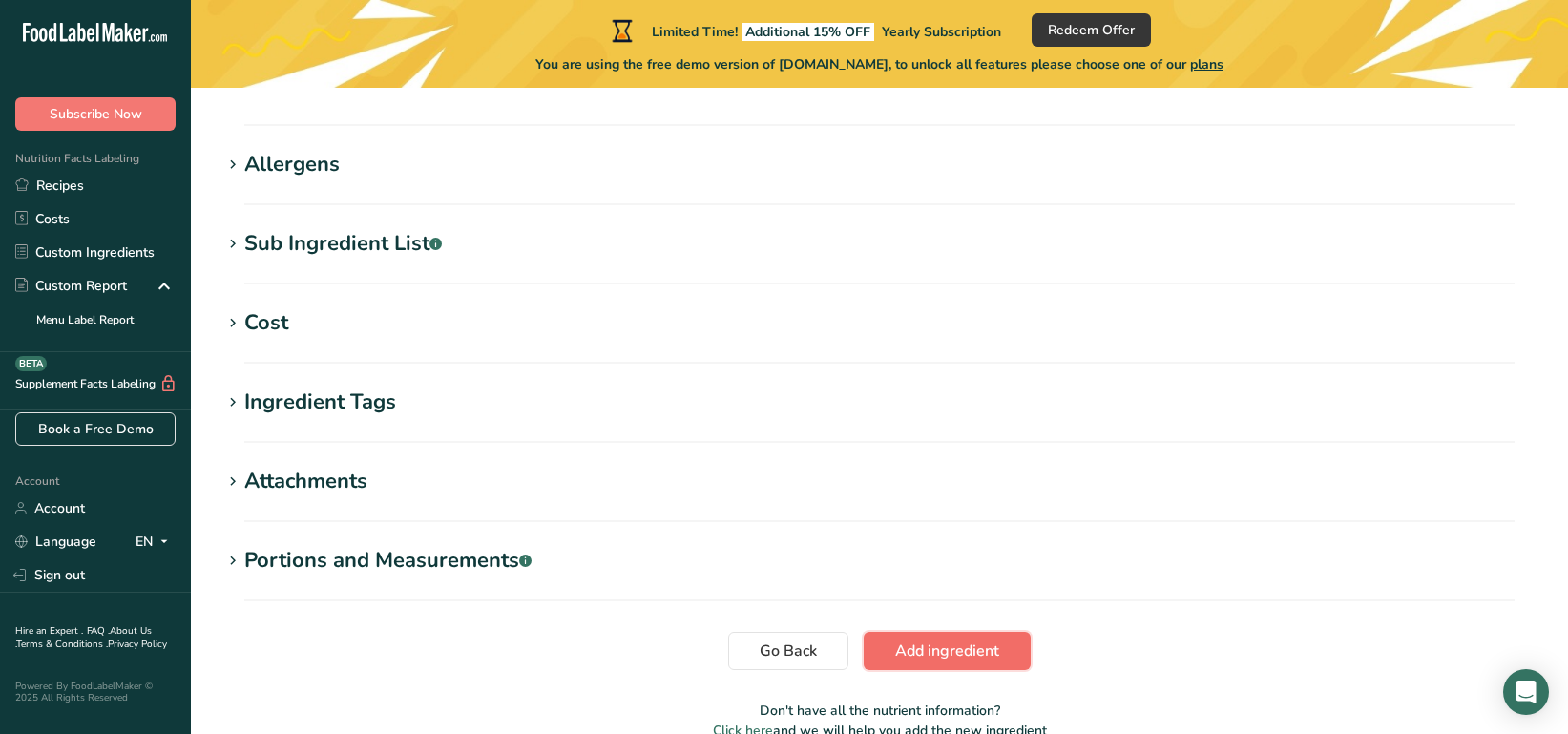 click on "Add ingredient" at bounding box center [947, 651] 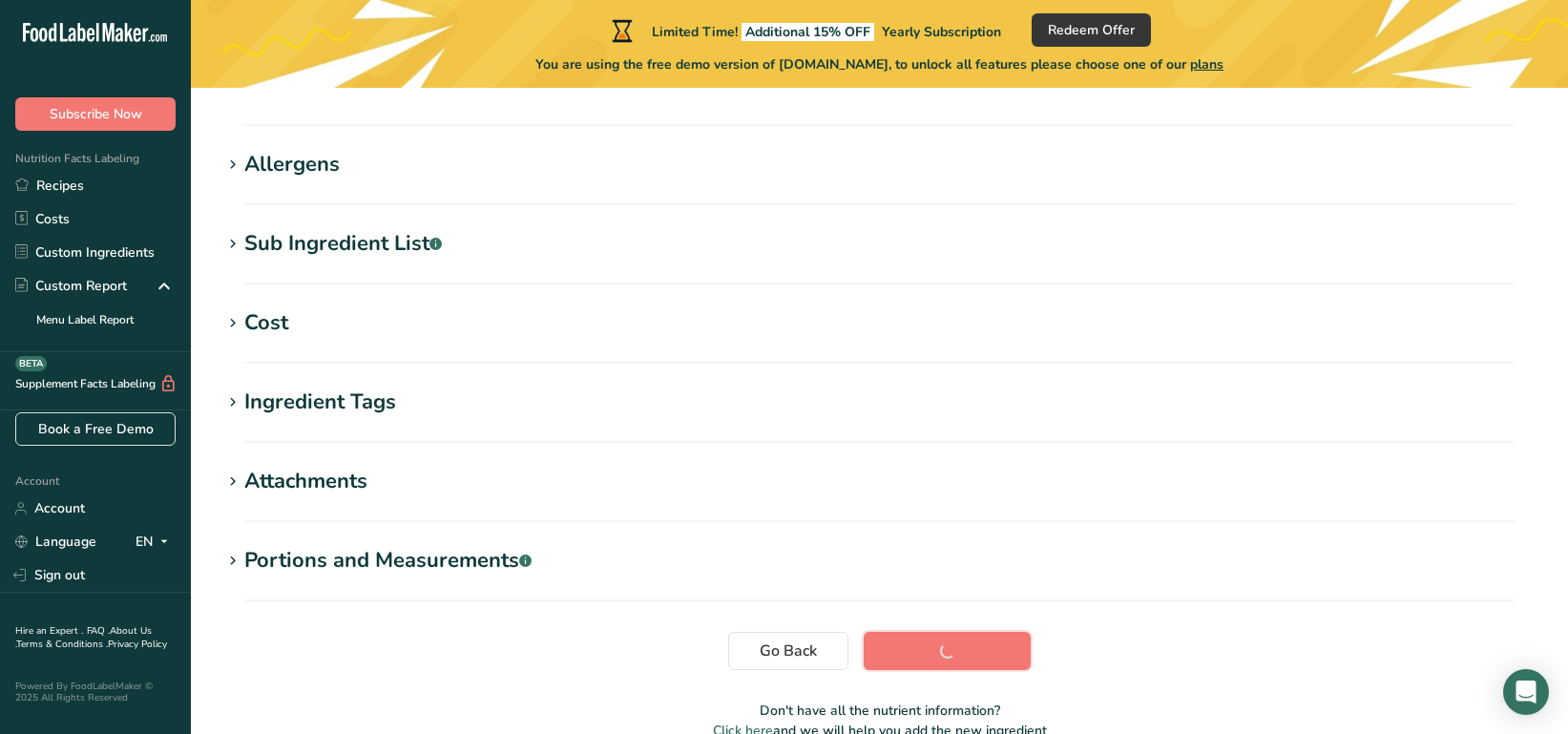 scroll, scrollTop: 379, scrollLeft: 0, axis: vertical 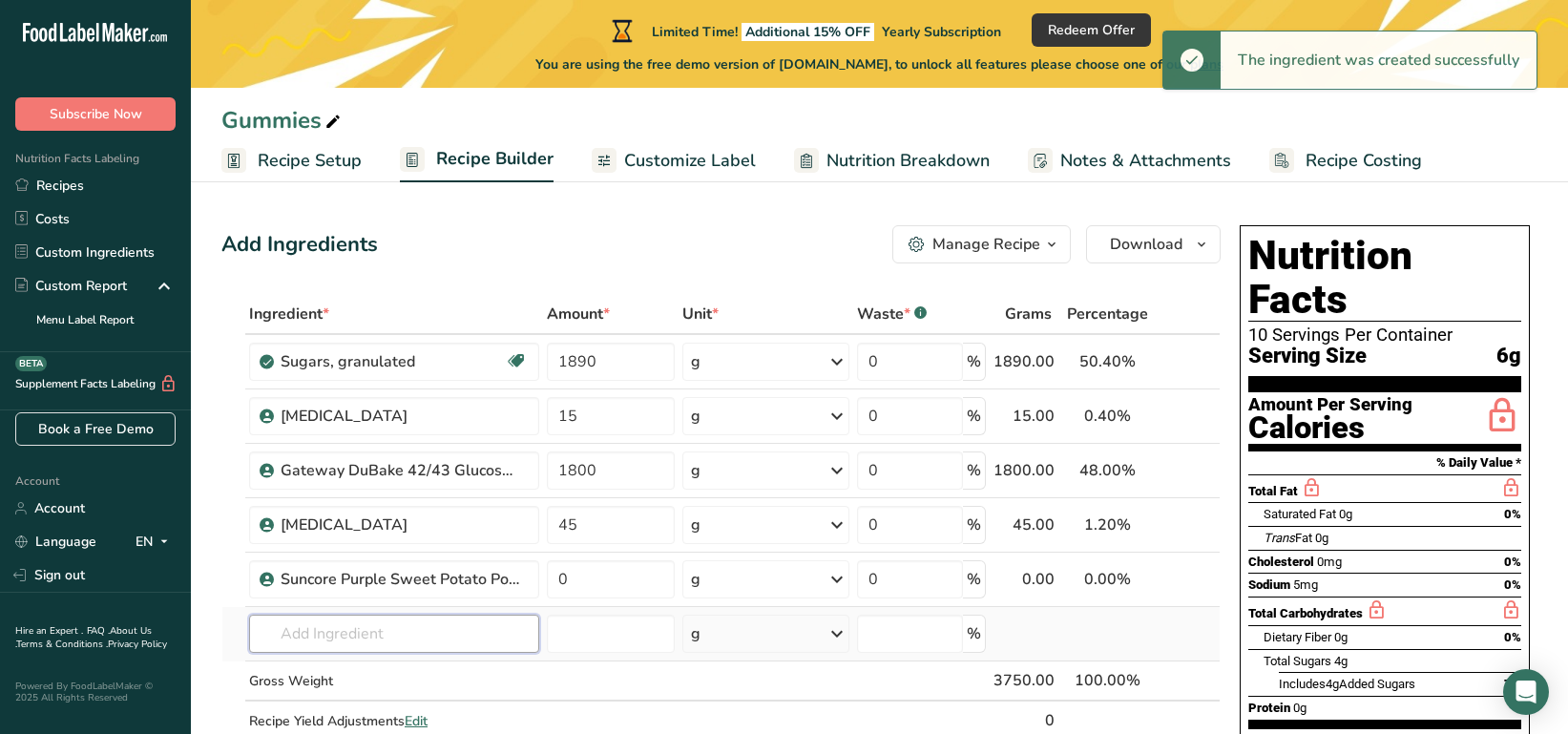 click at bounding box center [394, 634] 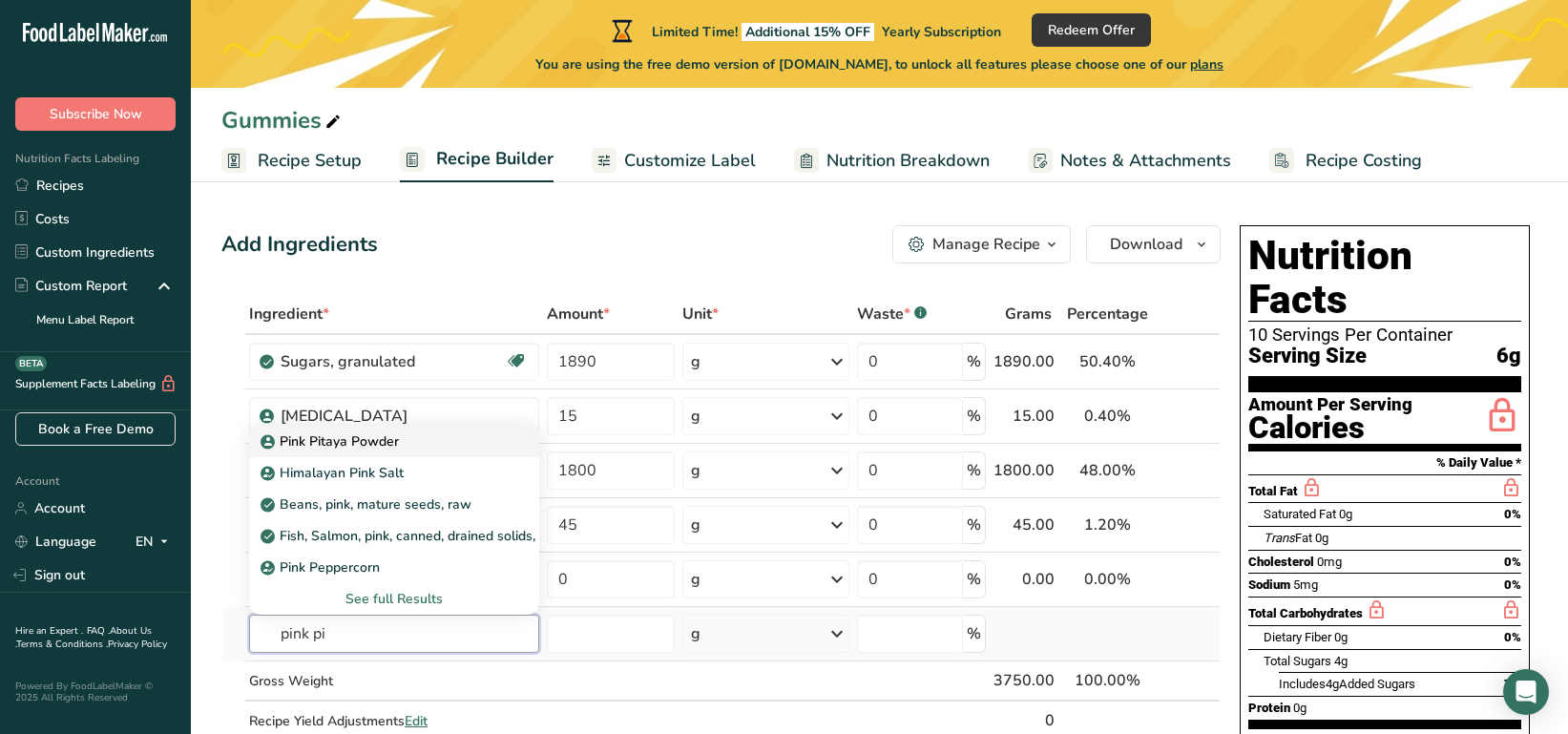 type on "pink pi" 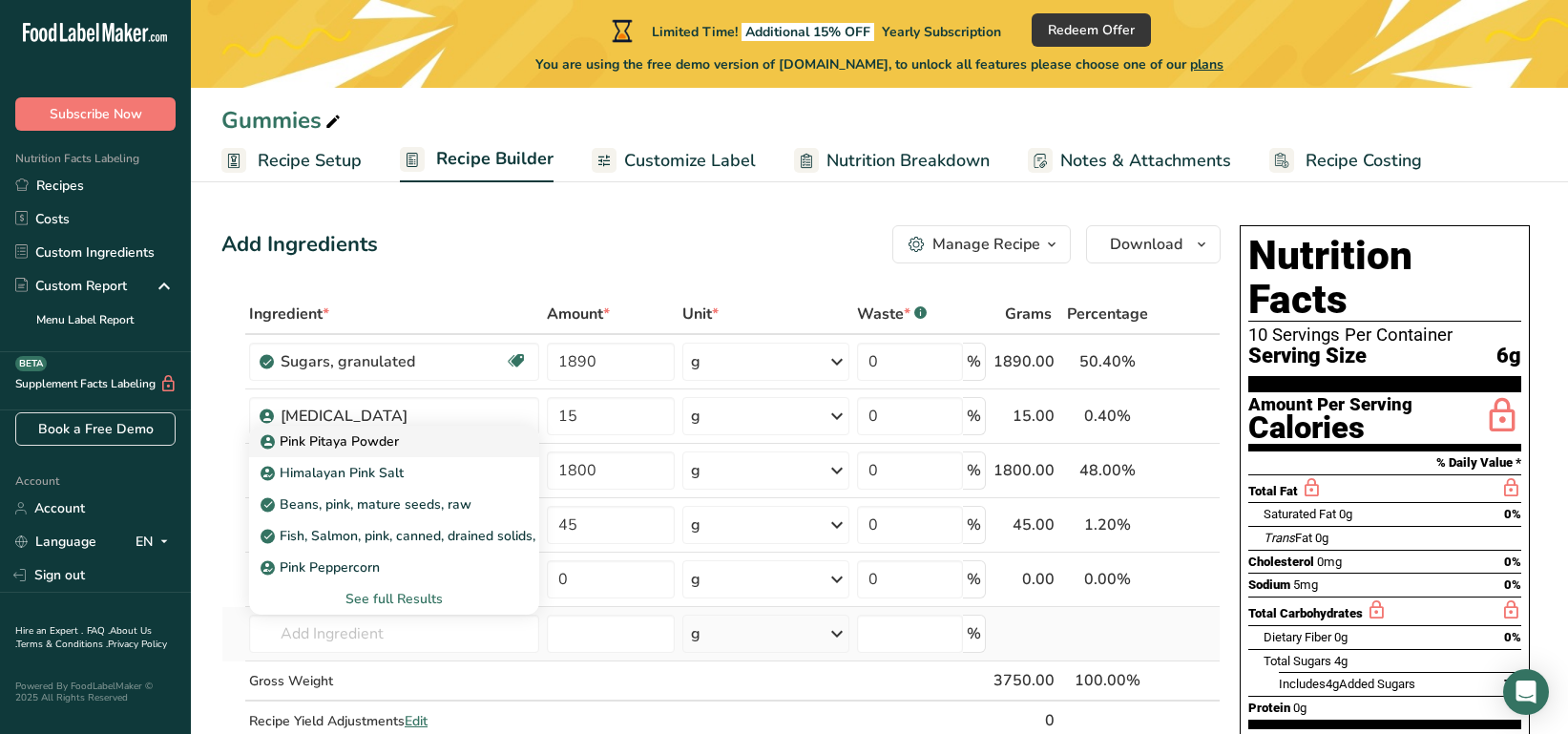 click on "Pink Pitaya Powder" at bounding box center (331, 441) 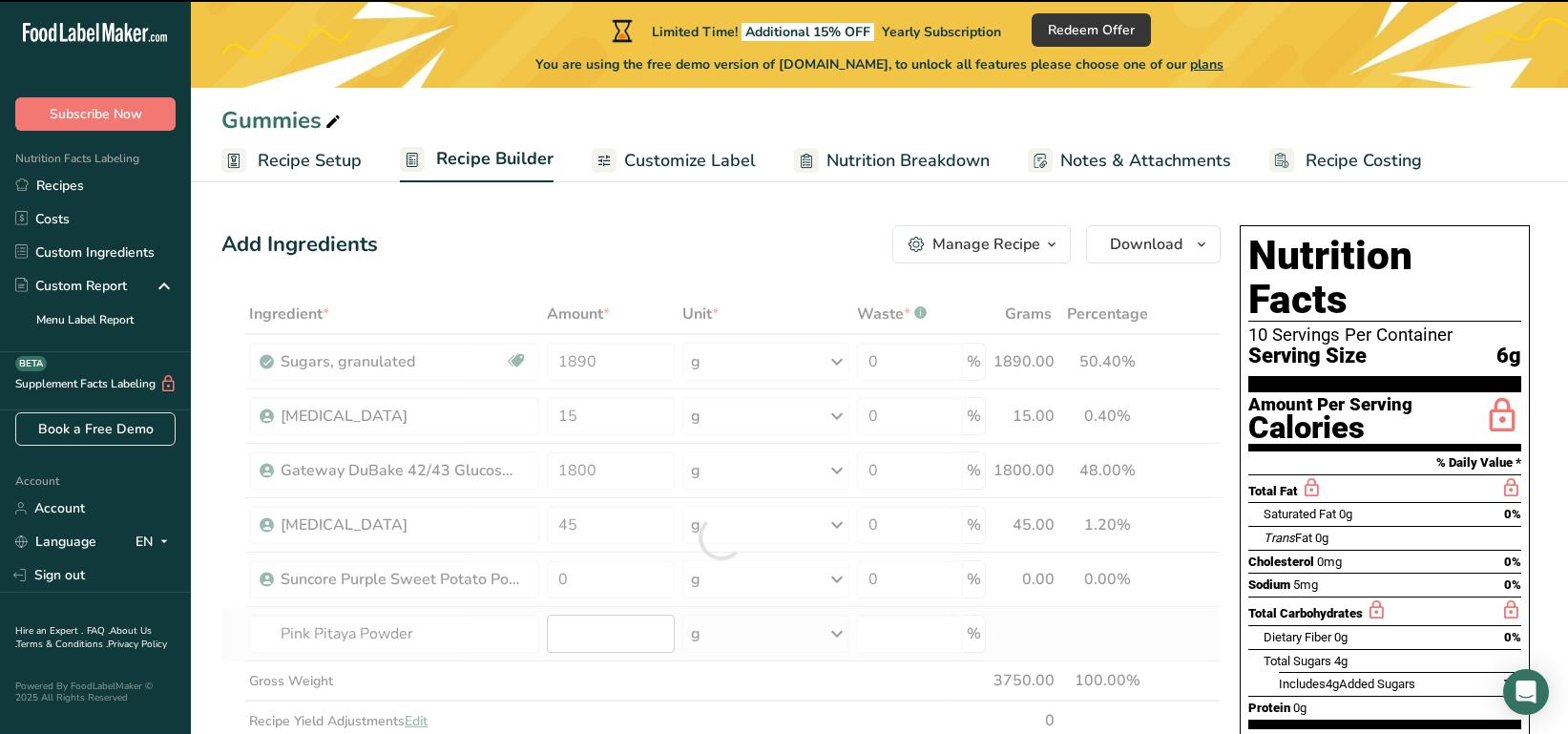 type on "0" 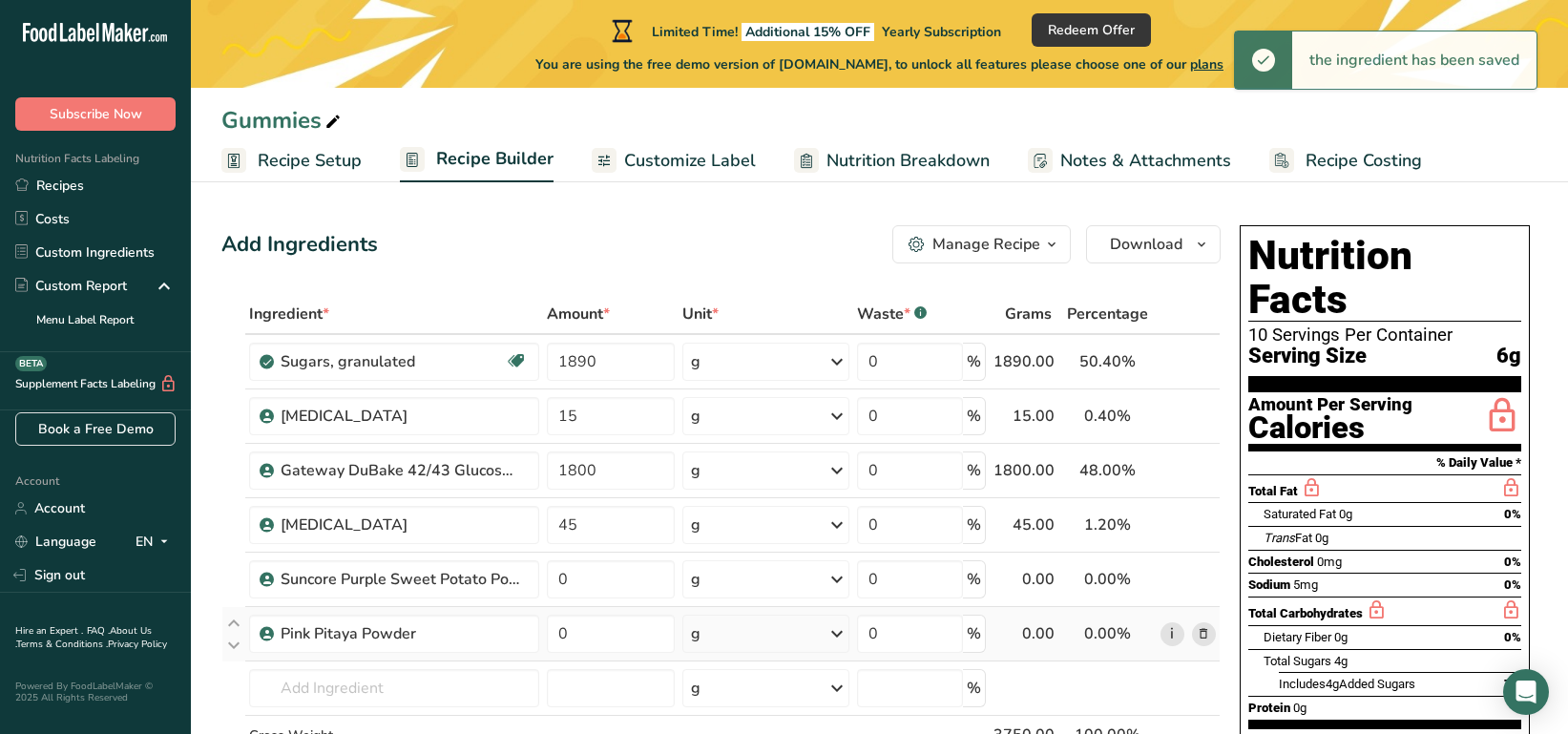 click on "i" at bounding box center [1172, 634] 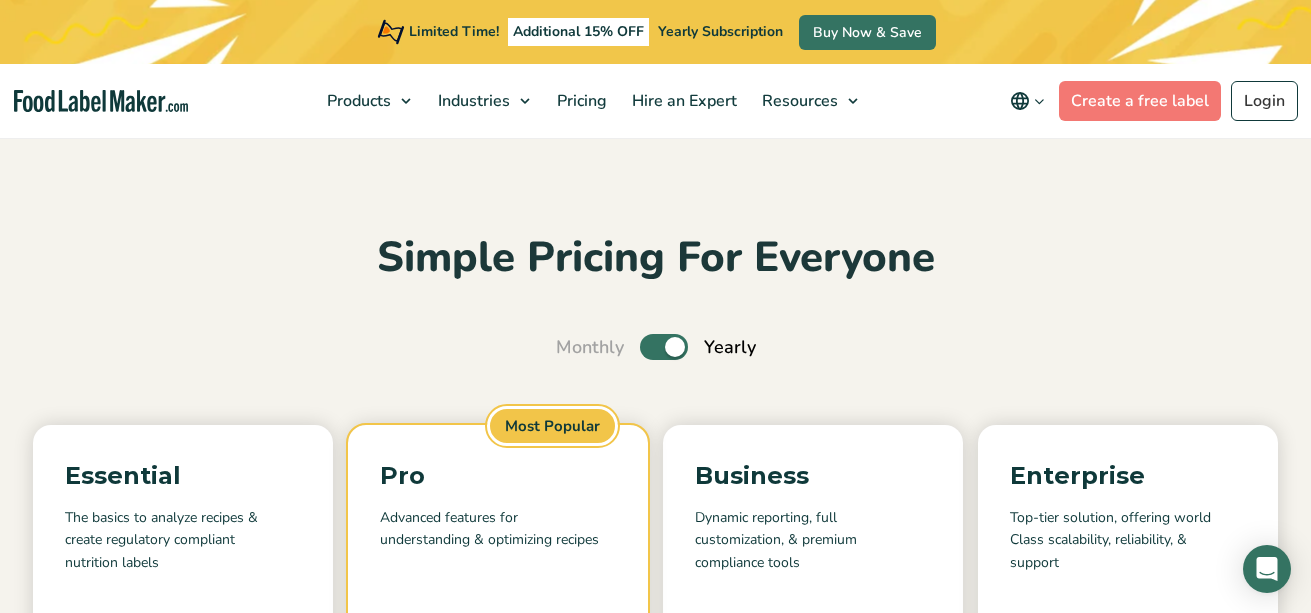 scroll, scrollTop: 1574, scrollLeft: 0, axis: vertical 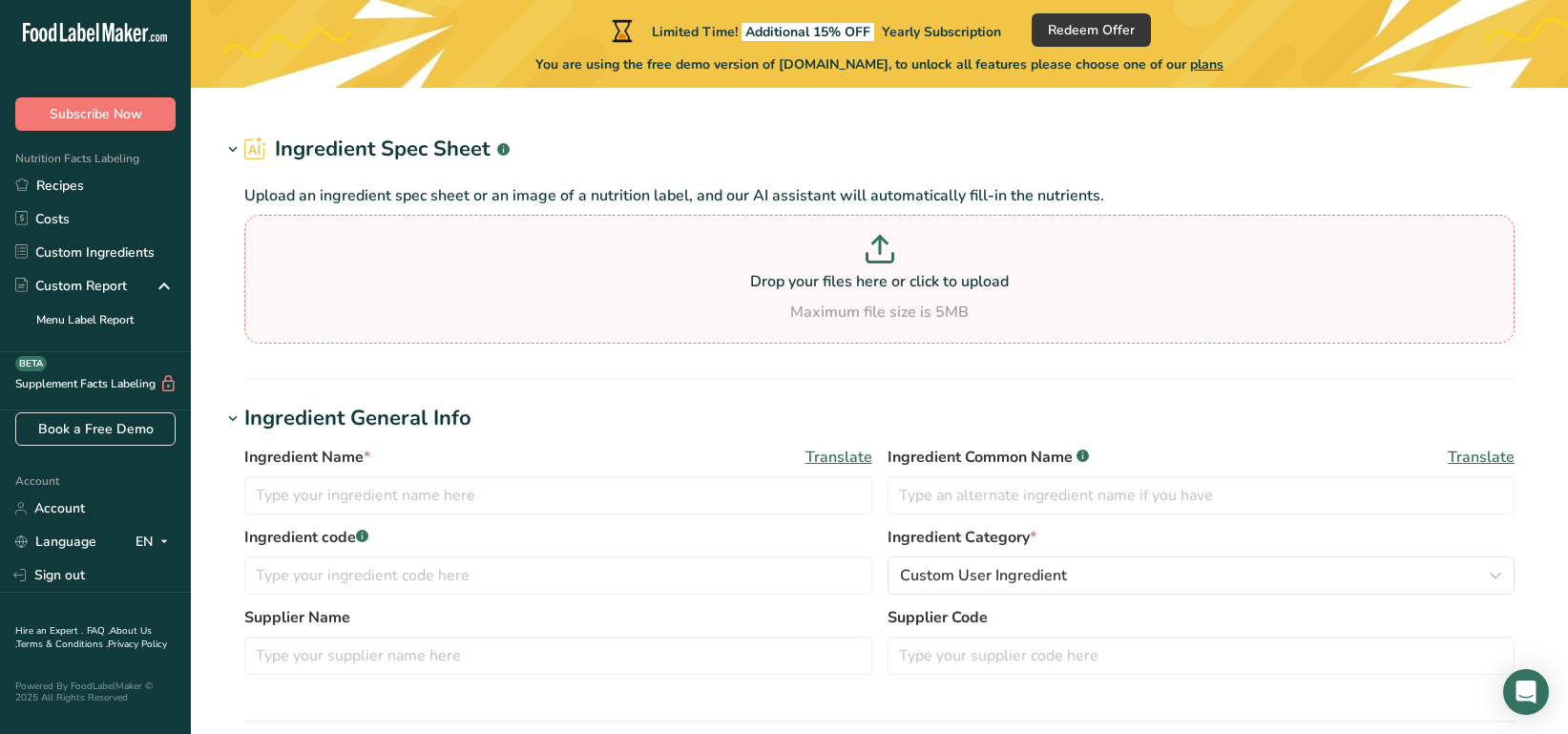 type on "Pink Pitaya Powder" 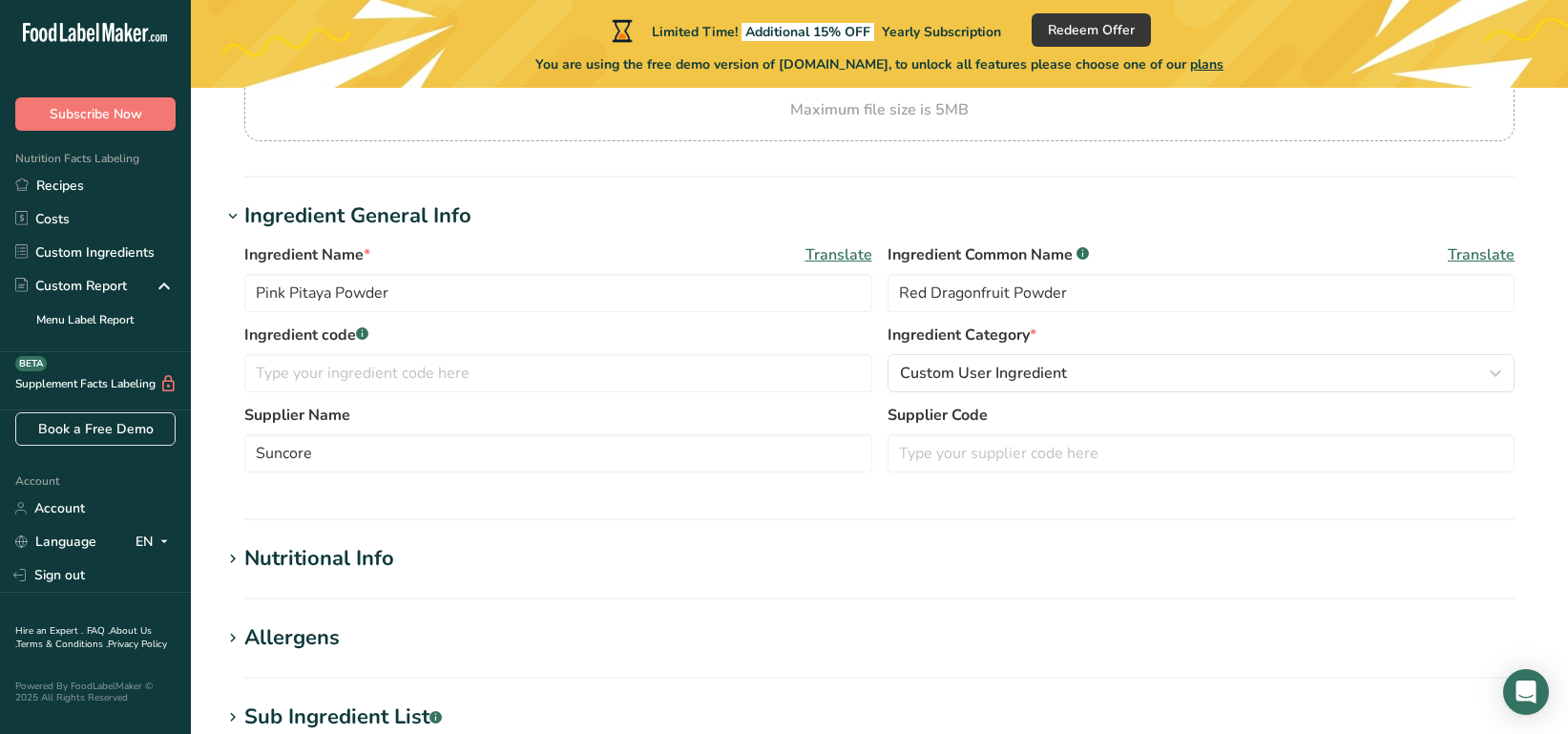 scroll, scrollTop: 244, scrollLeft: 0, axis: vertical 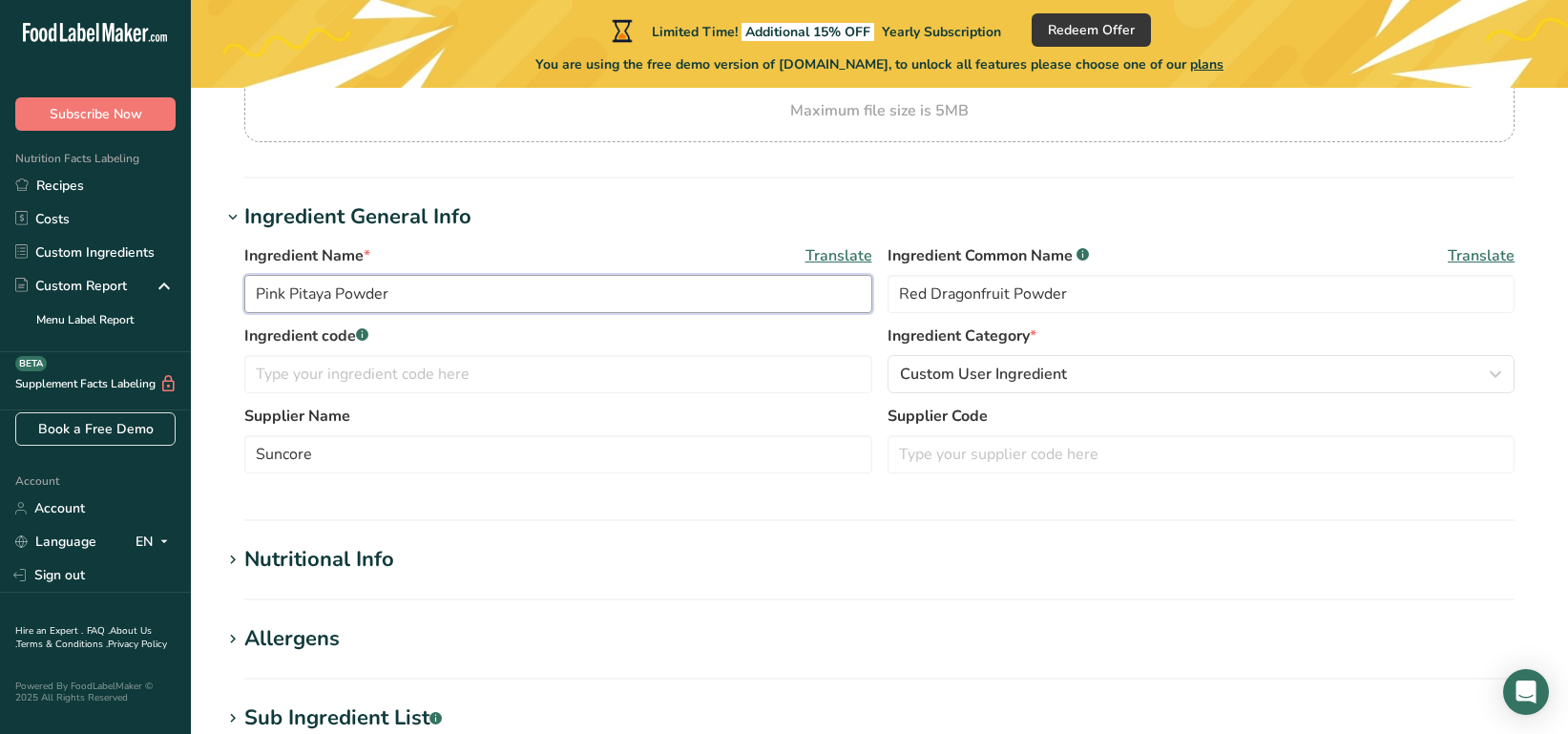 click on "Pink Pitaya Powder" at bounding box center [558, 294] 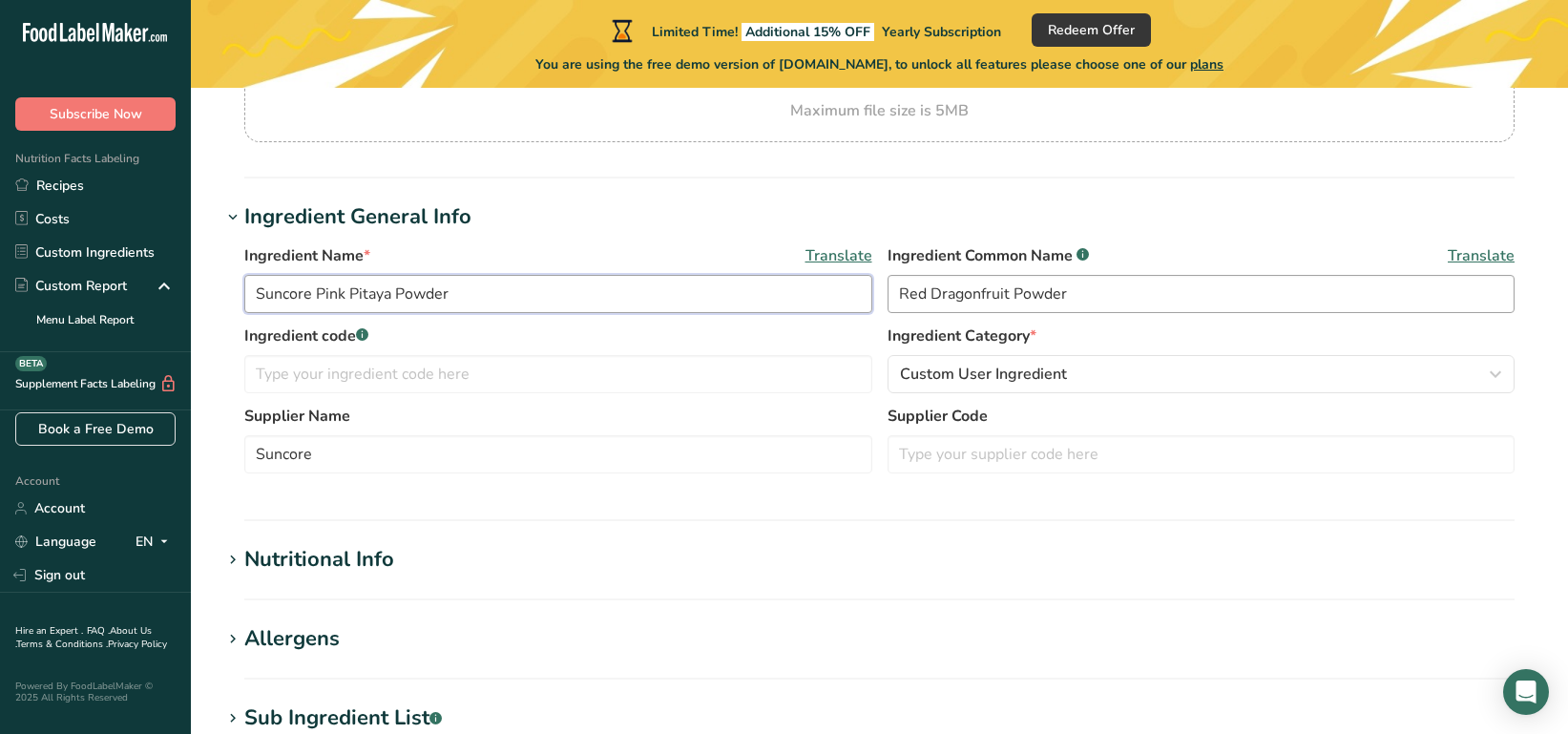 type on "Suncore Pink Pitaya Powder" 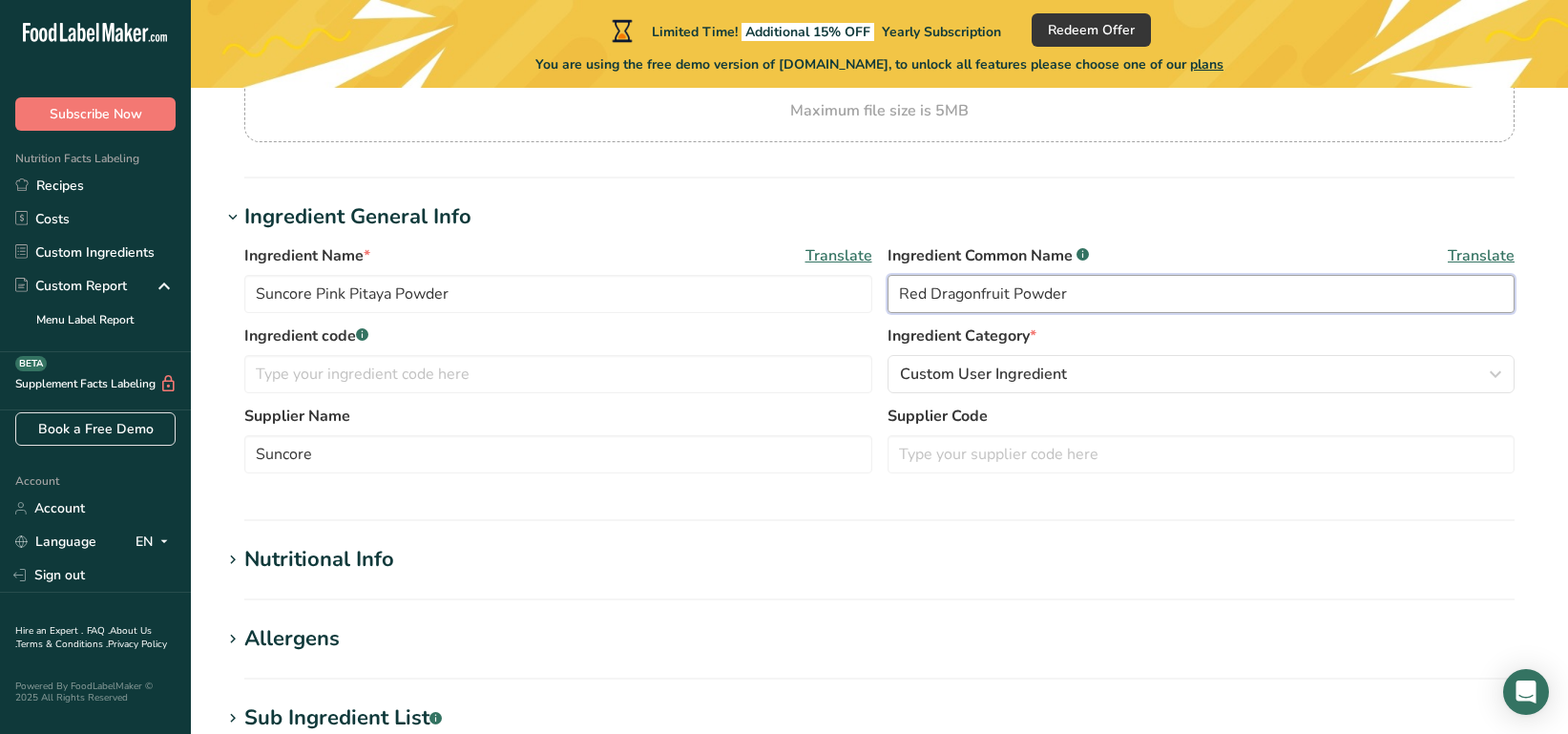 click on "Red Dragonfruit Powder" at bounding box center (1202, 294) 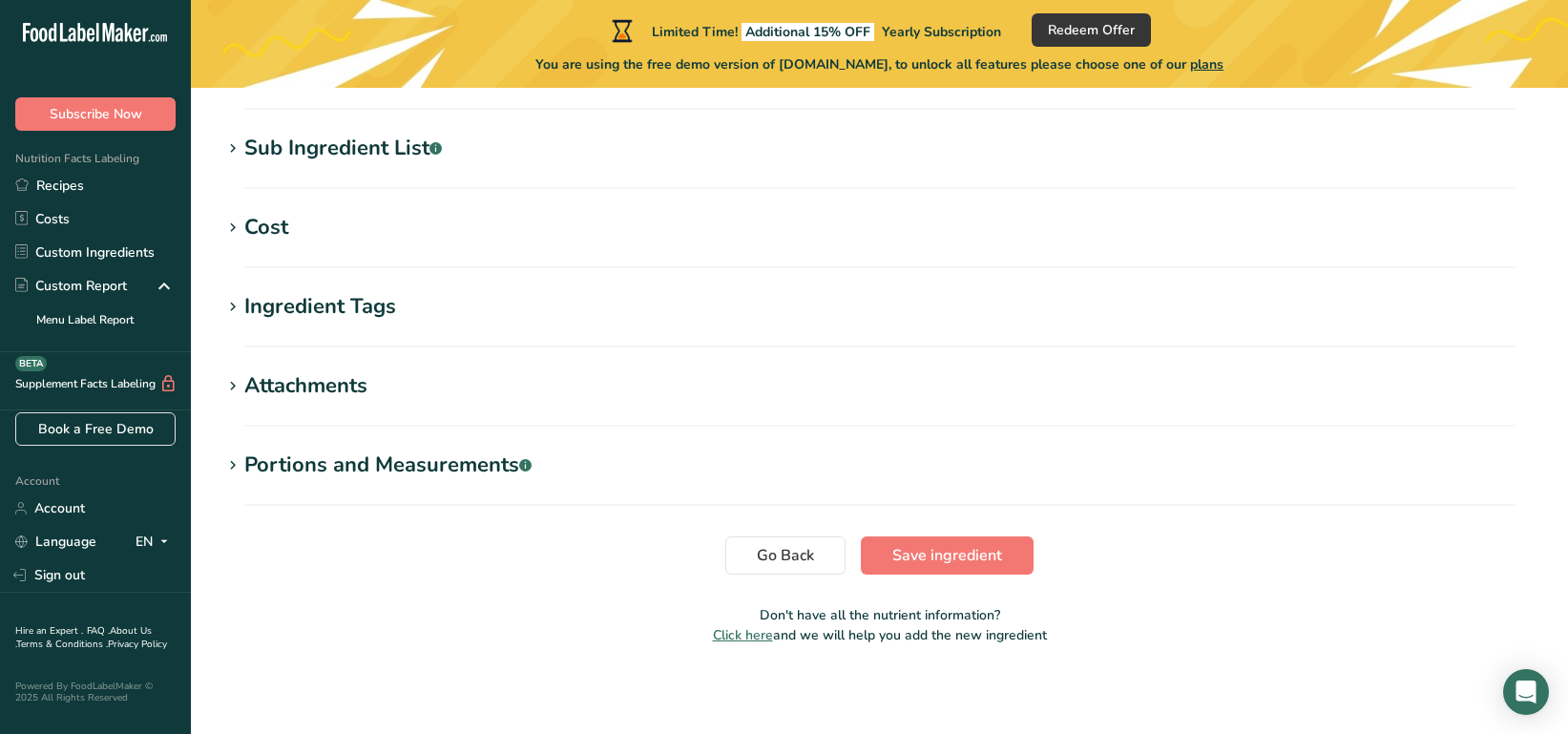 scroll, scrollTop: 817, scrollLeft: 0, axis: vertical 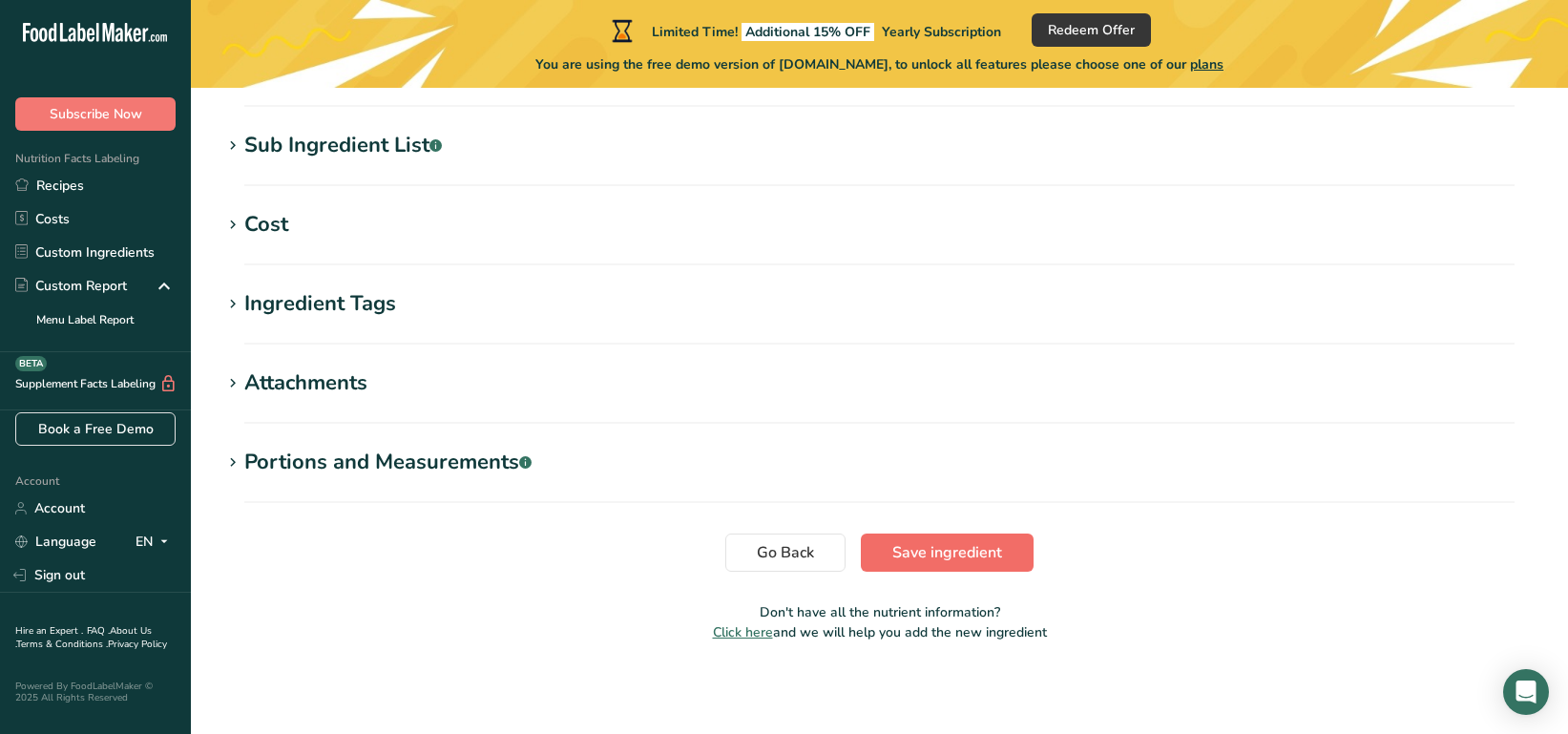 type on "Red Dragon Fruit Powder" 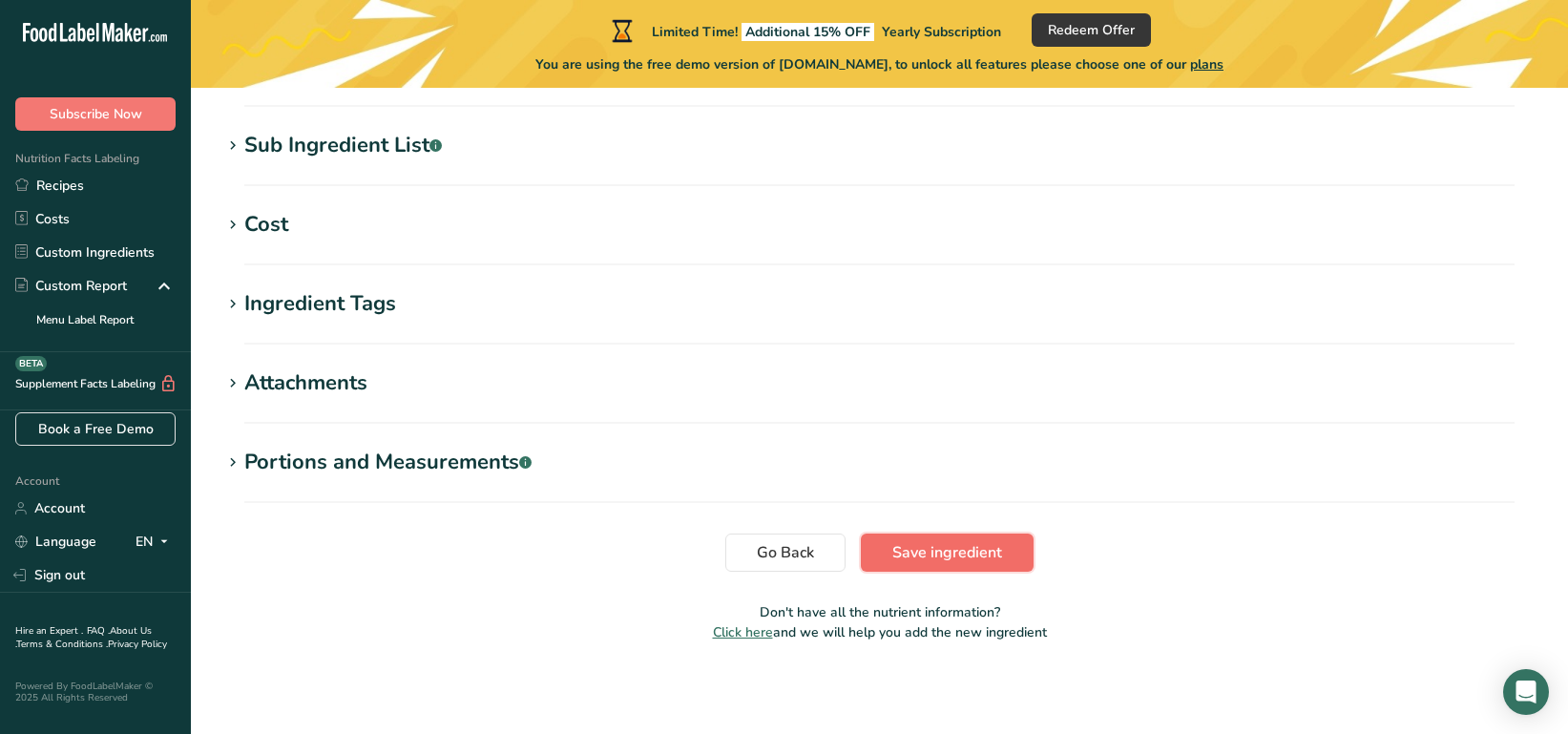 click on "Save ingredient" at bounding box center (947, 553) 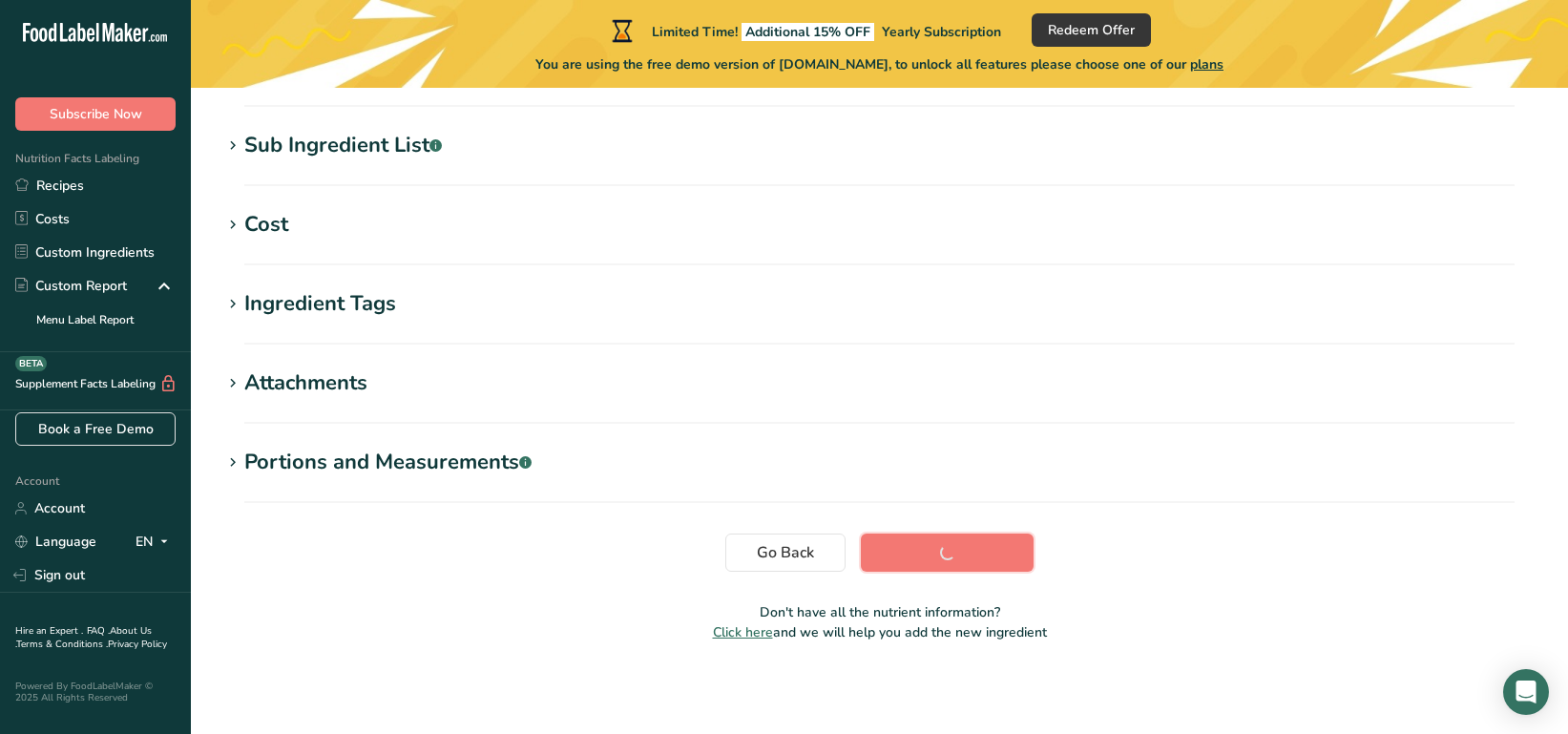 scroll, scrollTop: 364, scrollLeft: 0, axis: vertical 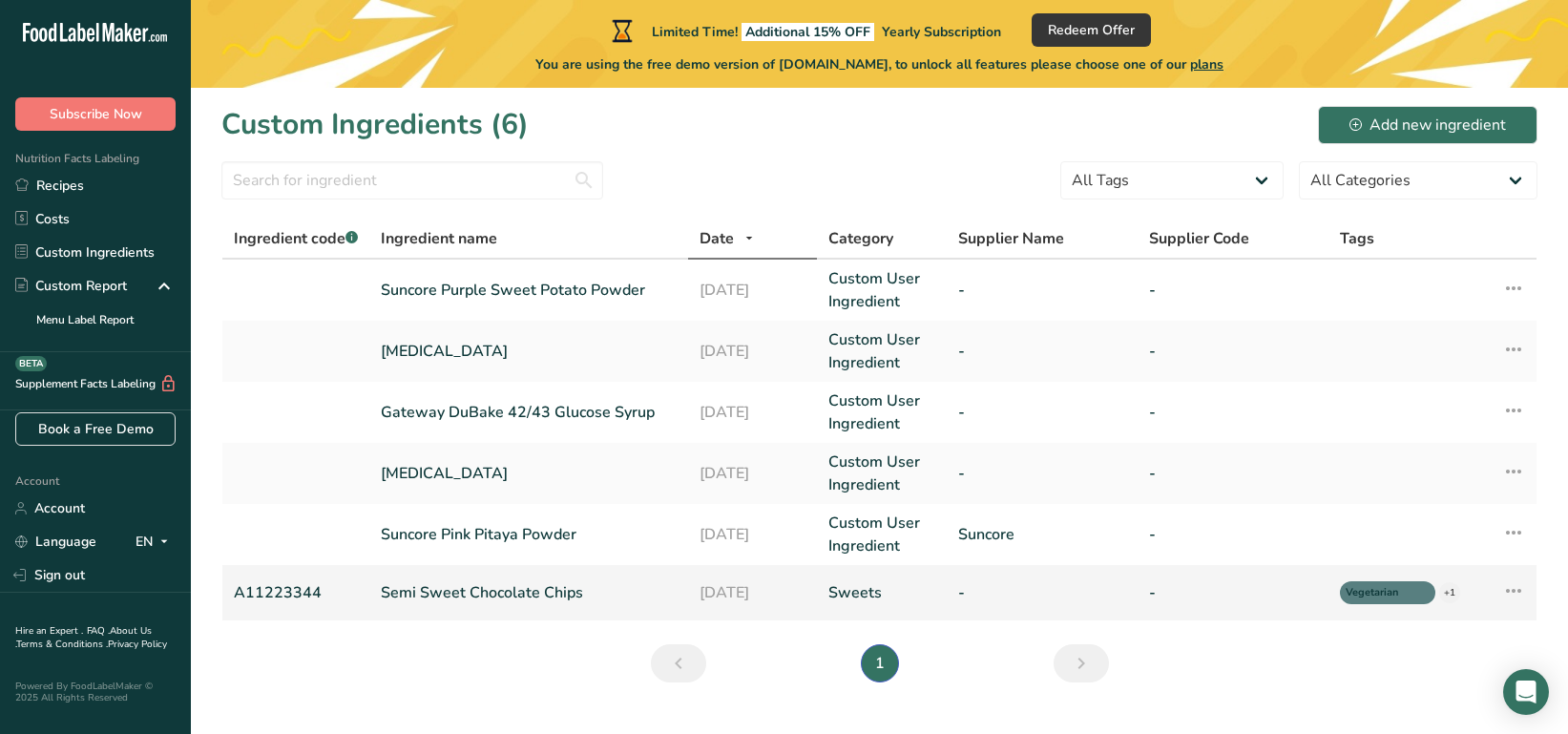 click at bounding box center [1514, 591] 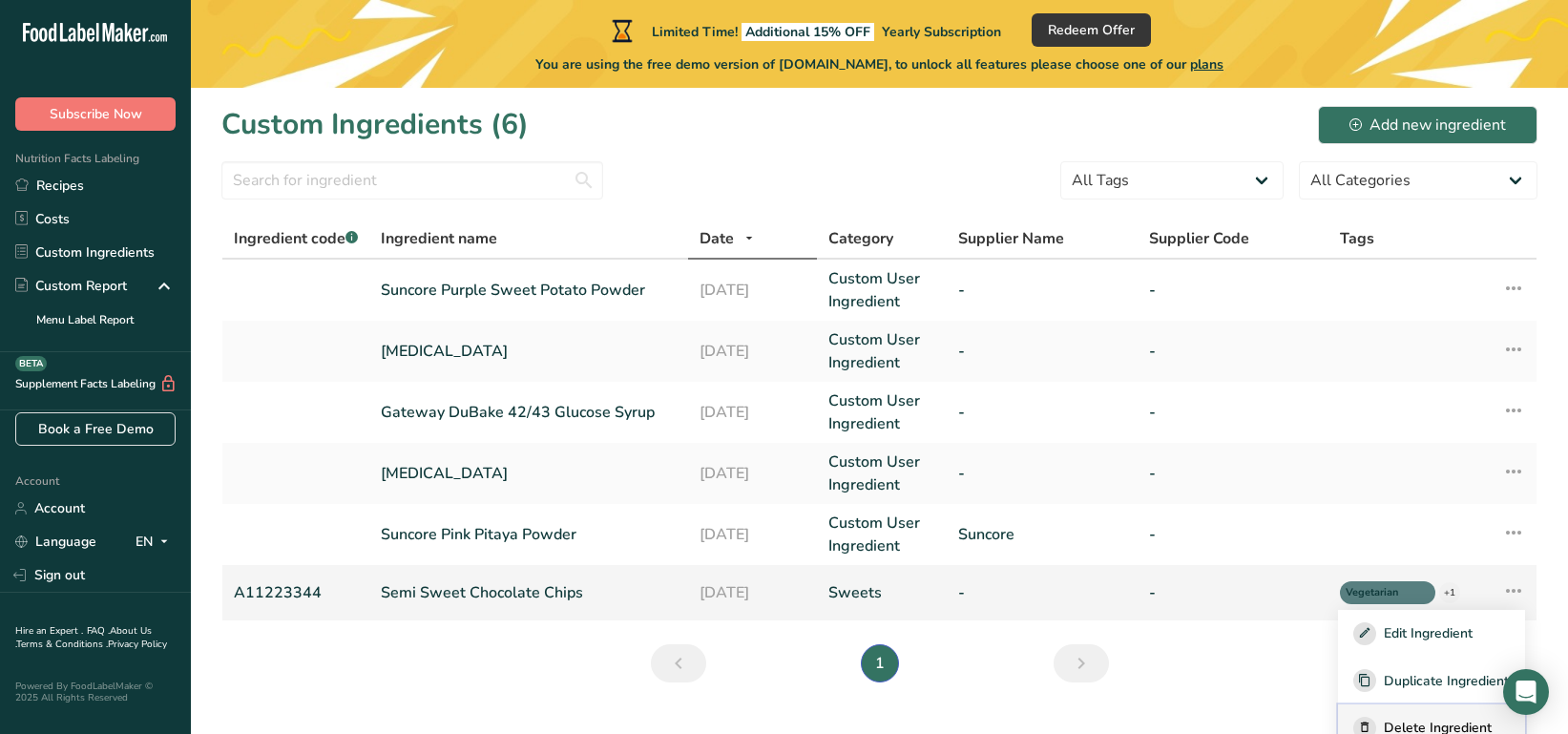 click on "Delete Ingredient" at bounding box center (1437, 727) 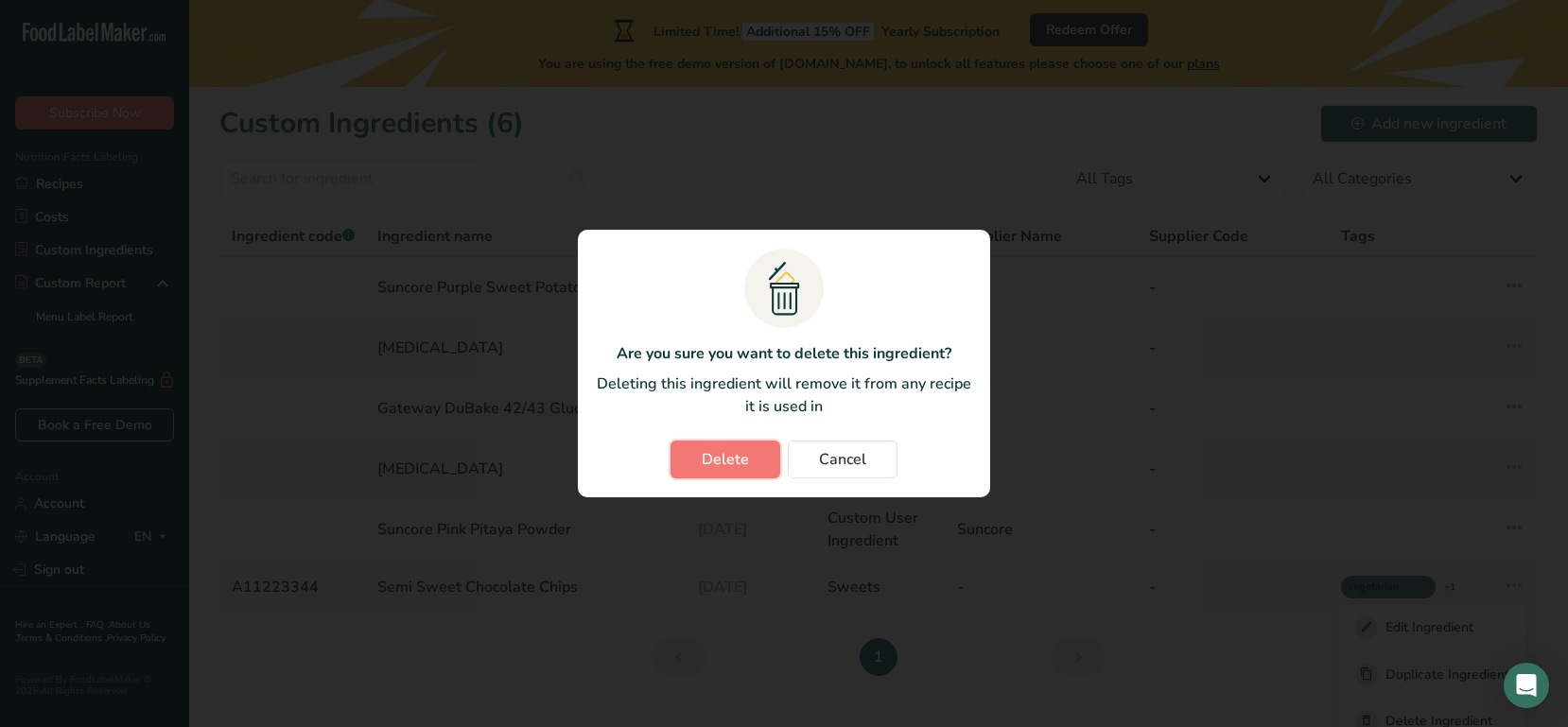 drag, startPoint x: 722, startPoint y: 466, endPoint x: 727, endPoint y: 499, distance: 33.376639 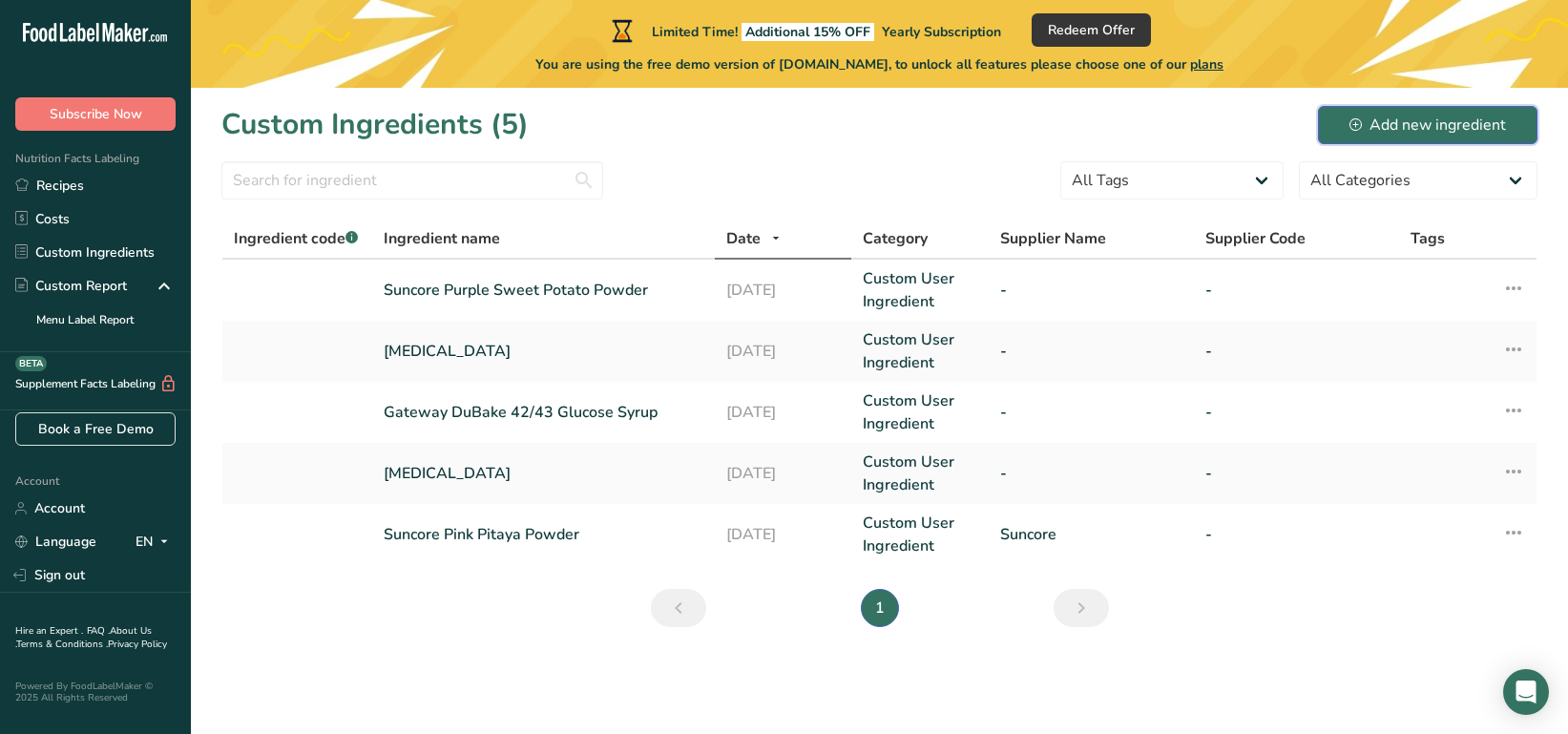 click on "Add new ingredient" at bounding box center (1428, 125) 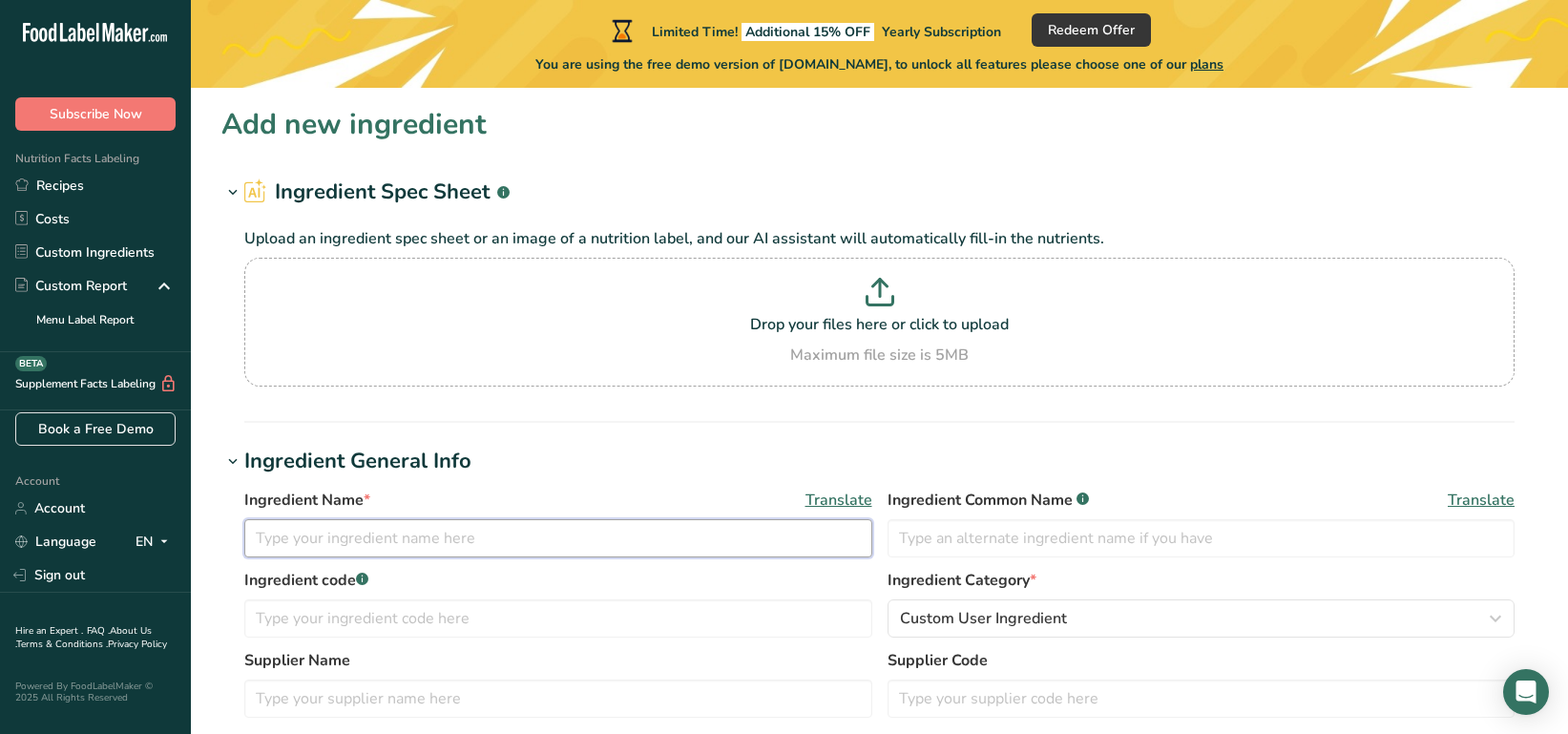 click at bounding box center [558, 538] 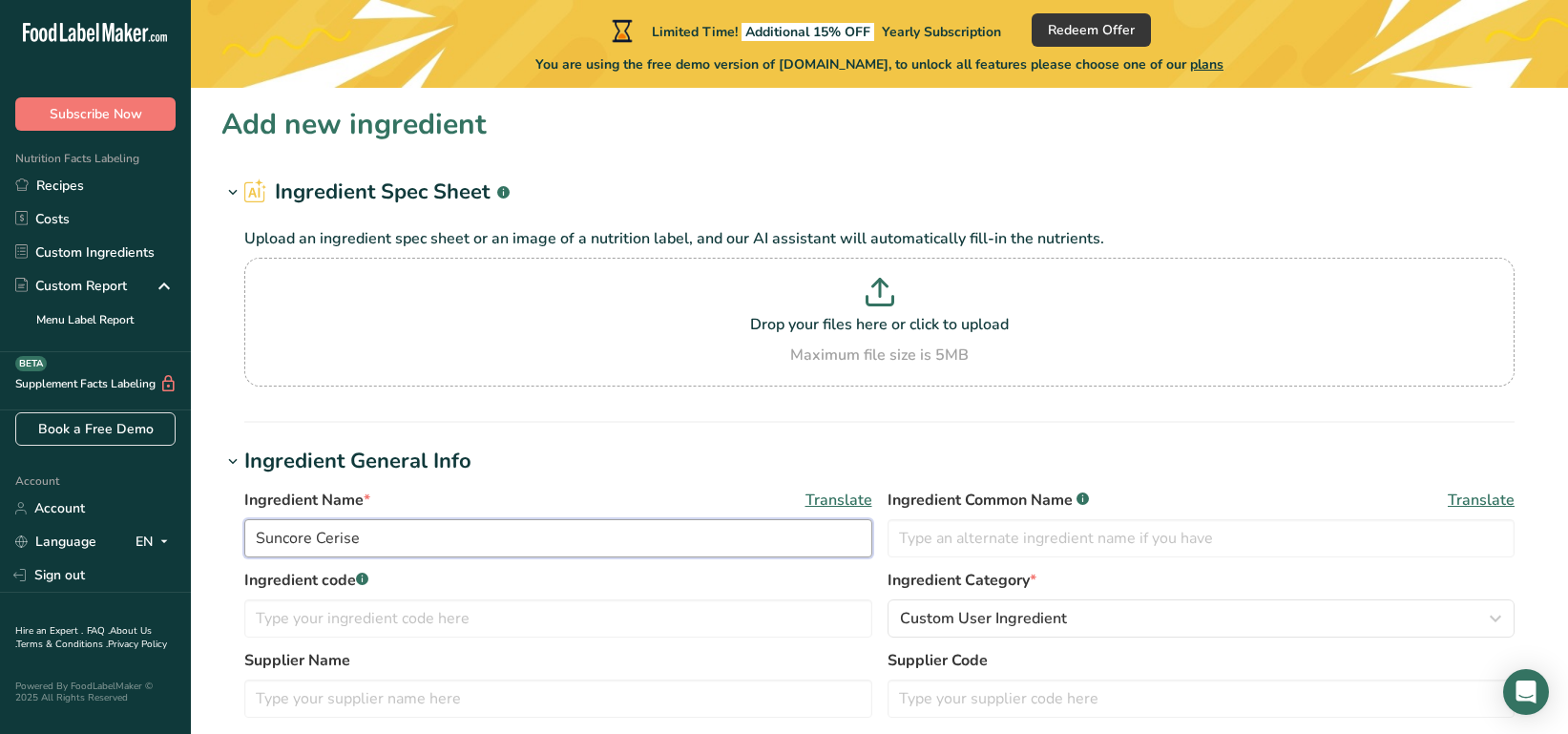 click on "Suncore Cerise" at bounding box center (558, 538) 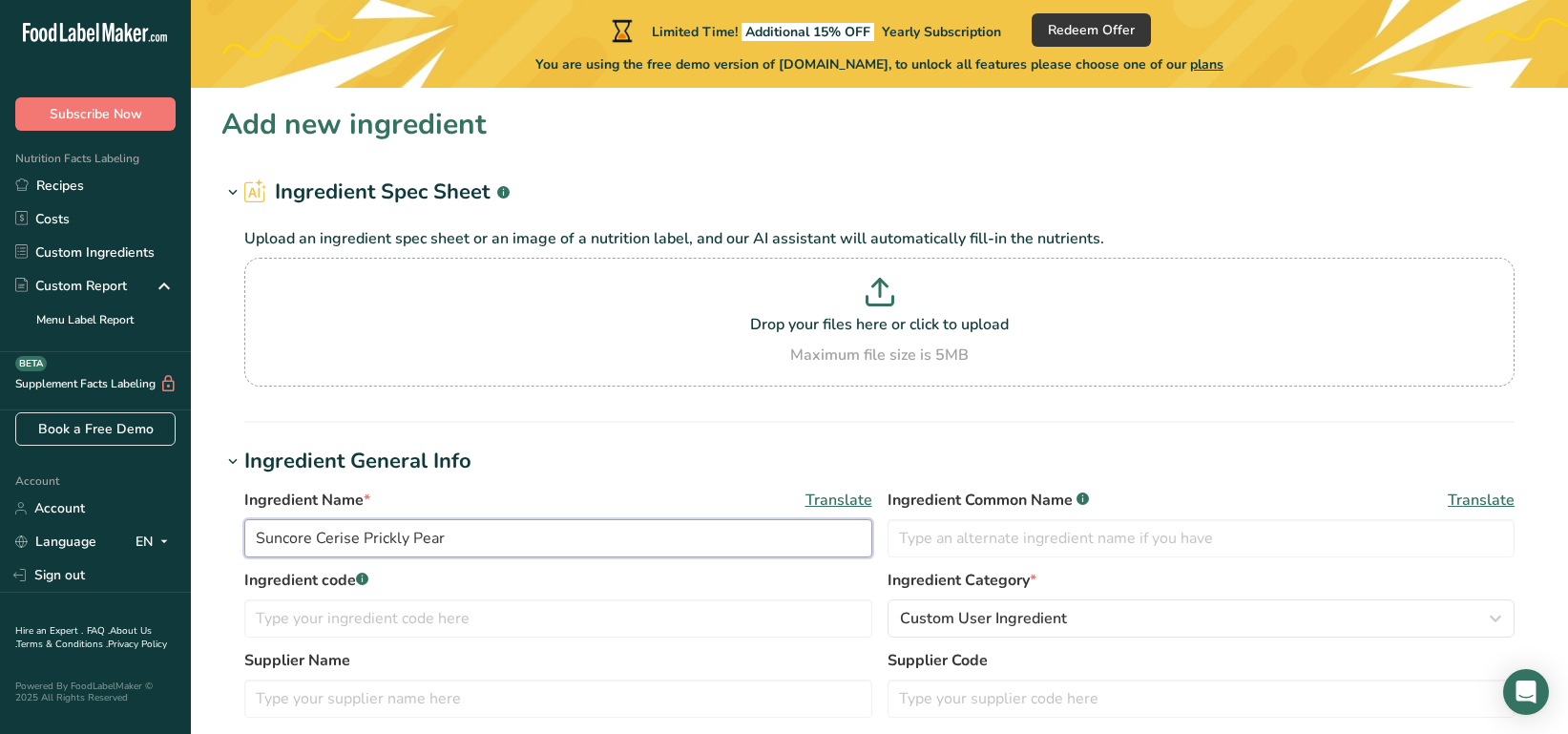 type on "Suncore Cerise Prickly Pear" 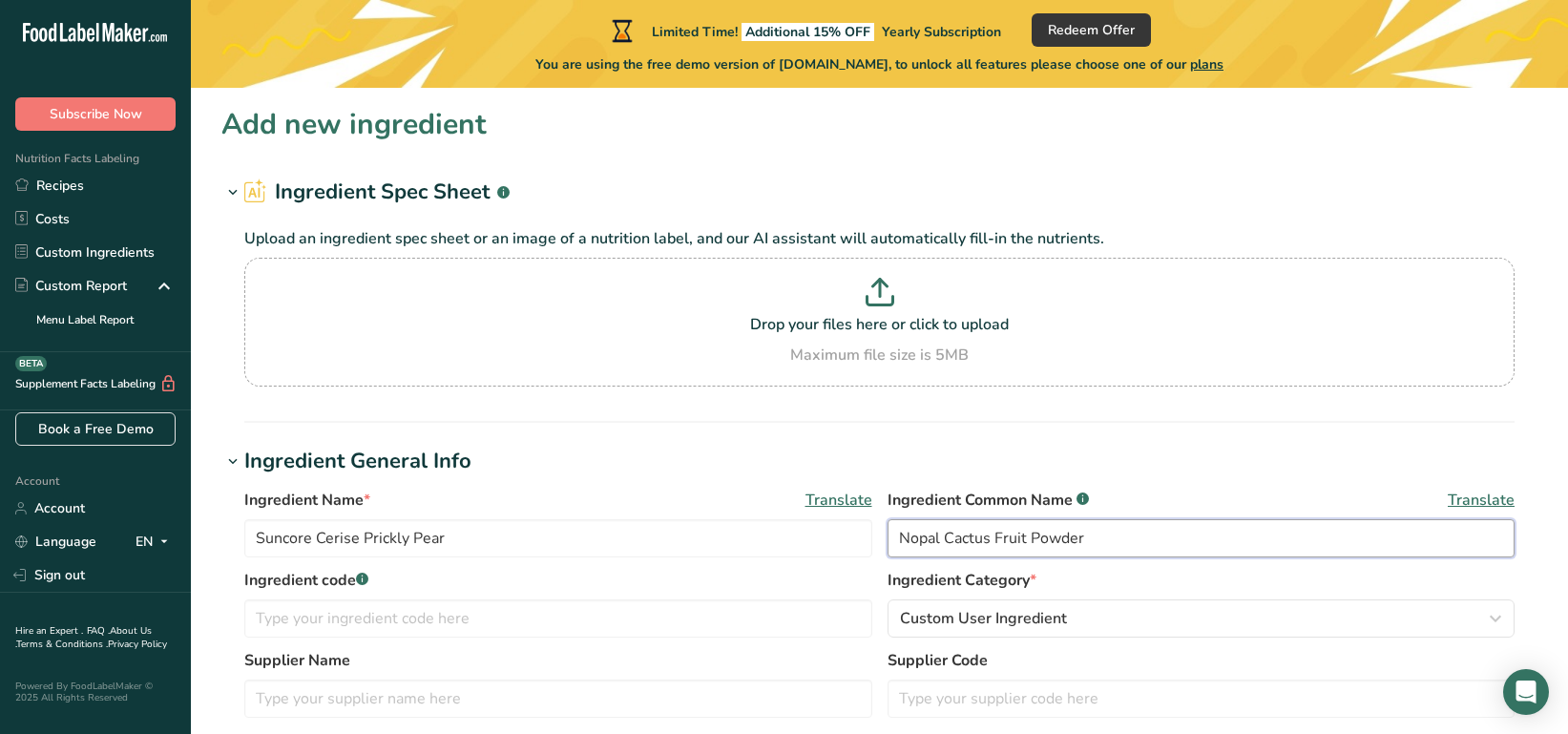 type on "Nopal Cactus Fruit Powder" 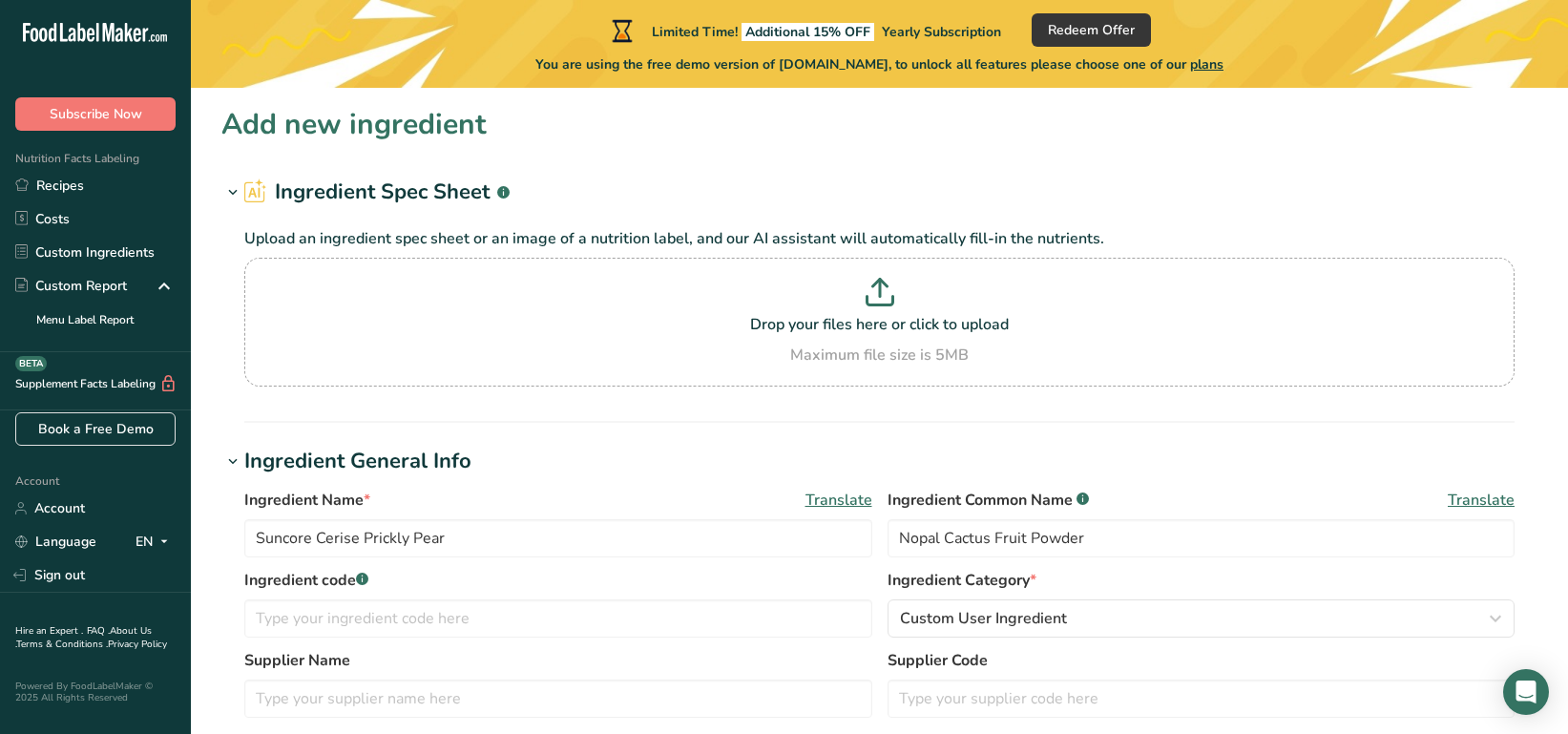 click on "Ingredient General Info" at bounding box center [879, 461] 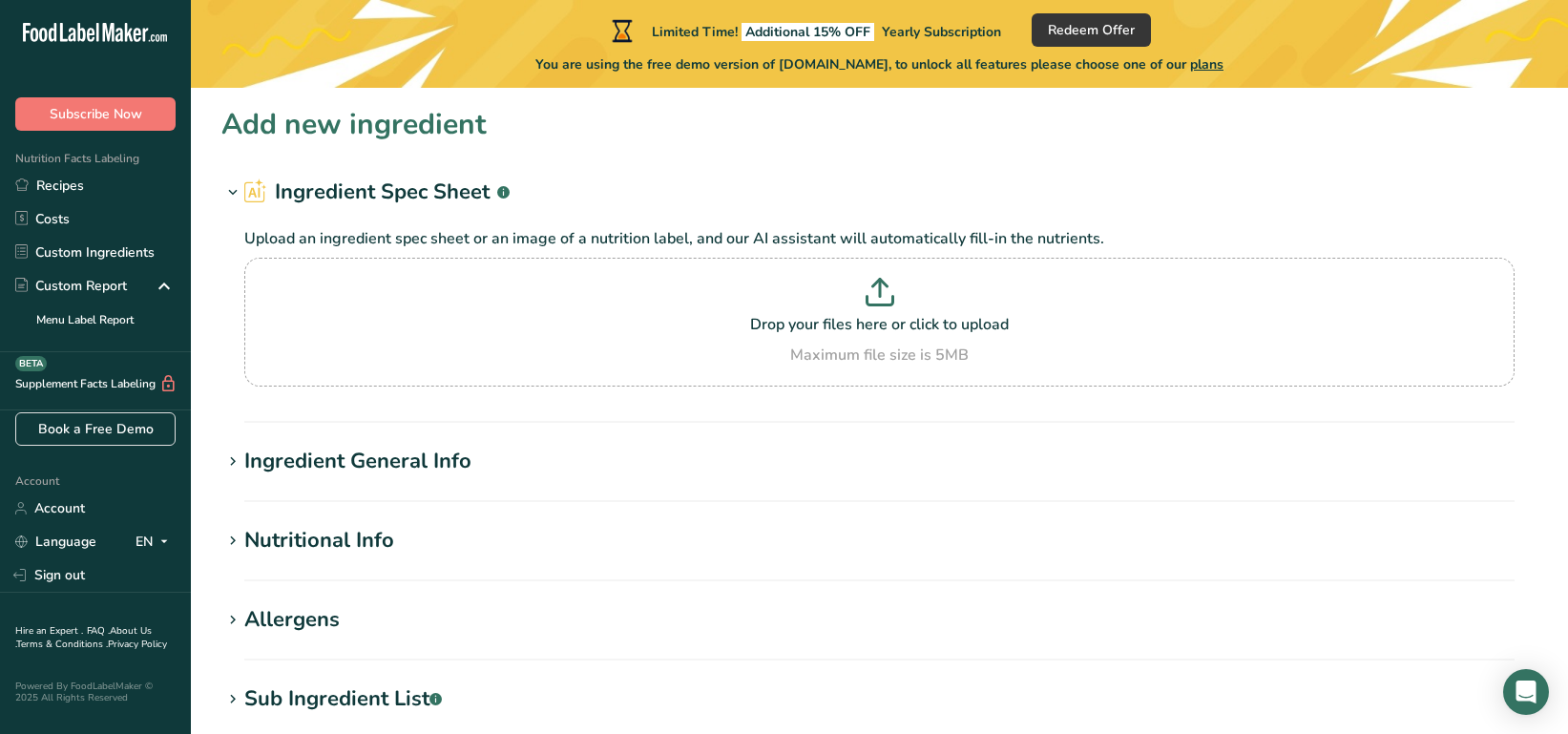 scroll, scrollTop: 4, scrollLeft: 0, axis: vertical 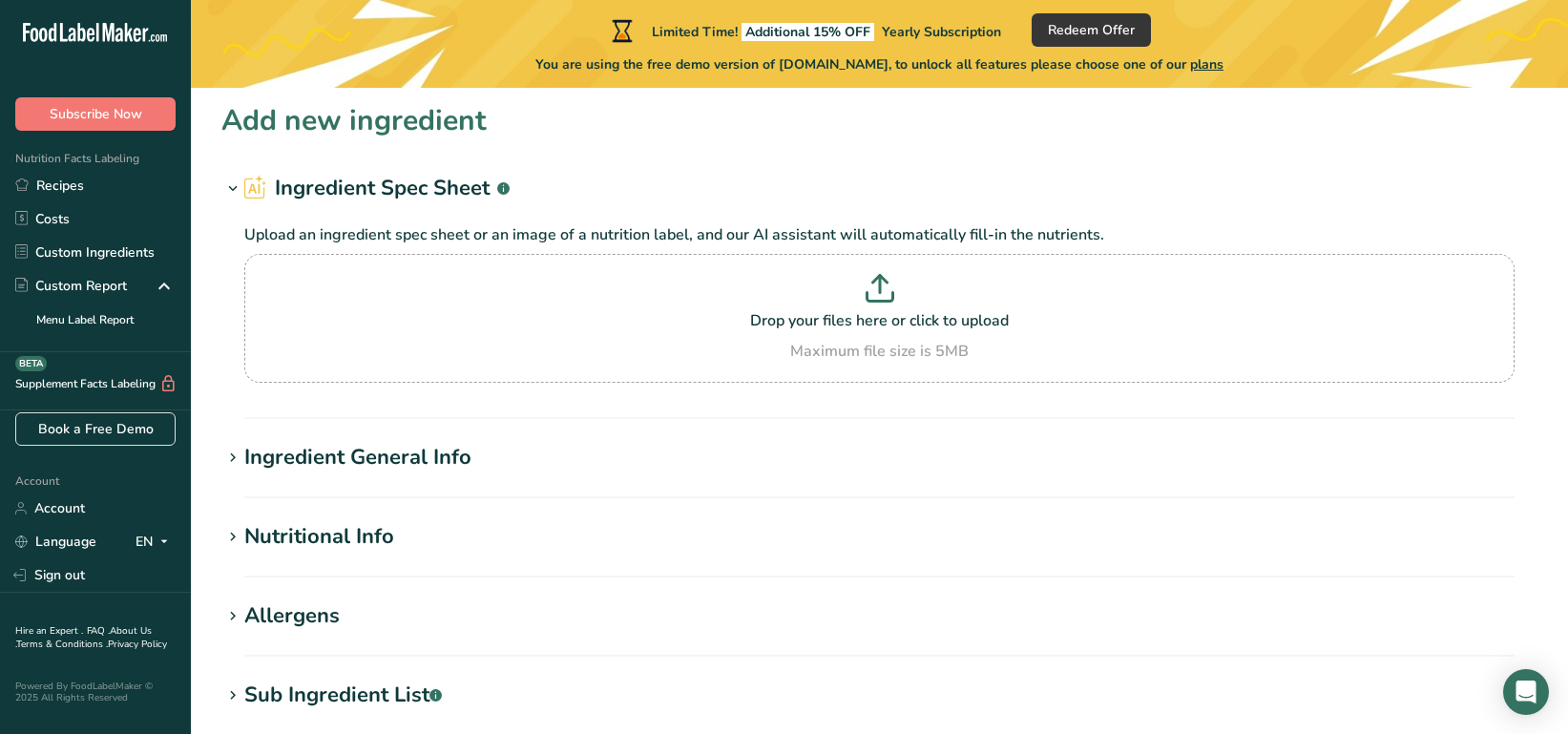 click on "Ingredient General Info" at bounding box center [358, 457] 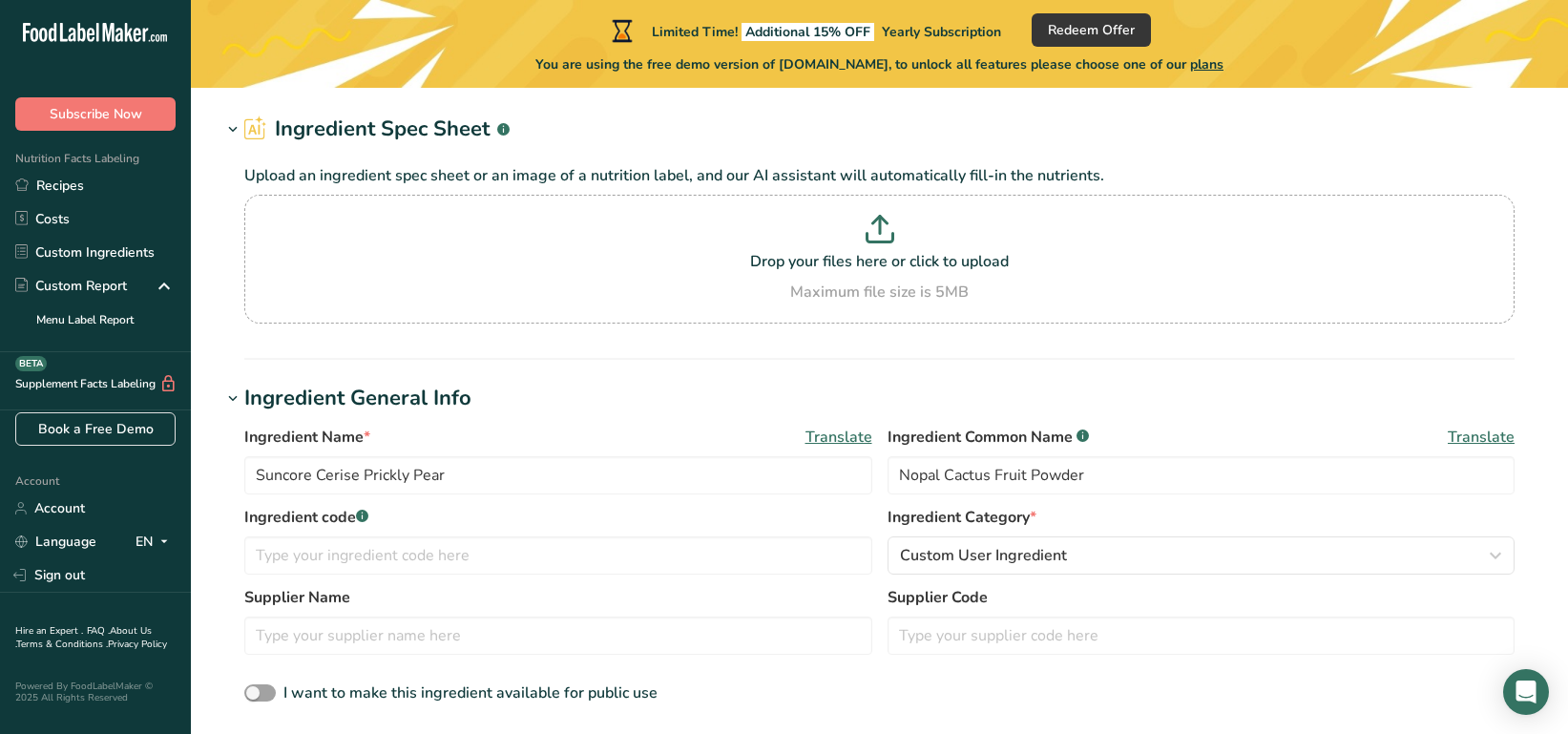 scroll, scrollTop: 90, scrollLeft: 0, axis: vertical 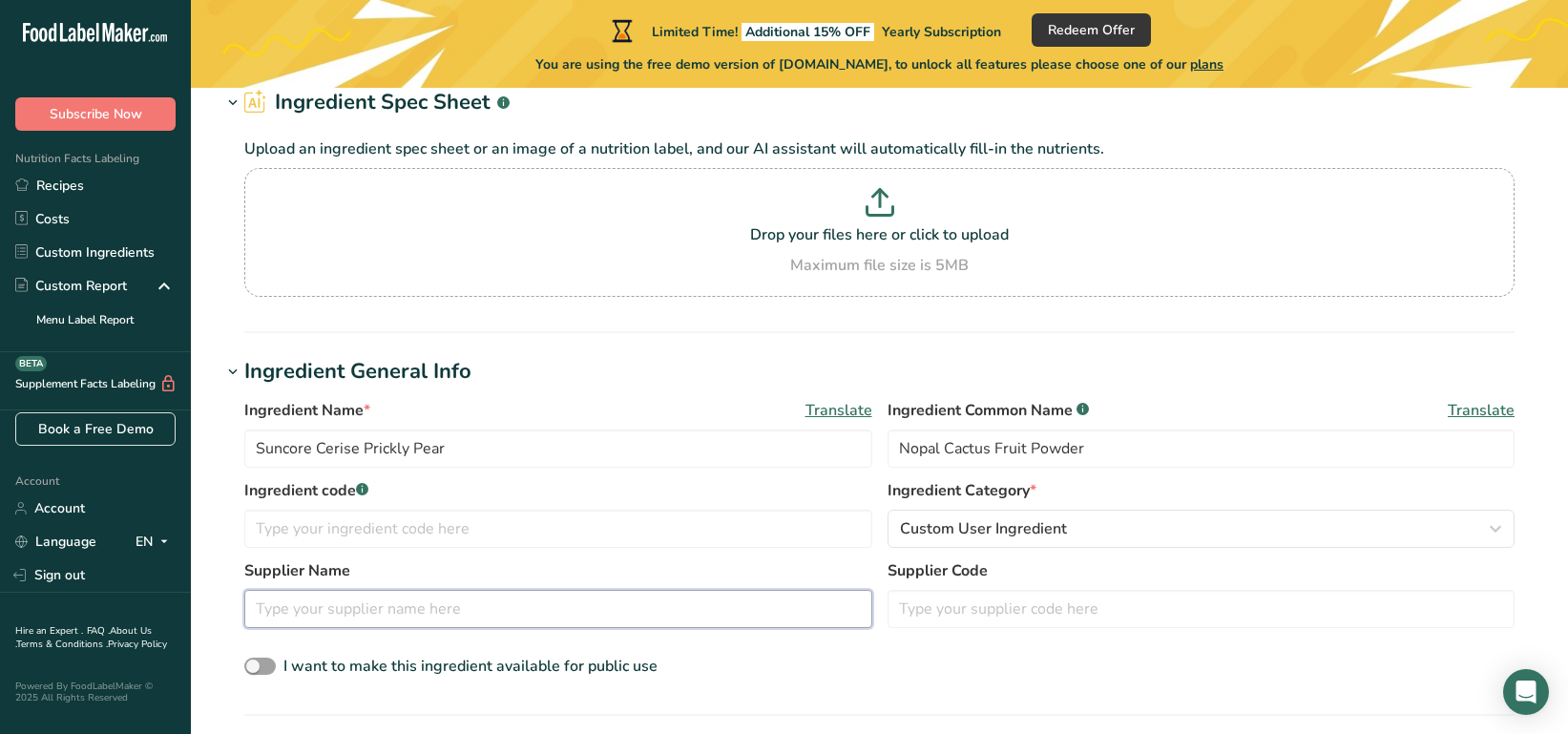 click at bounding box center (558, 609) 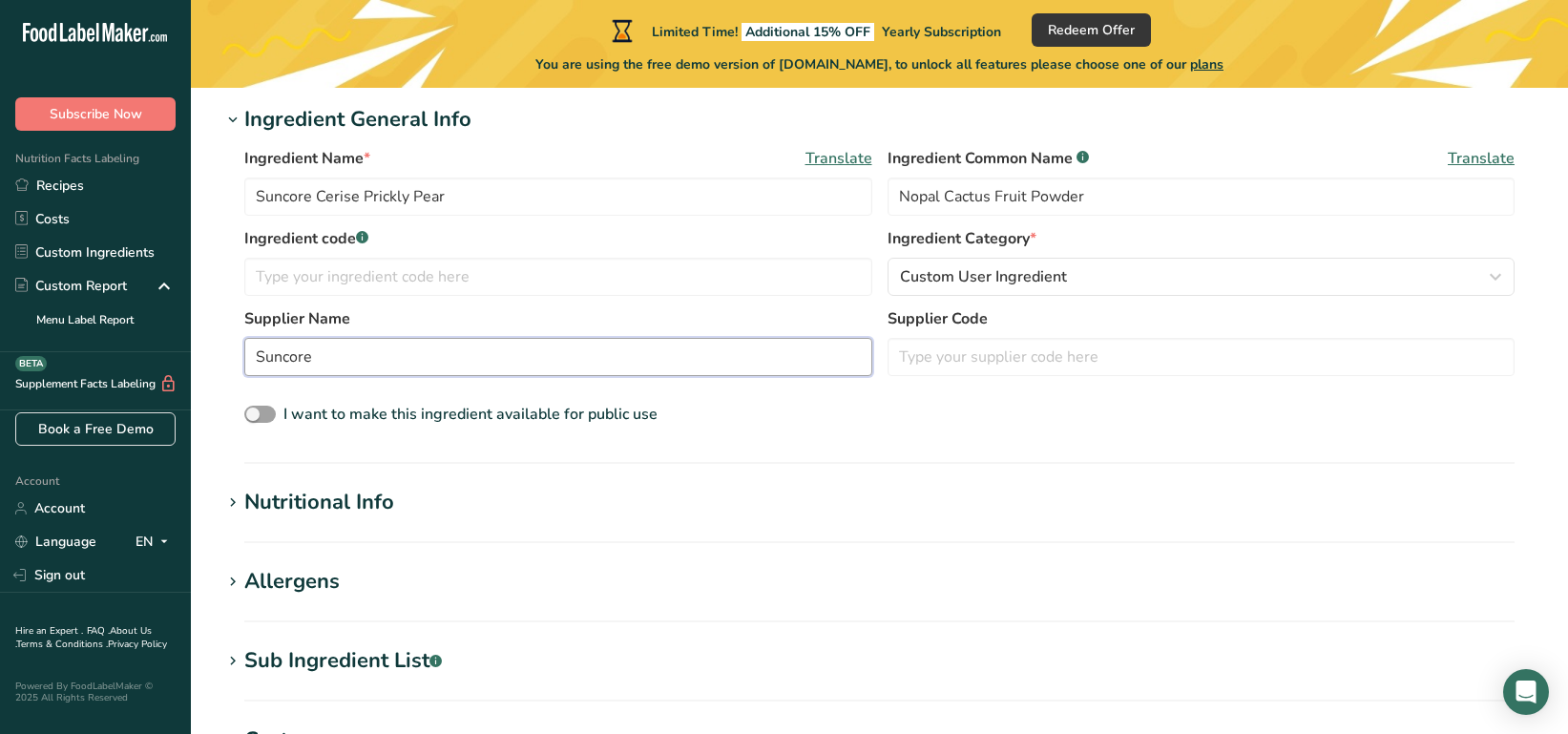 scroll, scrollTop: 444, scrollLeft: 0, axis: vertical 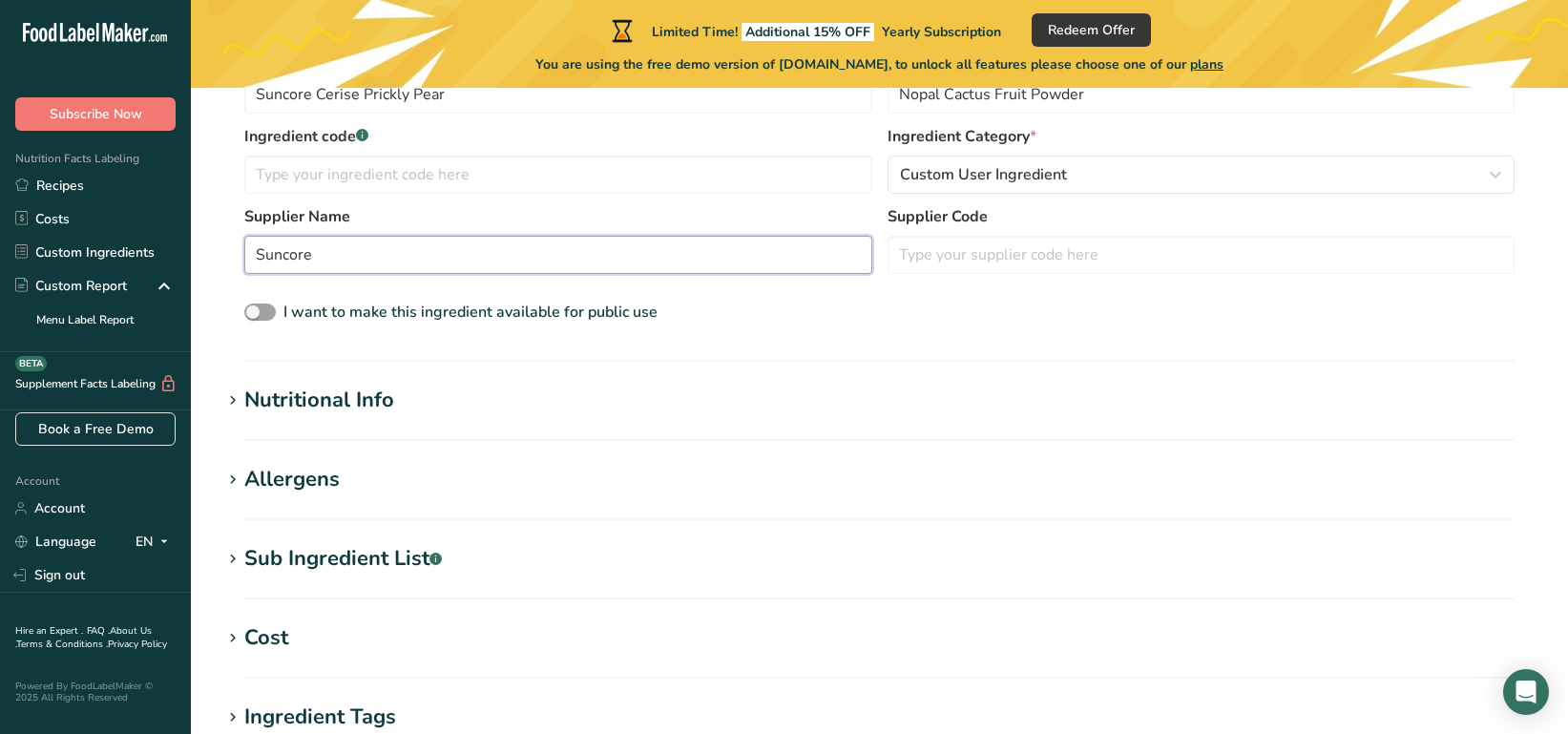 type on "Suncore" 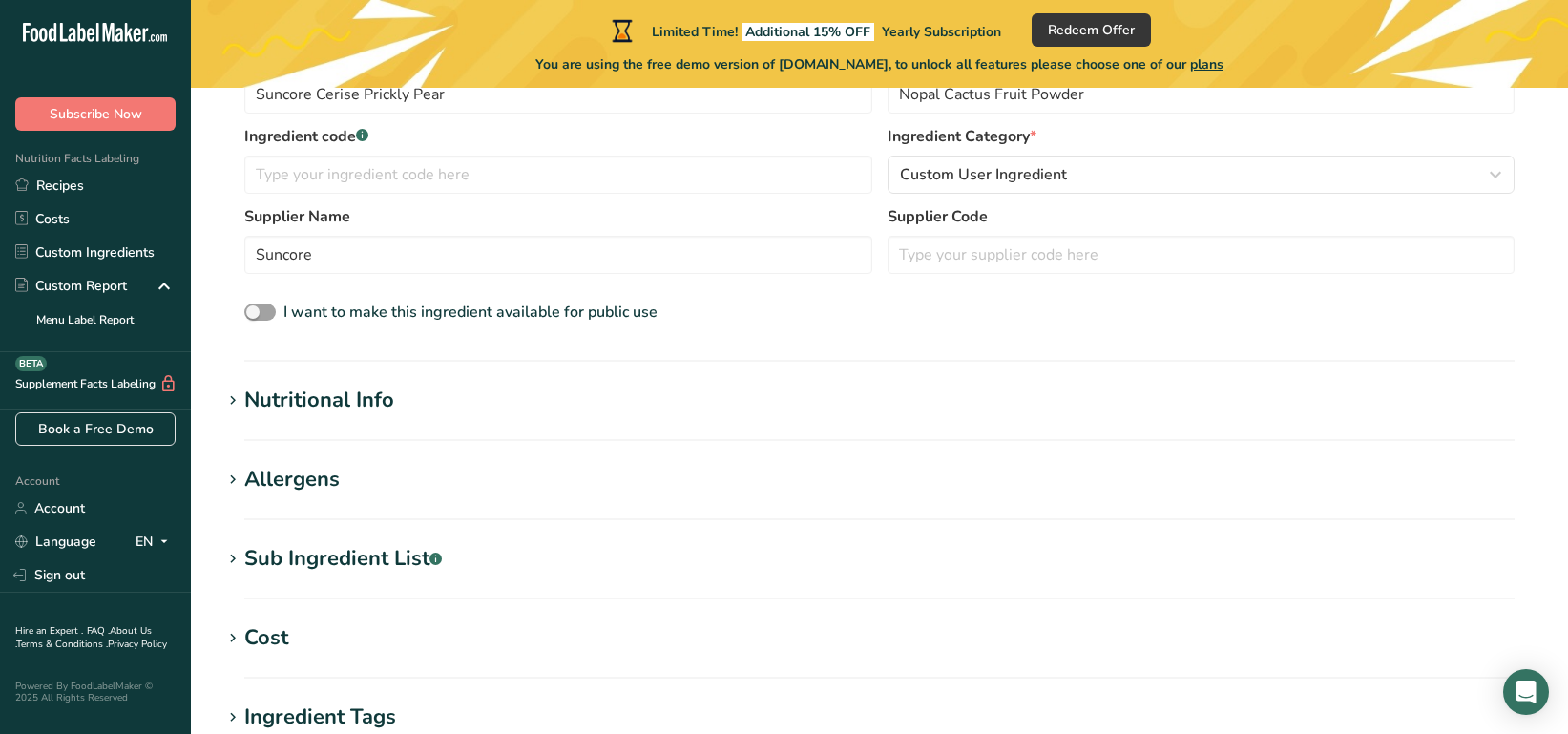 click on "Nutritional Info" at bounding box center (319, 400) 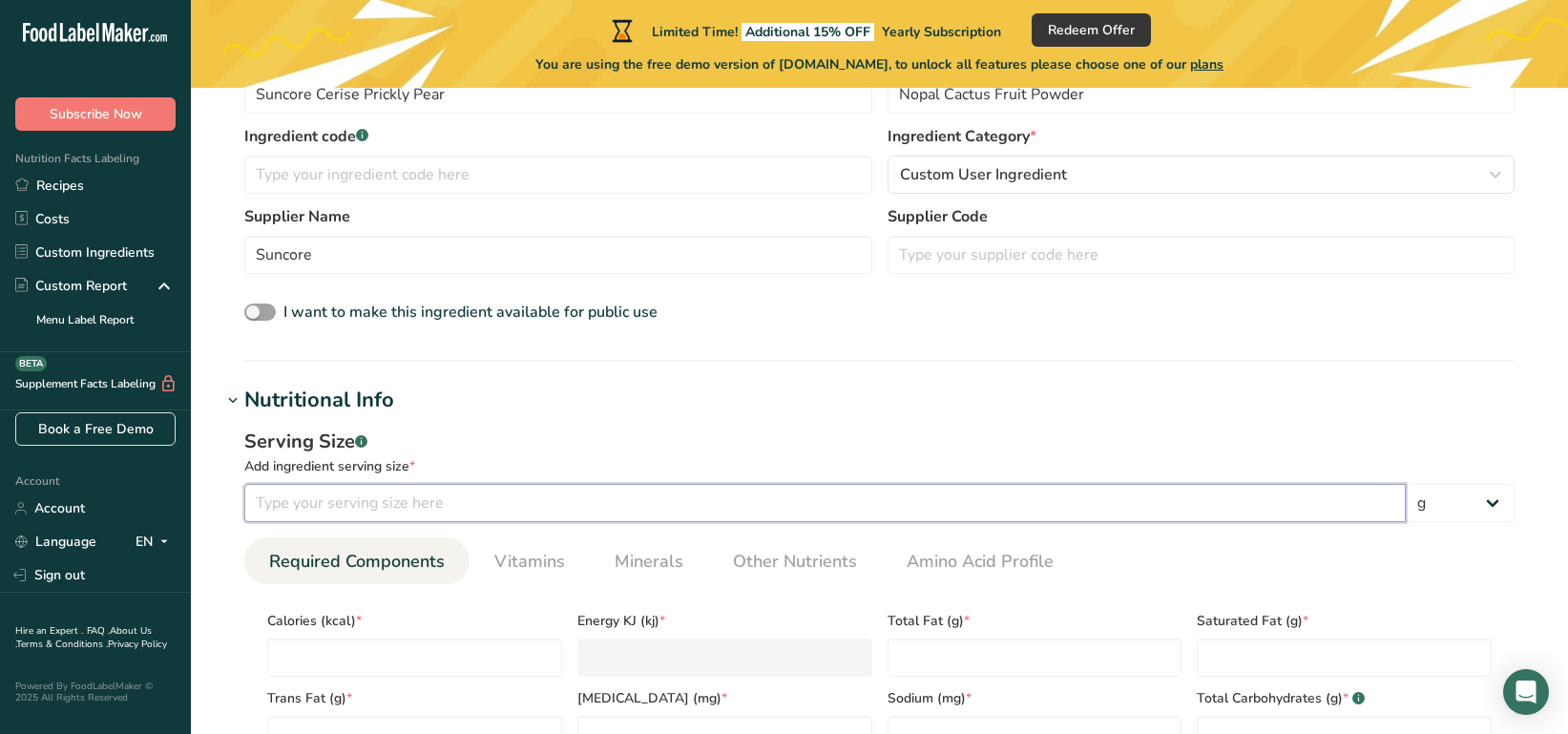 click at bounding box center [825, 503] 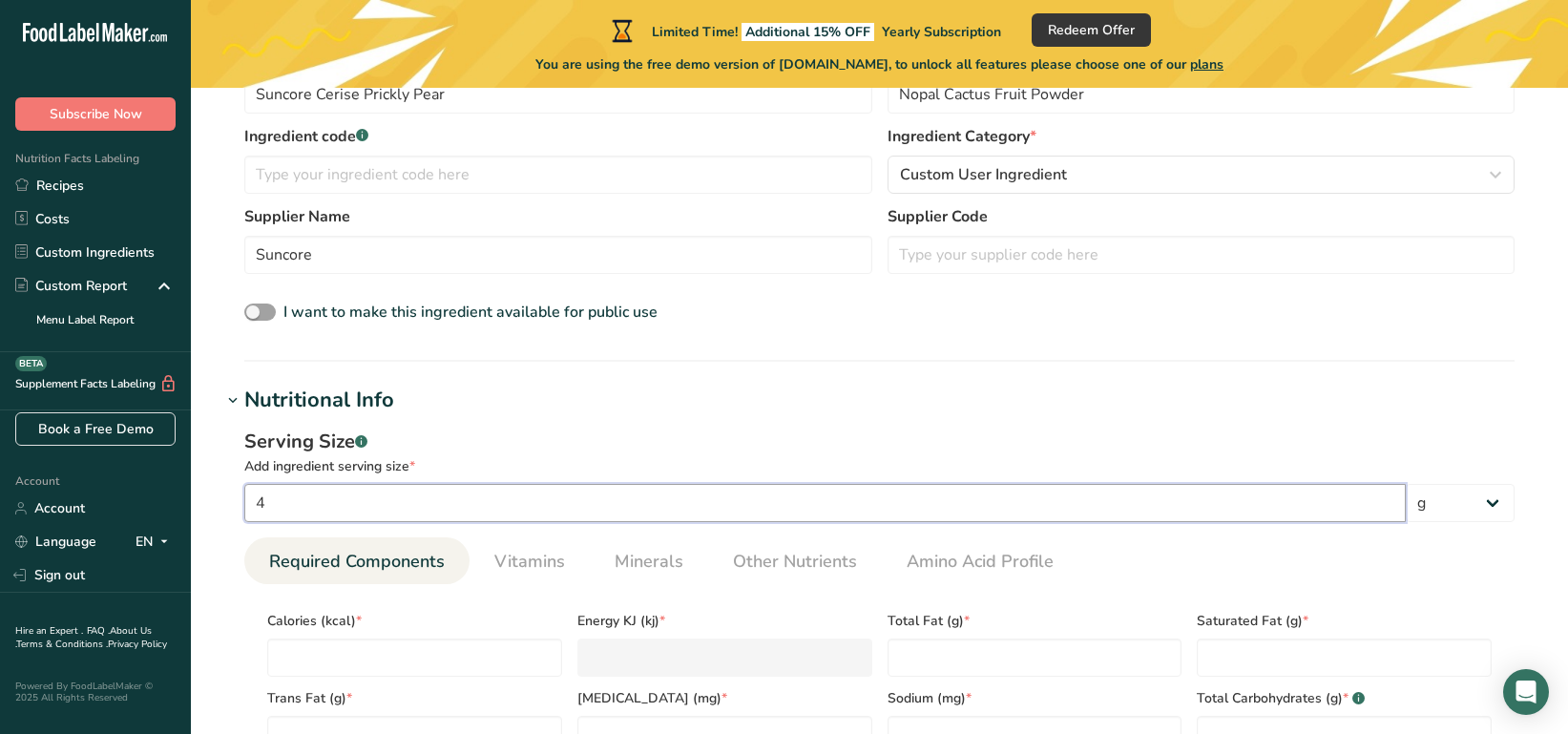 type on "4" 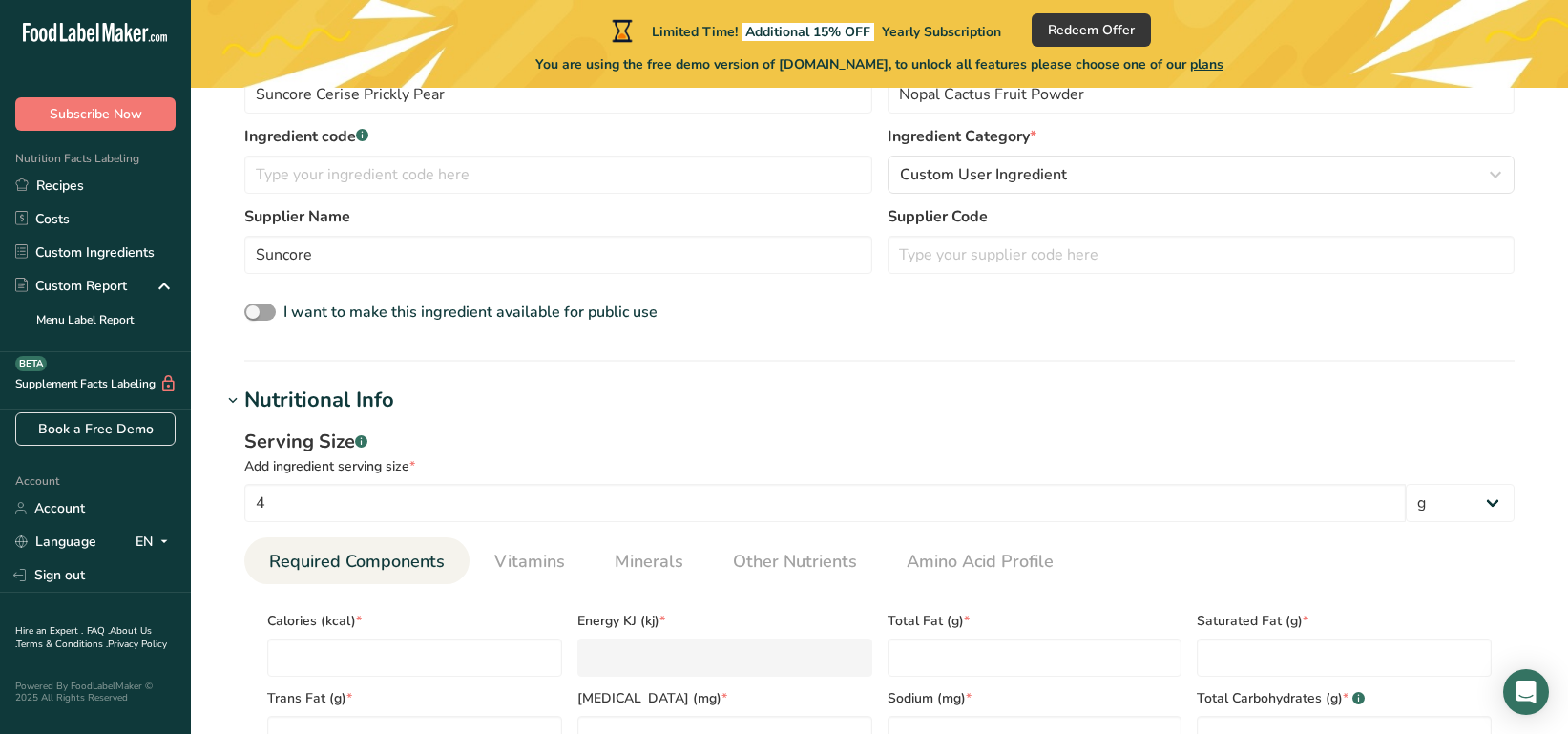 click on "Serving Size
.a-a{fill:#347362;}.b-a{fill:#fff;}" at bounding box center (879, 442) 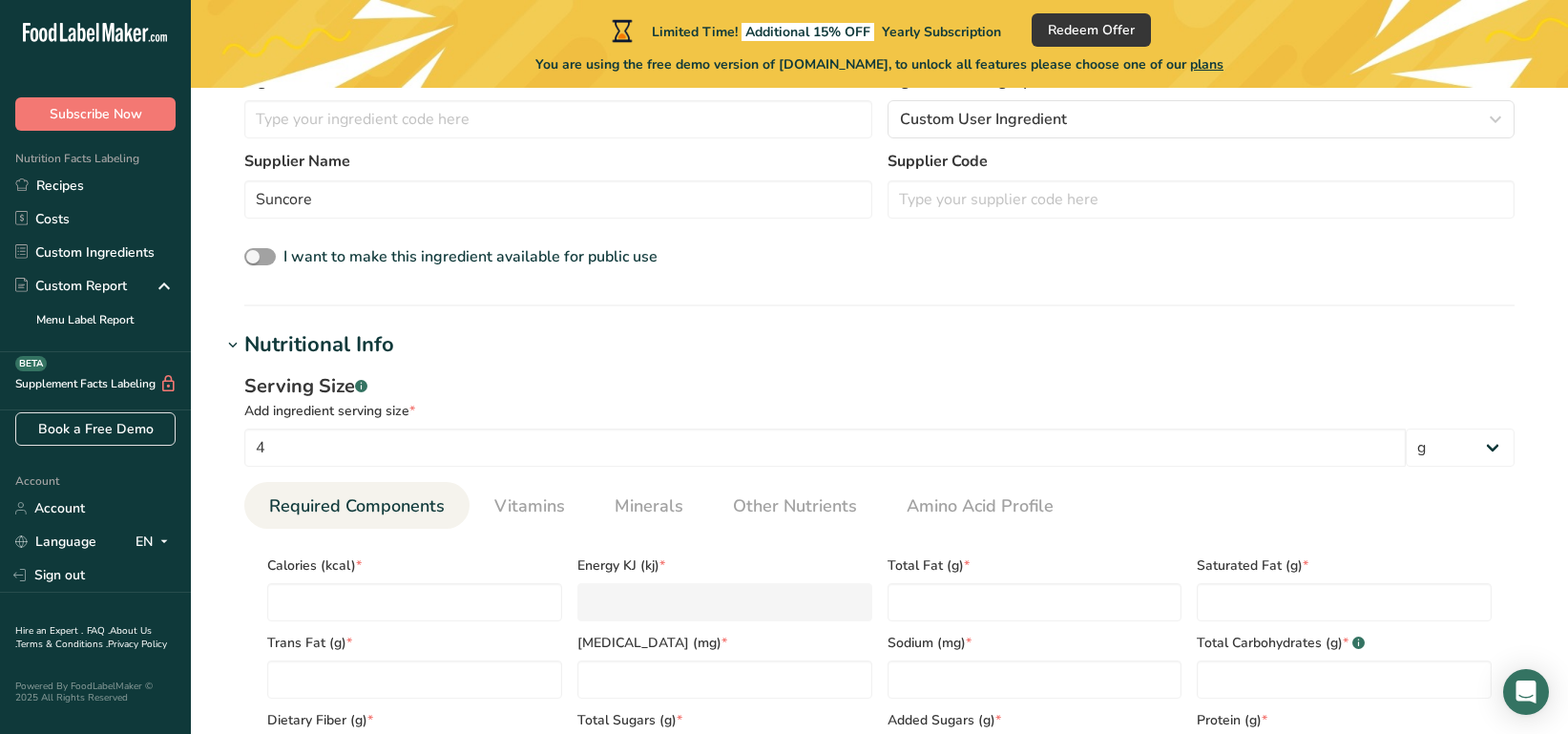 scroll, scrollTop: 514, scrollLeft: 0, axis: vertical 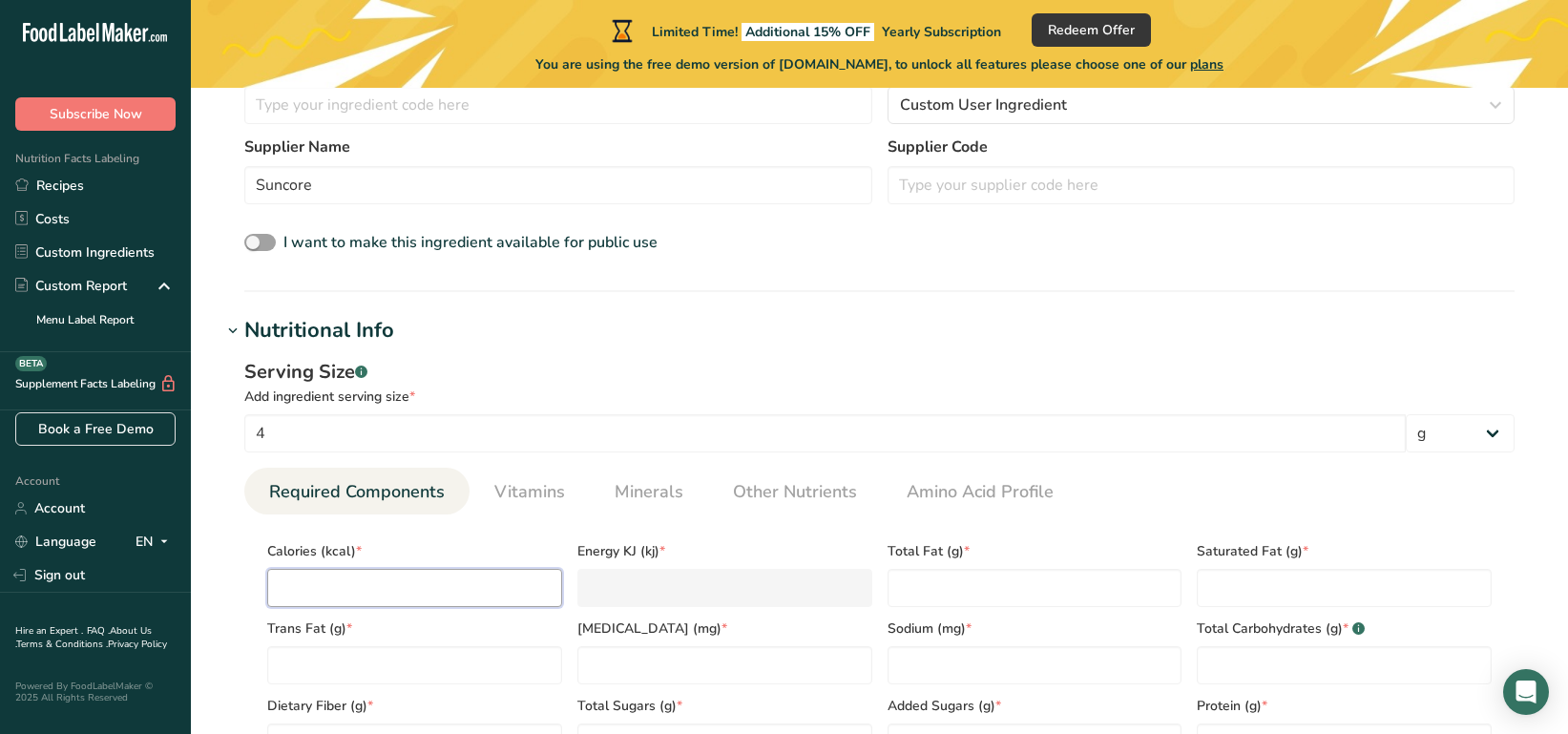 click at bounding box center [414, 588] 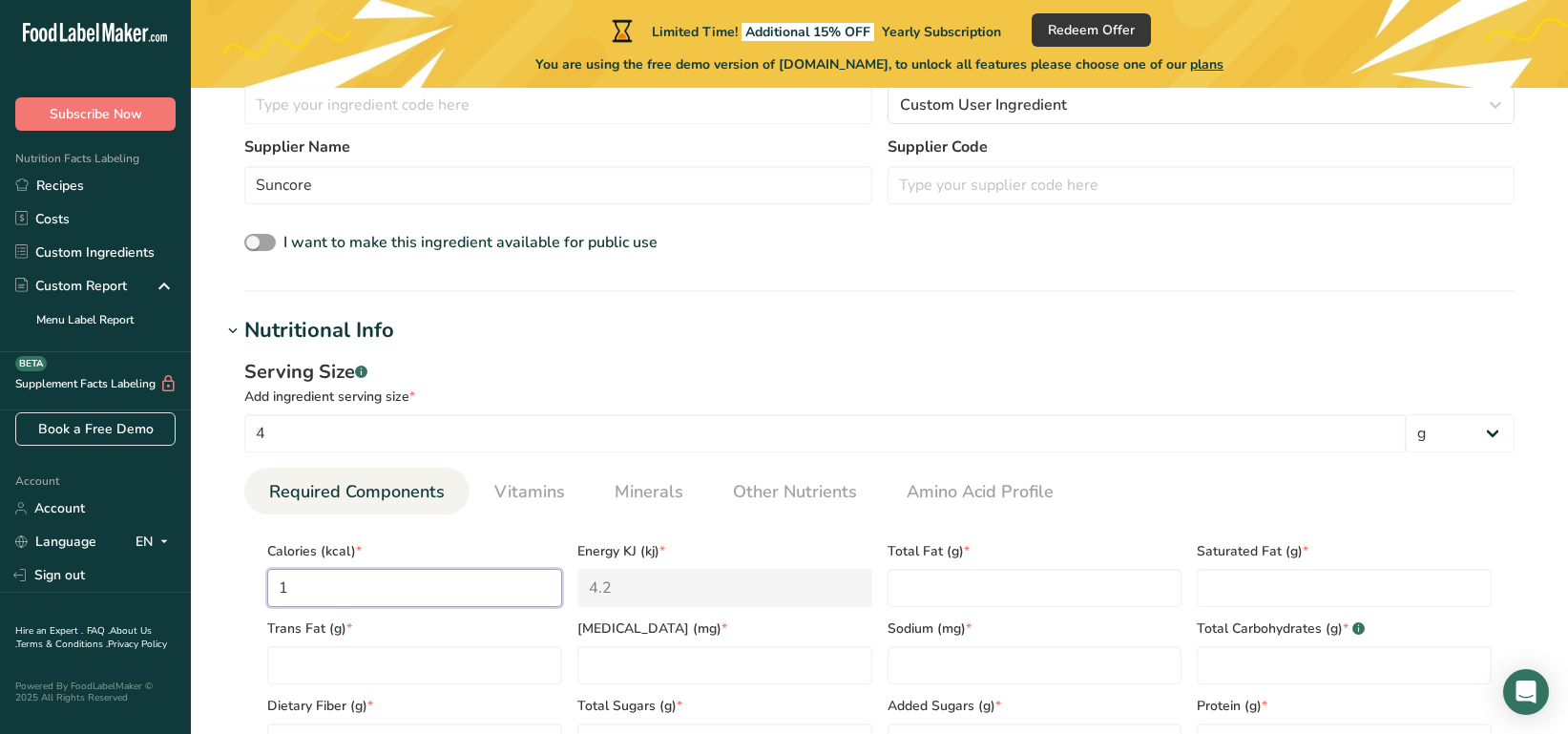 type on "13" 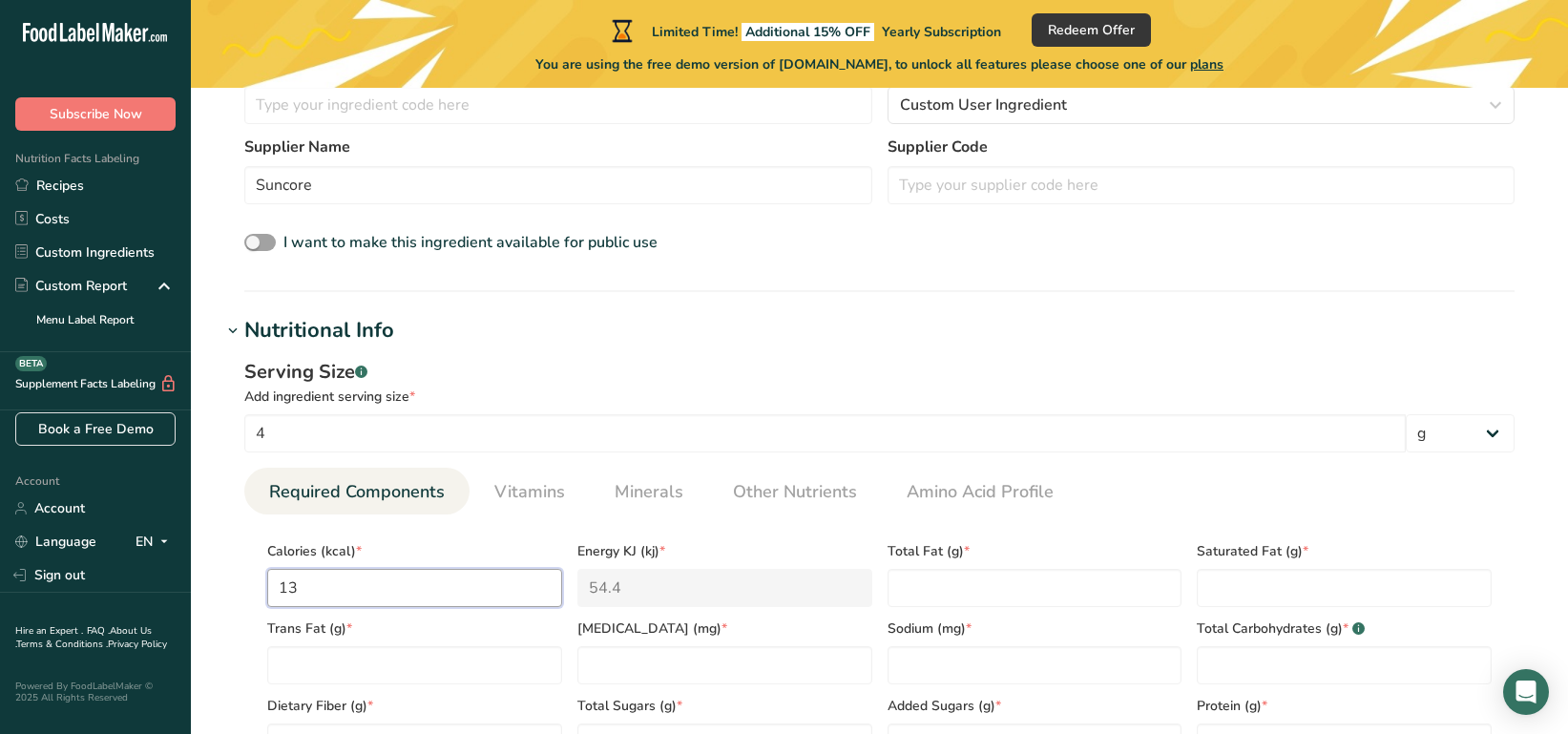 type on "13" 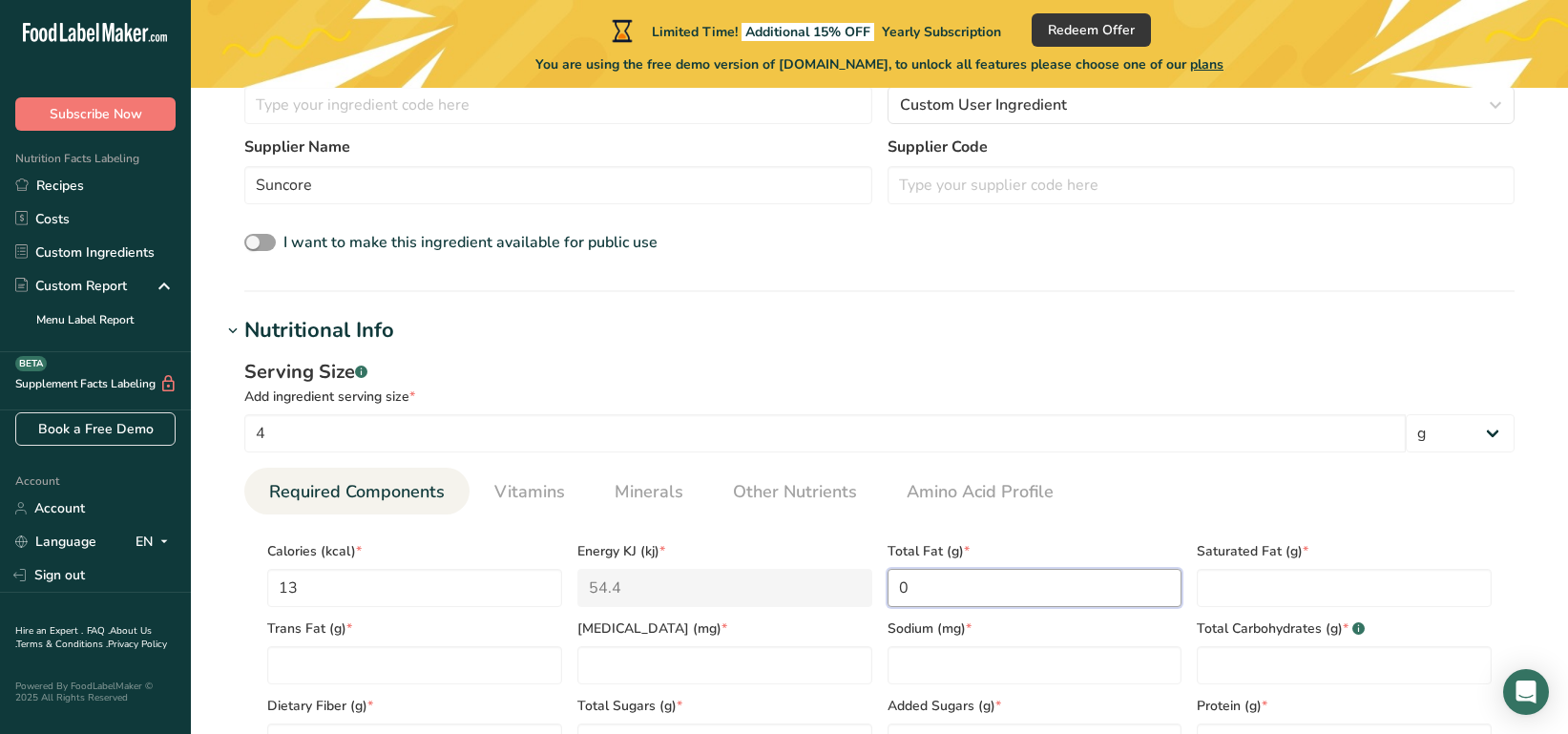 type on "0" 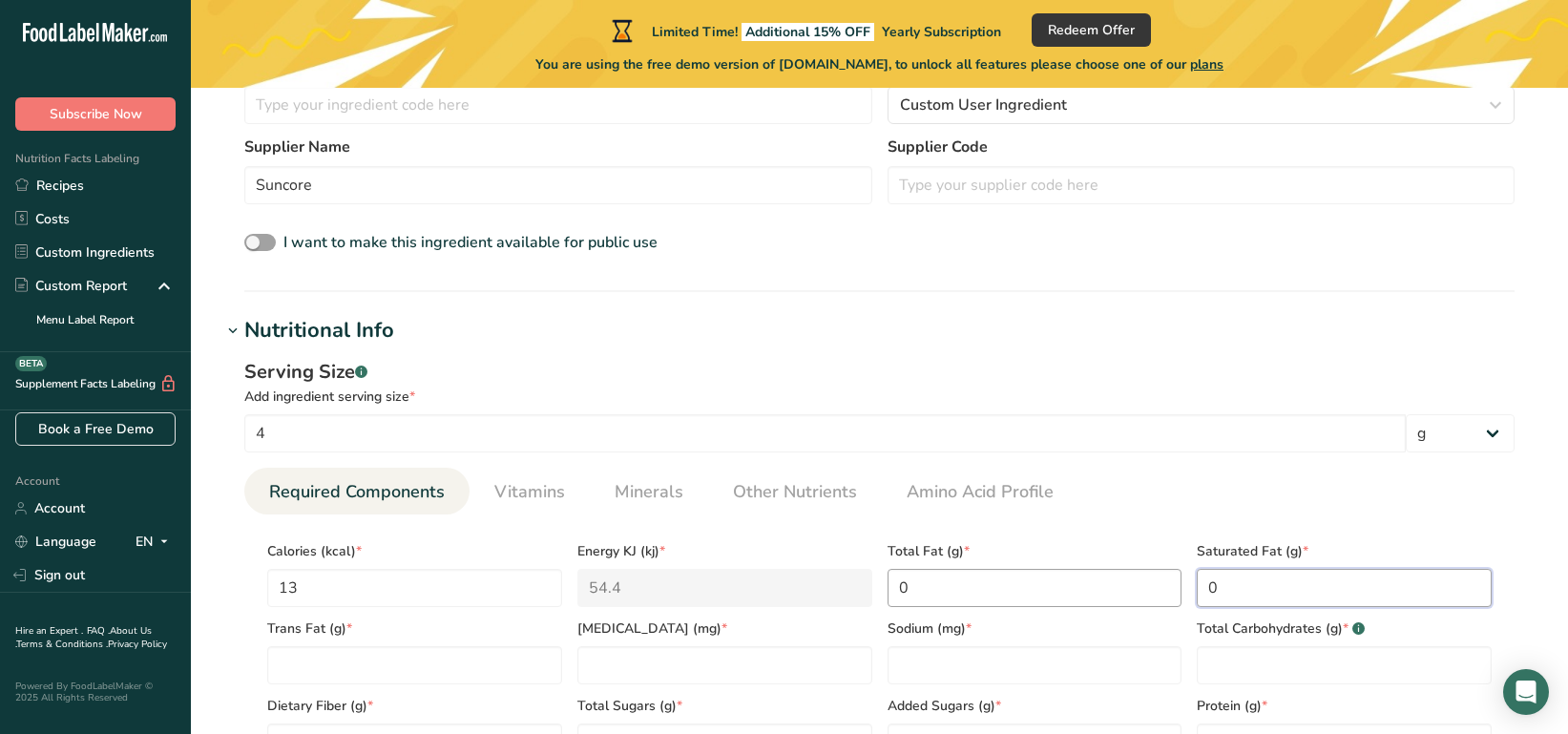 type on "0" 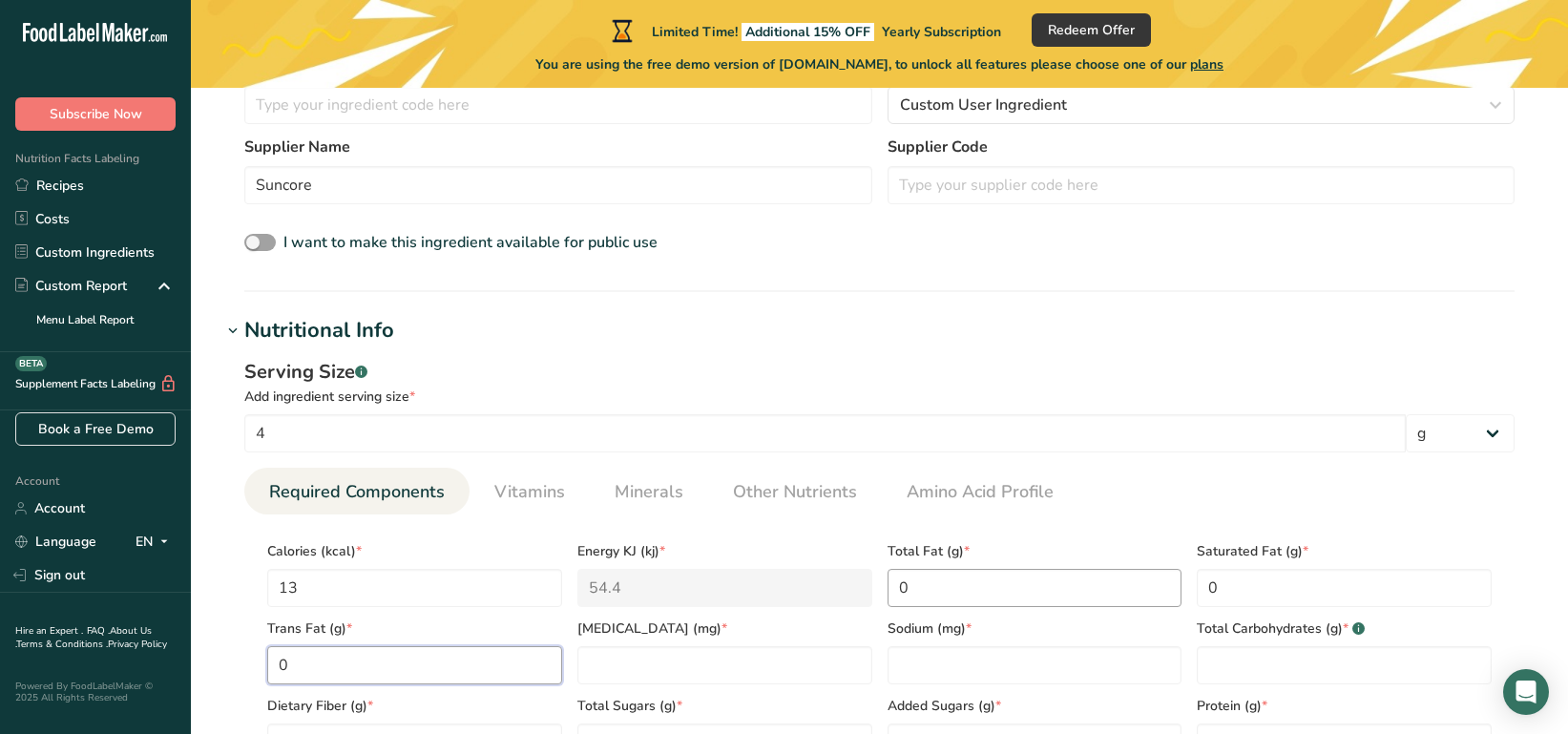 type on "0" 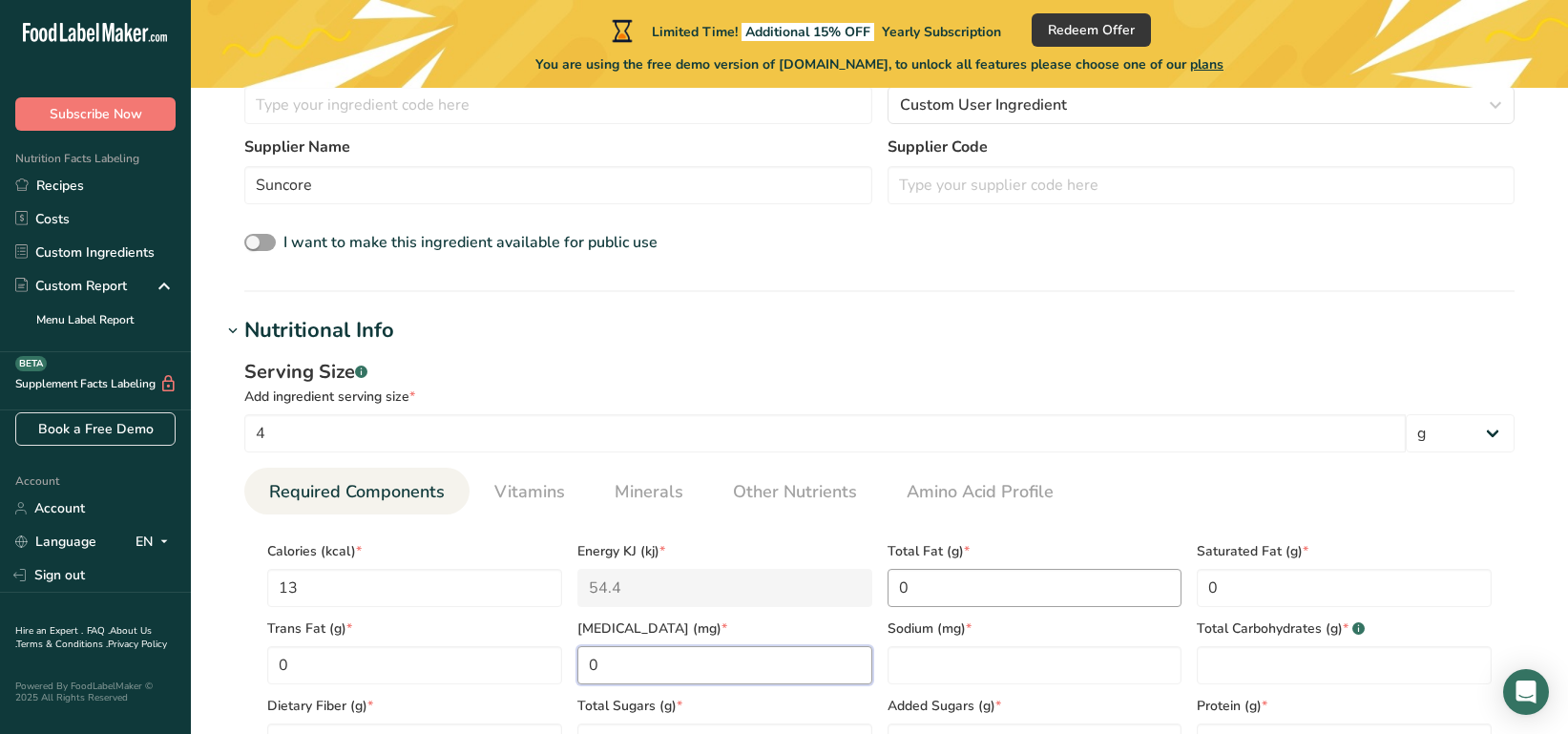 type on "0" 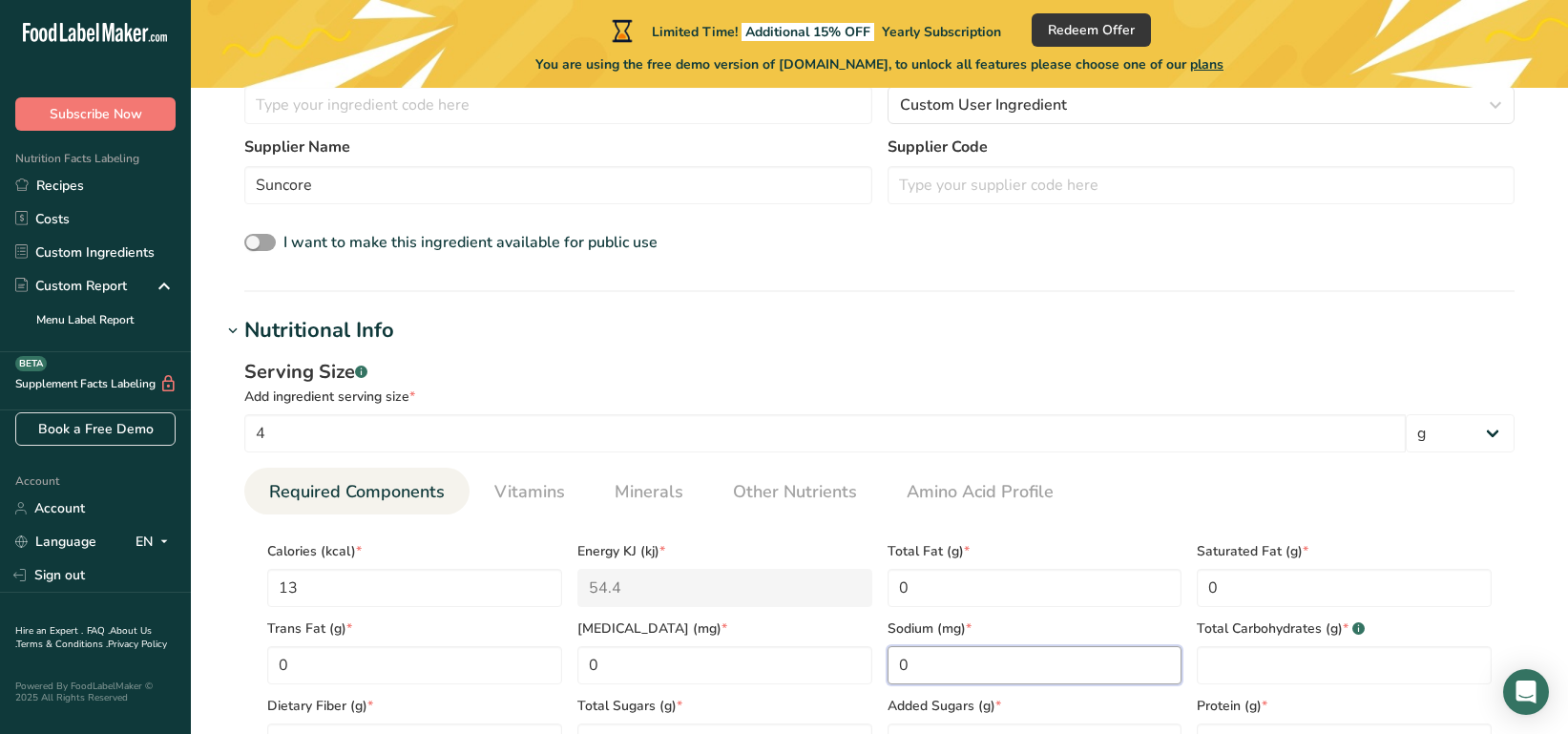 type on "0" 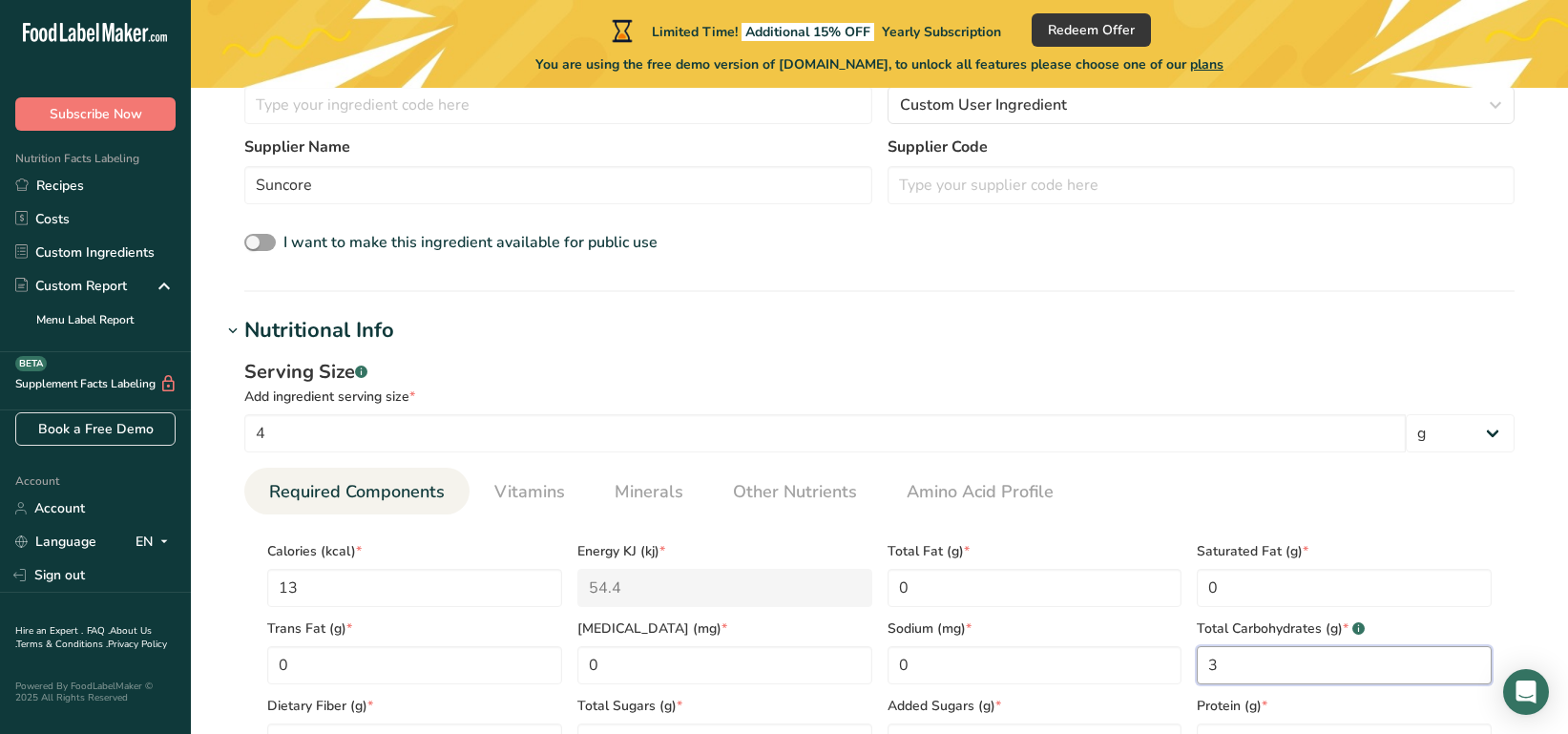 type on "3" 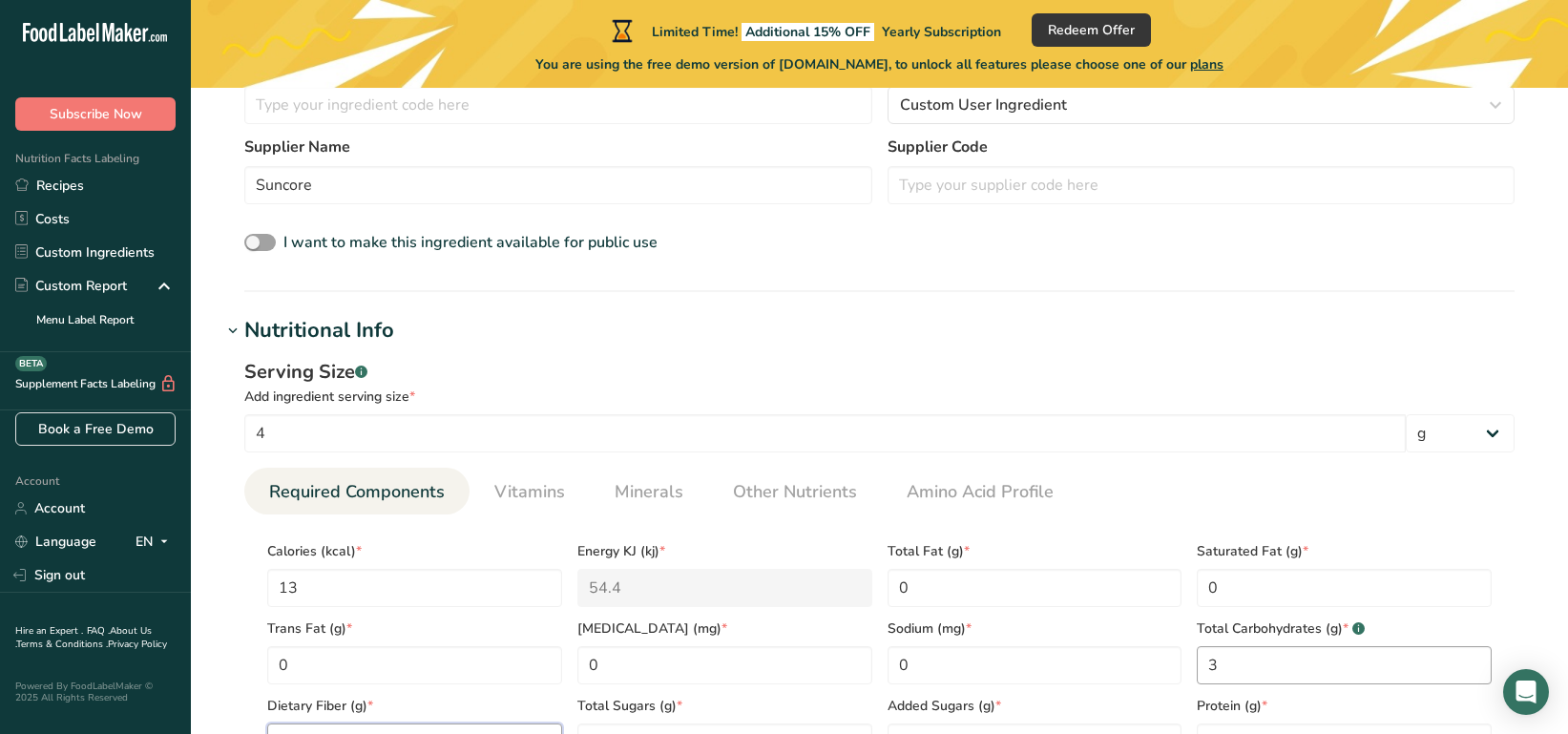 scroll, scrollTop: 541, scrollLeft: 0, axis: vertical 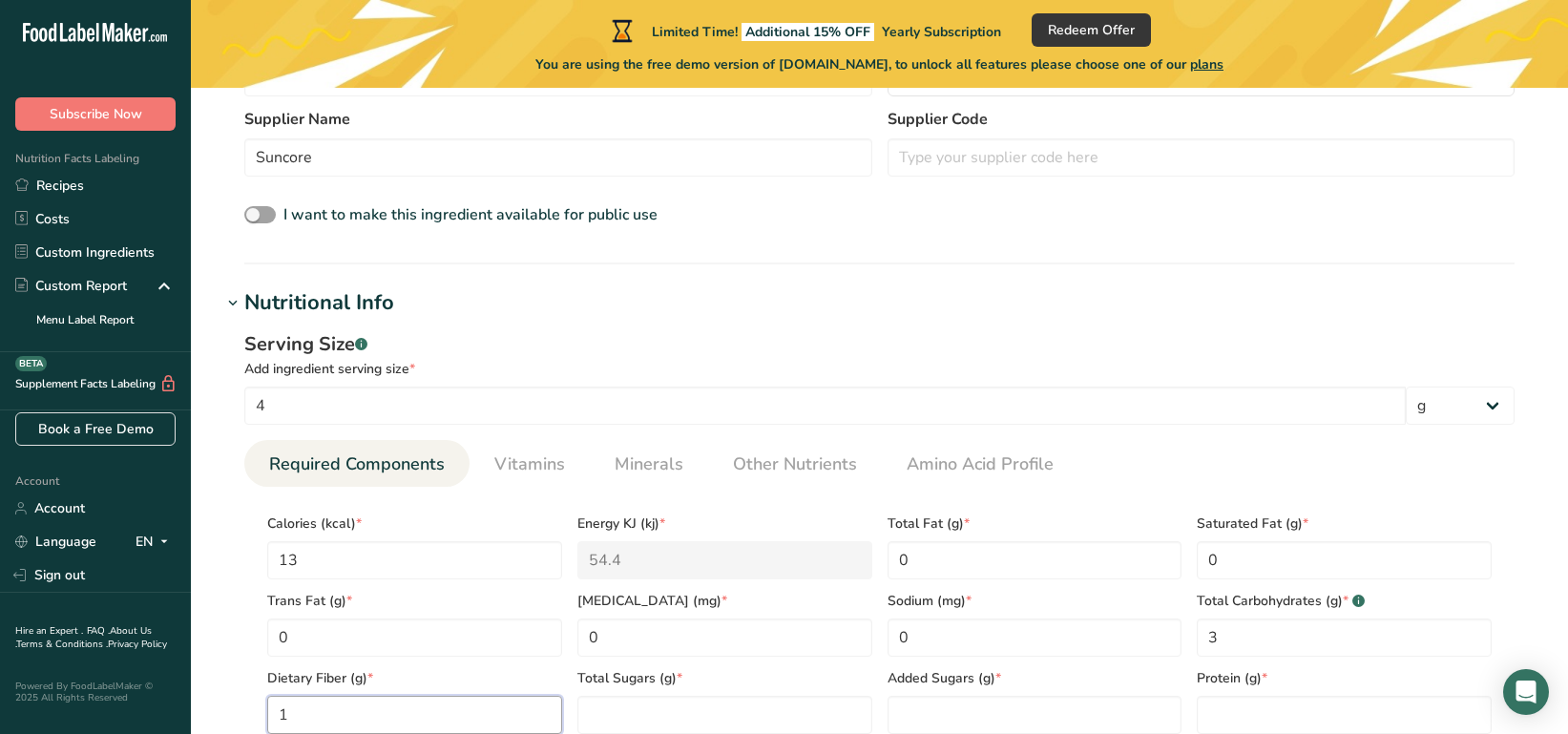 type on "1" 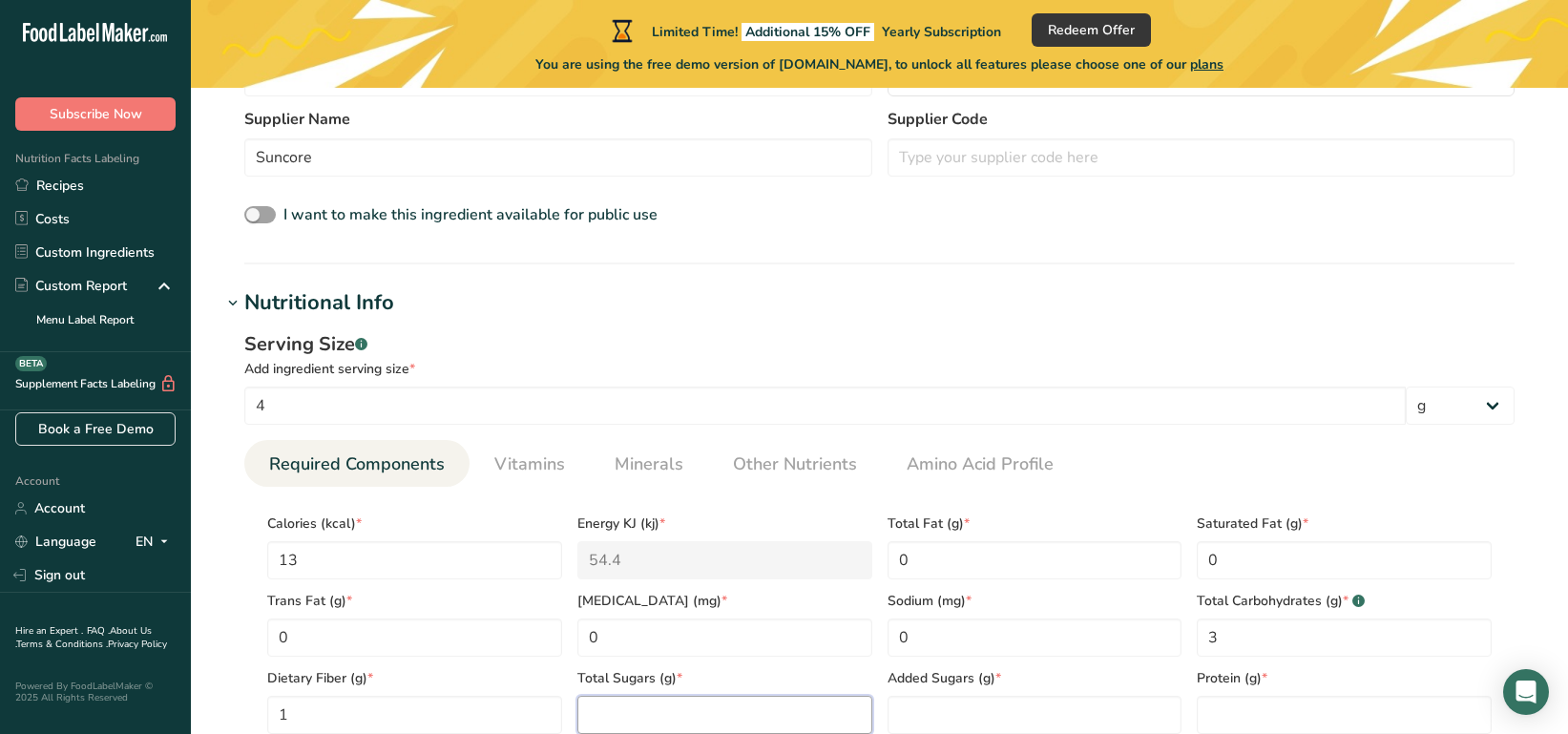 click at bounding box center [724, 715] 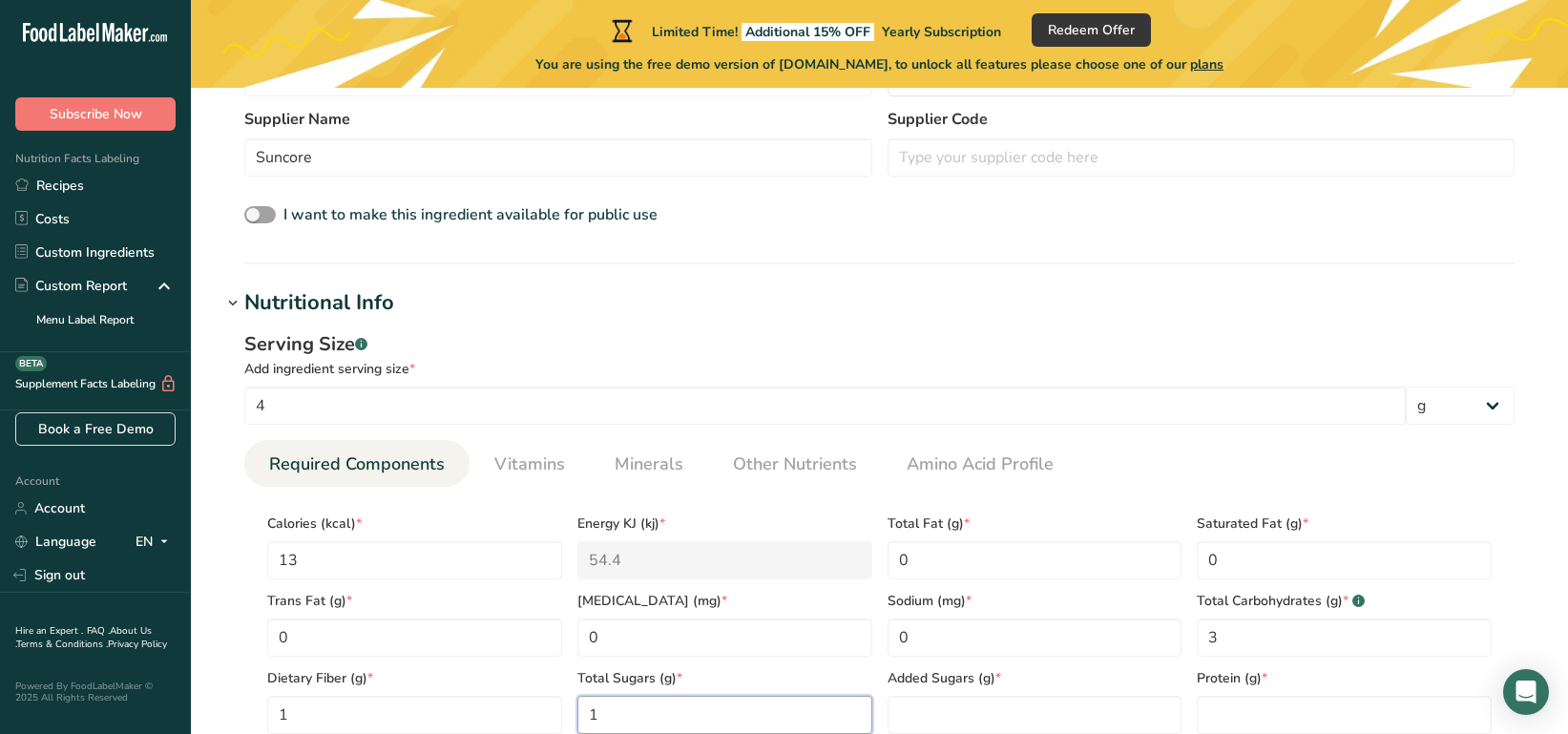 type on "1" 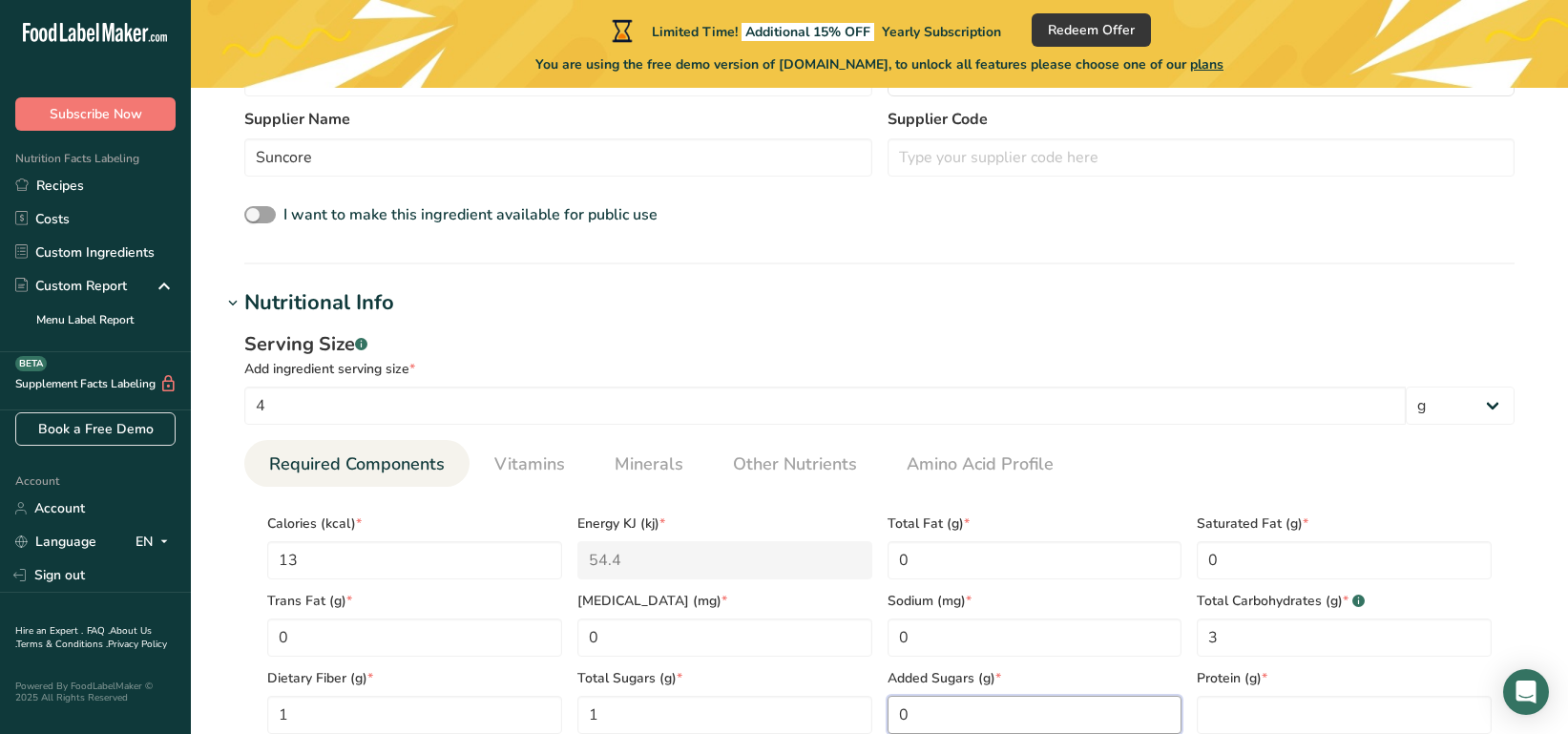 type on "0" 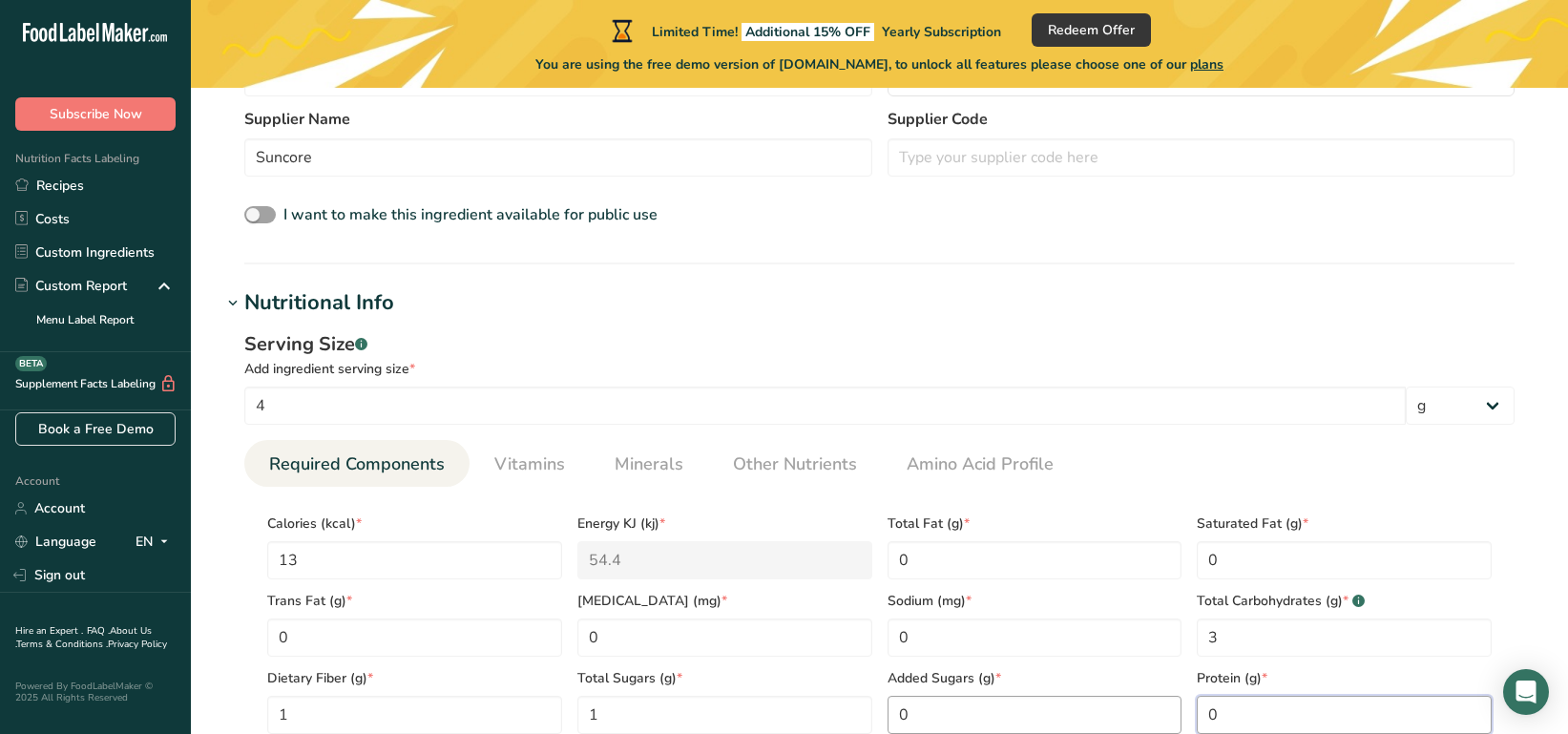 type on "0" 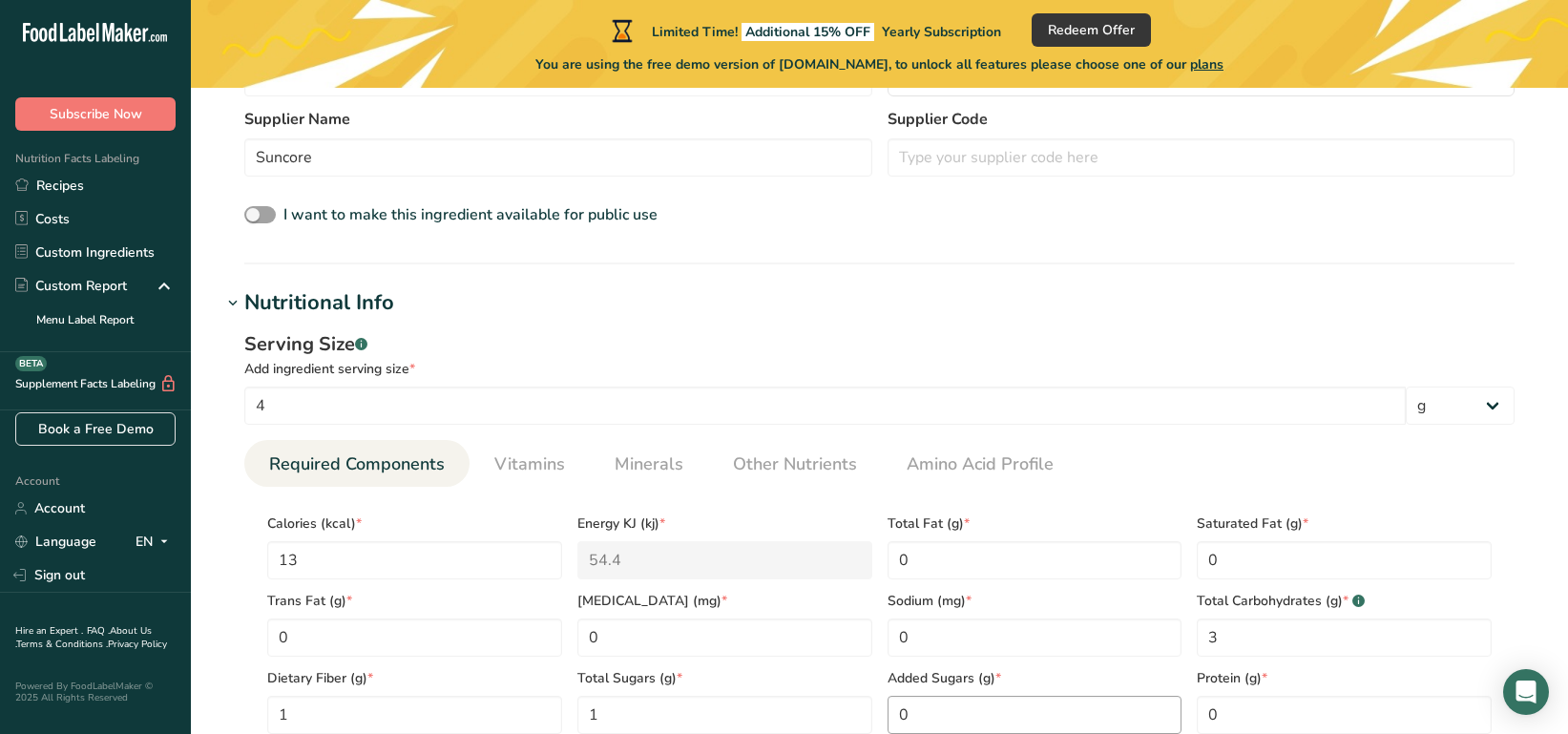 scroll, scrollTop: 1078, scrollLeft: 0, axis: vertical 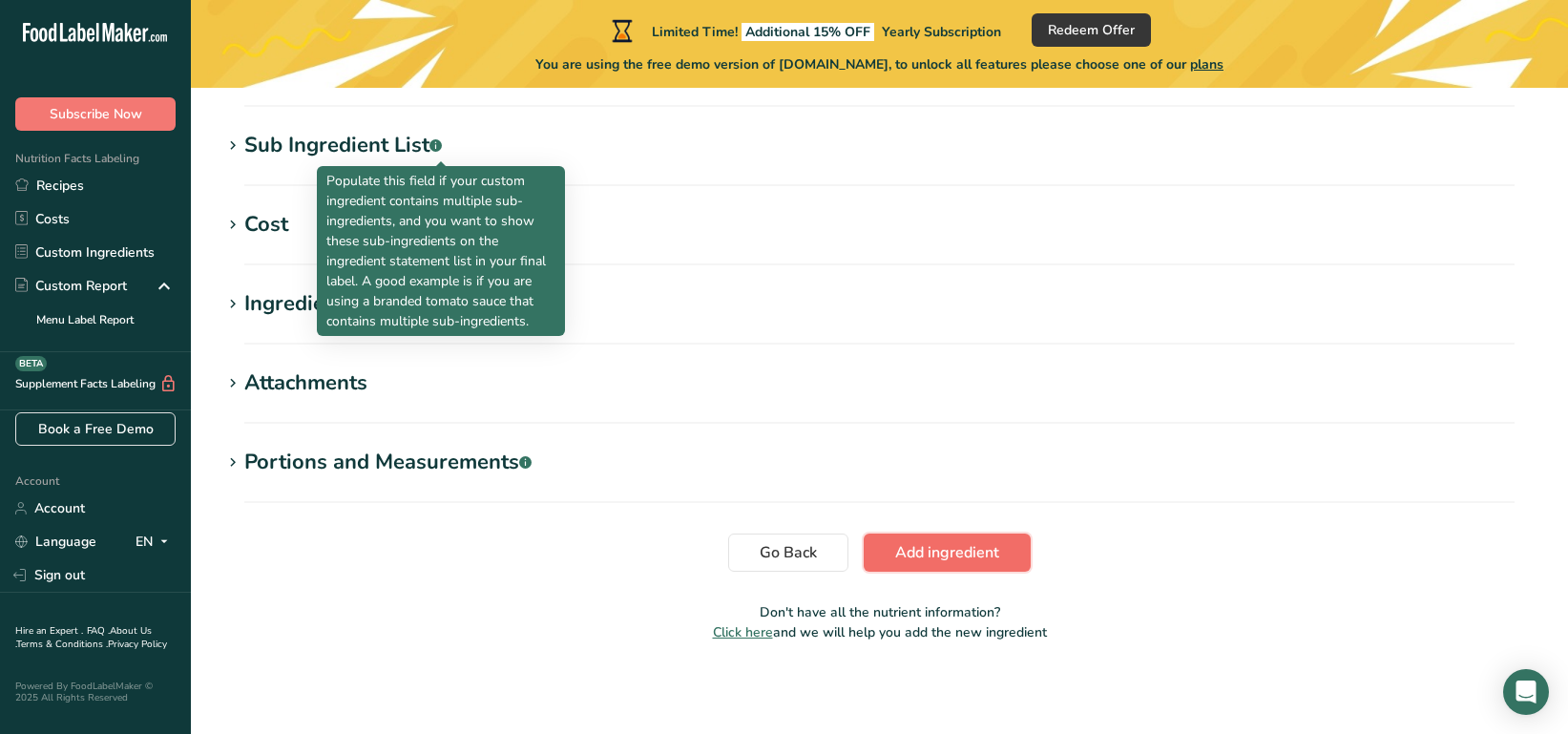 click on "Add ingredient" at bounding box center (947, 553) 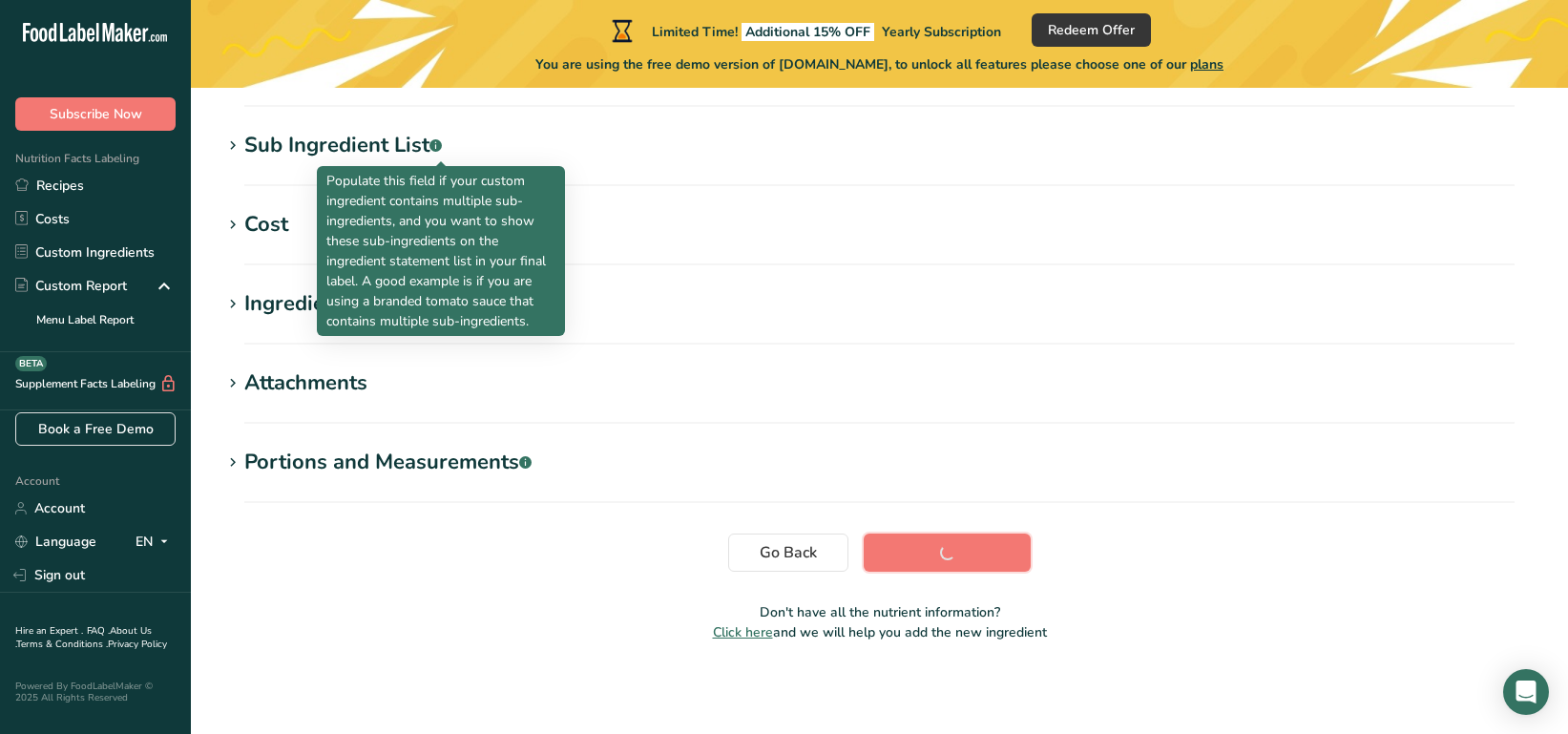 scroll, scrollTop: 364, scrollLeft: 0, axis: vertical 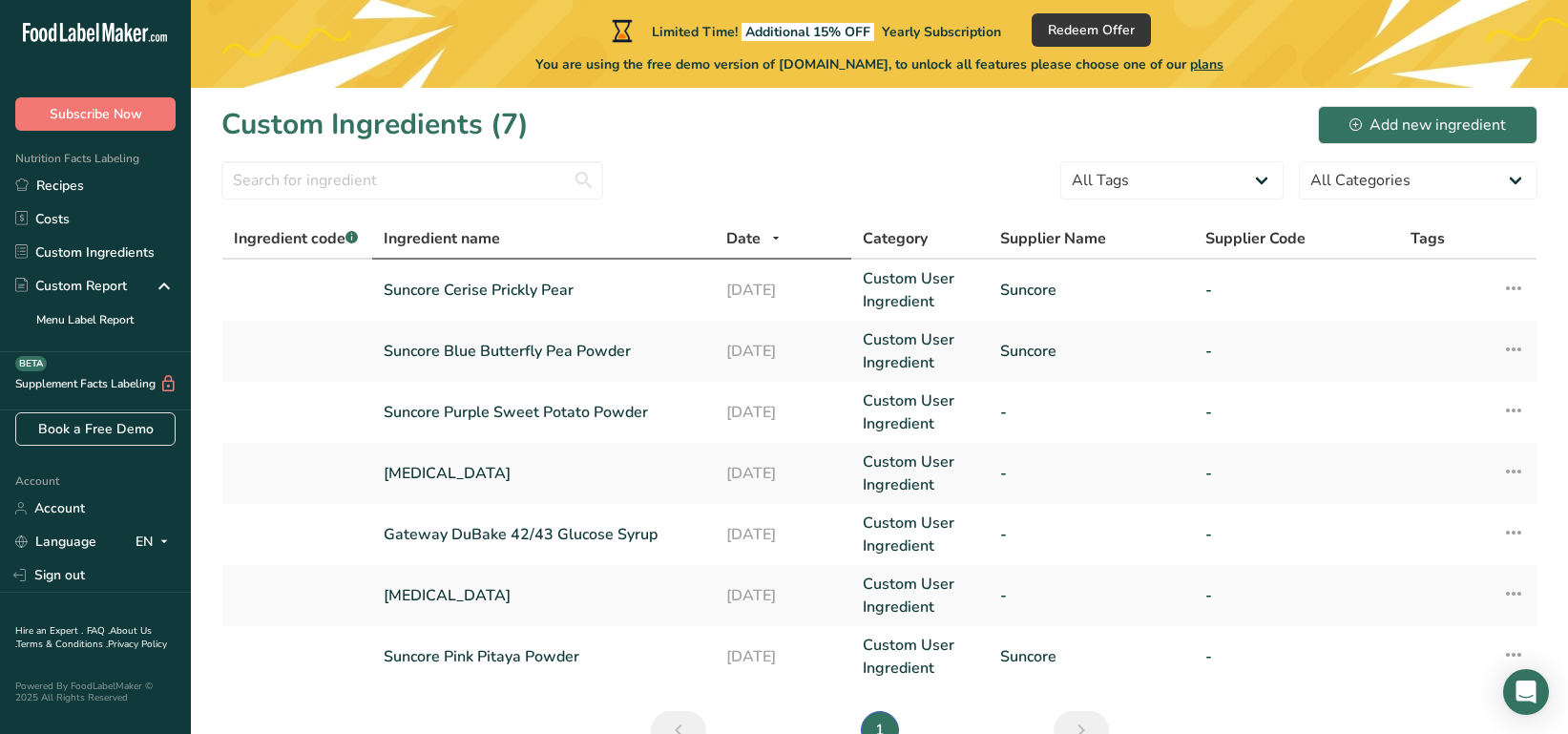 click on "Ingredient name" at bounding box center [543, 240] 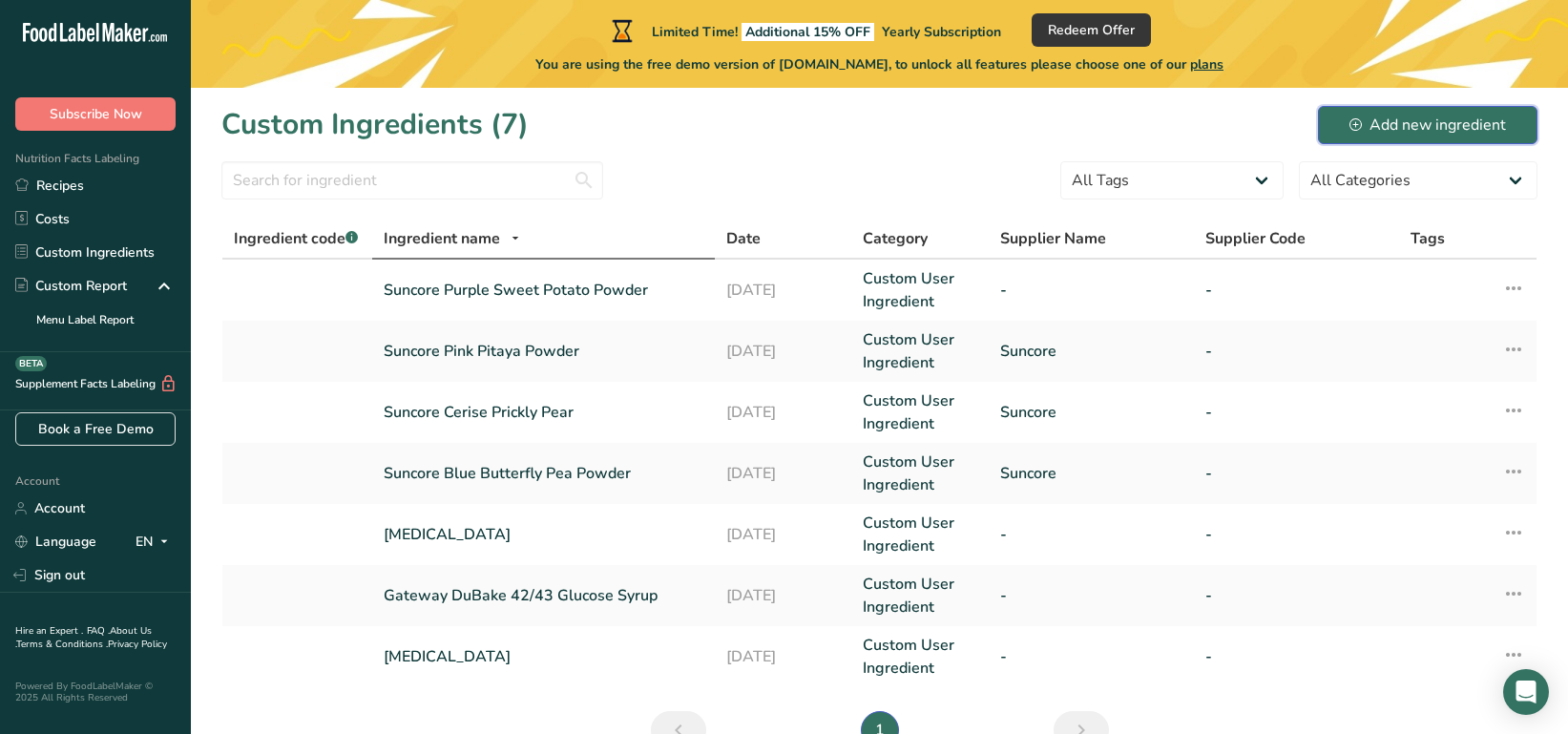 click on "Add new ingredient" at bounding box center [1428, 125] 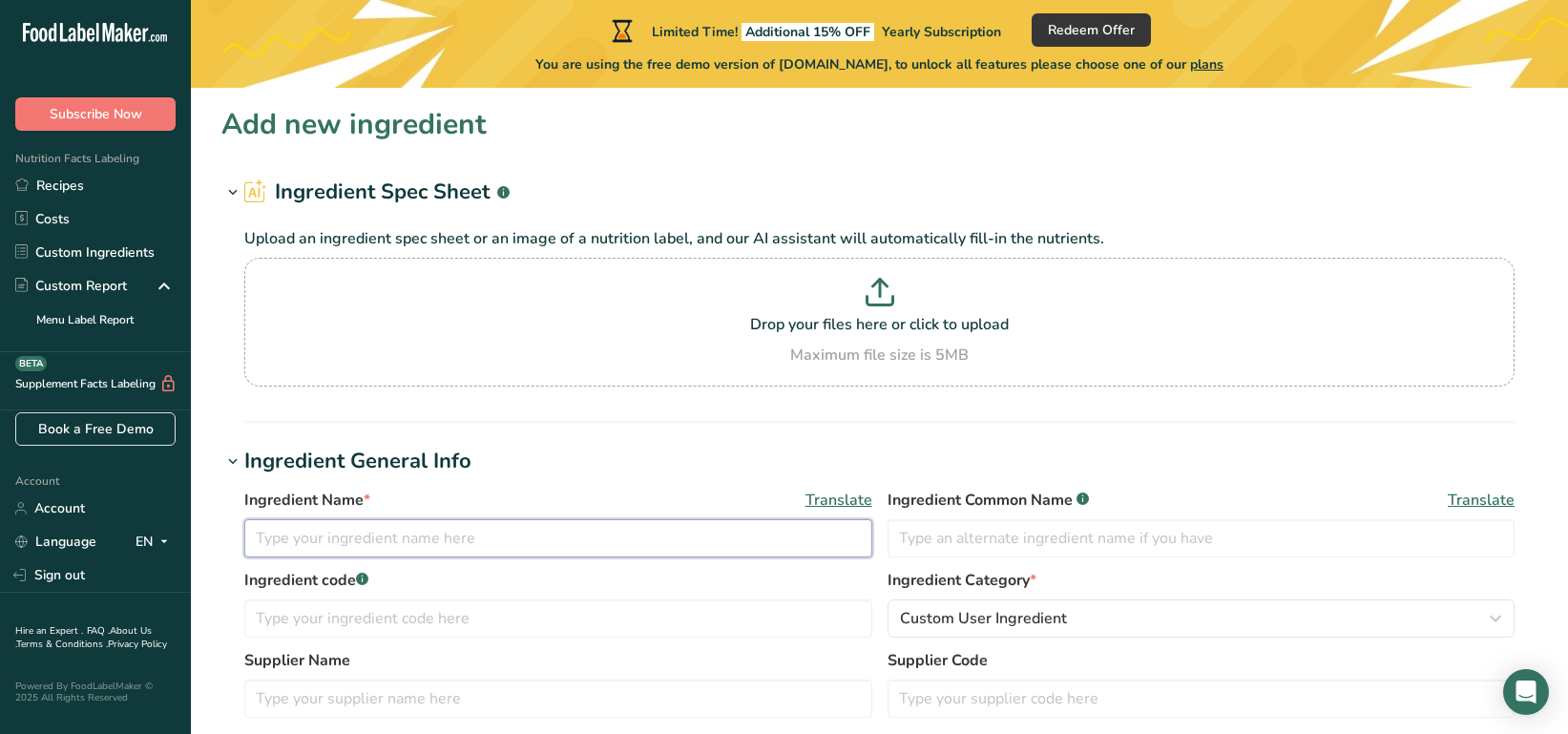 click at bounding box center (558, 538) 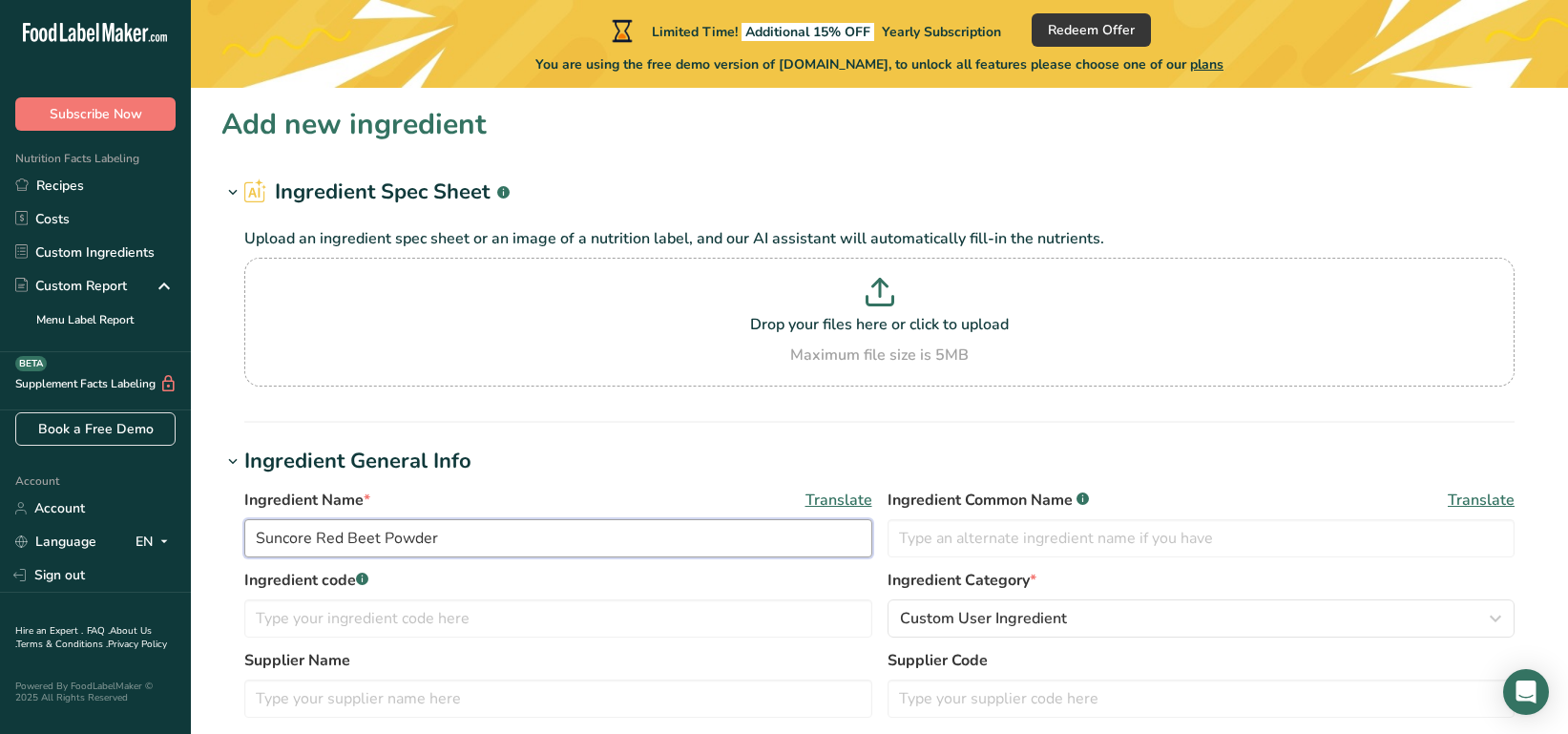 type on "Suncore Red Beet Powder" 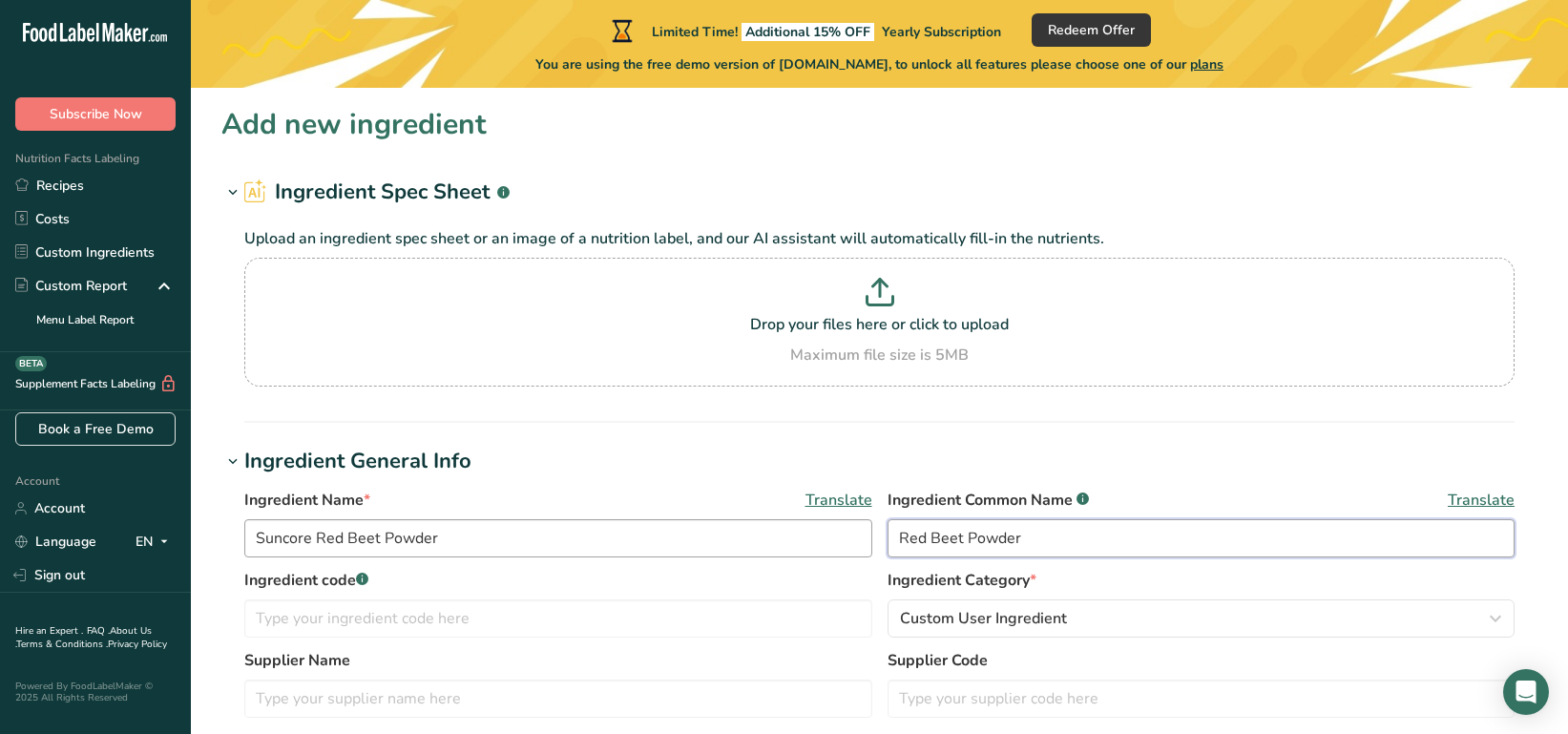 type on "Red Beet Powder" 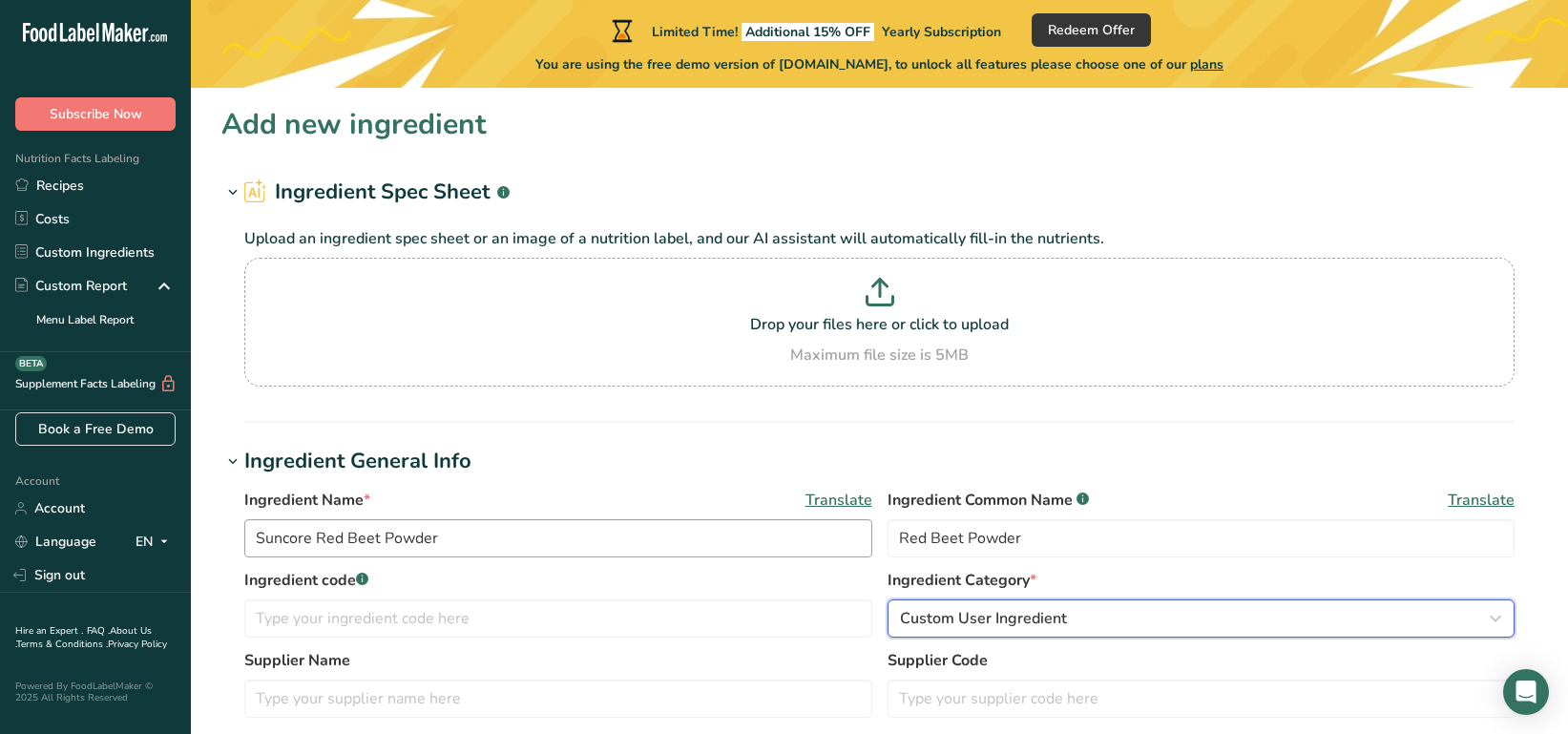 type 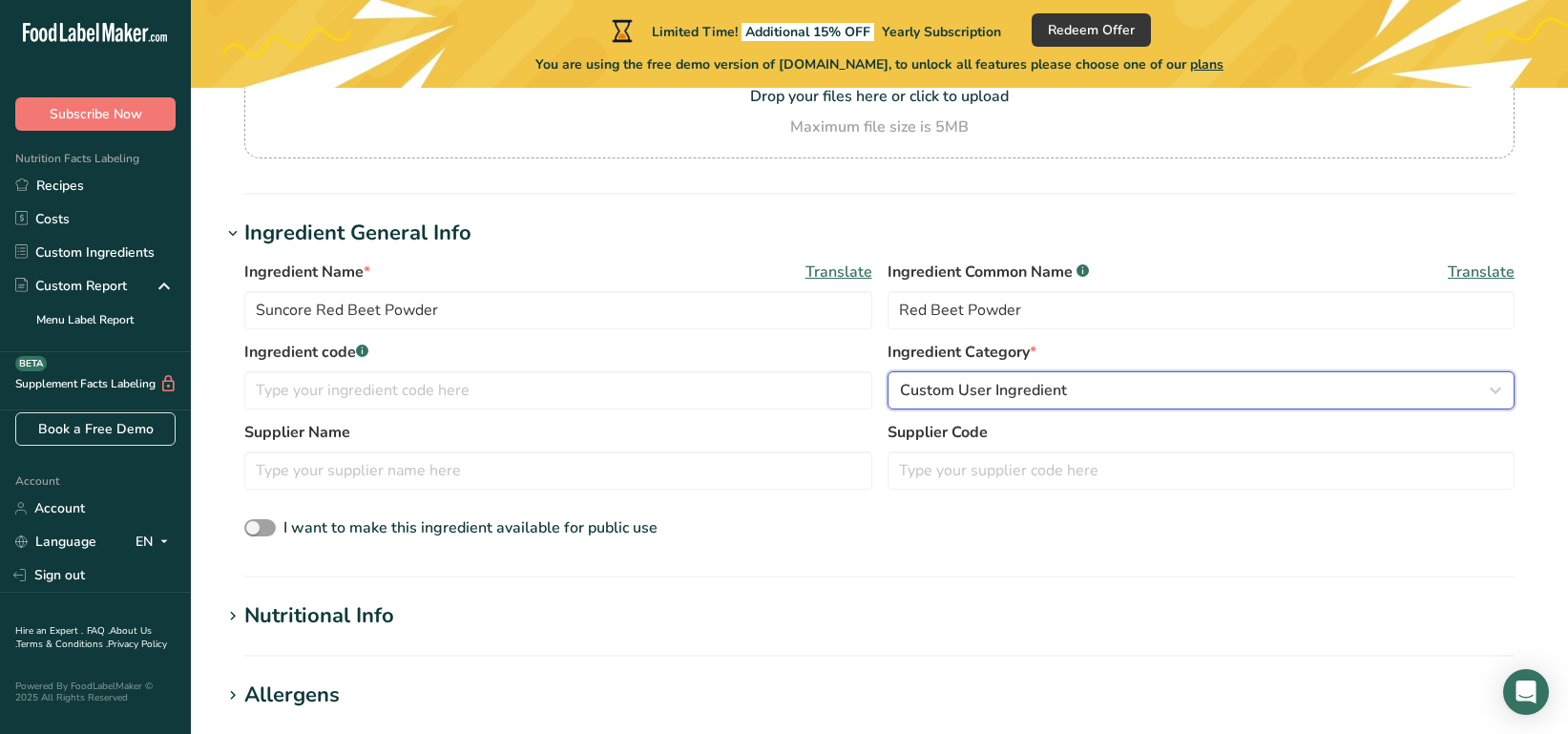 scroll, scrollTop: 294, scrollLeft: 0, axis: vertical 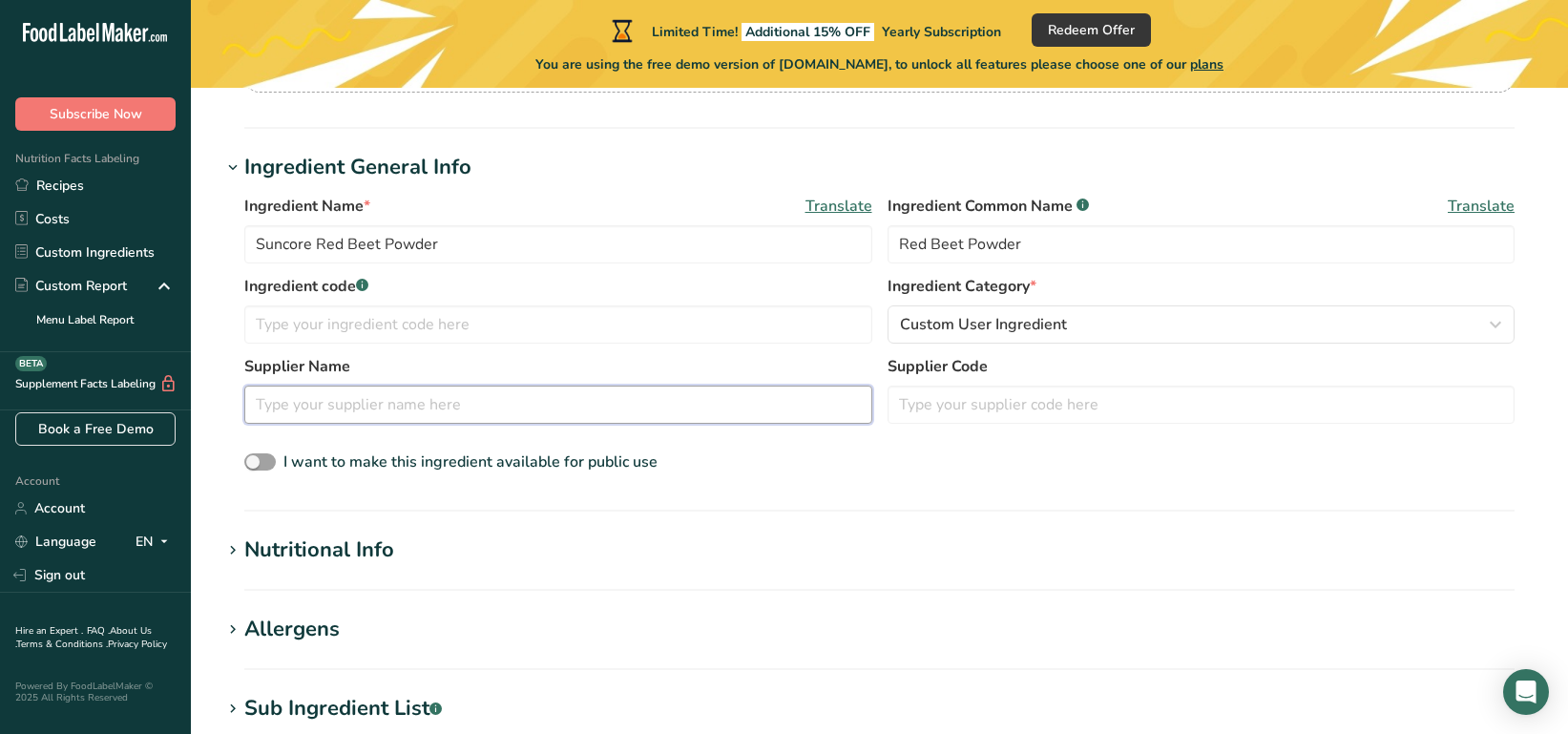 click at bounding box center (558, 405) 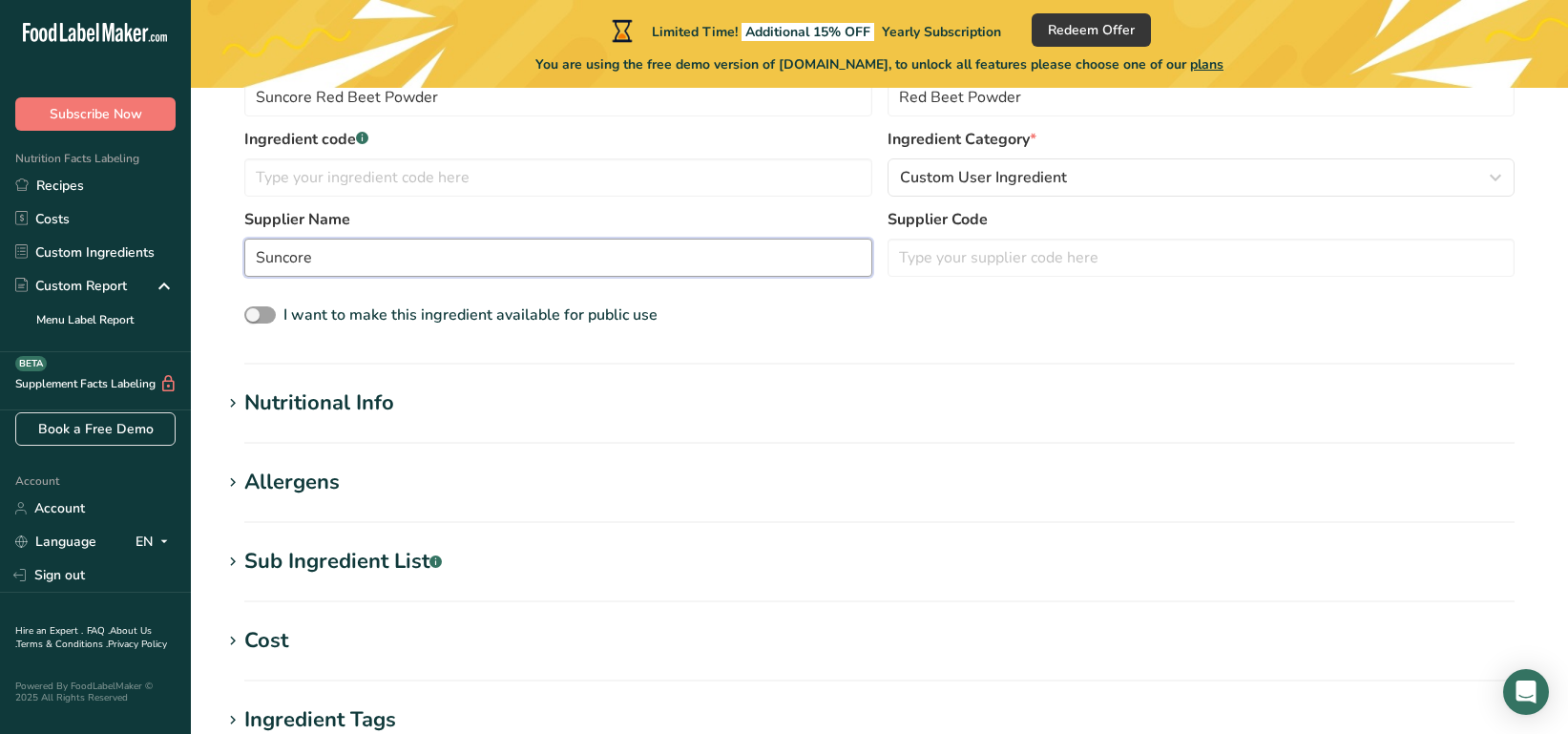 scroll, scrollTop: 447, scrollLeft: 0, axis: vertical 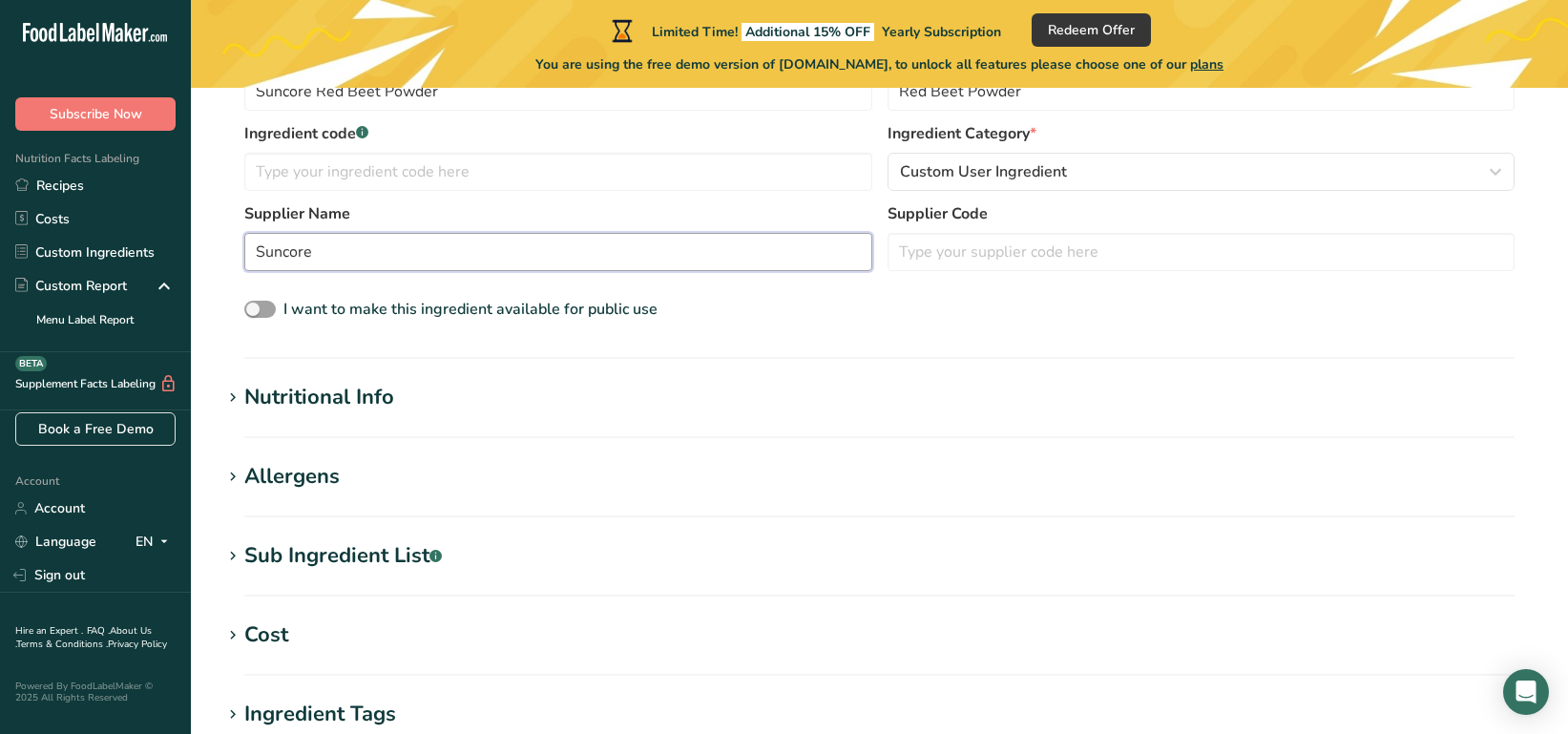 type on "Suncore" 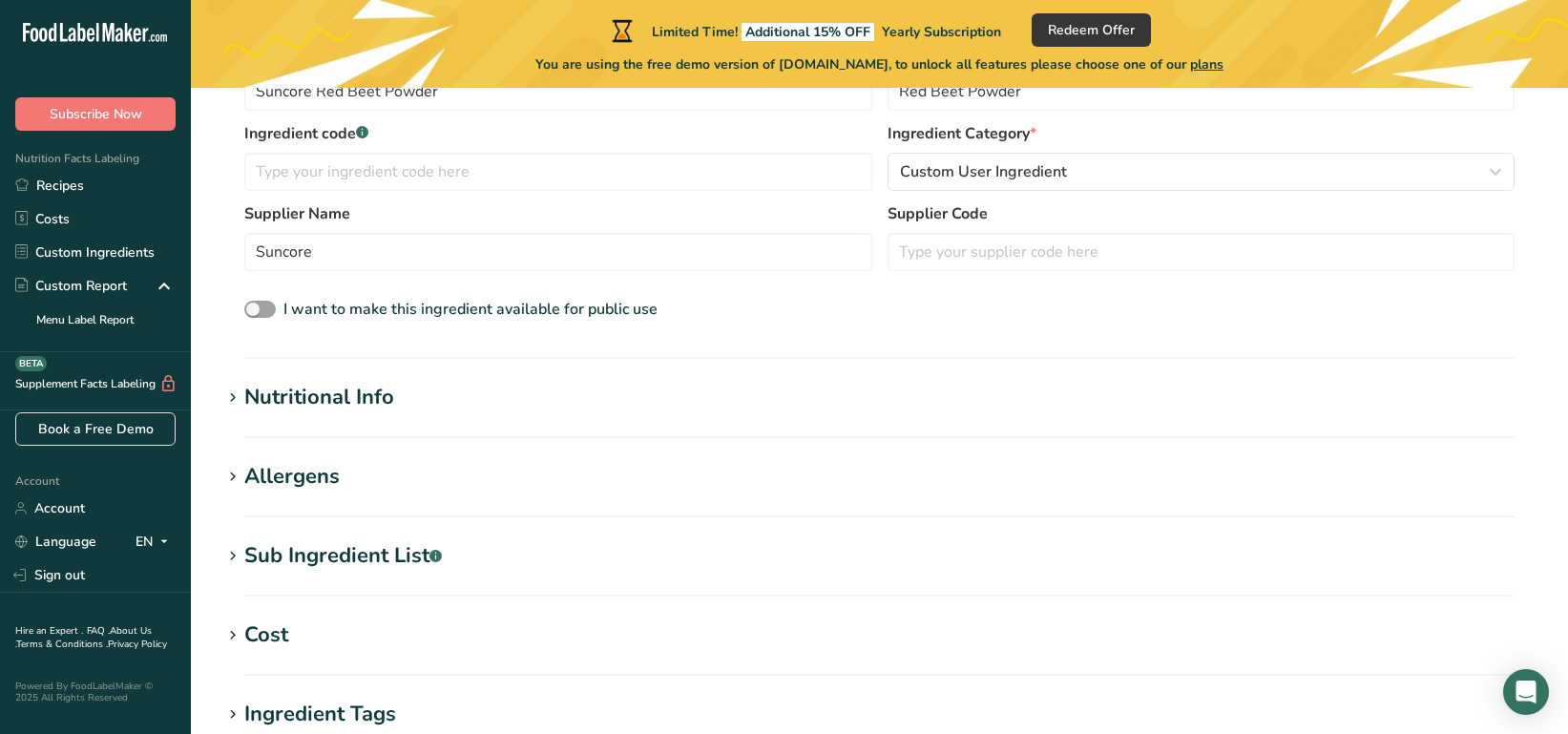 click on "Nutritional Info" at bounding box center (319, 397) 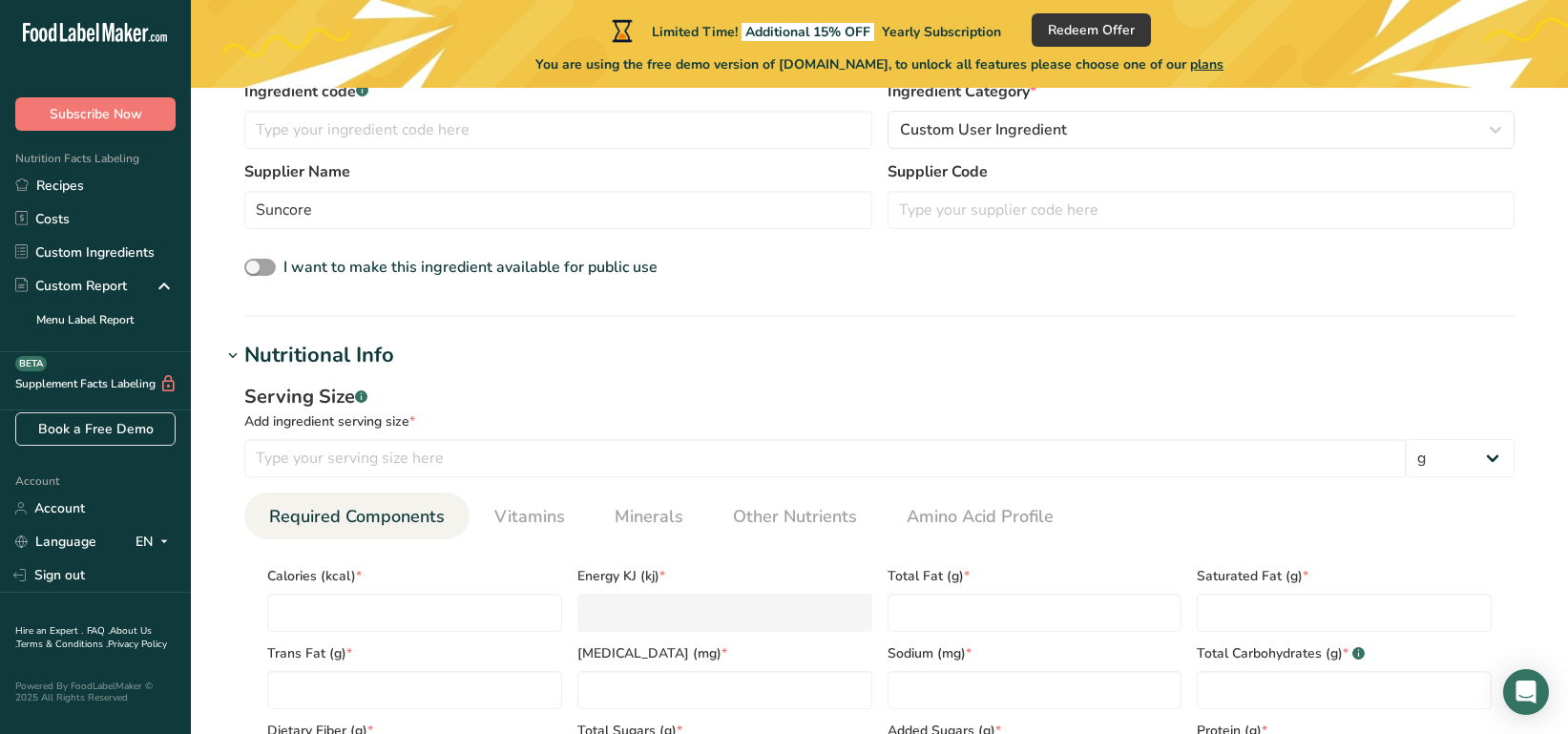 scroll, scrollTop: 490, scrollLeft: 0, axis: vertical 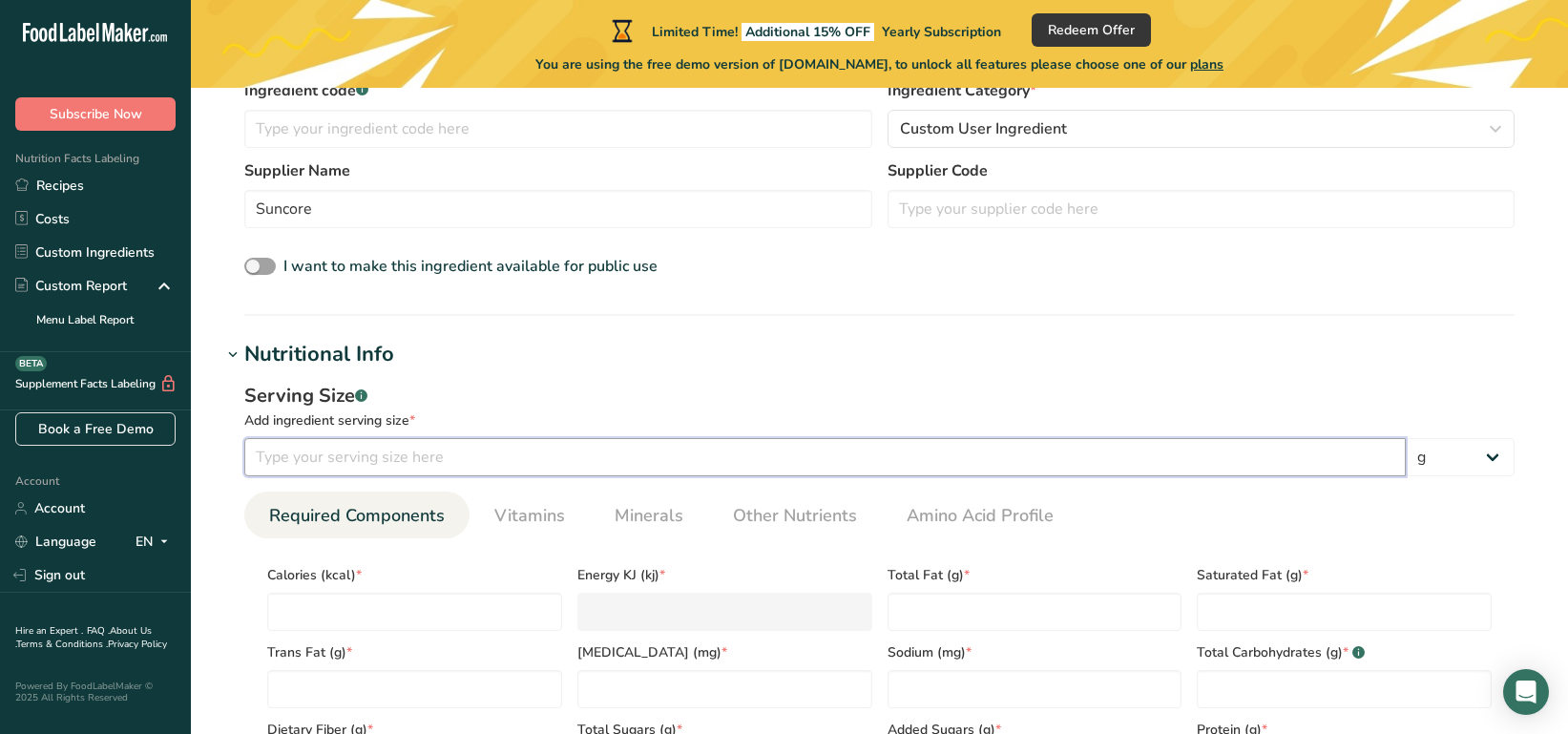 click at bounding box center (825, 457) 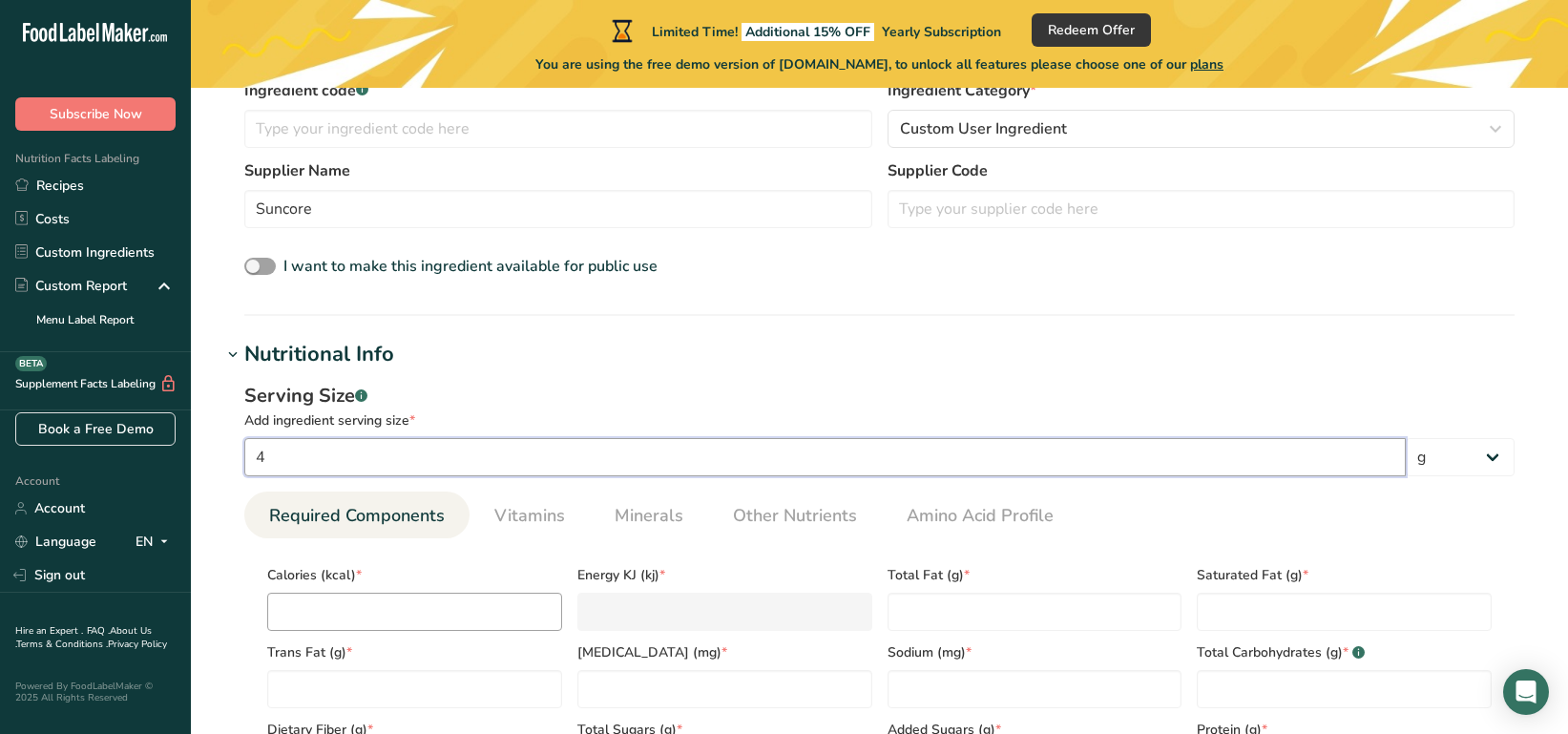 type on "4" 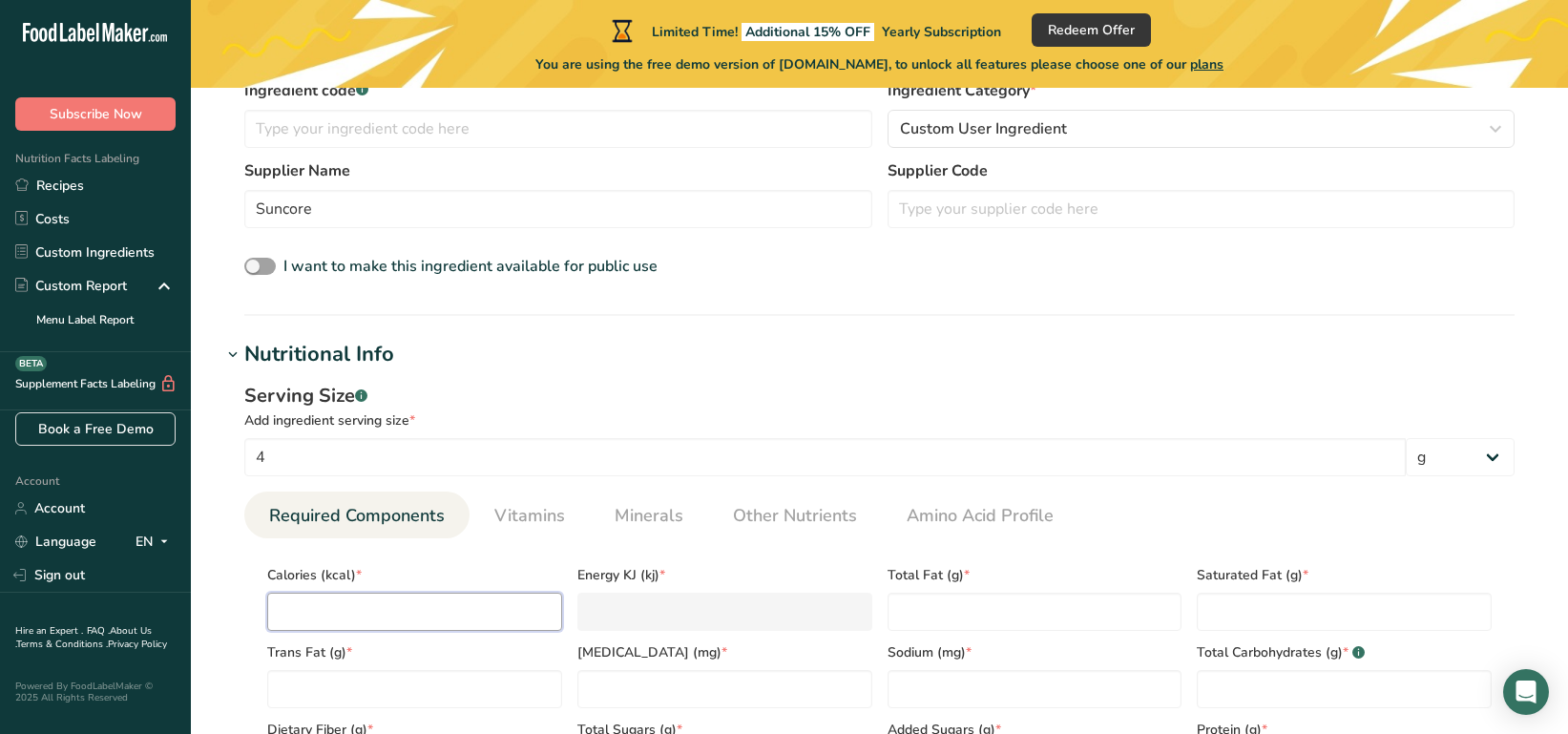 click at bounding box center [414, 612] 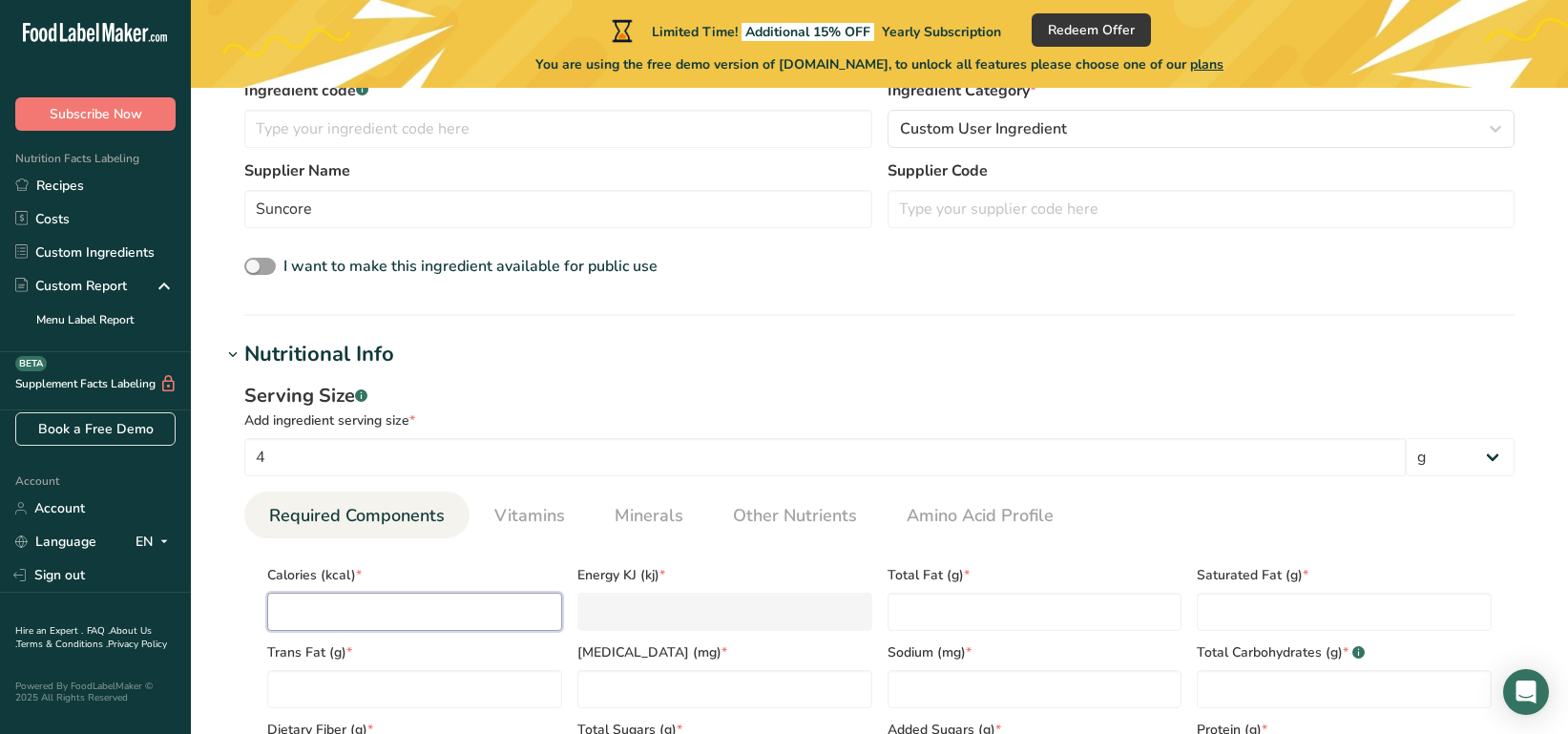 type on "1" 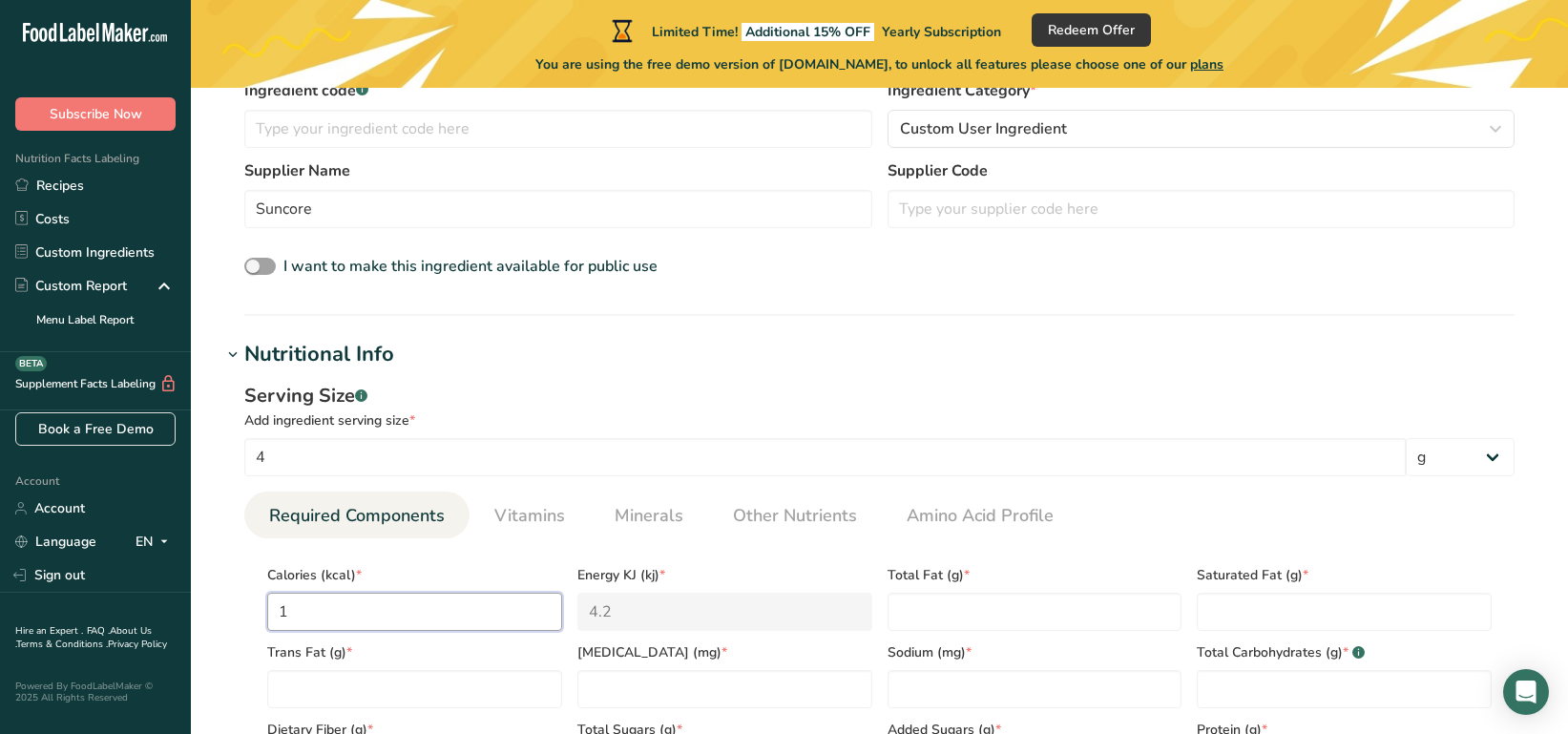 type on "15" 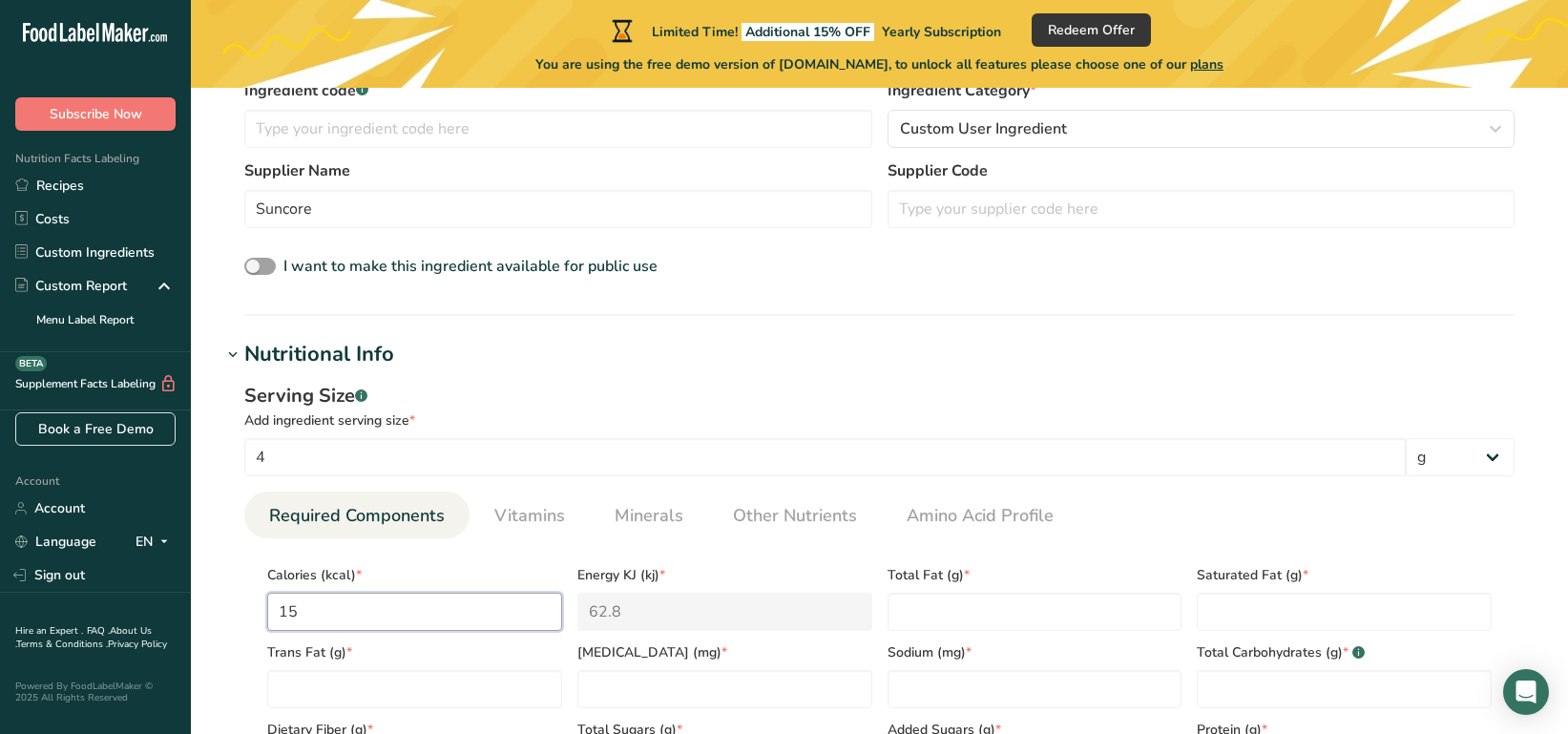 type on "15" 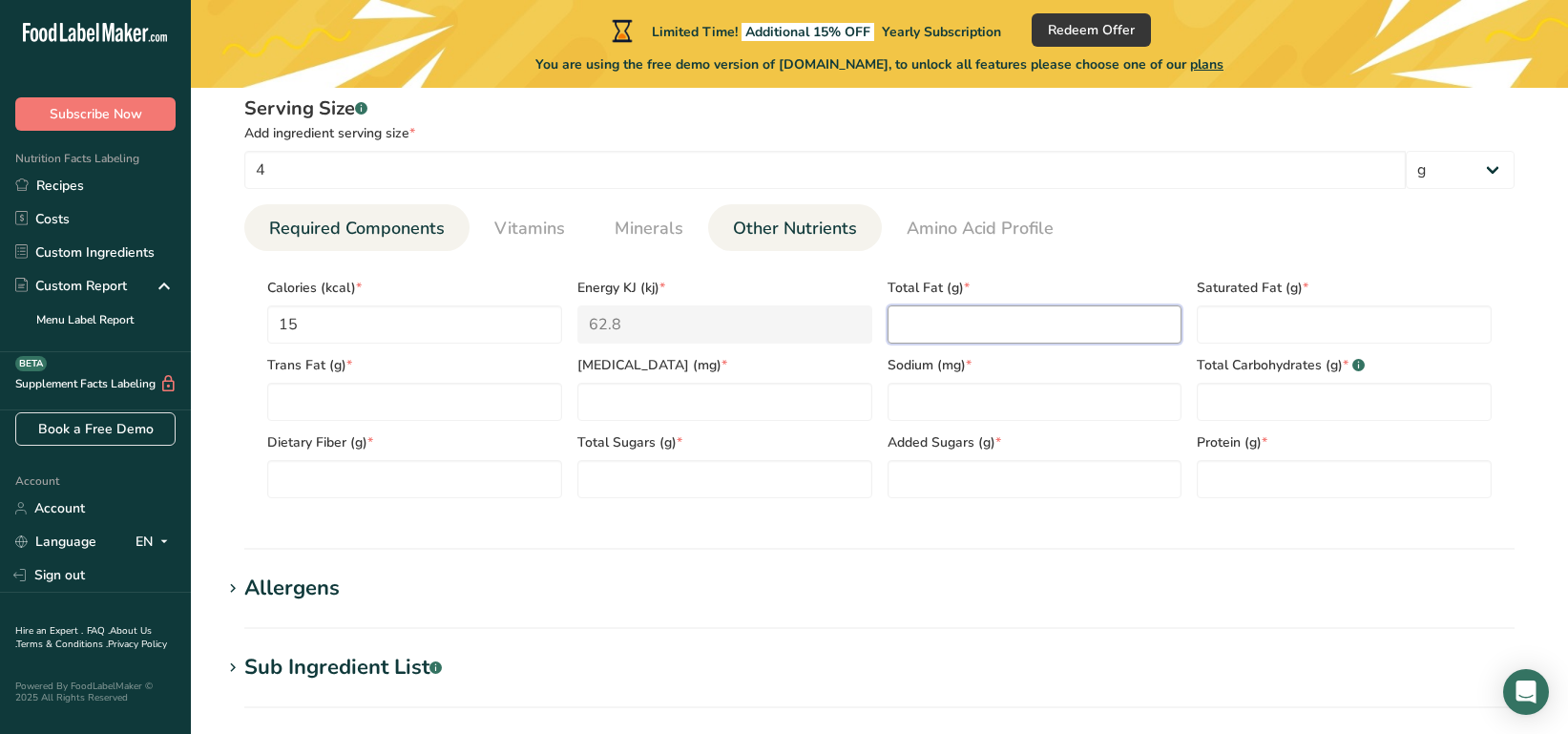 scroll, scrollTop: 782, scrollLeft: 0, axis: vertical 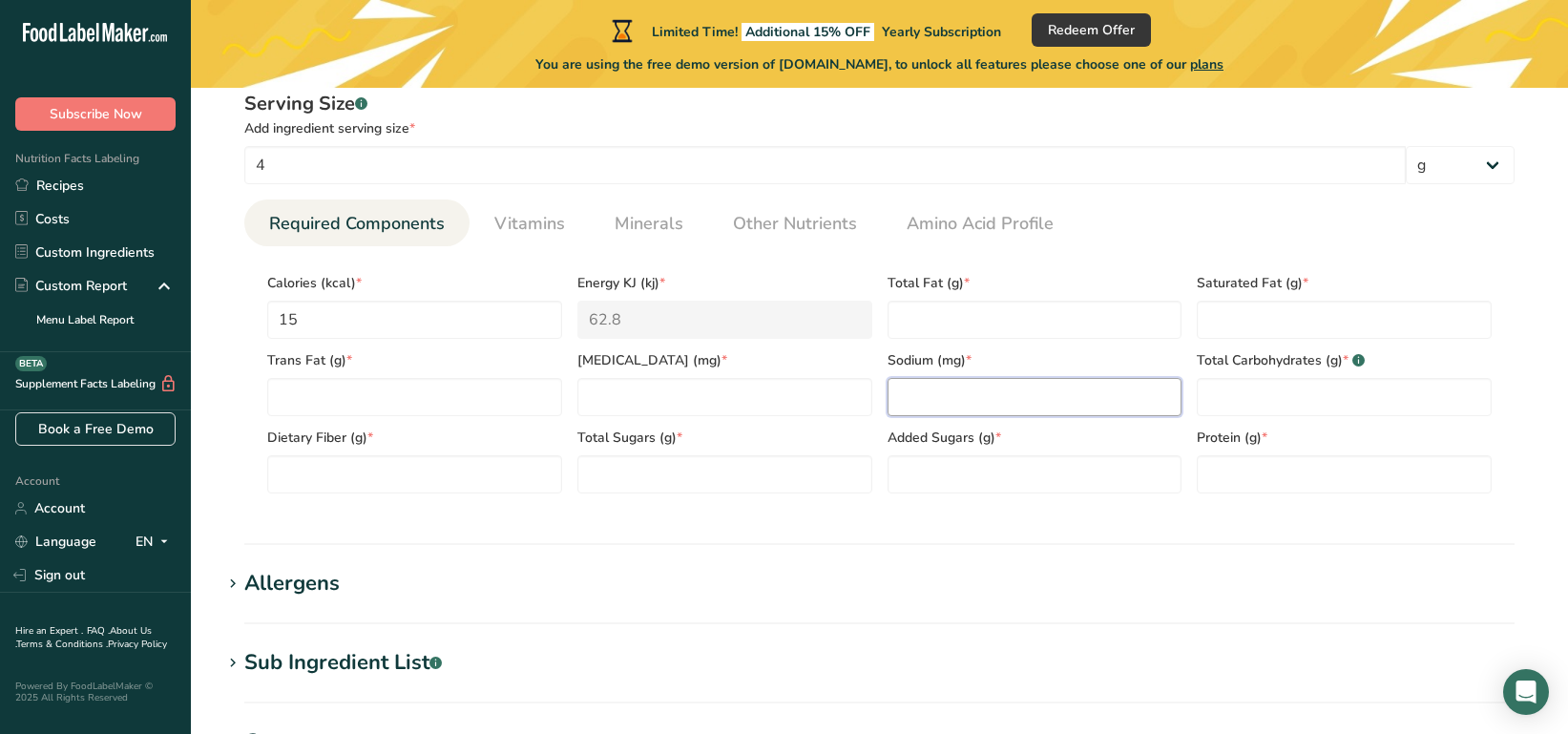 click at bounding box center (1035, 397) 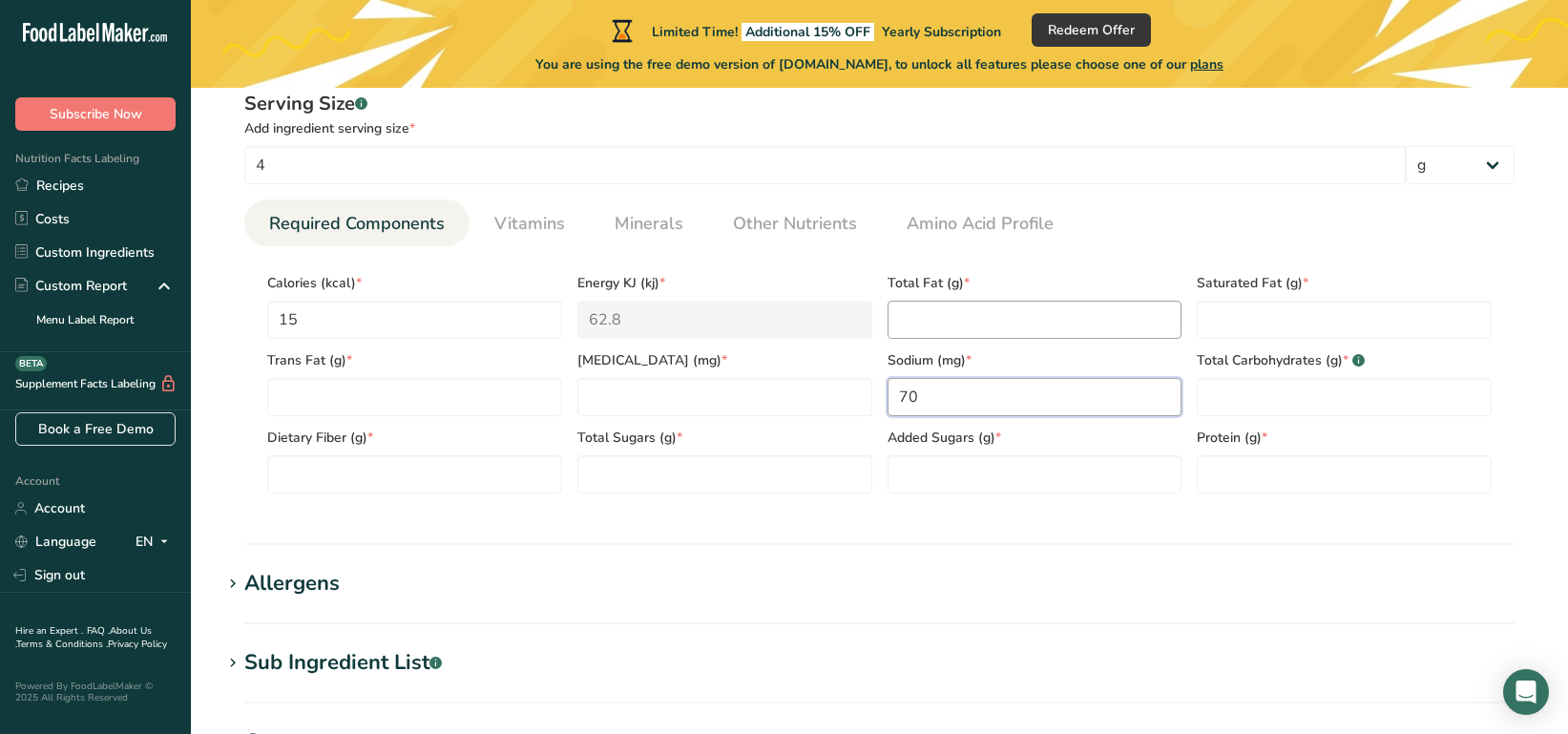 type on "70" 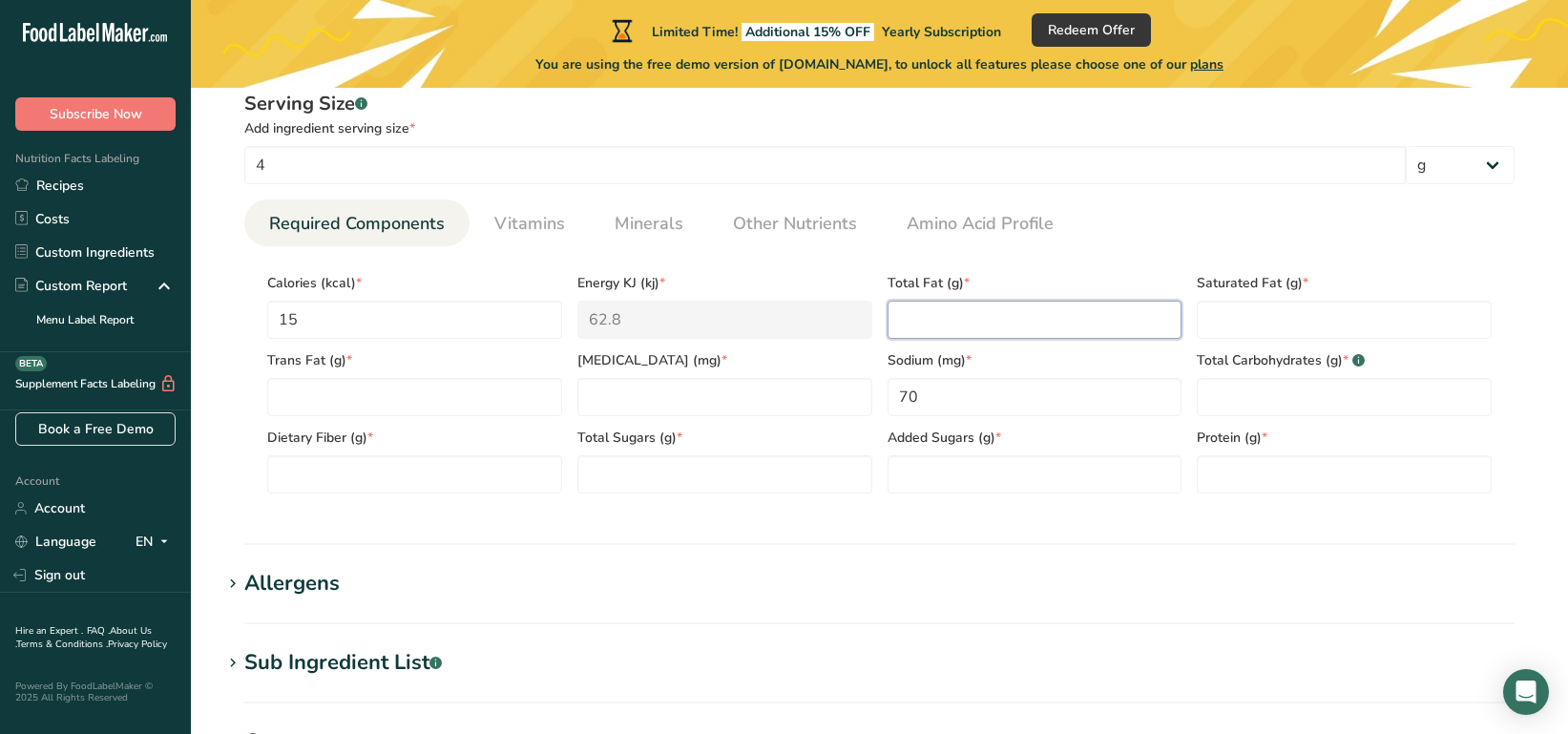 click at bounding box center (1035, 320) 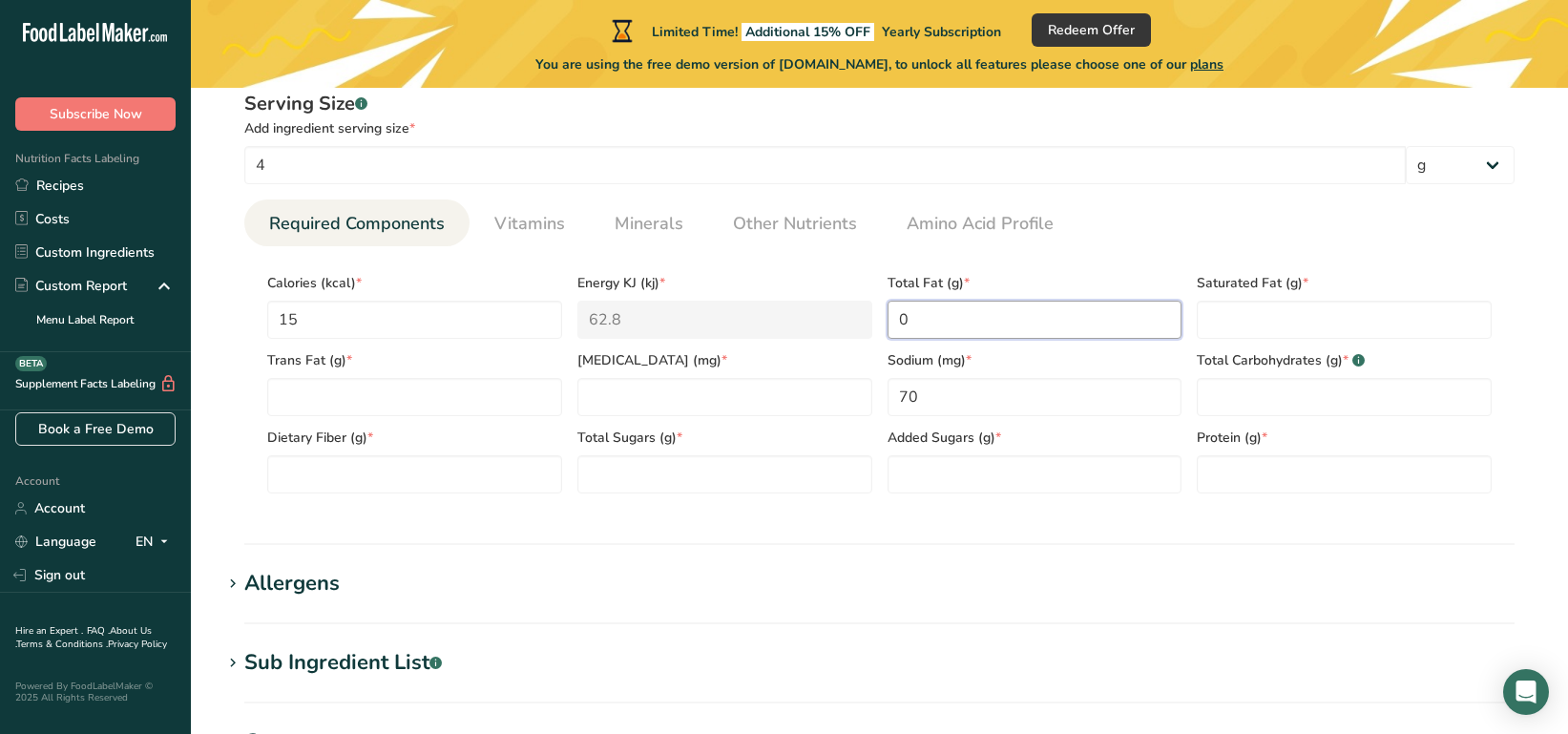 type on "0" 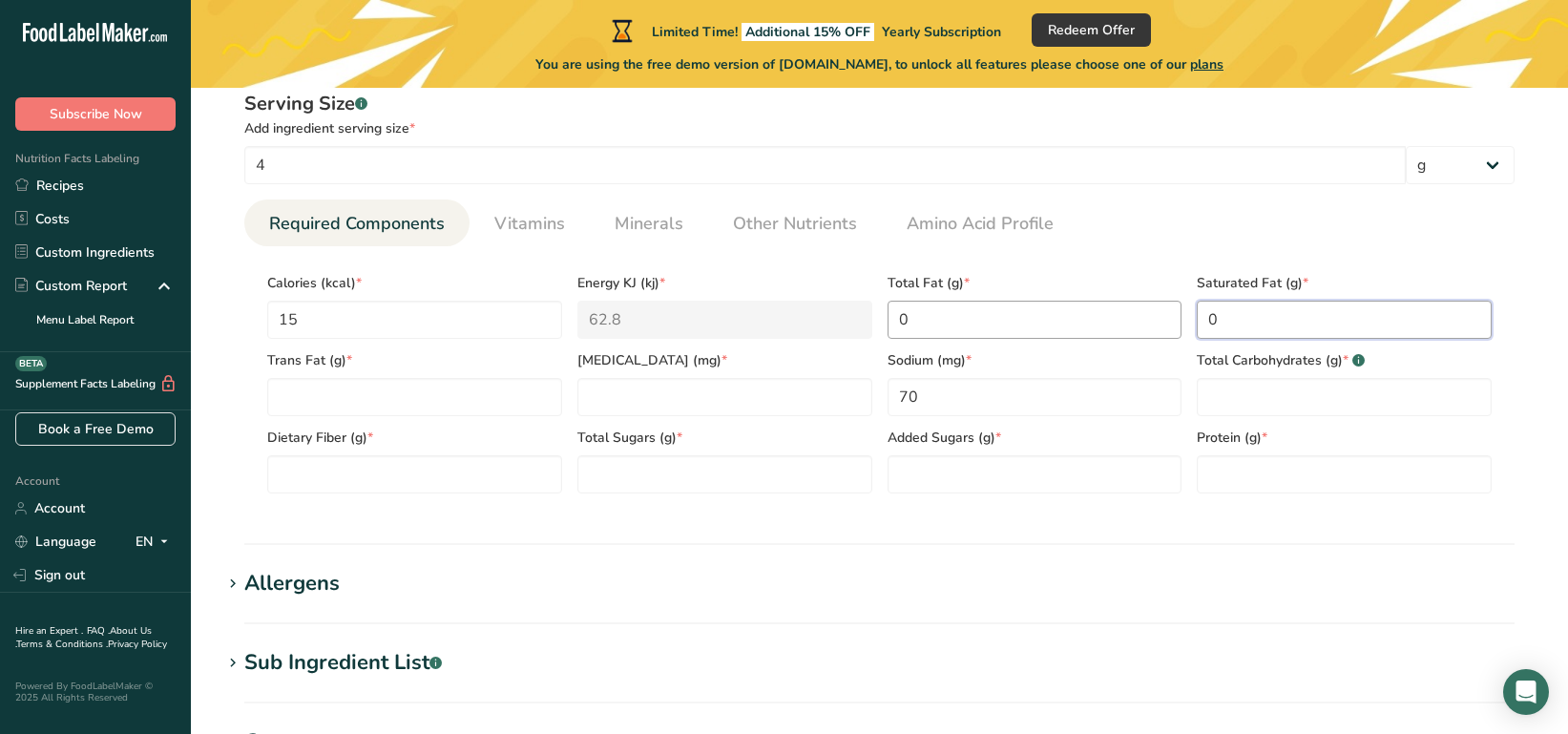 type on "0" 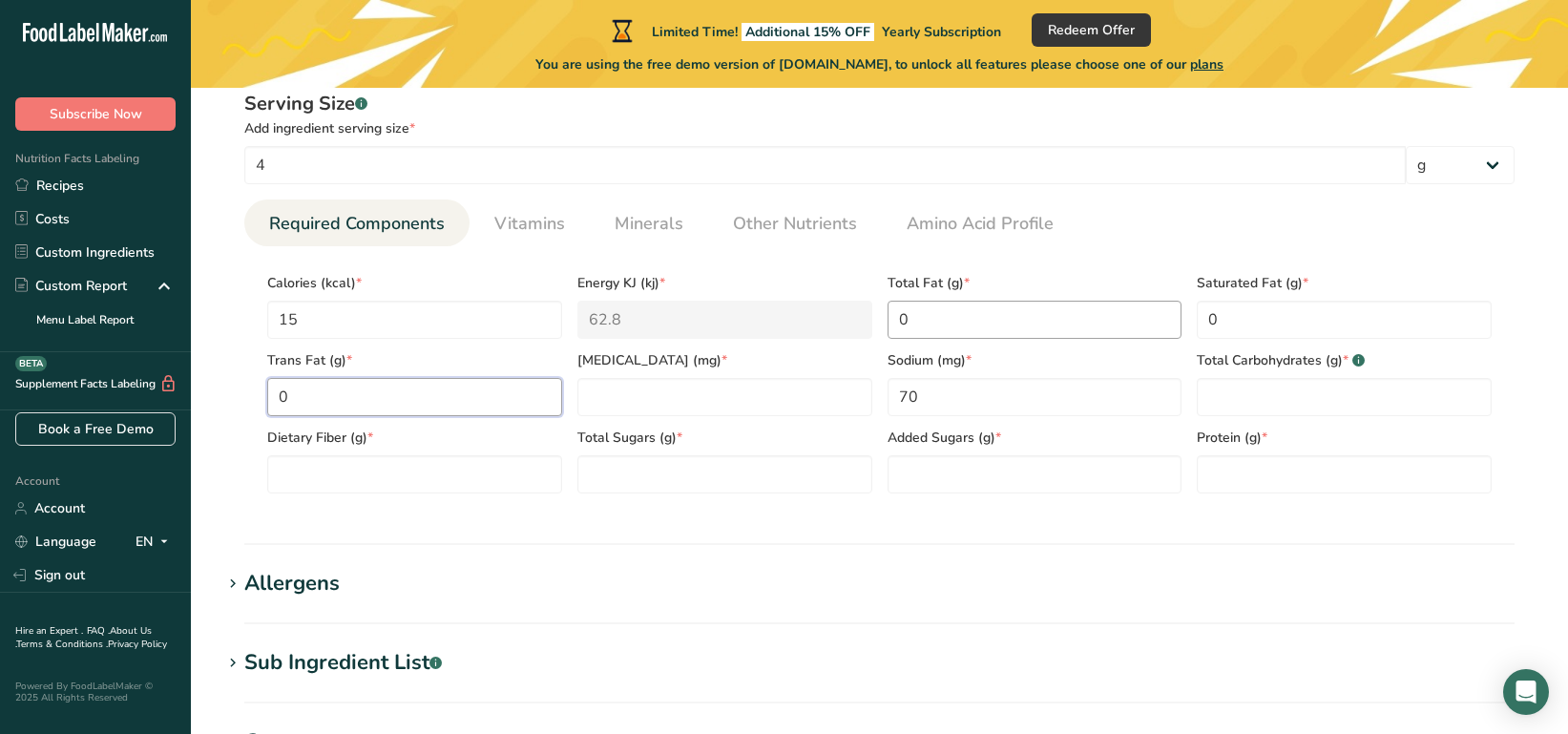 type on "0" 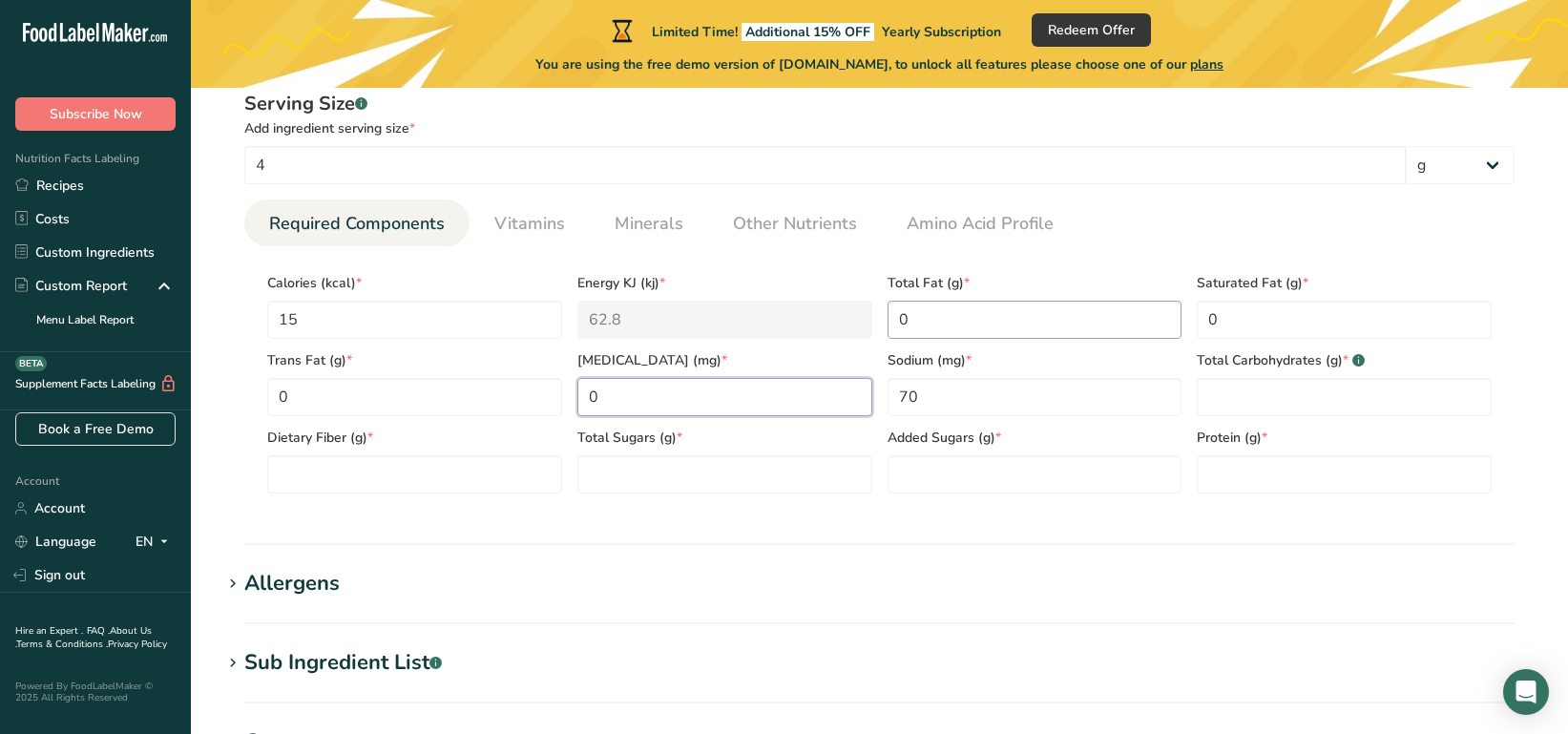 type on "0" 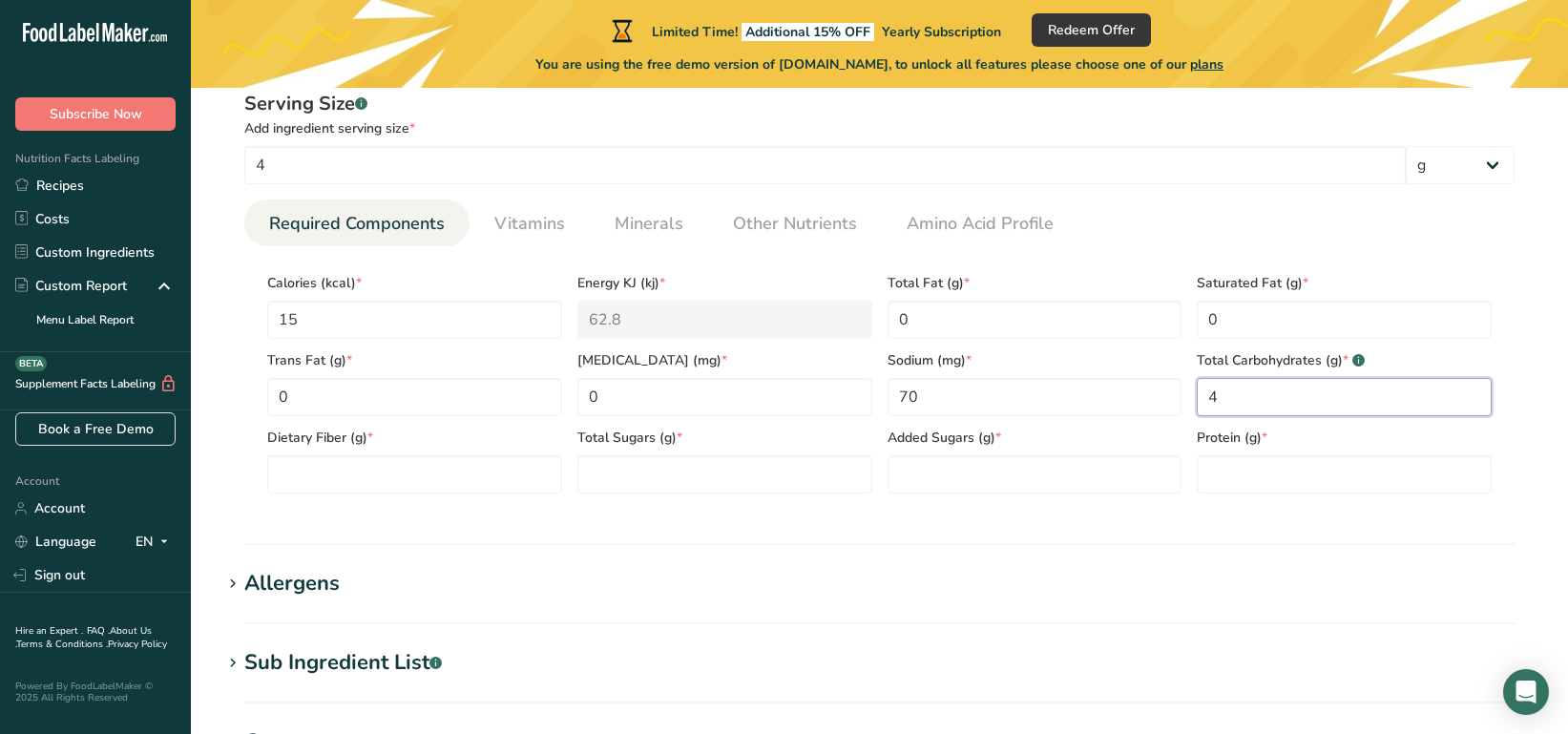 type on "4" 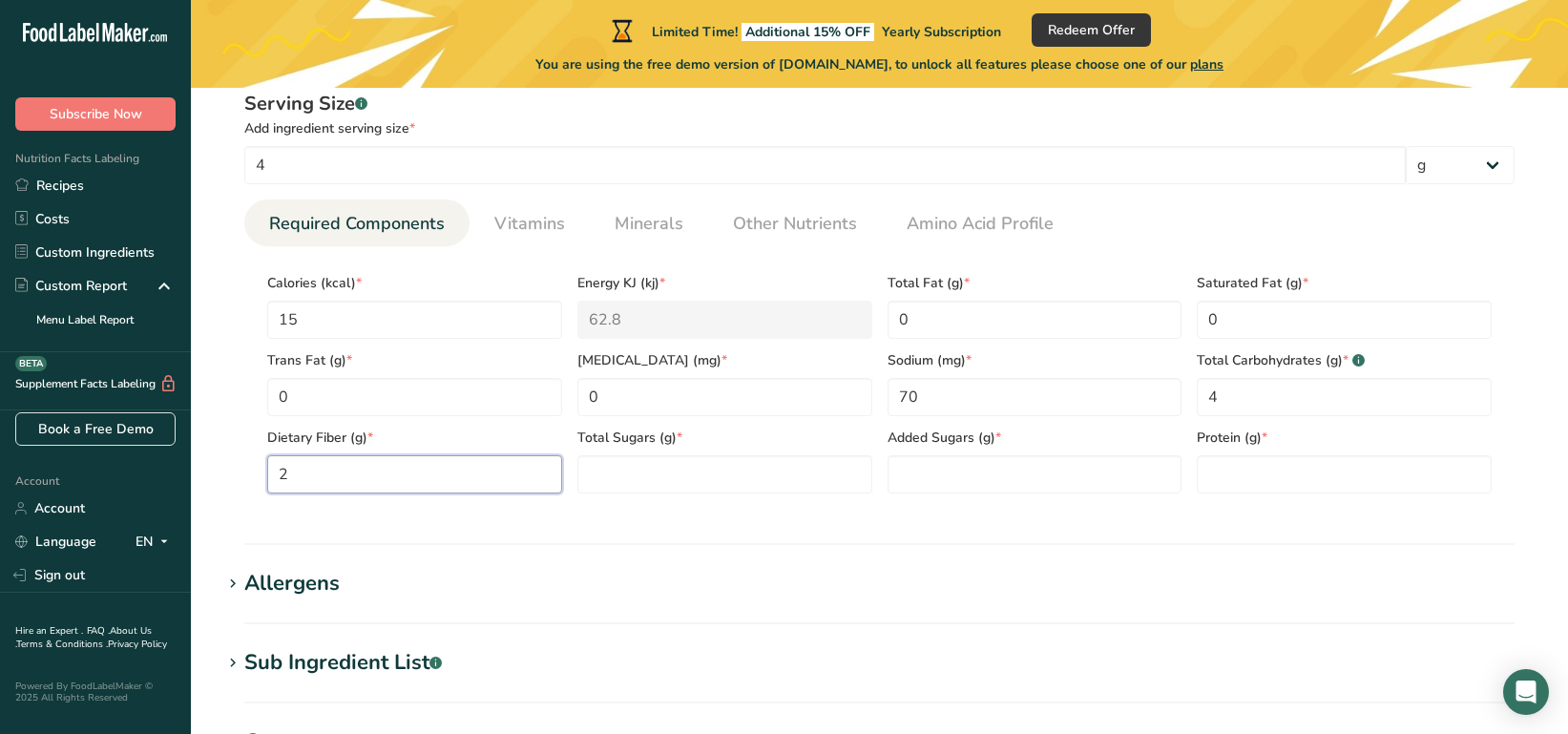 type on "2" 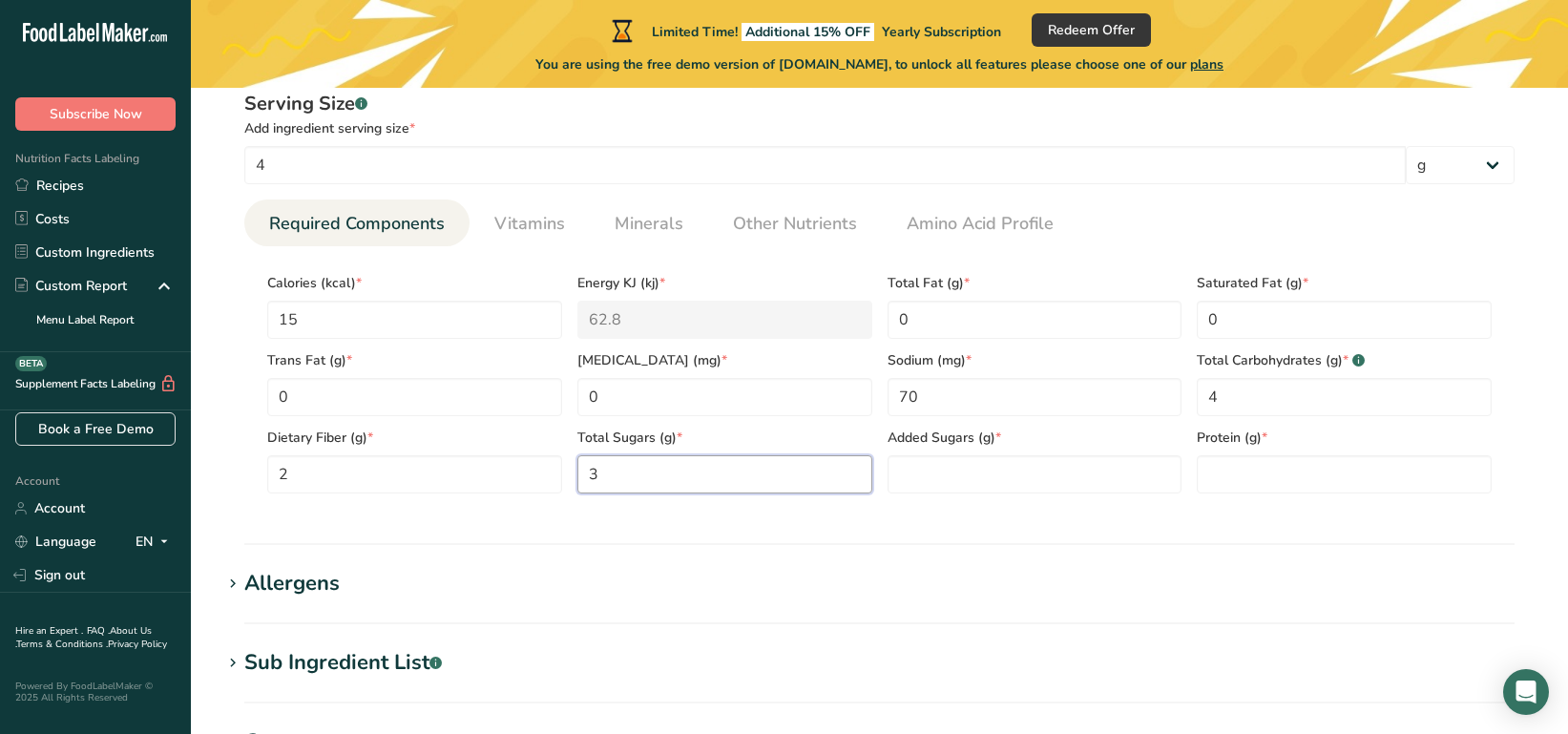 type on "3" 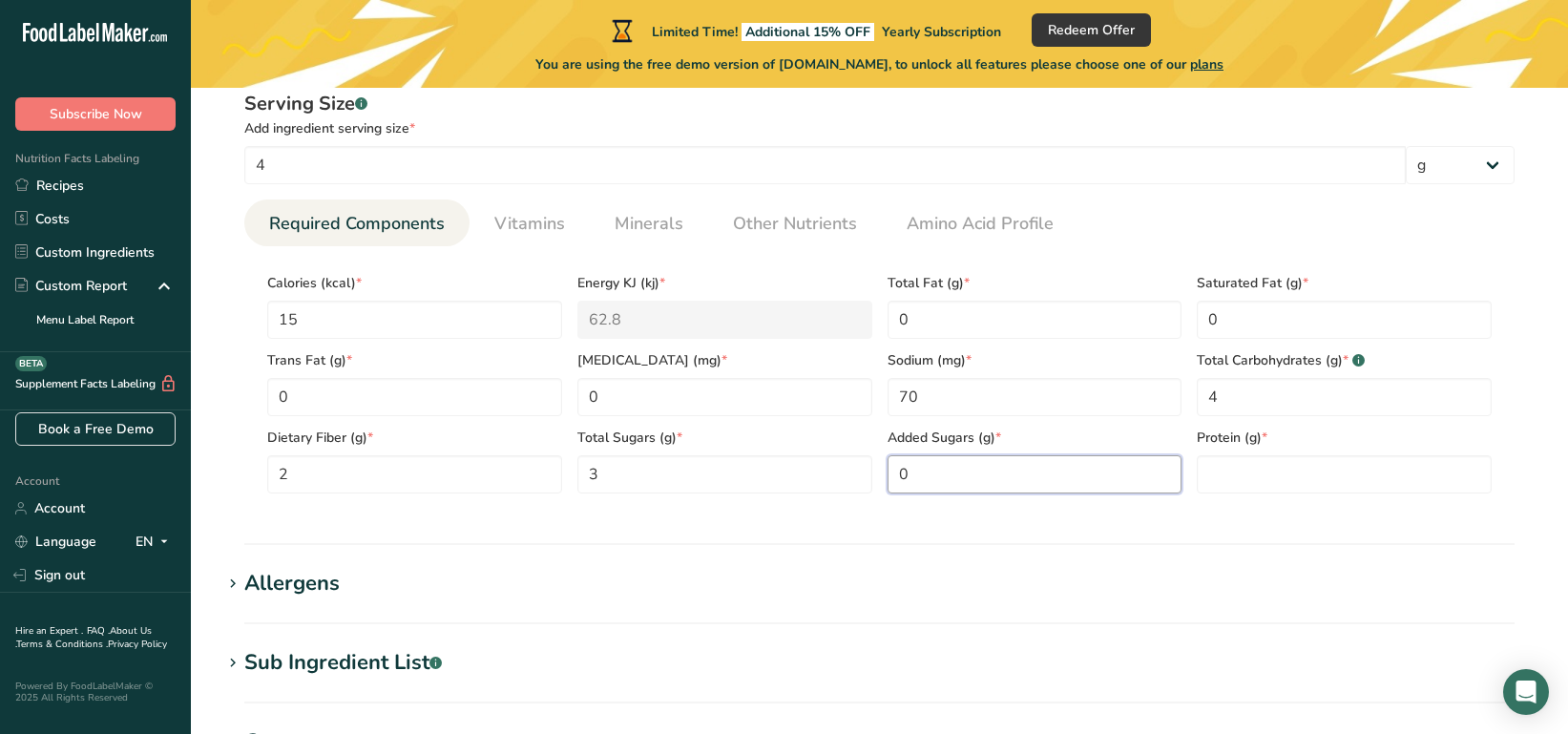 type on "0" 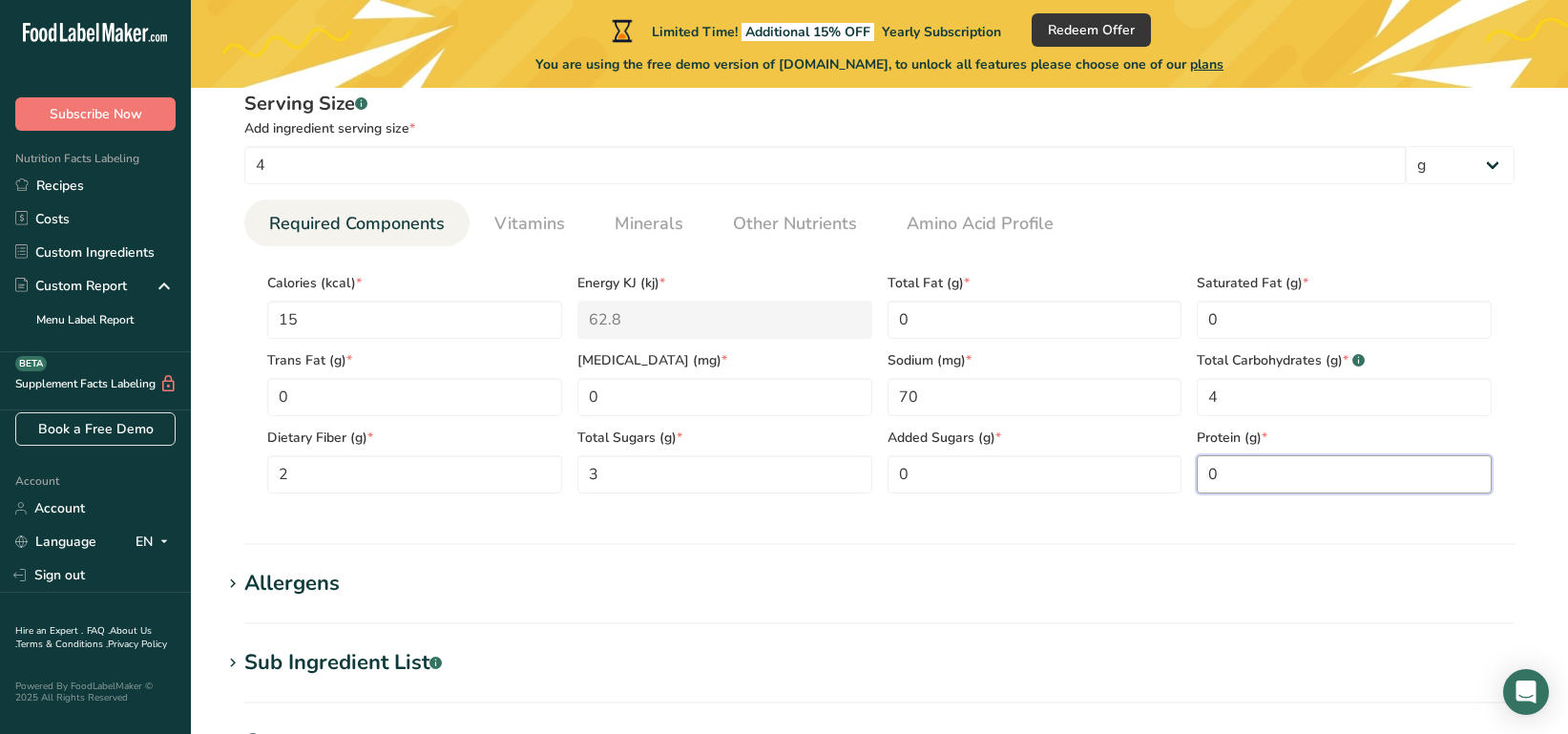 type on "0" 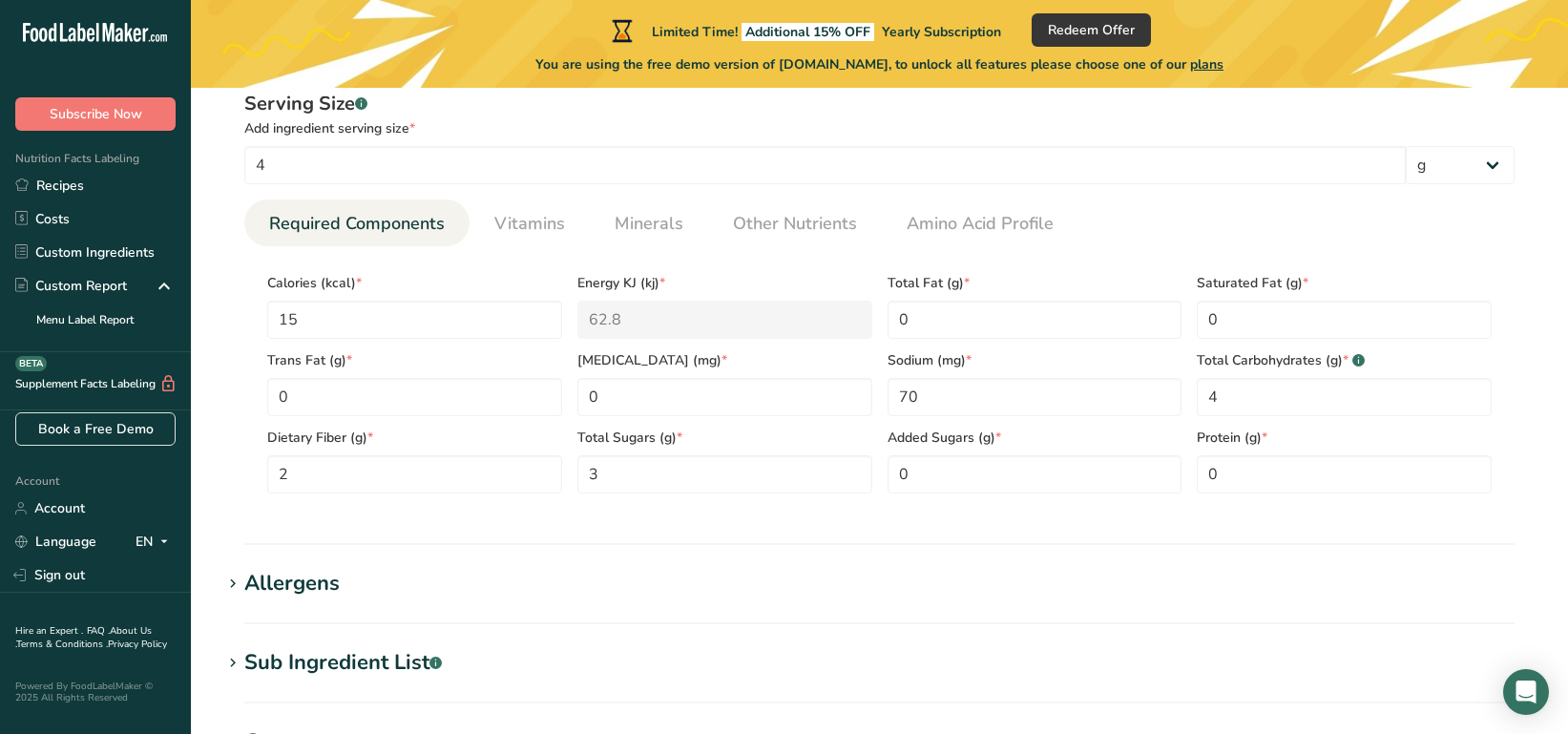 click on "Nutritional Info
Serving Size
.a-a{fill:#347362;}.b-a{fill:#fff;}
Add ingredient serving size *   4
g
kg
mg
mcg
lb
oz
l
mL
fl oz
tbsp
tsp
cup
qt
gallon
Required Components Vitamins Minerals Other Nutrients Amino Acid Profile
Calories
(kcal) *     15
Energy KJ
(kj) *     62.8
Total Fat
(g) *     0 *     0 *     0 *" at bounding box center (879, 296) 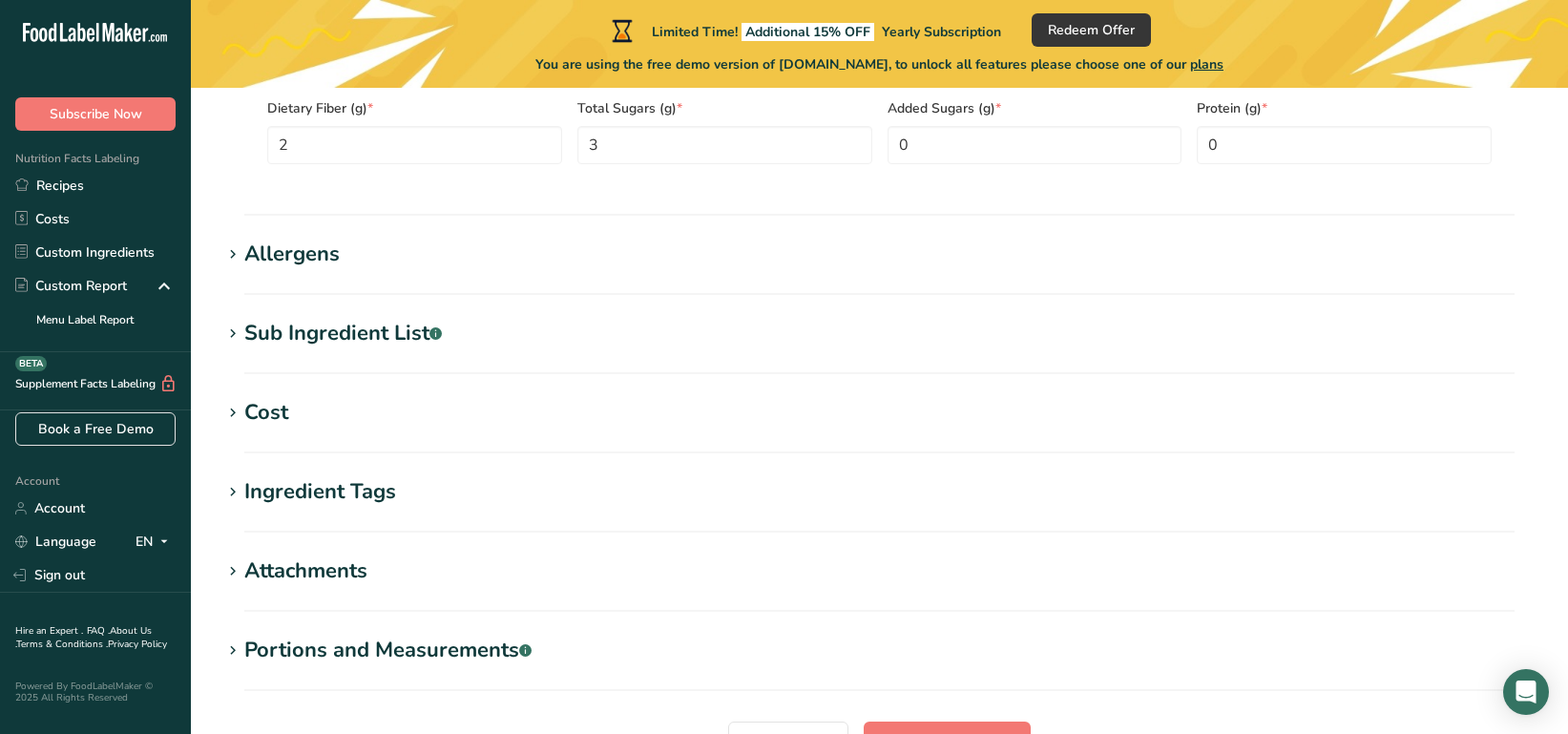 scroll, scrollTop: 1299, scrollLeft: 0, axis: vertical 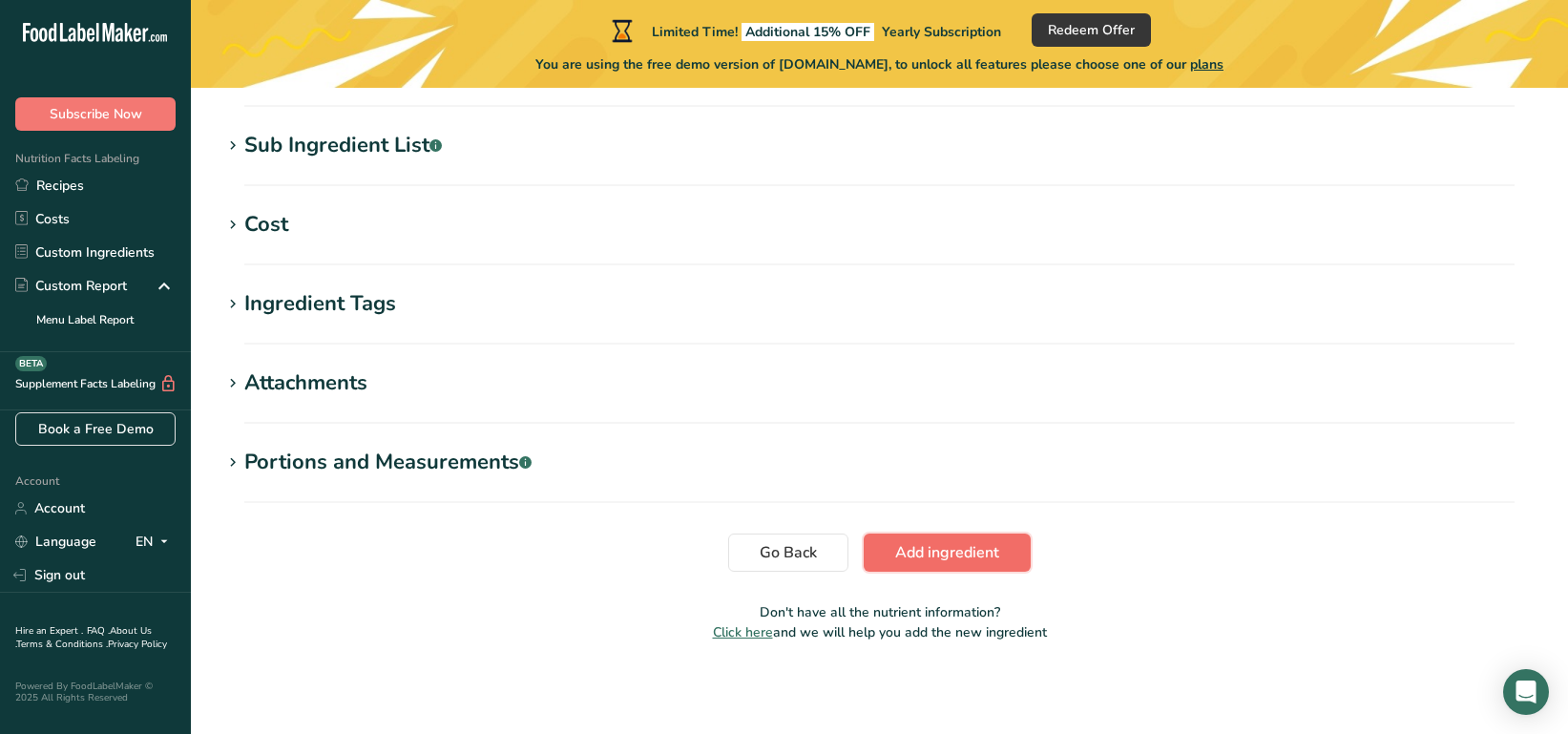 click on "Add ingredient" at bounding box center [947, 553] 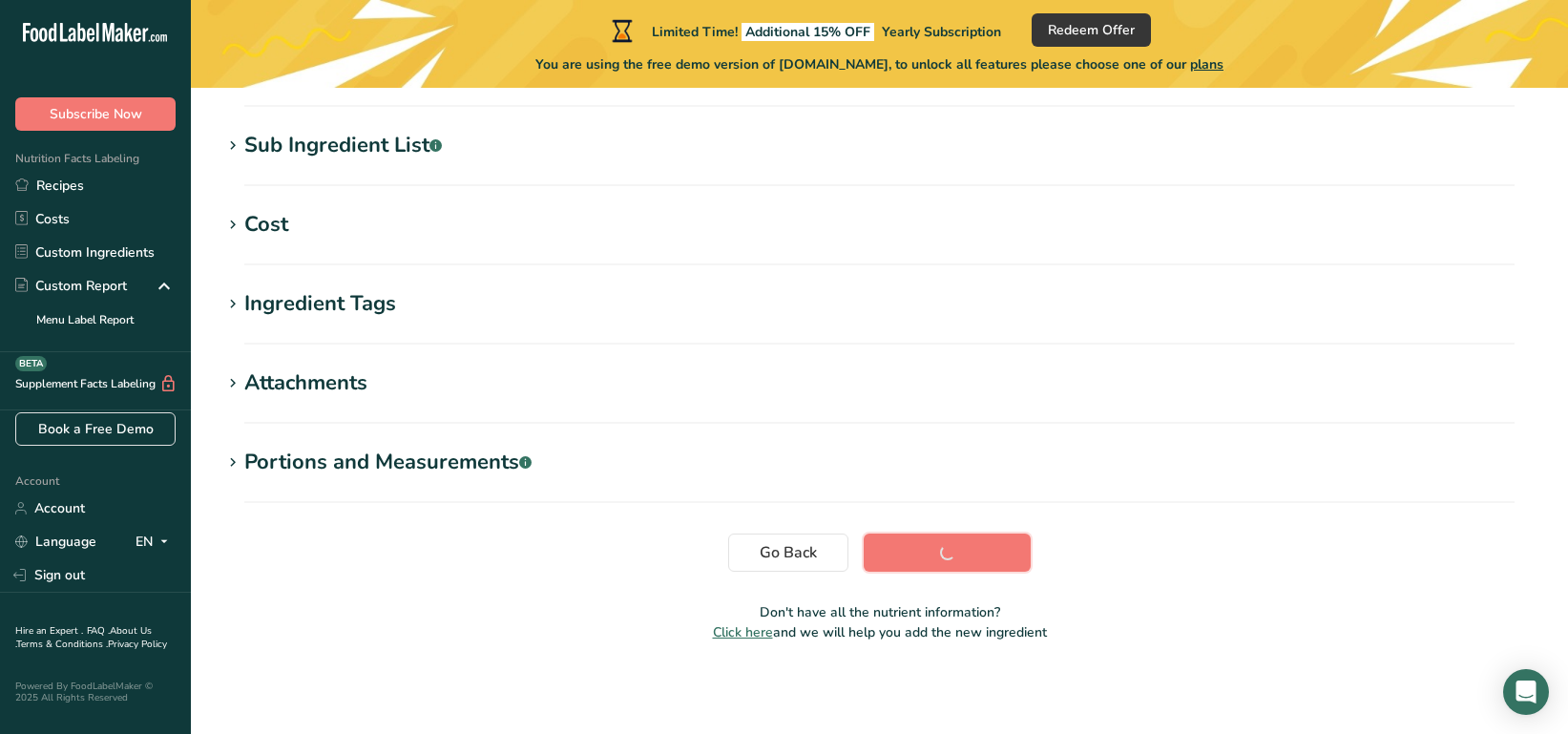 scroll, scrollTop: 364, scrollLeft: 0, axis: vertical 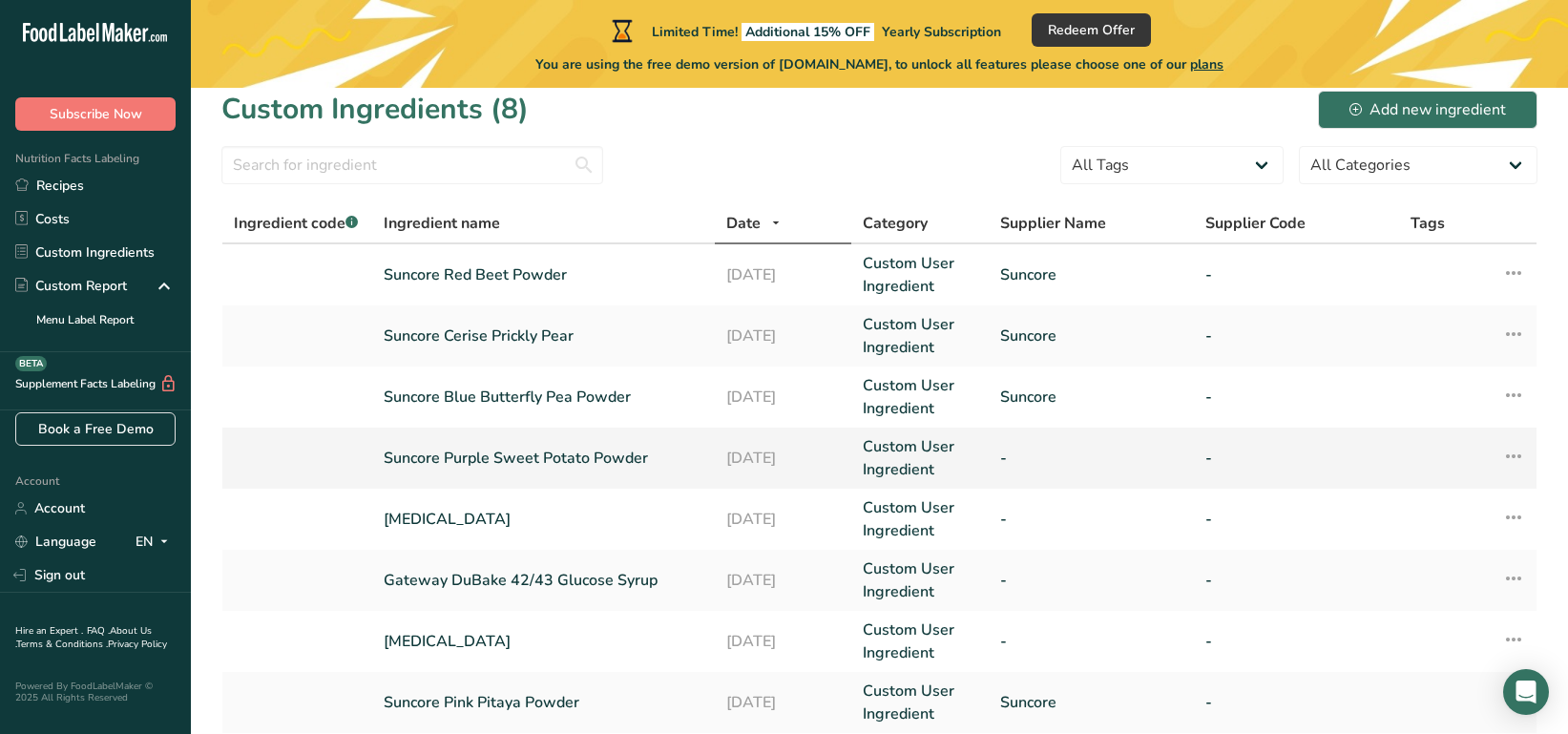 click on "-" at bounding box center (1091, 458) 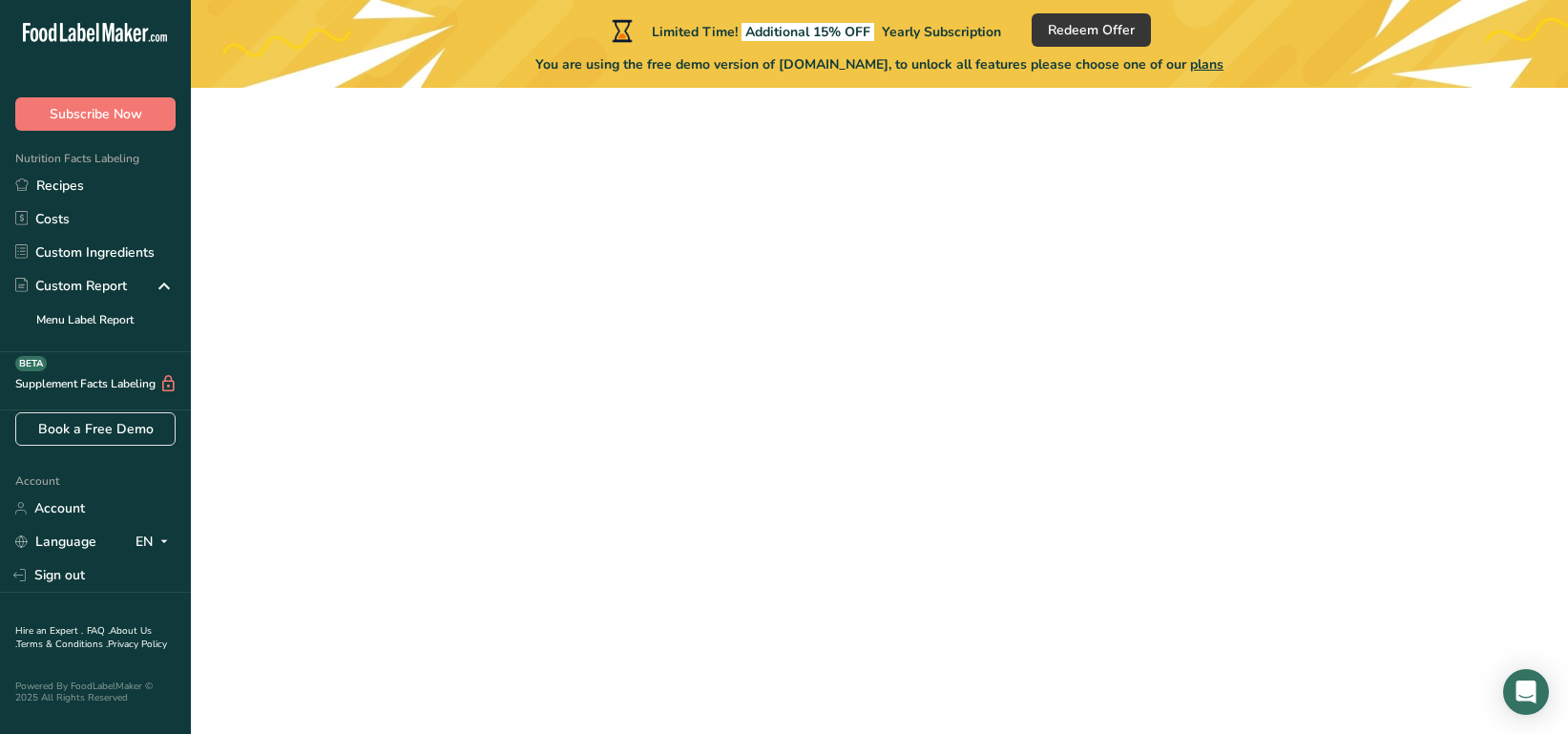 scroll, scrollTop: 0, scrollLeft: 0, axis: both 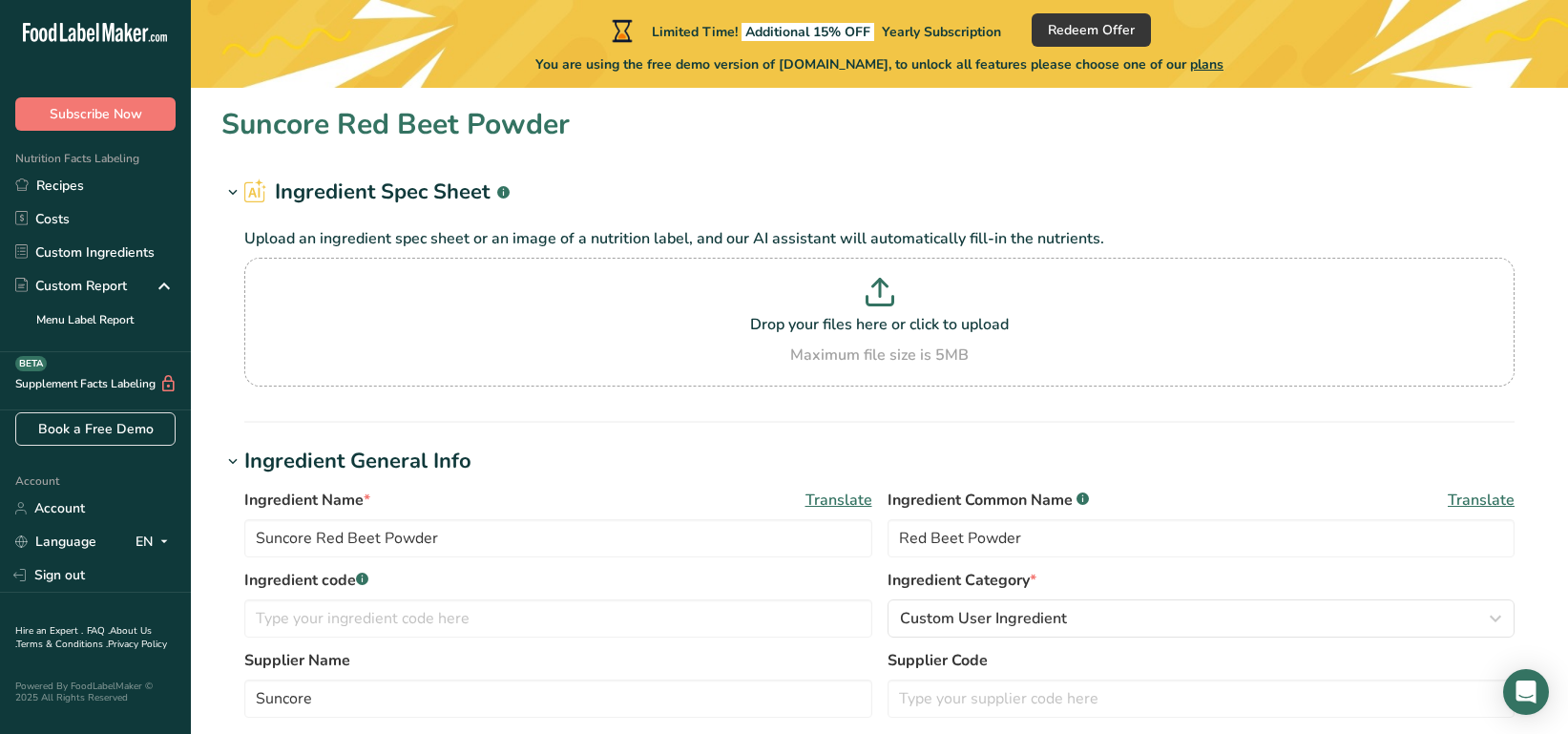 type on "Suncore Purple Sweet Potato Powder" 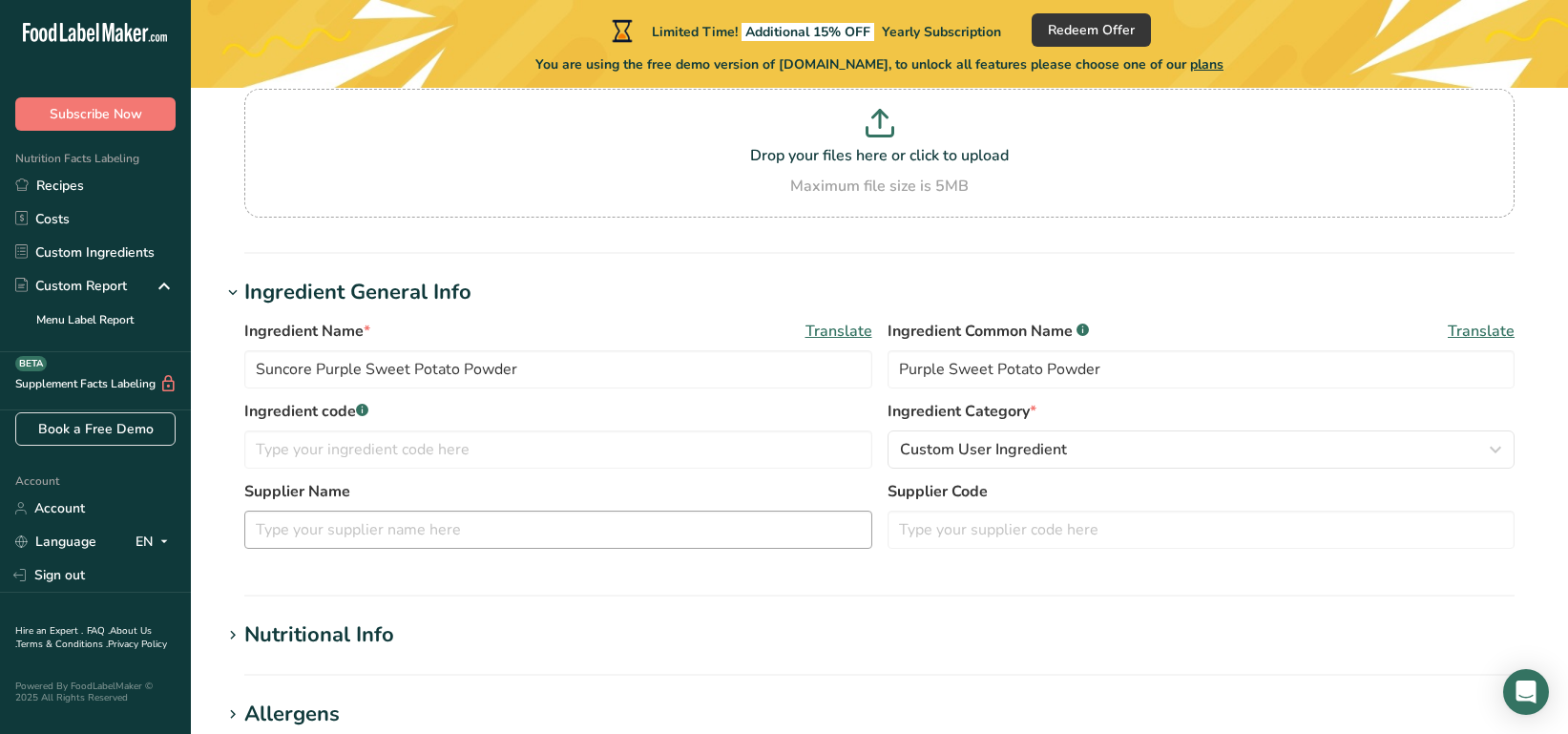 scroll, scrollTop: 179, scrollLeft: 0, axis: vertical 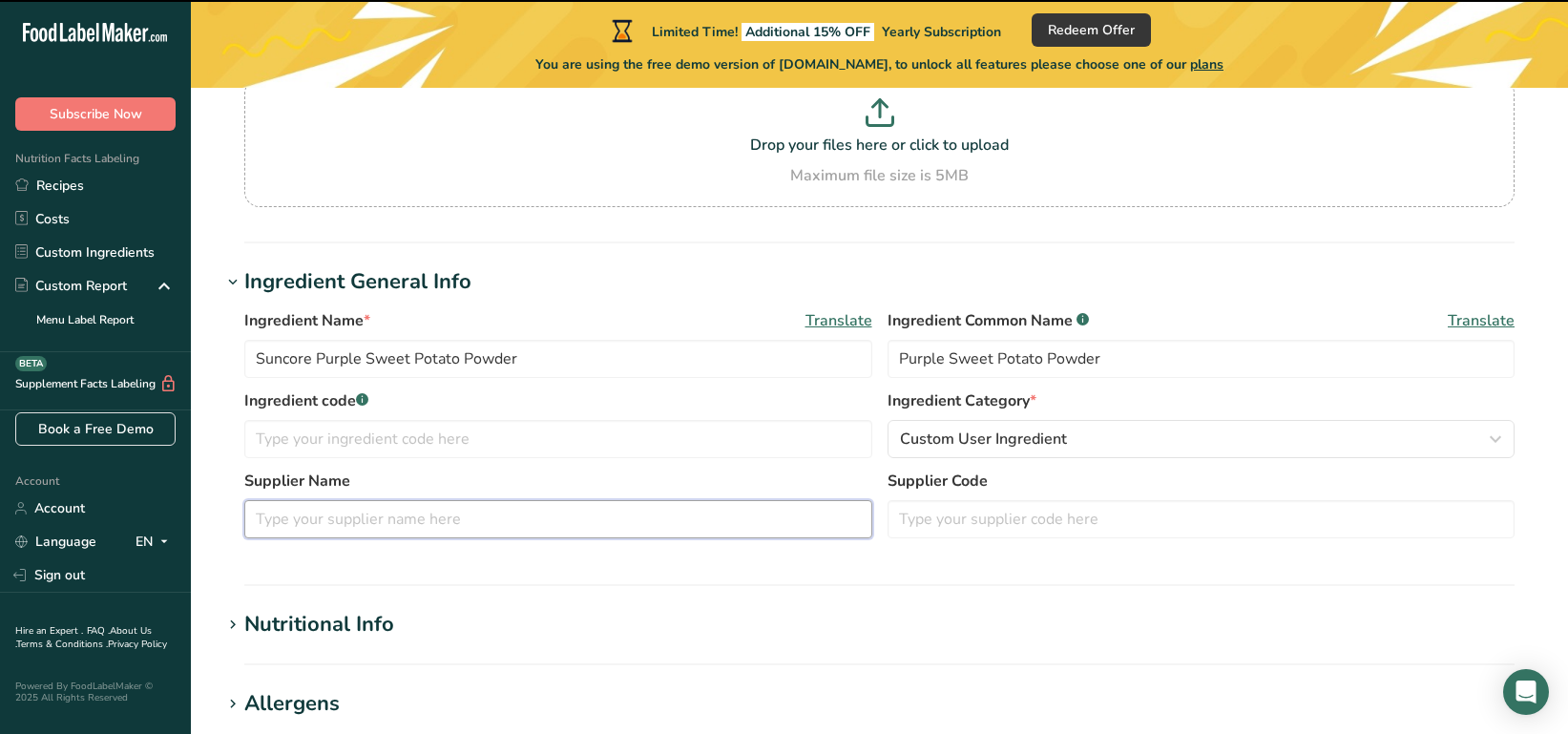 click at bounding box center (558, 519) 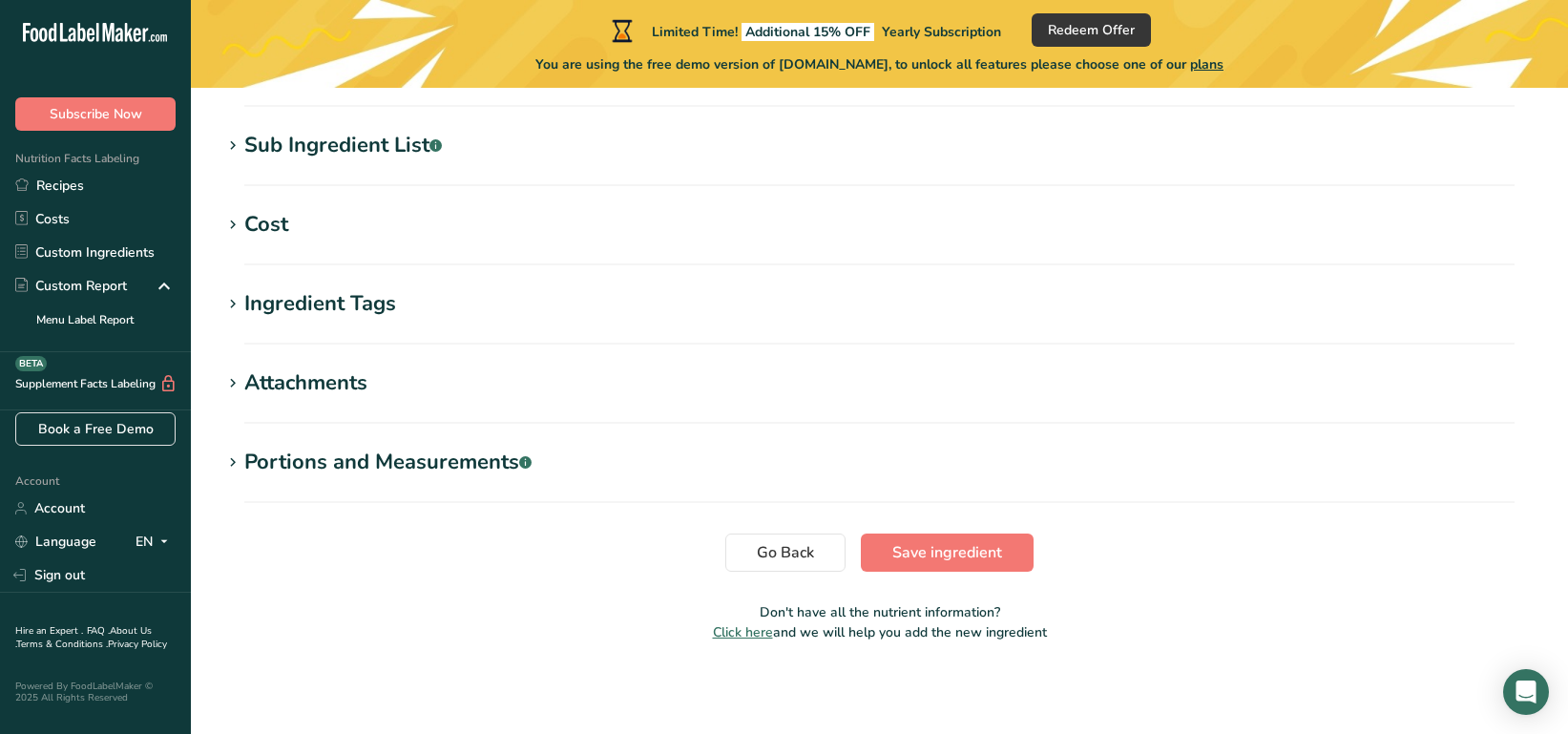 type on "Suncore" 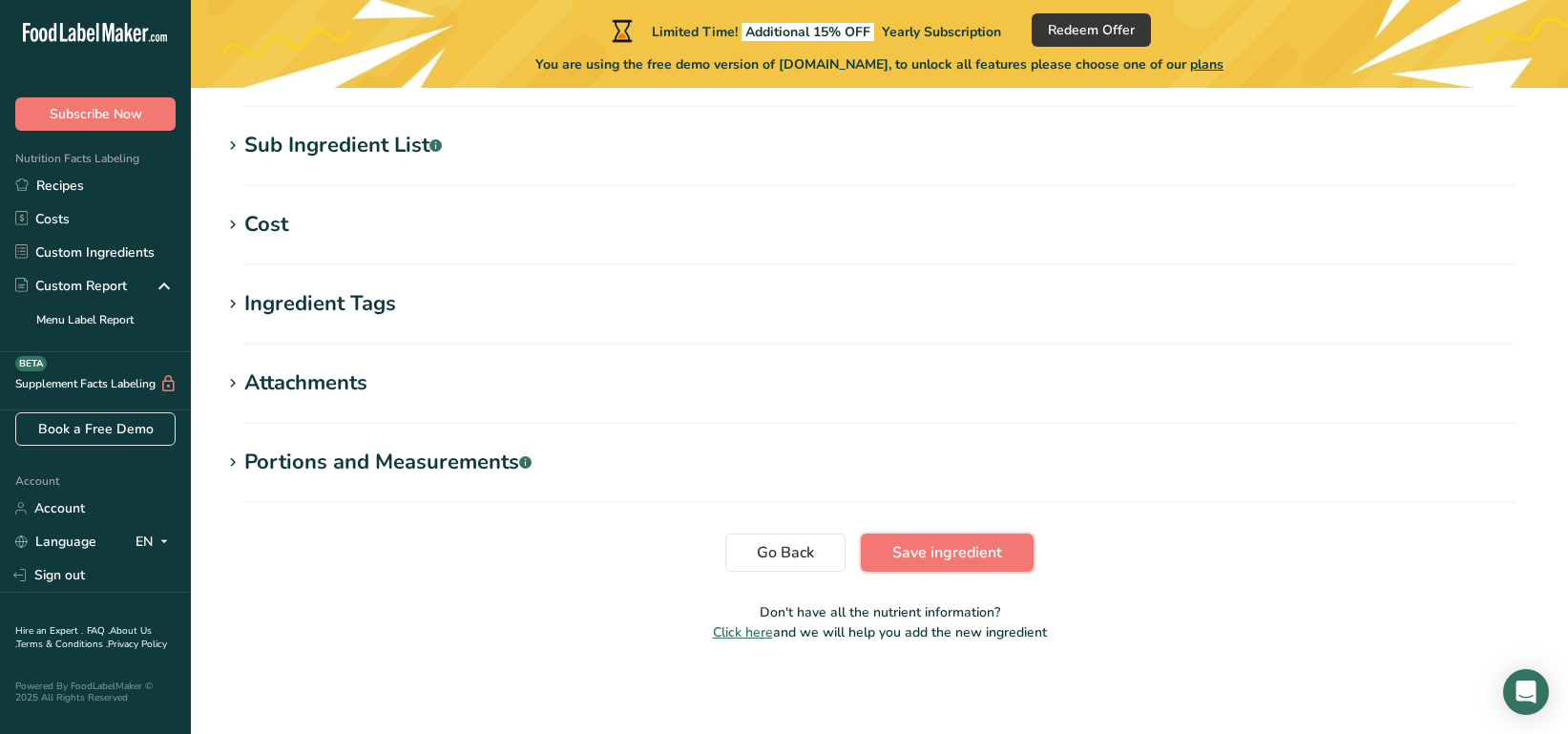 click on "Save ingredient" at bounding box center [947, 553] 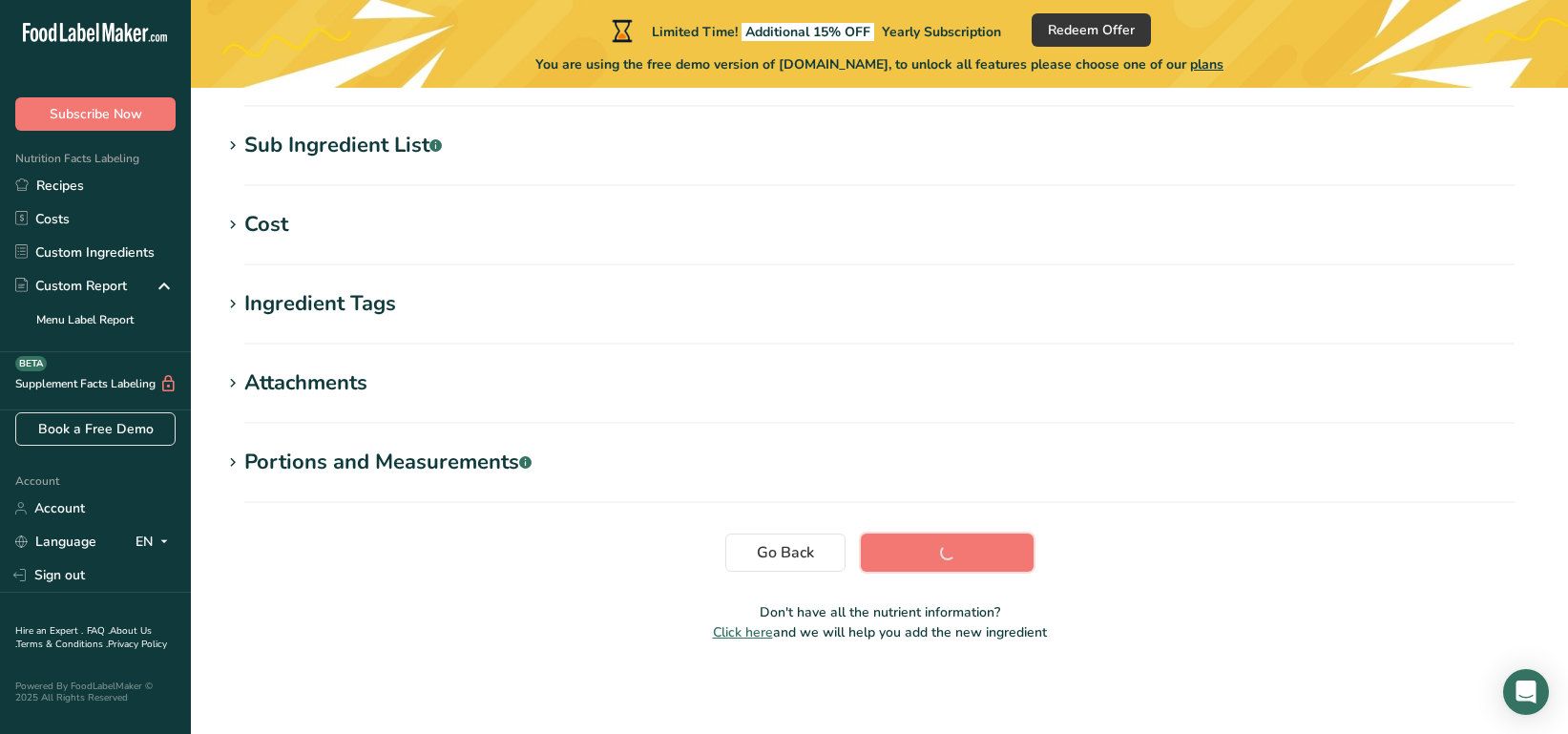 scroll, scrollTop: 364, scrollLeft: 0, axis: vertical 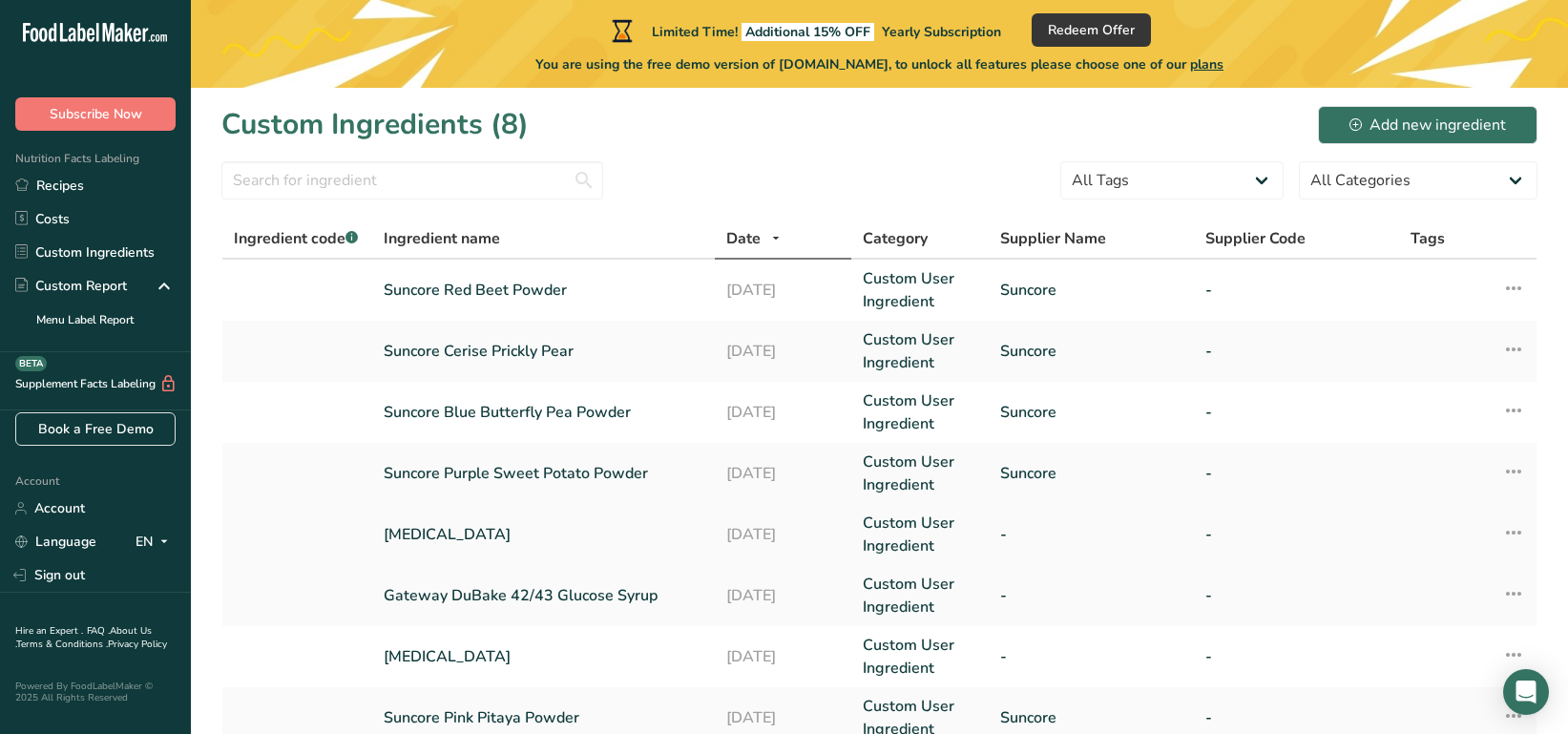click on "14-07-2025" at bounding box center [784, 535] 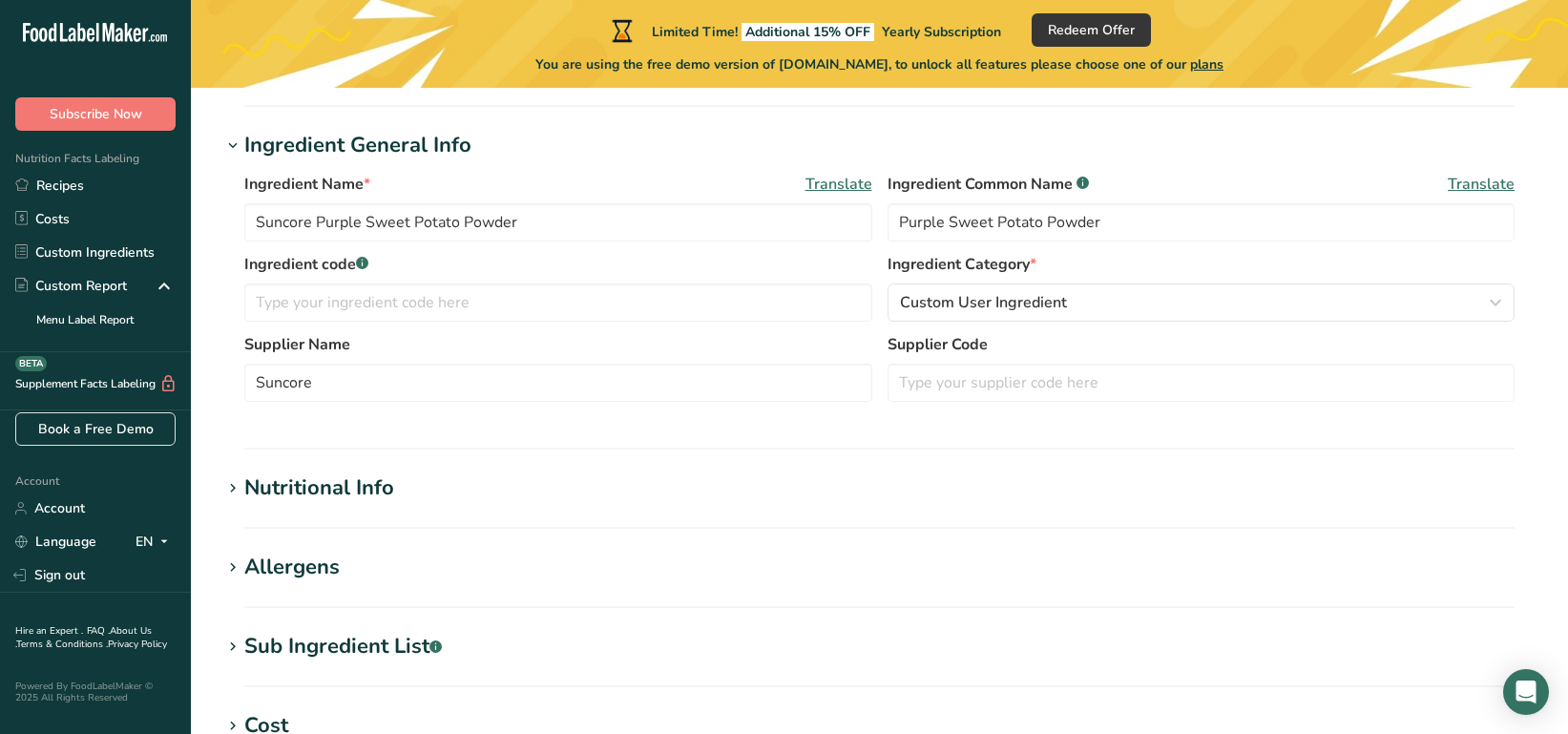 type on "Citric Acid" 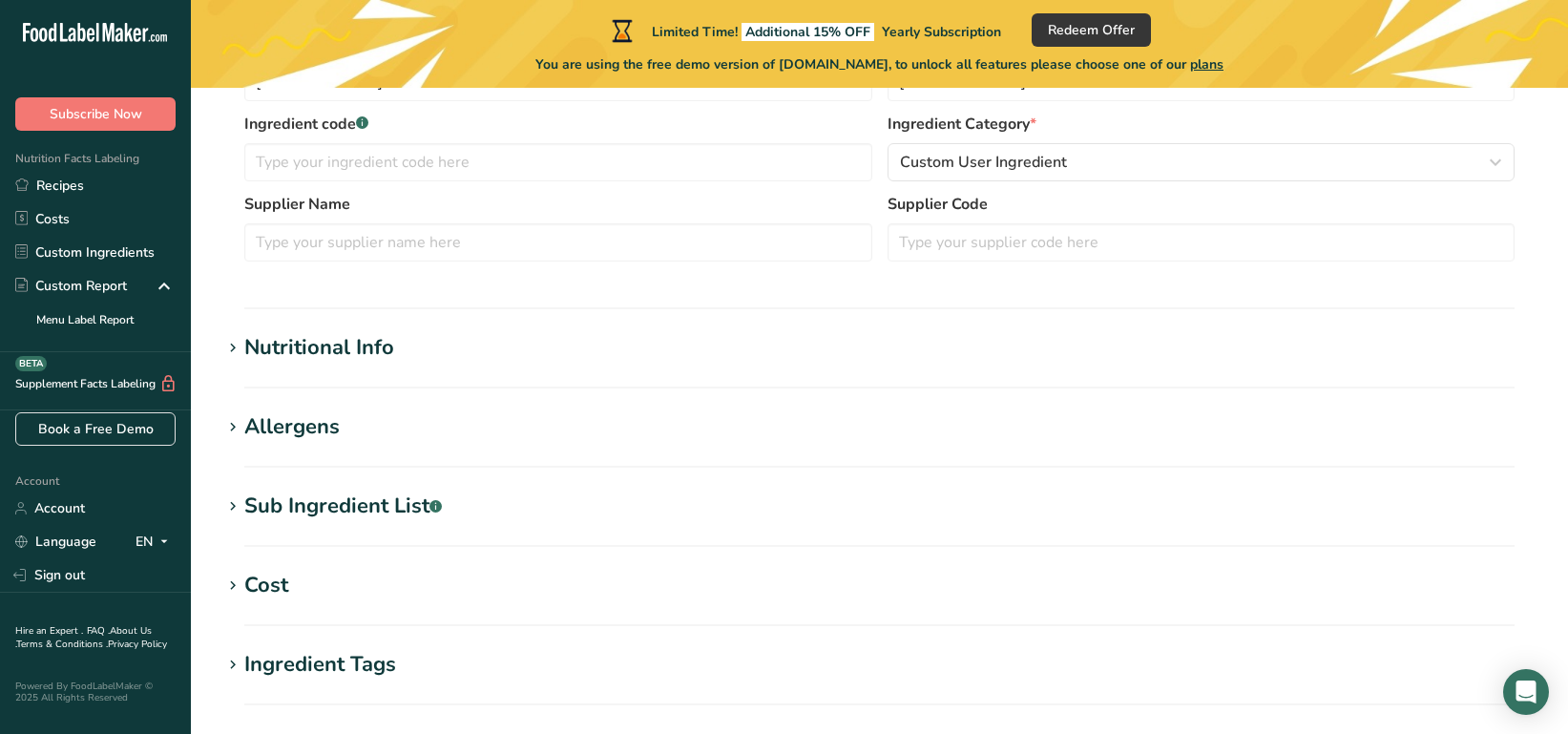 scroll, scrollTop: 451, scrollLeft: 0, axis: vertical 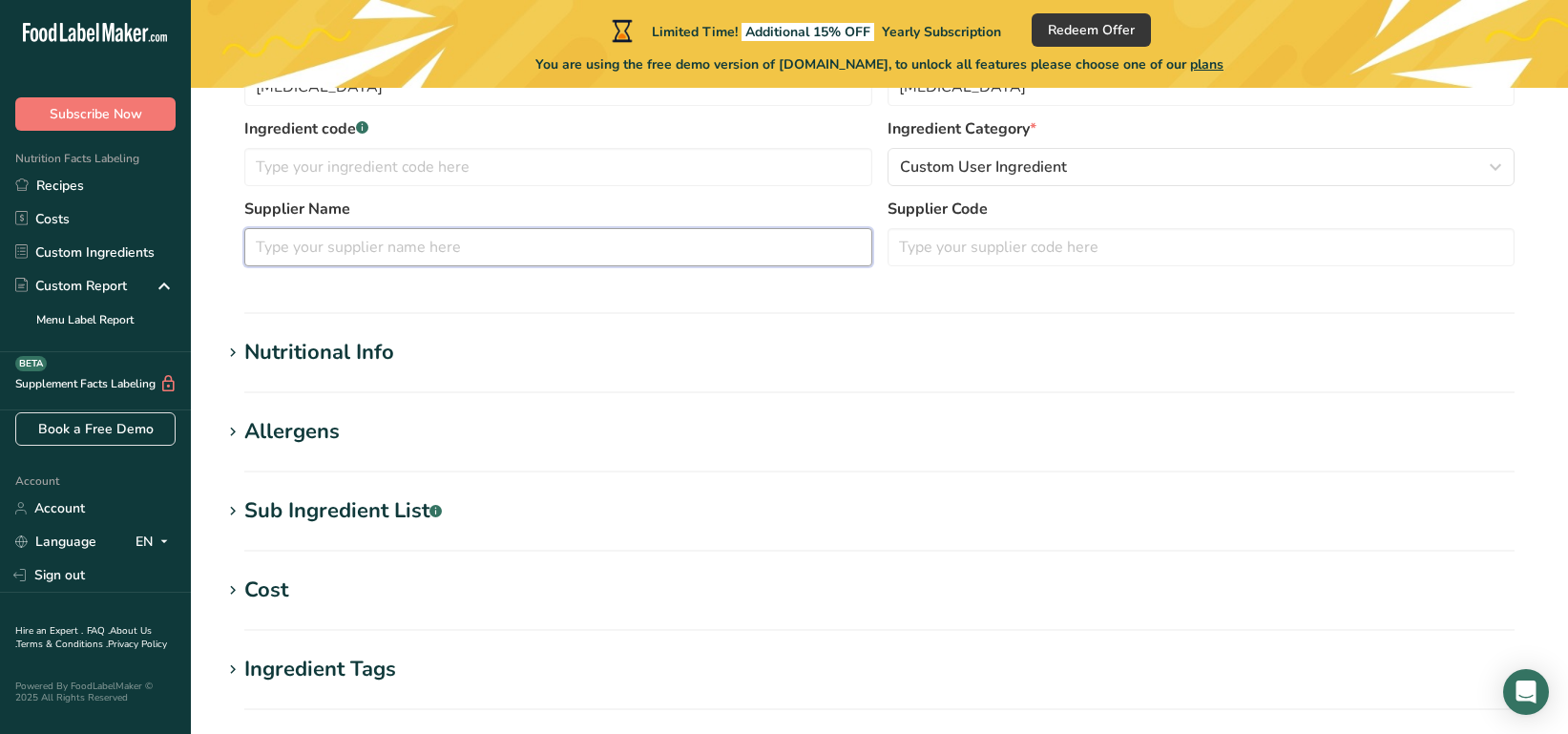click at bounding box center (558, 247) 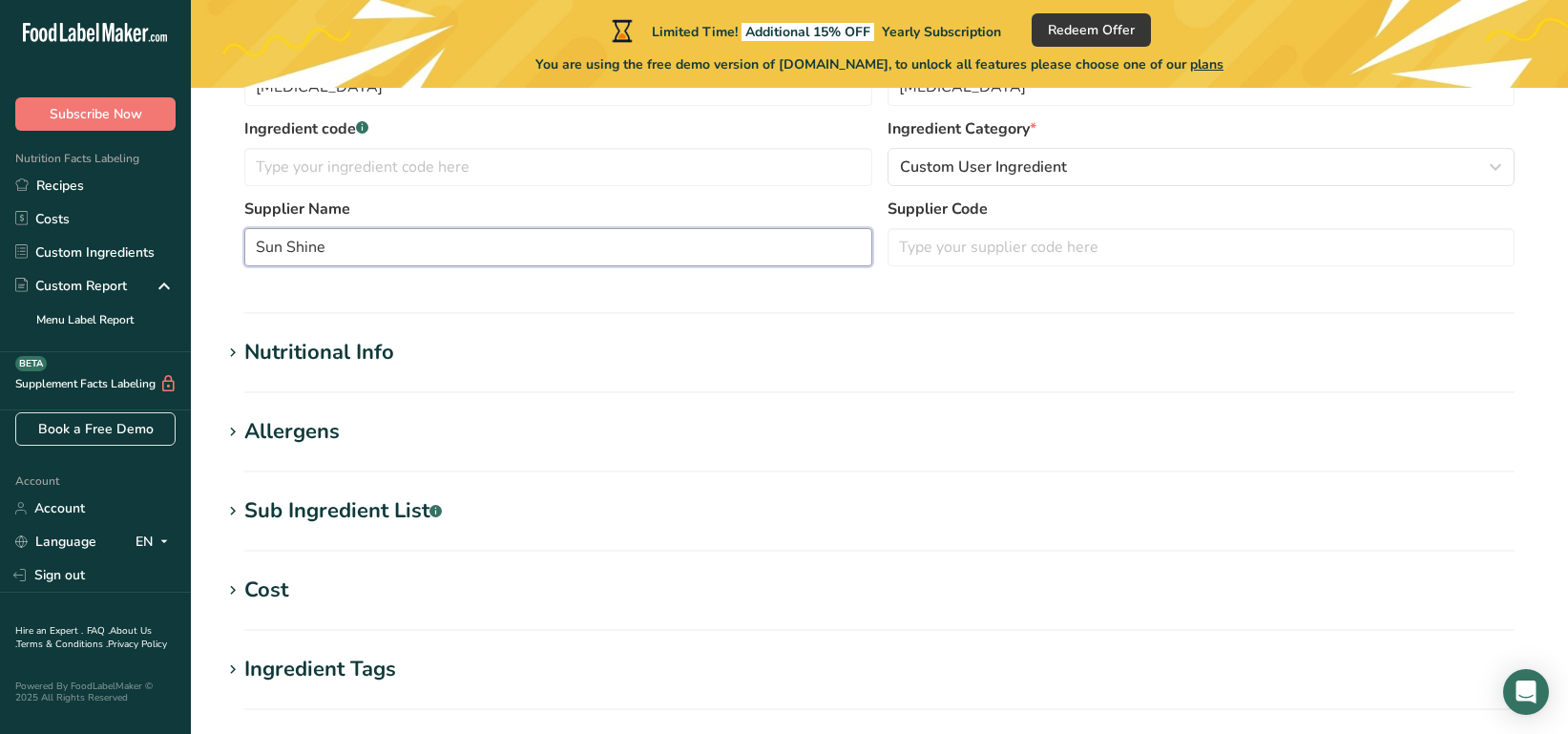 type on "Sun Shine" 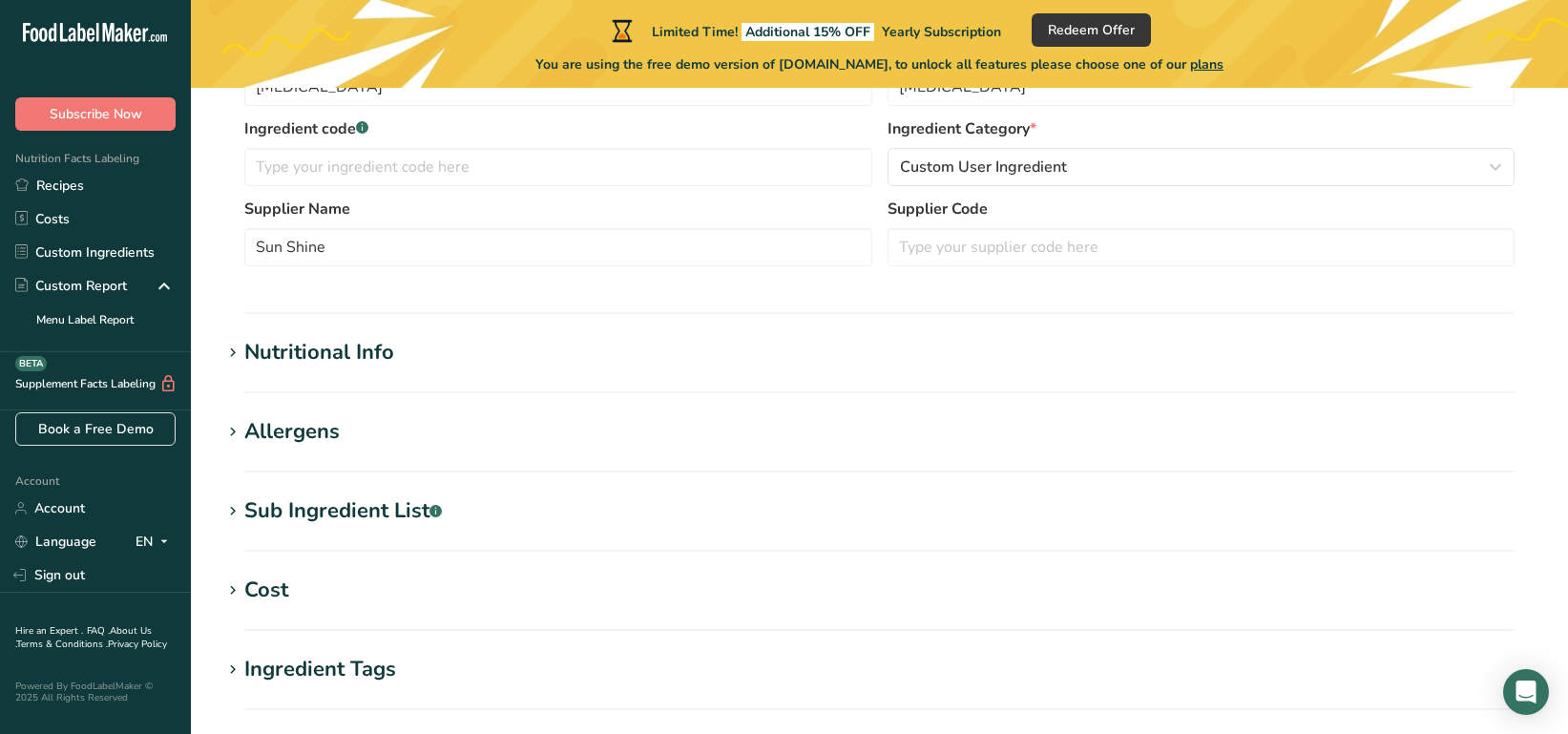 click on "Ingredient General Info
Ingredient Name *
Translate
Citric Acid
Ingredient Common Name
.a-a{fill:#347362;}.b-a{fill:#fff;}
Translate
Citric Acid
Ingredient code
.a-a{fill:#347362;}.b-a{fill:#fff;}
Ingredient Category *
Custom User Ingredient
Standard Categories
Custom Categories
.a-a{fill:#347362;}.b-a{fill:#fff;}
American Indian/Alaska Native Foods
Baby Foods
Baked Products
Beef Products
Beverages
Branded Food Products Database
Breakfast Cereals
Cereal Grains and Pasta" at bounding box center (879, 154) 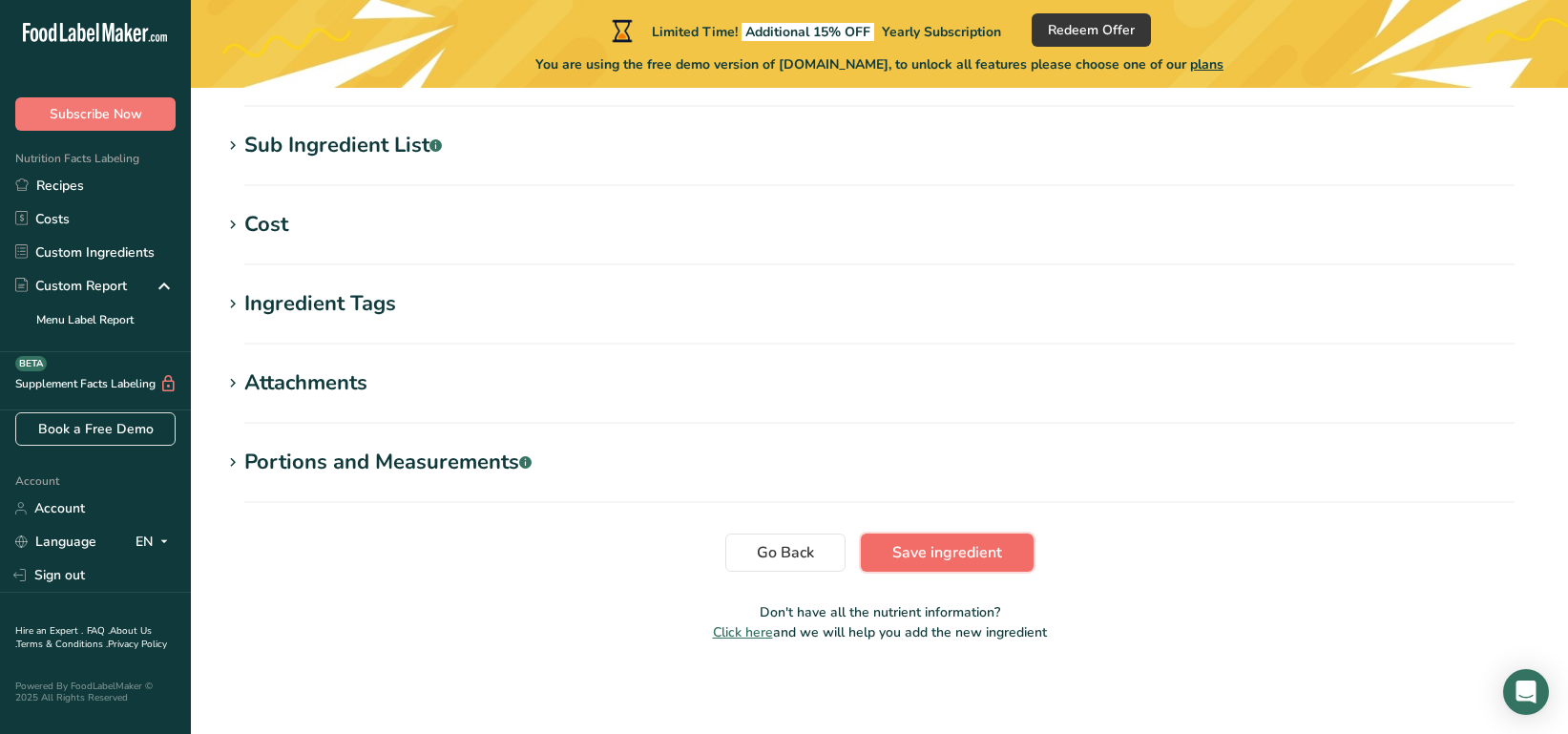click on "Save ingredient" at bounding box center [947, 553] 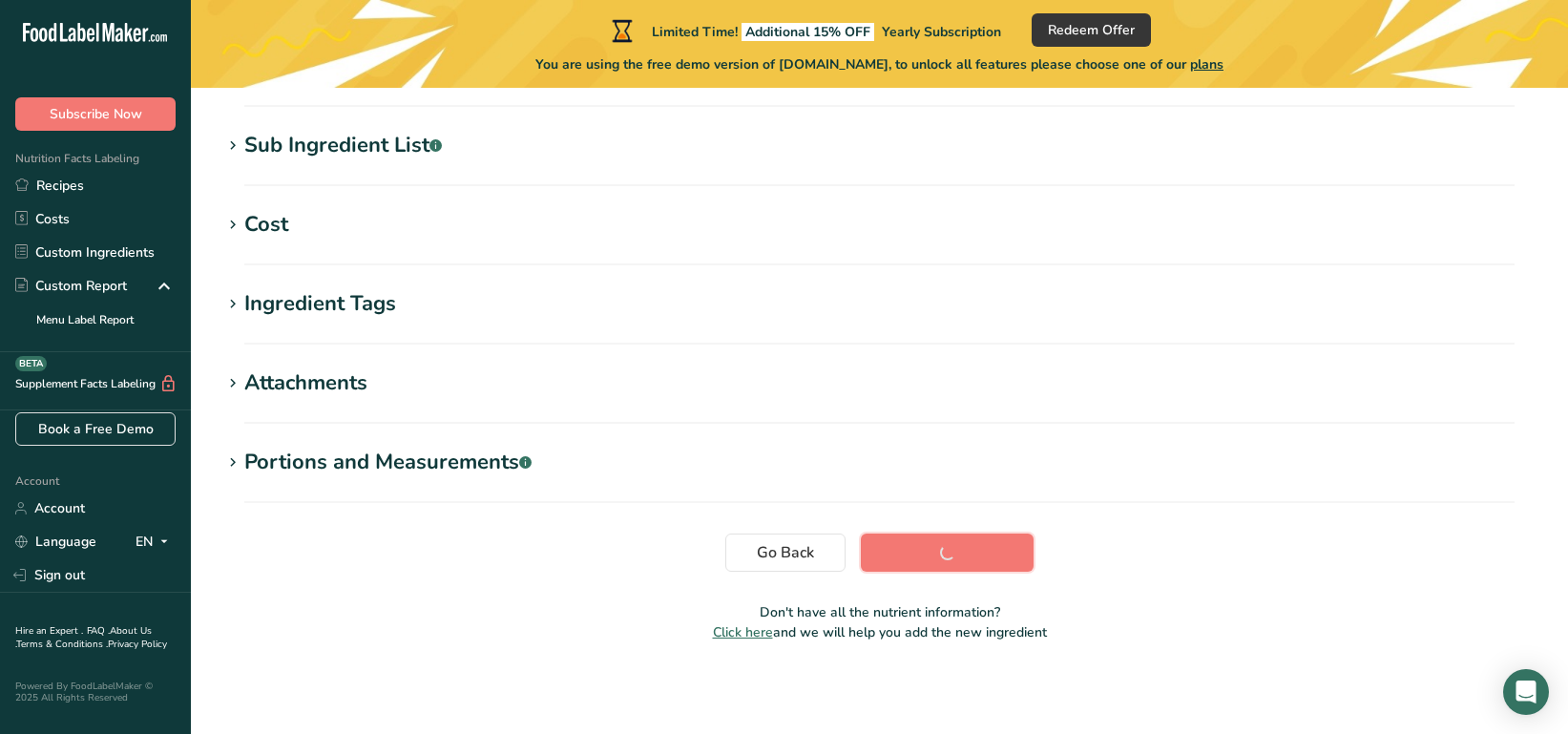 scroll, scrollTop: 364, scrollLeft: 0, axis: vertical 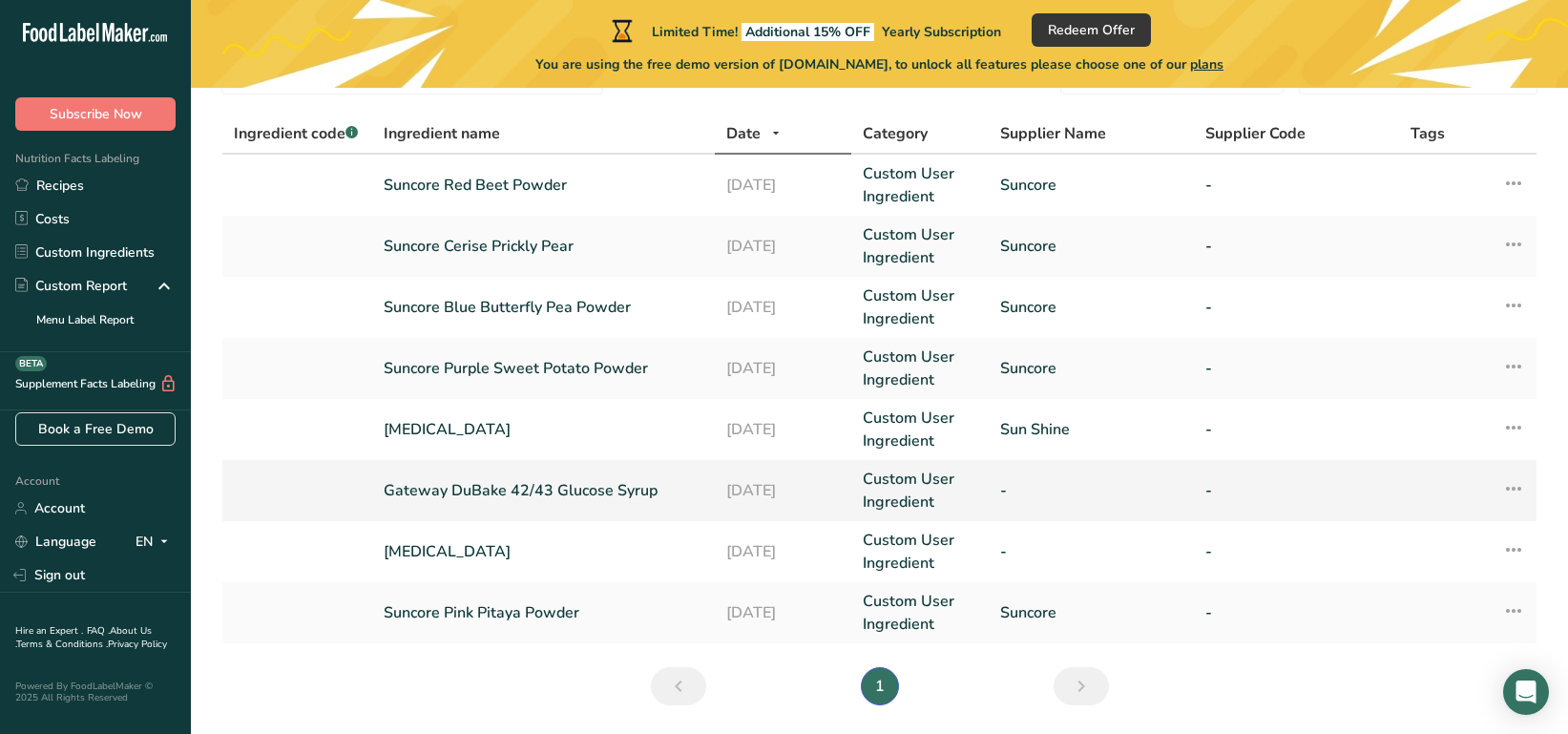 click on "Gateway DuBake 42/43 Glucose Syrup" at bounding box center [543, 491] 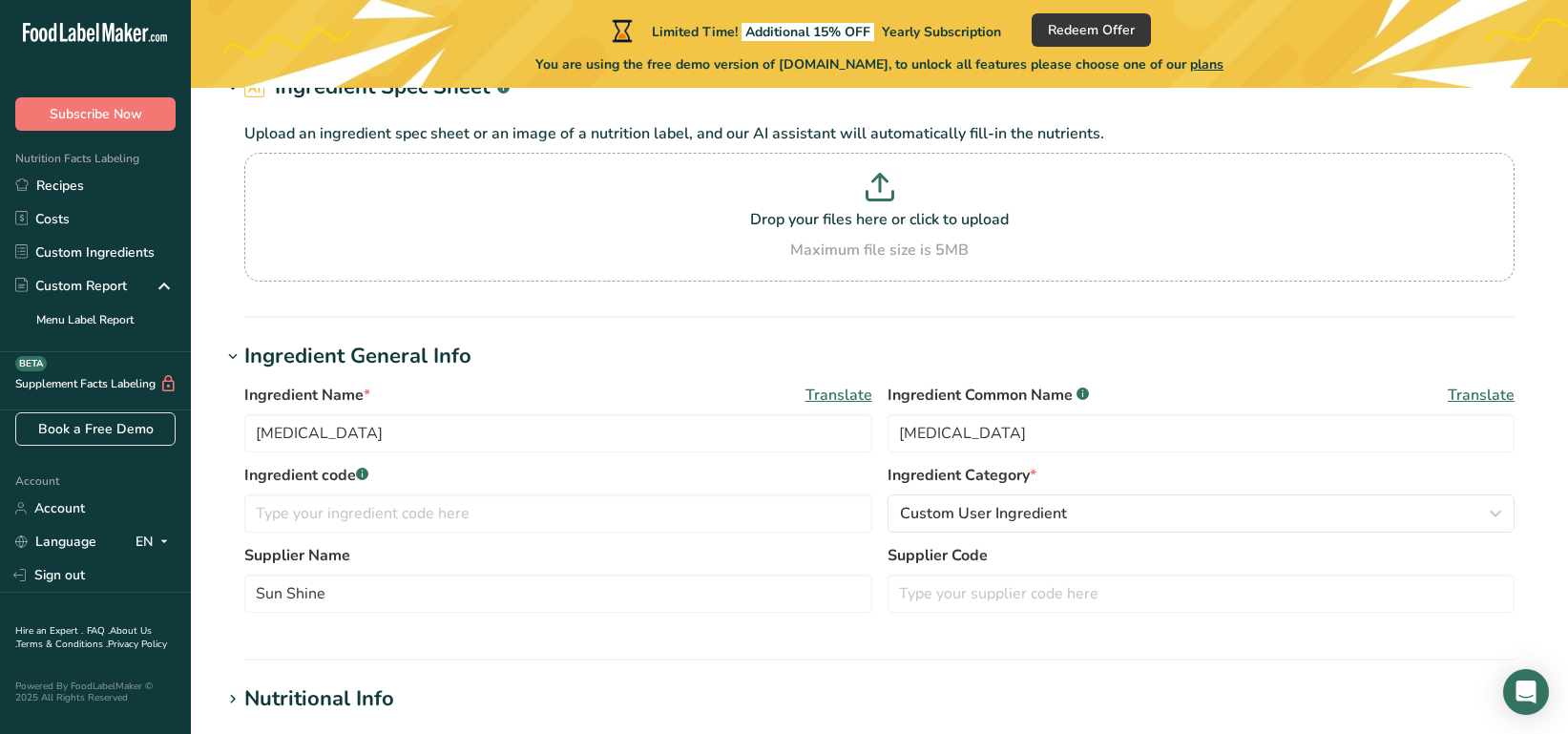 scroll, scrollTop: 0, scrollLeft: 0, axis: both 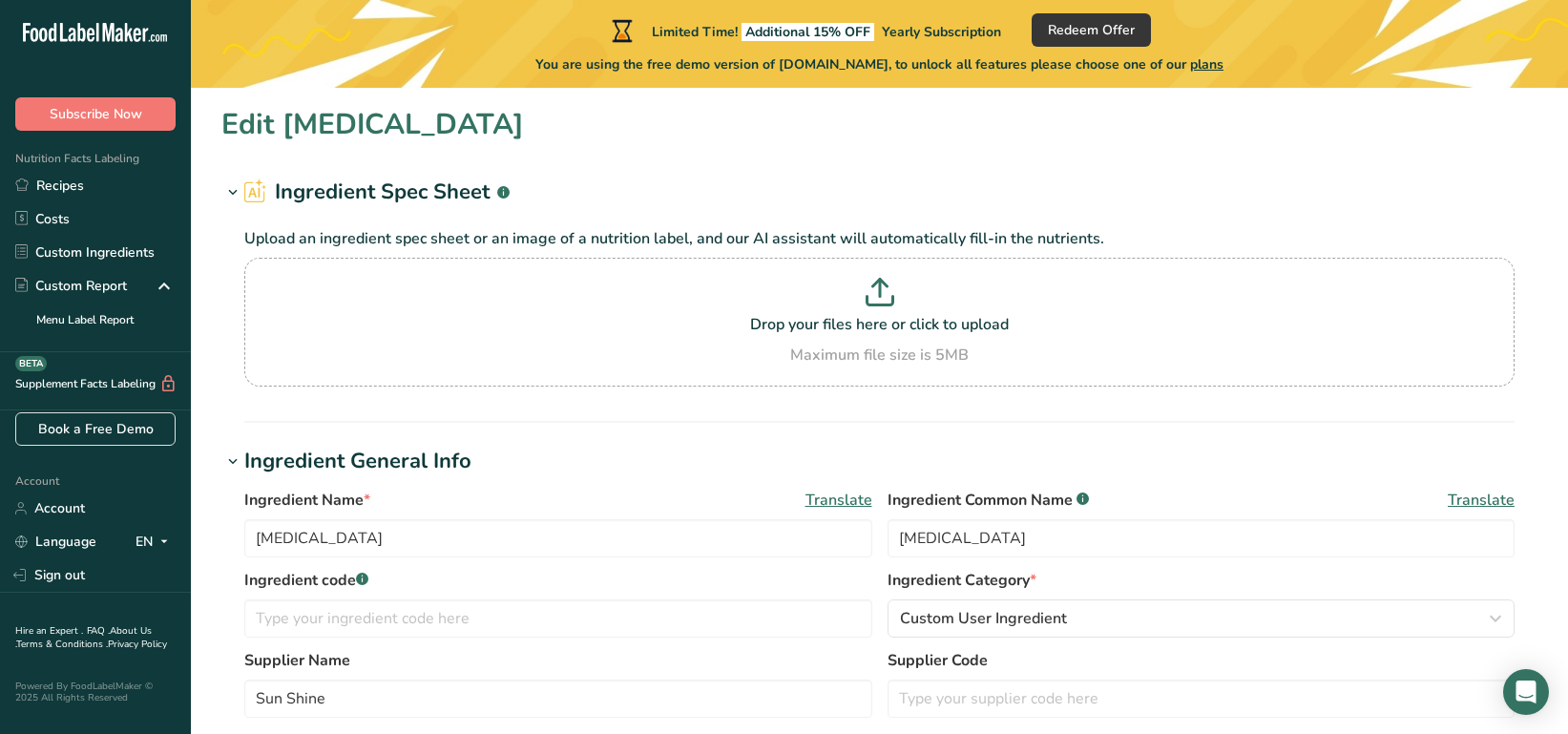 type on "Gateway DuBake 42/43 Glucose Syrup" 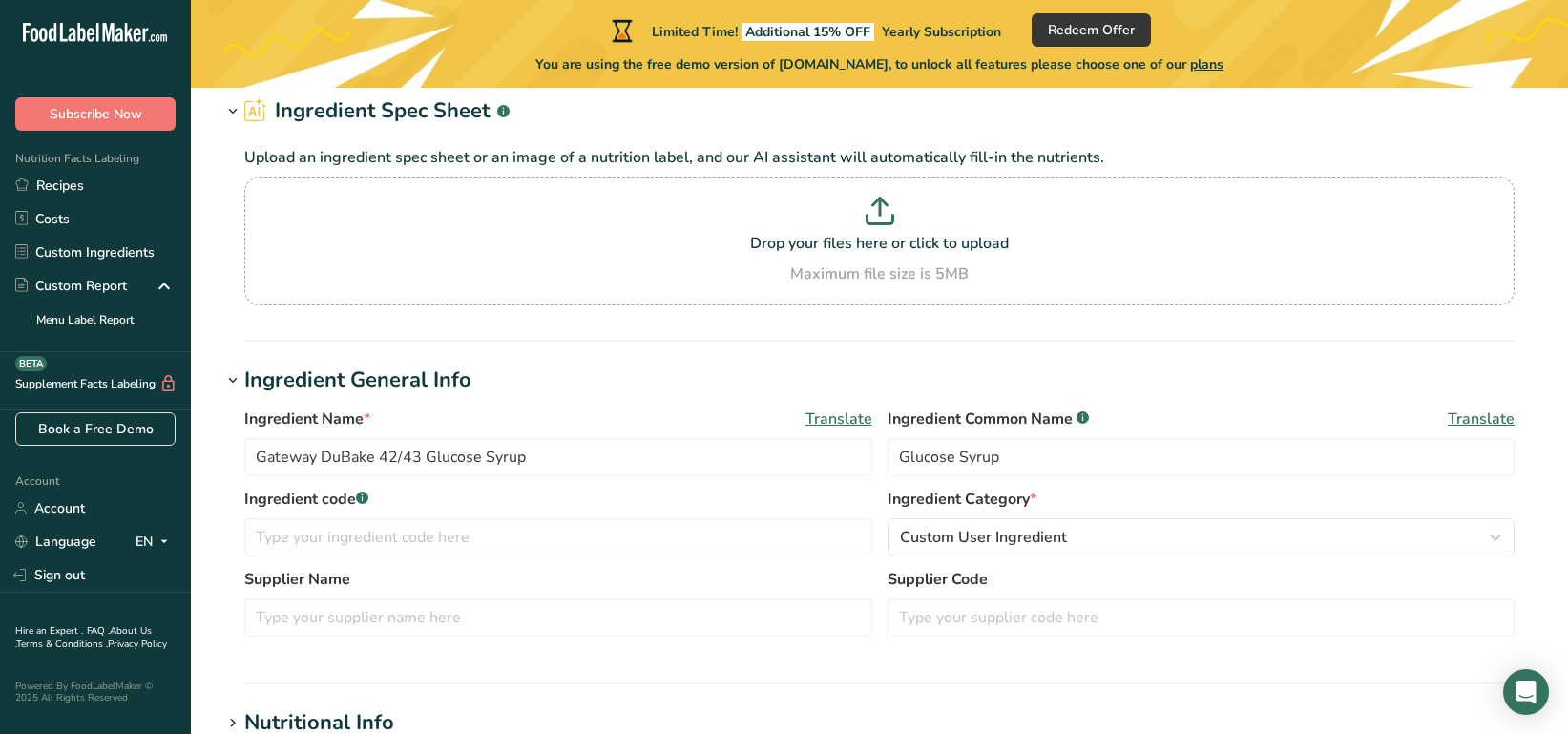 scroll, scrollTop: 183, scrollLeft: 0, axis: vertical 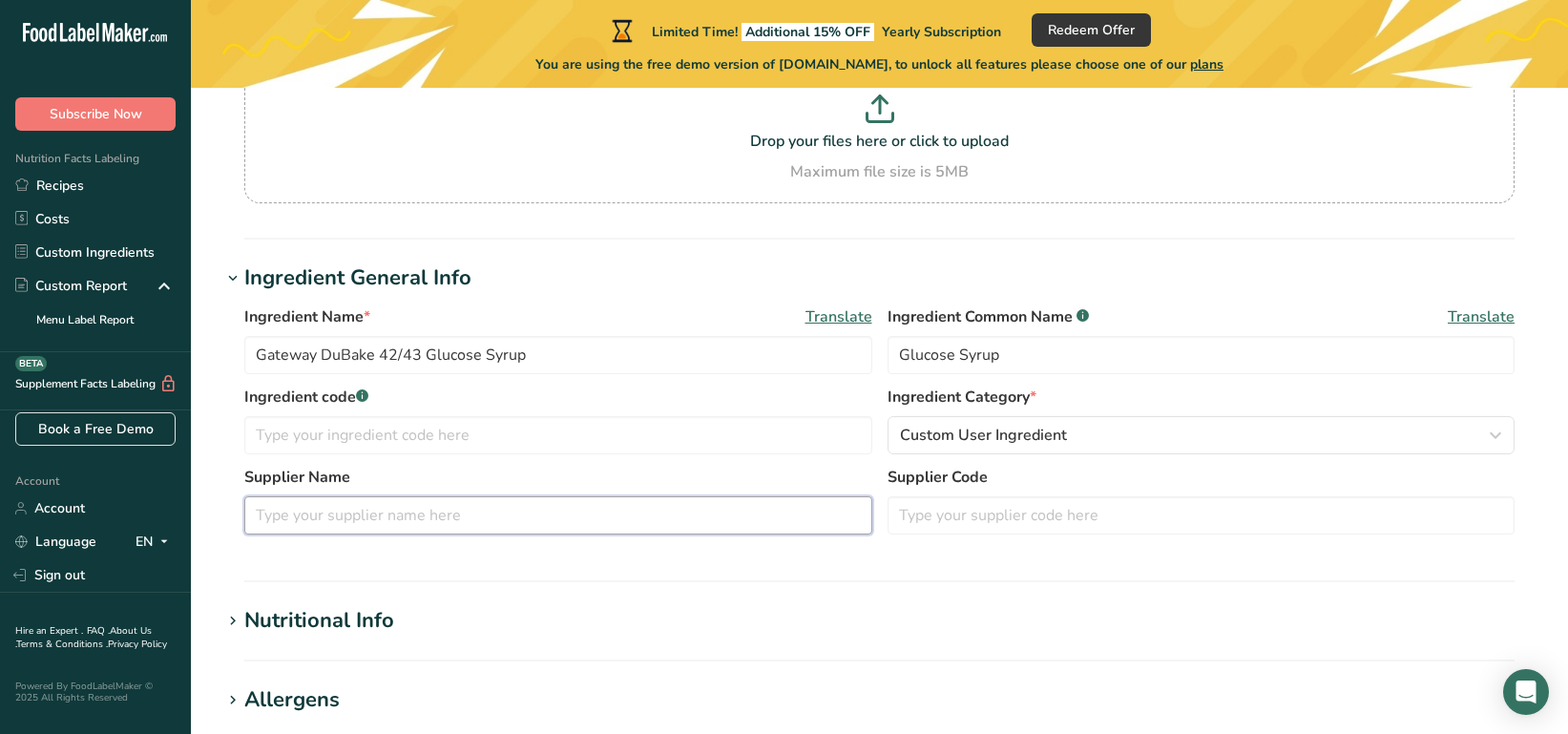 click at bounding box center [558, 515] 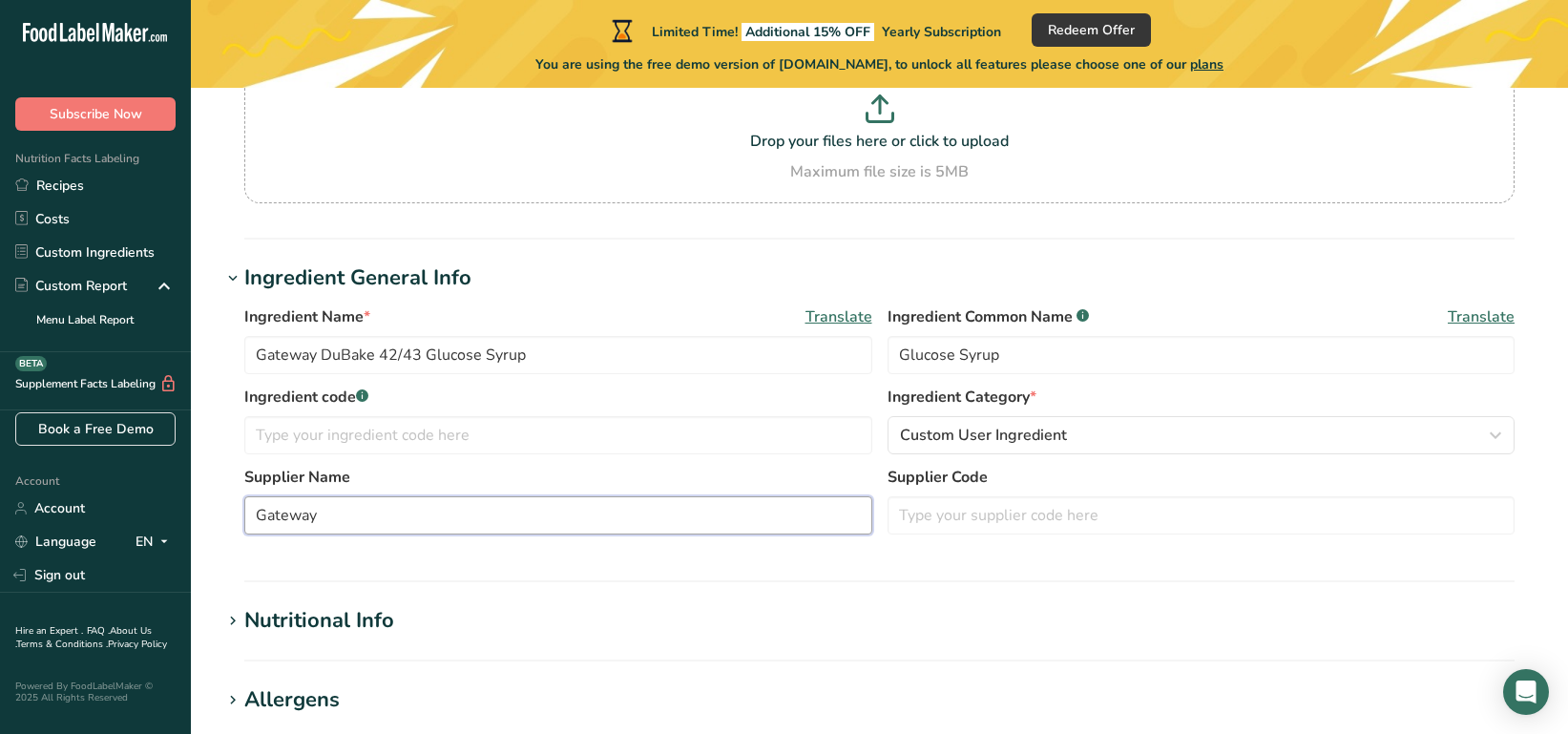 type on "Gateway" 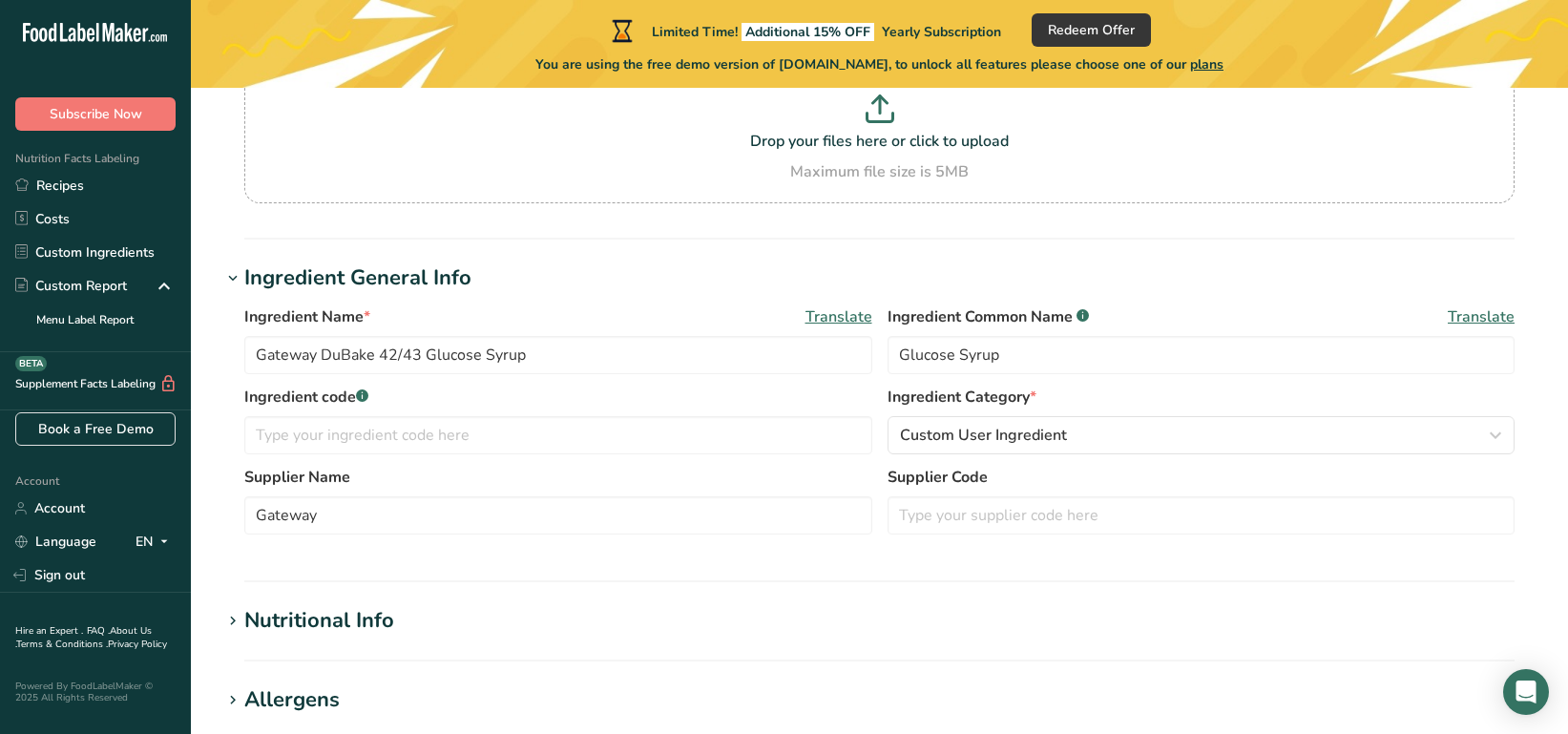 click on "Ingredient General Info
Ingredient Name *
Translate
Gateway DuBake 42/43 Glucose Syrup
Ingredient Common Name
.a-a{fill:#347362;}.b-a{fill:#fff;}
Translate
Glucose Syrup
Ingredient code
.a-a{fill:#347362;}.b-a{fill:#fff;}
Ingredient Category *
Custom User Ingredient
Standard Categories
Custom Categories
.a-a{fill:#347362;}.b-a{fill:#fff;}
American Indian/Alaska Native Foods
Baby Foods
Baked Products
Beef Products
Beverages
Branded Food Products Database
Breakfast Cereals
Snacks" at bounding box center [879, 422] 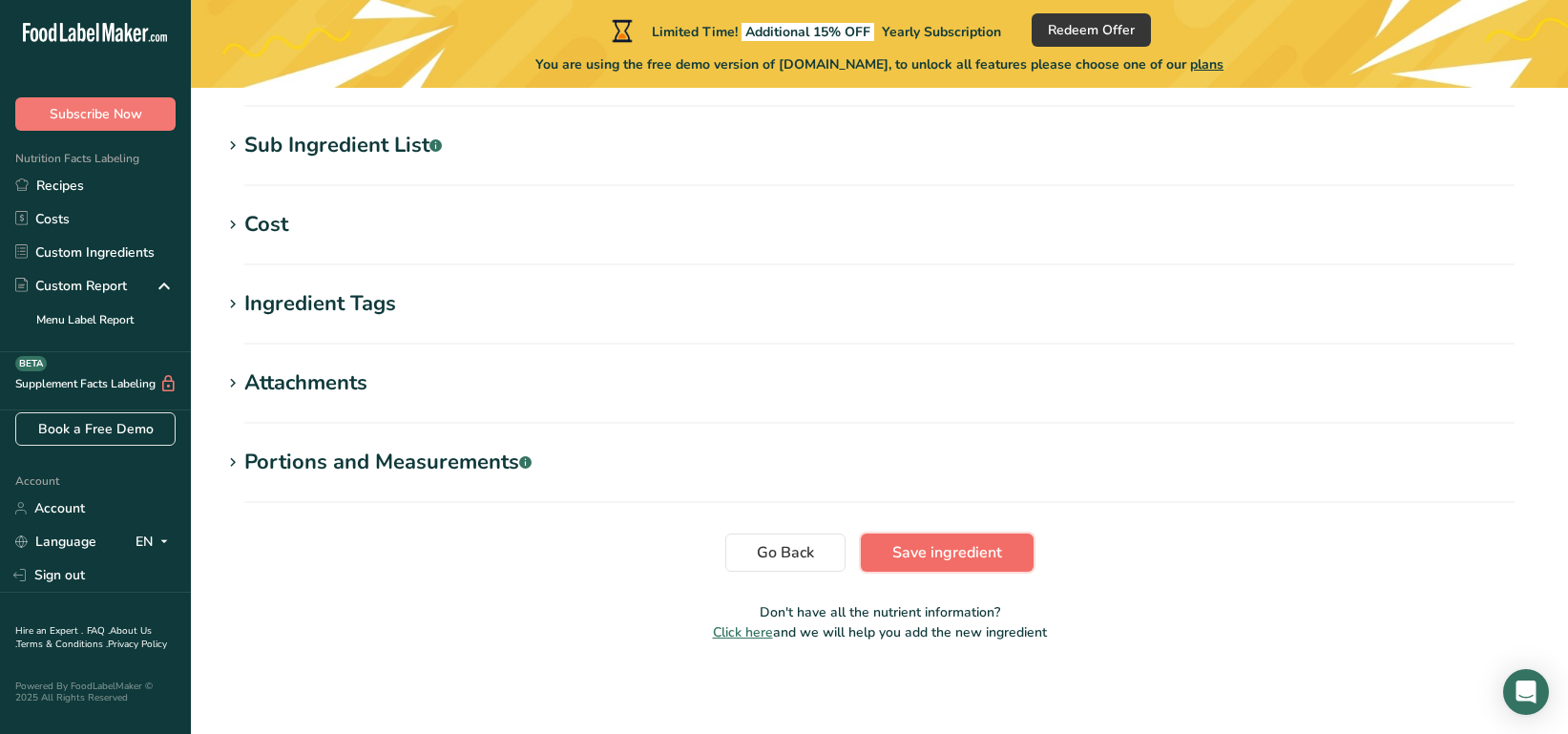 click on "Save ingredient" at bounding box center (947, 553) 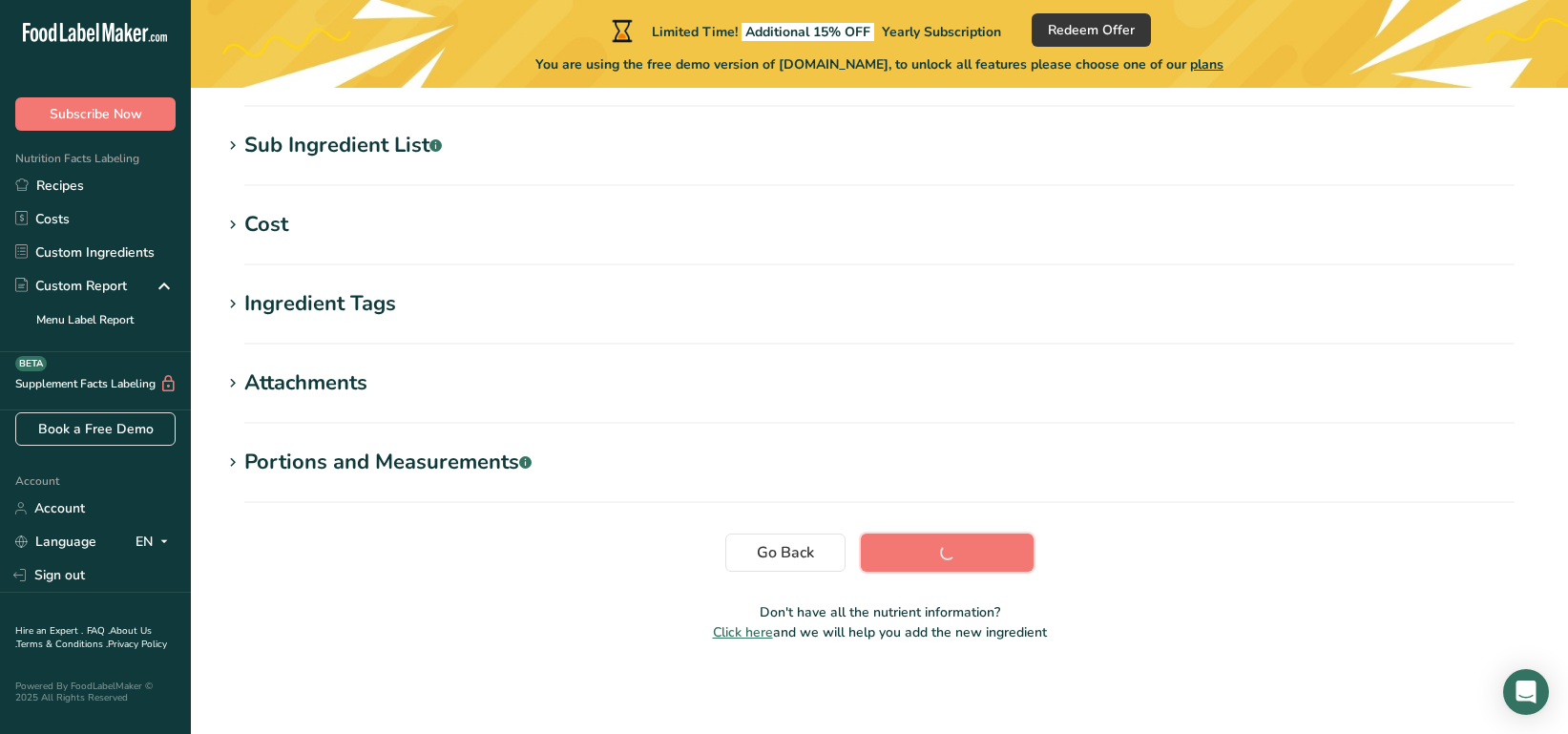 scroll, scrollTop: 364, scrollLeft: 0, axis: vertical 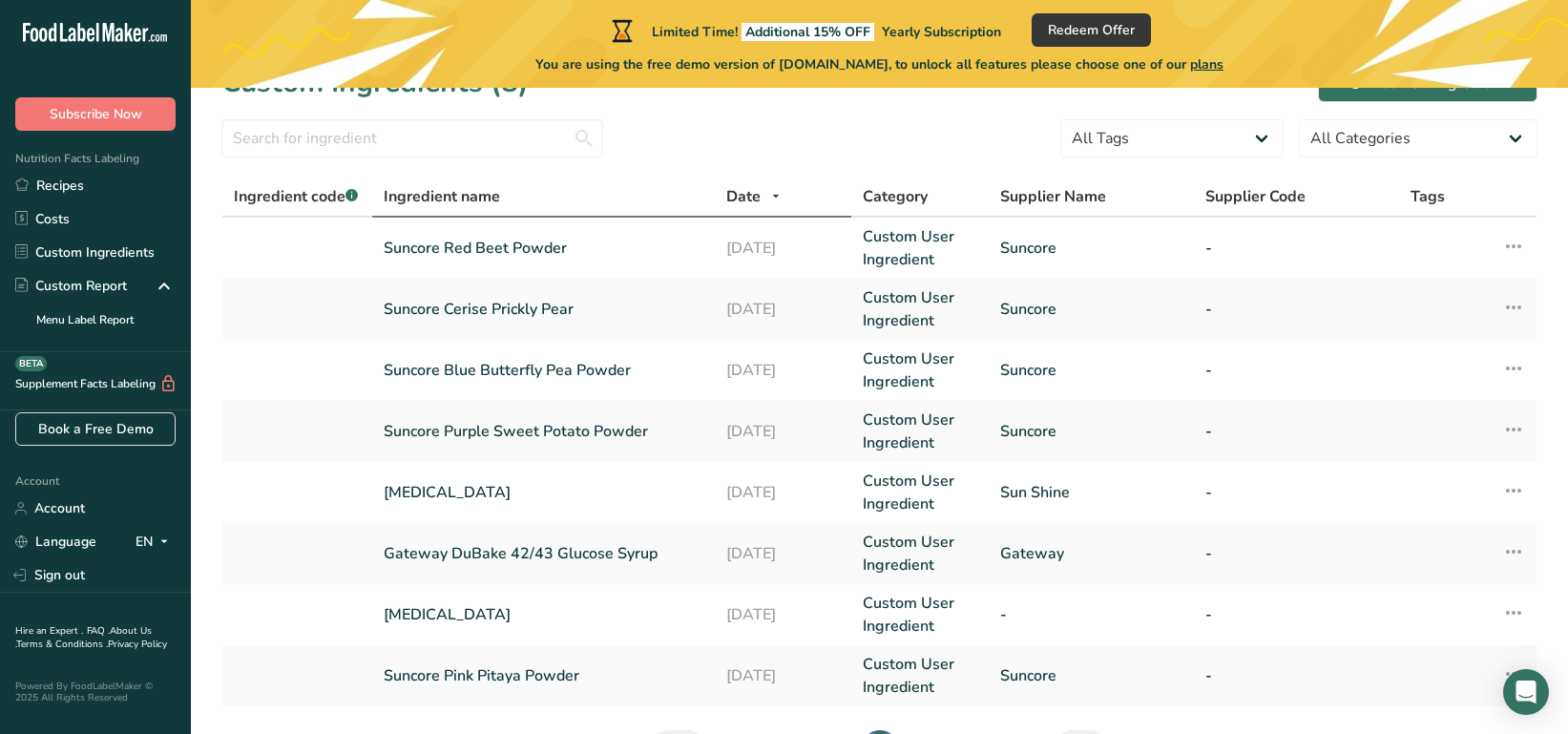 click on "Ingredient name" at bounding box center [442, 197] 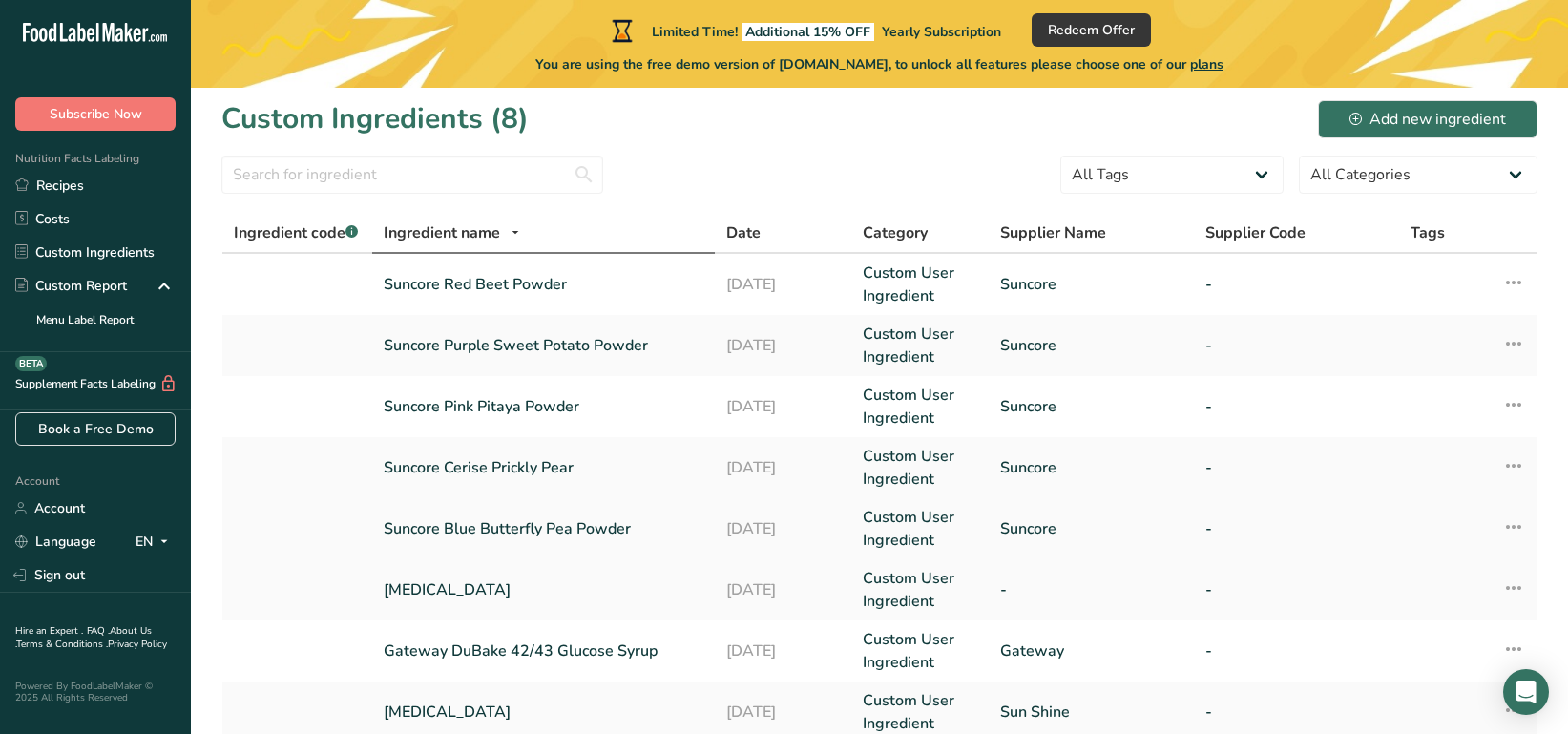 scroll, scrollTop: 0, scrollLeft: 0, axis: both 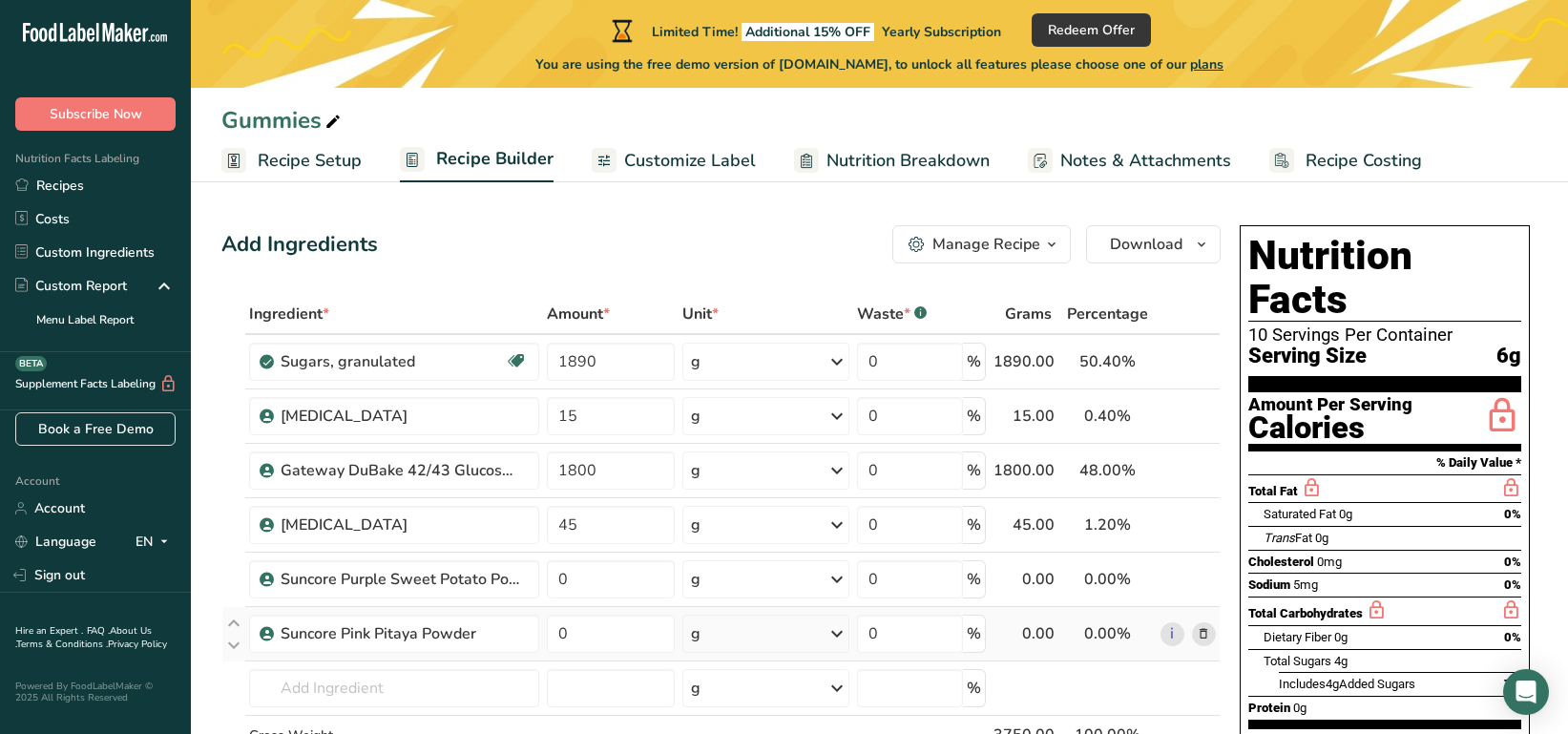 click at bounding box center (1203, 634) 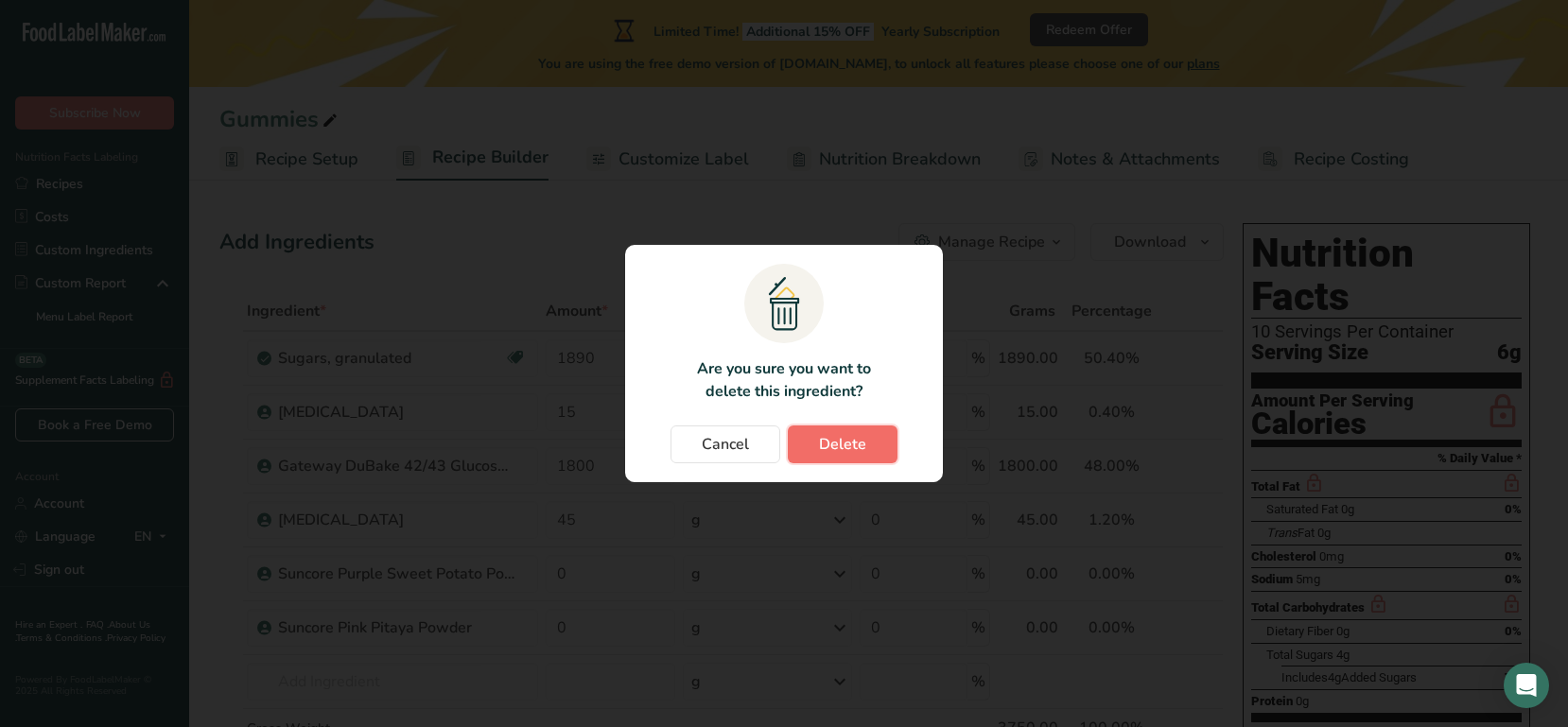 click on "Delete" at bounding box center (843, 444) 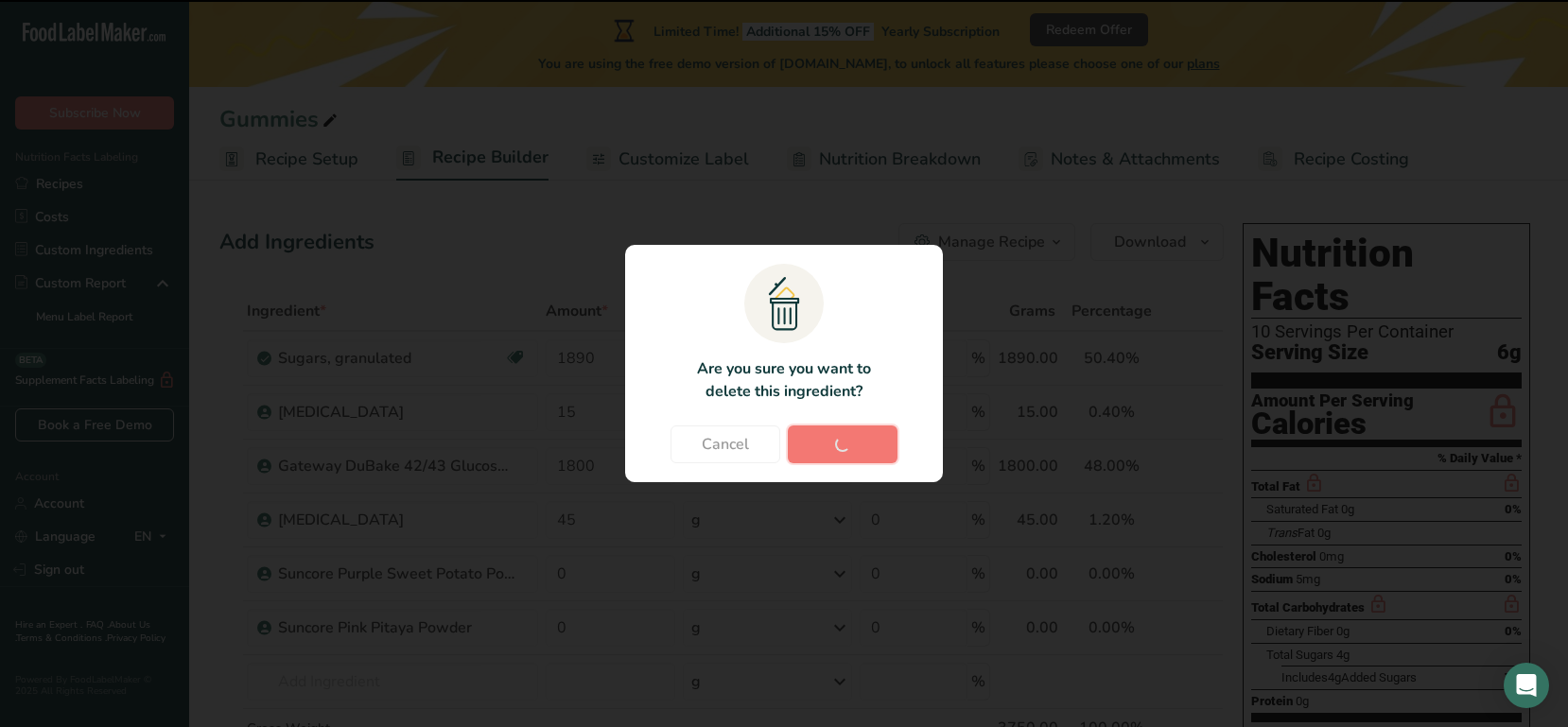 type 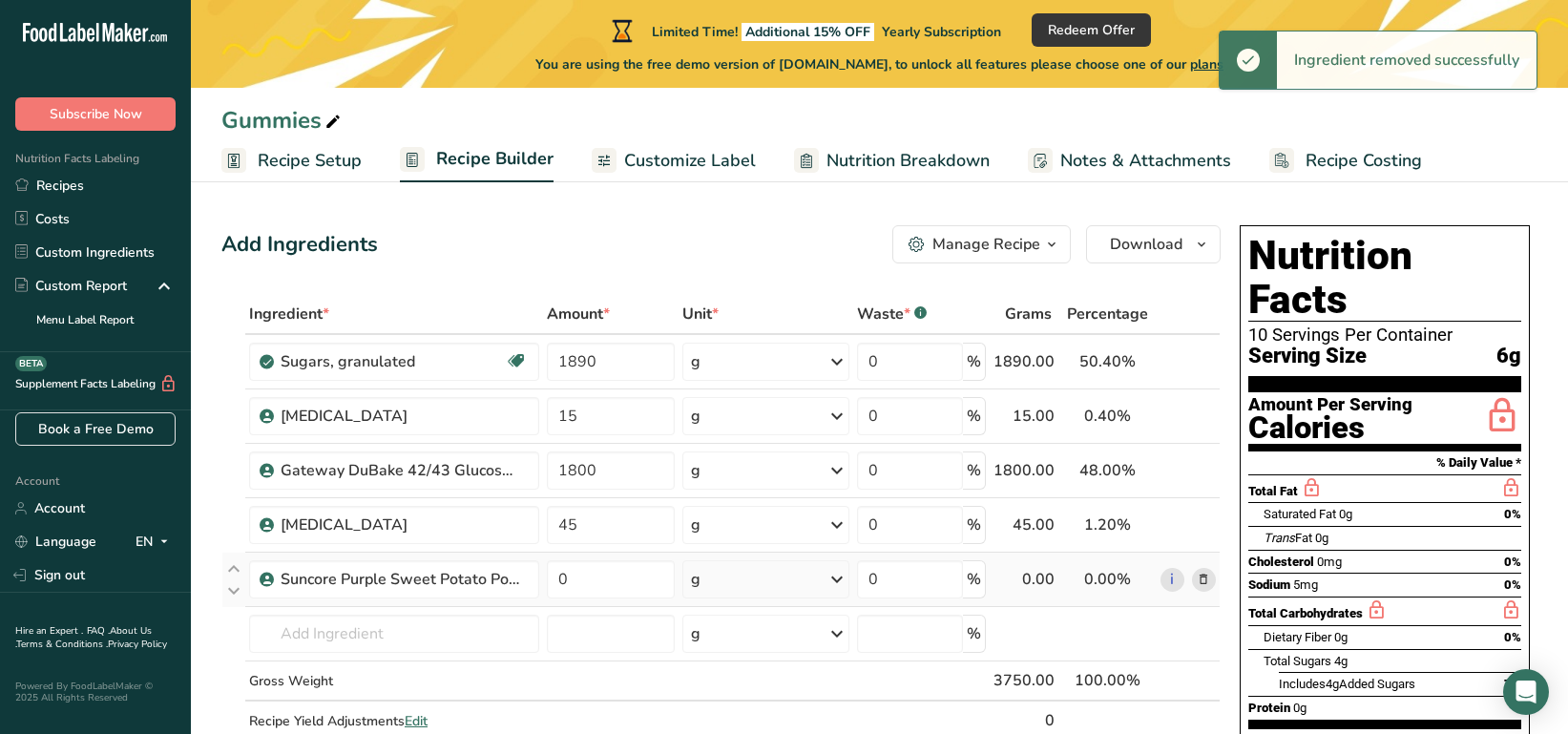 click at bounding box center (1203, 579) 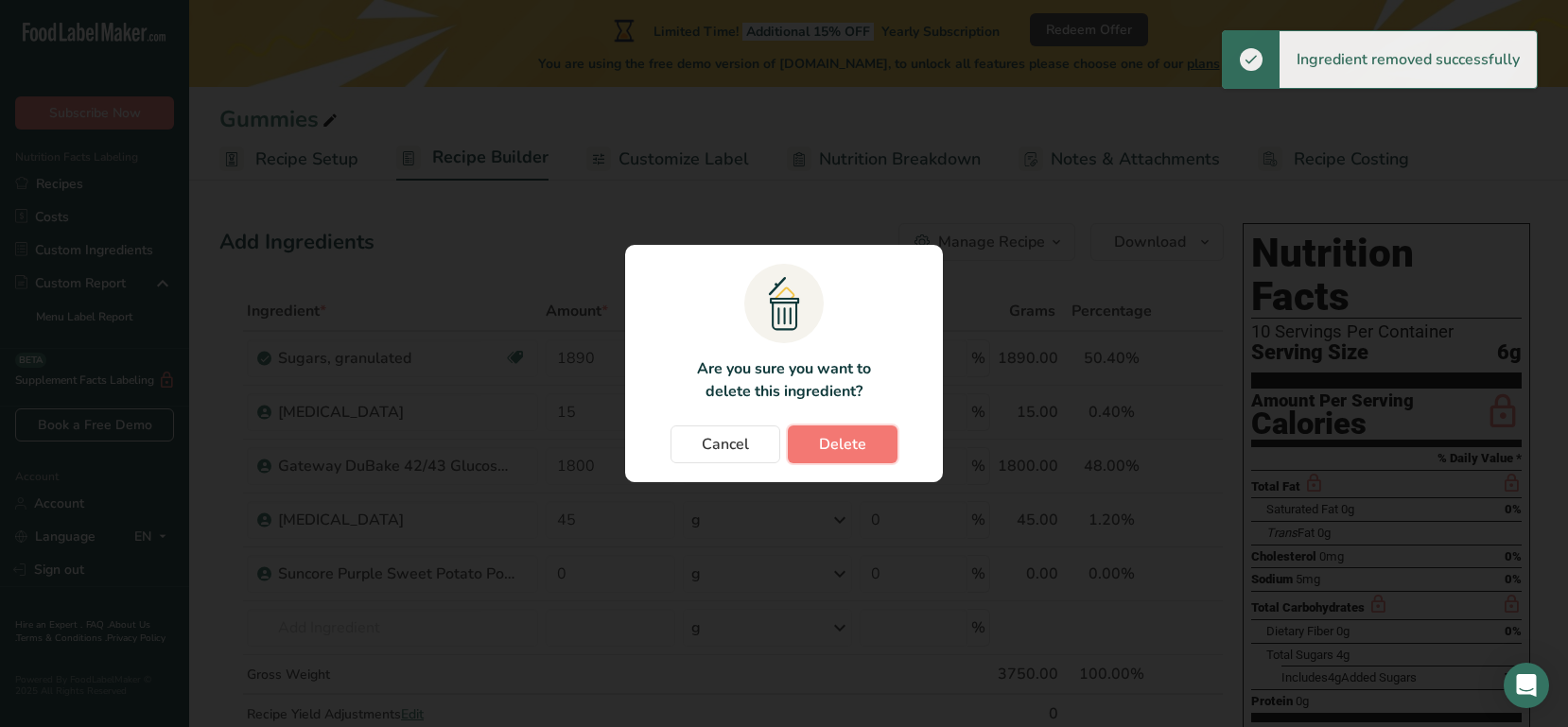 drag, startPoint x: 854, startPoint y: 442, endPoint x: 922, endPoint y: 490, distance: 83.234608 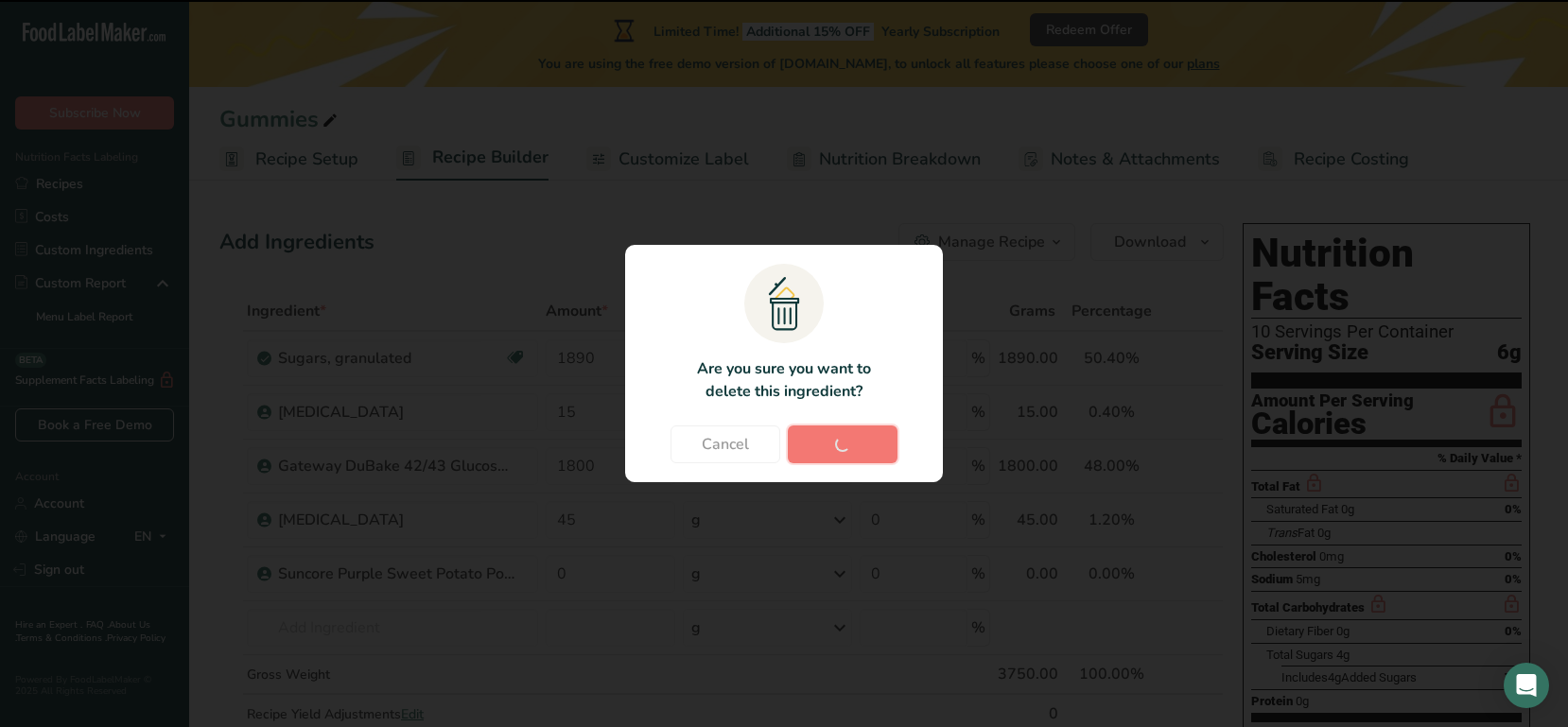 type 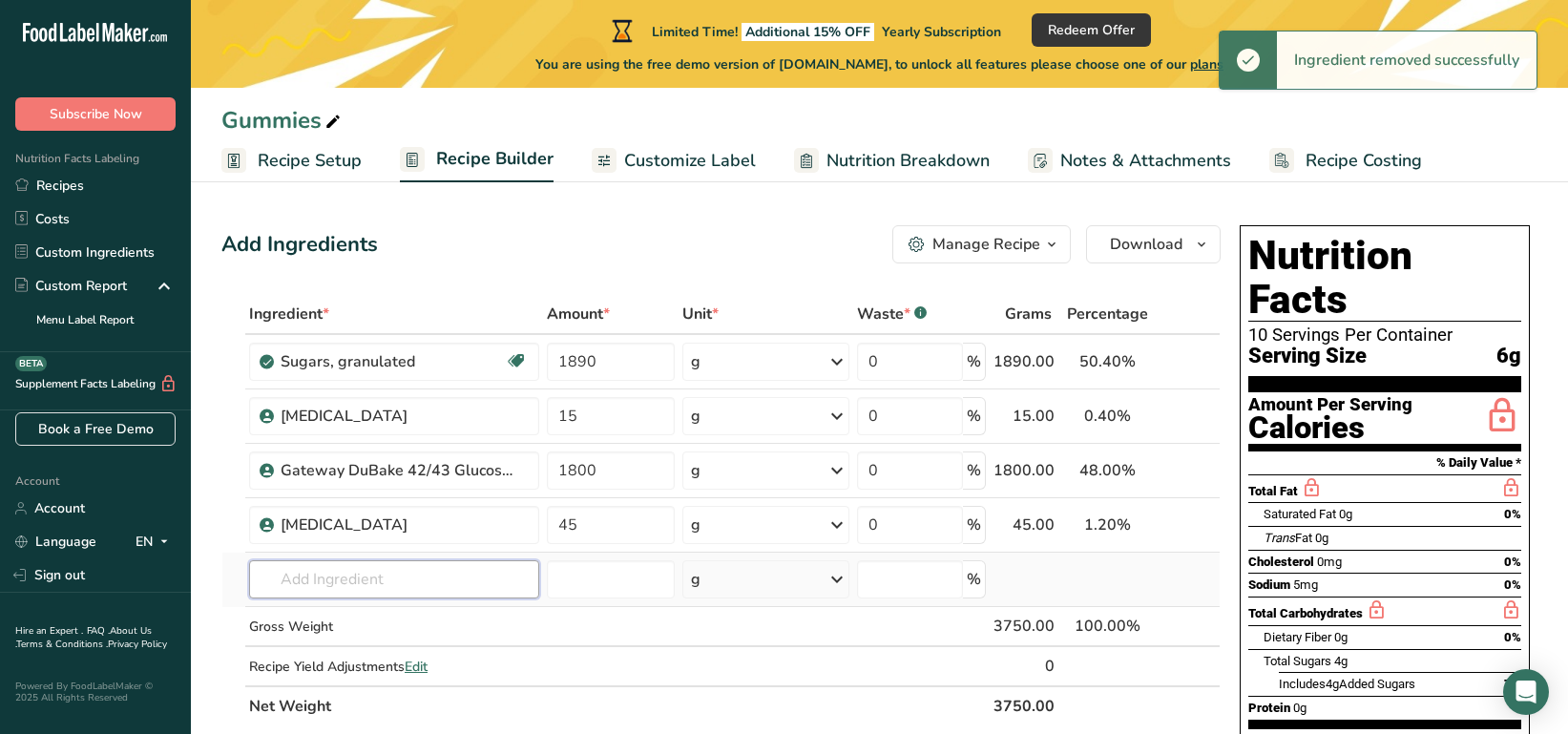 click at bounding box center (394, 579) 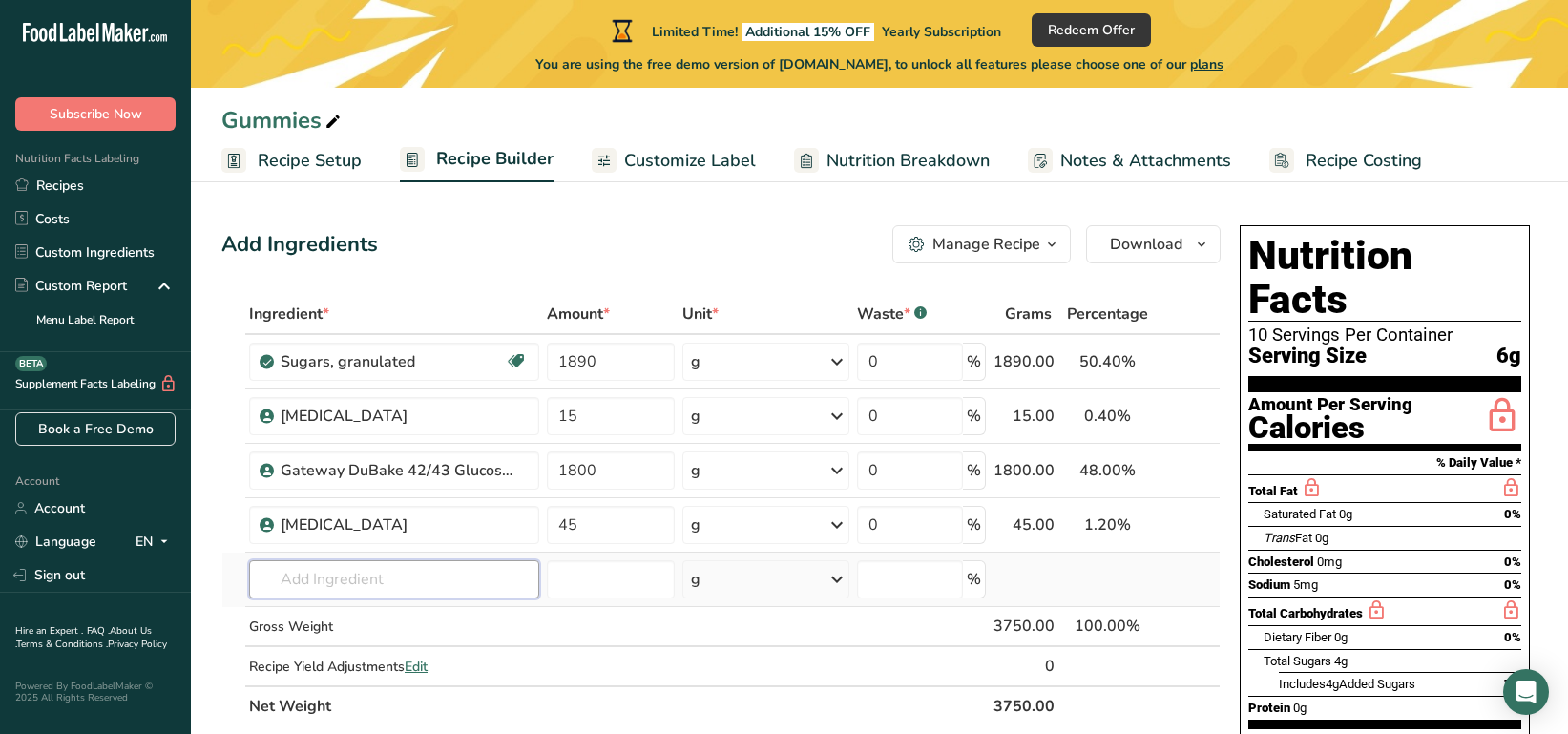 click at bounding box center (394, 579) 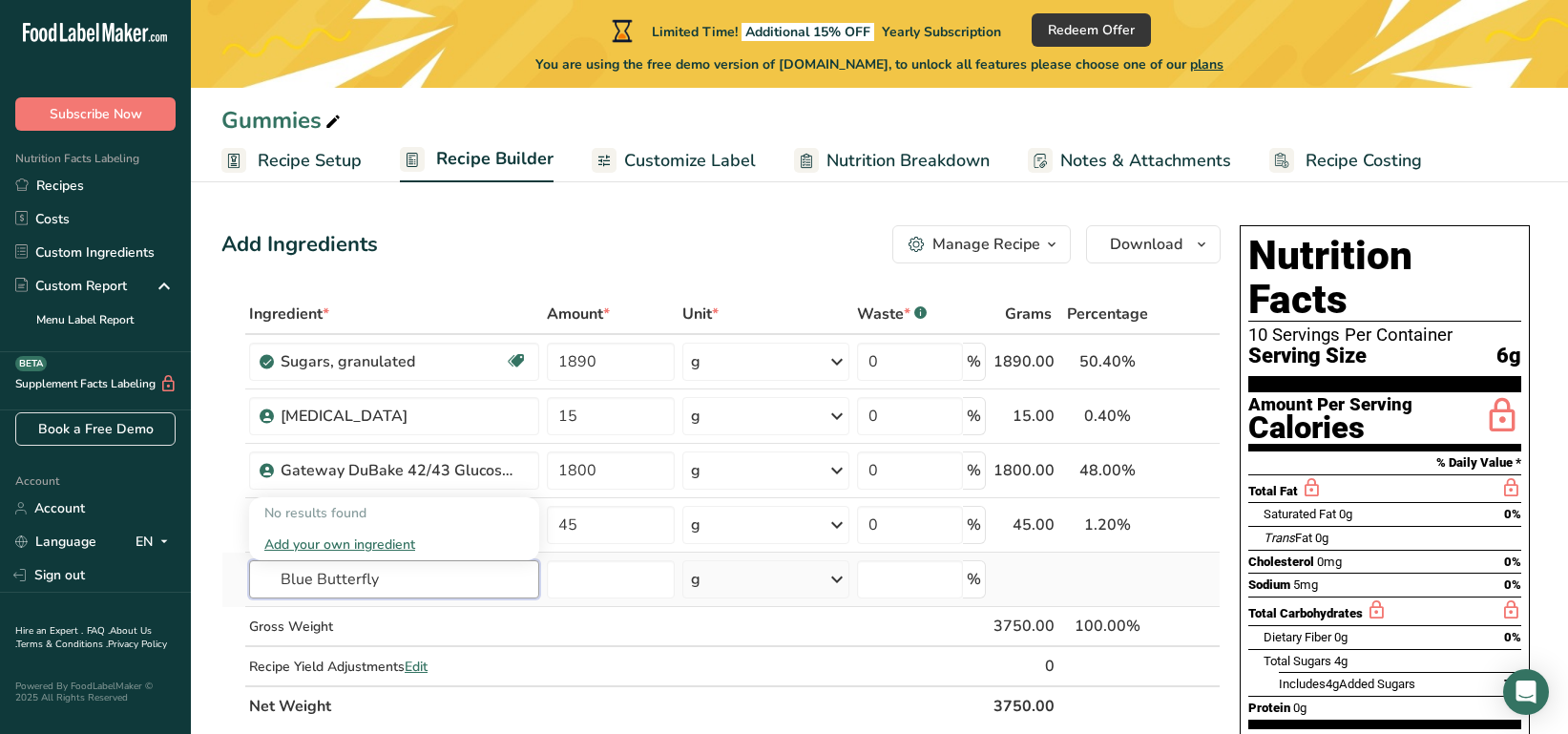 type on "Blue Butterfly" 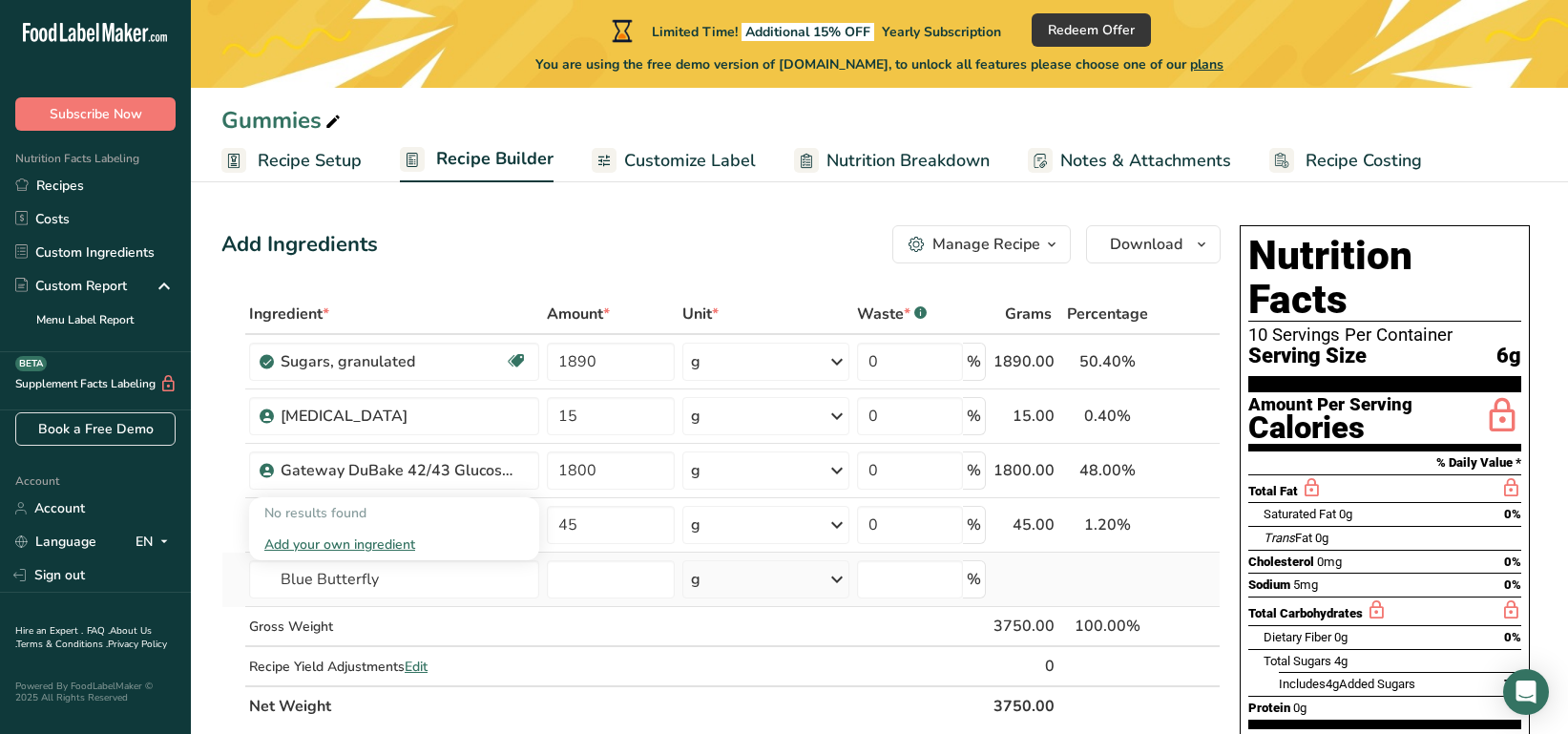 type 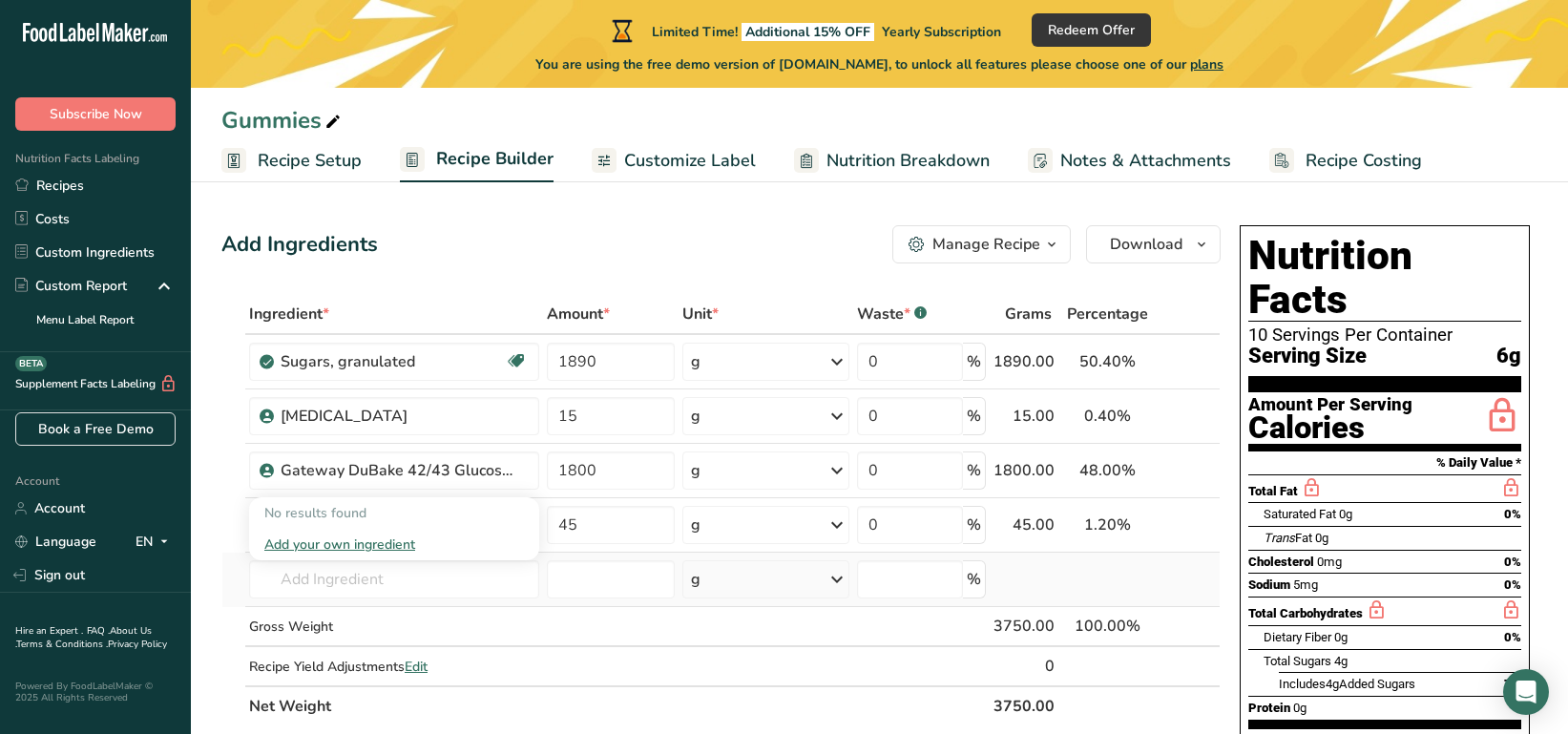 click on "Add your own ingredient" at bounding box center [394, 544] 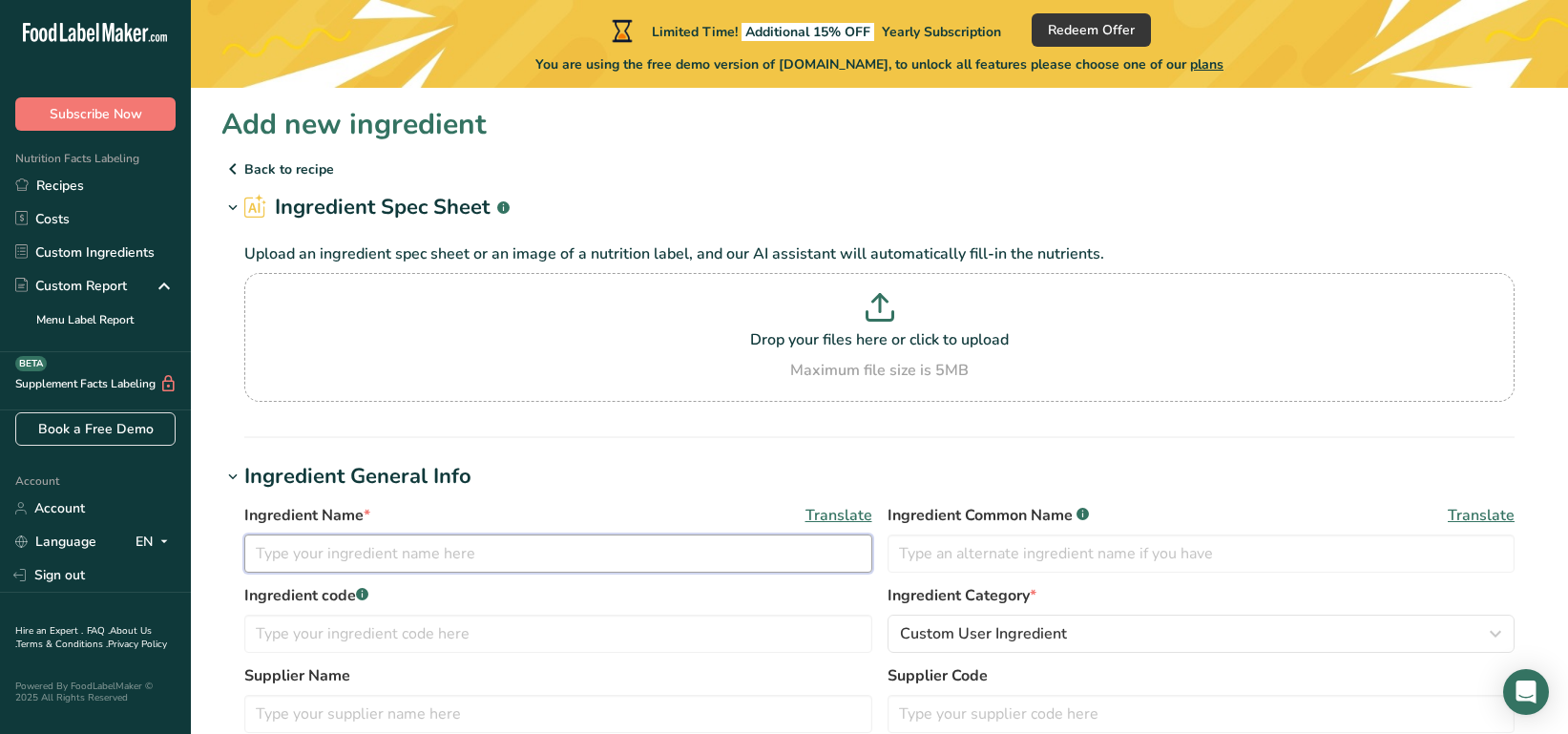 click at bounding box center [558, 554] 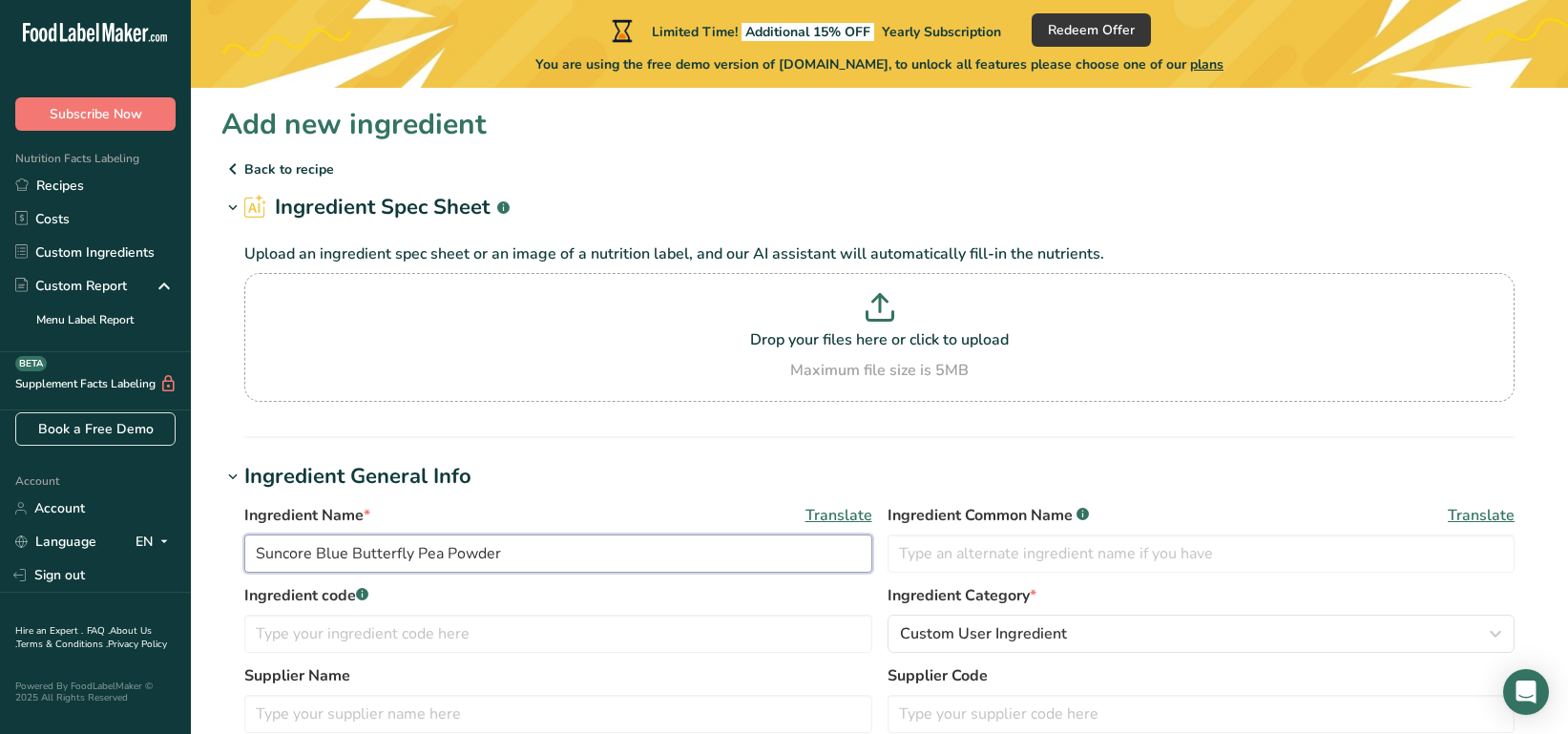 type on "Suncore Blue Butterfly Pea Powder" 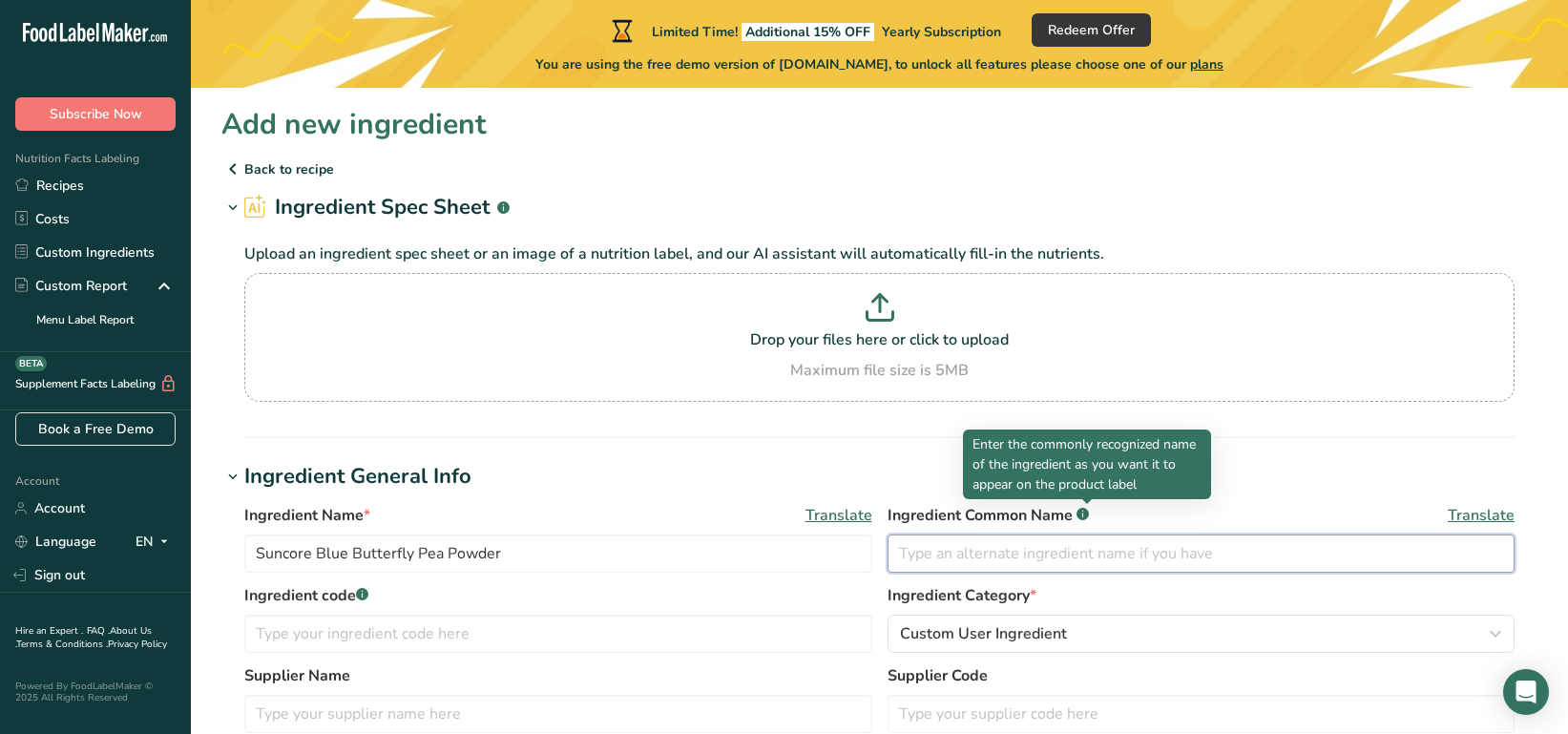 click at bounding box center (1202, 554) 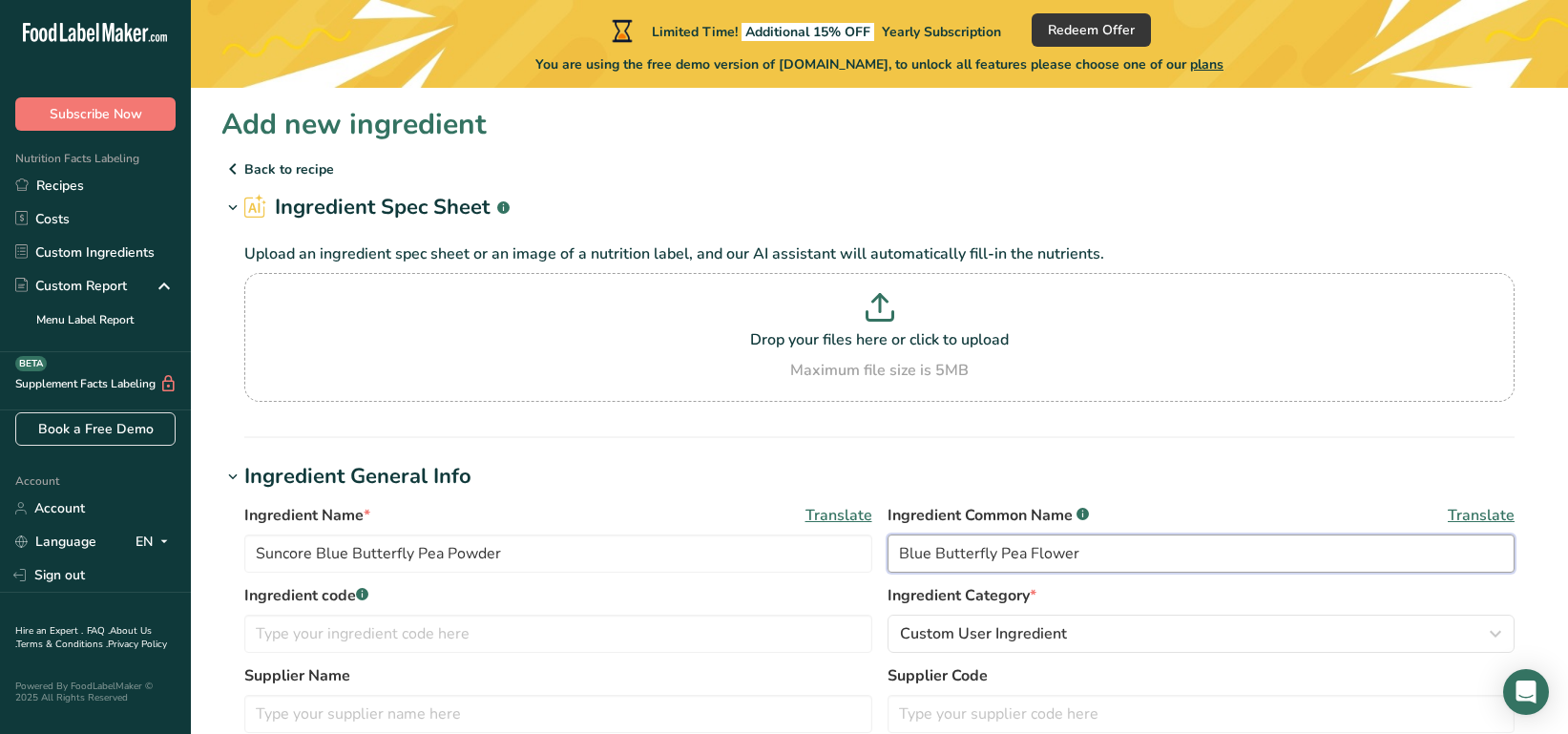 type on "Blue Butterfly Pea Flower" 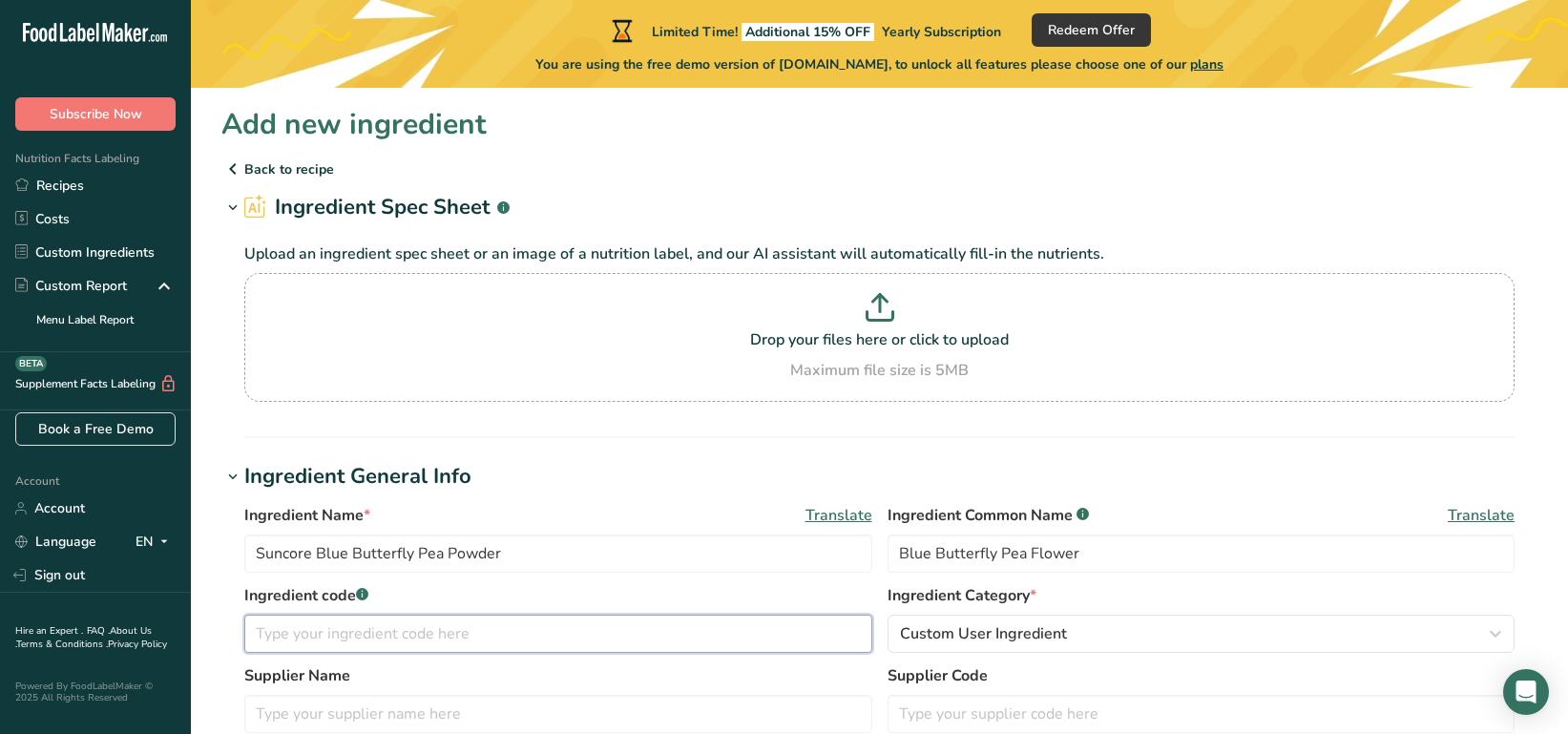 click at bounding box center (558, 634) 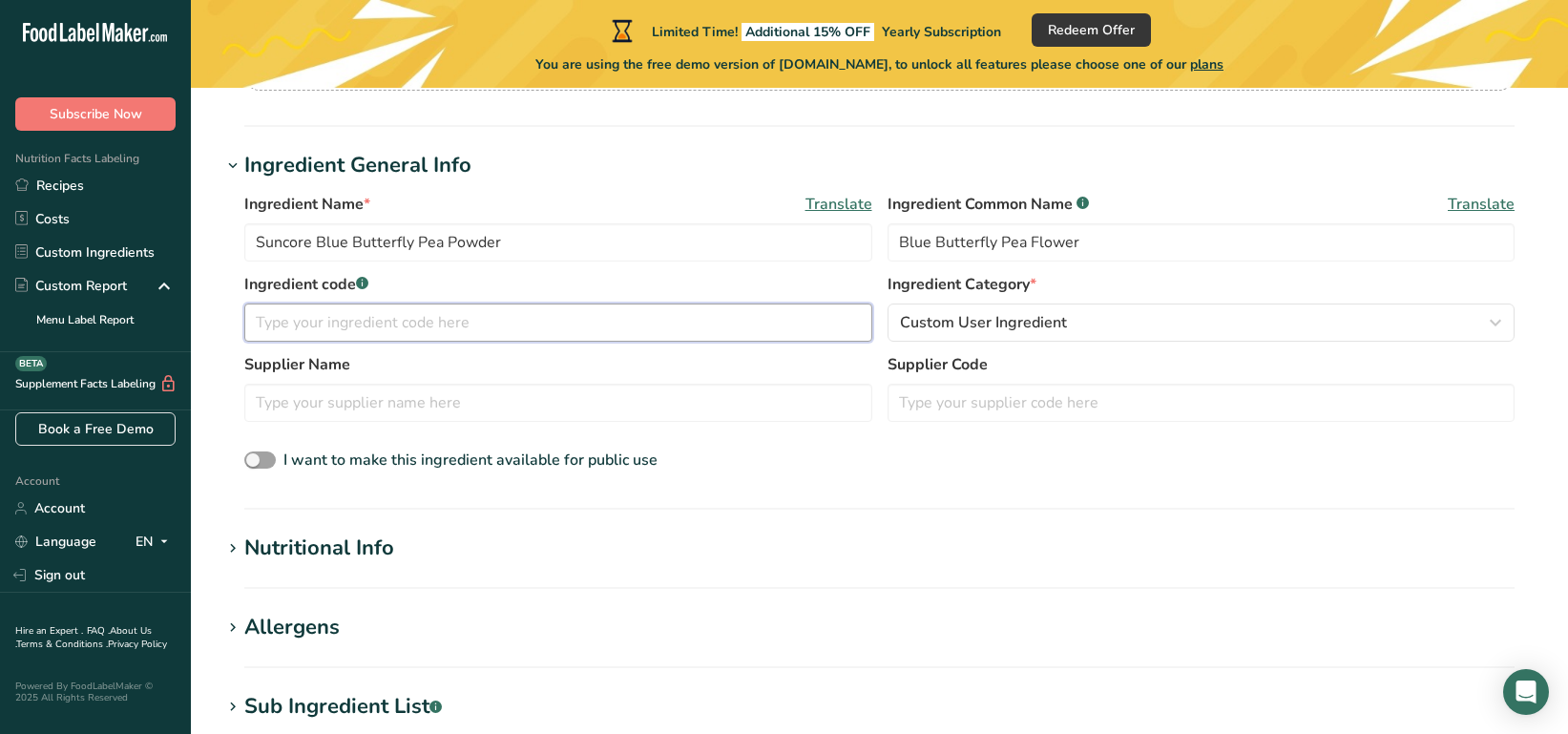 scroll, scrollTop: 312, scrollLeft: 0, axis: vertical 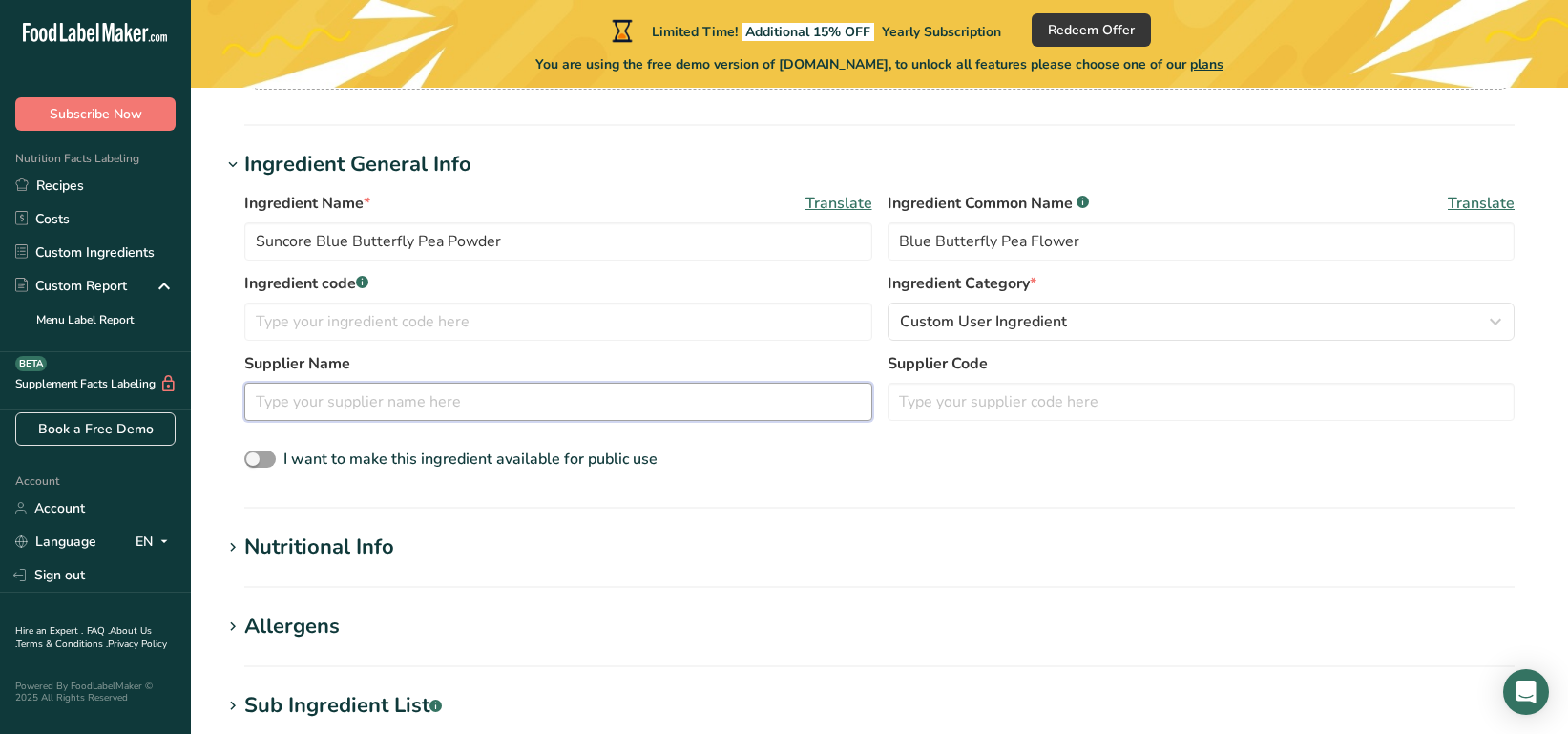 click at bounding box center [558, 402] 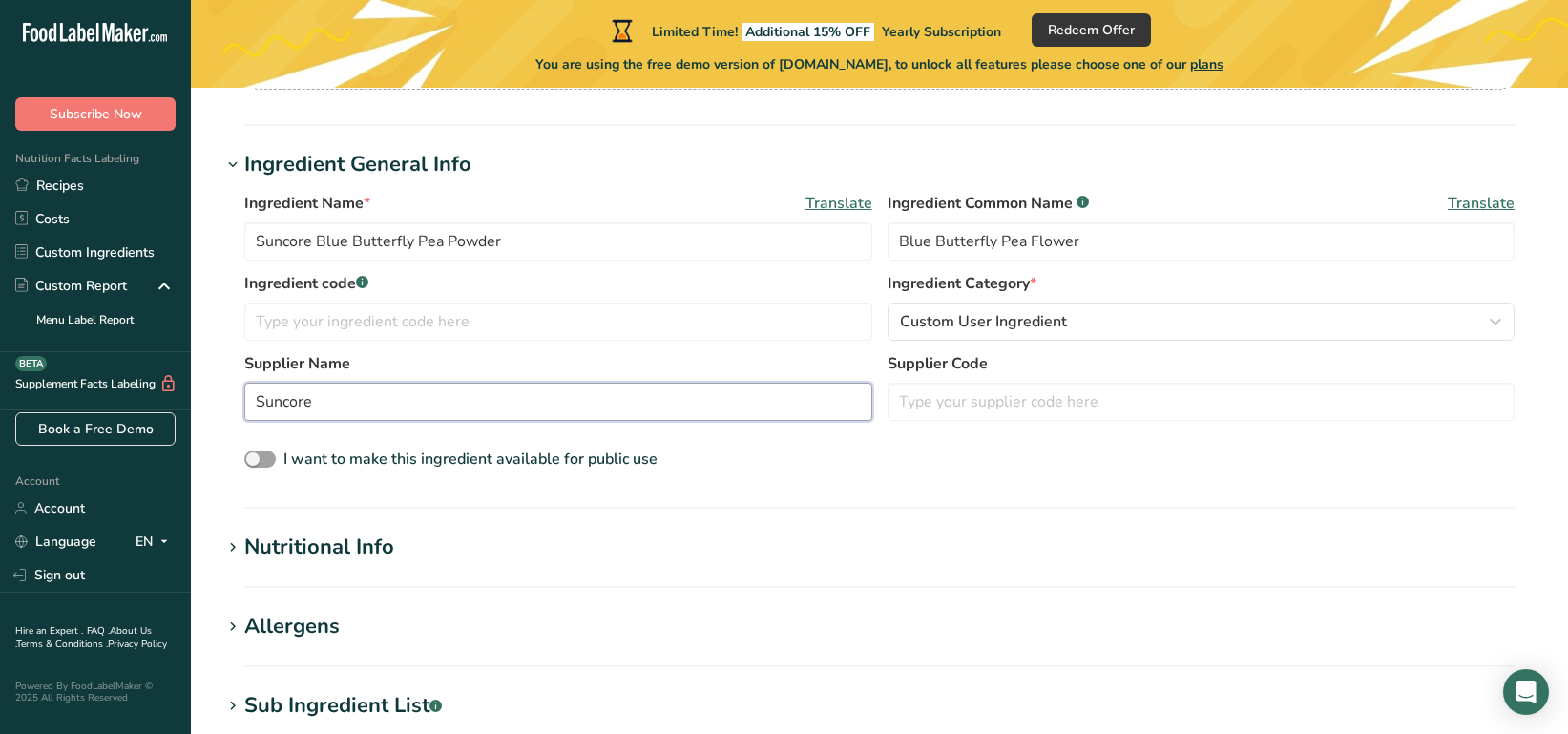 type on "Suncore" 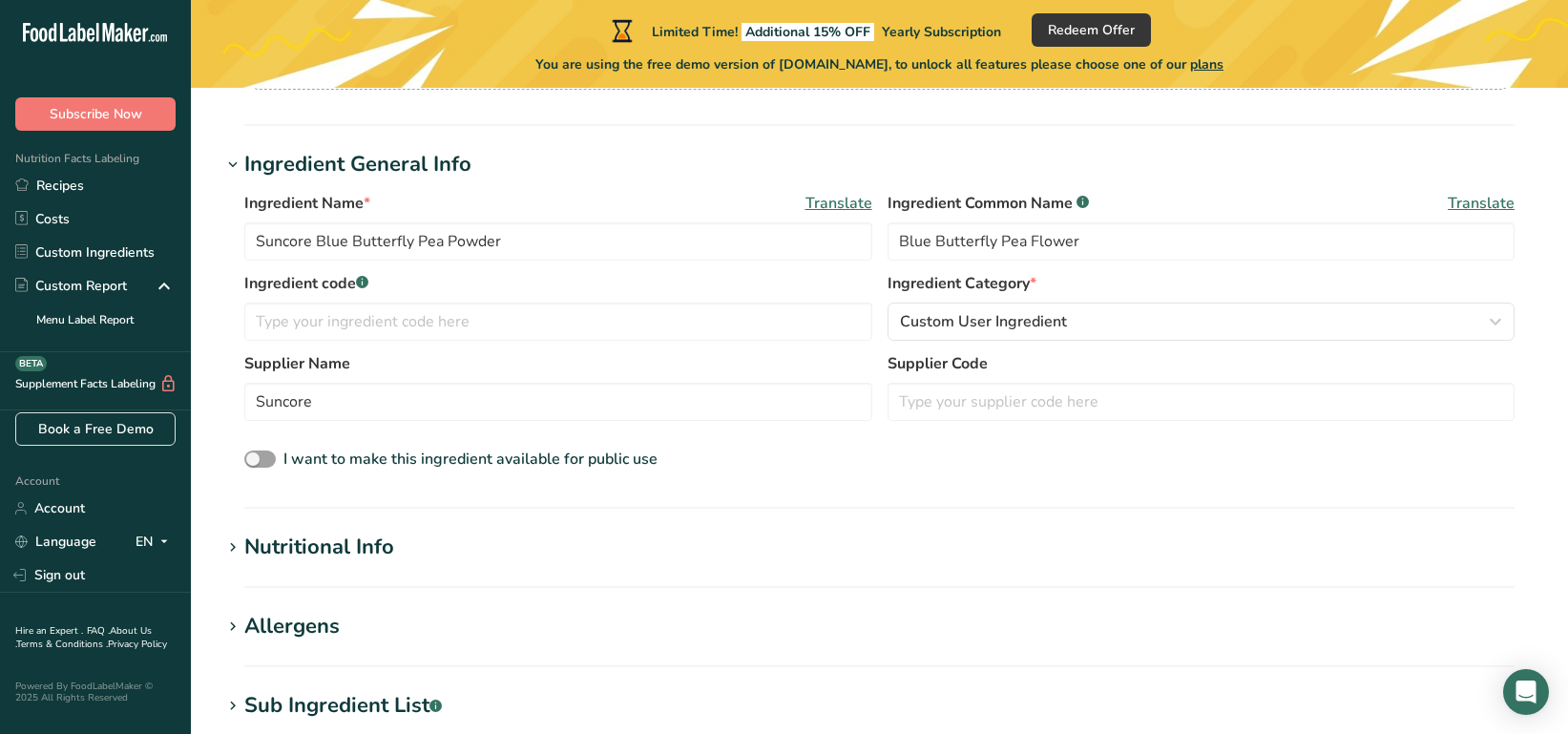 click on "Nutritional Info" at bounding box center (319, 547) 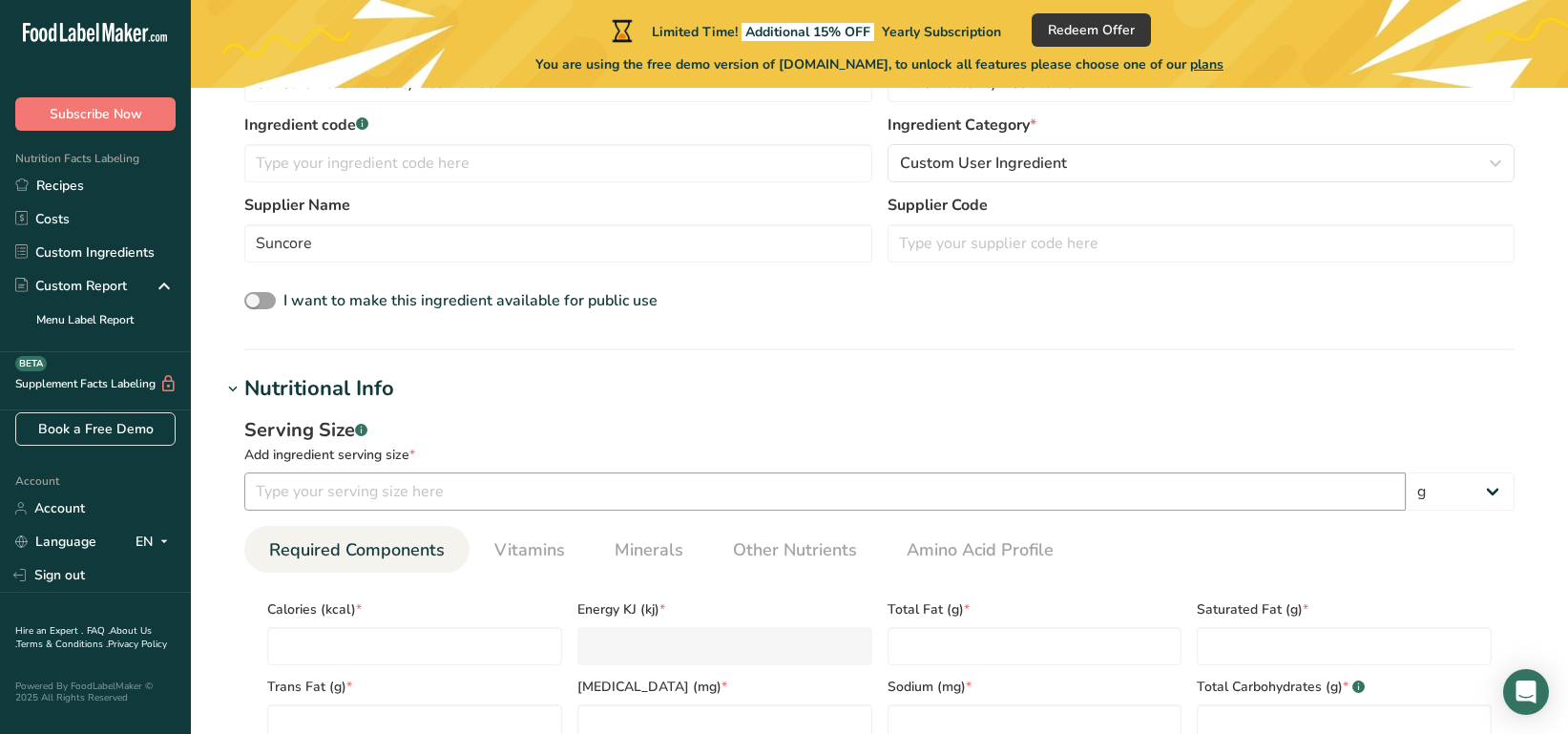 scroll, scrollTop: 478, scrollLeft: 0, axis: vertical 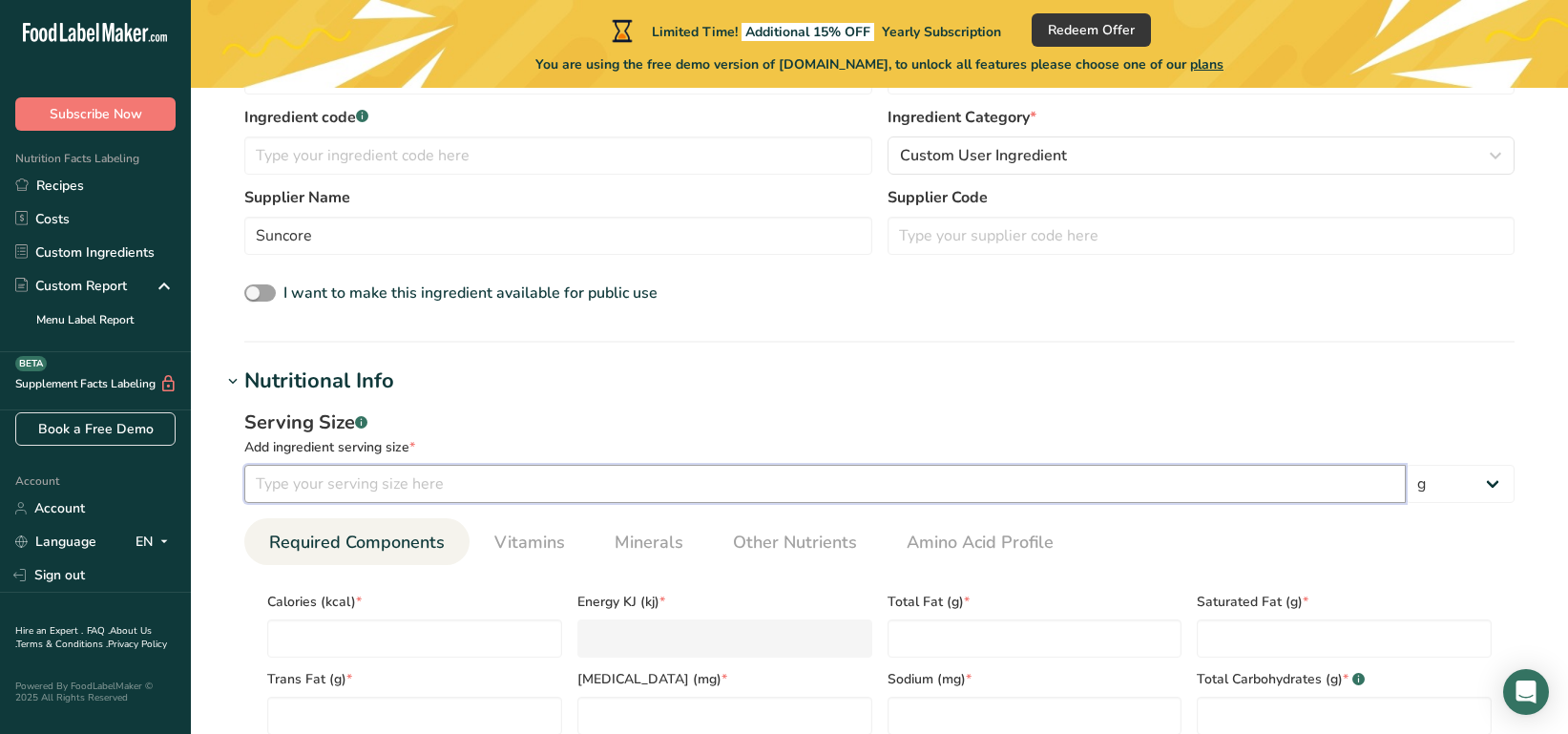 click at bounding box center (825, 484) 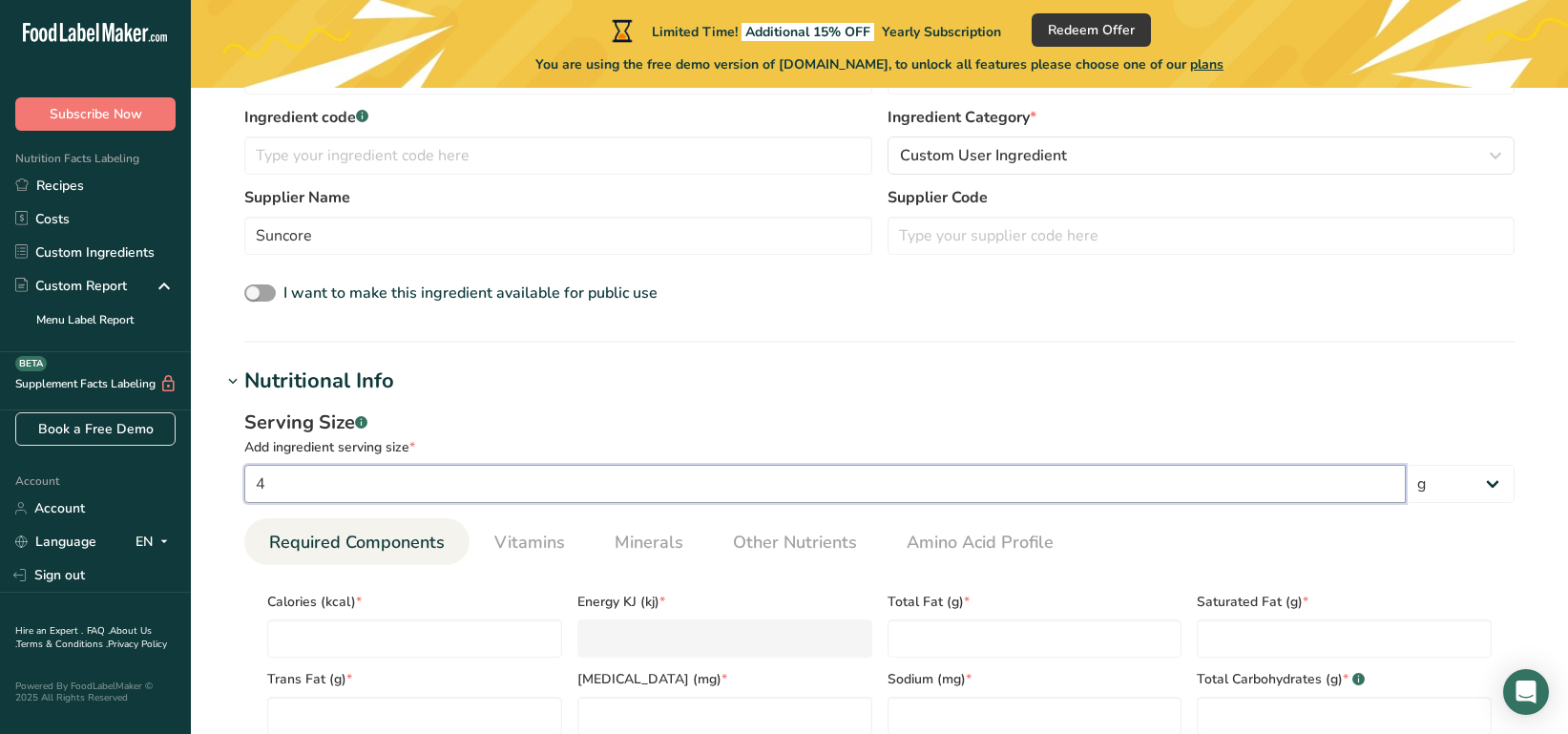 type on "4" 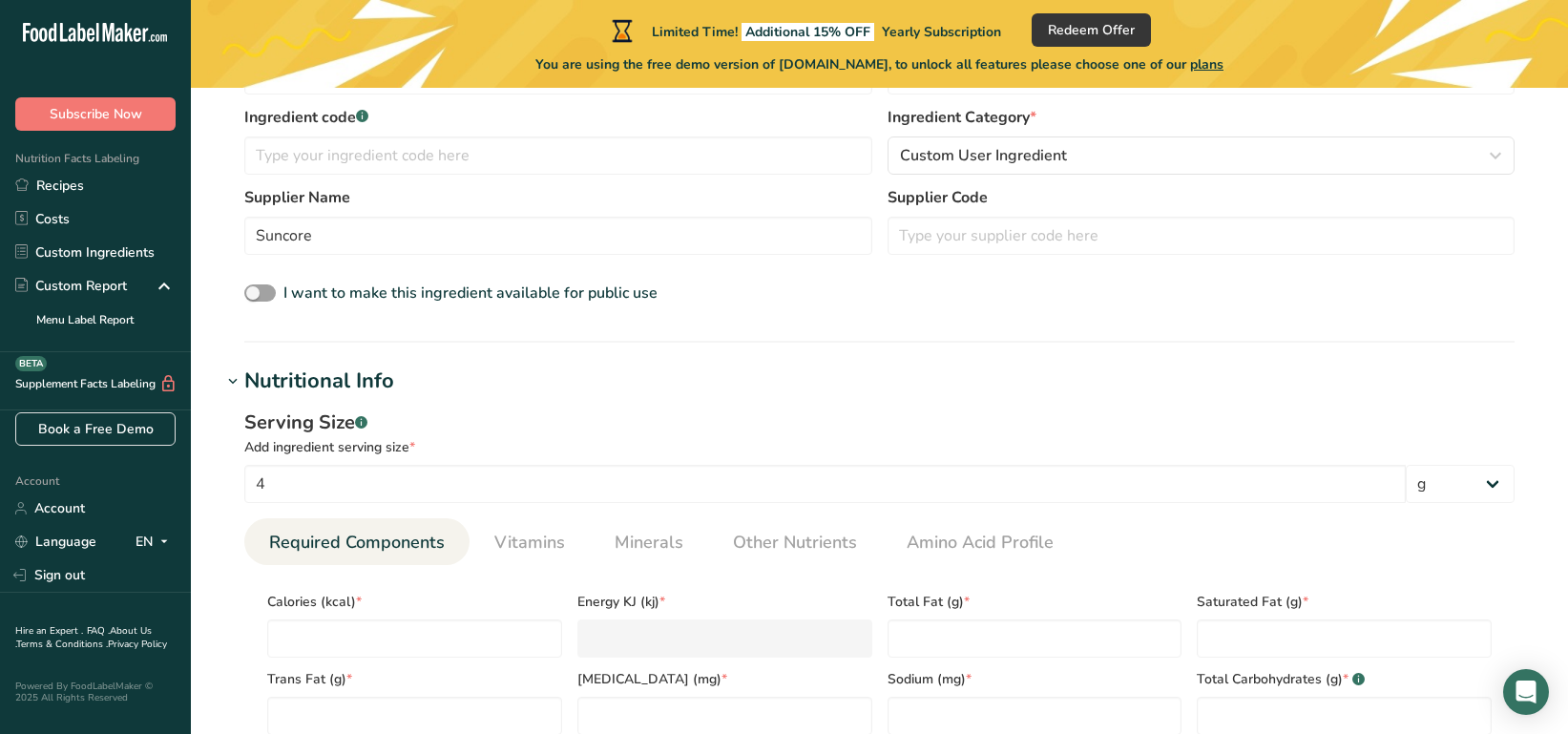 click on "Calories
(kcal) *" at bounding box center (414, 619) 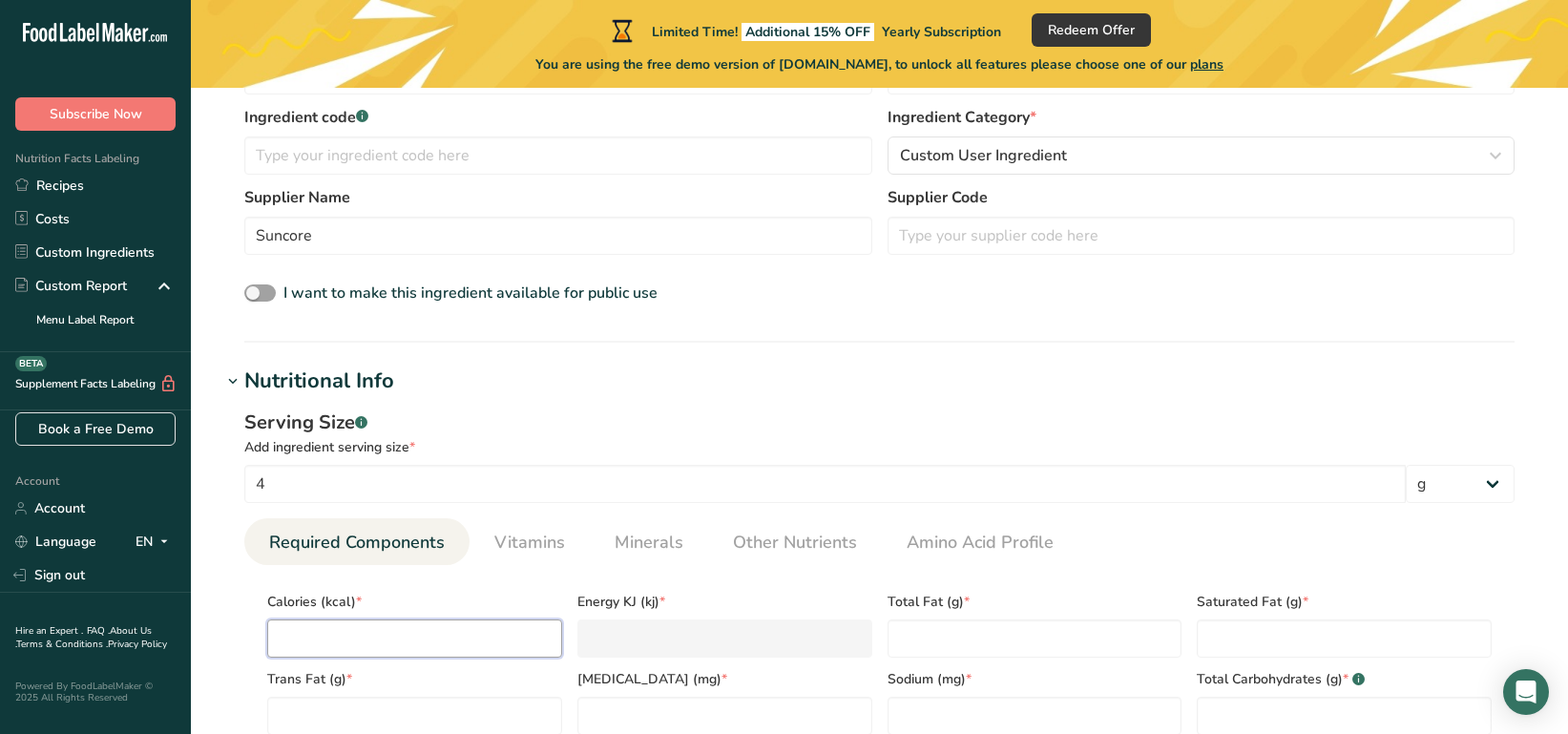 click at bounding box center [414, 639] 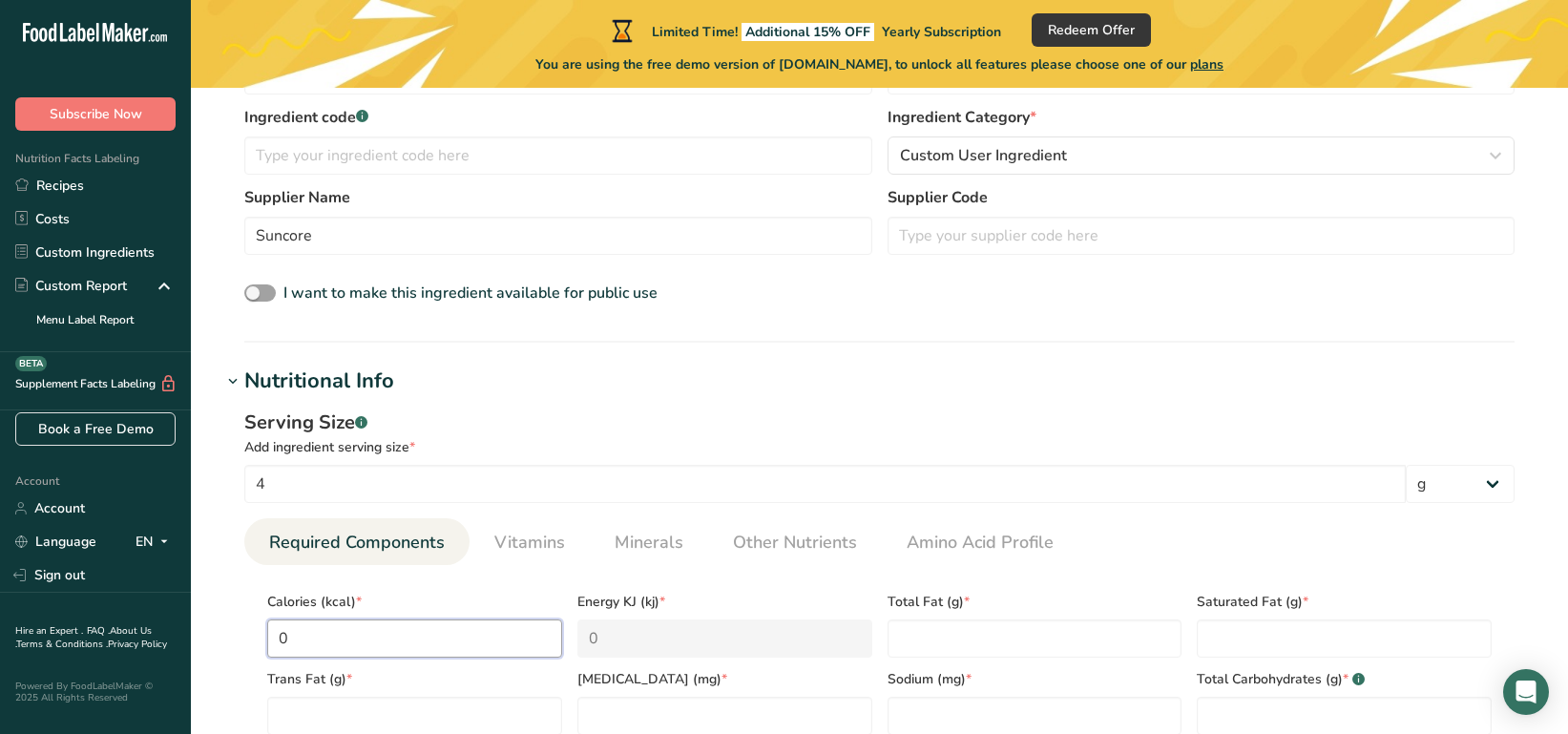 type on "0" 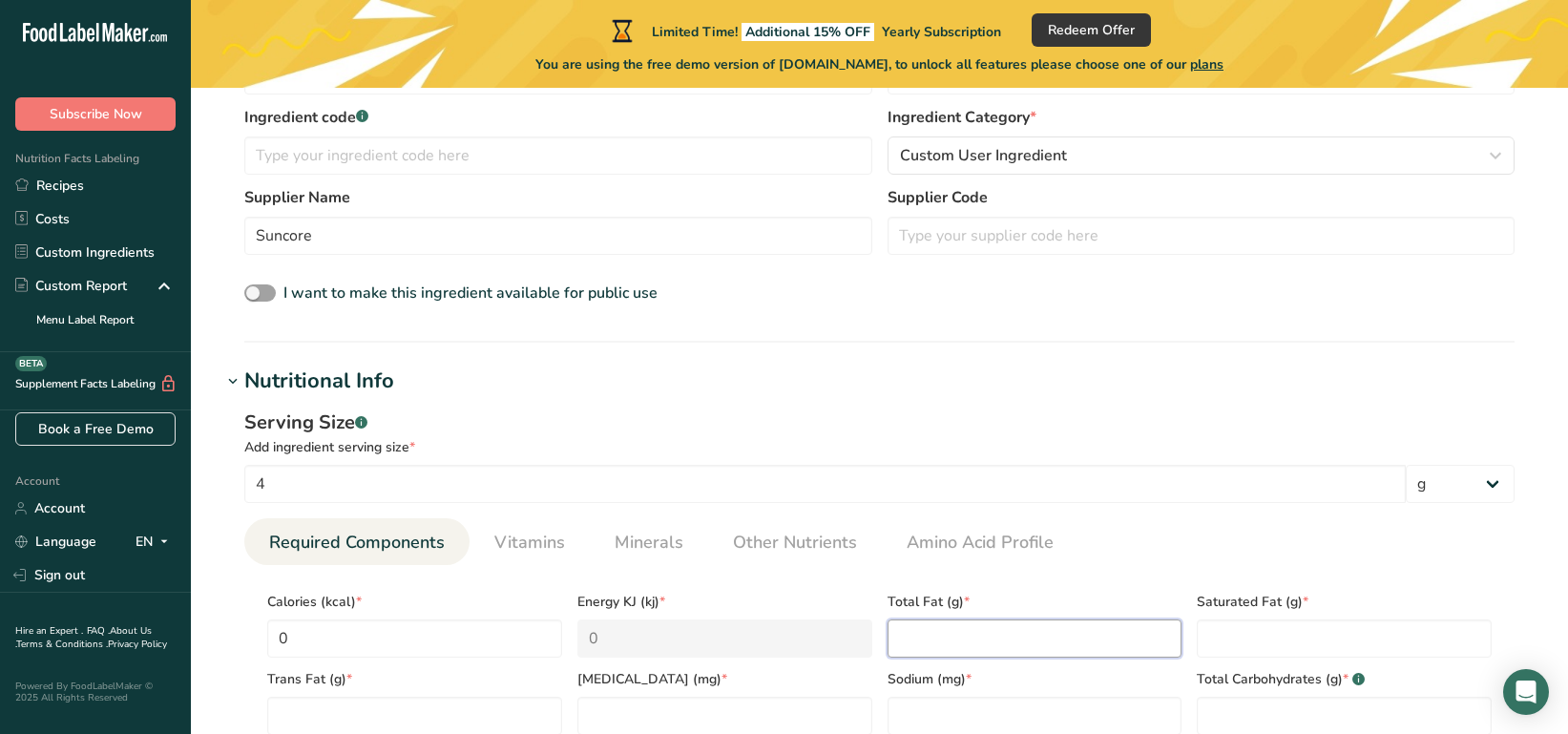 click at bounding box center [1035, 639] 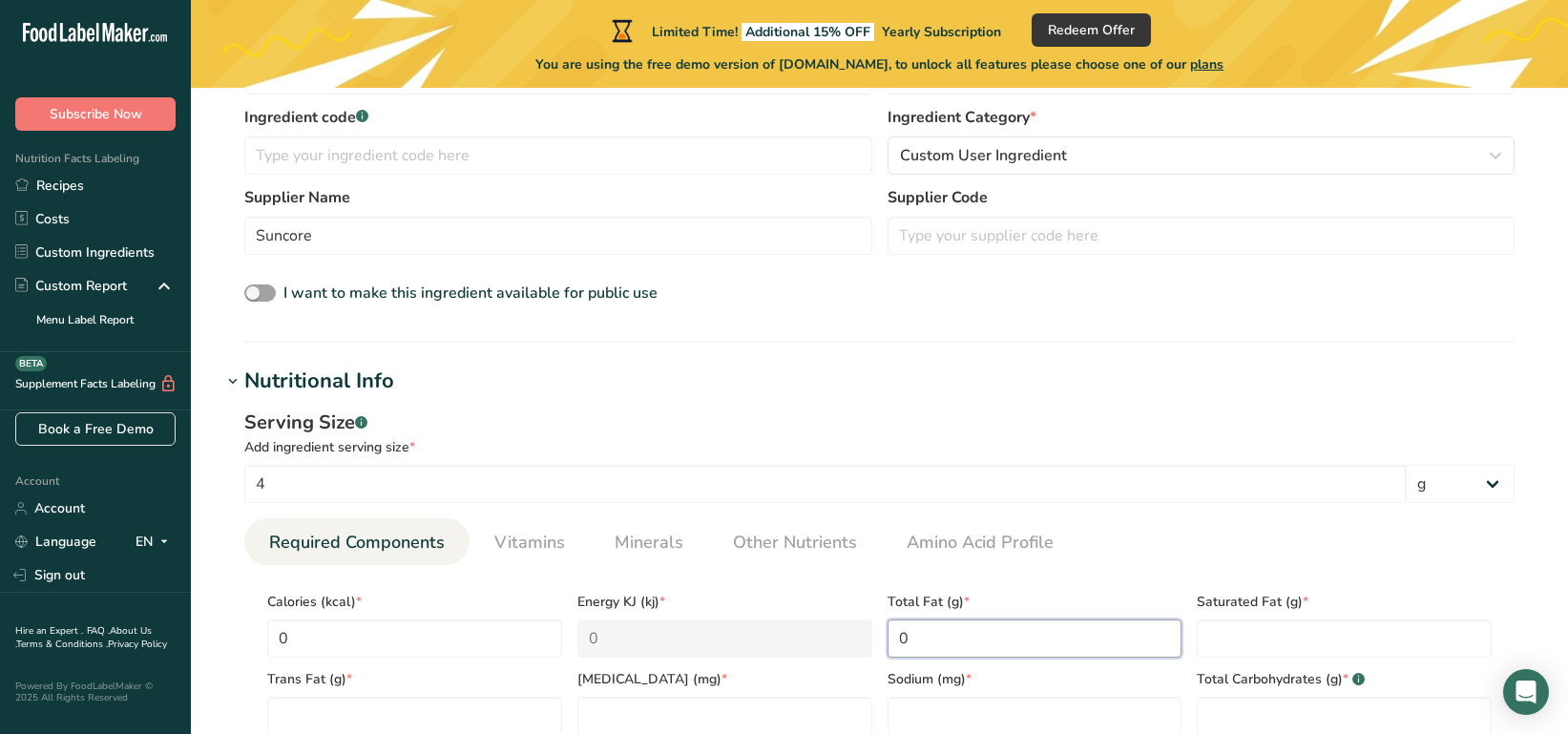 type on "0" 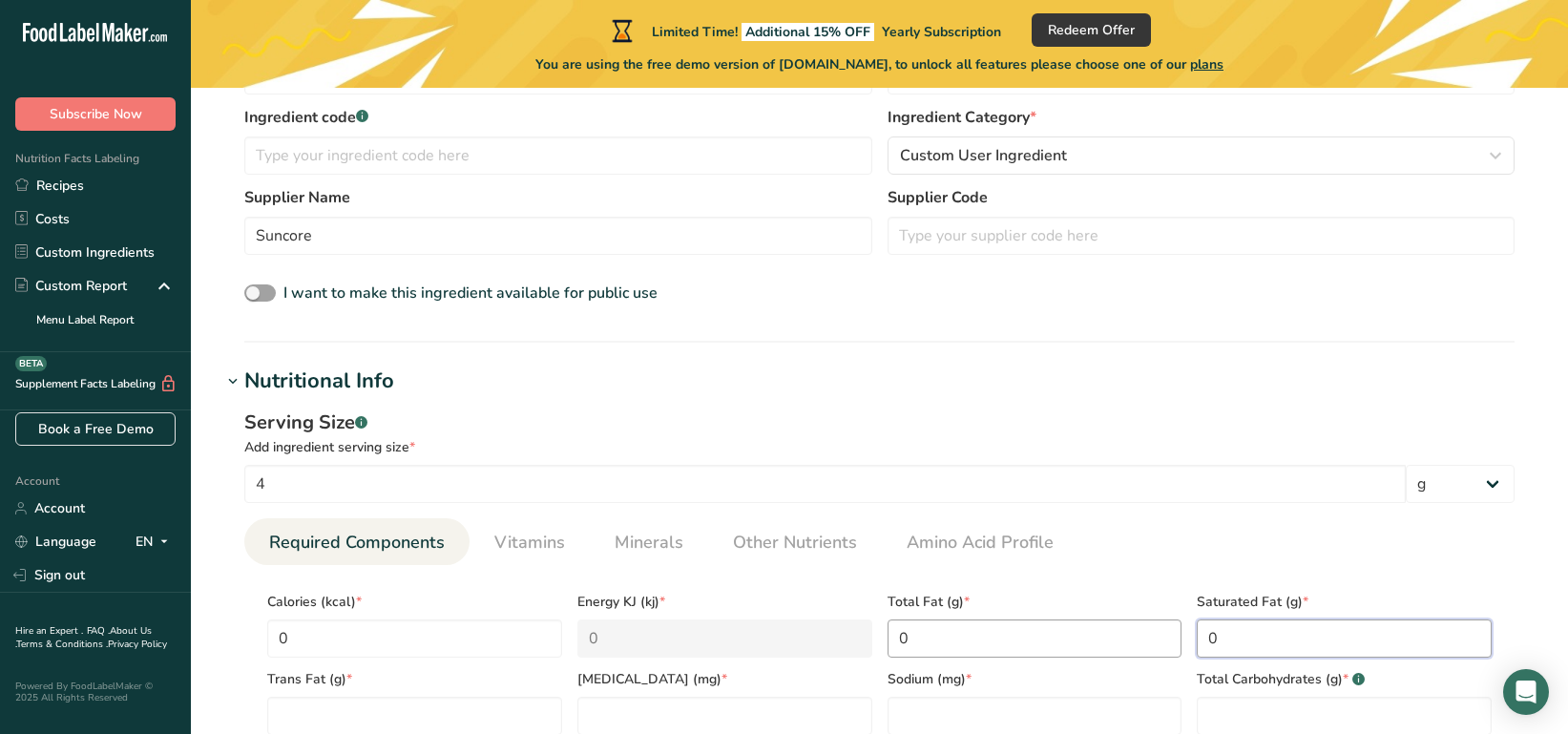 type on "0" 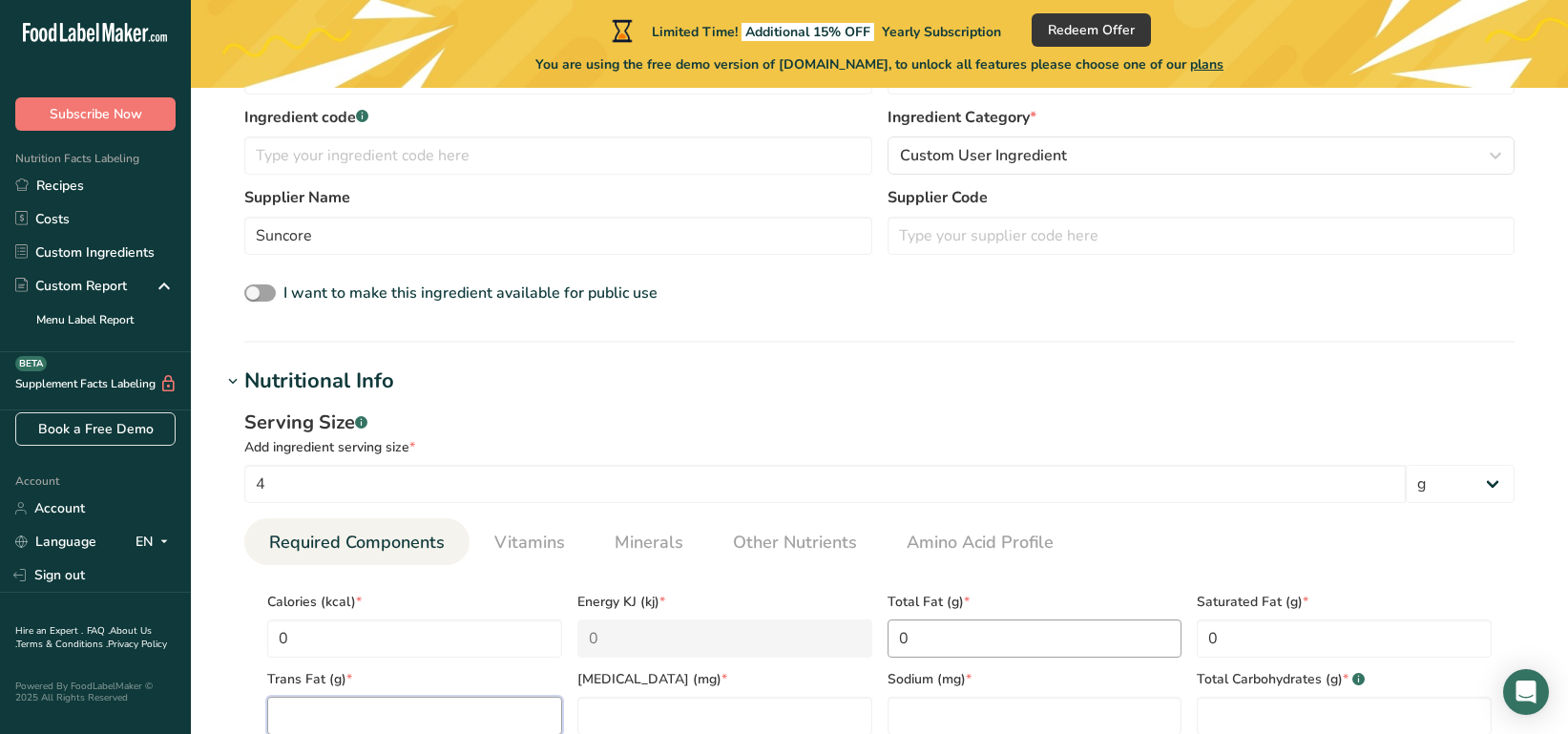 scroll, scrollTop: 479, scrollLeft: 0, axis: vertical 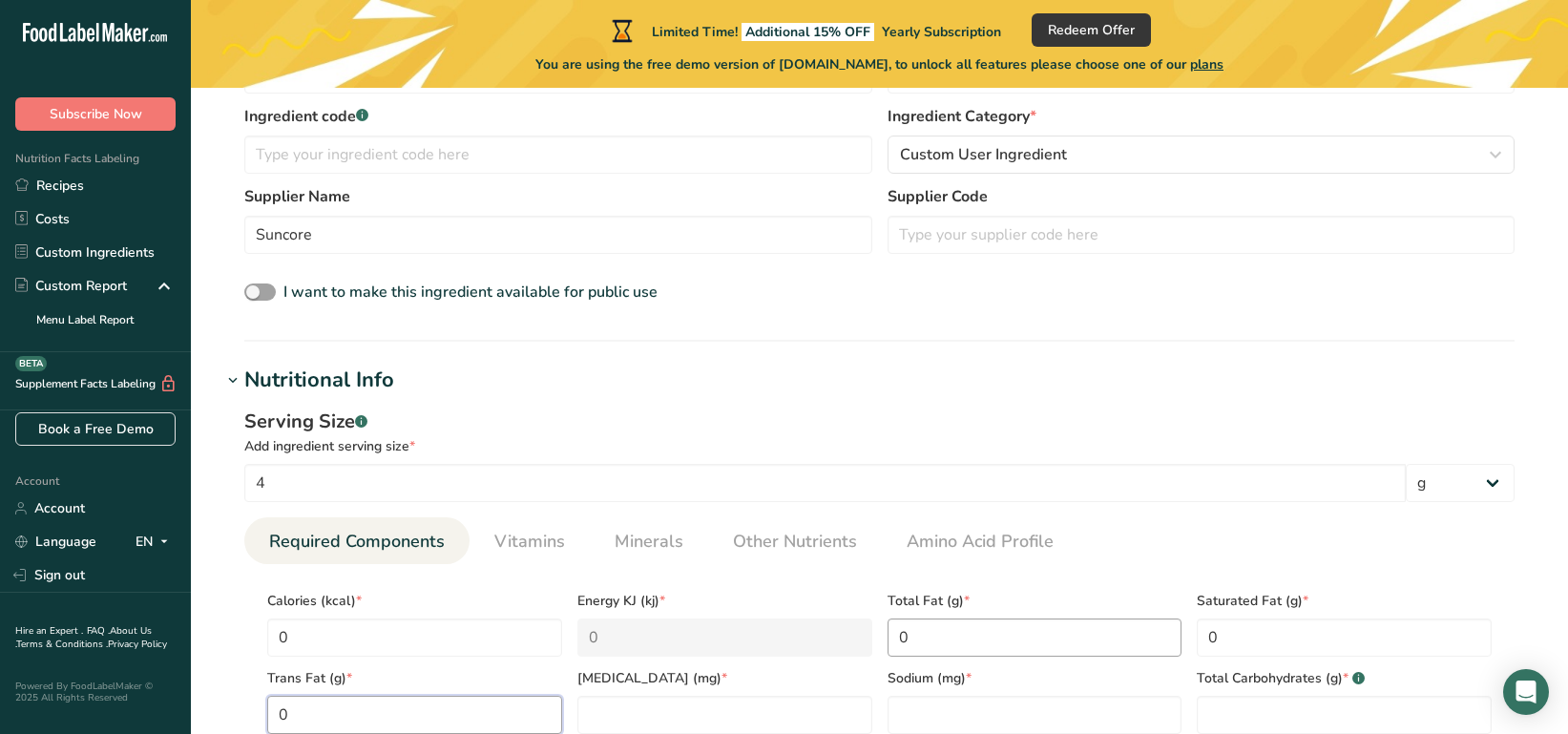 type on "0" 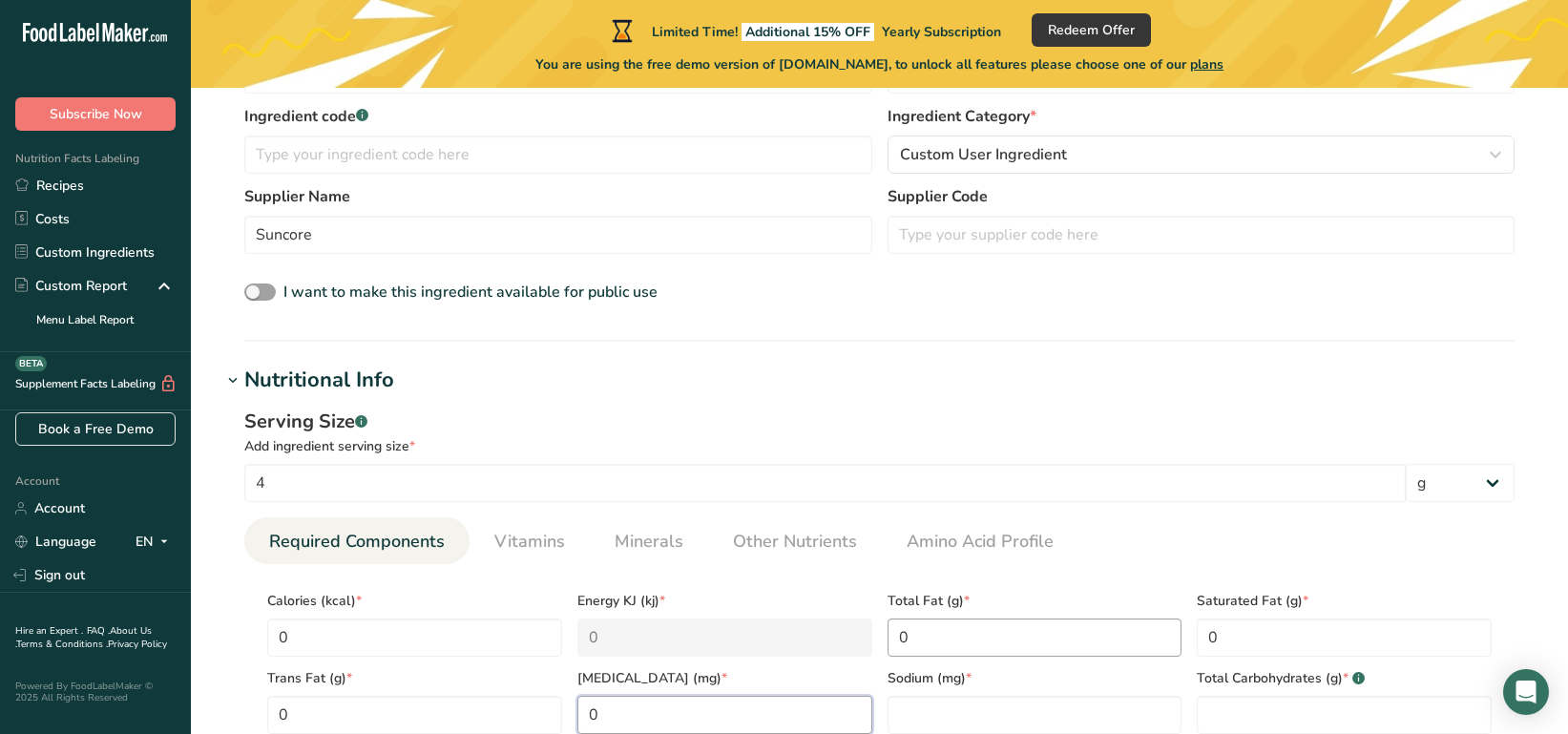 type on "0" 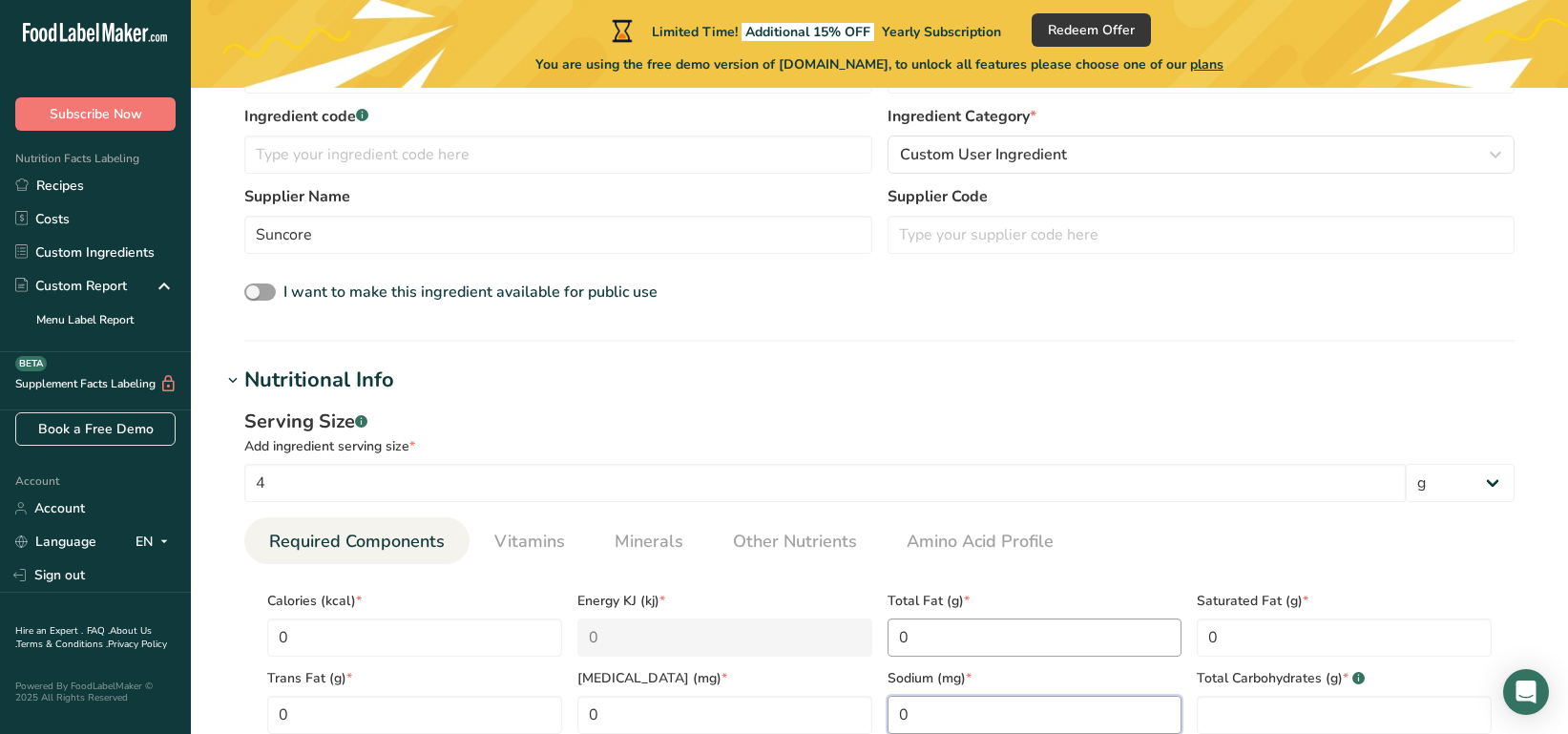 type on "0" 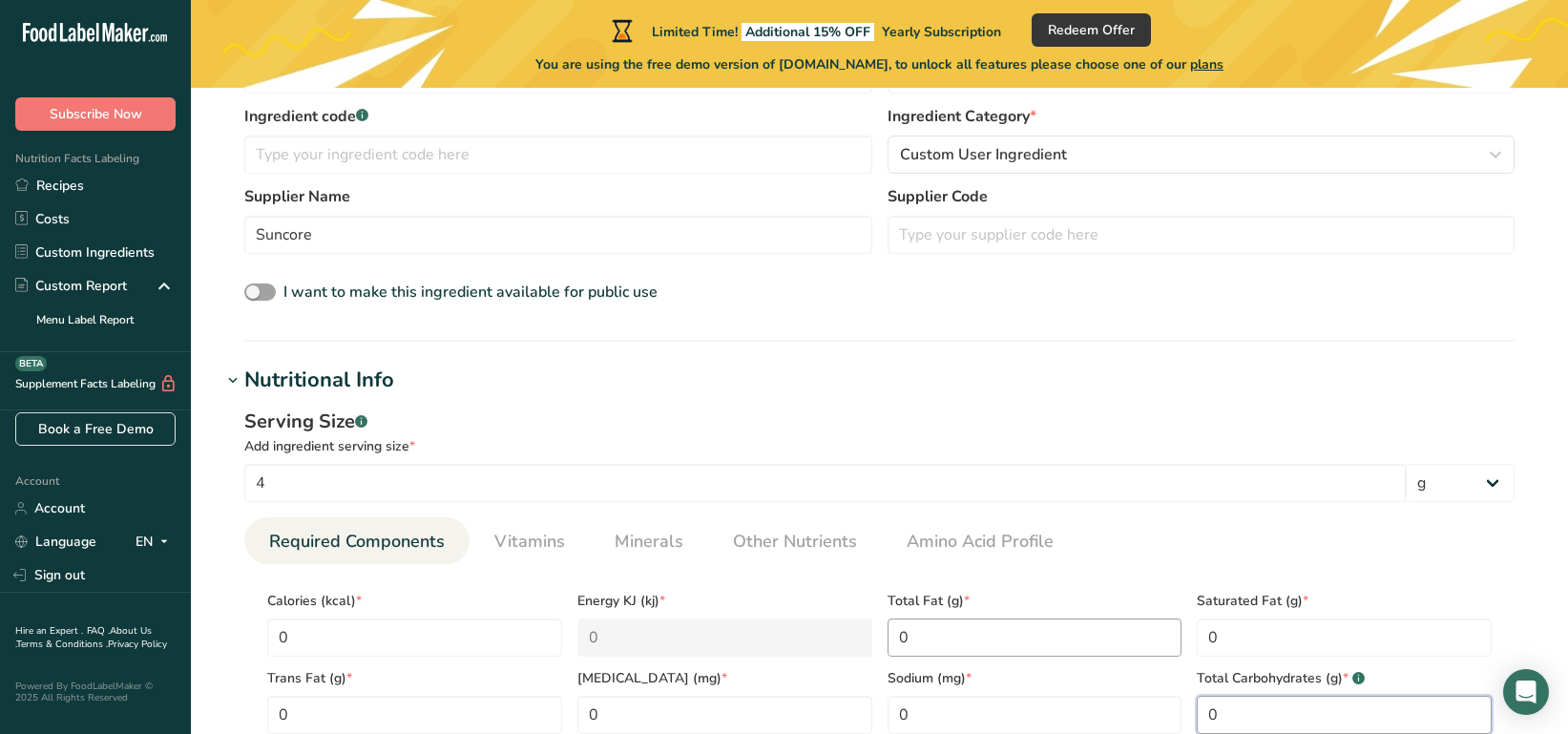 type on "0" 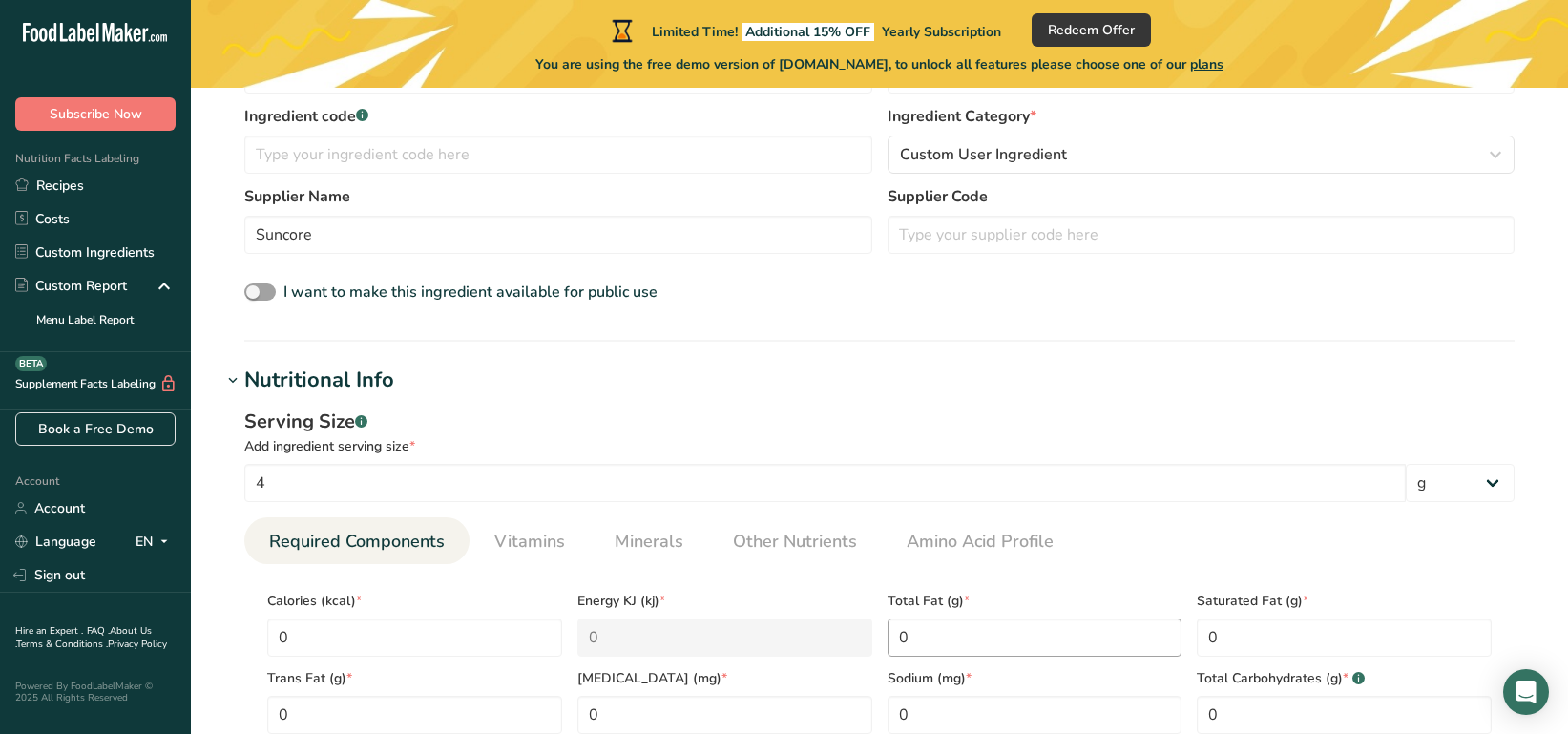 scroll, scrollTop: 905, scrollLeft: 0, axis: vertical 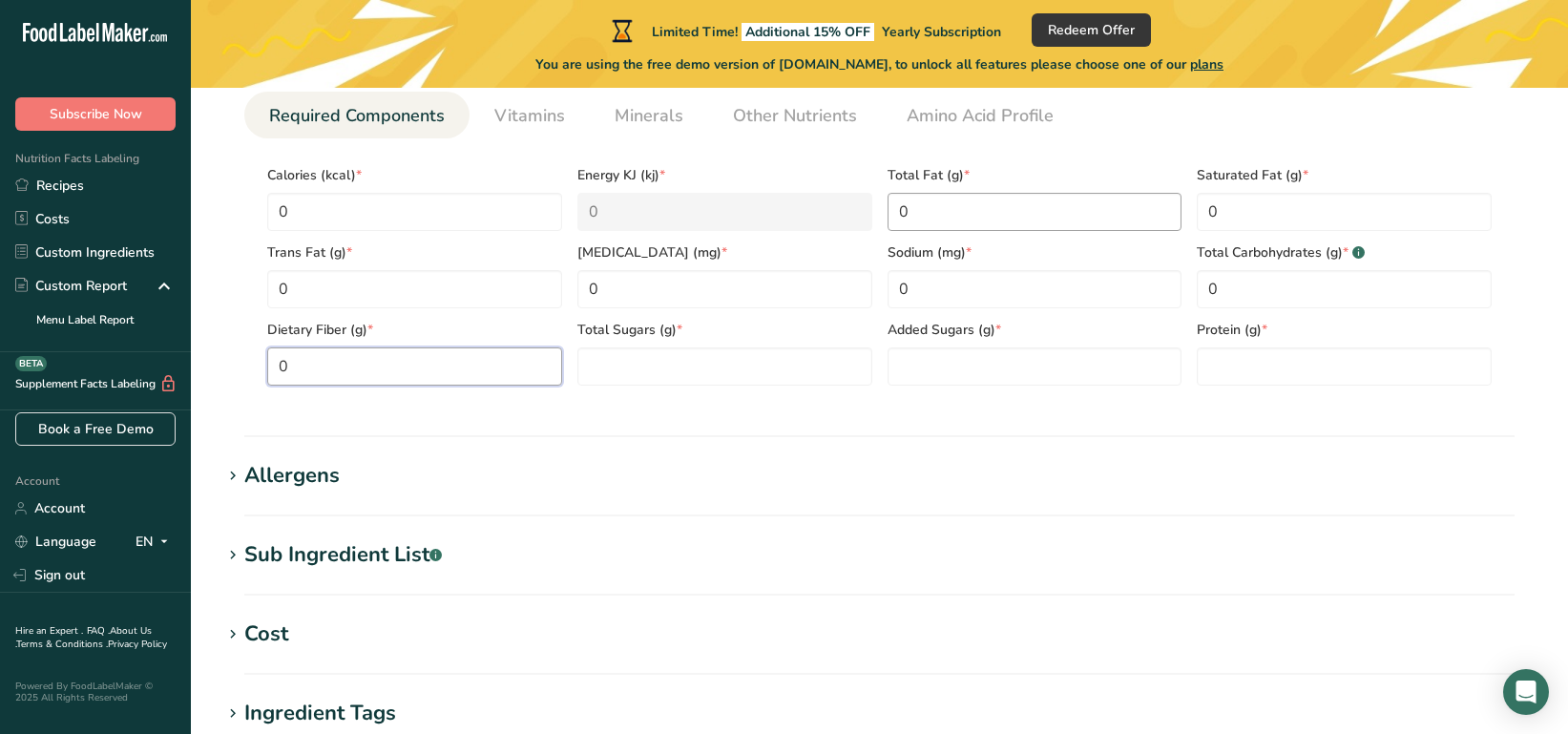 type on "0" 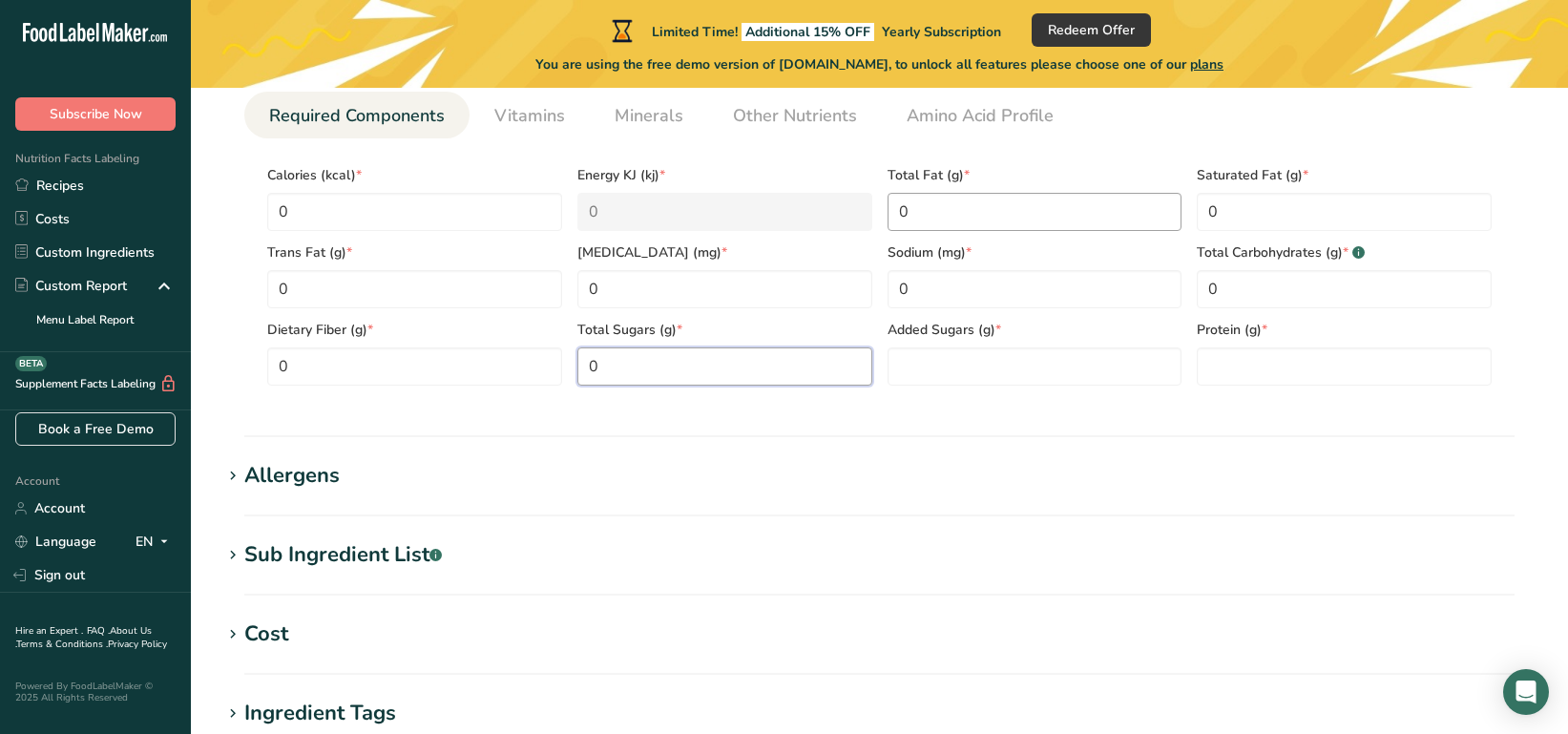 type on "0" 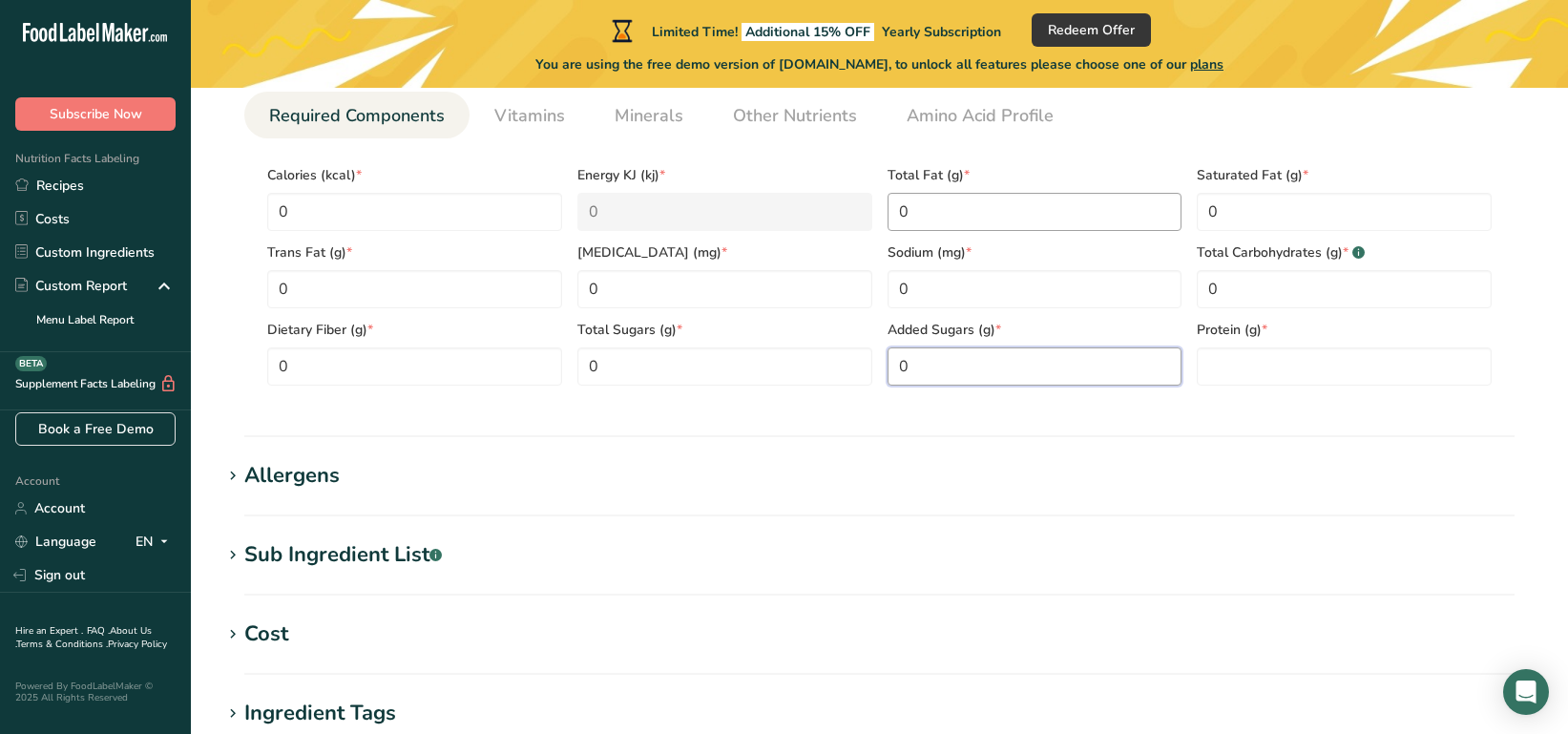 type on "0" 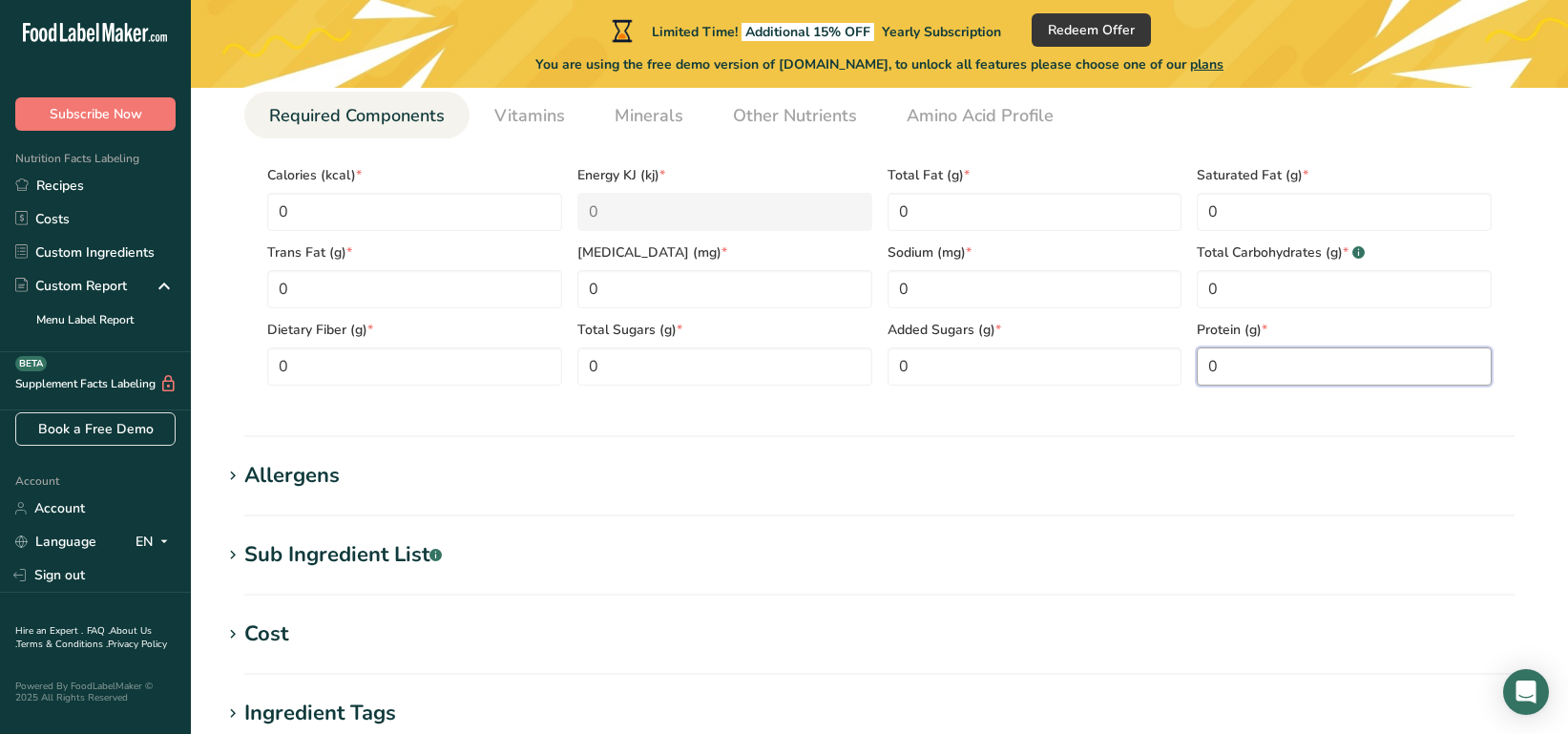 type on "0" 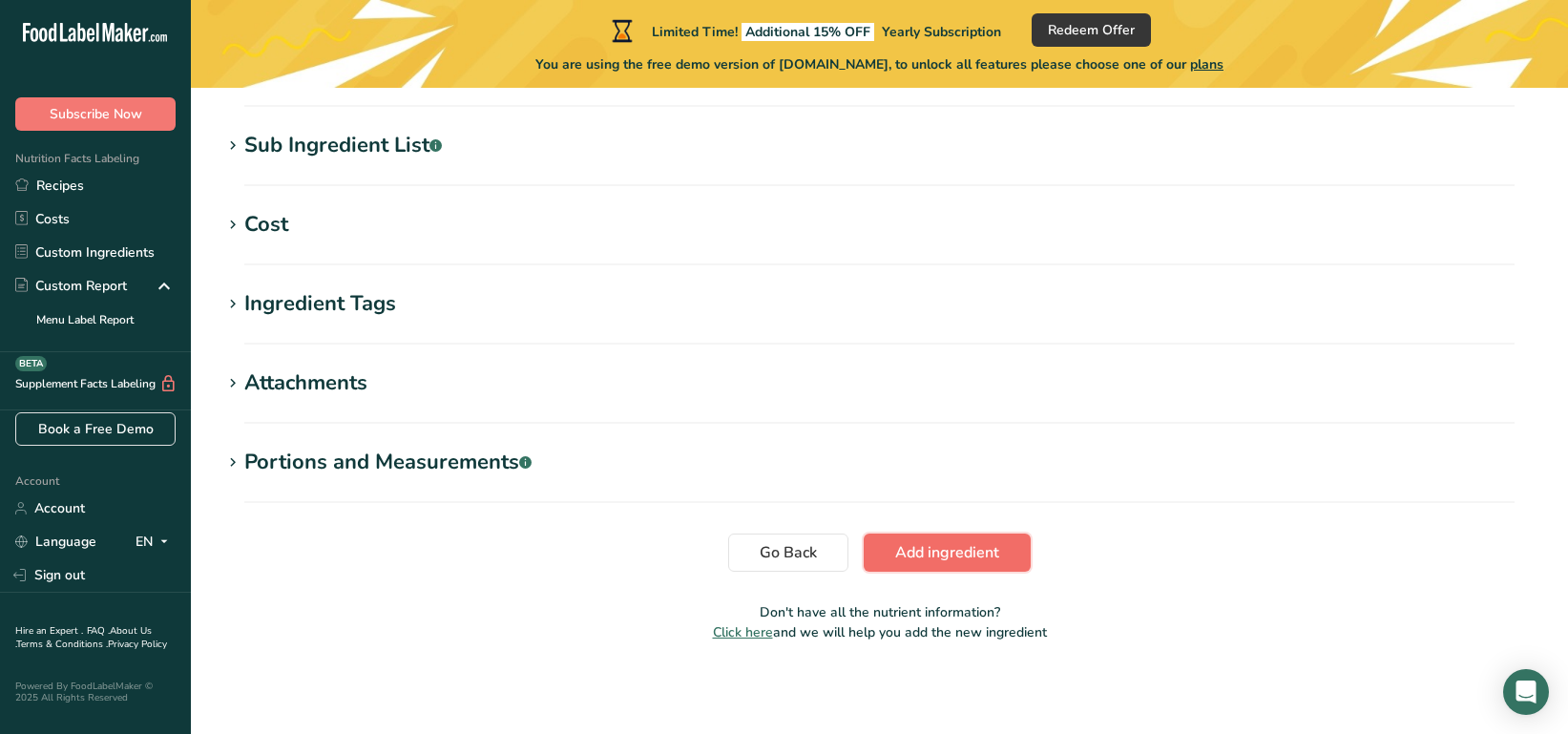click on "Add ingredient" at bounding box center [947, 553] 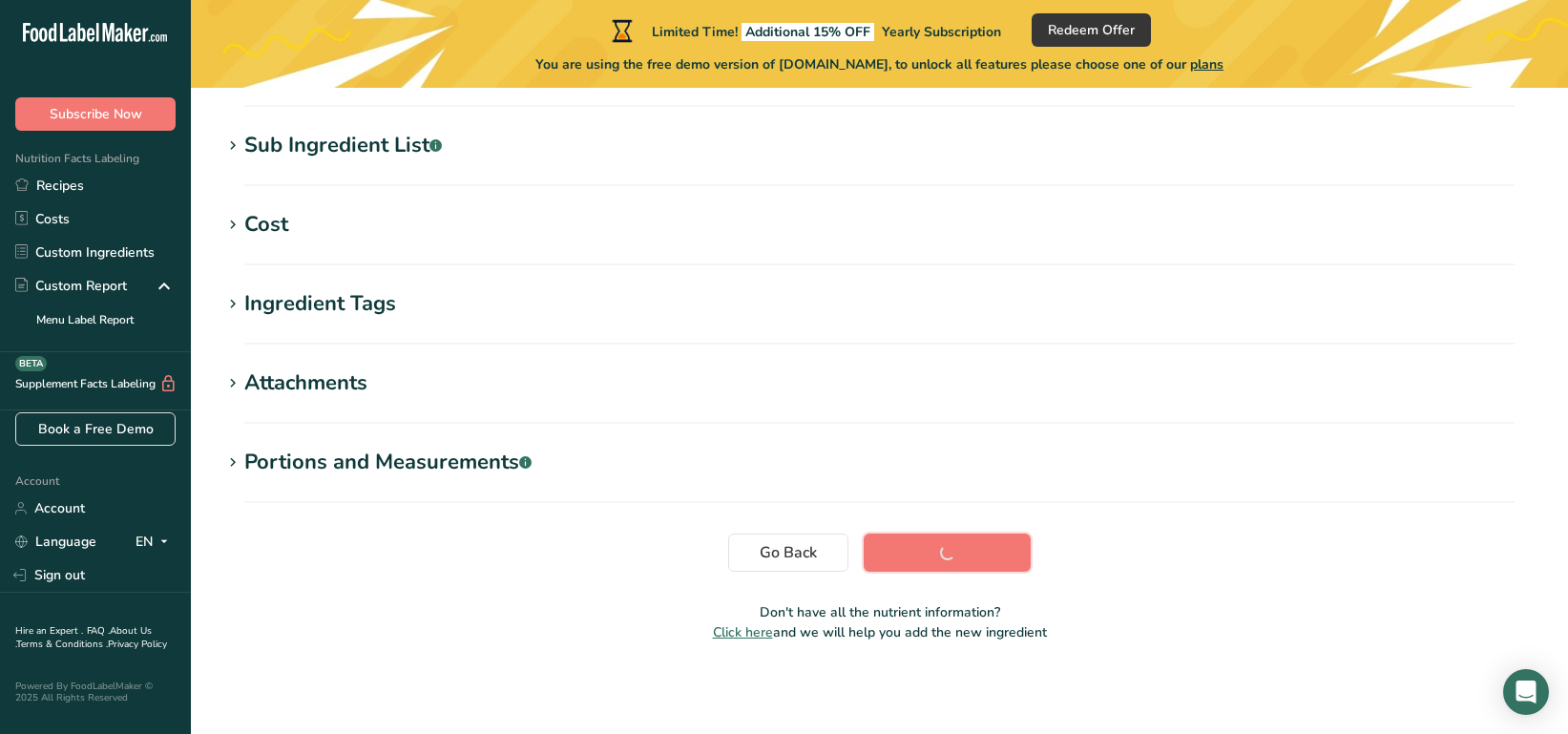 scroll, scrollTop: 379, scrollLeft: 0, axis: vertical 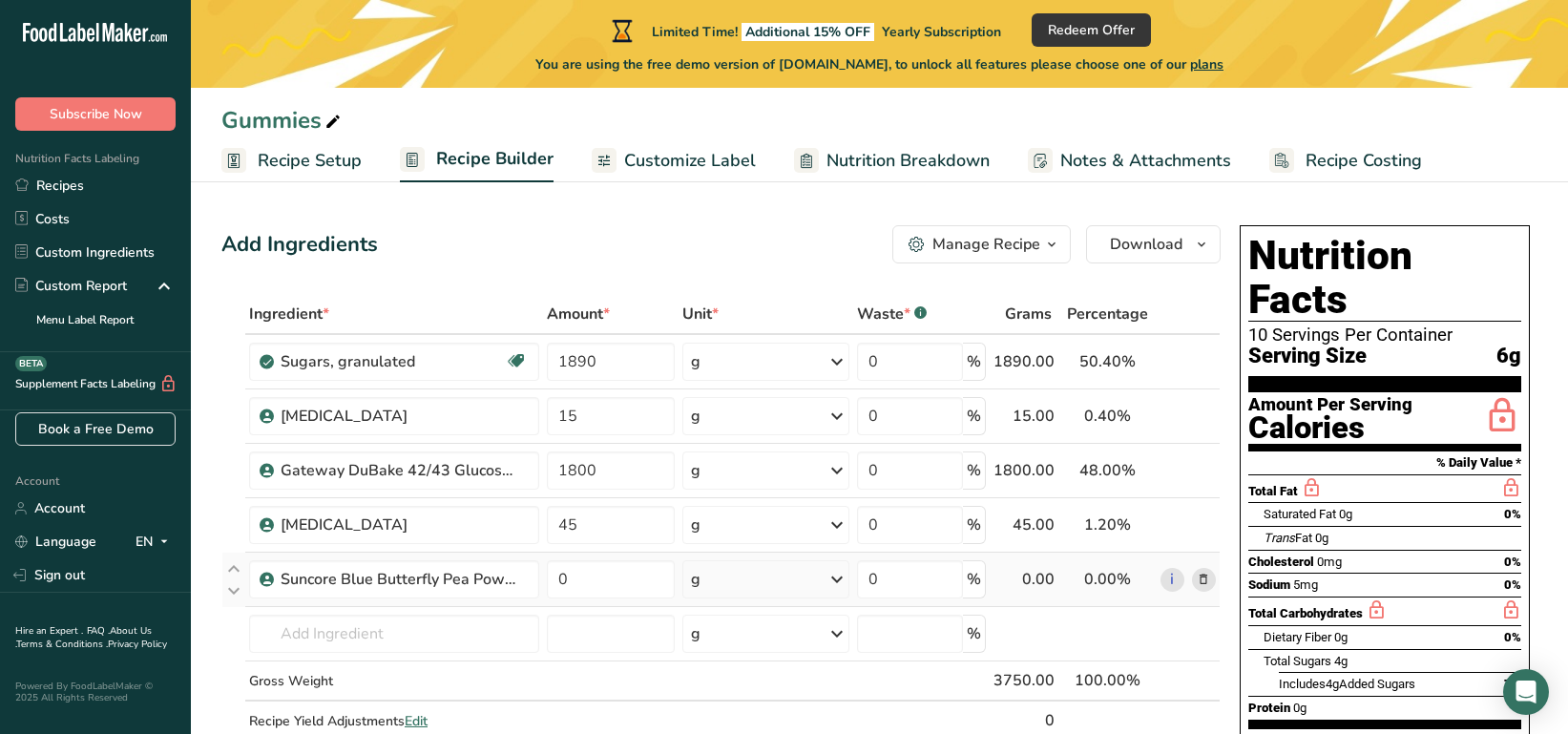 click at bounding box center [1203, 579] 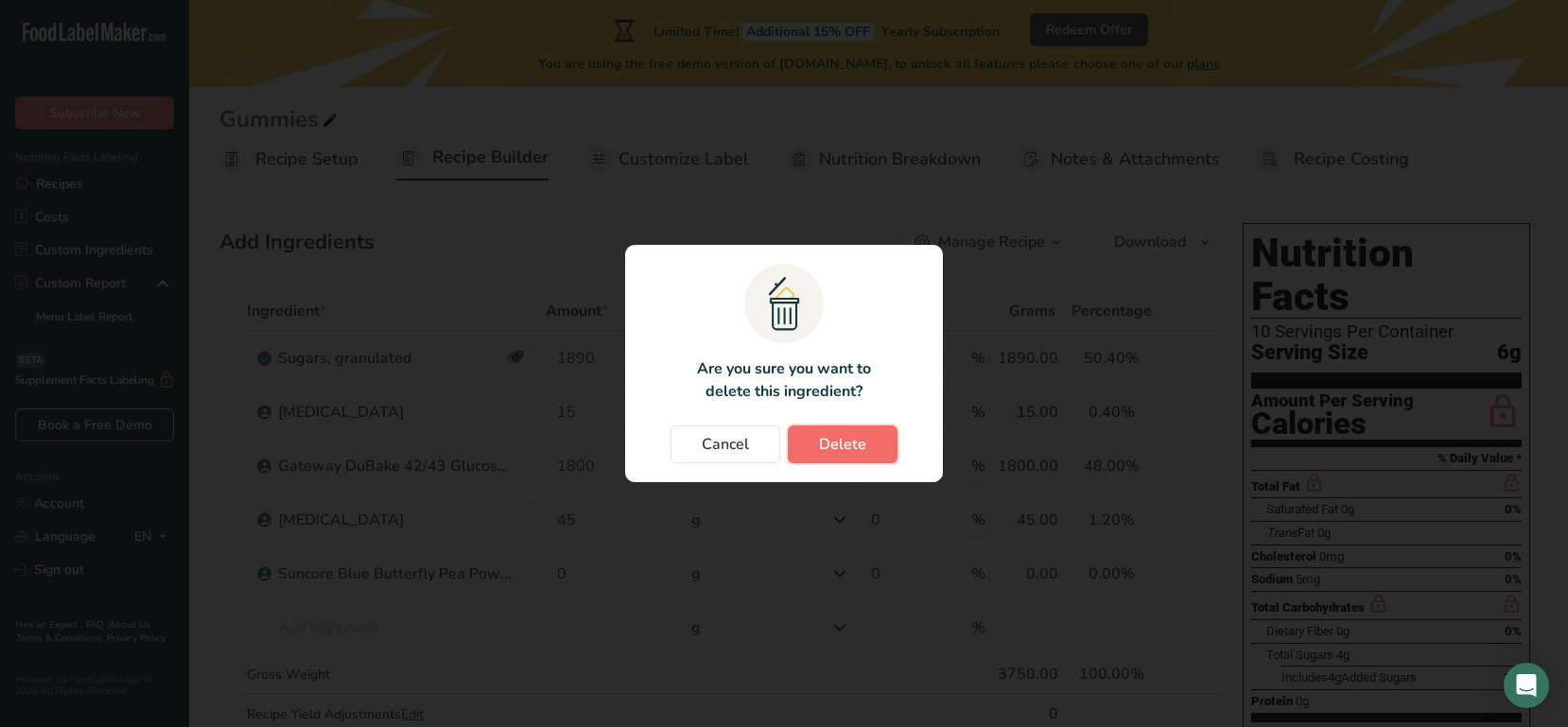 click on "Delete" at bounding box center [843, 444] 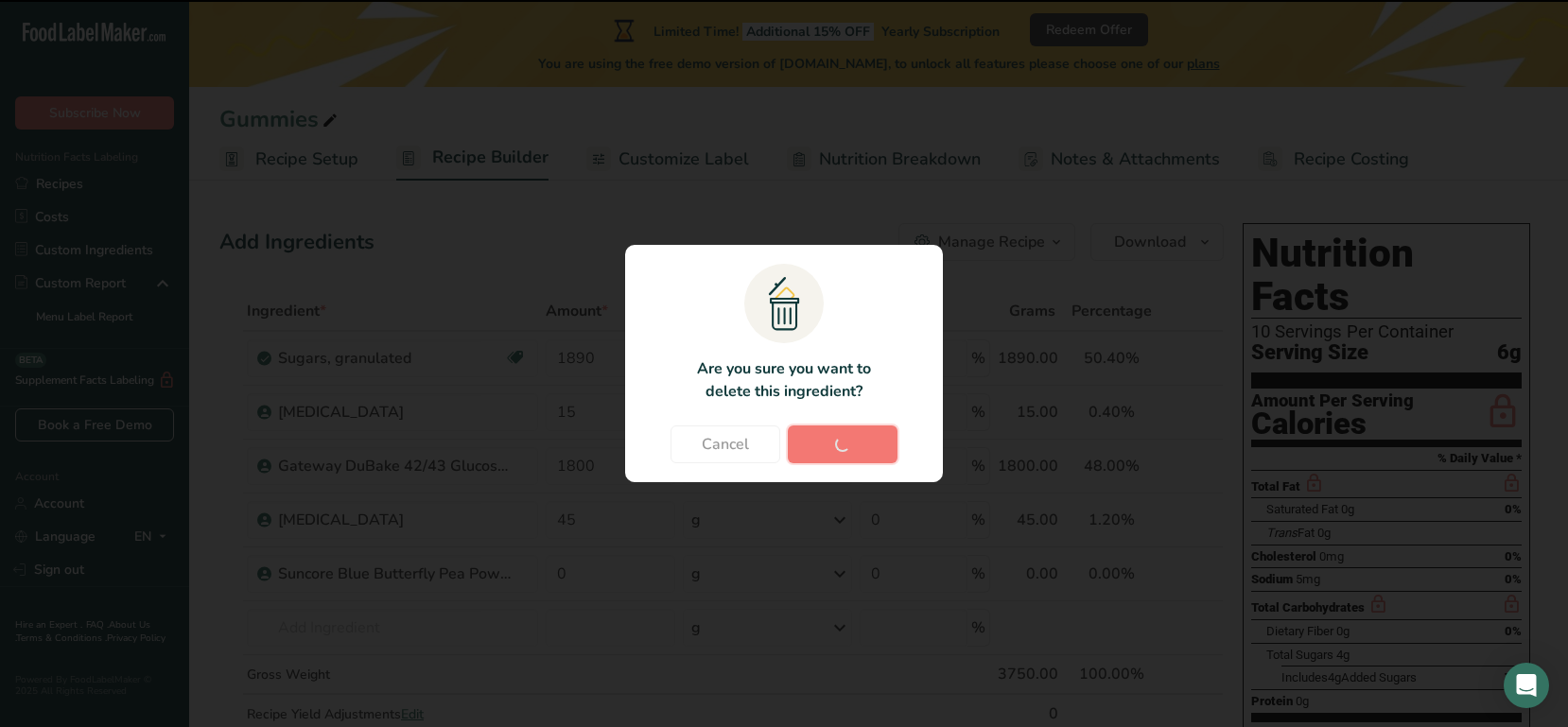 type 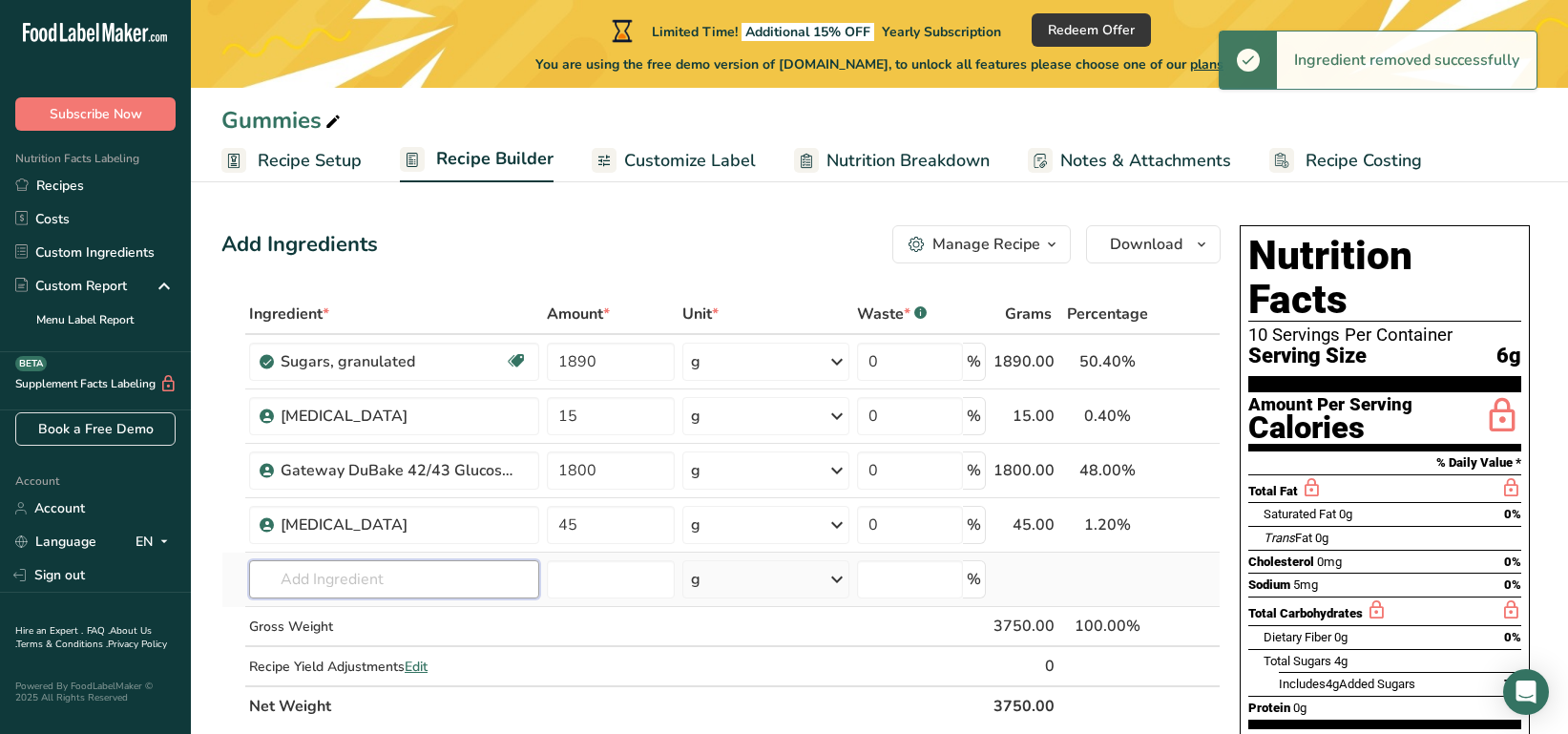 click at bounding box center (394, 579) 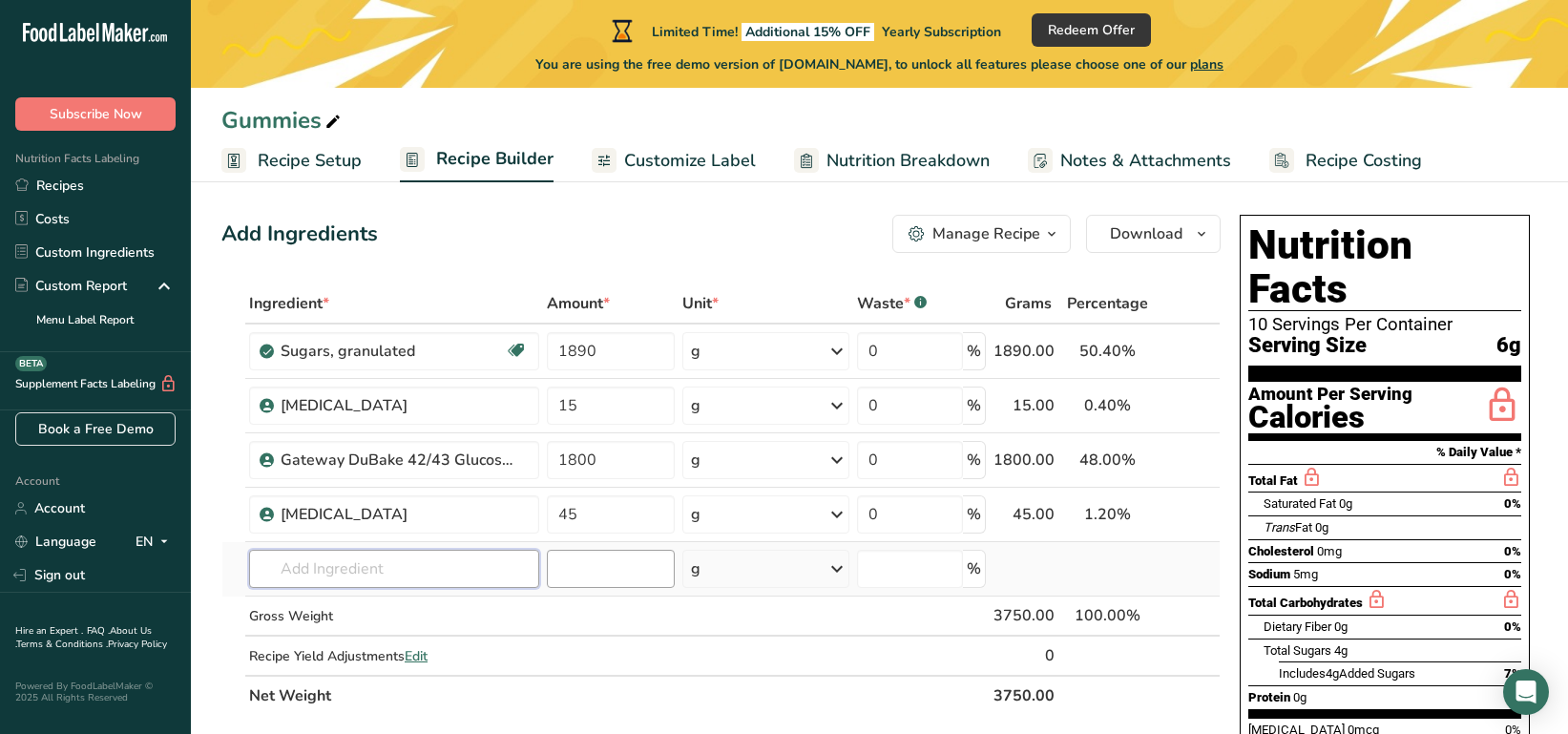 scroll, scrollTop: 11, scrollLeft: 0, axis: vertical 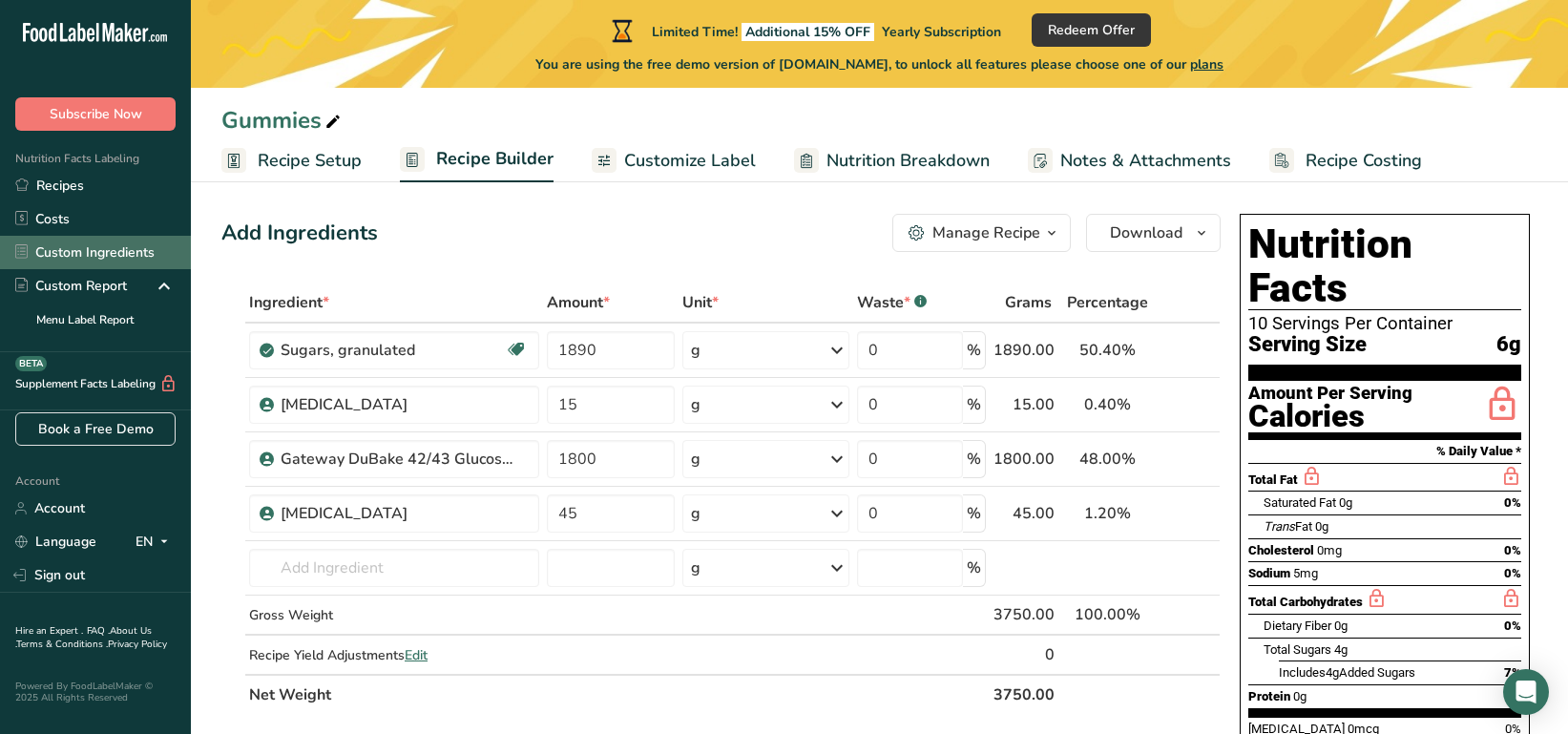 click on "Custom Ingredients" at bounding box center [95, 252] 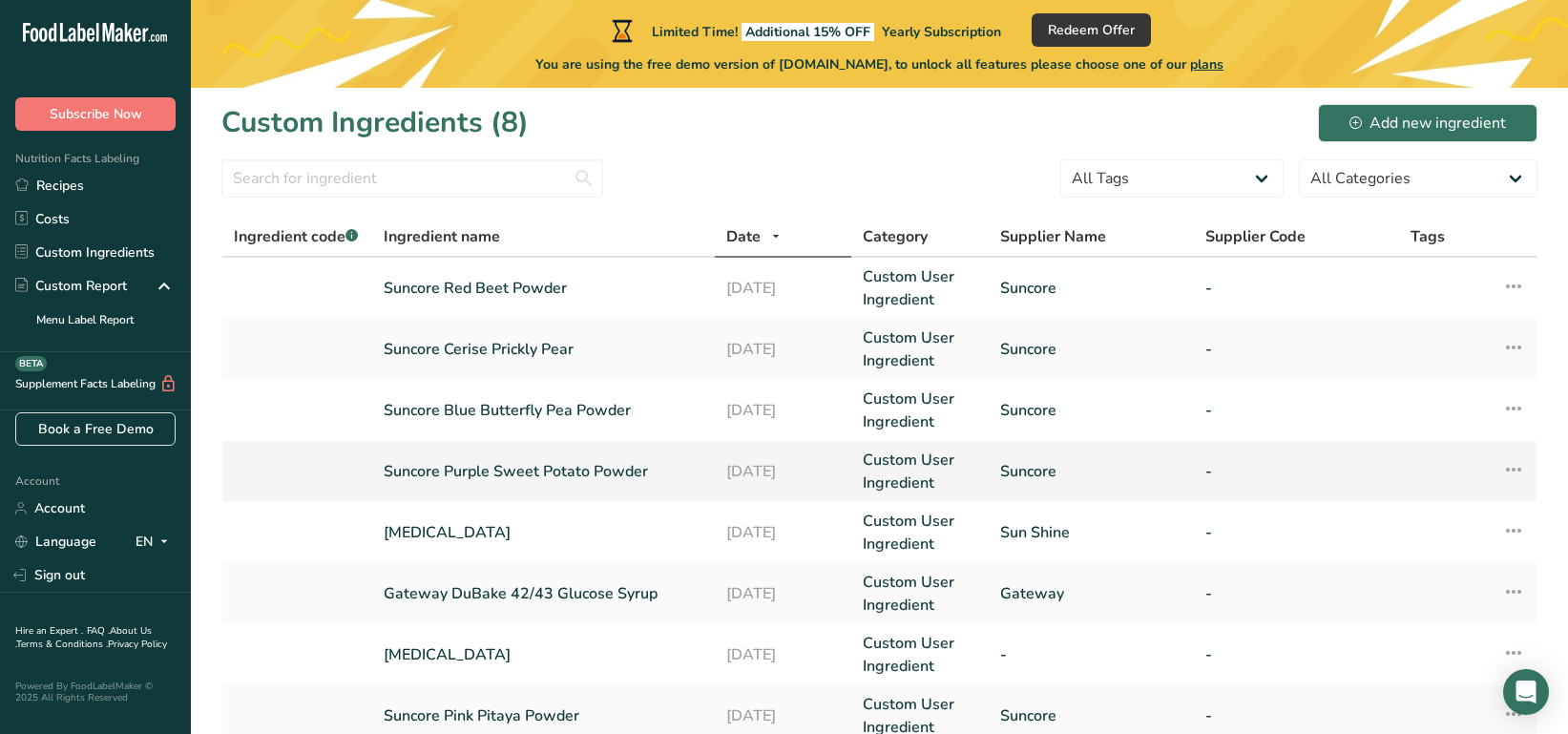 scroll, scrollTop: 0, scrollLeft: 0, axis: both 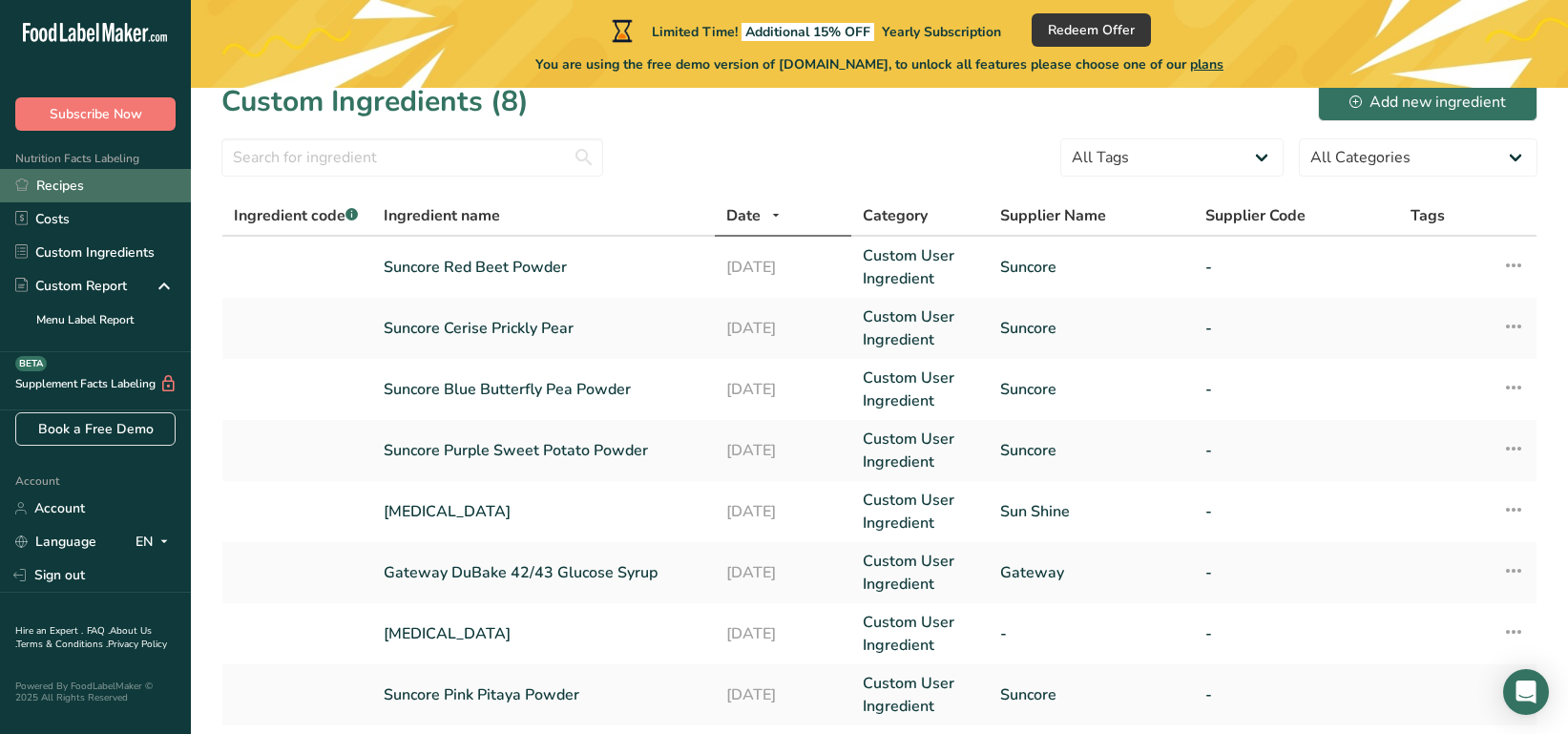 click on "Recipes" at bounding box center (95, 185) 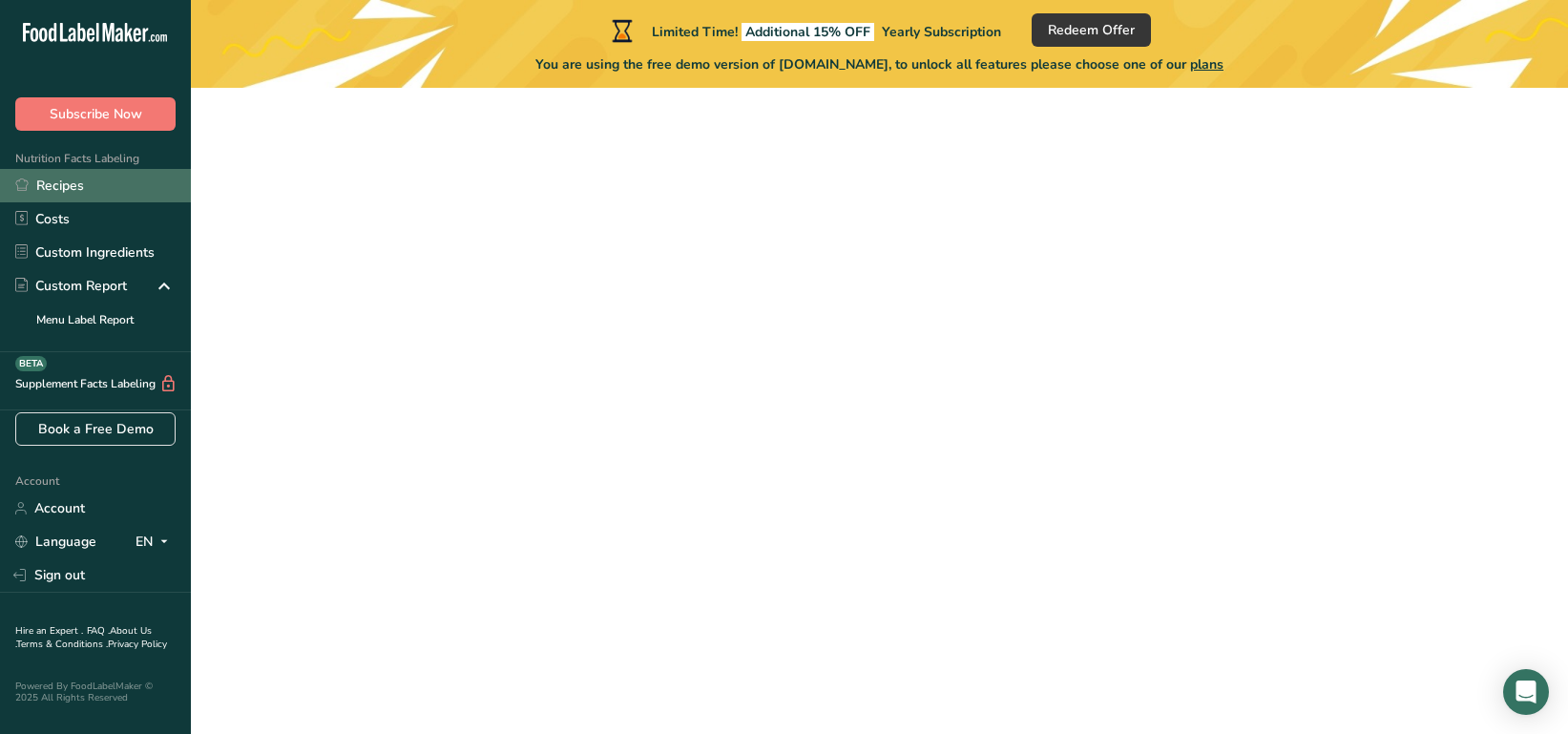 scroll, scrollTop: 0, scrollLeft: 0, axis: both 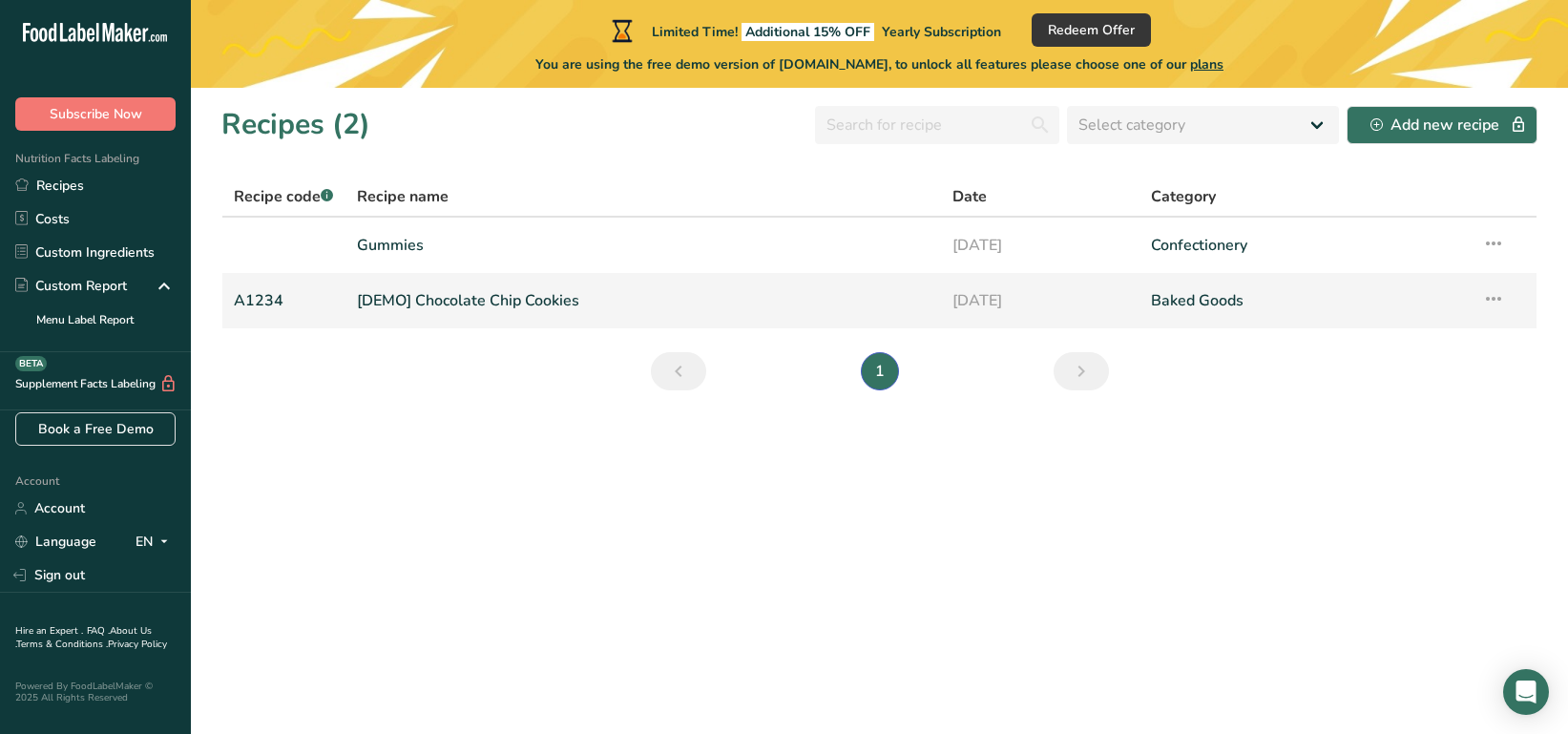 click at bounding box center [1494, 299] 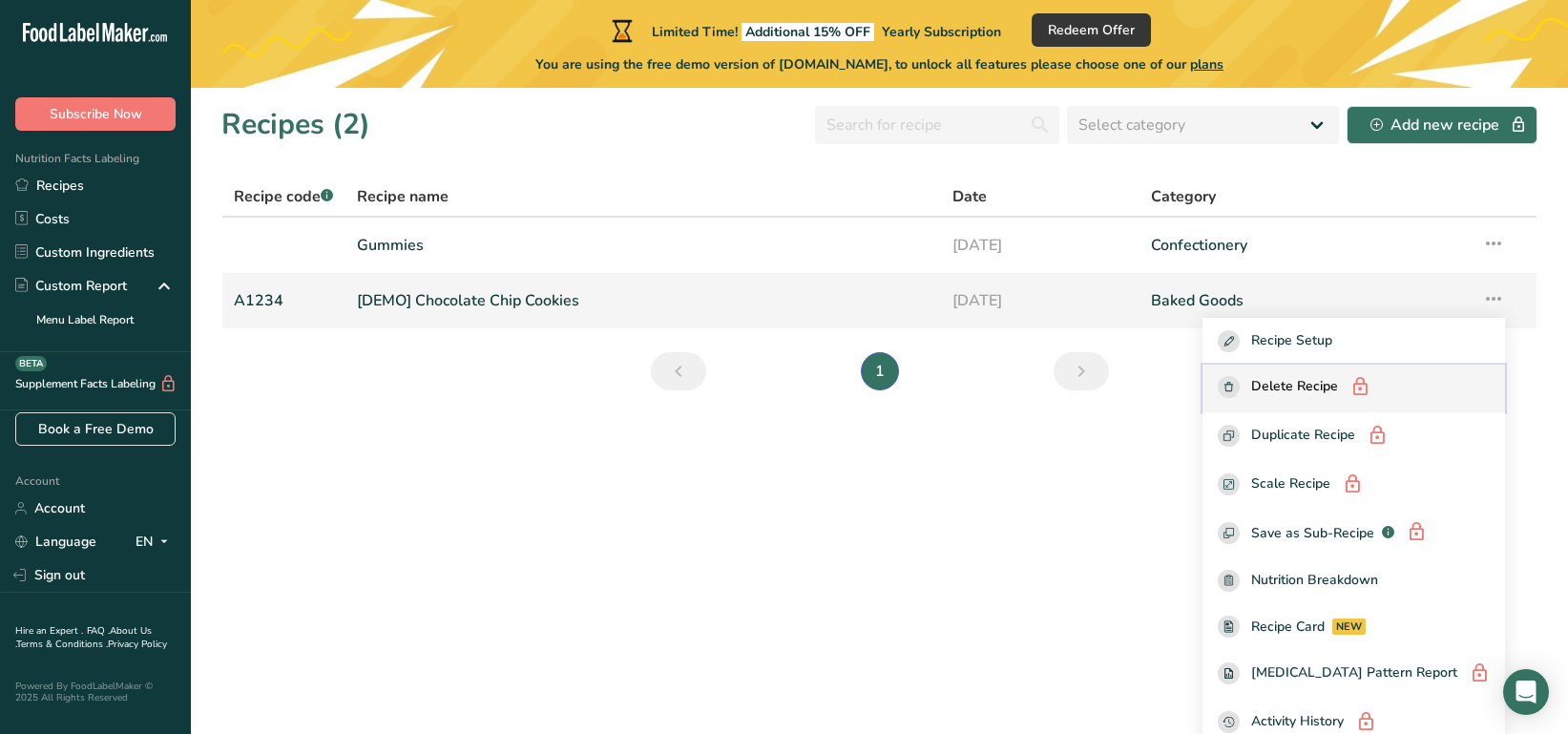 click on "Delete Recipe" at bounding box center (1294, 388) 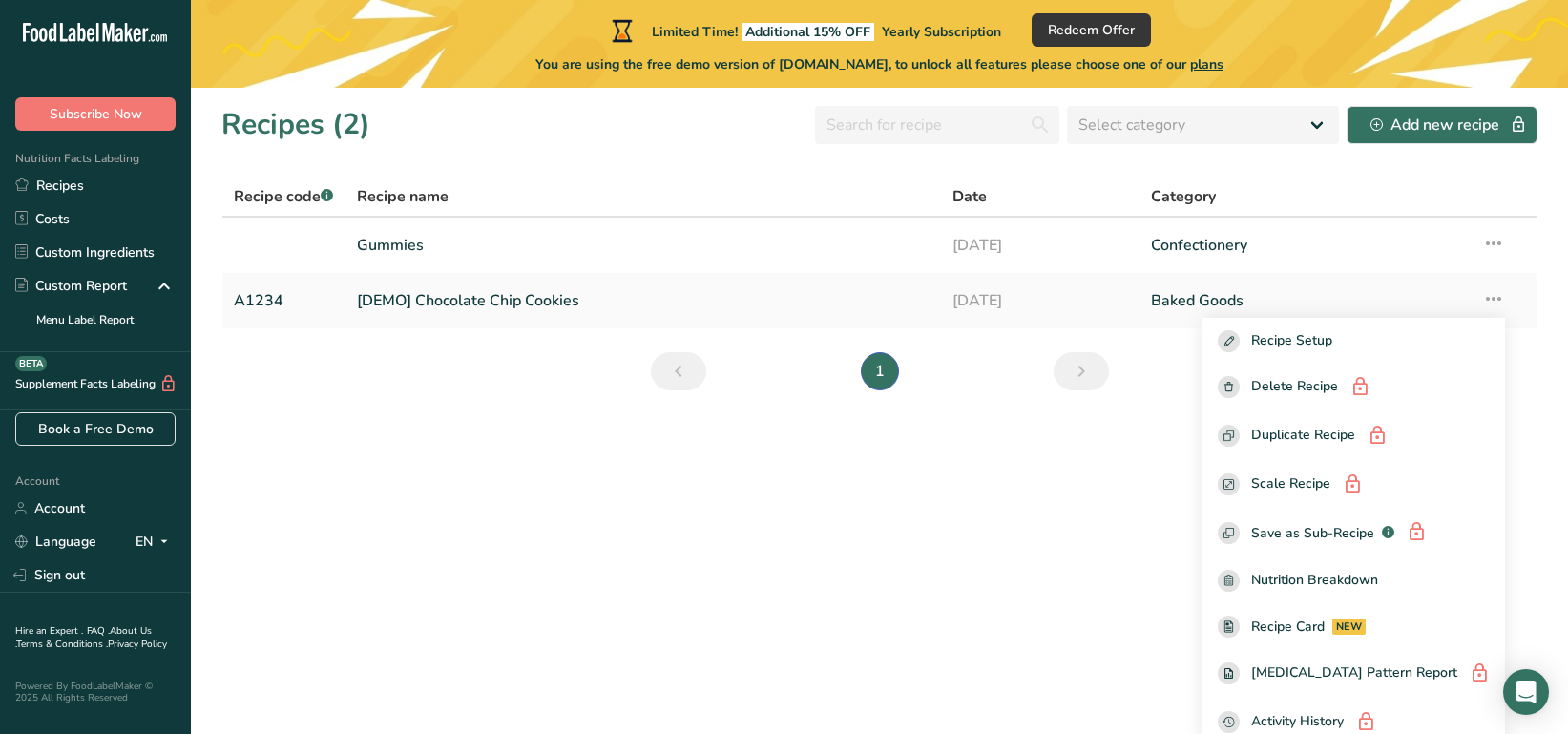 click on "Recipes (2)
Select category
All
Baked Goods
Beverages
Confectionery
Cooked Meals, Salads, & Sauces
Dairy
Snacks
Add new recipe
Recipe code
.a-a{fill:#347362;}.b-a{fill:#fff;}          Recipe name   Date   Category
Gummies
16-06-2025
Confectionery
Recipe Setup       Delete Recipe             Duplicate Recipe               Scale Recipe               Save as Sub-Recipe   .a-a{fill:#347362;}.b-a{fill:#fff;}                                 Nutrition Breakdown                 Recipe Card
NEW
Amino Acids Pattern Report             Activity History
A1234
16-06-2025" at bounding box center (879, 410) 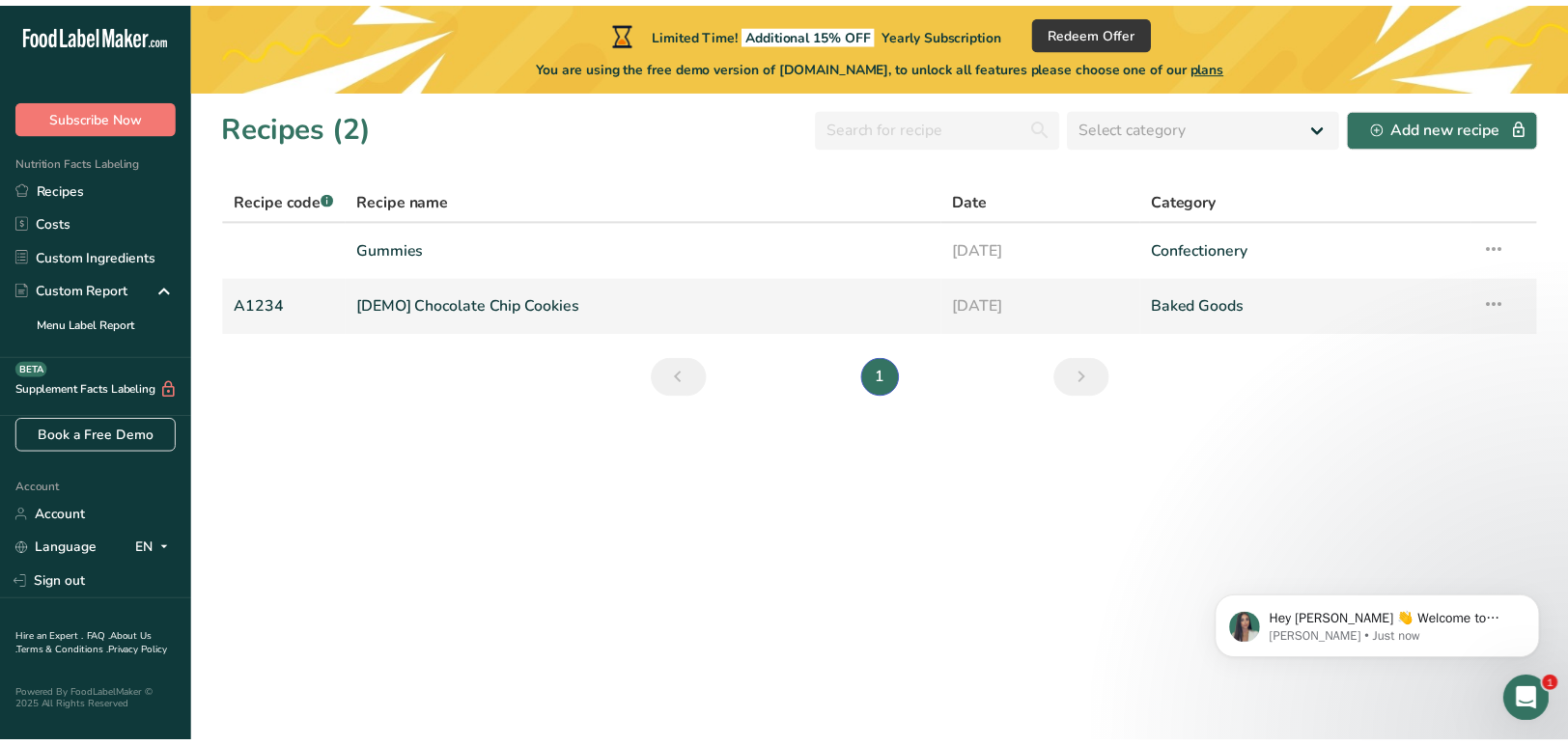 scroll, scrollTop: 0, scrollLeft: 0, axis: both 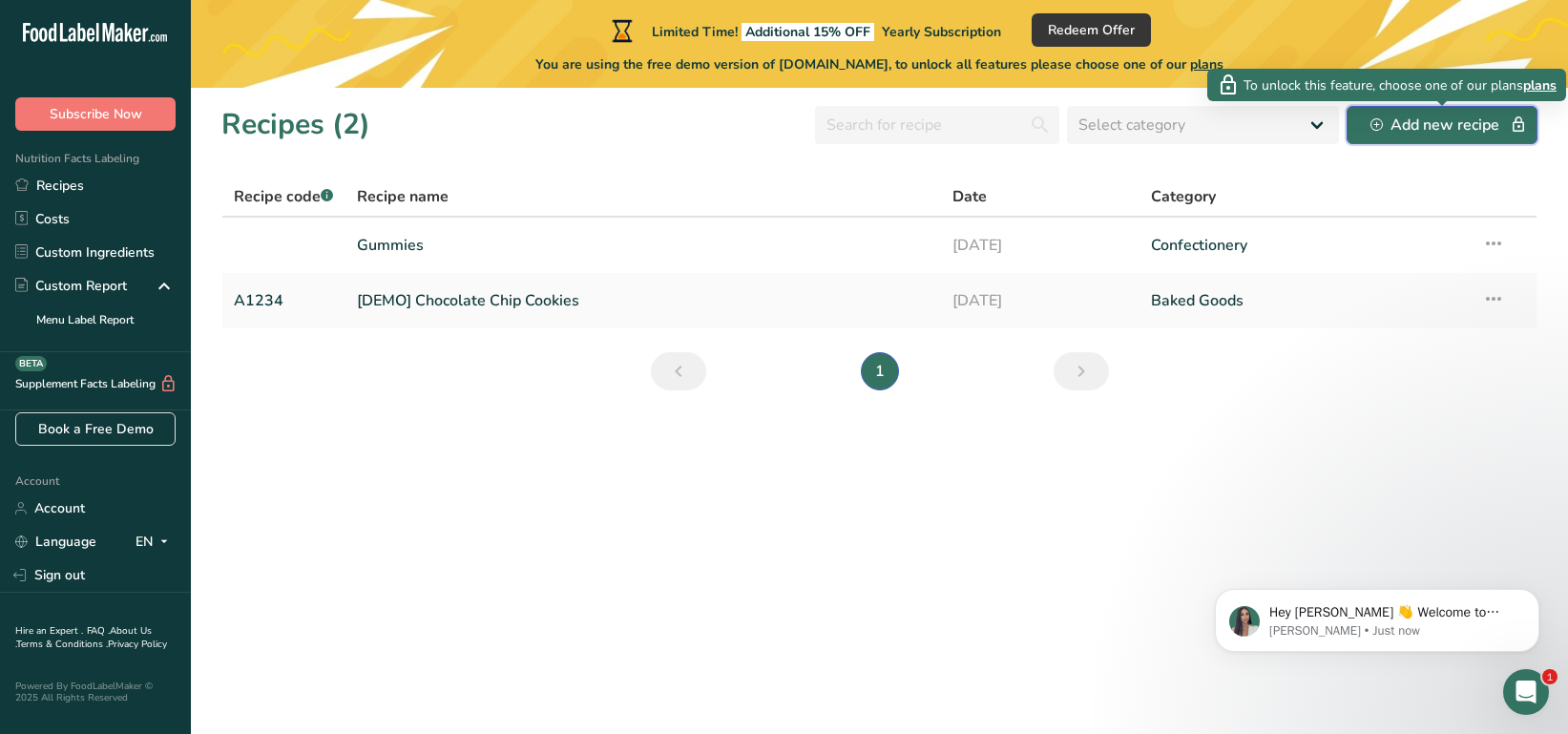 click on "Add new recipe" at bounding box center [1442, 125] 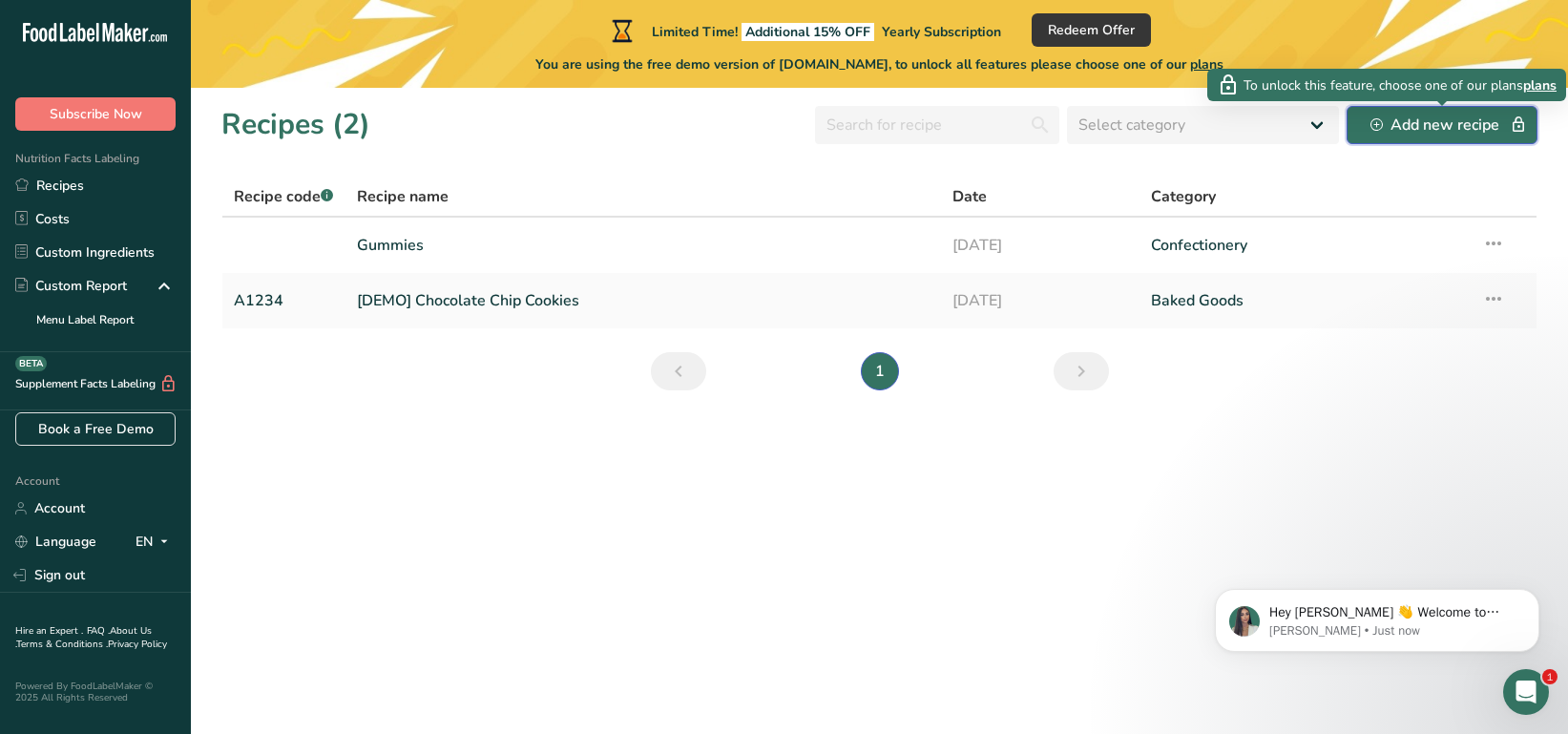 click on "Add new recipe" at bounding box center [1442, 125] 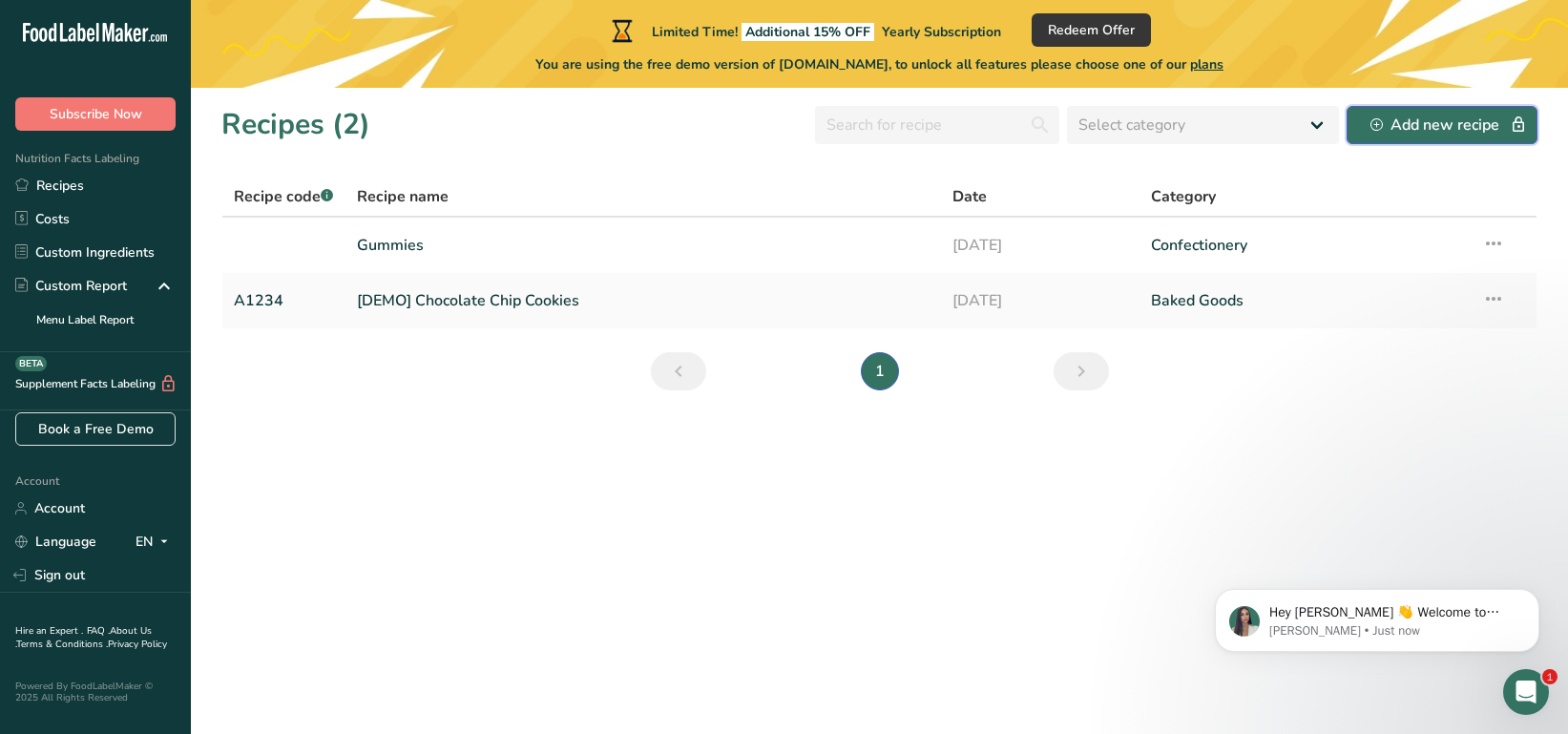 click 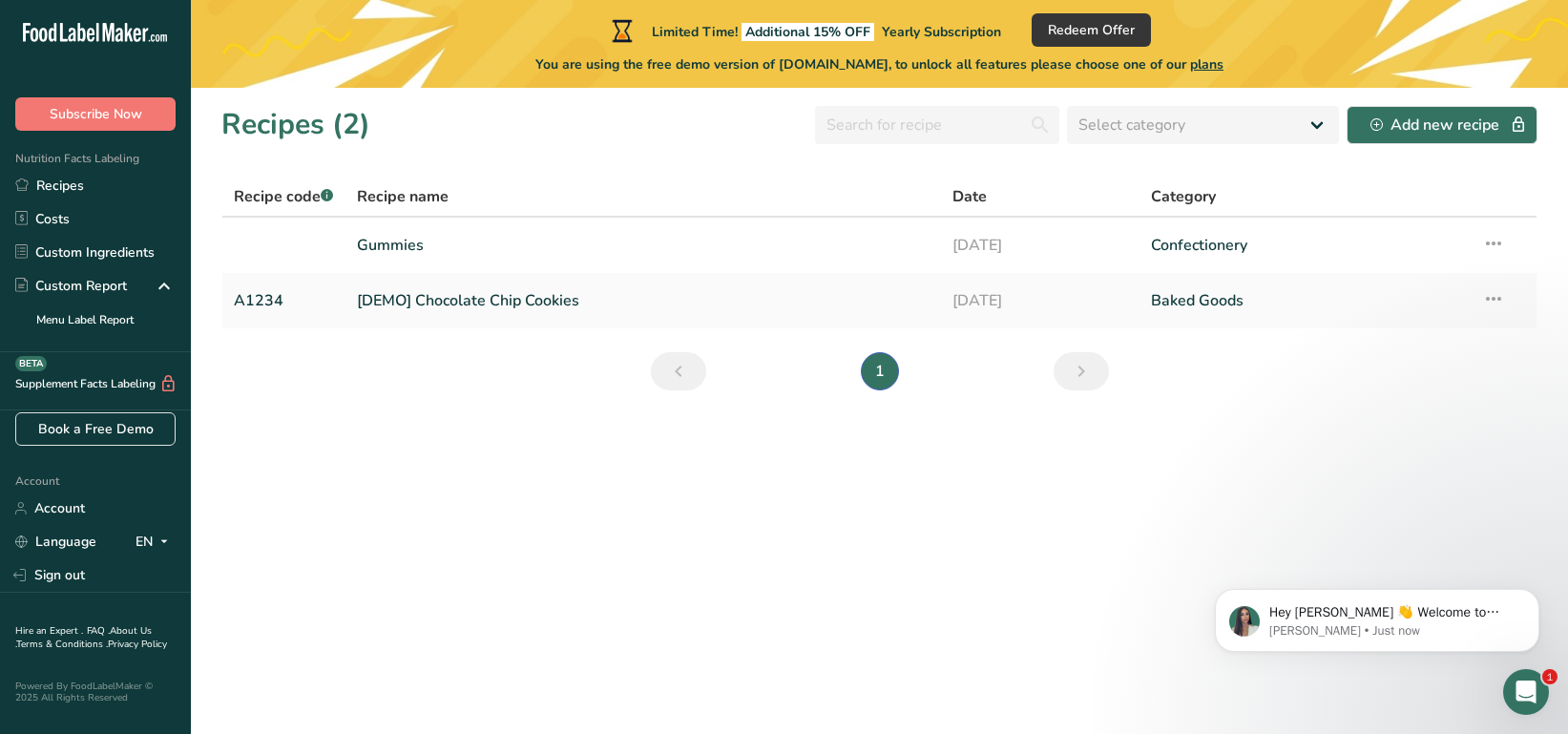 click on "Recipes (2)
Select category
All
Baked Goods
Beverages
Confectionery
Cooked Meals, Salads, & Sauces
Dairy
Snacks
Add new recipe
Recipe code
.a-a{fill:#347362;}.b-a{fill:#fff;}          Recipe name   Date   Category
Gummies
16-06-2025
Confectionery
Recipe Setup       Delete Recipe             Duplicate Recipe               Scale Recipe               Save as Sub-Recipe   .a-a{fill:#347362;}.b-a{fill:#fff;}                                 Nutrition Breakdown                 Recipe Card
NEW
Amino Acids Pattern Report             Activity History
A1234
16-06-2025" at bounding box center [879, 410] 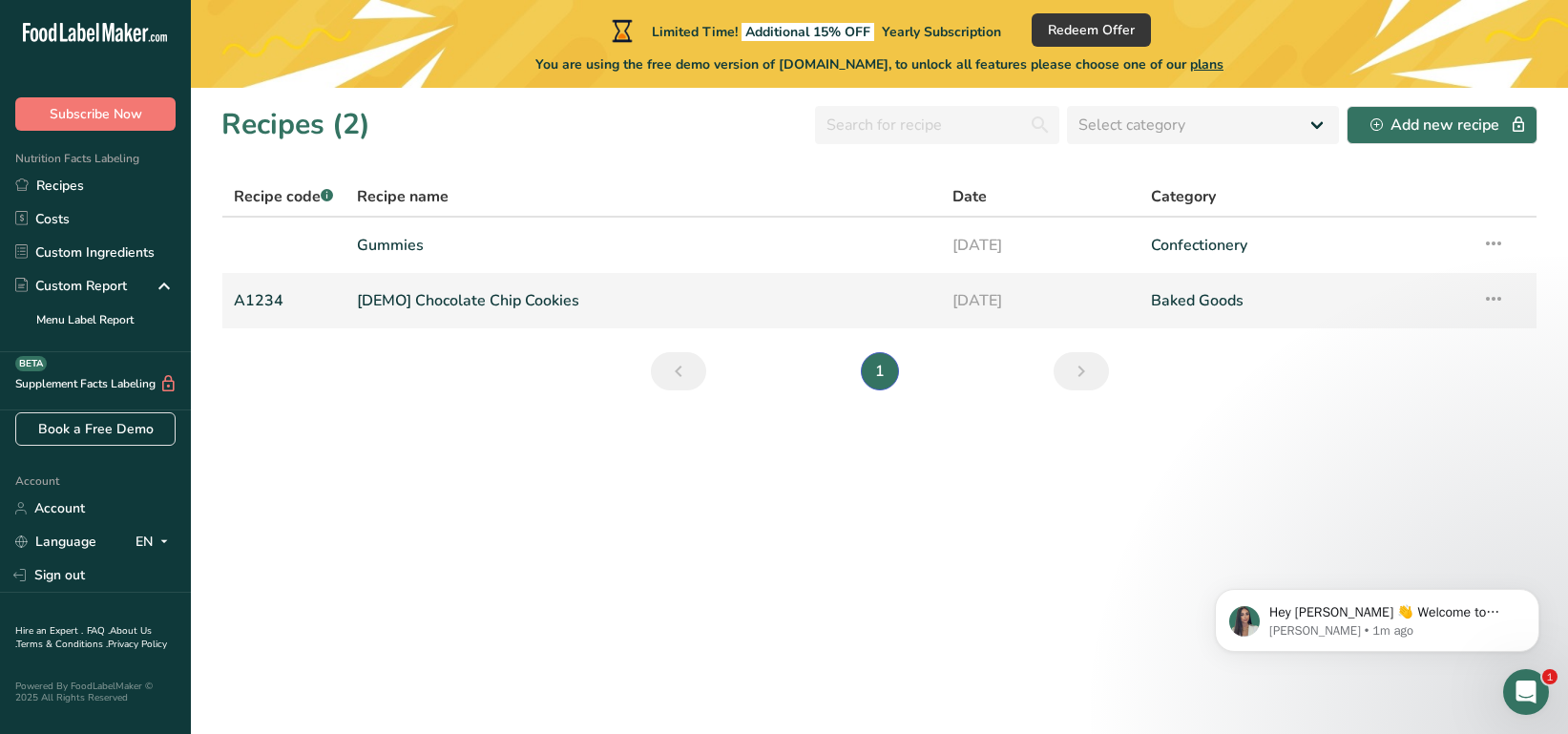 click at bounding box center [1494, 299] 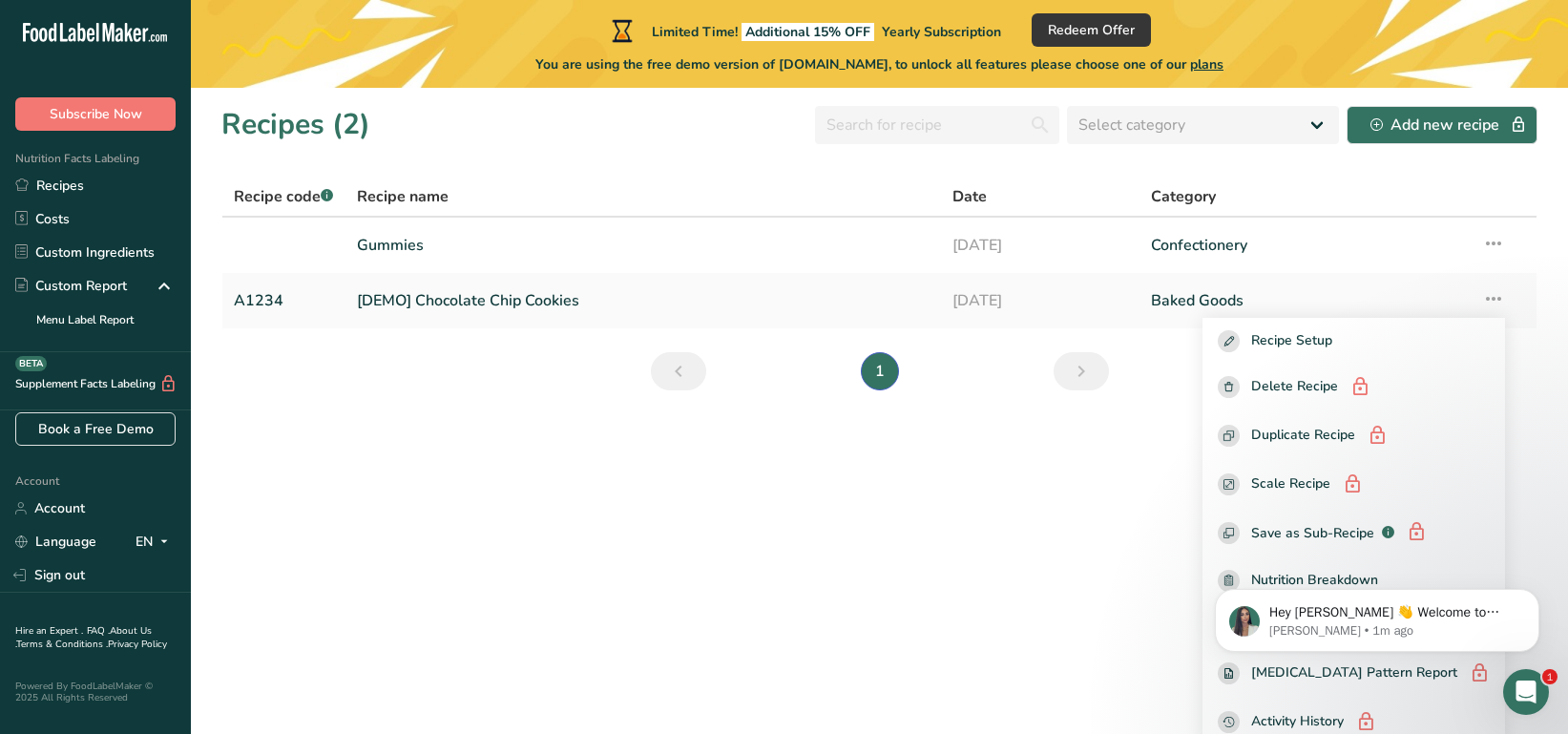 click on "Recipes (2)
Select category
All
Baked Goods
Beverages
Confectionery
Cooked Meals, Salads, & Sauces
Dairy
Snacks
Add new recipe
Recipe code
.a-a{fill:#347362;}.b-a{fill:#fff;}          Recipe name   Date   Category
Gummies
16-06-2025
Confectionery
Recipe Setup       Delete Recipe             Duplicate Recipe               Scale Recipe               Save as Sub-Recipe   .a-a{fill:#347362;}.b-a{fill:#fff;}                                 Nutrition Breakdown                 Recipe Card
NEW
Amino Acids Pattern Report             Activity History
A1234
16-06-2025" at bounding box center (879, 410) 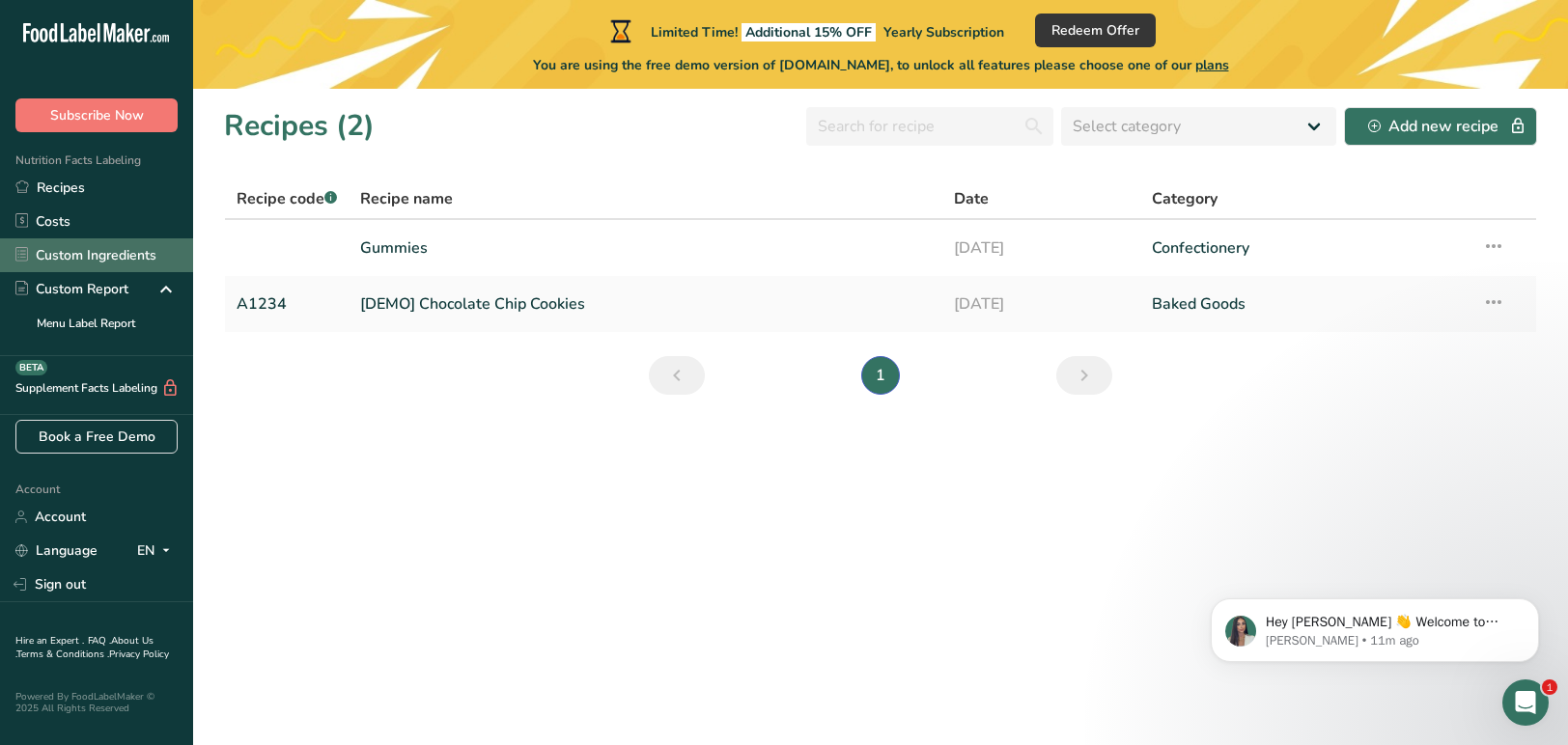 click on "Custom Ingredients" at bounding box center (97, 255) 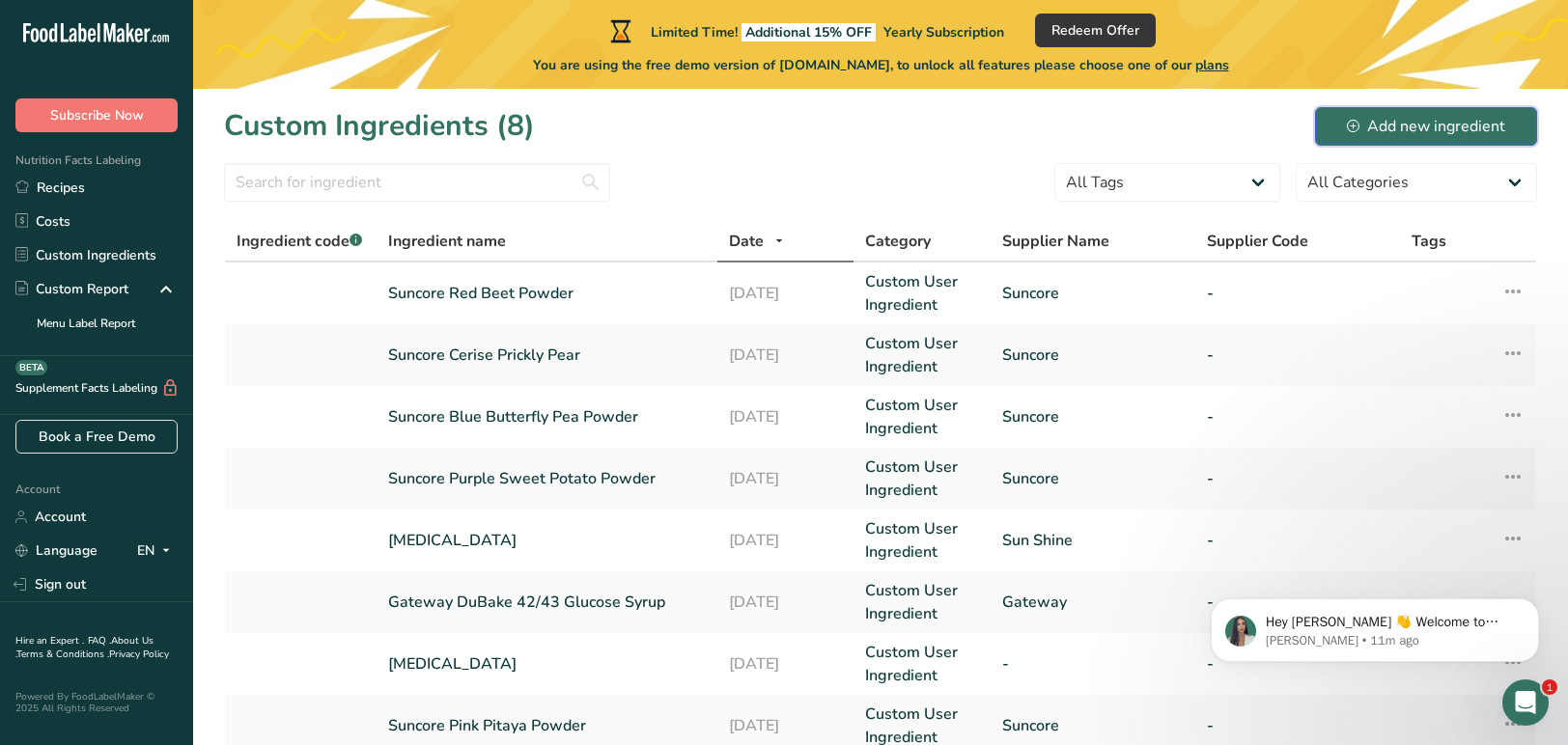 click 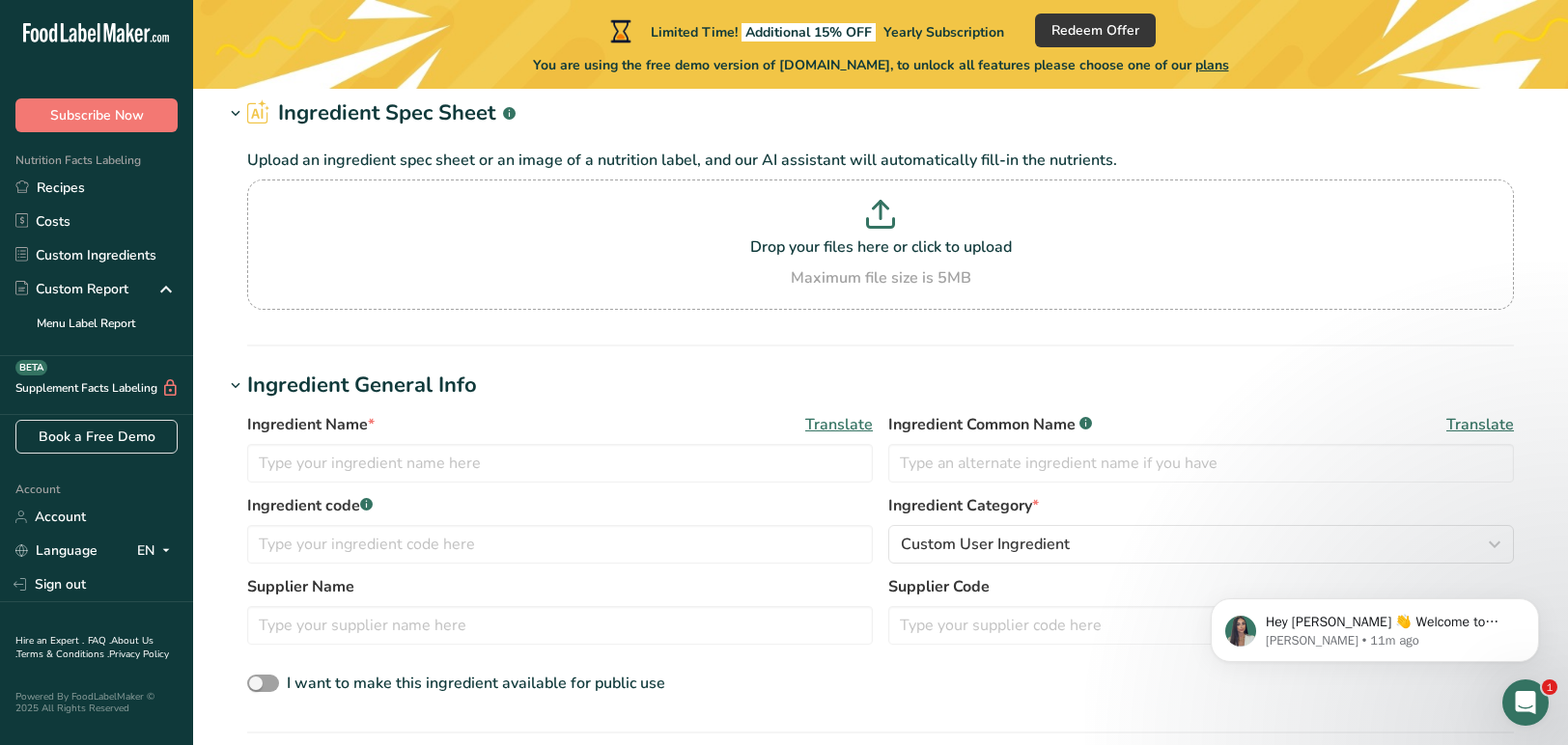 scroll, scrollTop: 98, scrollLeft: 0, axis: vertical 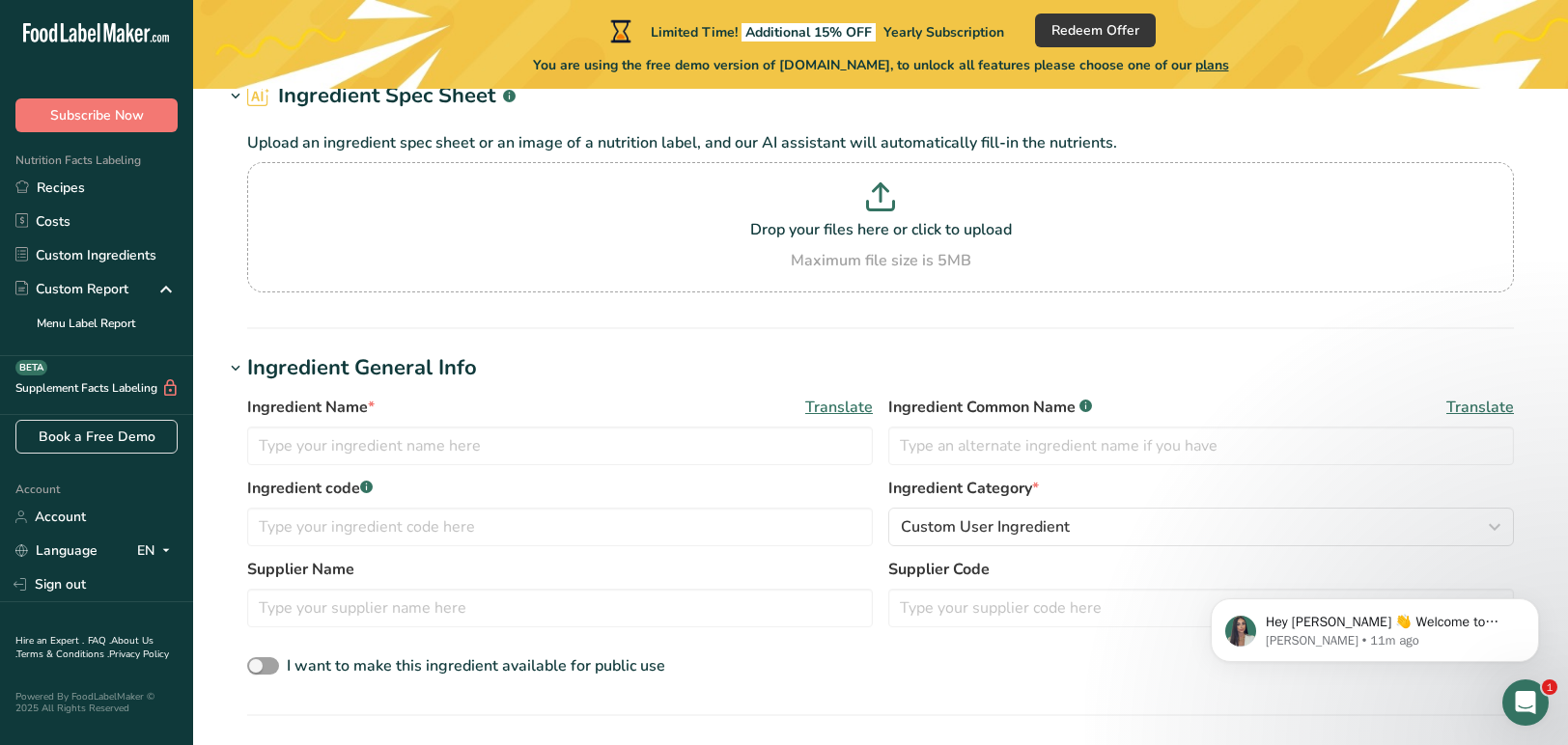 click on "Ingredient Name *
Translate" at bounding box center (560, 407) 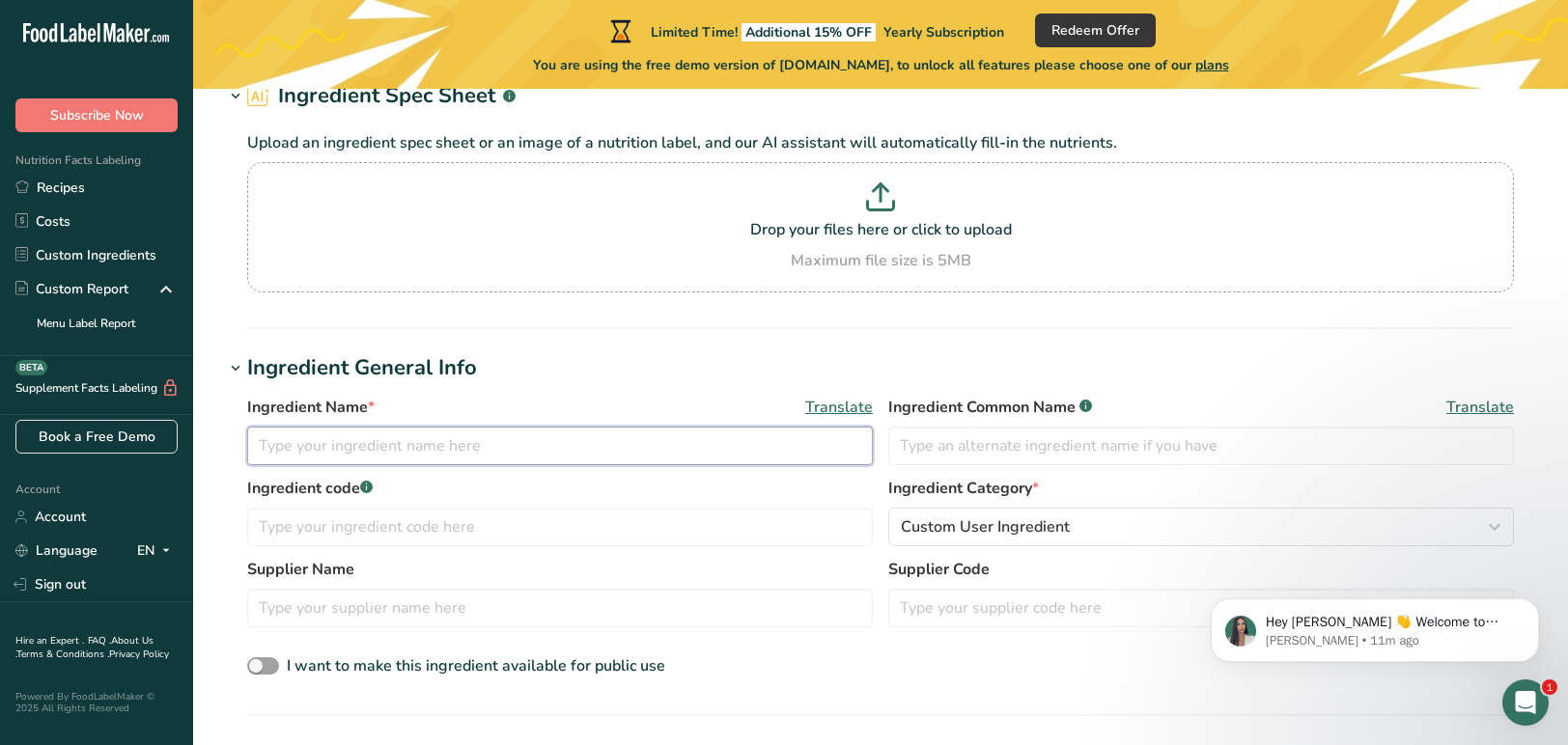 click at bounding box center [560, 446] 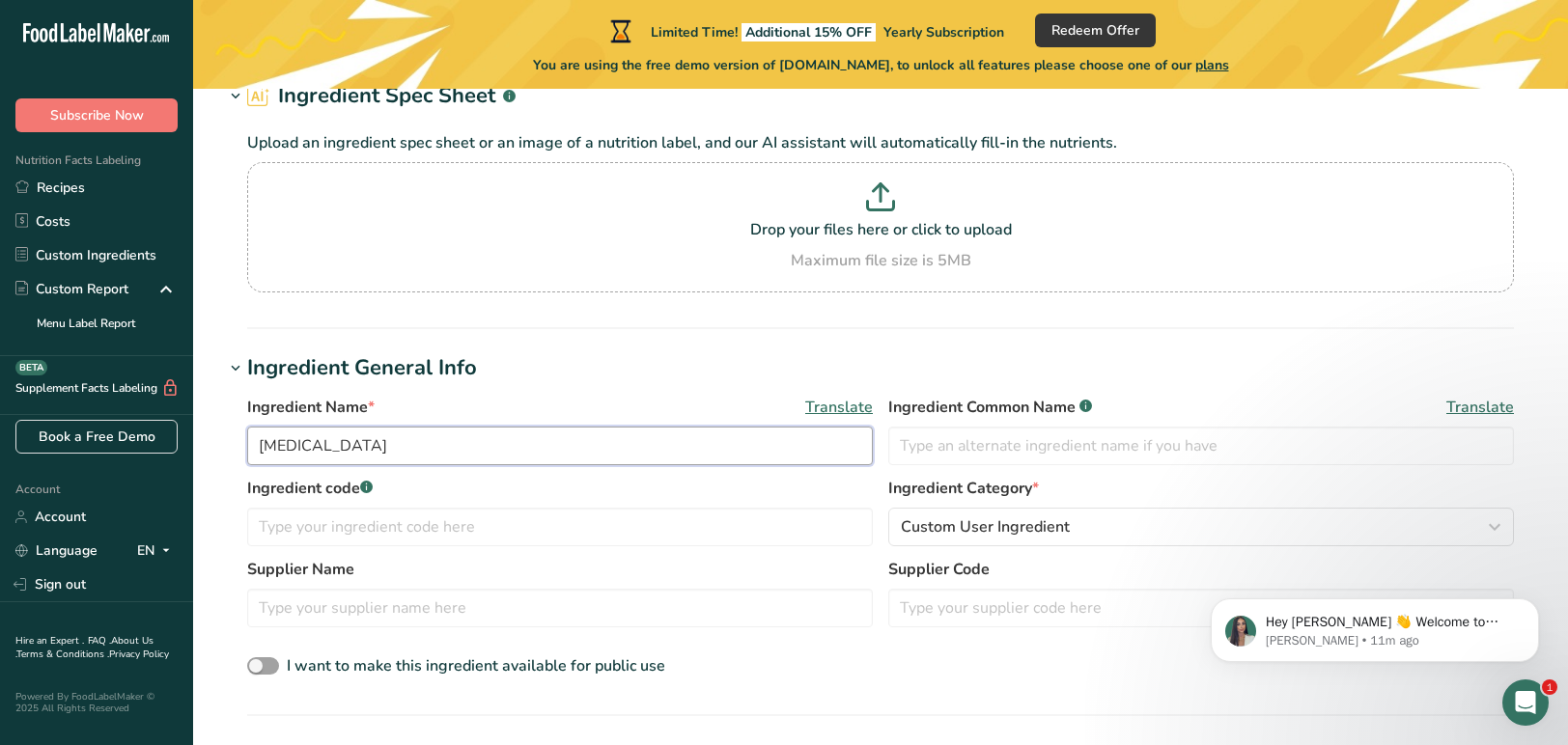 type on "Sodium Citrate" 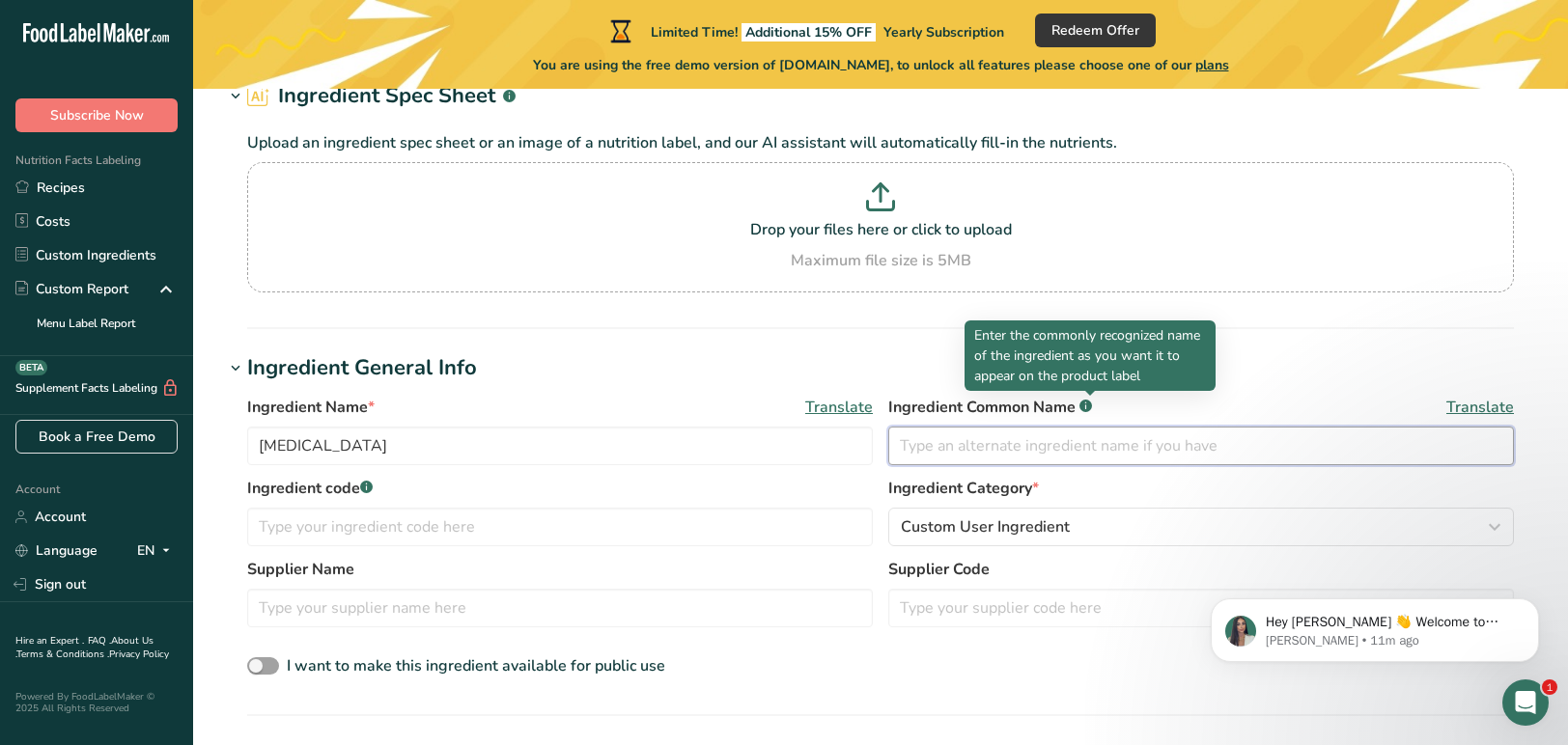 click at bounding box center (1201, 446) 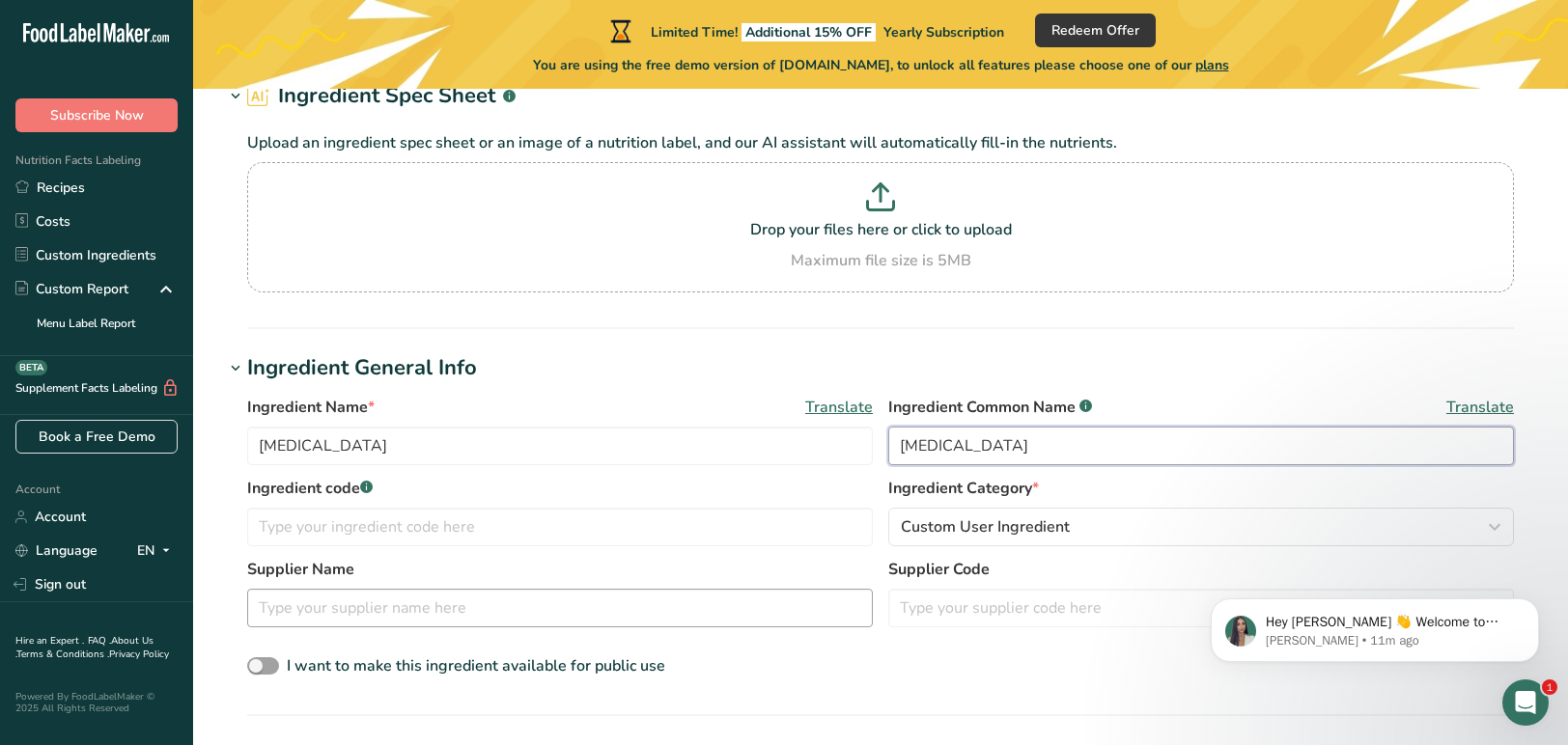 type on "Sodium Citrate" 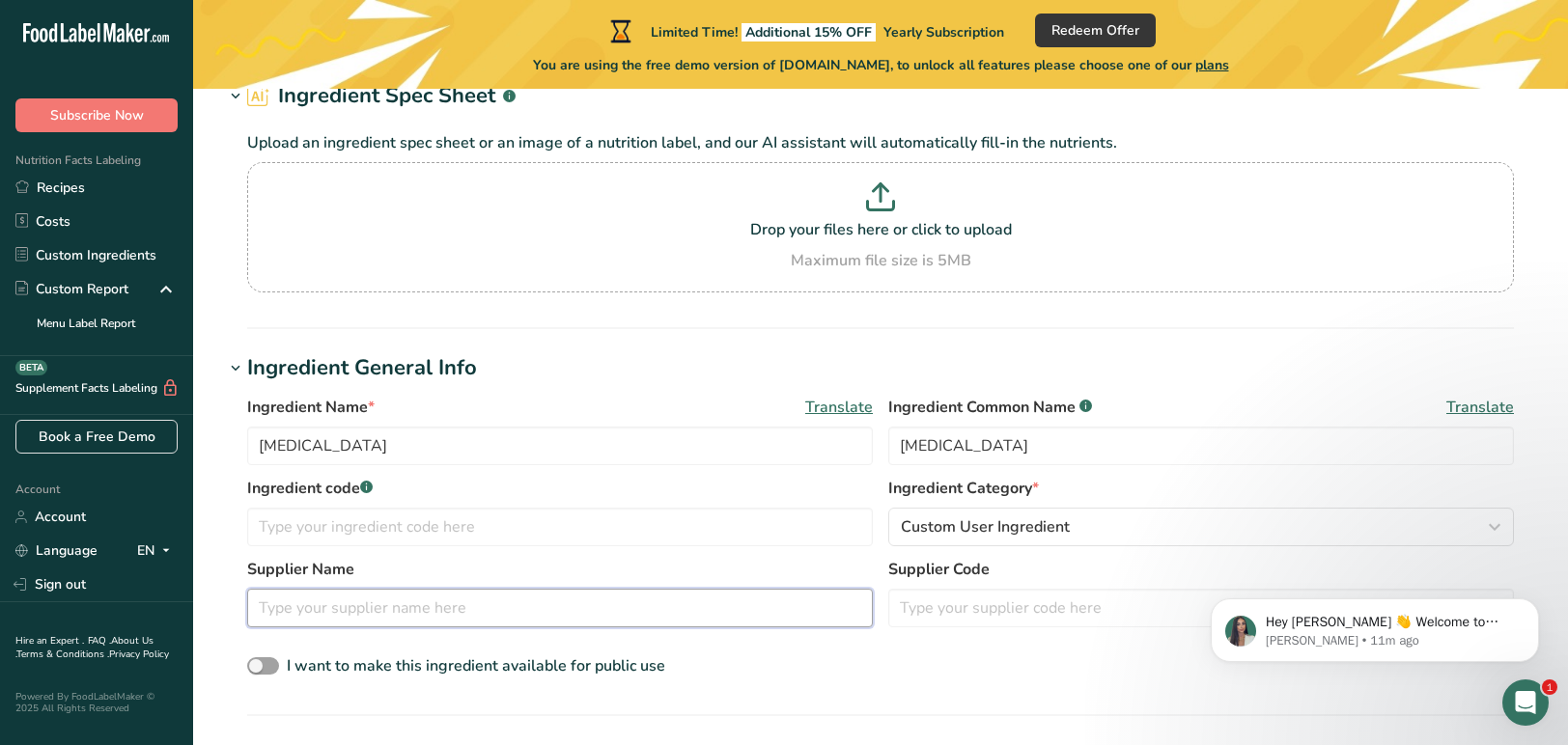 click at bounding box center [560, 608] 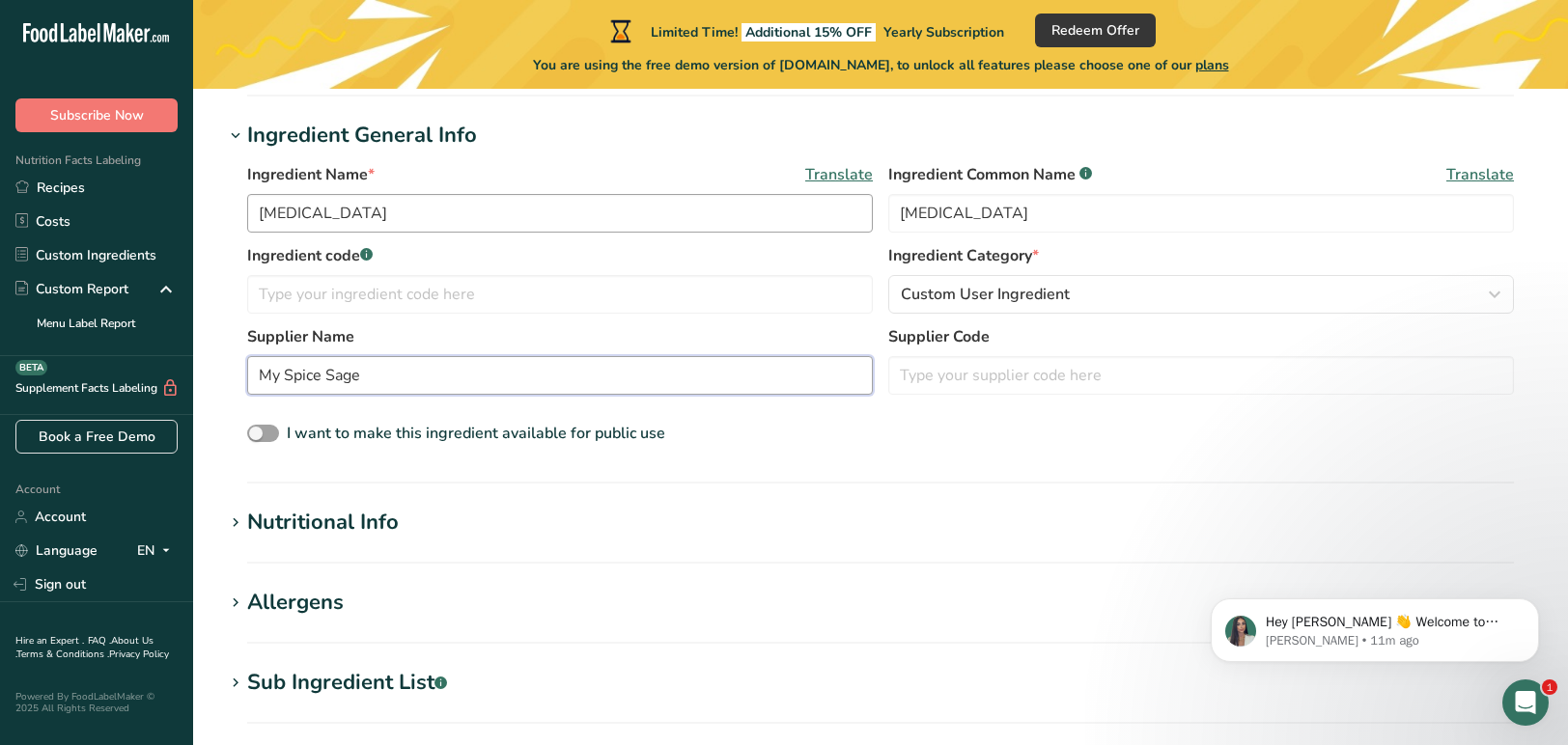 scroll, scrollTop: 337, scrollLeft: 0, axis: vertical 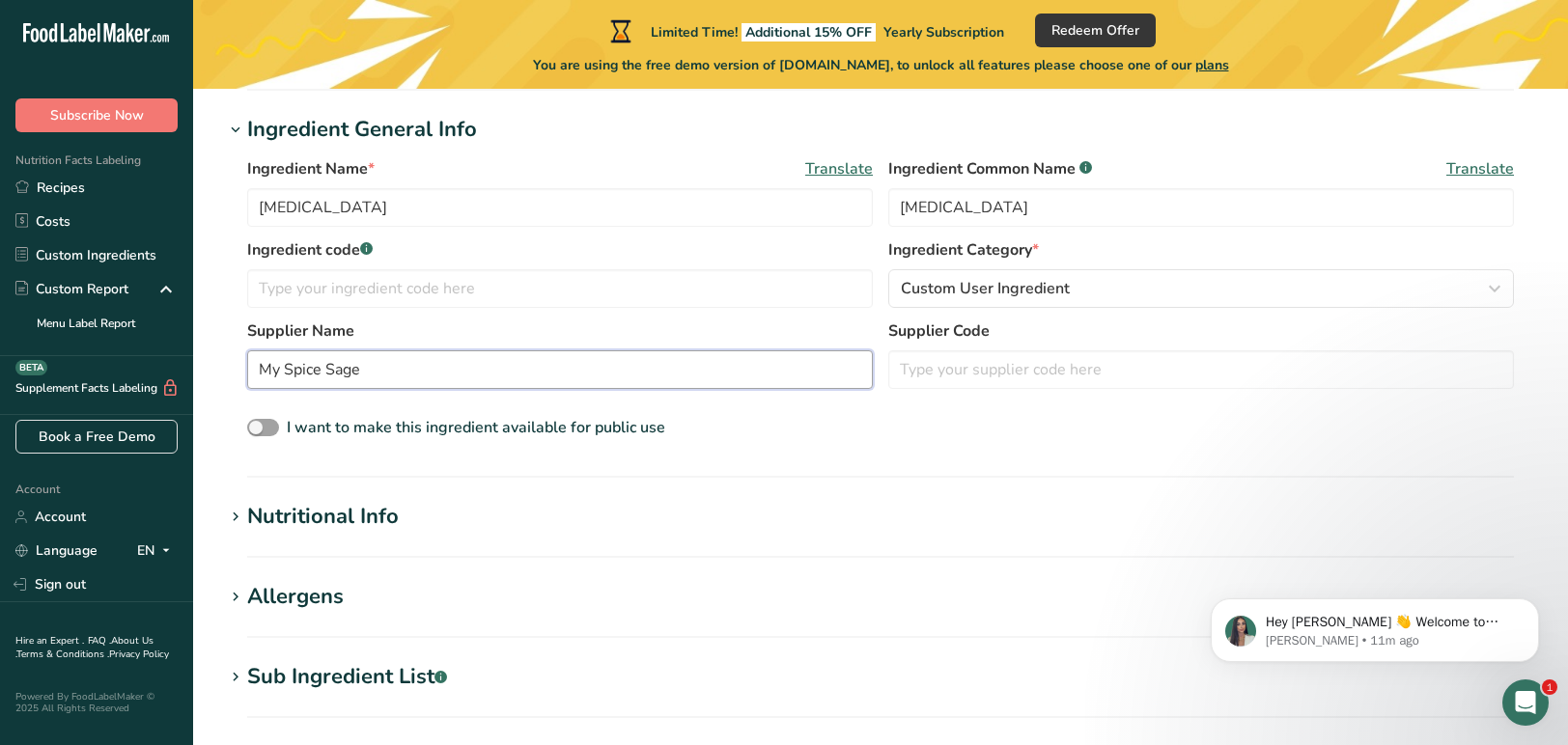 type on "My Spice Sage" 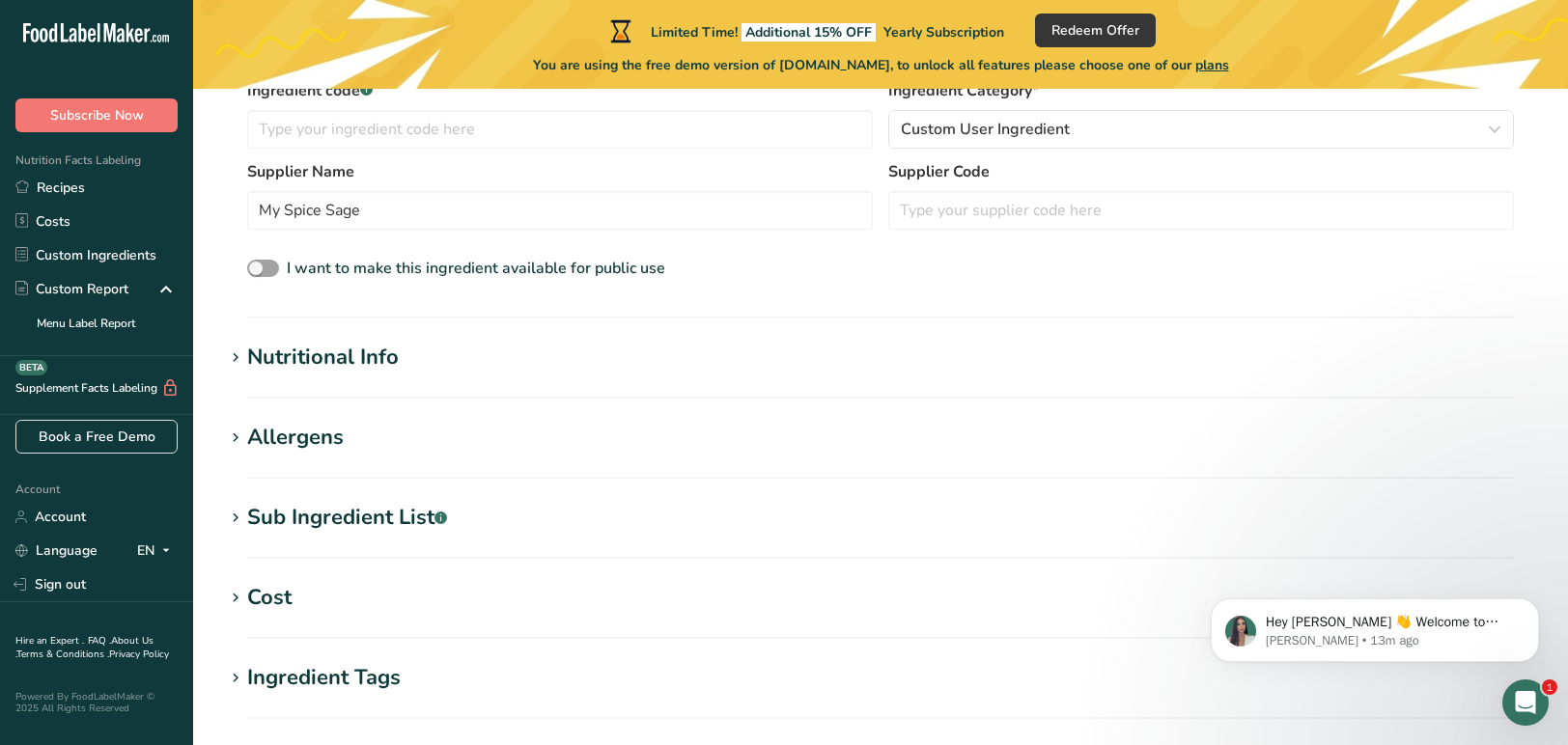 click on "Nutritional Info" at bounding box center [322, 357] 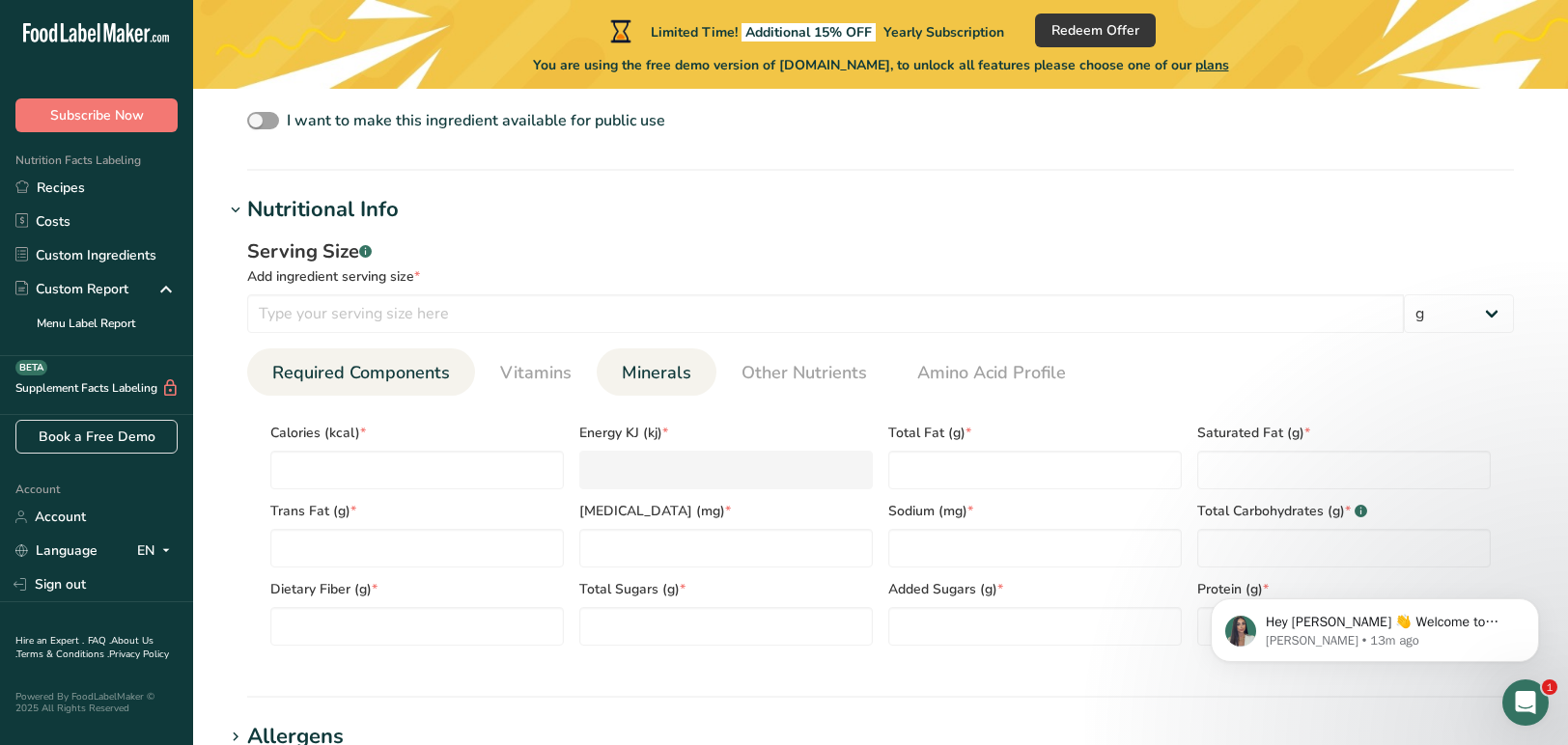 scroll, scrollTop: 645, scrollLeft: 0, axis: vertical 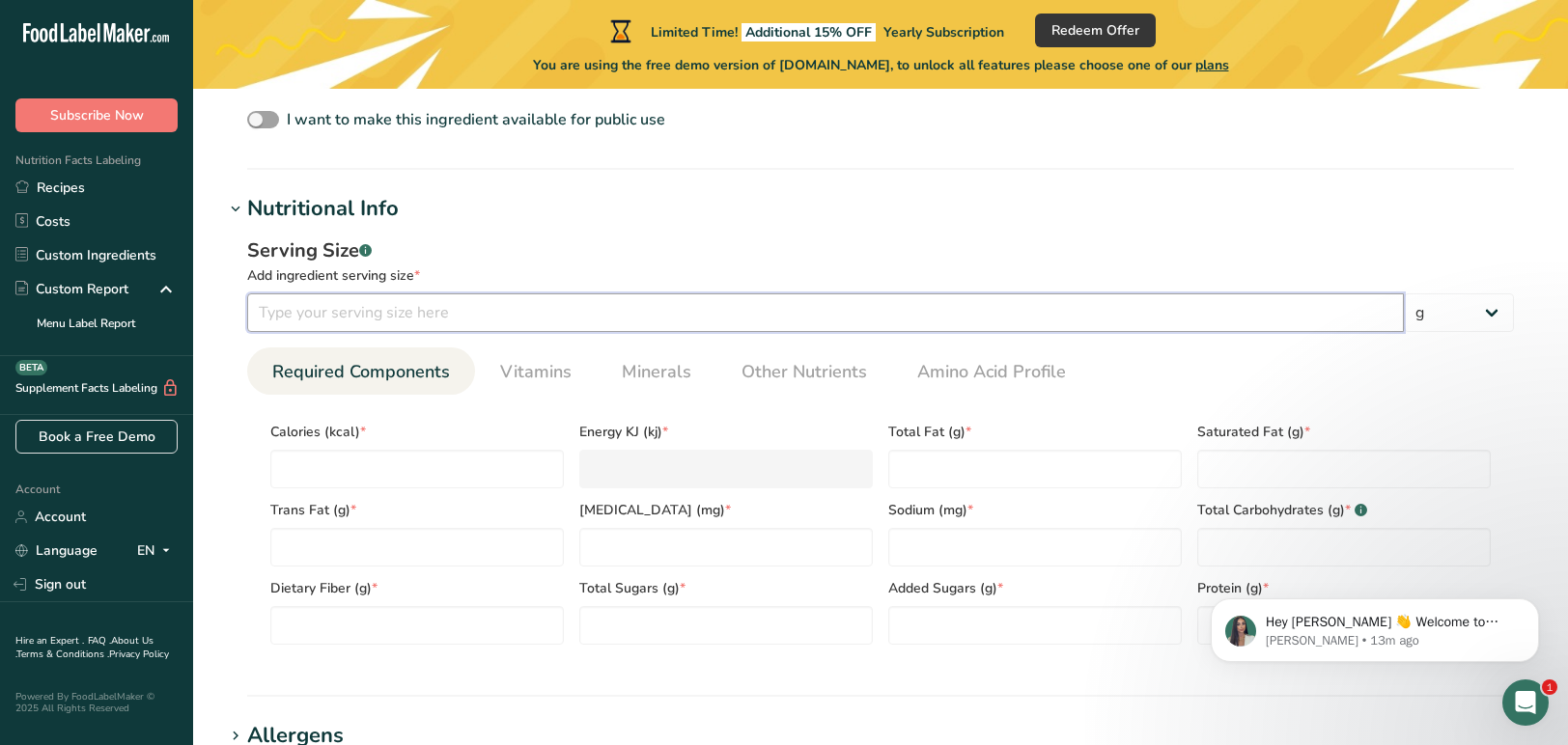 click at bounding box center (826, 313) 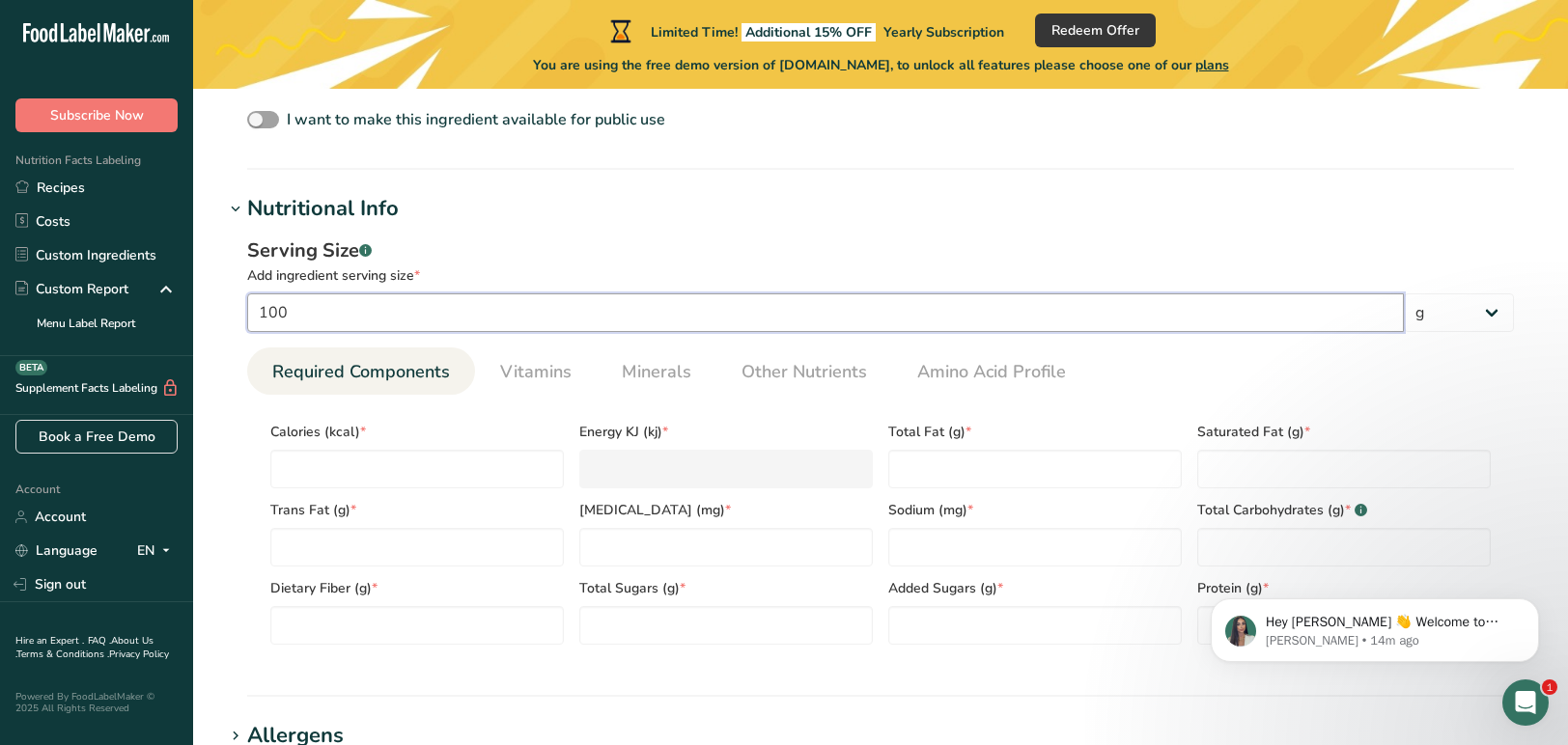 type on "100" 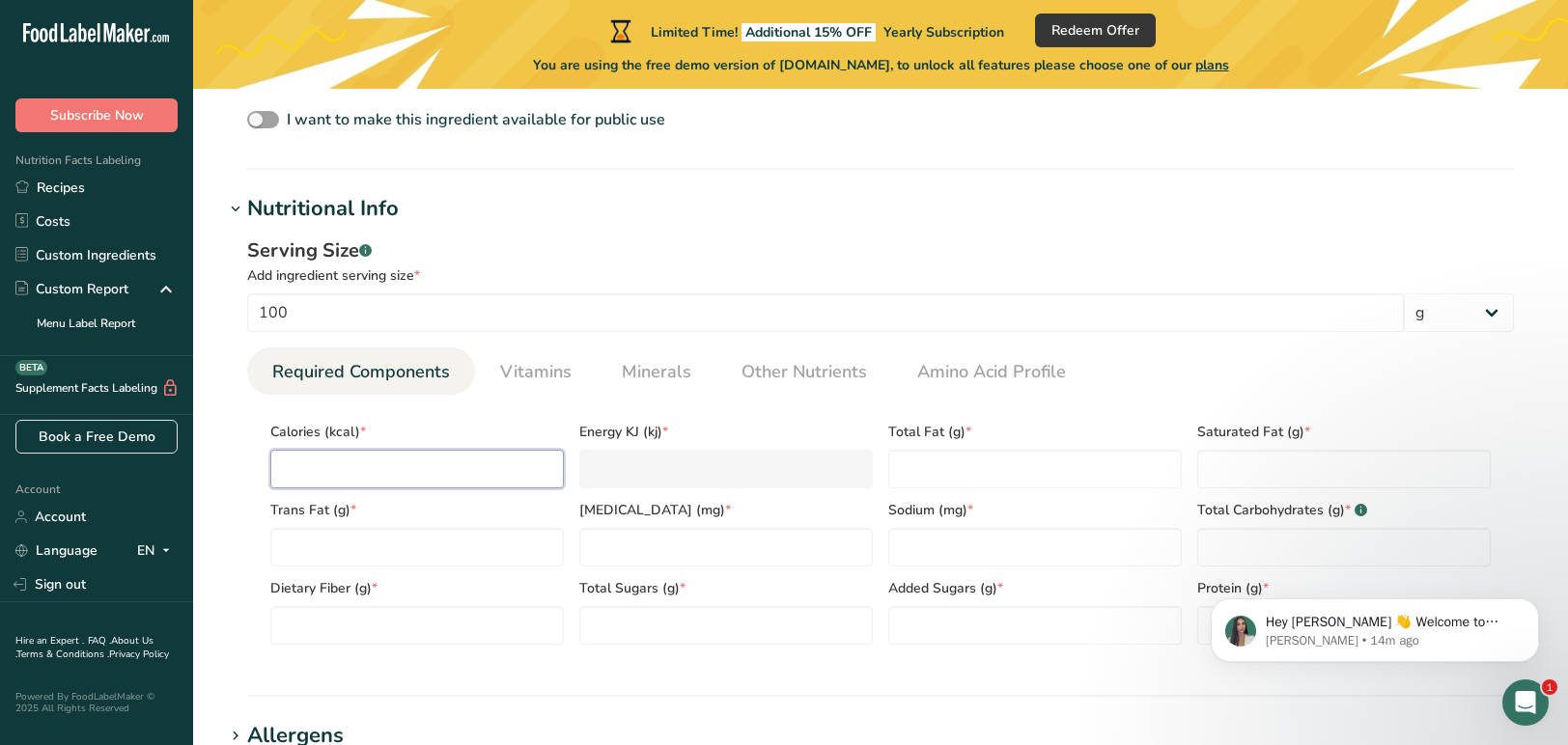 click at bounding box center [417, 469] 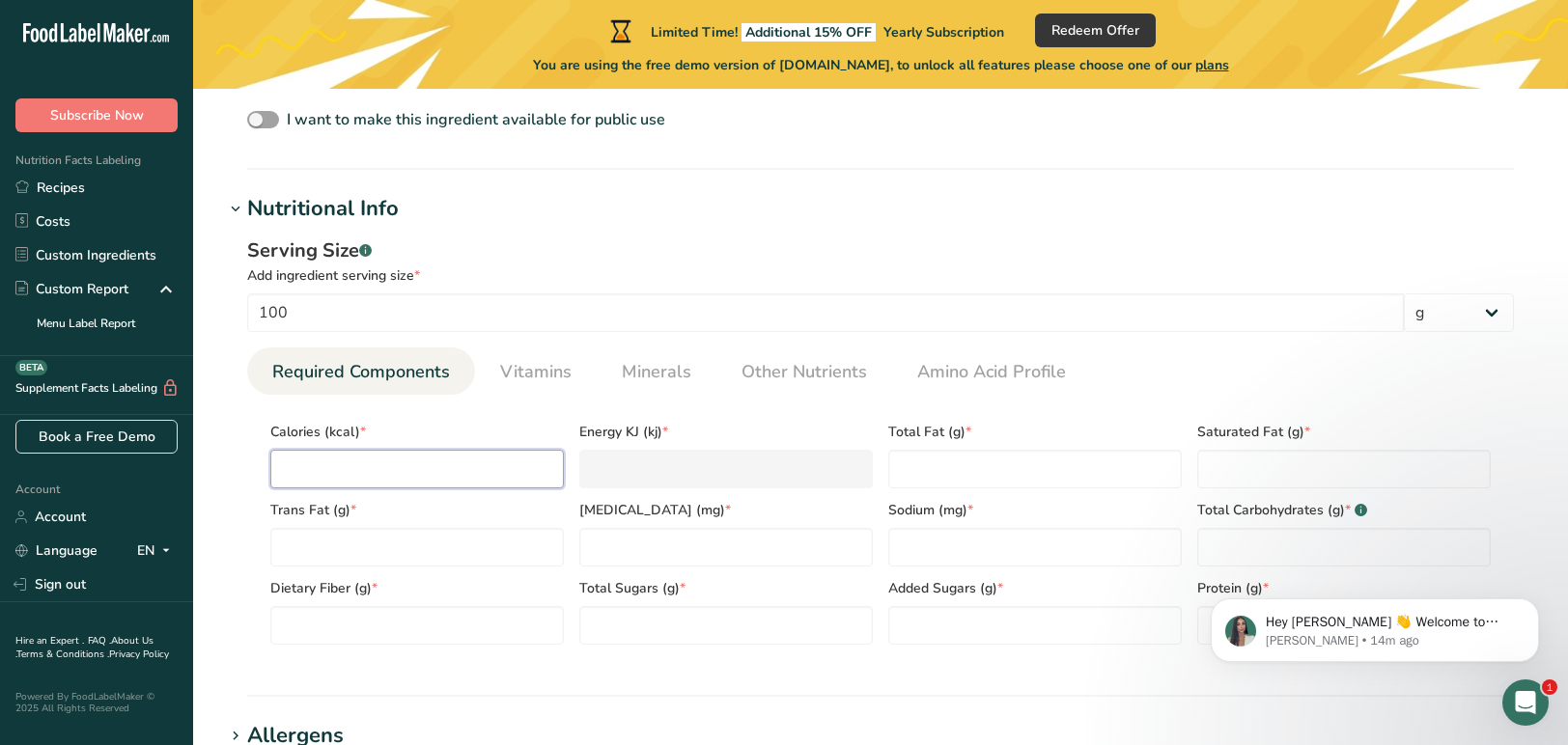 type on "1" 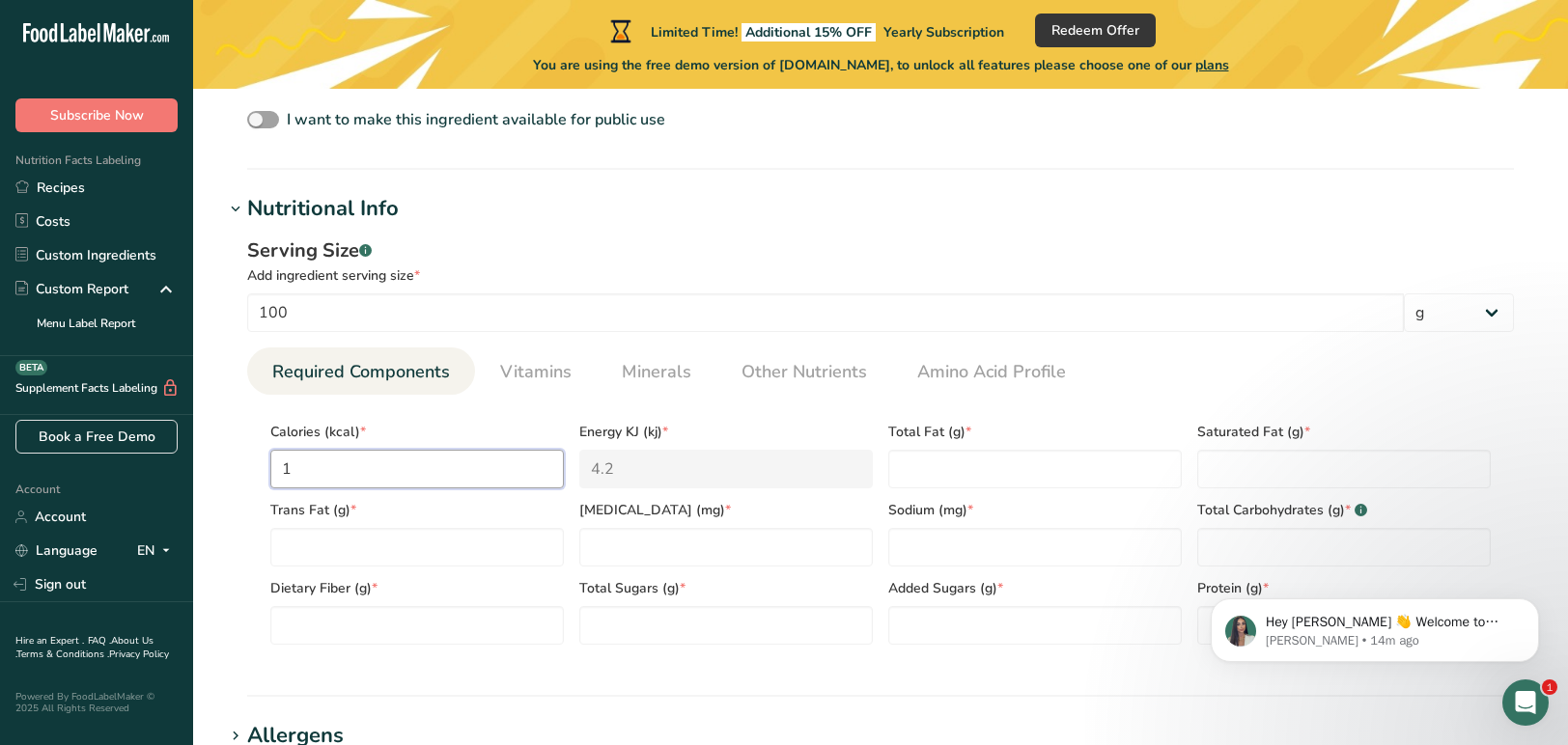 type on "15" 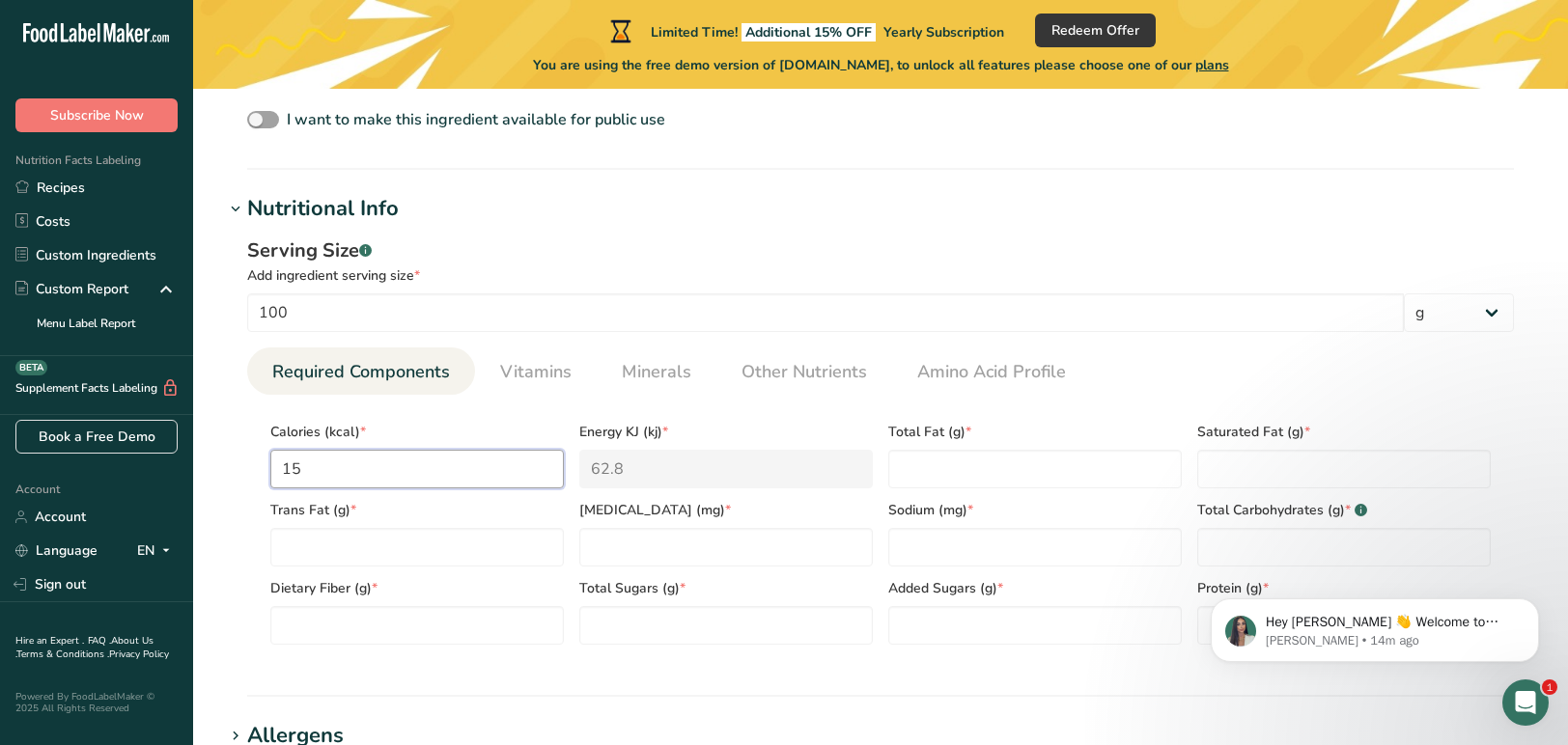 type on "159" 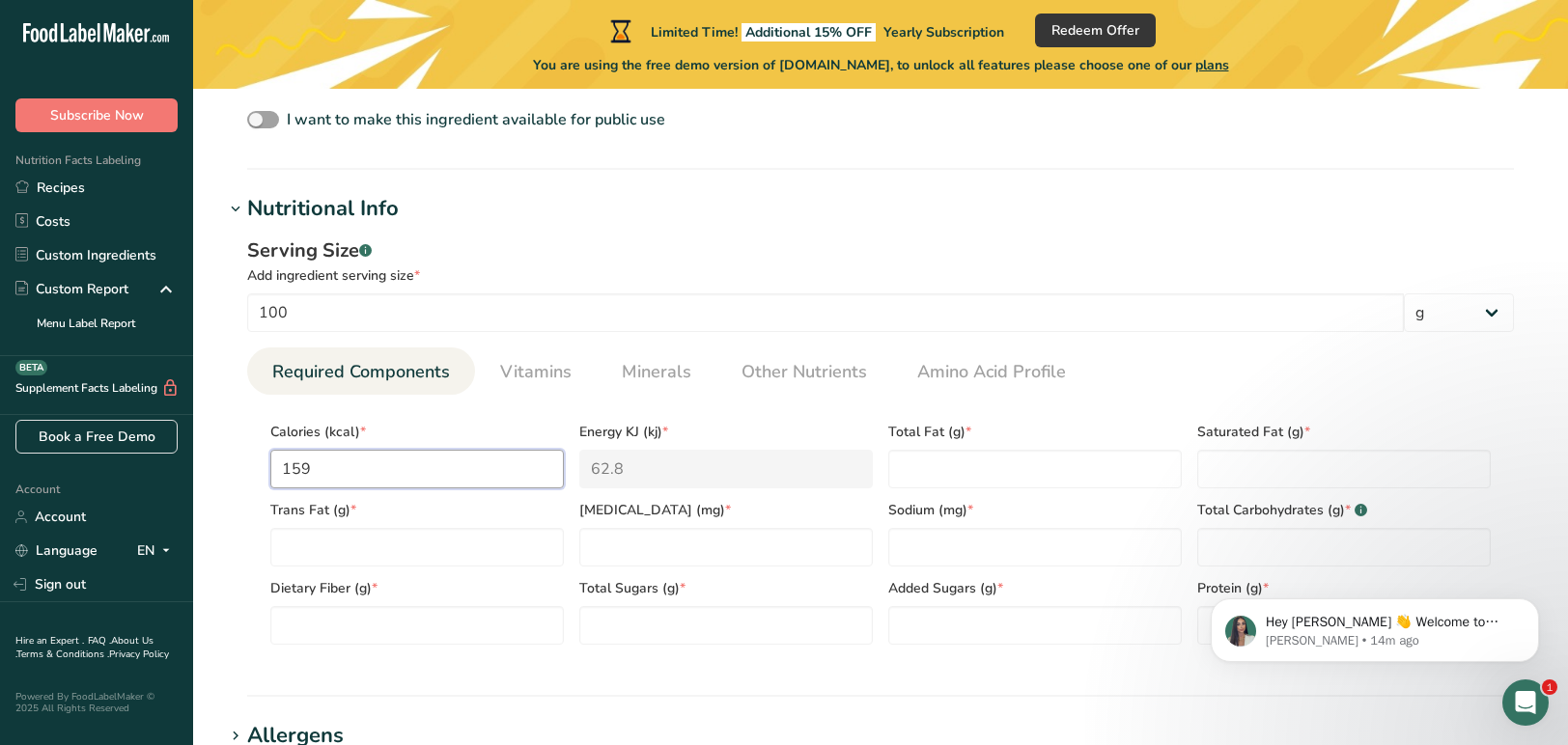 type on "665.3" 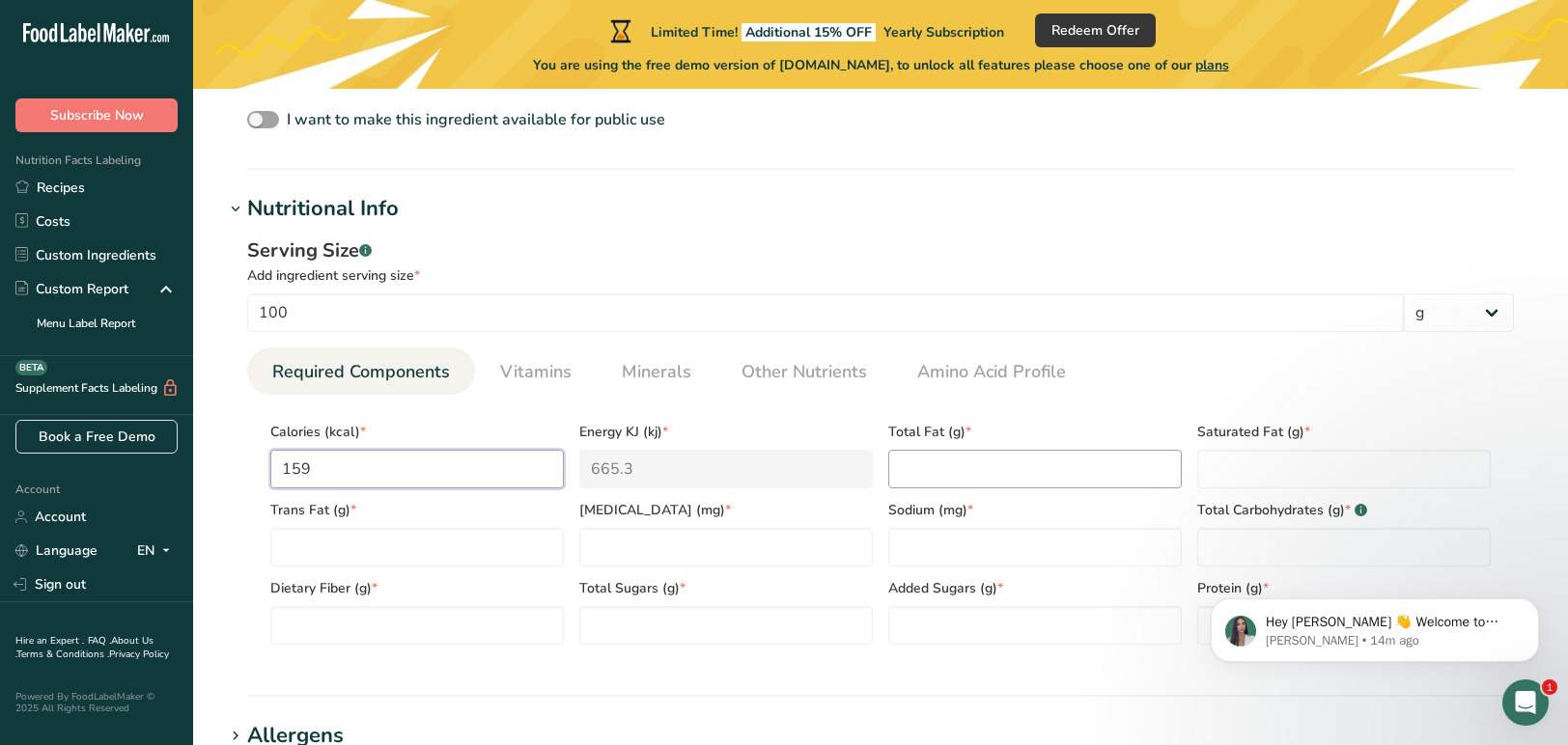 type on "159" 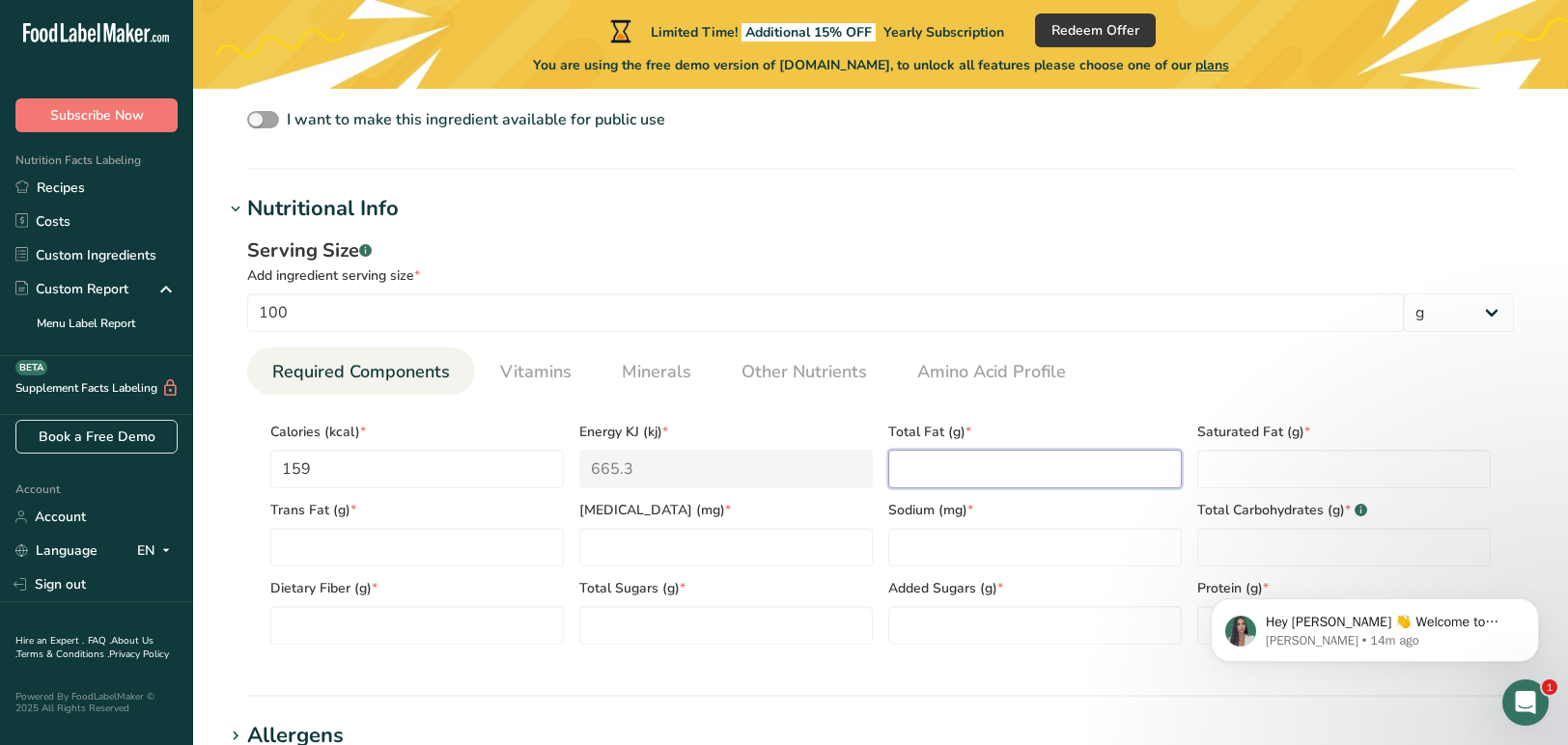 click at bounding box center [1035, 469] 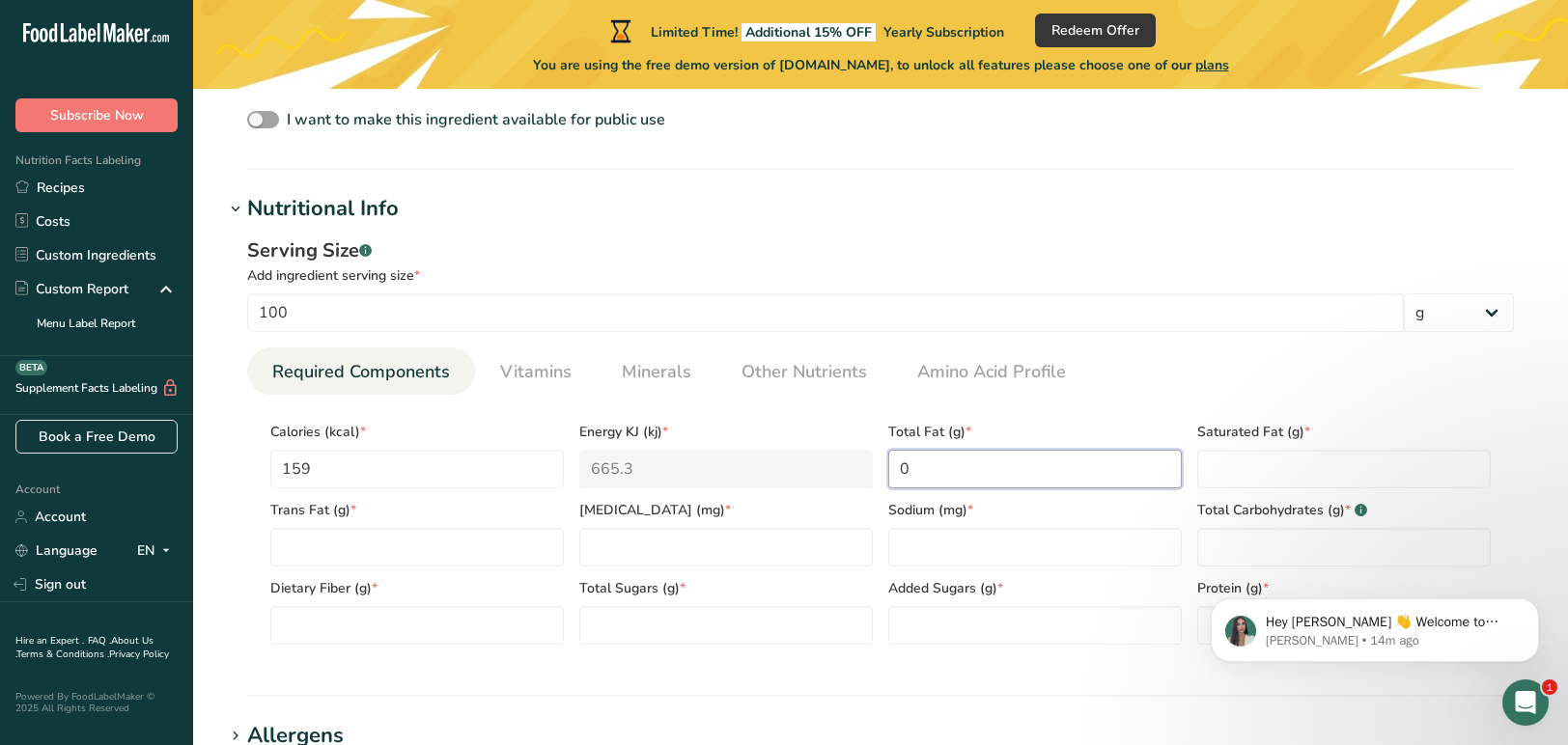 type on "0" 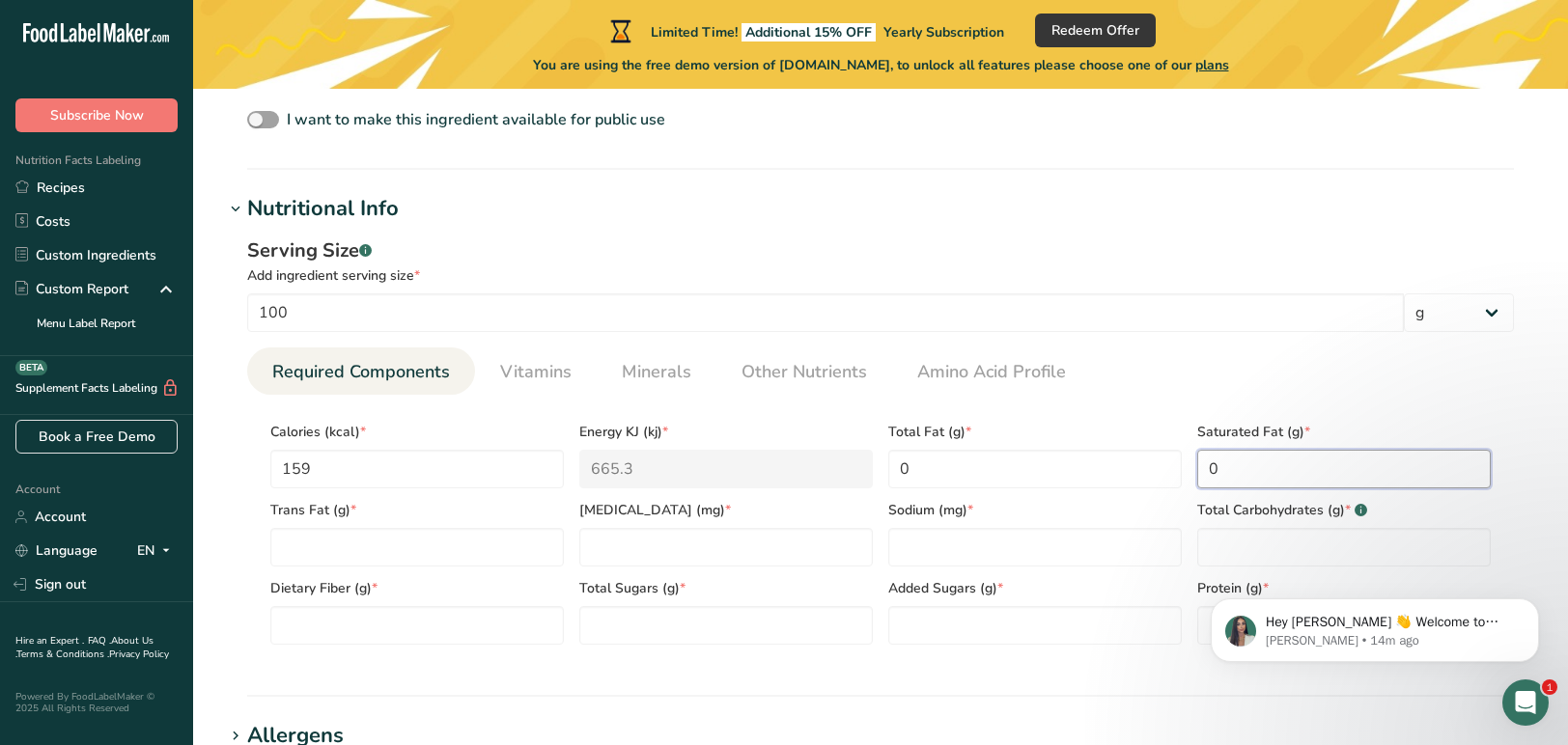 type on "0" 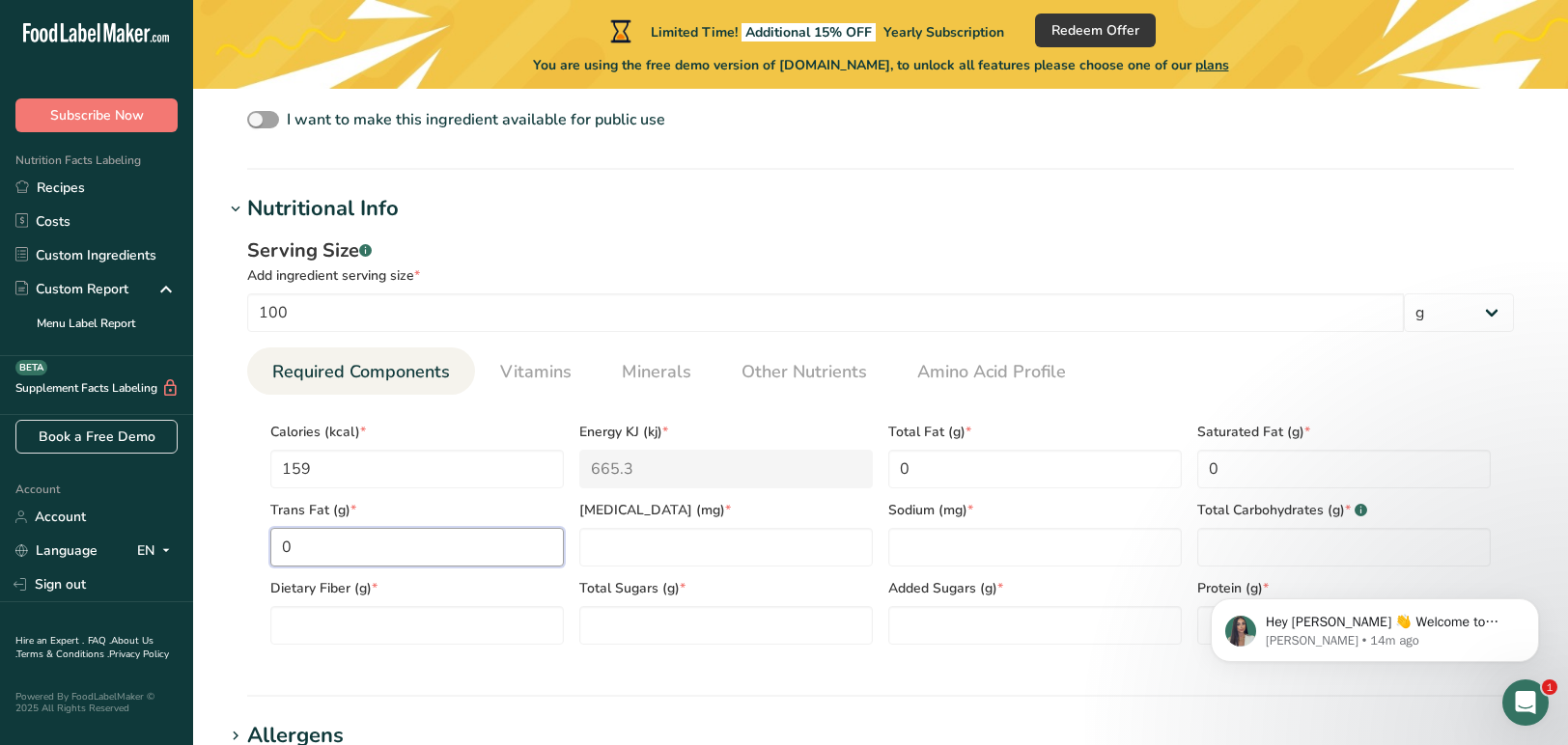 type on "0" 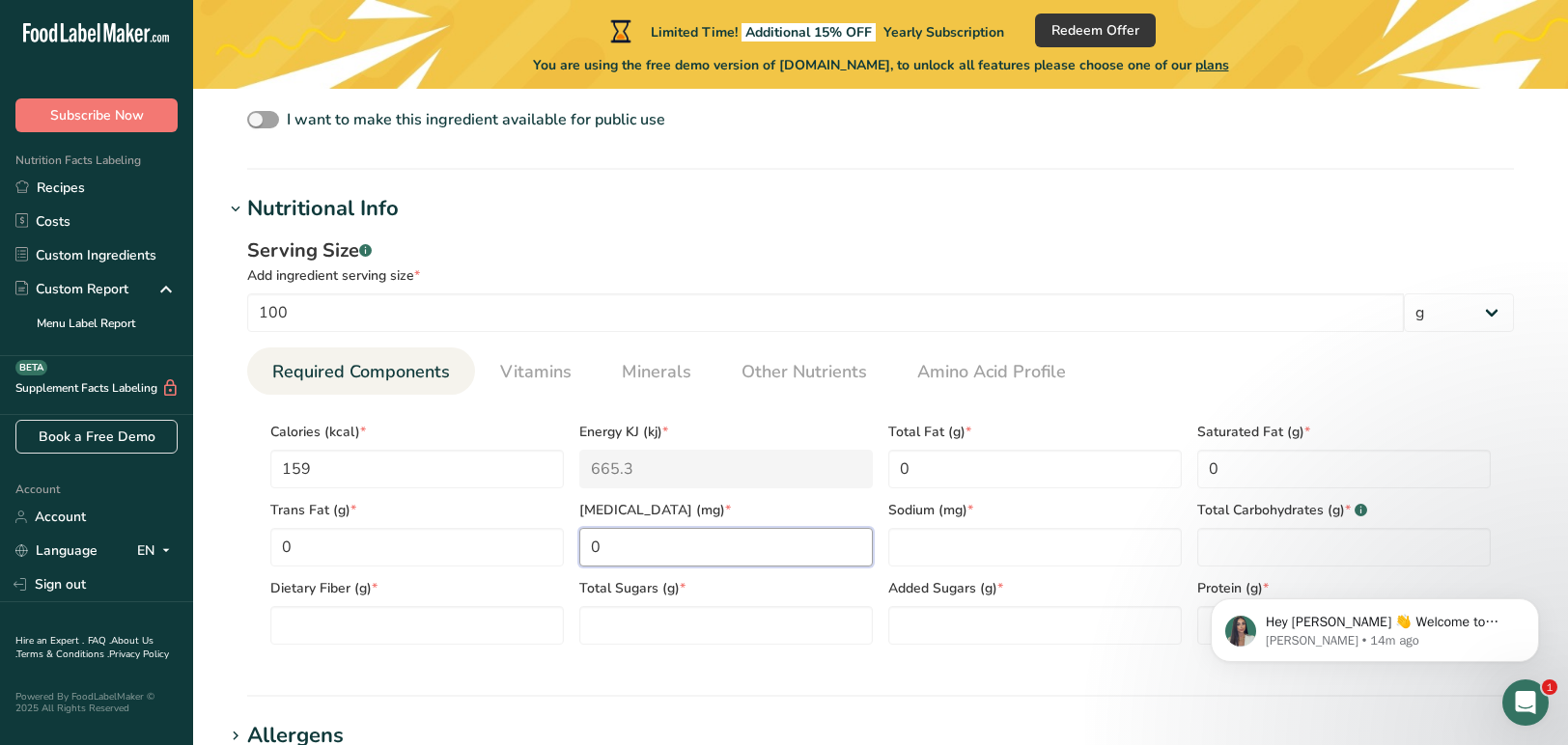 type on "0" 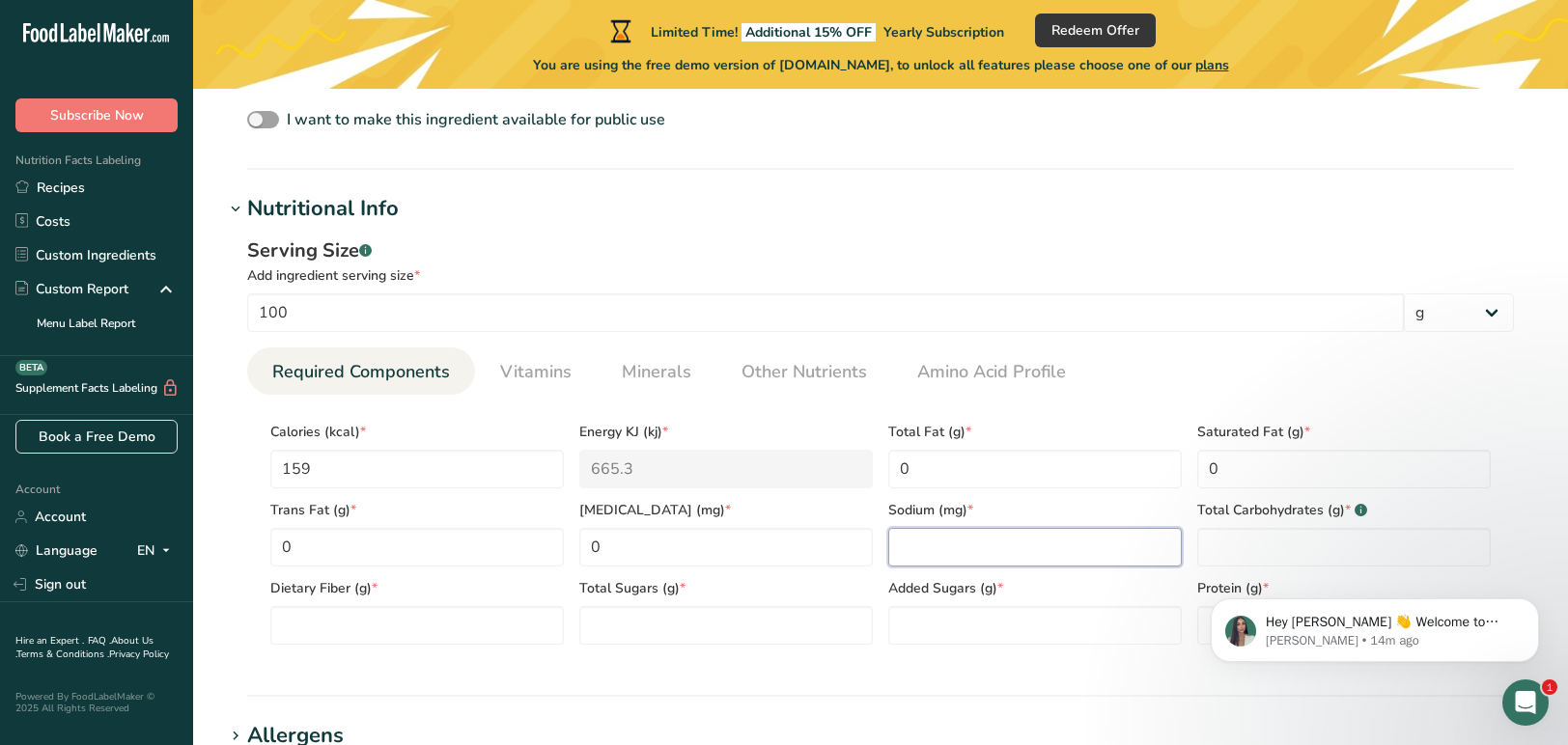 click at bounding box center [1035, 547] 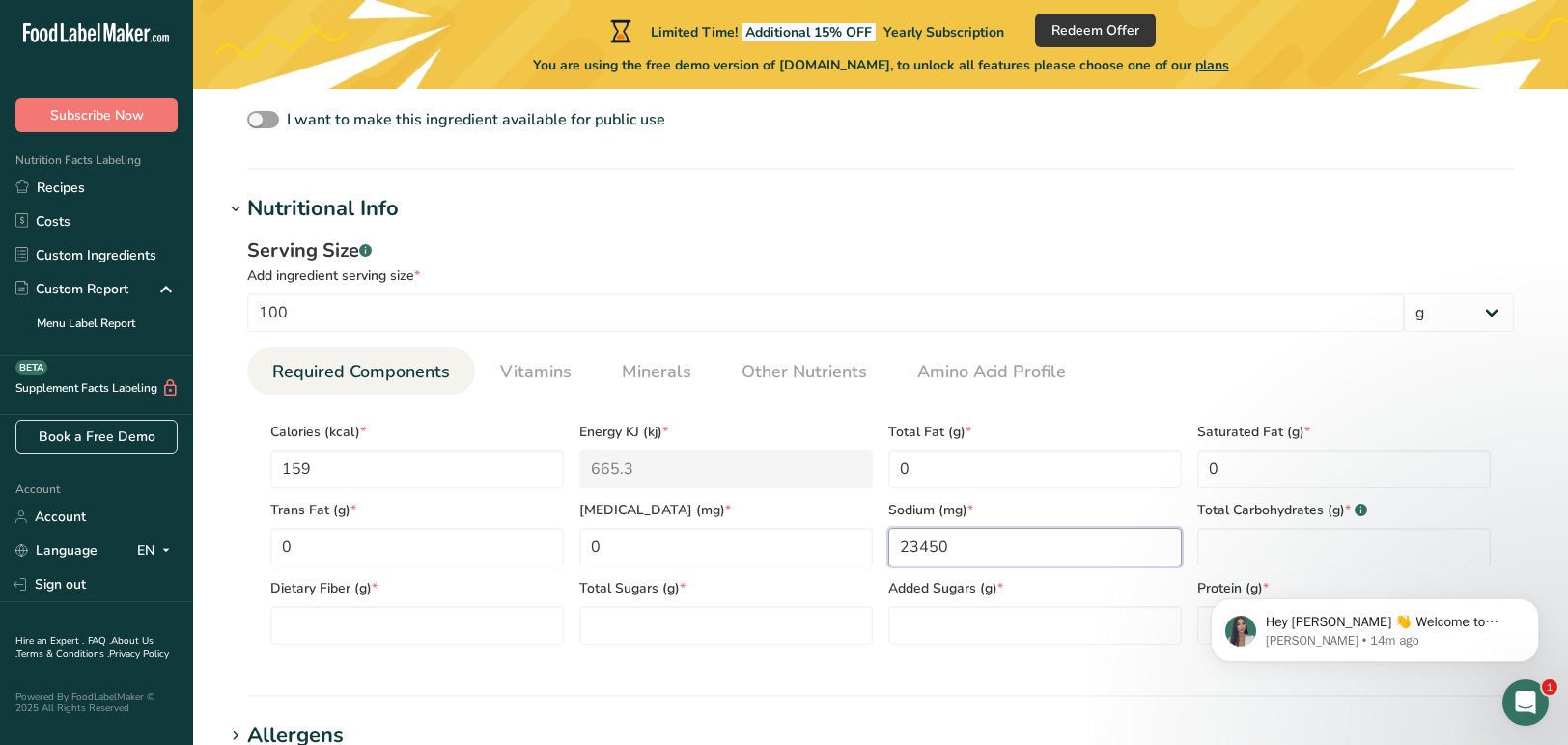 type on "23450" 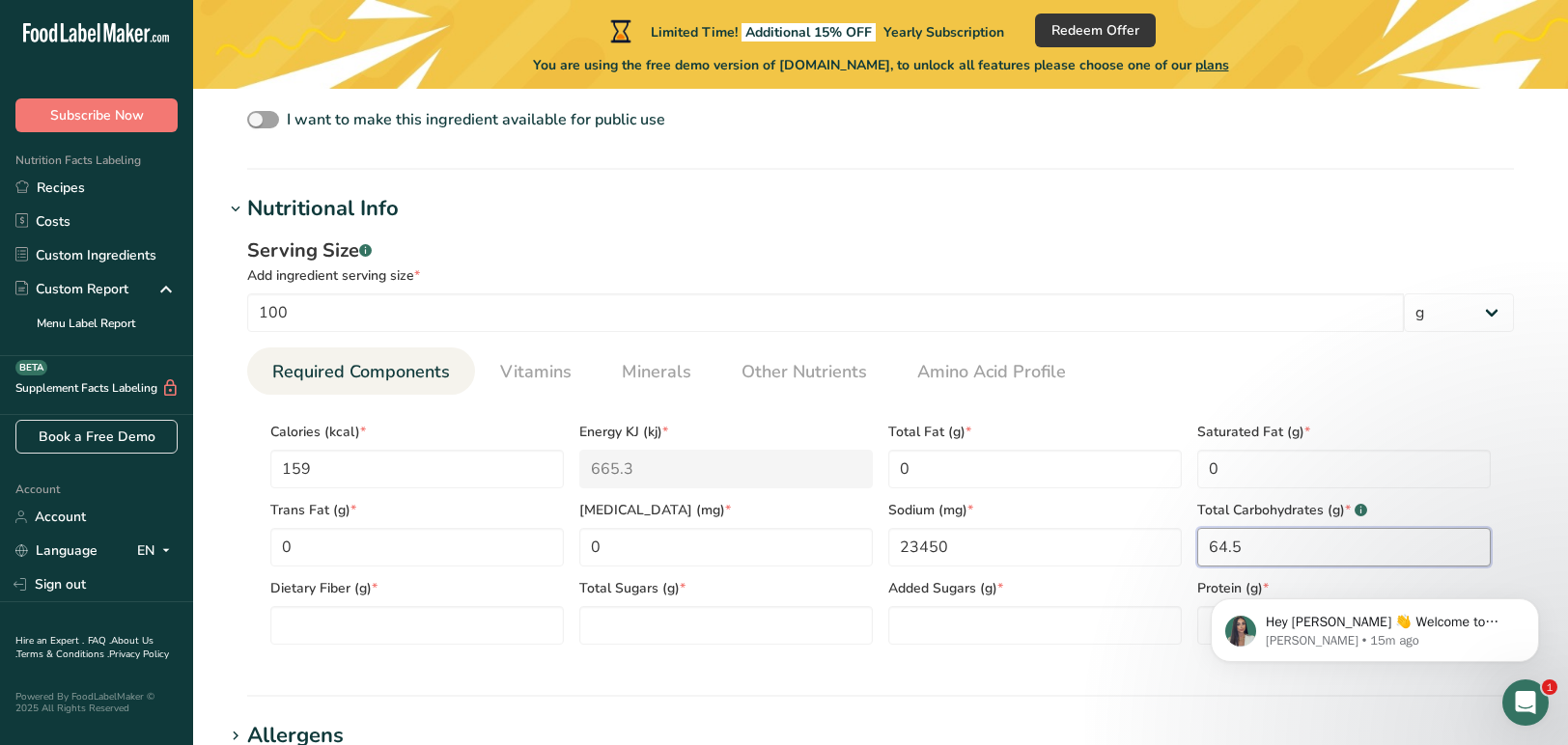 type on "64.5" 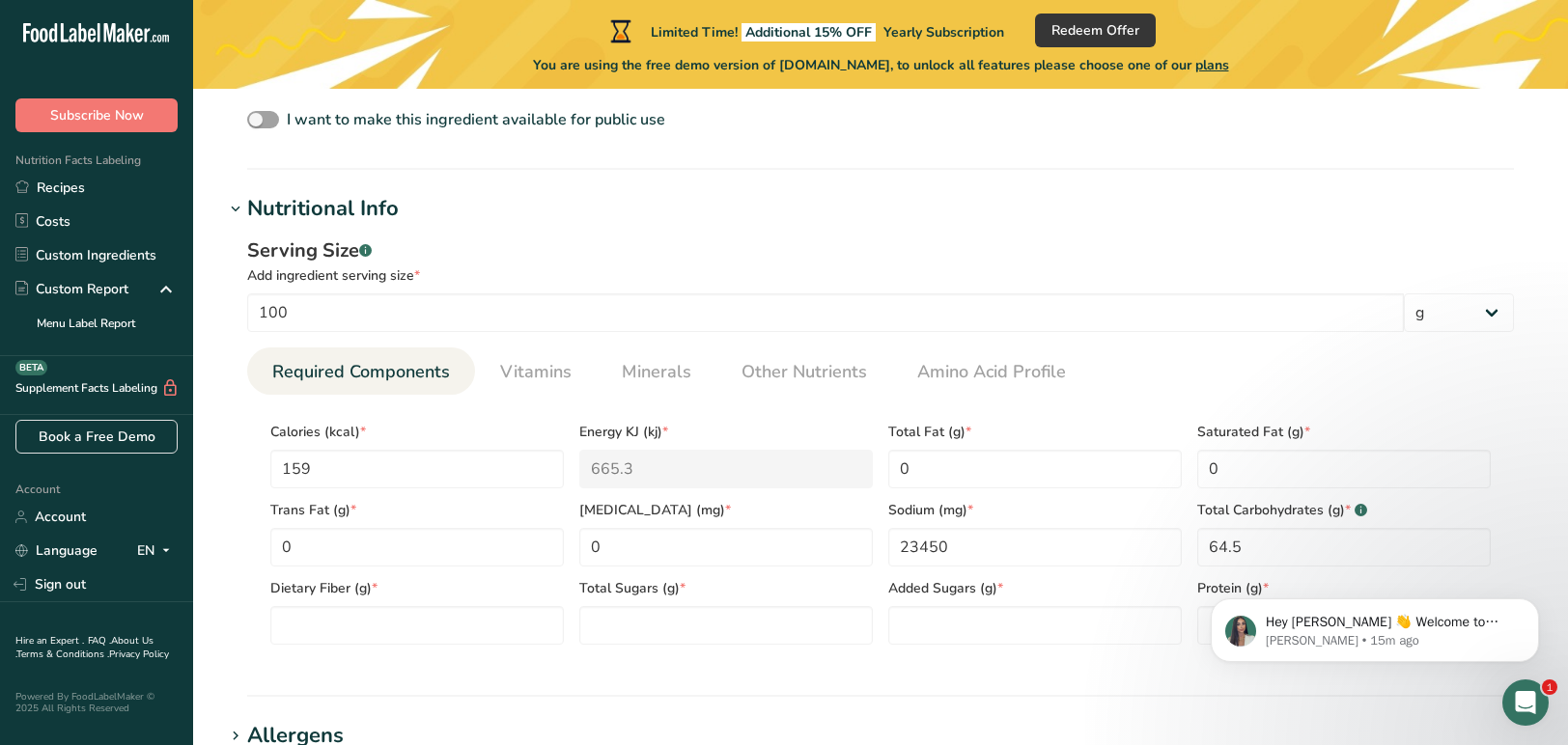 click on "Required Components Vitamins Minerals Other Nutrients Amino Acid Profile" at bounding box center [881, 371] 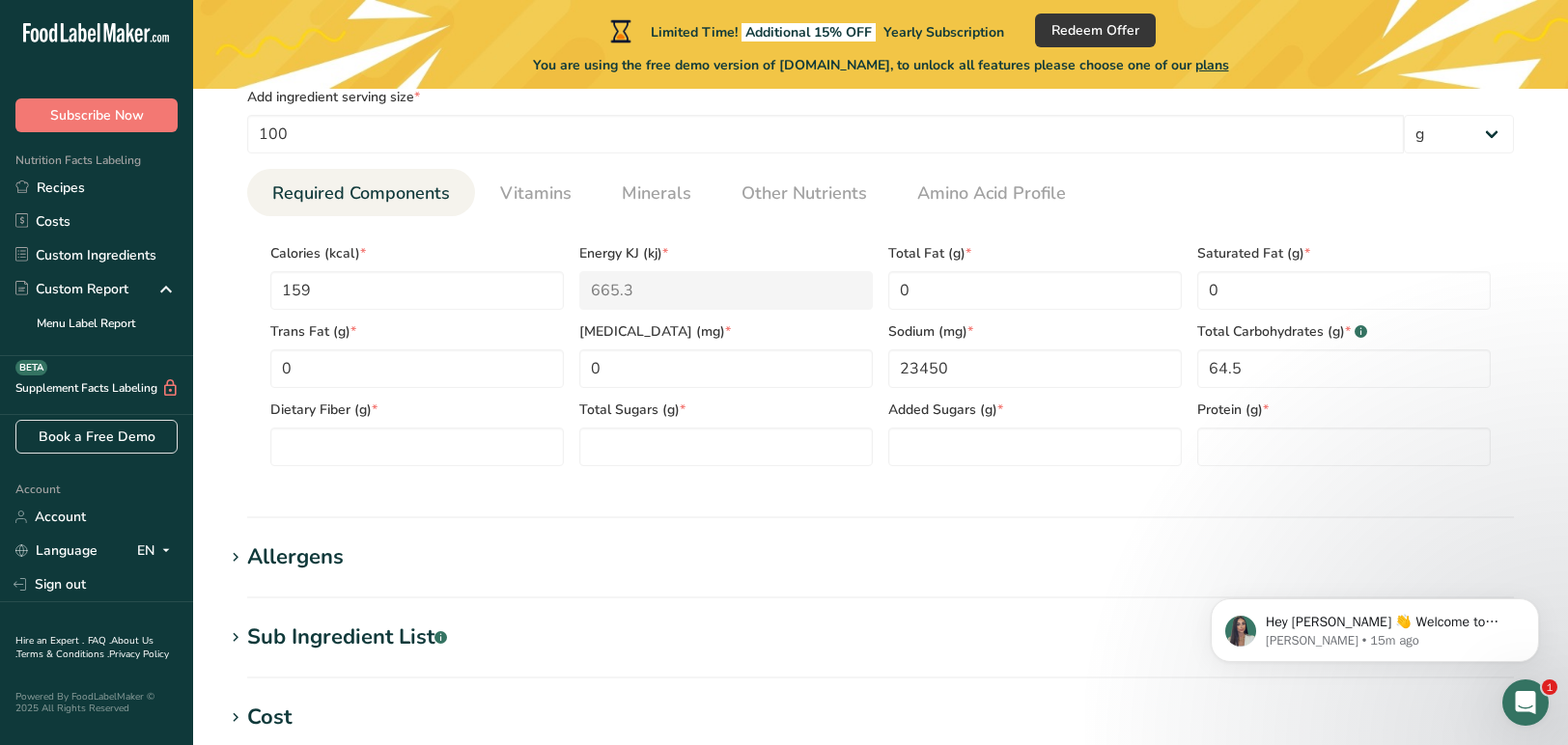 scroll, scrollTop: 822, scrollLeft: 0, axis: vertical 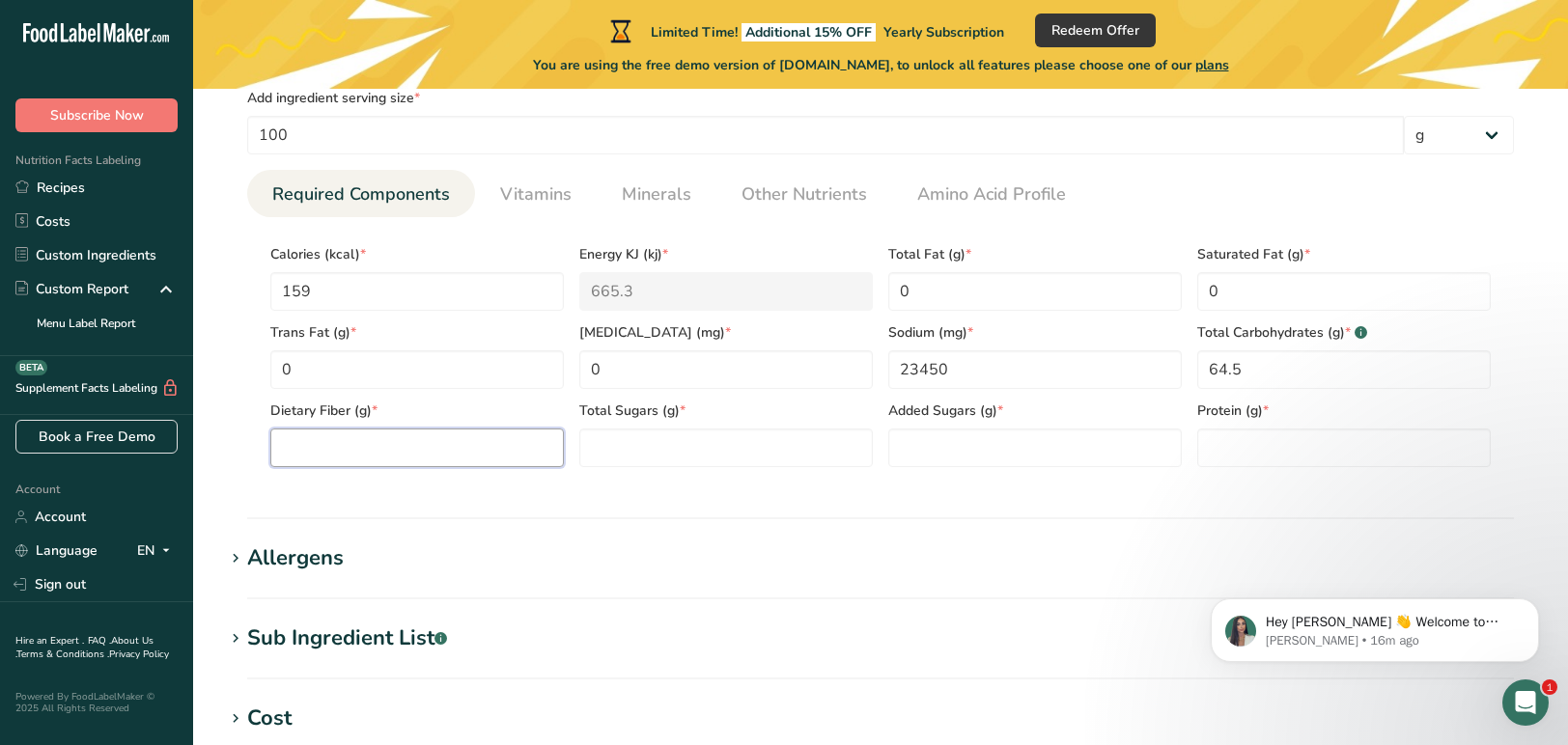 click at bounding box center [417, 448] 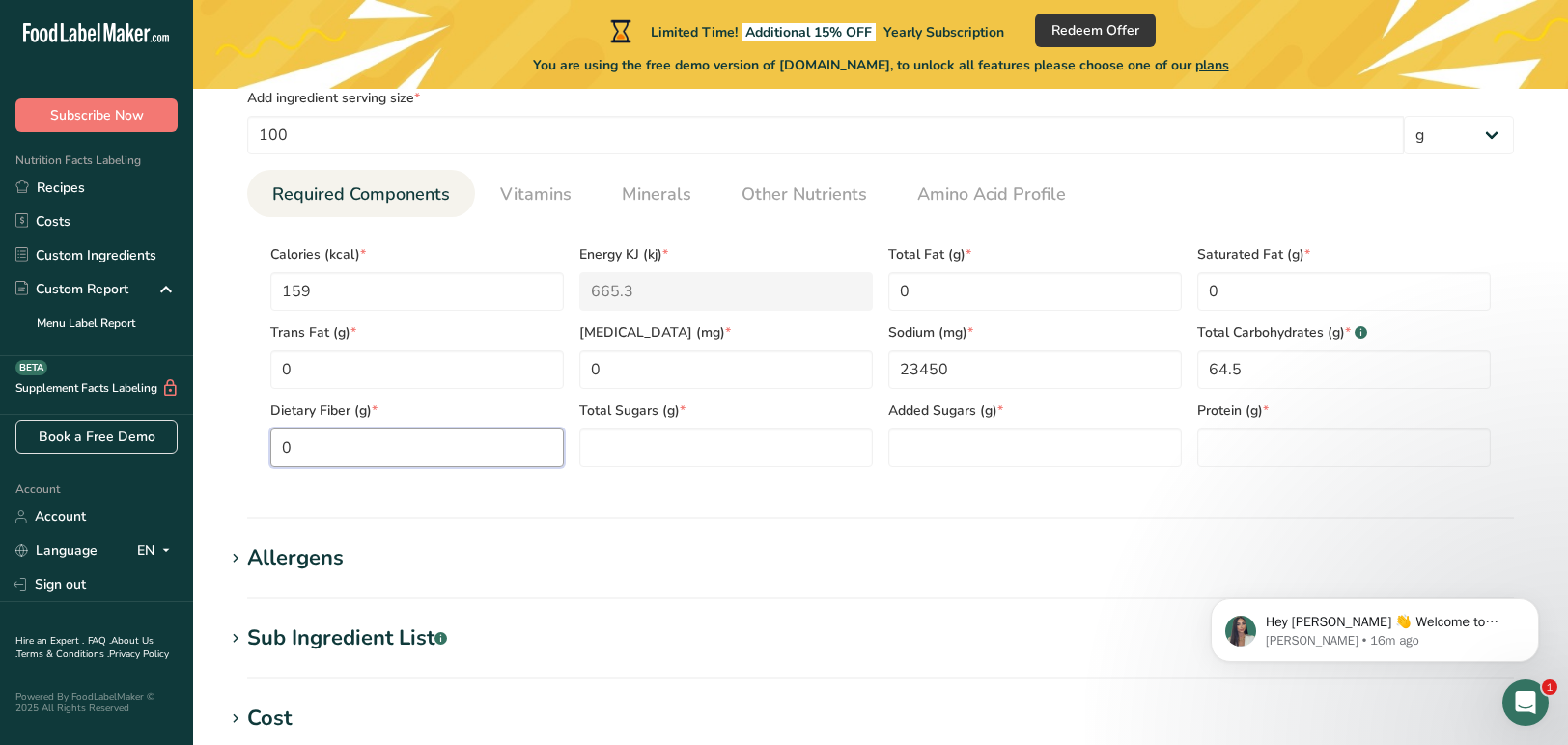 type on "0" 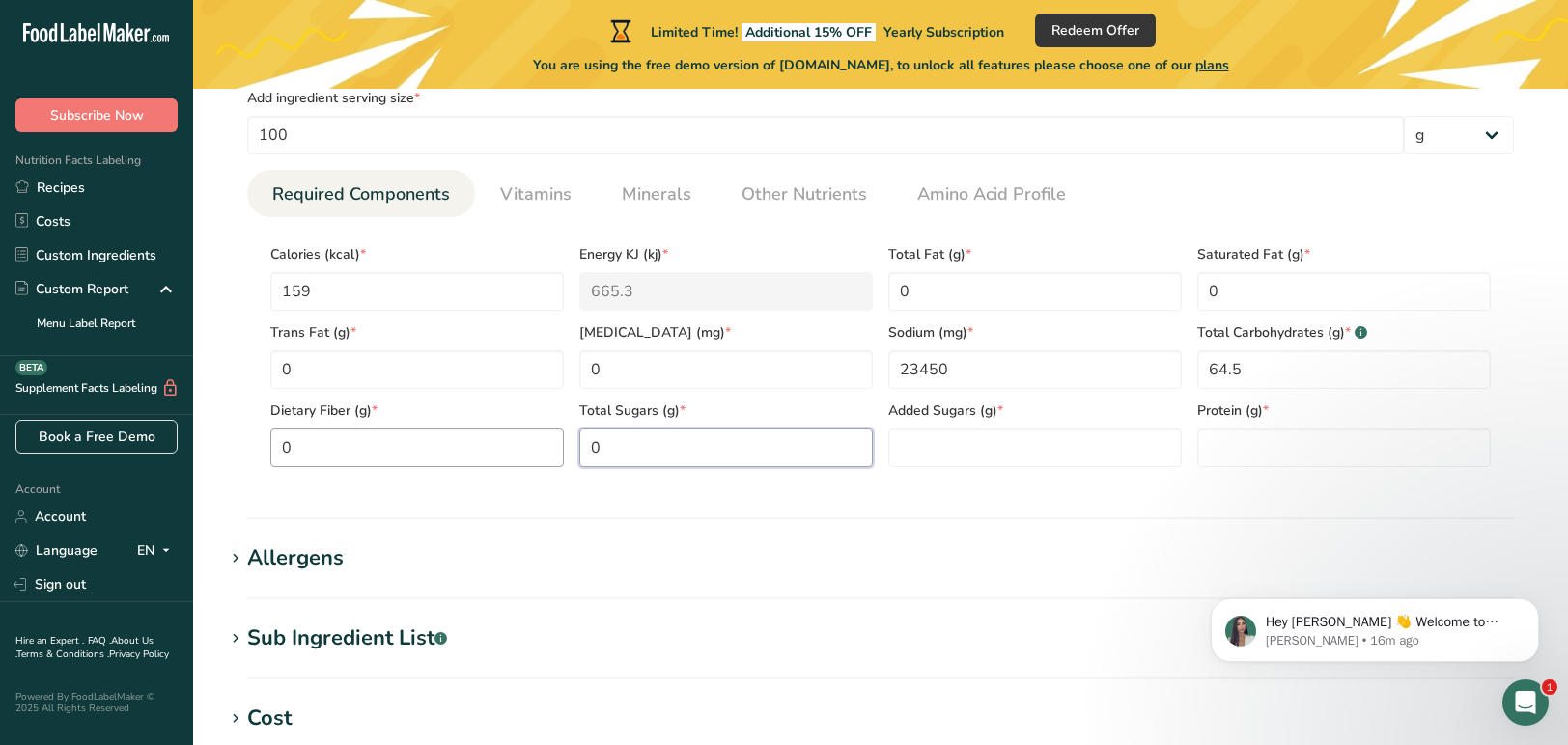 type on "0" 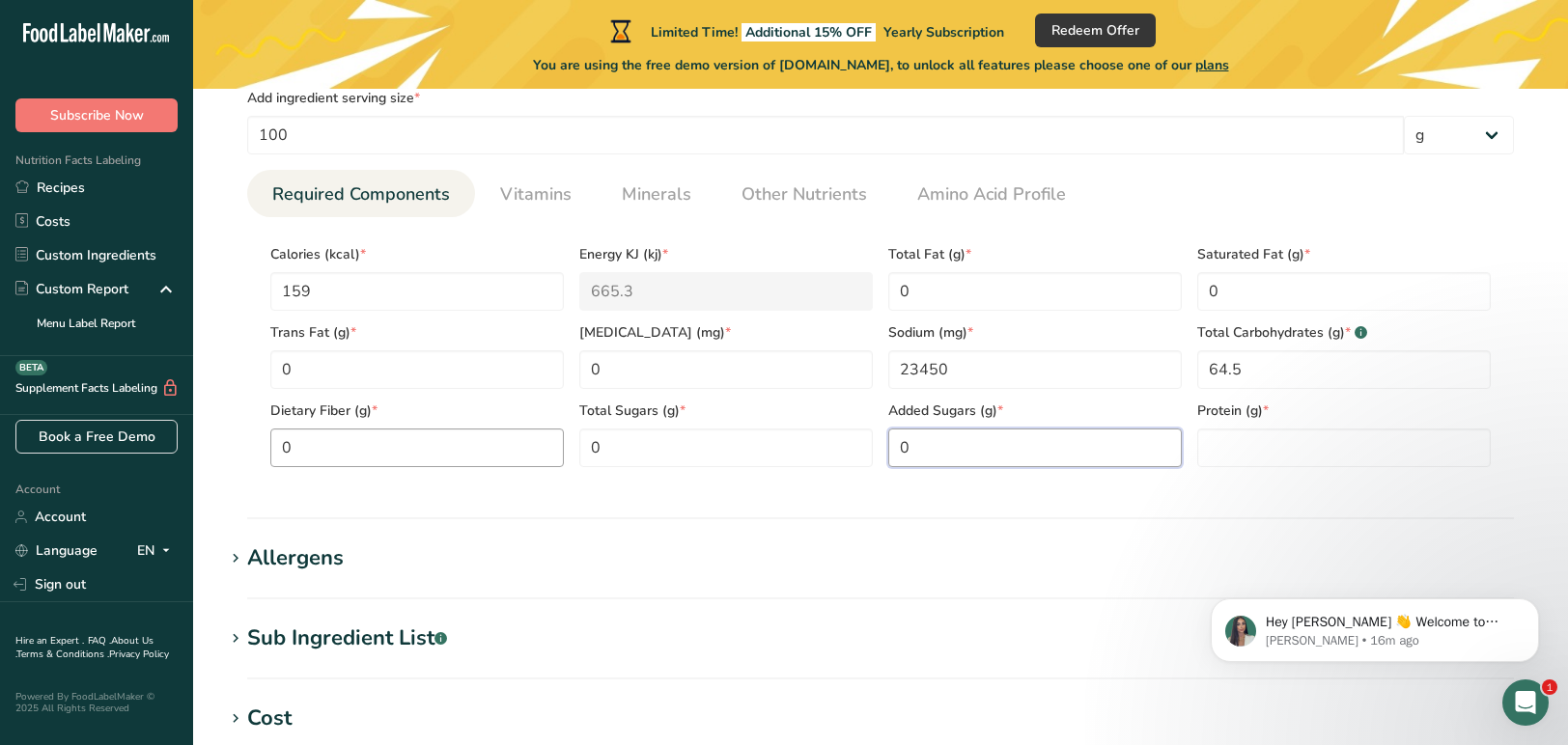 type on "0" 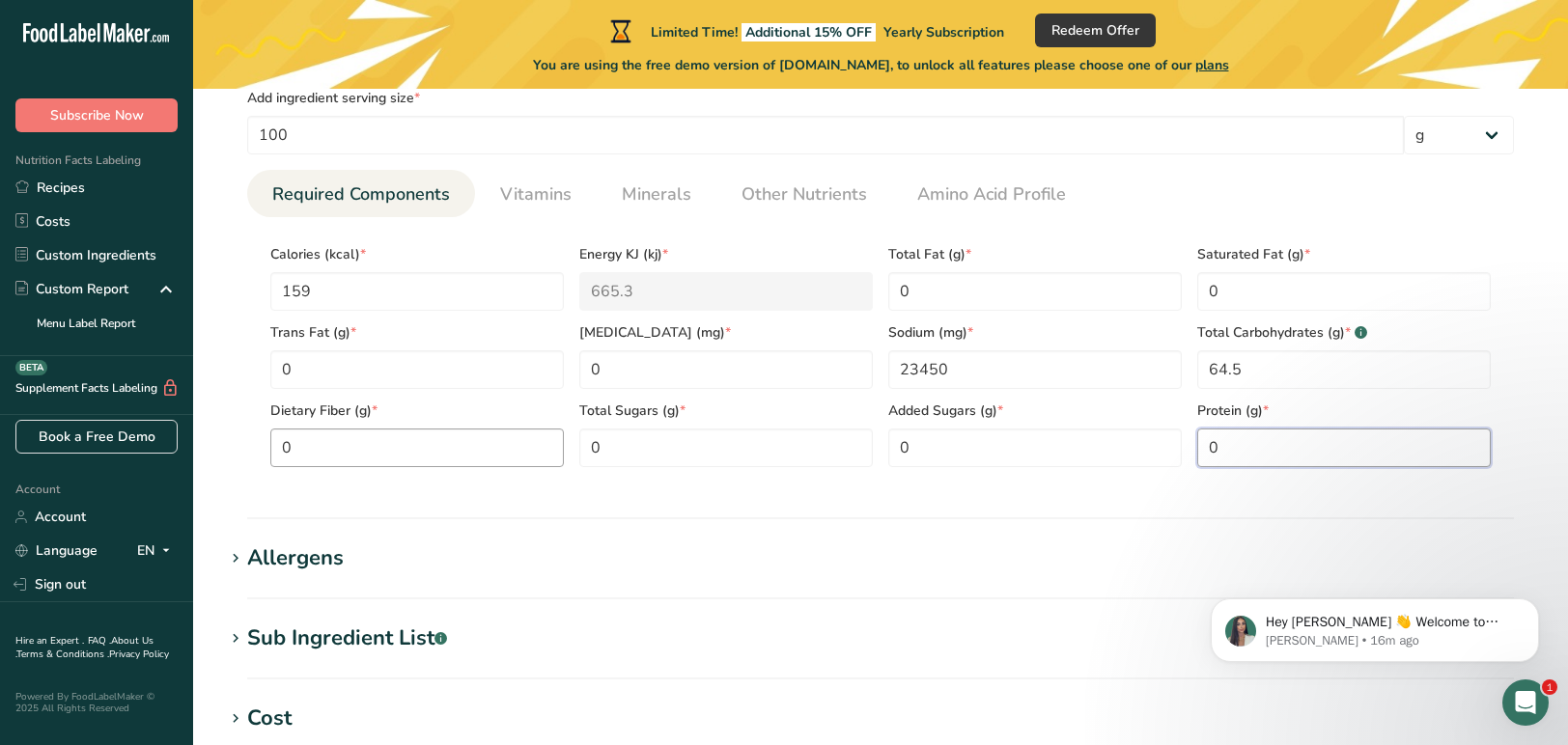 type on "0" 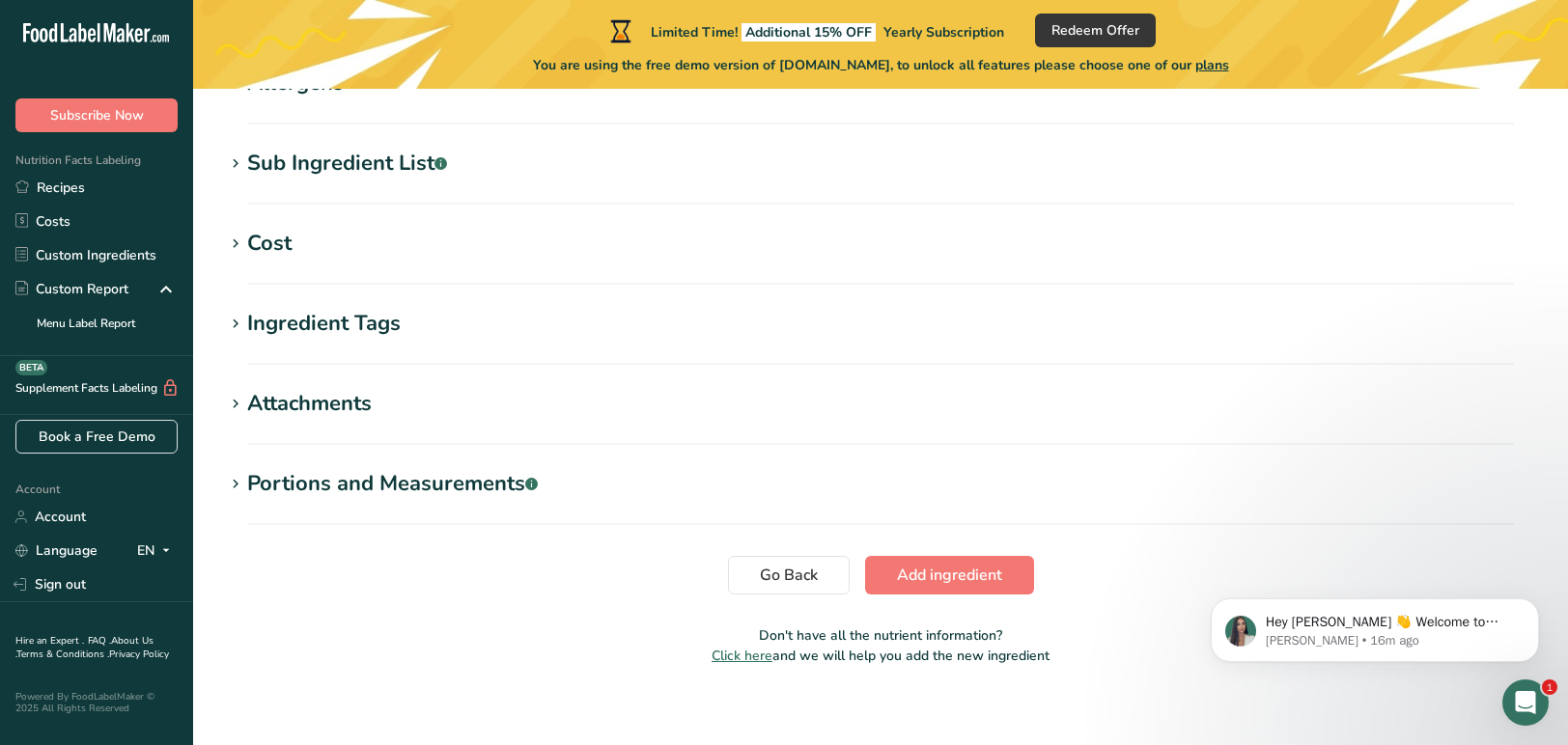 scroll, scrollTop: 1311, scrollLeft: 0, axis: vertical 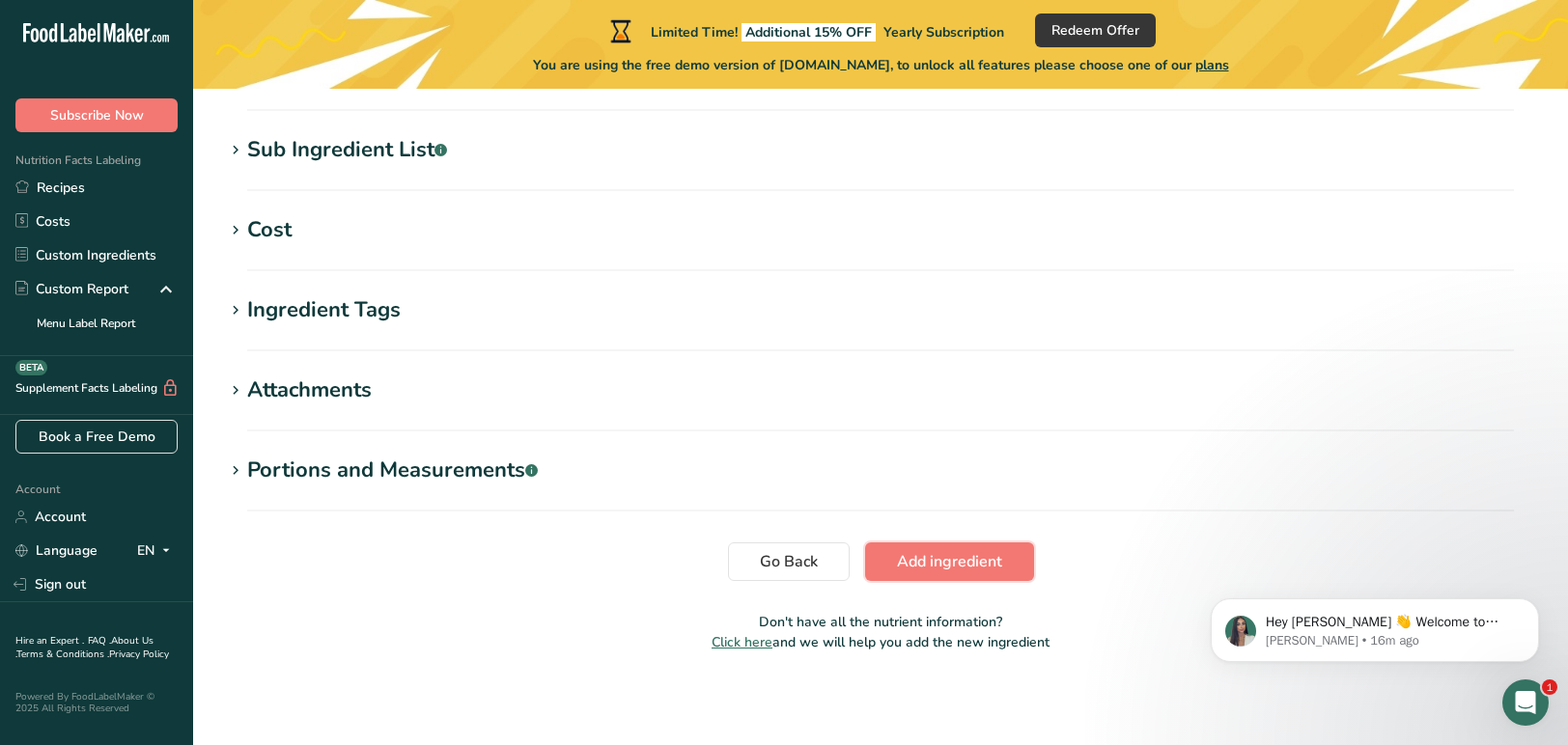 drag, startPoint x: 926, startPoint y: 566, endPoint x: 1089, endPoint y: 743, distance: 240.62003 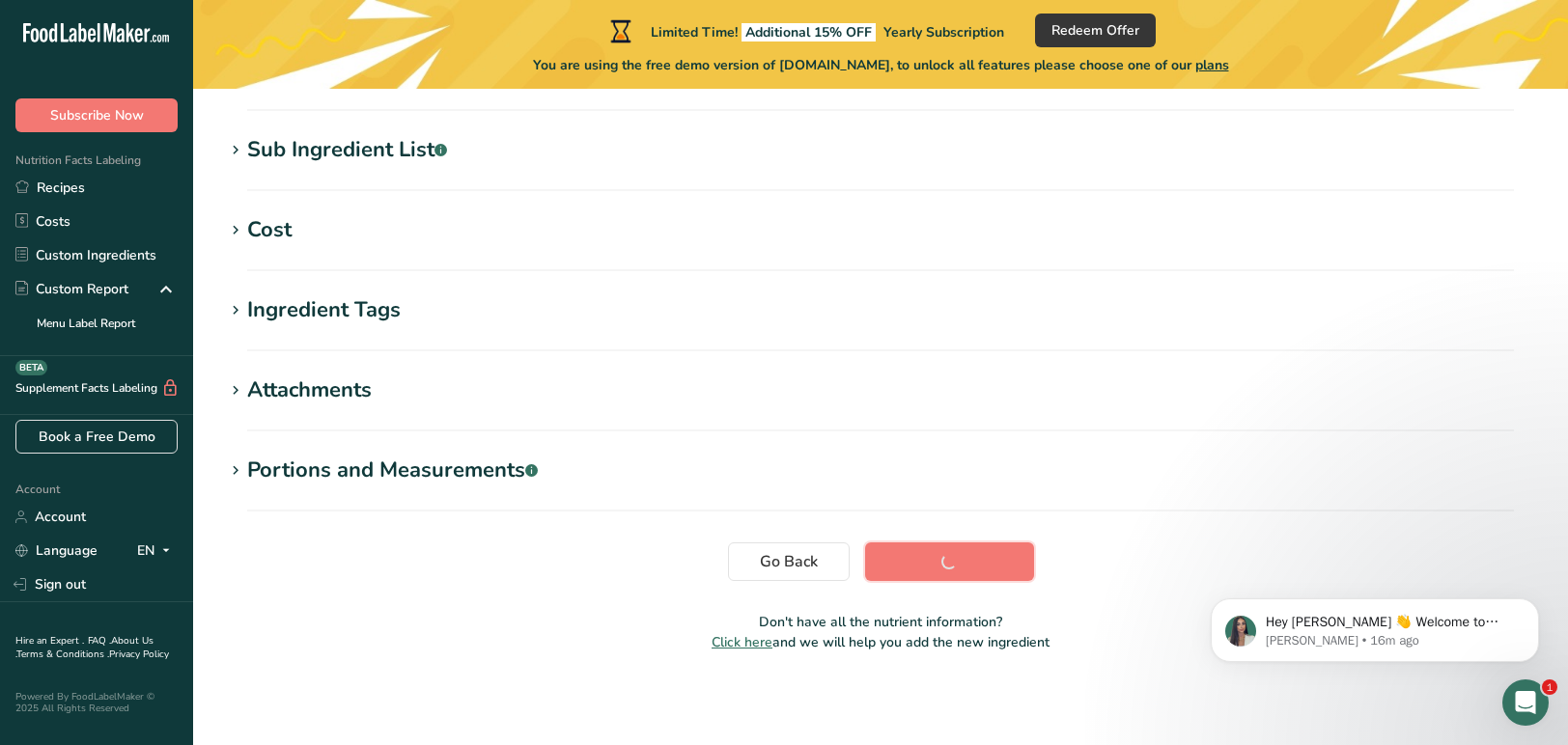 scroll, scrollTop: 365, scrollLeft: 0, axis: vertical 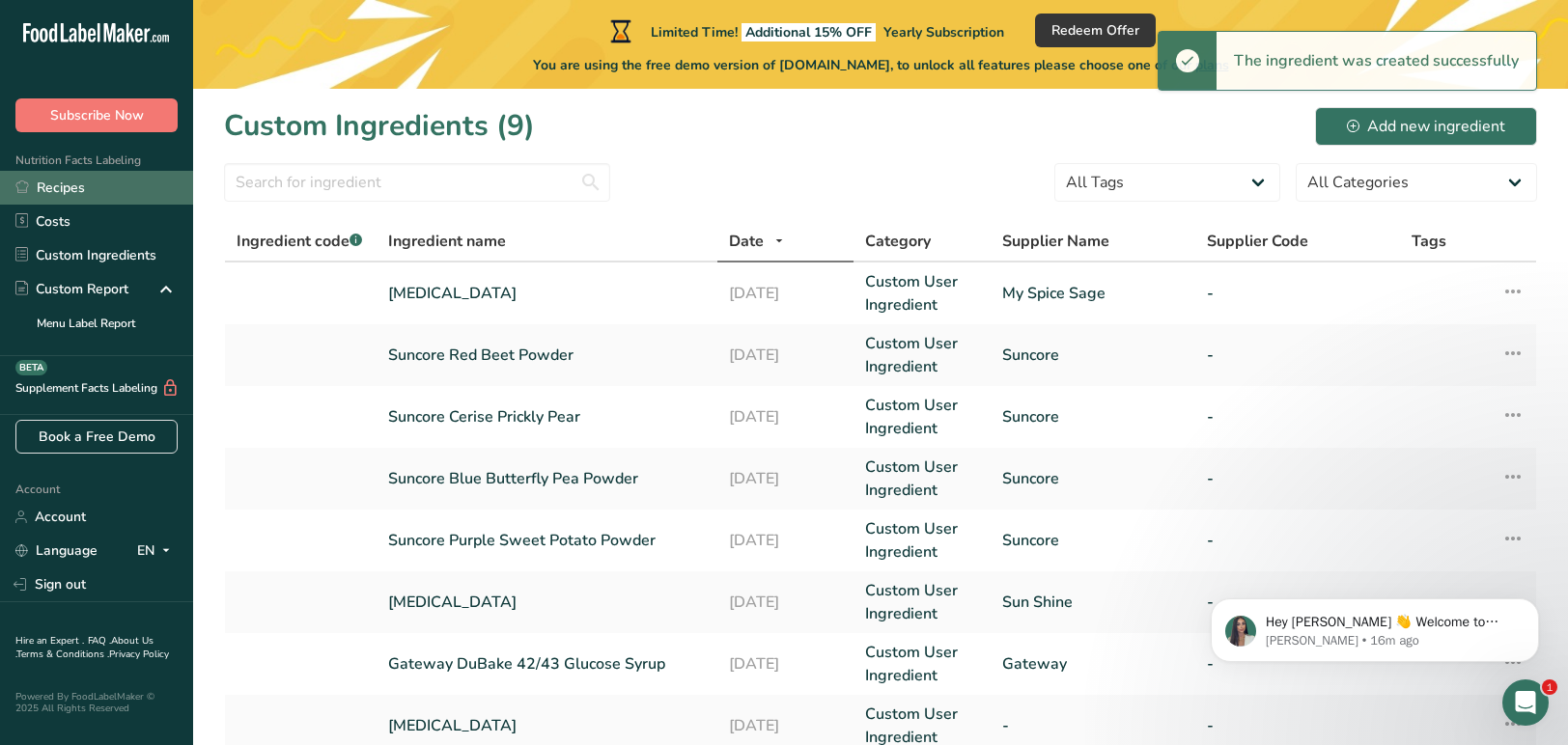 click on "Recipes" at bounding box center [97, 187] 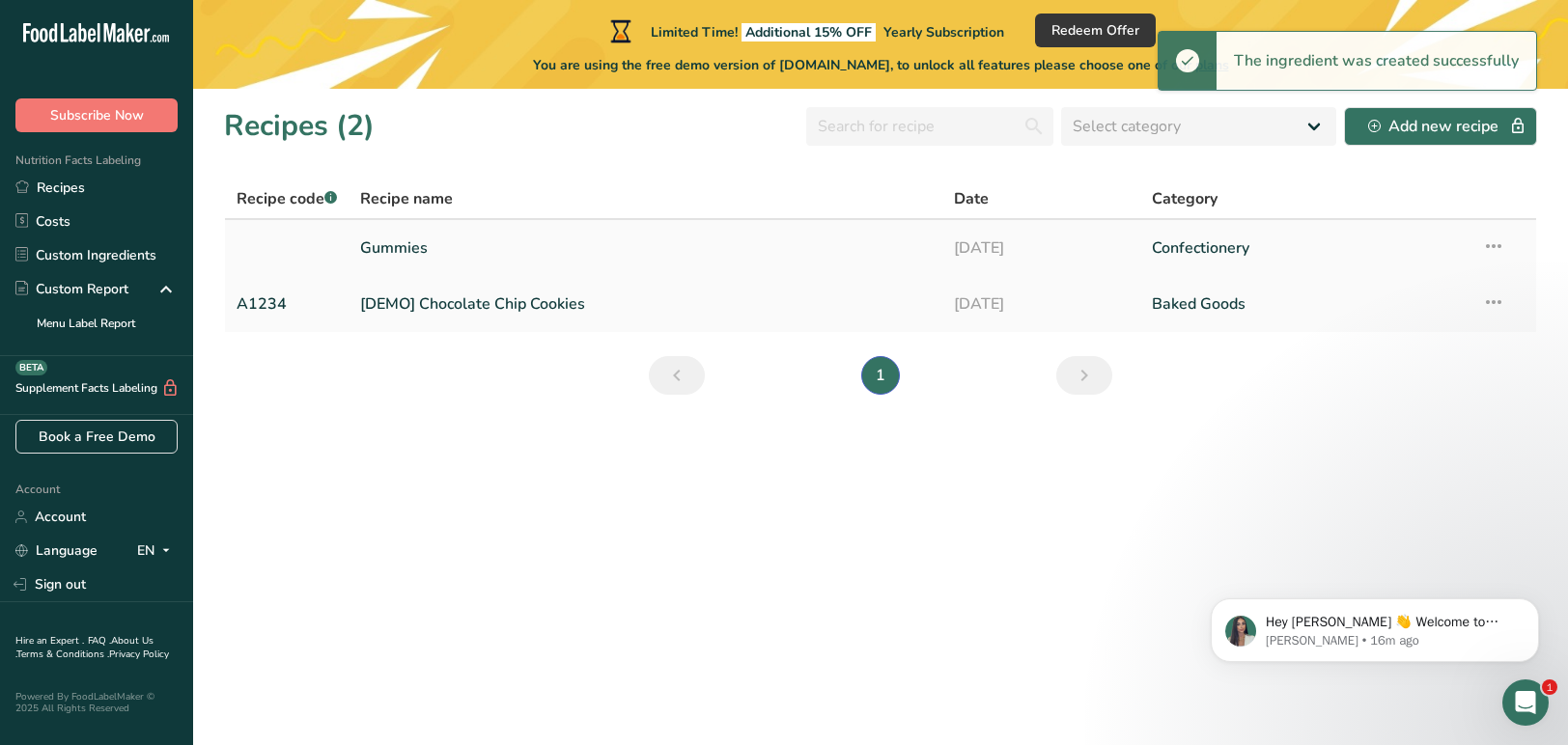 click on "Gummies" at bounding box center [645, 248] 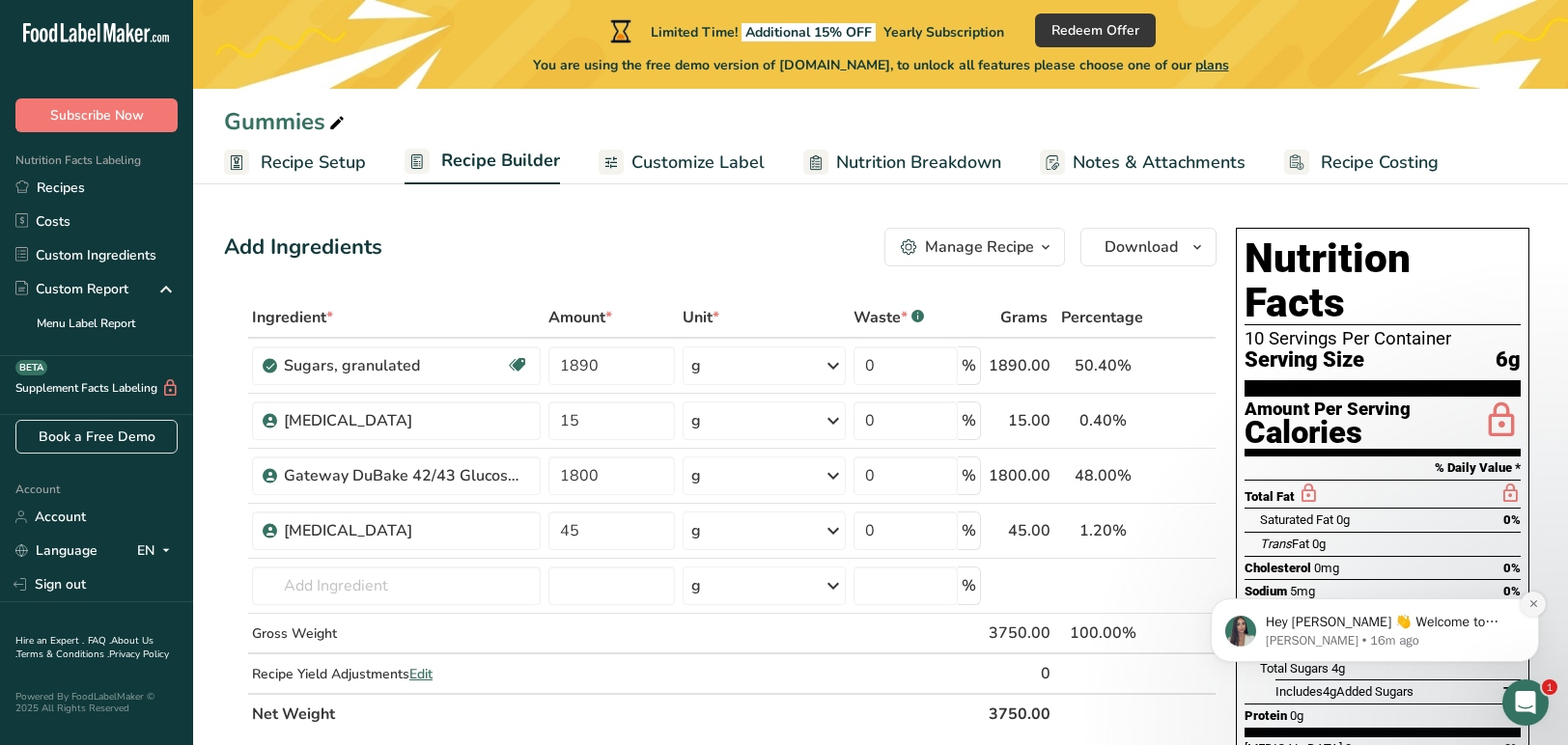 click at bounding box center [1533, 604] 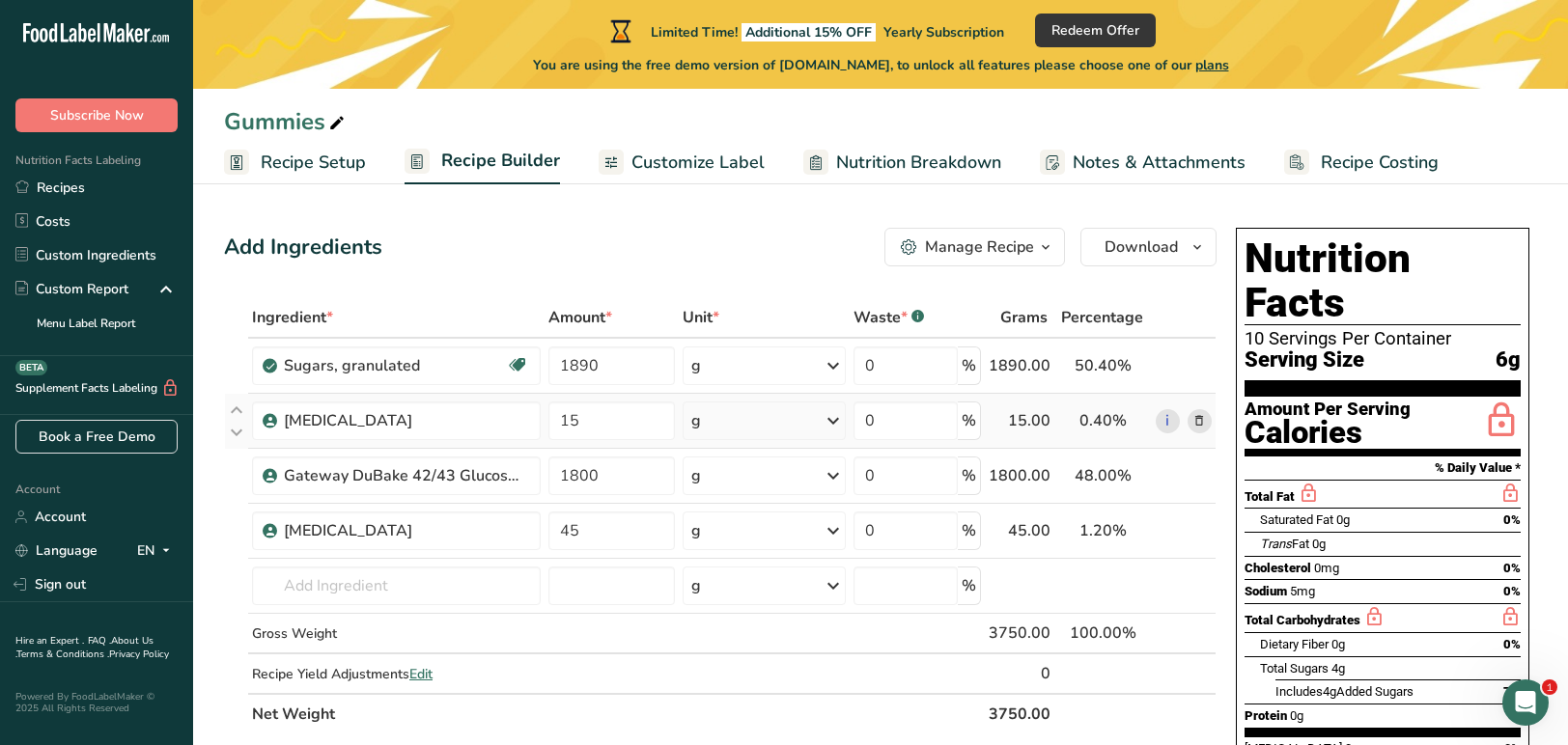 click at bounding box center (1199, 421) 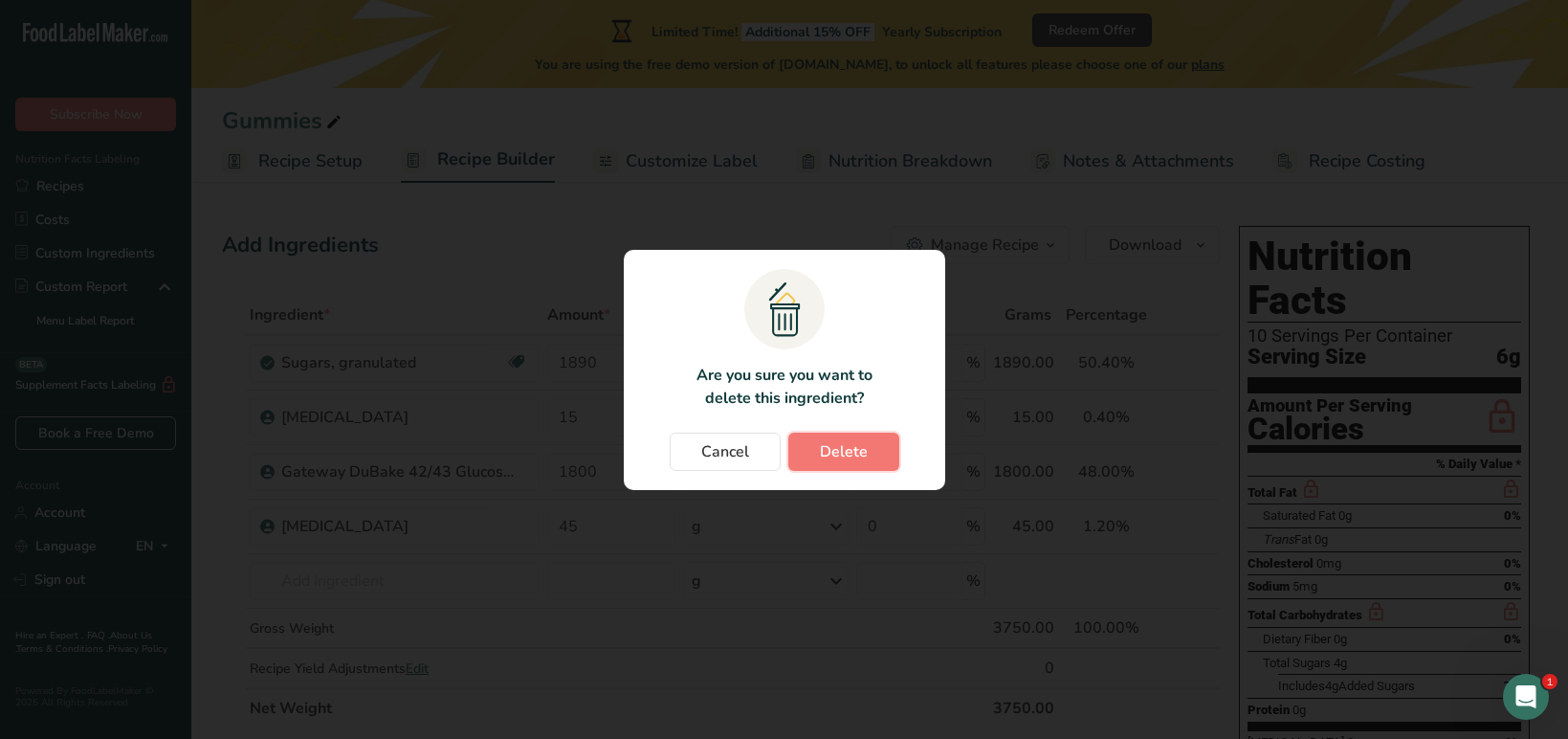 click on "Delete" at bounding box center (844, 452) 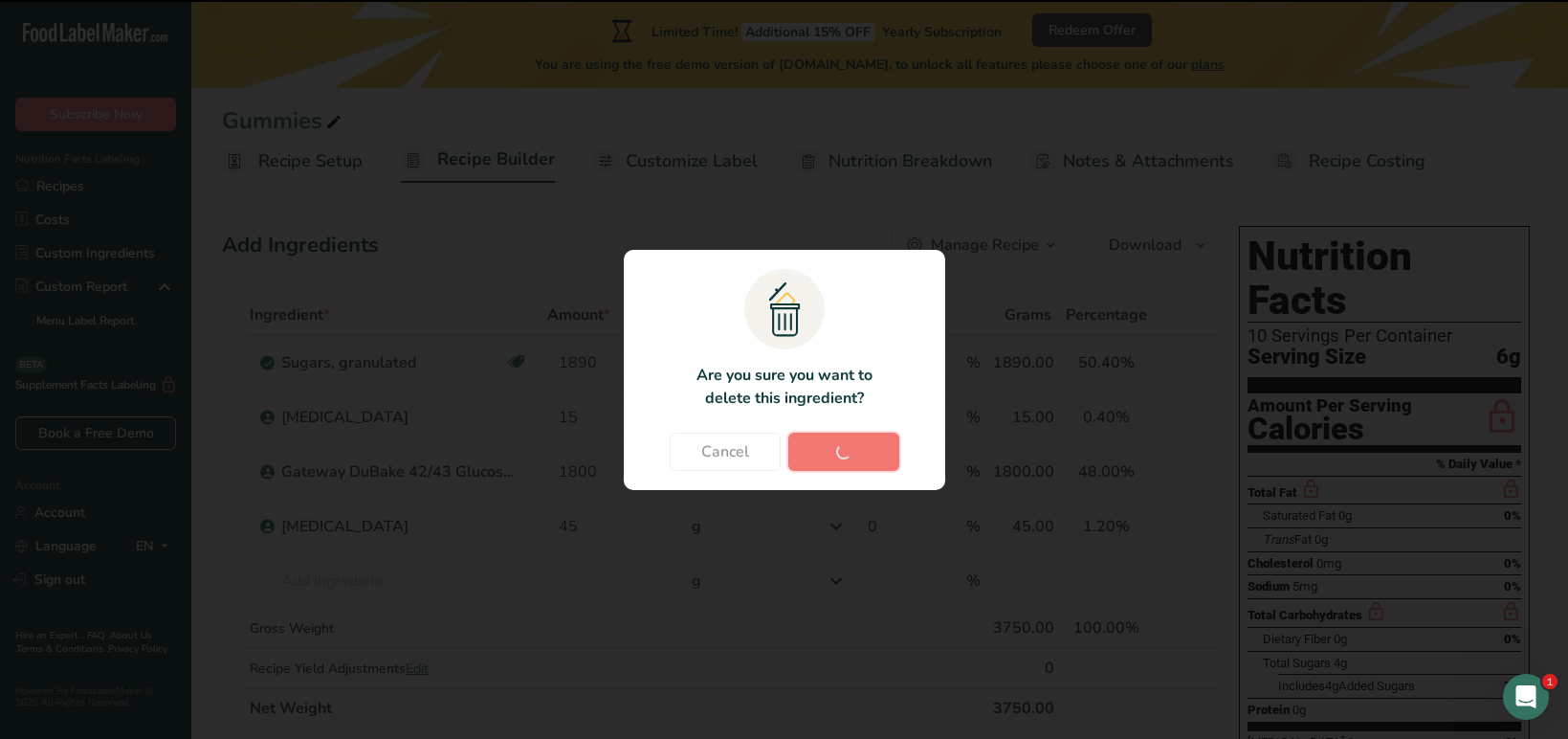 type on "1800" 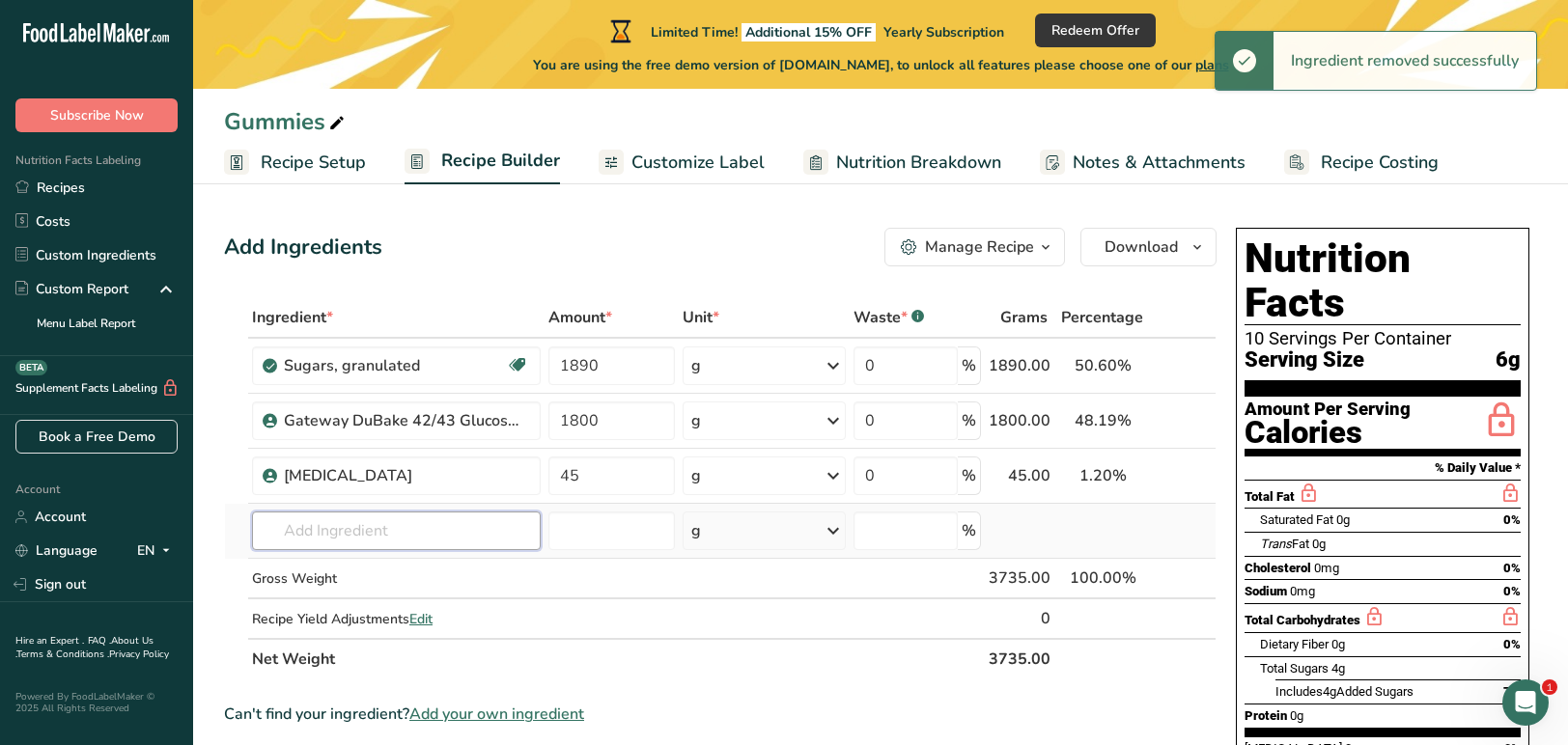 click at bounding box center (396, 531) 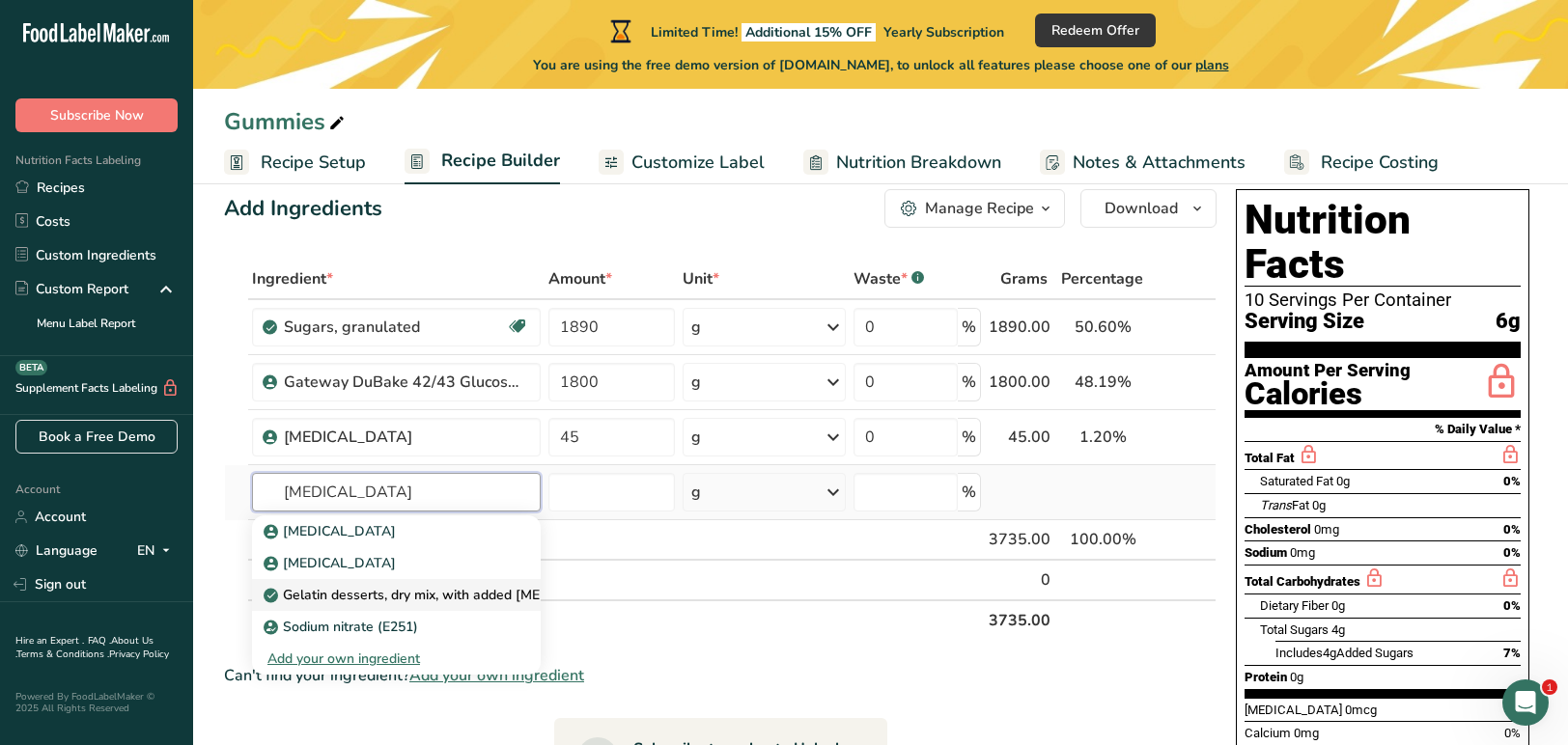 scroll, scrollTop: 75, scrollLeft: 0, axis: vertical 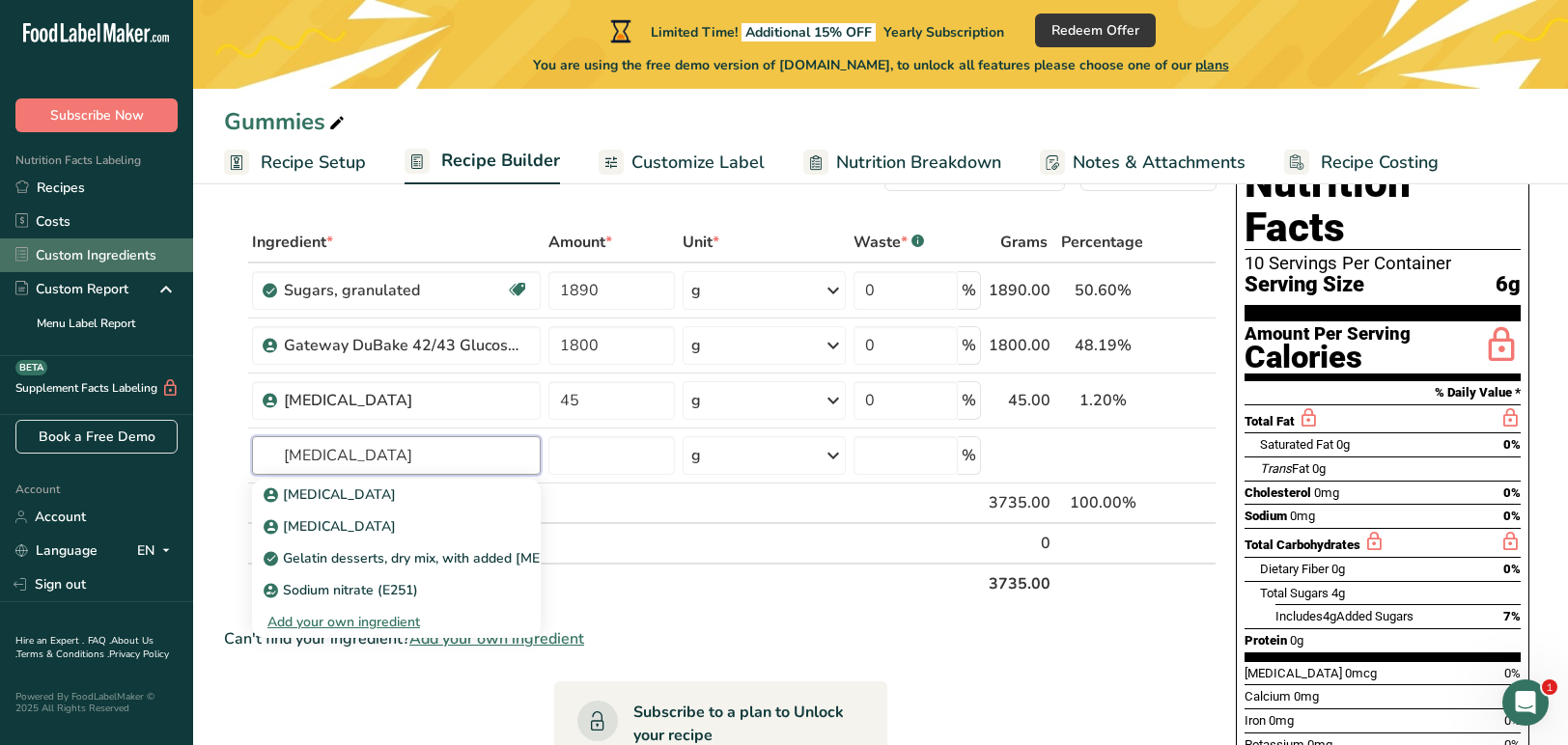 type on "sodium citrate" 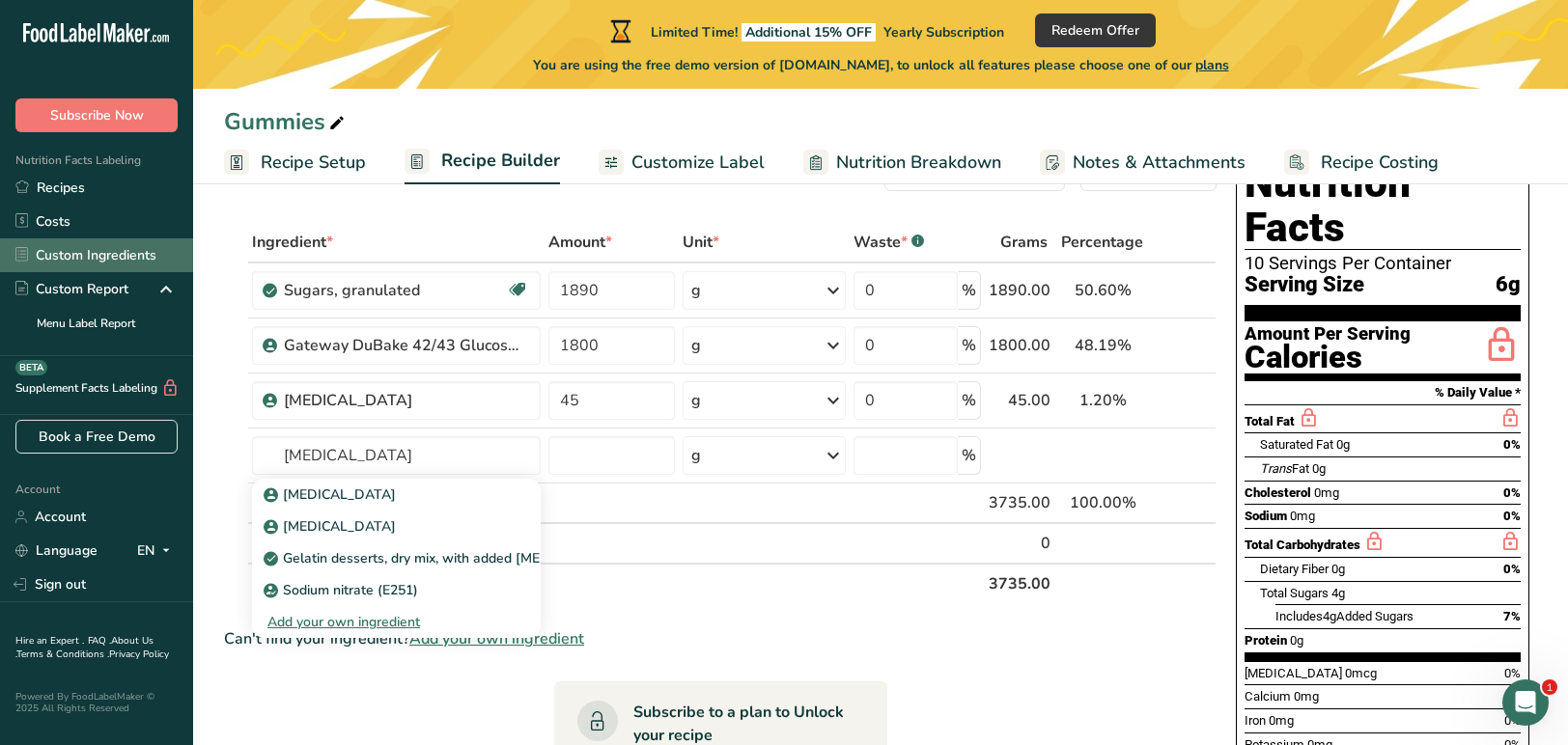 type 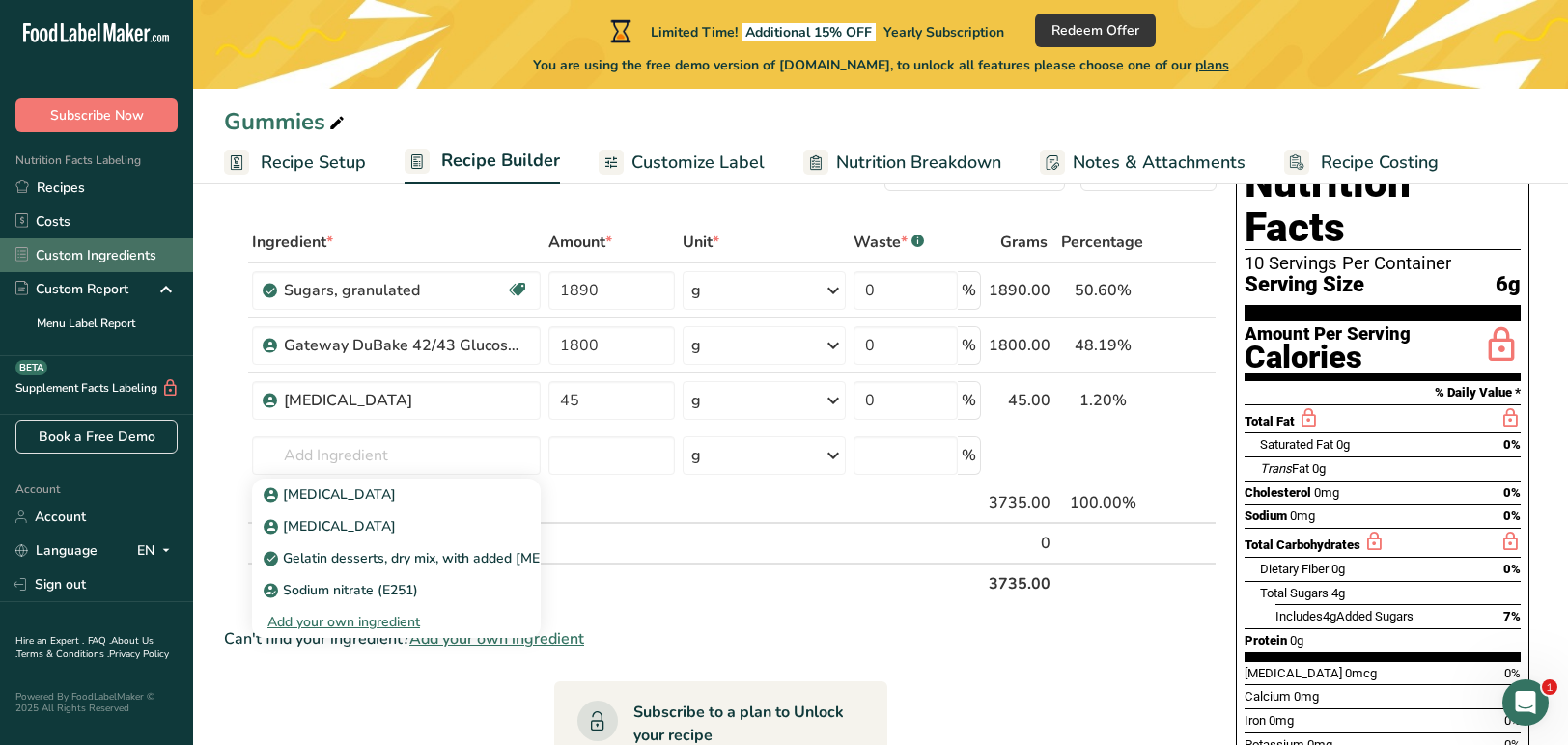 click on "Custom Ingredients" at bounding box center (97, 255) 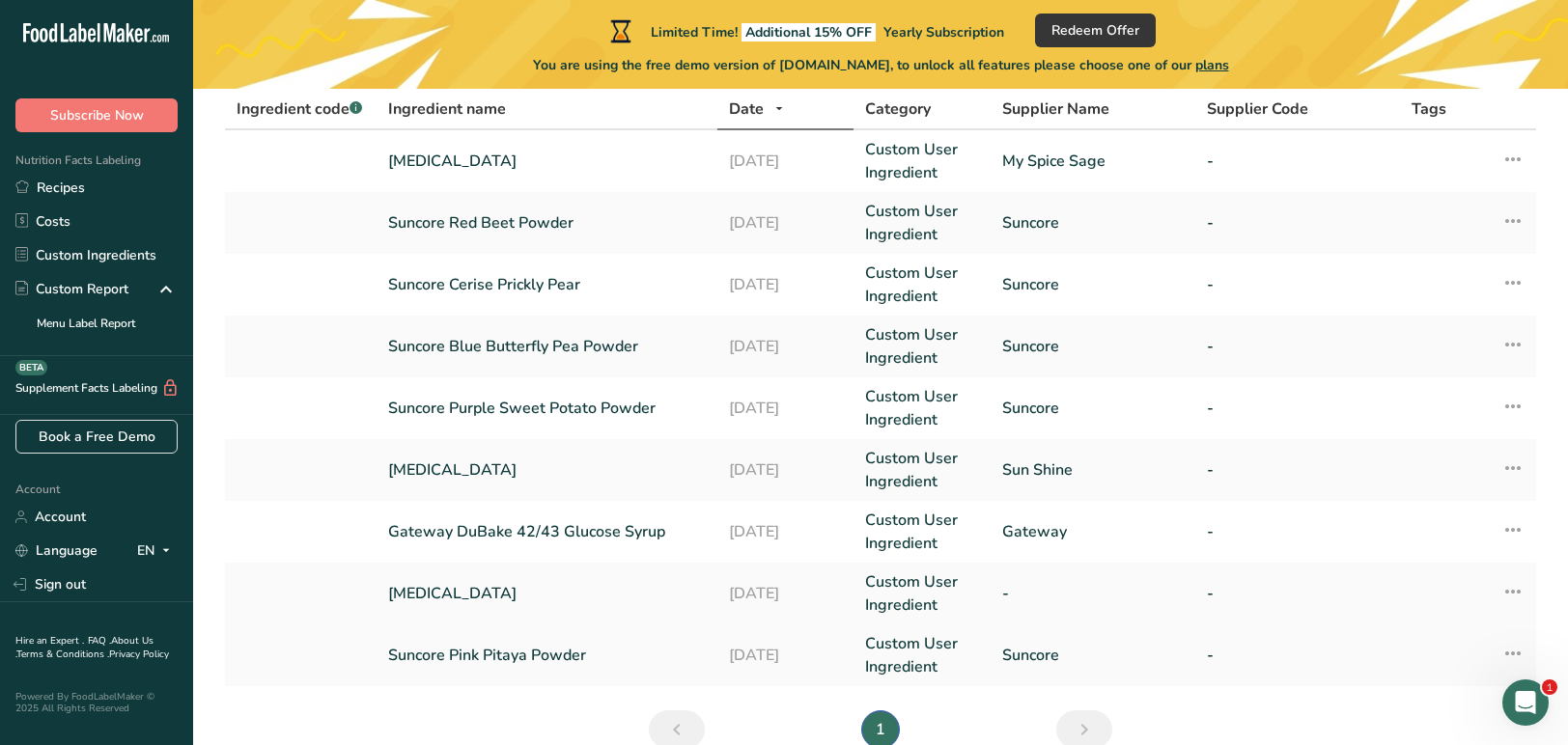 scroll, scrollTop: 155, scrollLeft: 0, axis: vertical 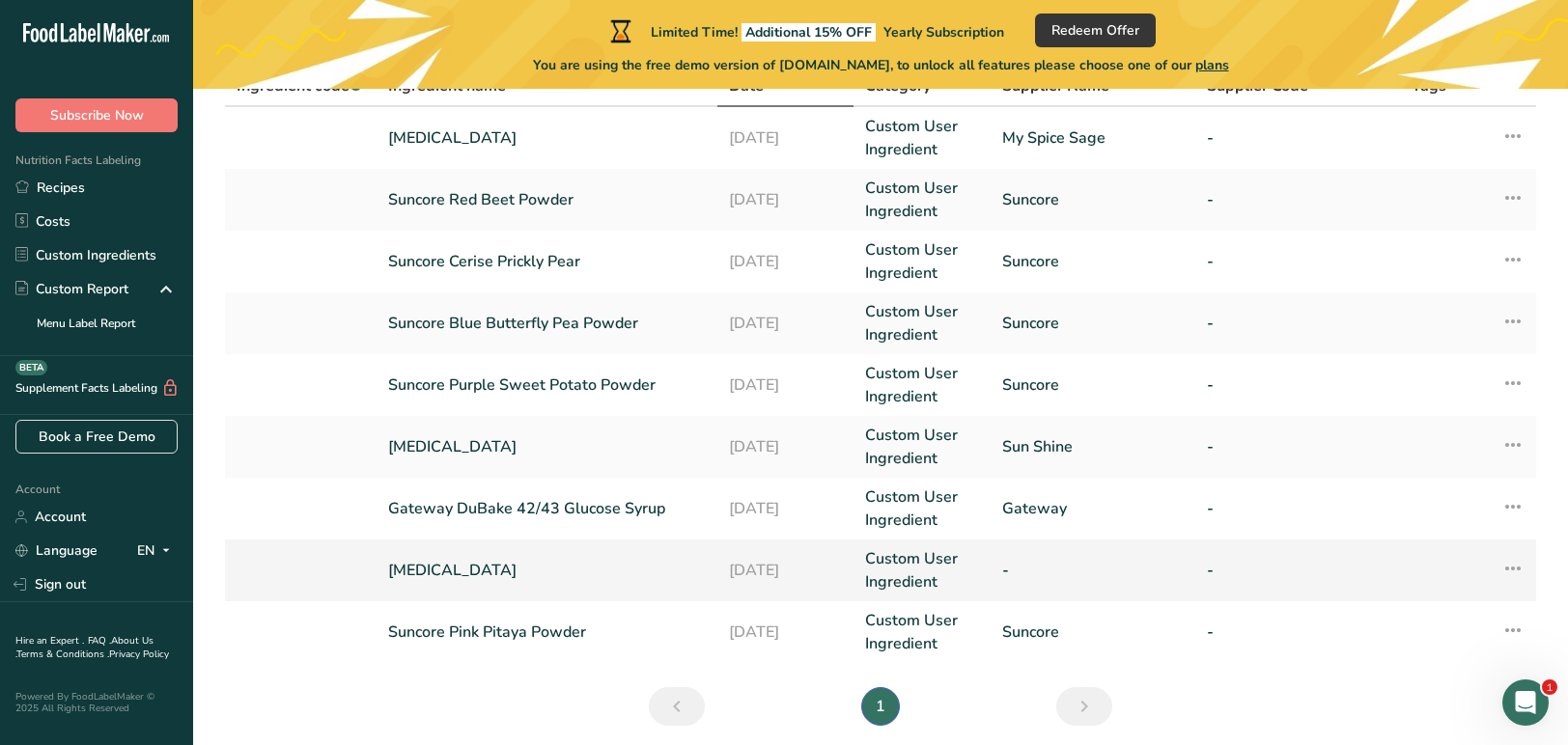 click at bounding box center [1513, 568] 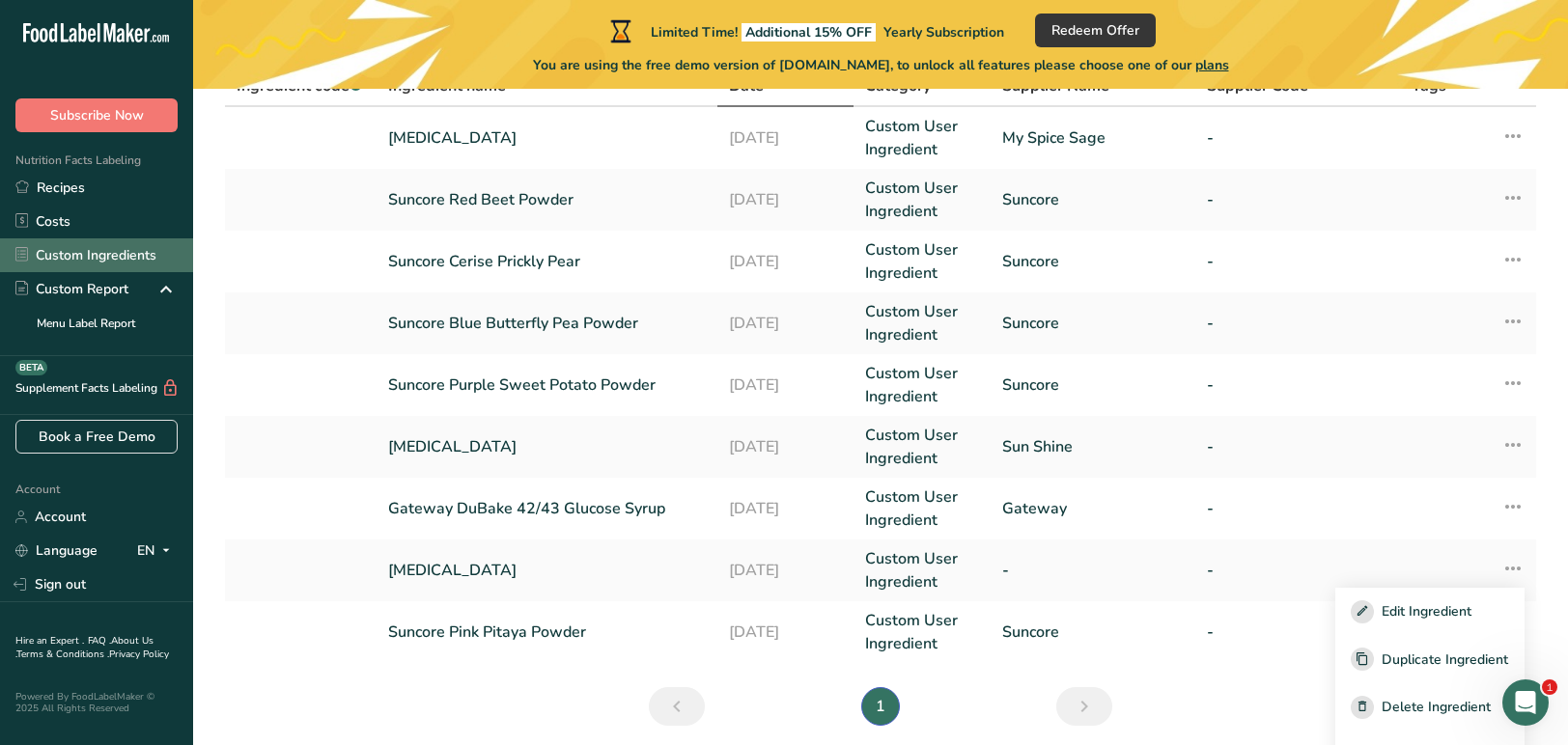 click on "Custom Ingredients" at bounding box center (97, 255) 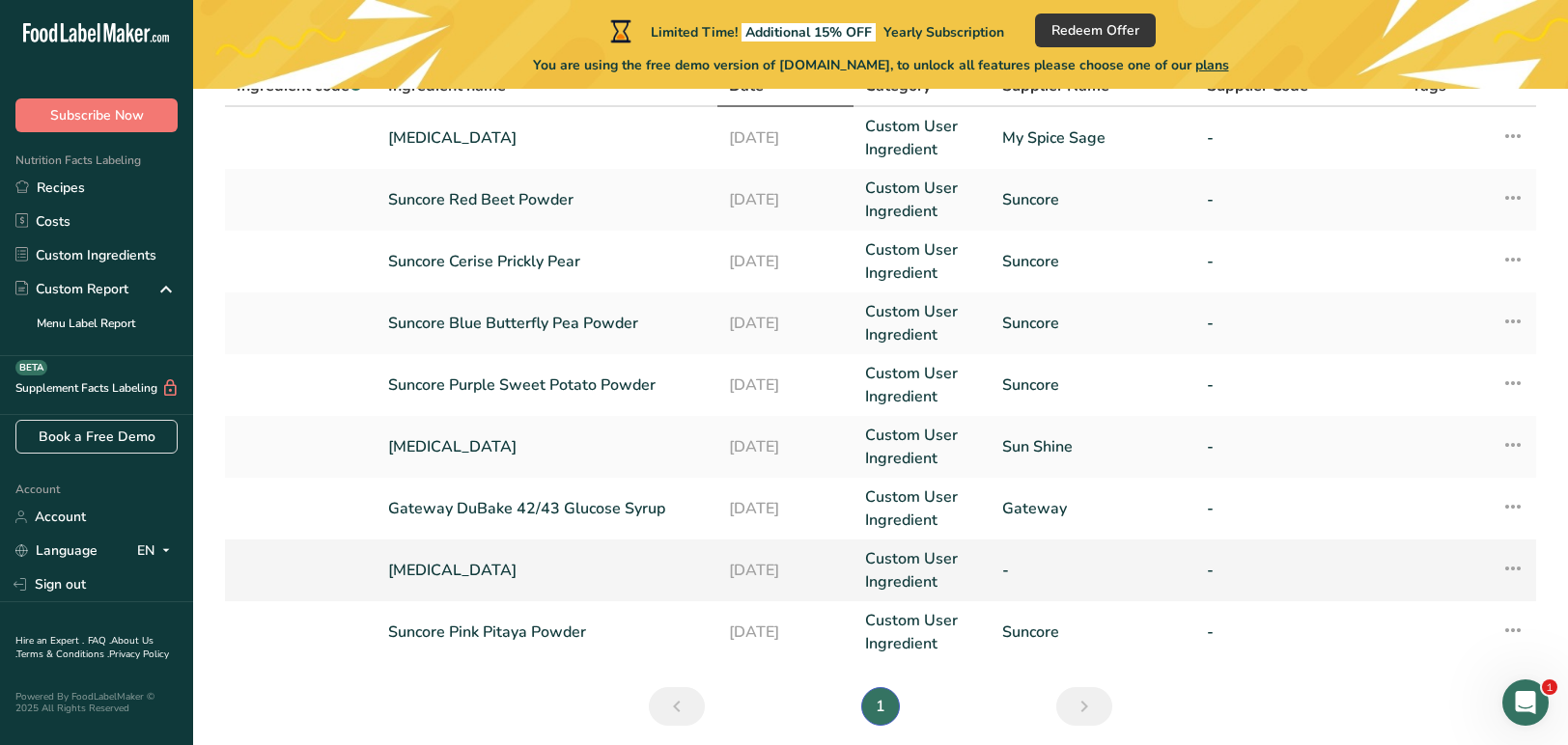 click on "Sodium Citrate" at bounding box center (546, 570) 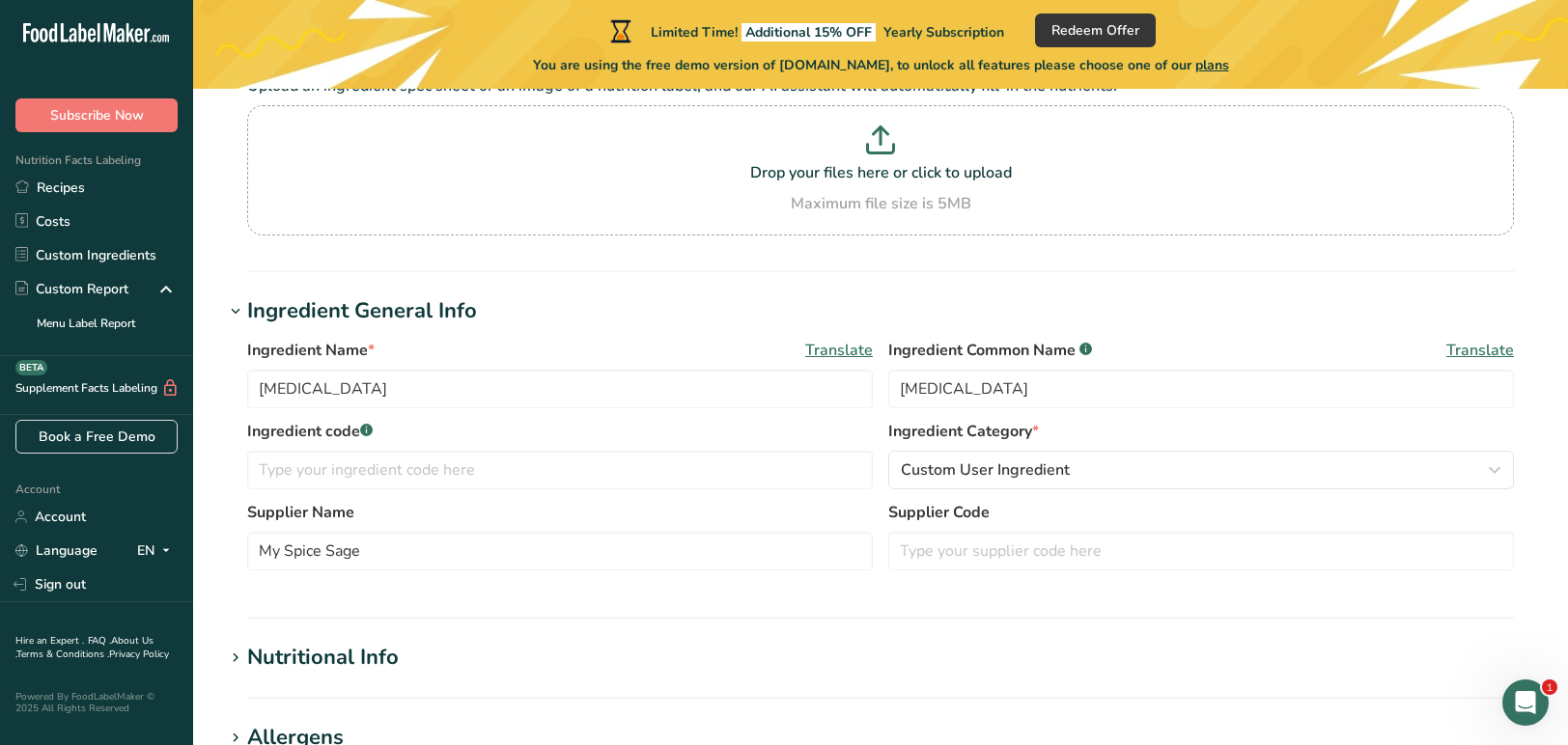 scroll, scrollTop: 0, scrollLeft: 0, axis: both 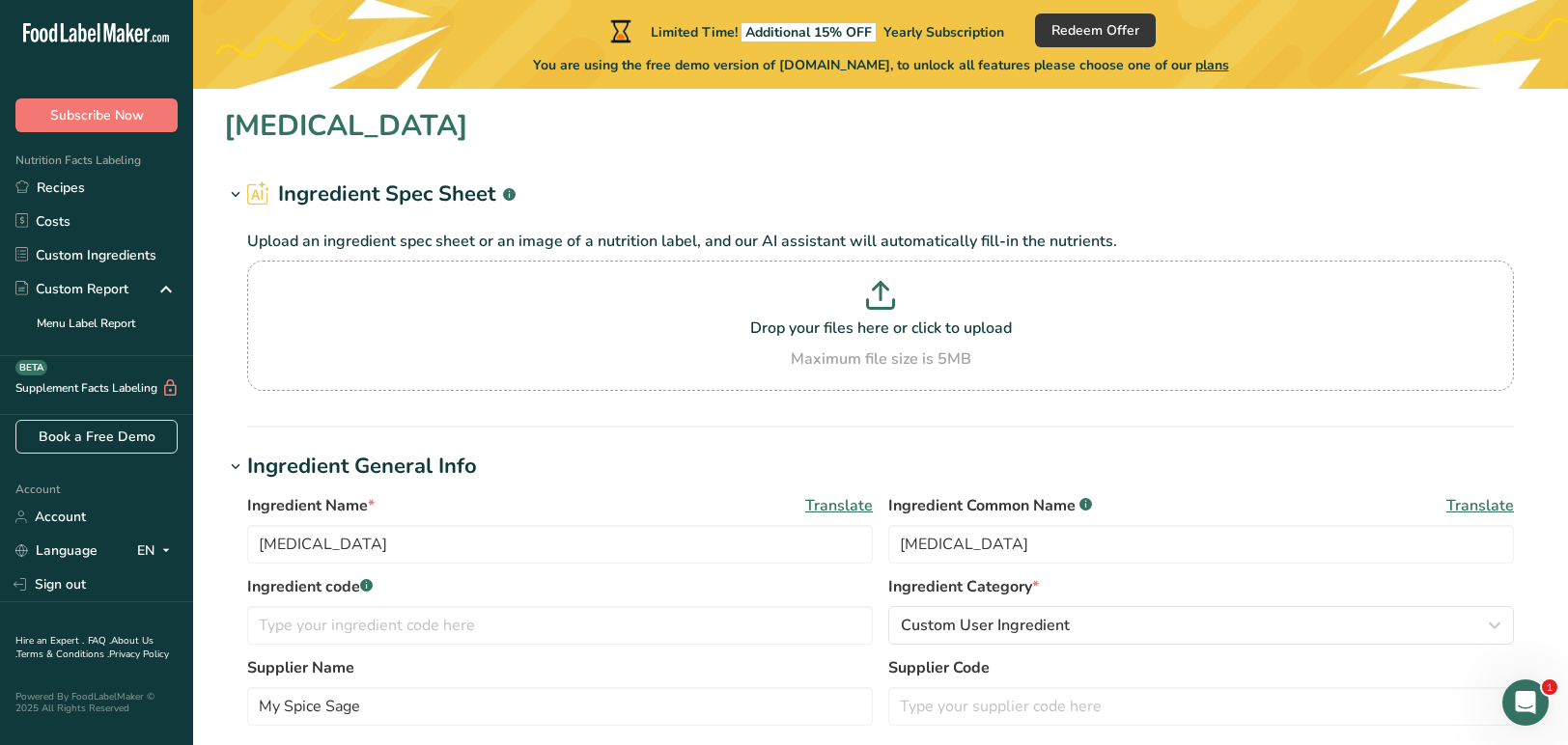 type 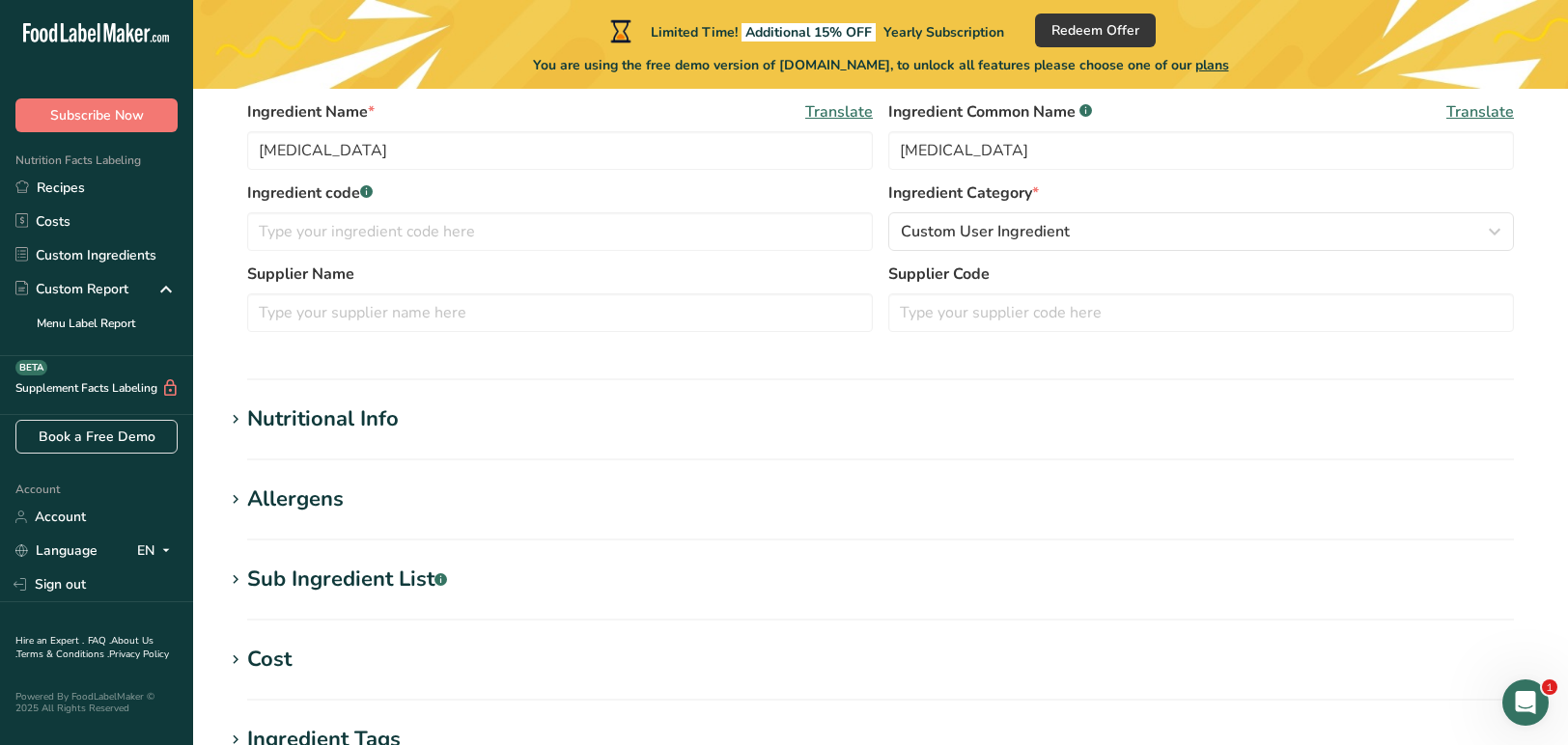 scroll, scrollTop: 0, scrollLeft: 0, axis: both 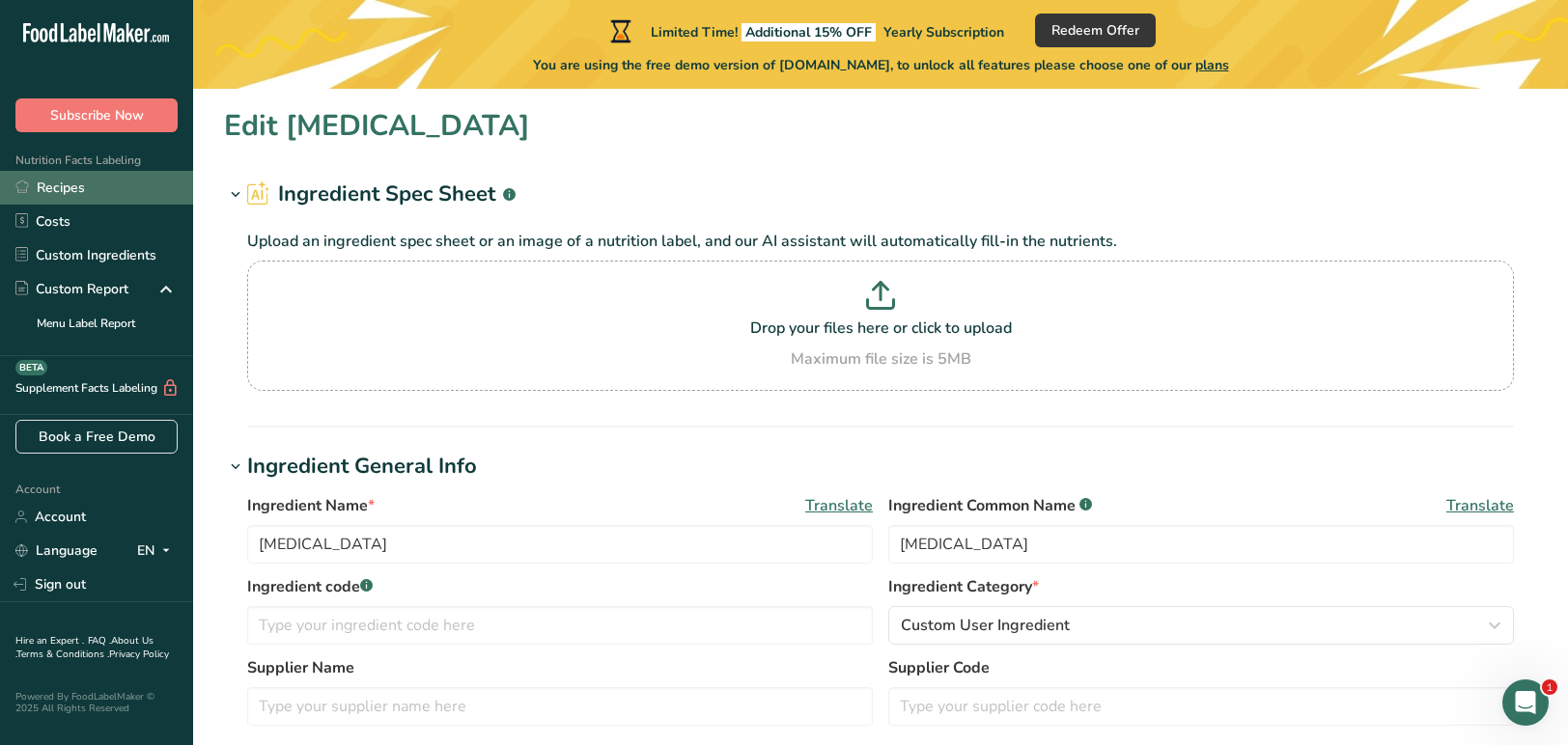 click on "Recipes" at bounding box center [97, 187] 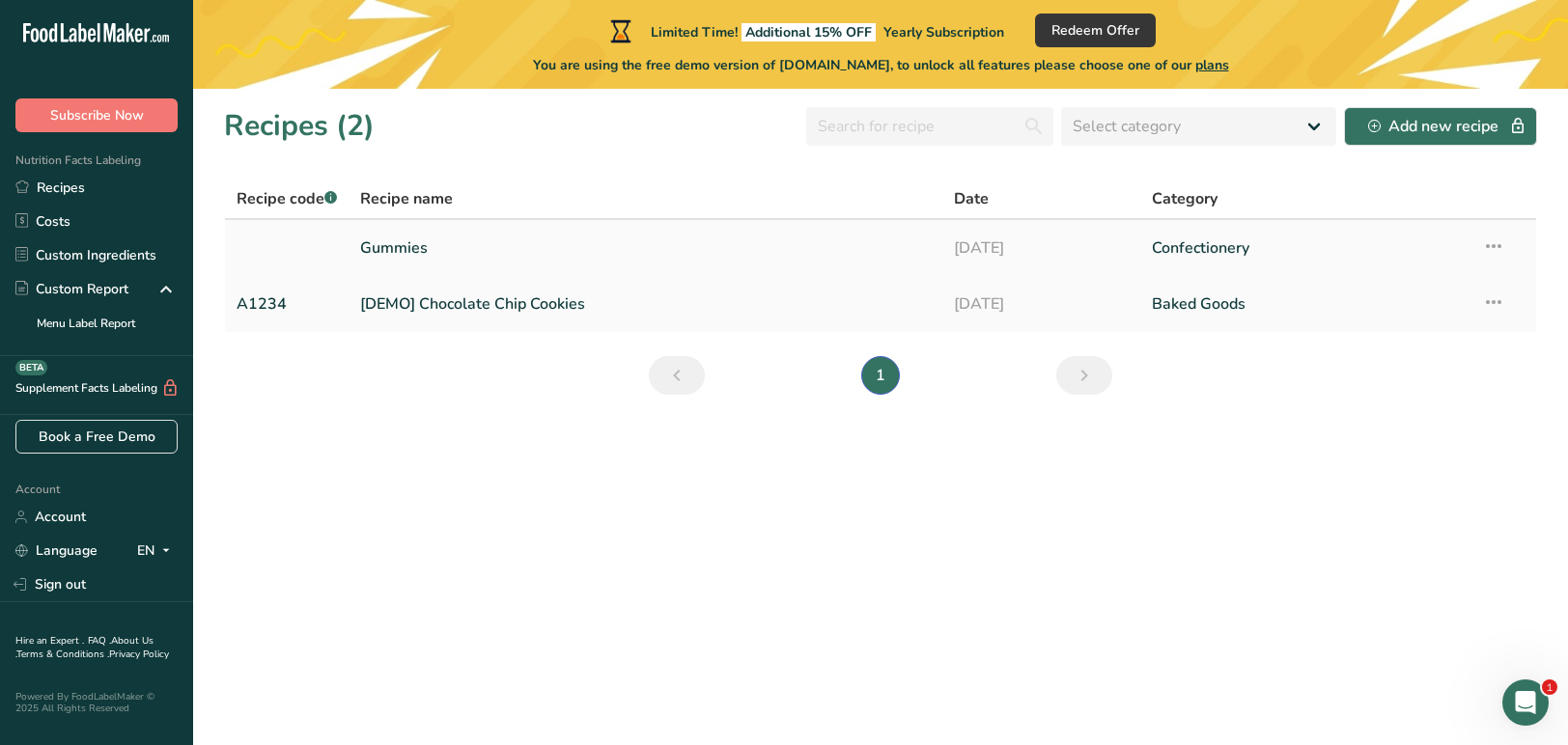 click on "Gummies" at bounding box center (645, 248) 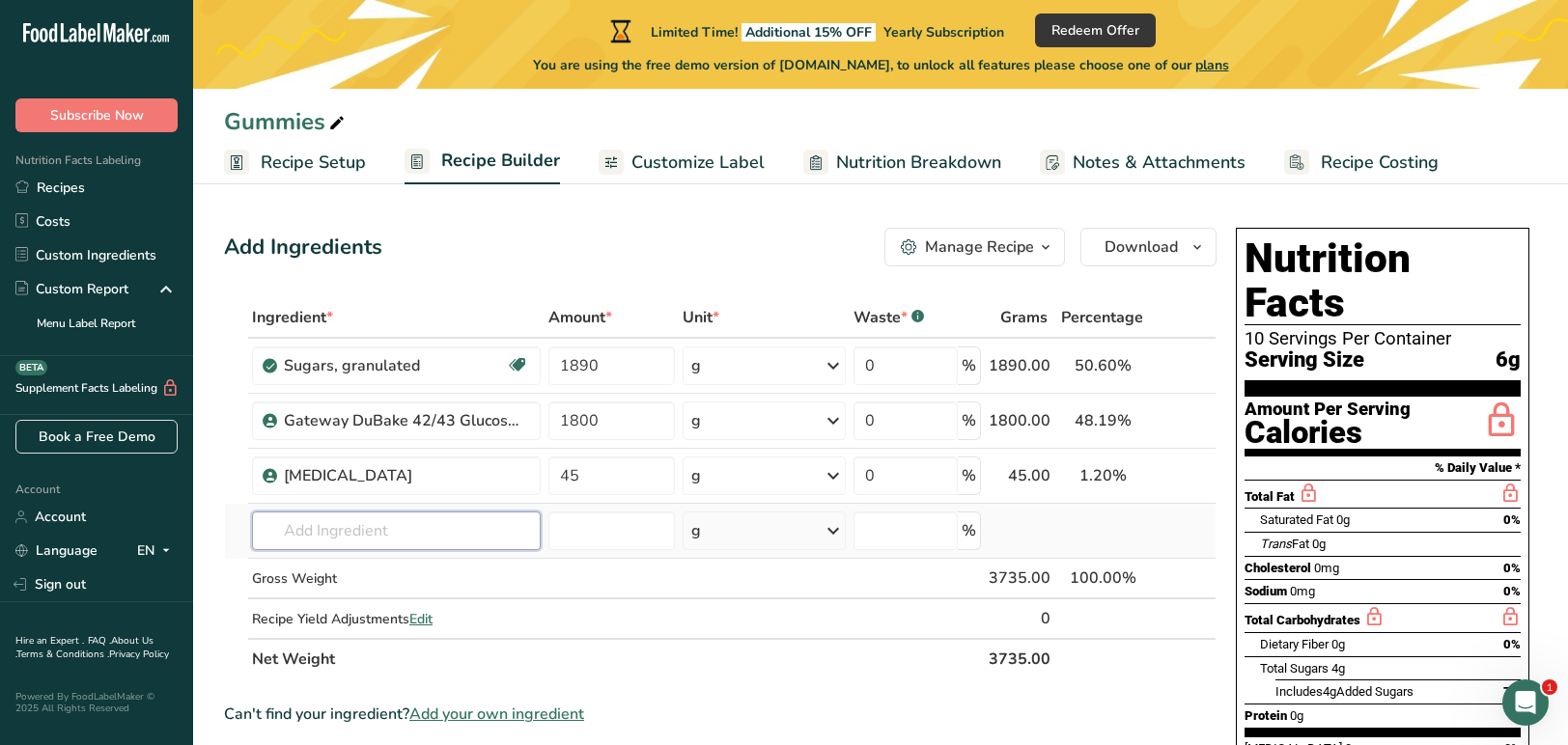 click at bounding box center [396, 531] 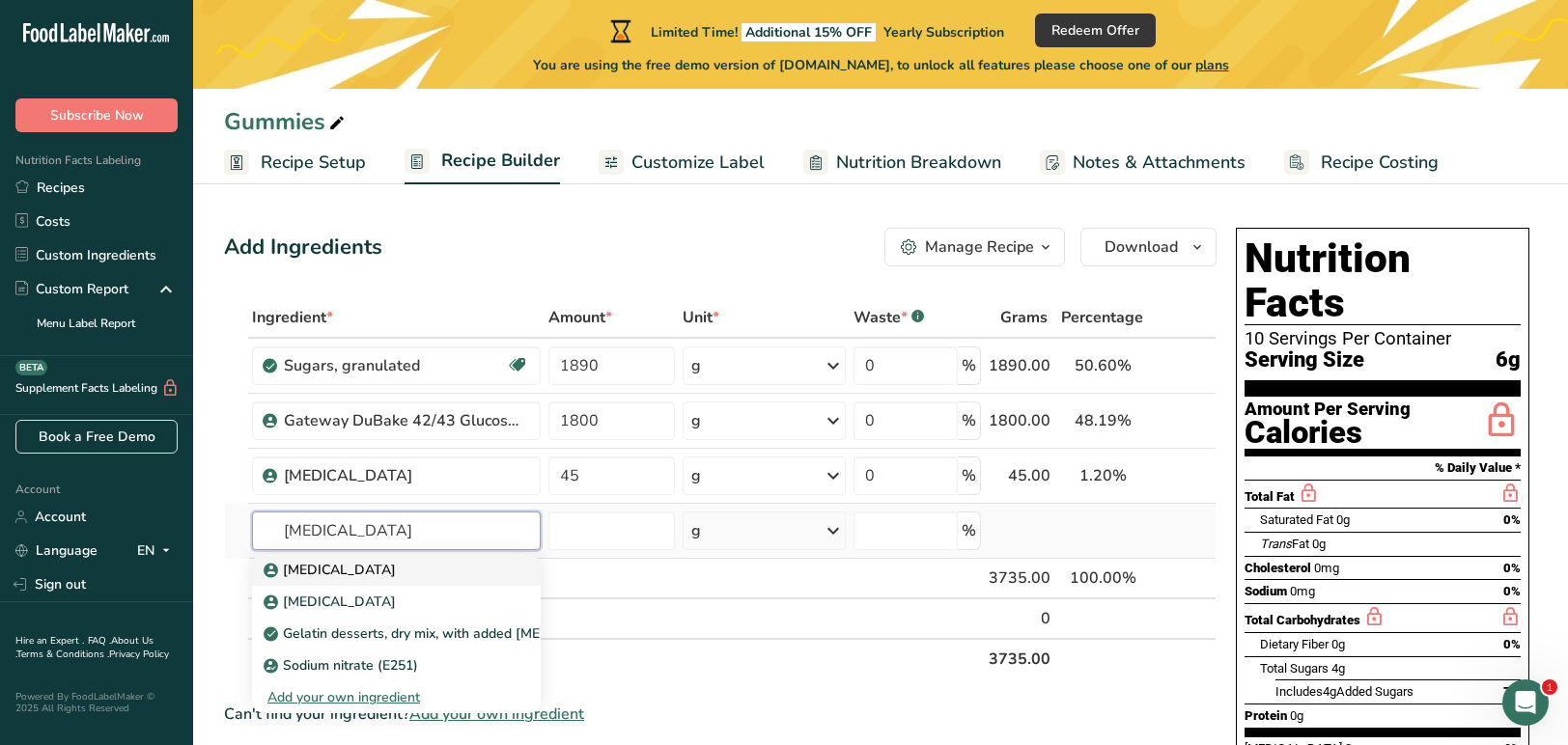 type on "sodium citrate" 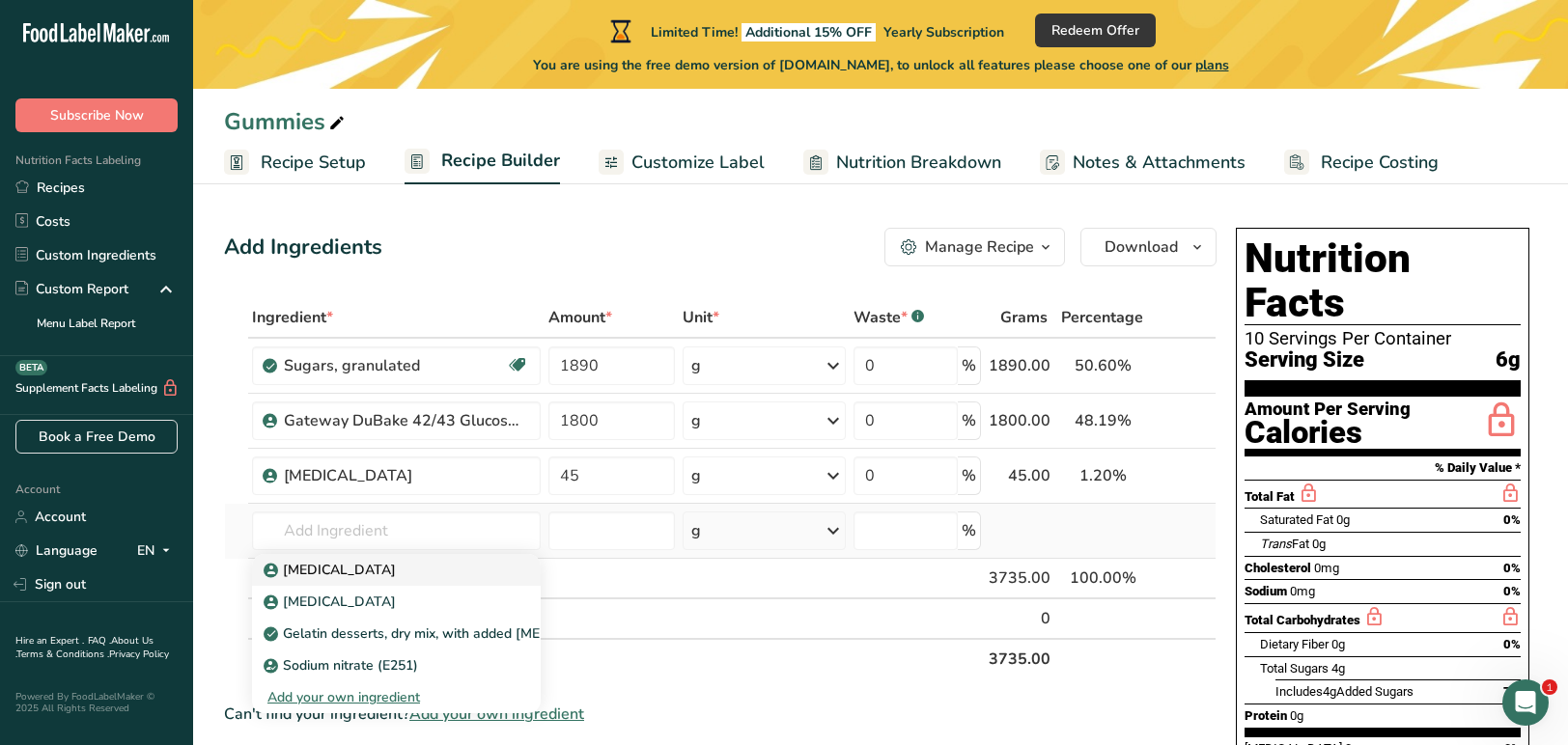 click on "Sodium Citrate" at bounding box center [331, 569] 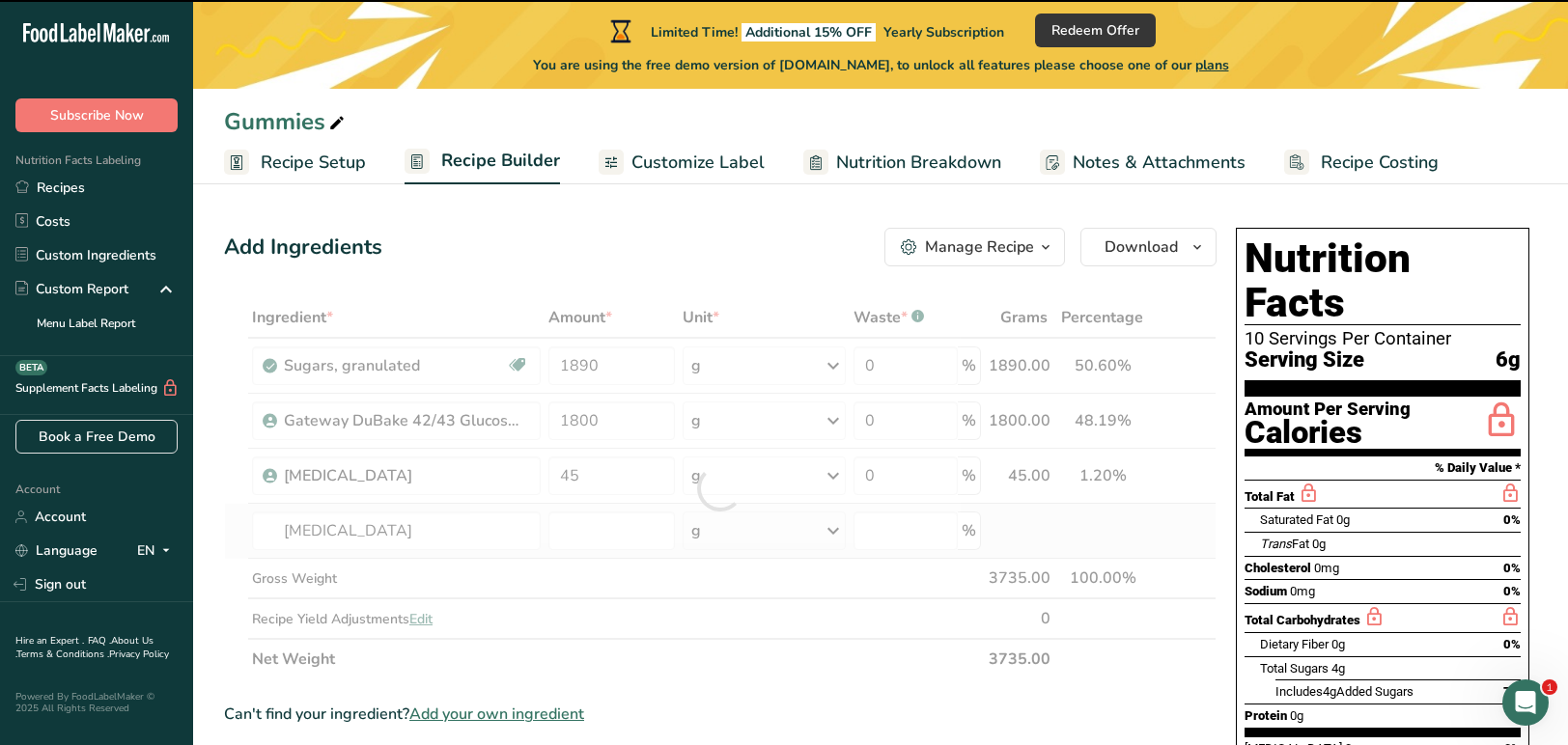 type on "0" 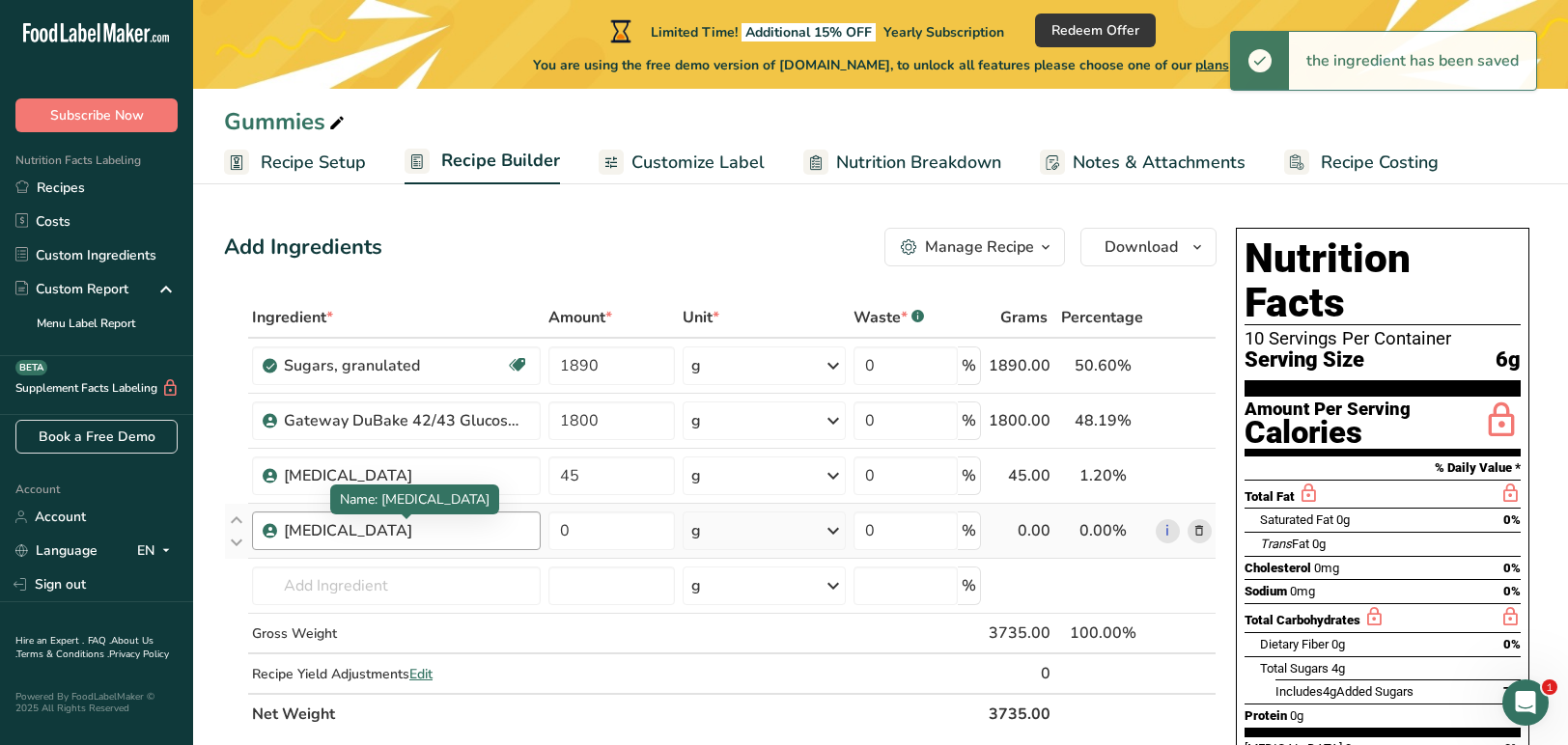 click on "Sodium Citrate" at bounding box center (405, 531) 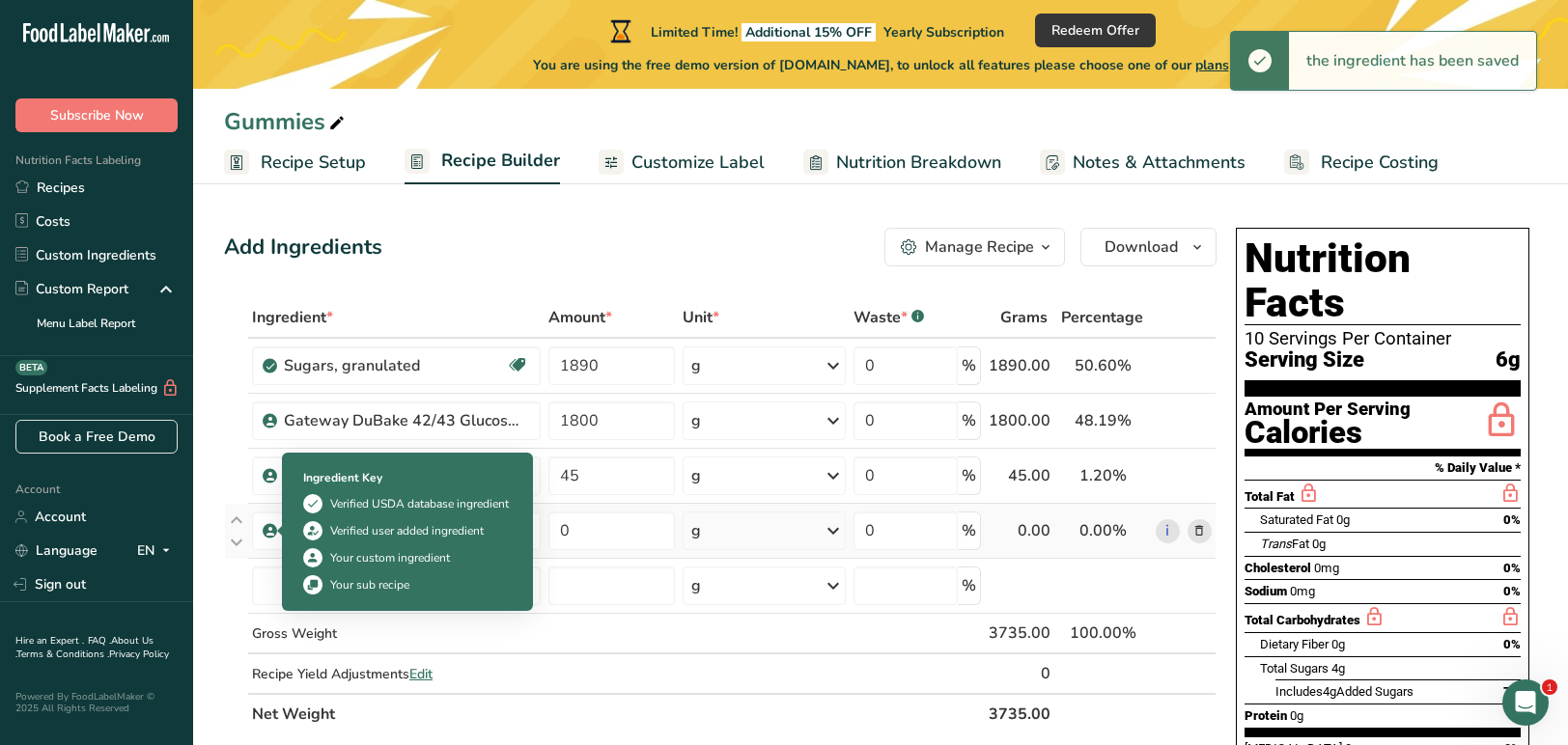 click at bounding box center (270, 531) 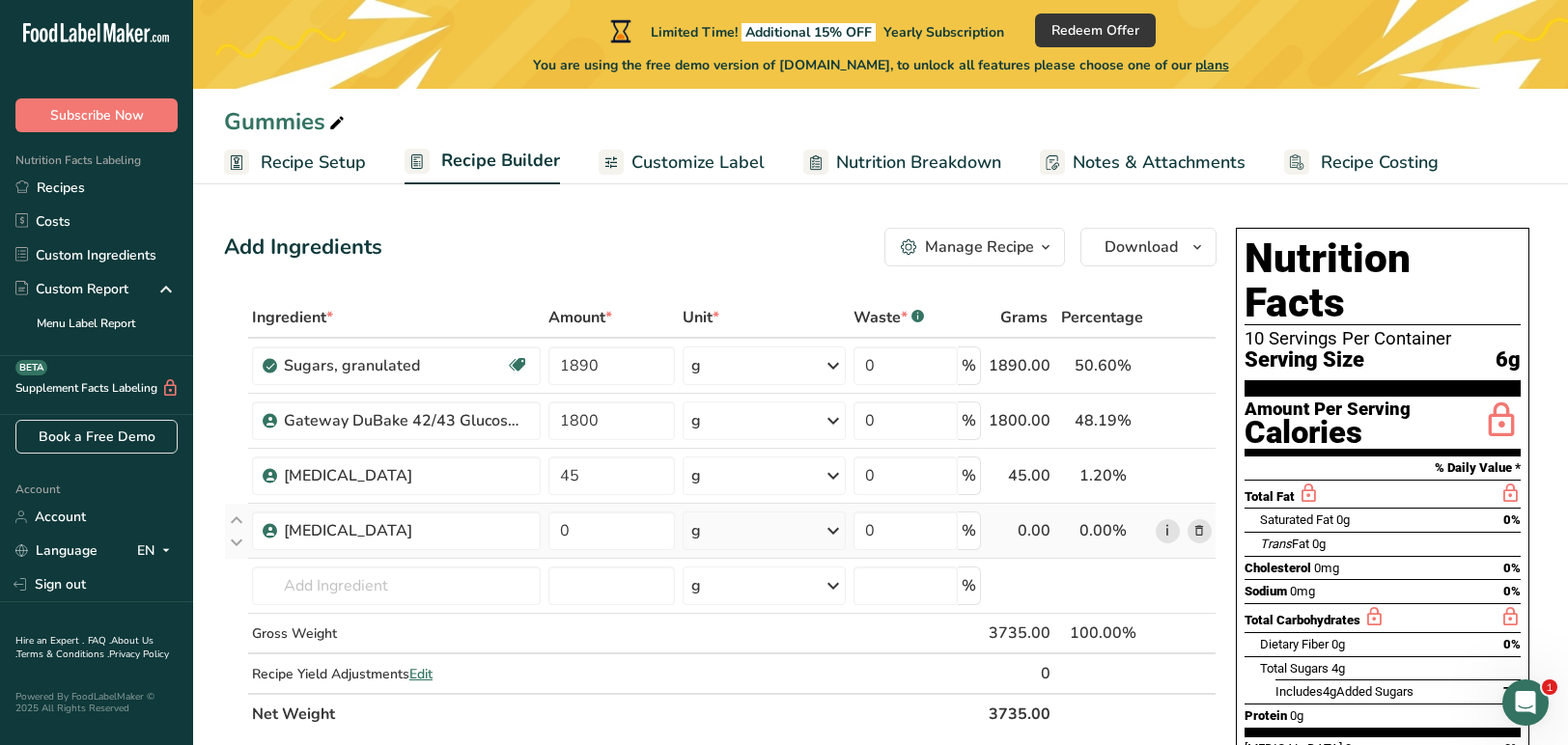 click on "i" at bounding box center [1167, 531] 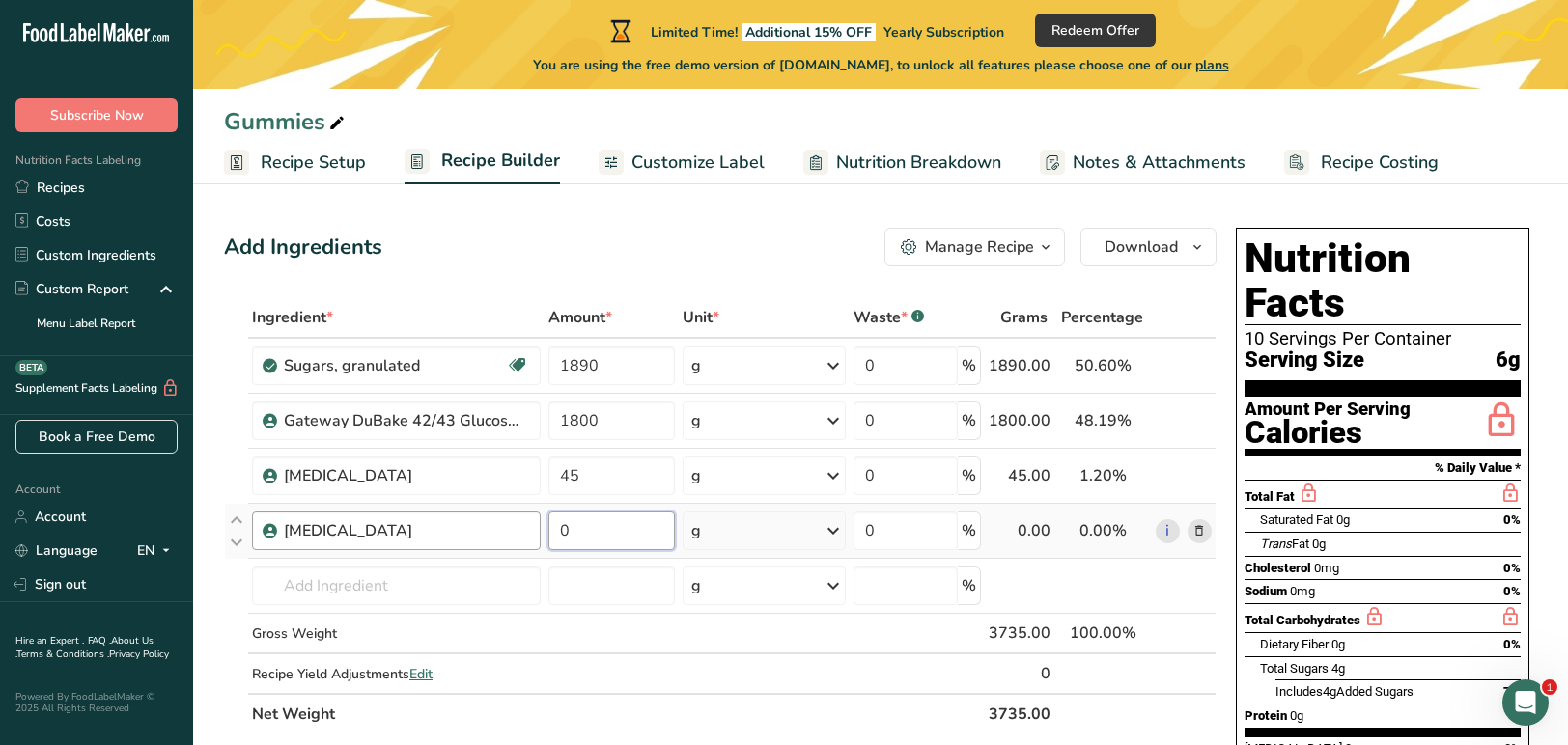 drag, startPoint x: 588, startPoint y: 533, endPoint x: 529, endPoint y: 522, distance: 60.016664 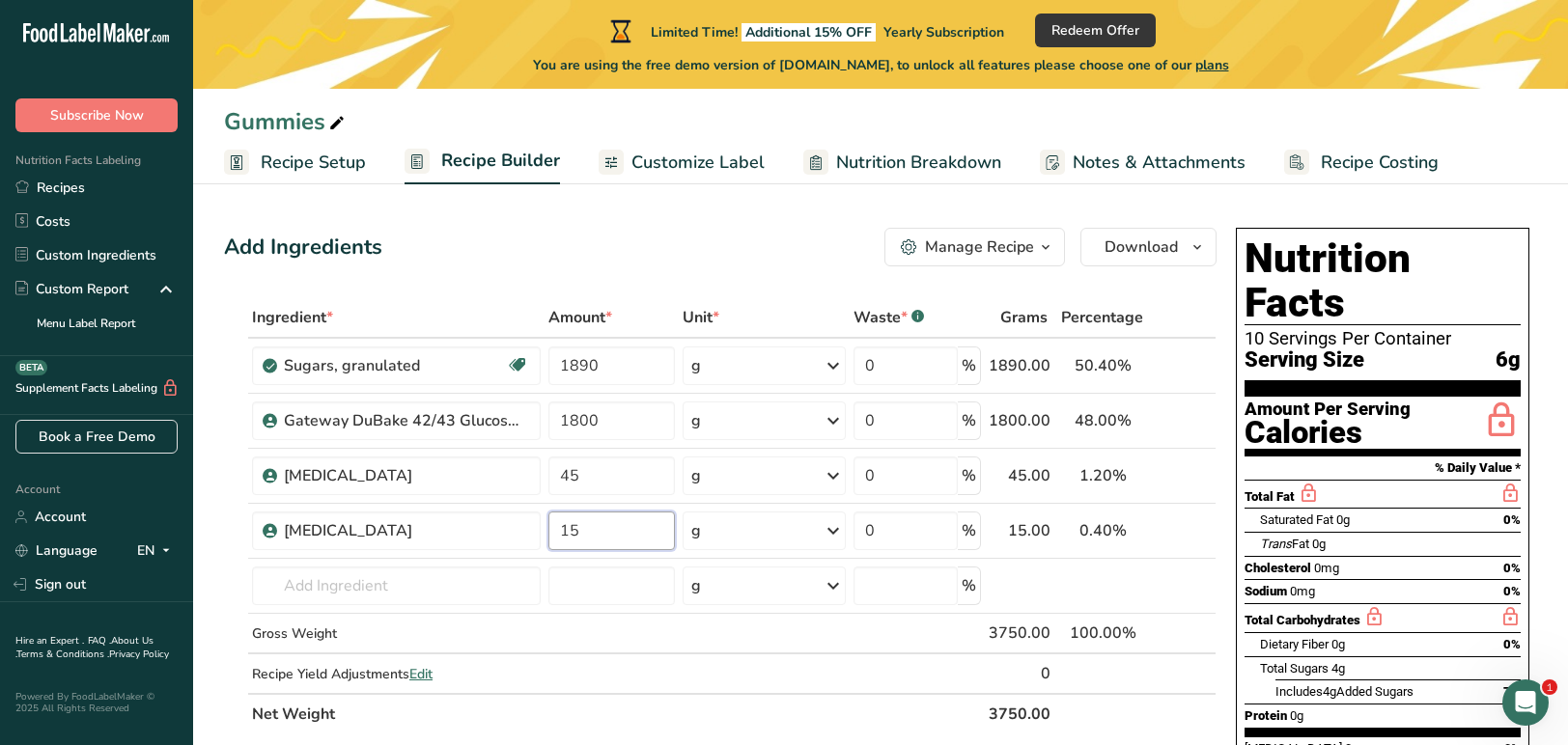 type on "15" 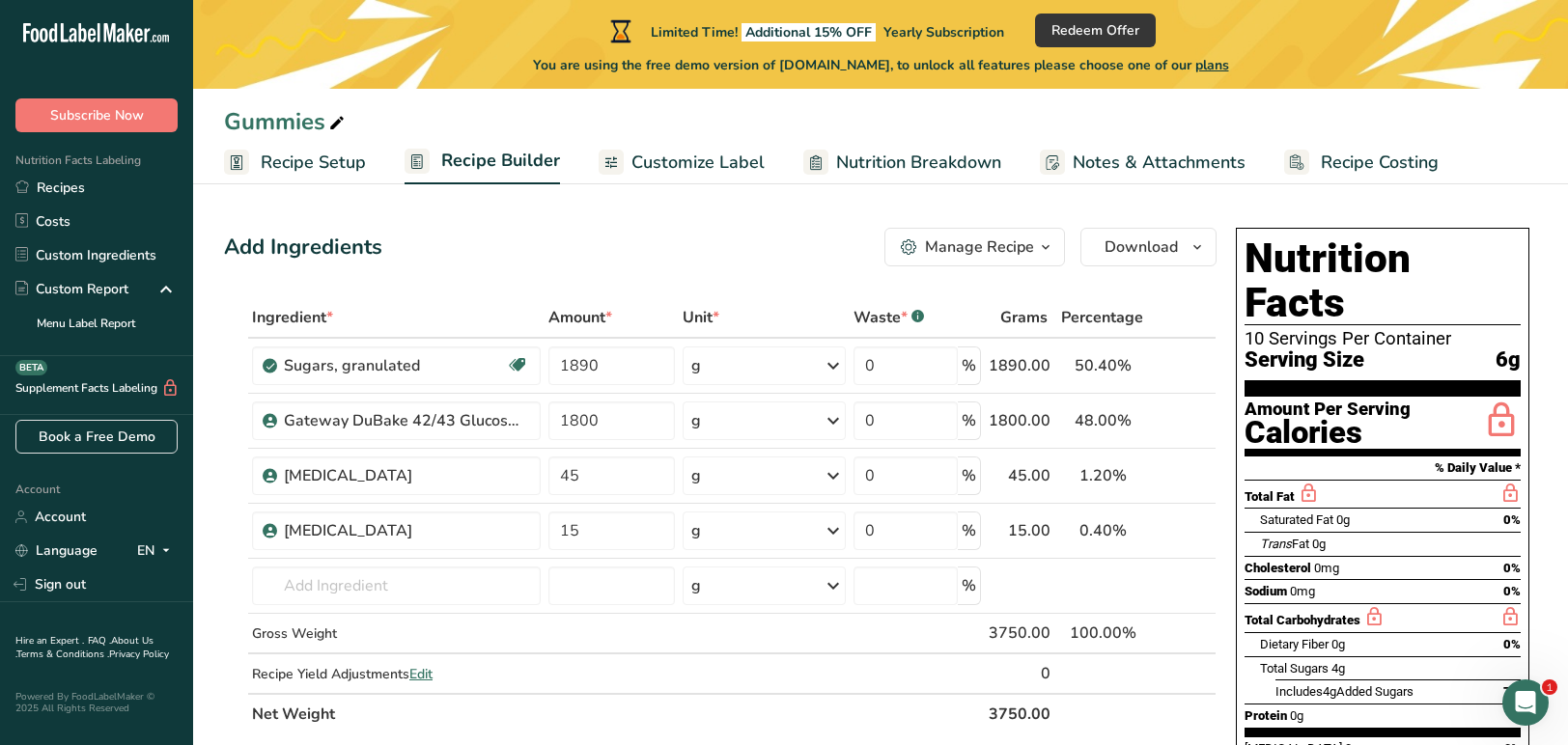 click on "Add Ingredients
Manage Recipe         Delete Recipe             Duplicate Recipe               Scale Recipe               Save as Sub-Recipe   .a-a{fill:#347362;}.b-a{fill:#fff;}                                 Nutrition Breakdown                 Recipe Card
NEW
Amino Acids Pattern Report             Activity History
Download
Choose your preferred label style
Standard FDA label
Standard FDA label
The most common format for nutrition facts labels in compliance with the FDA's typeface, style and requirements
Tabular FDA label
A label format compliant with the FDA regulations presented in a tabular (horizontal) display.
Linear FDA label
A simple linear display for small sized packages.
Simplified FDA label" at bounding box center [881, 810] 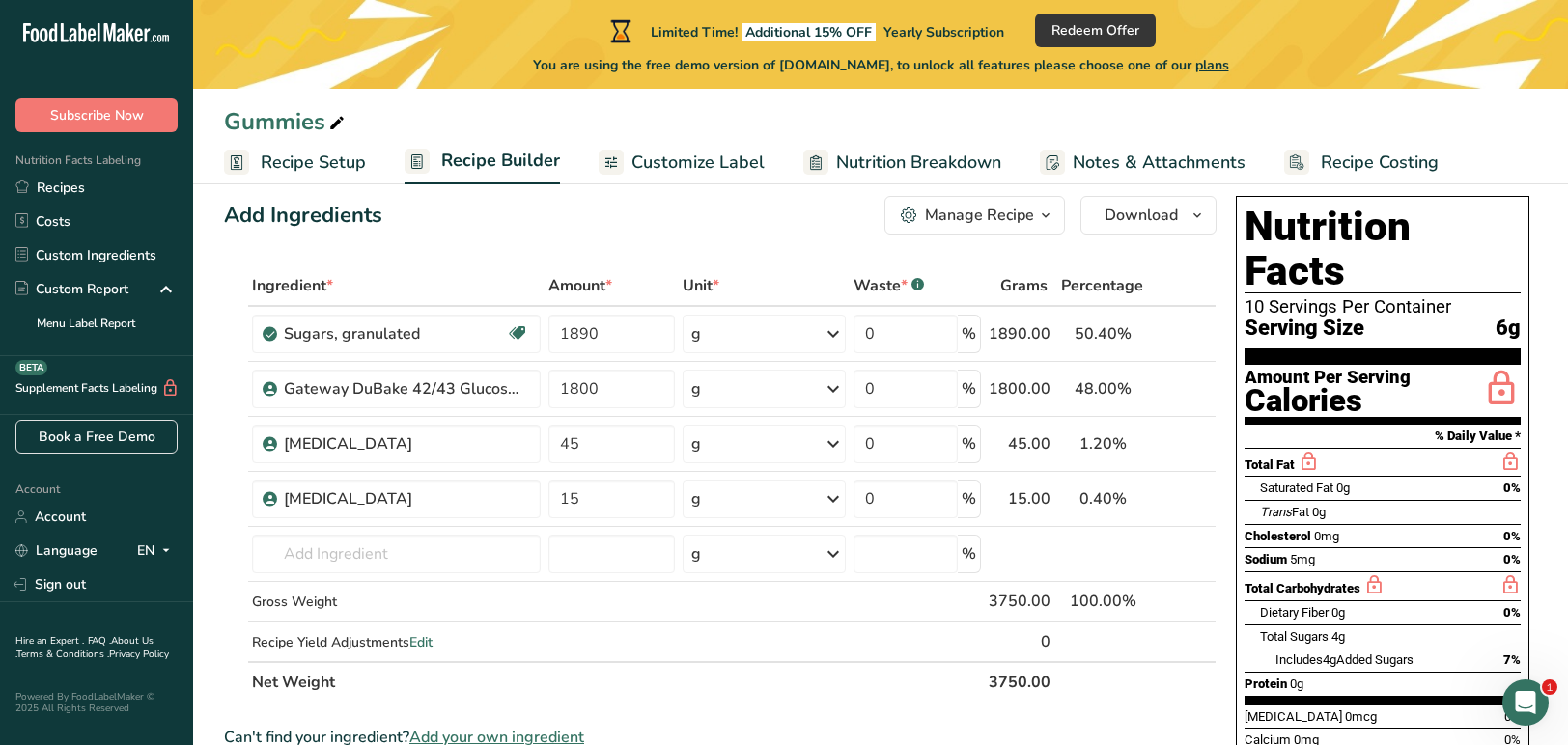 scroll, scrollTop: 0, scrollLeft: 0, axis: both 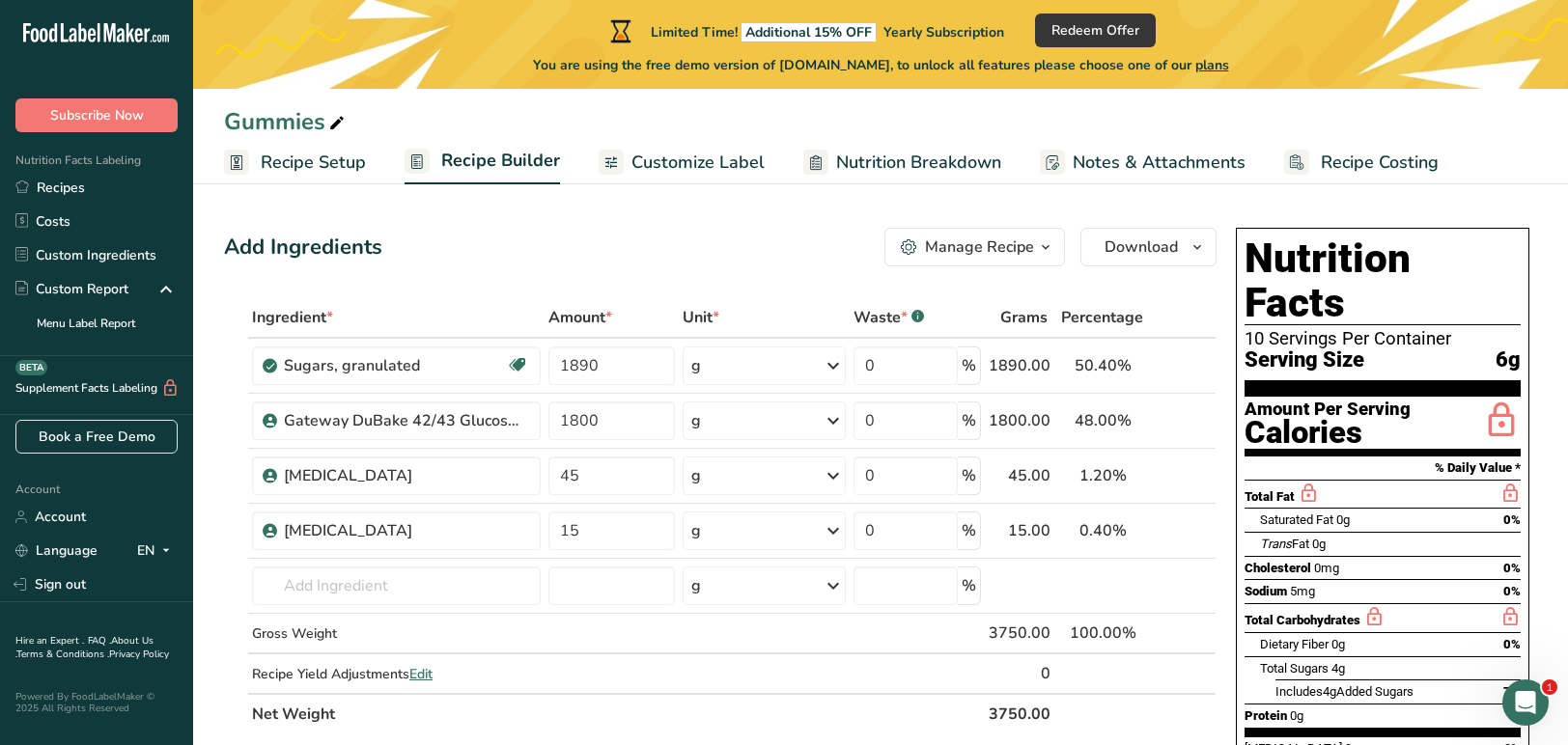 click on "Recipe Setup" at bounding box center (313, 162) 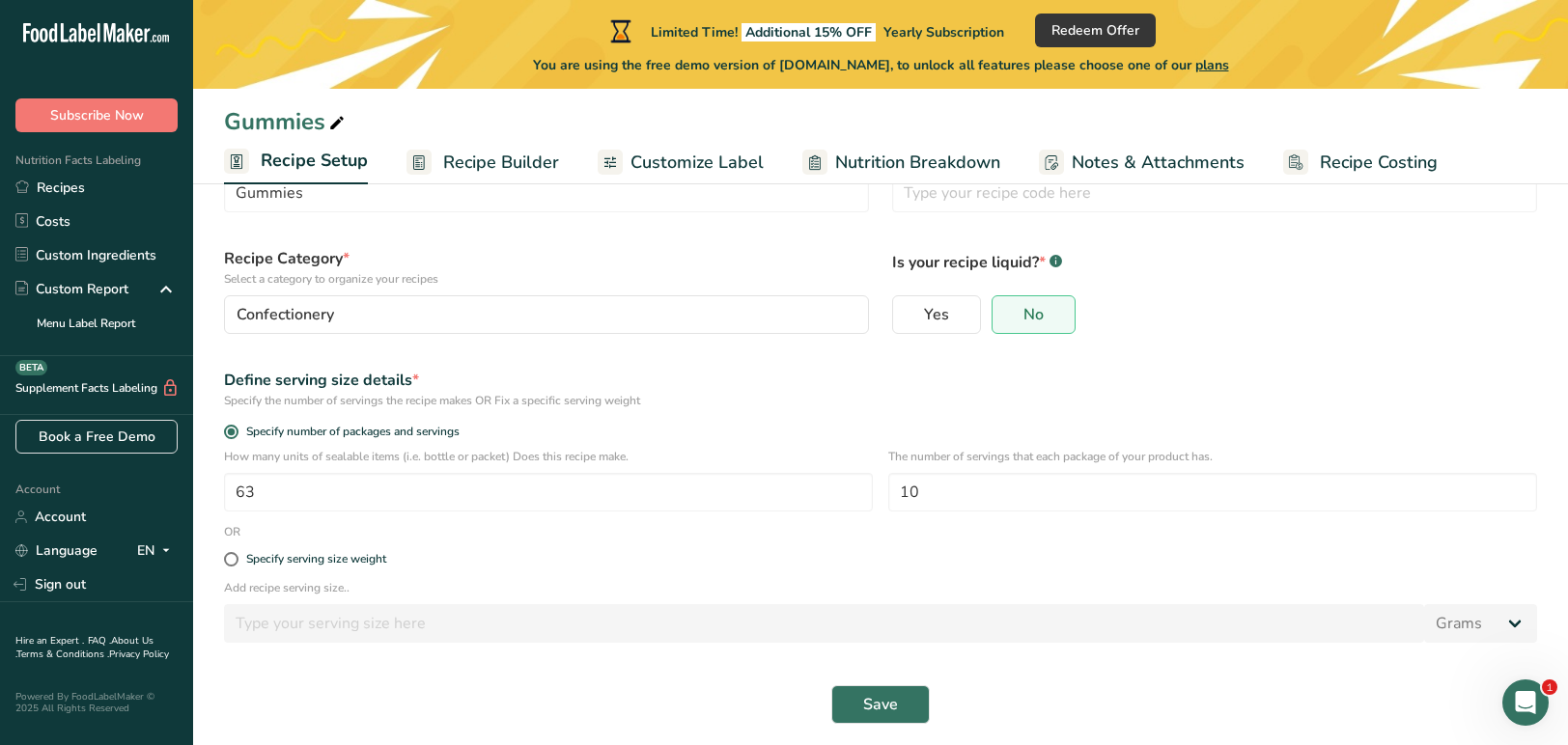scroll, scrollTop: 106, scrollLeft: 0, axis: vertical 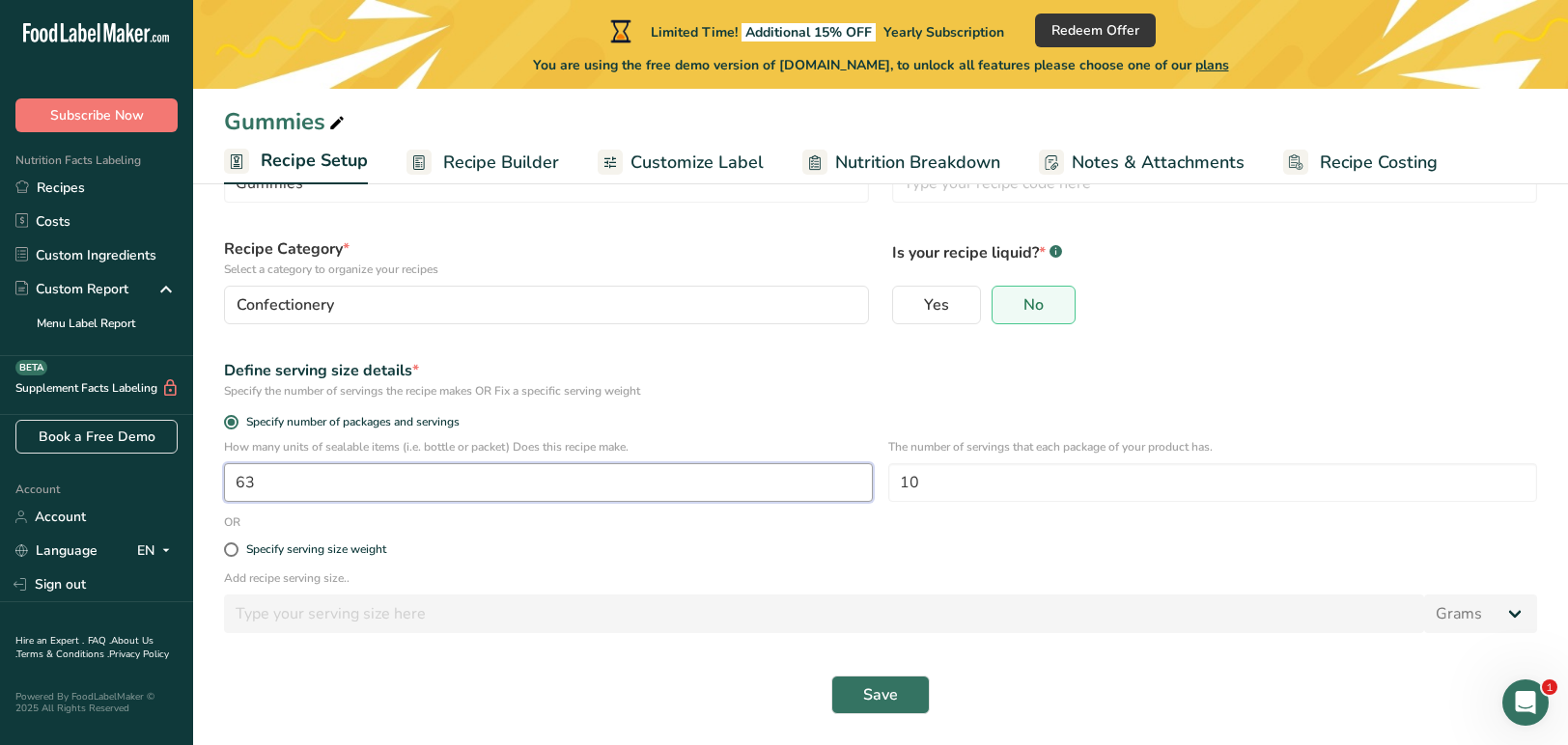drag, startPoint x: 291, startPoint y: 486, endPoint x: 155, endPoint y: 467, distance: 137.32079 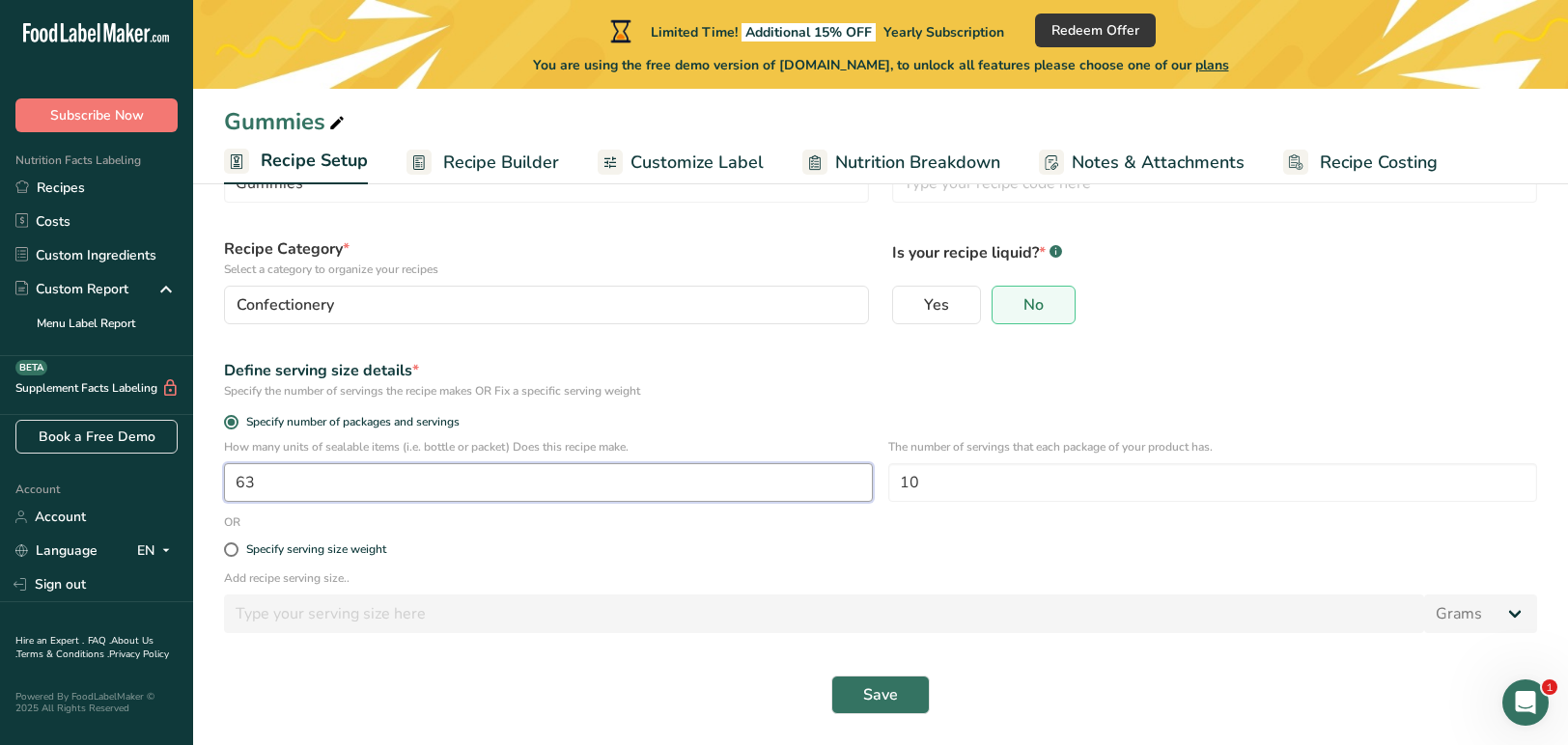 click on ".a-20{fill:#fff;}
Subscribe Now
Nutrition Facts Labeling
Recipes
Costs
Custom Ingredients
Custom Report
Menu Label Report
Supplement Facts Labeling
BETA
Book a Free Demo
Account
Account
Language
EN
English
Spanish
Sign out
Hire an Expert .
FAQ .
About Us .
Terms & Conditions .
Privacy Policy
Powered By FoodLabelMaker ©   2025 All Rights Reserved
Limited Time!" at bounding box center (784, 319) 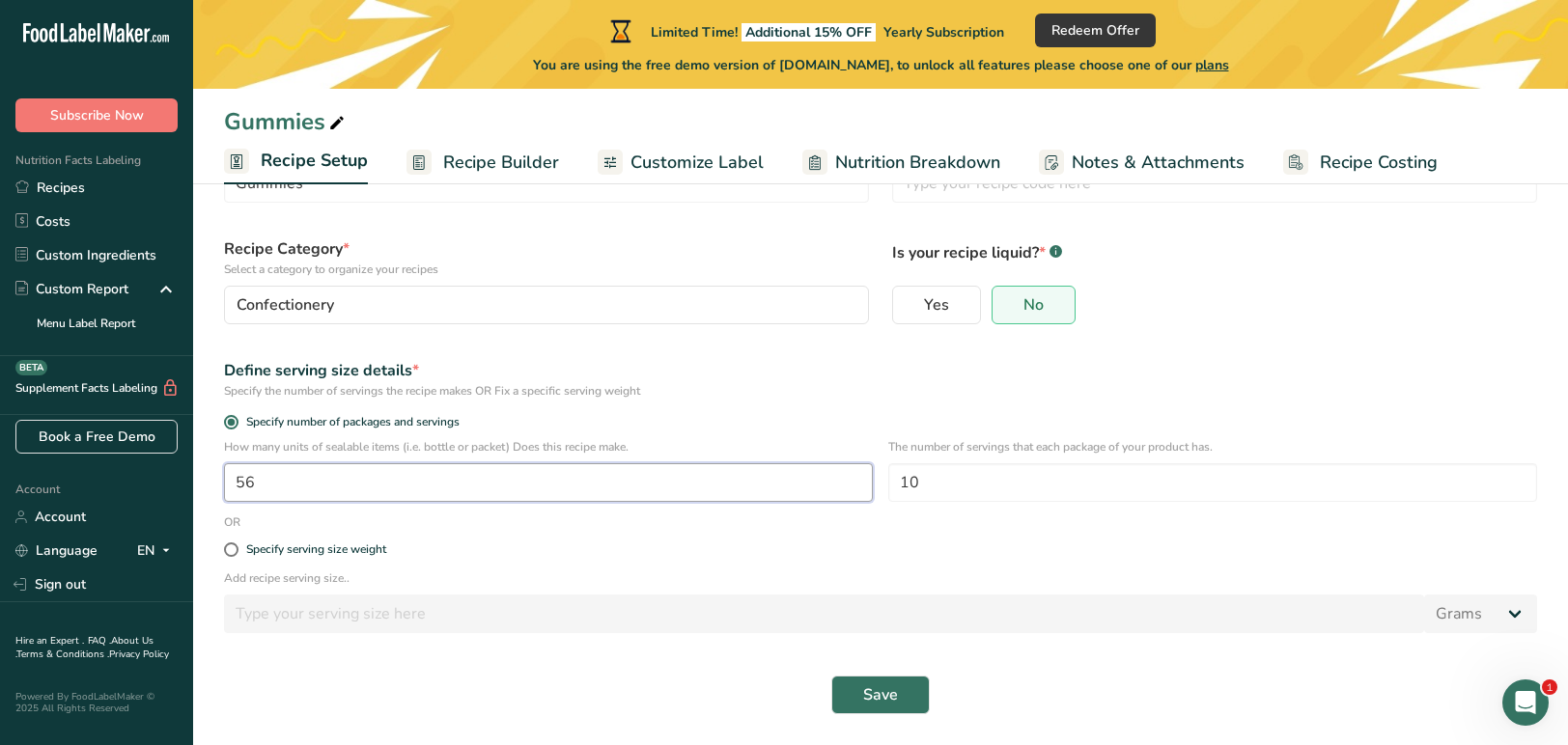 type on "56" 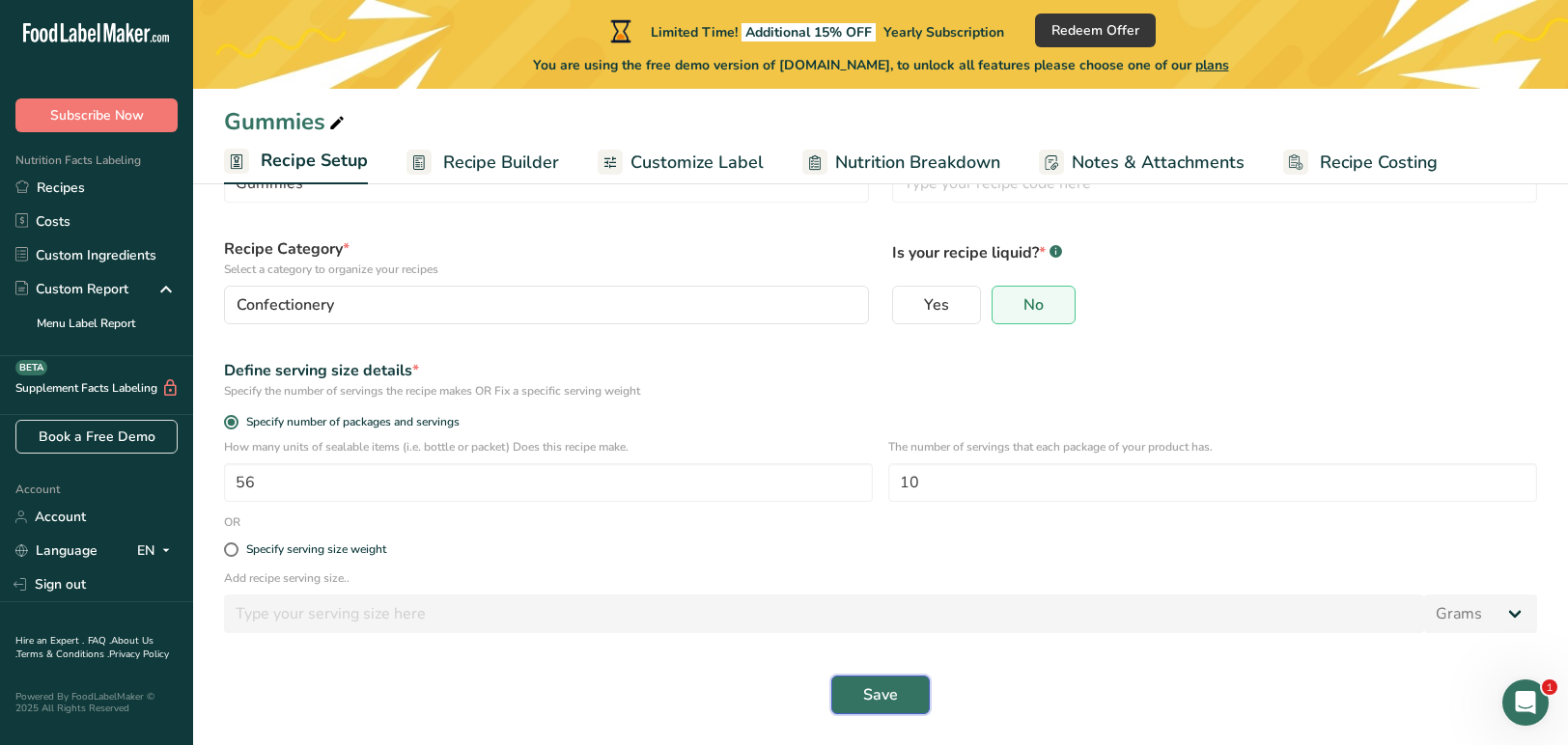 click on "Save" at bounding box center [881, 695] 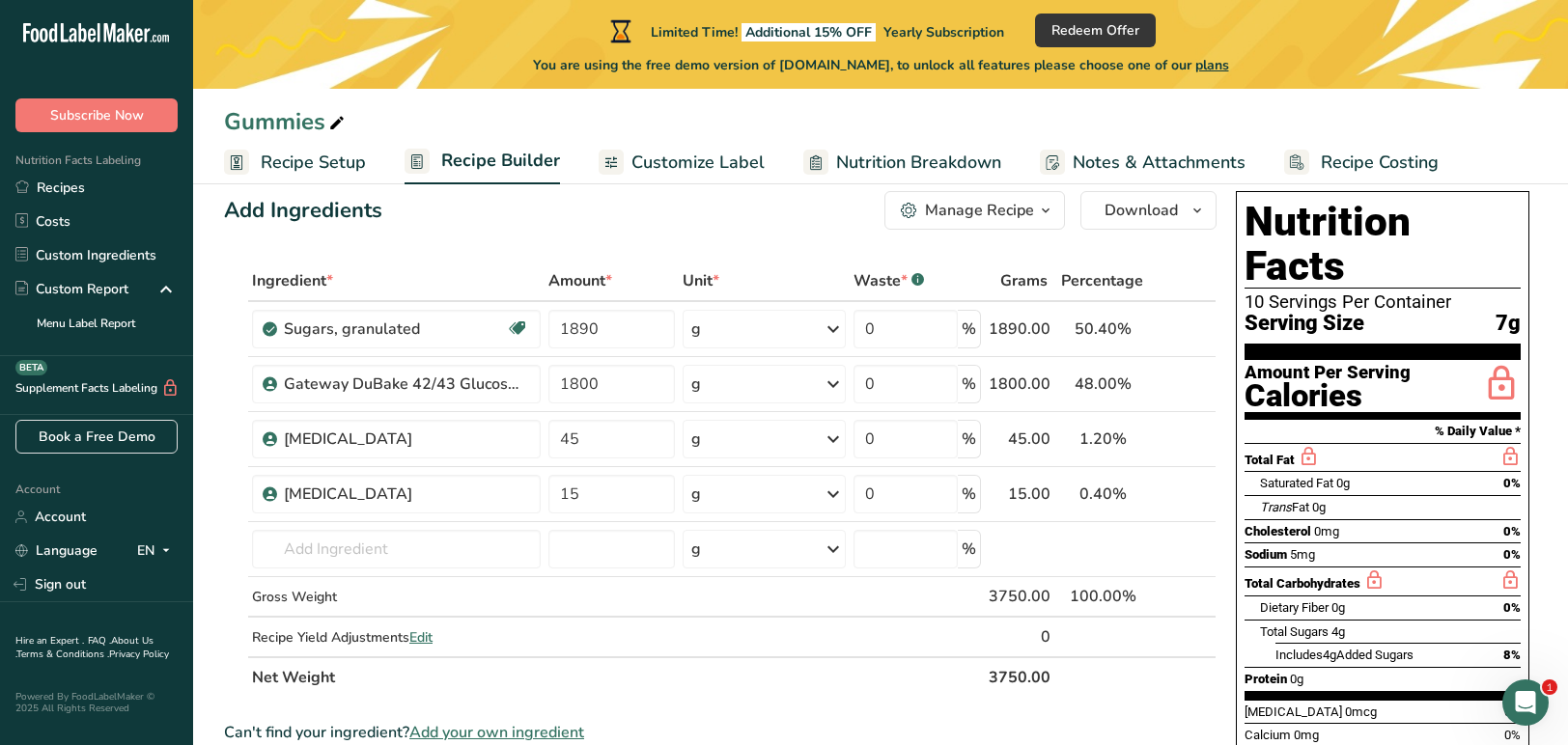 scroll, scrollTop: 39, scrollLeft: 0, axis: vertical 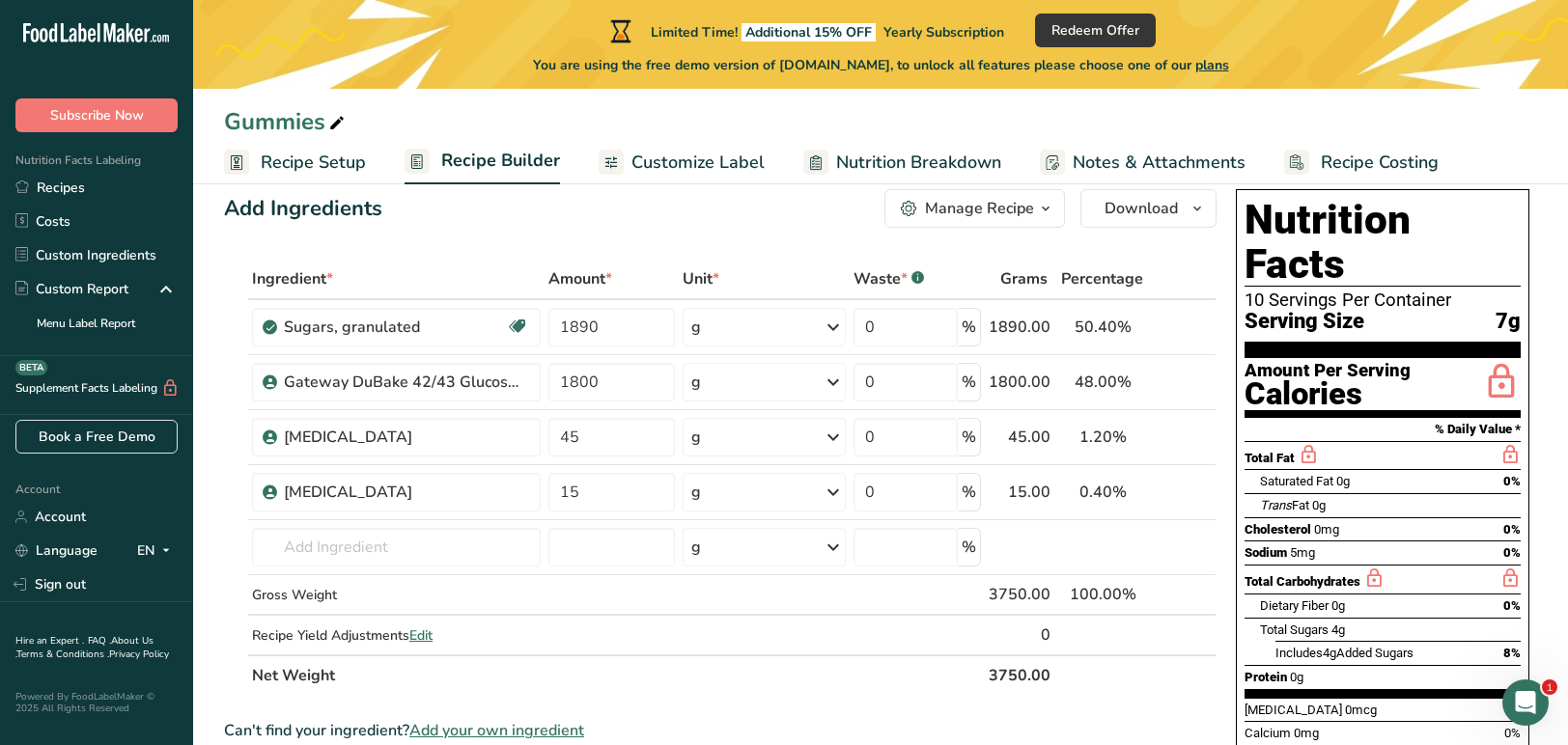 click on "Recipe Setup" at bounding box center [313, 162] 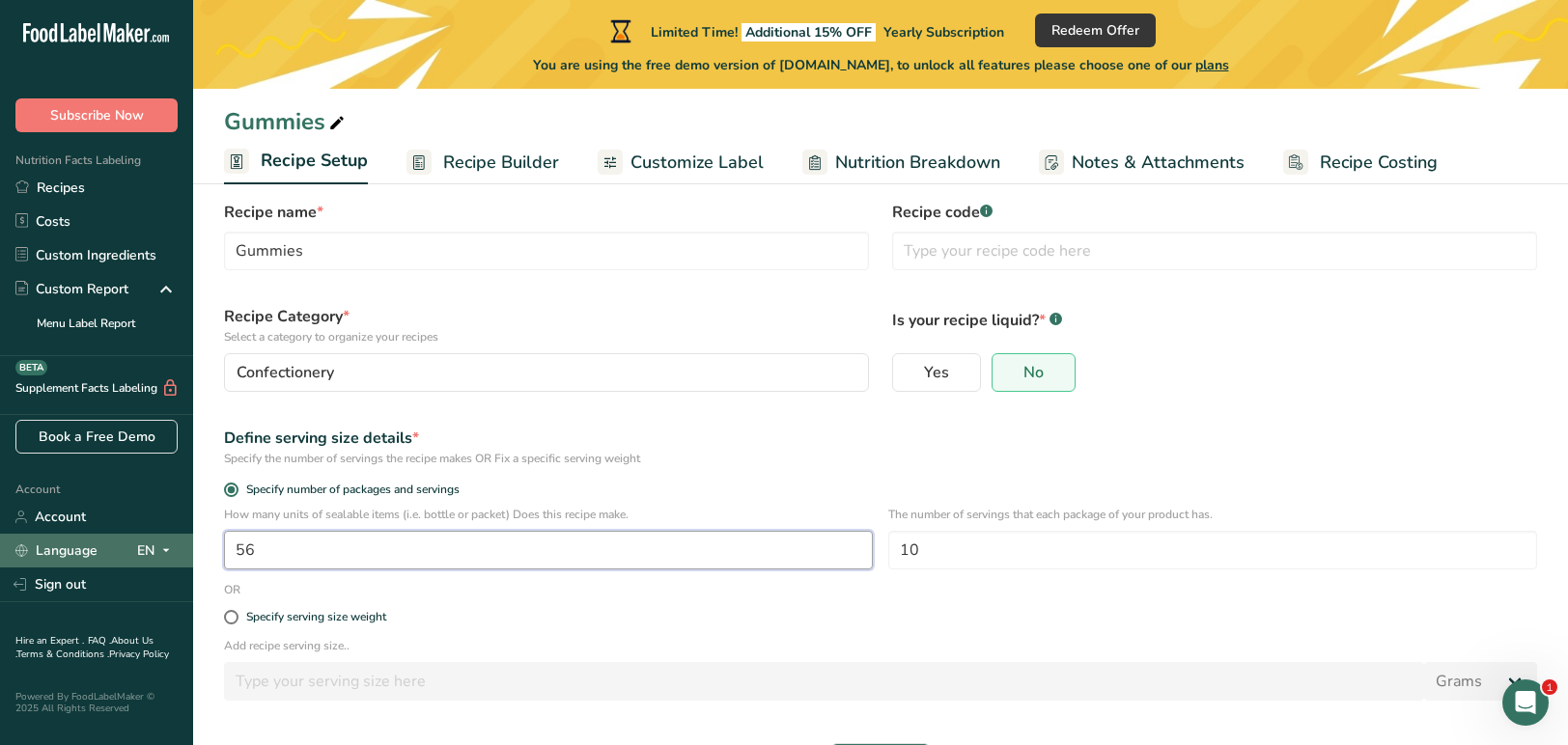 drag, startPoint x: 279, startPoint y: 549, endPoint x: 175, endPoint y: 538, distance: 104.58011 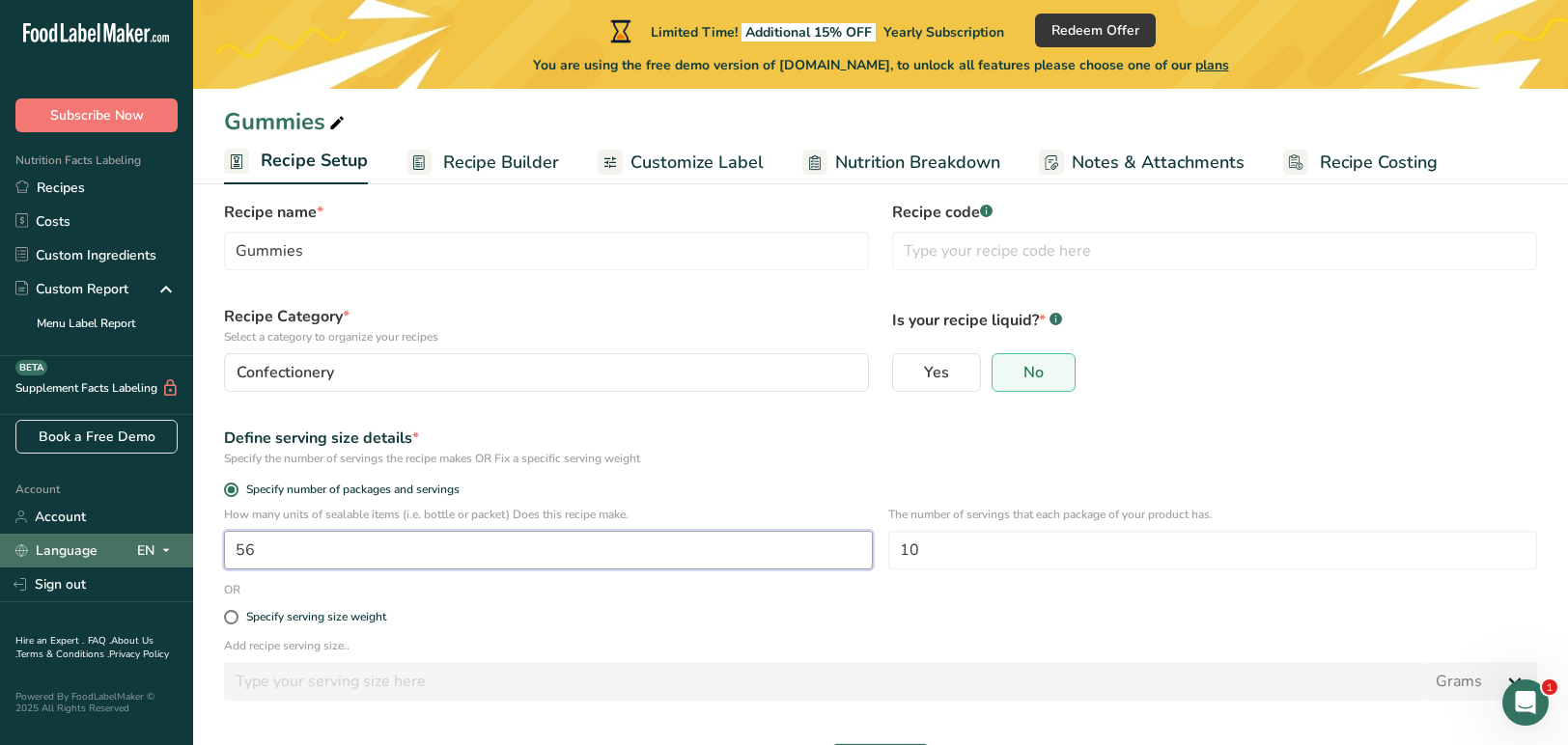 click on ".a-20{fill:#fff;}
Subscribe Now
Nutrition Facts Labeling
Recipes
Costs
Custom Ingredients
Custom Report
Menu Label Report
Supplement Facts Labeling
BETA
Book a Free Demo
Account
Account
Language
EN
English
Spanish
Sign out
Hire an Expert .
FAQ .
About Us .
Terms & Conditions .
Privacy Policy
Powered By FoodLabelMaker ©   2025 All Rights Reserved
Limited Time!" at bounding box center [784, 387] 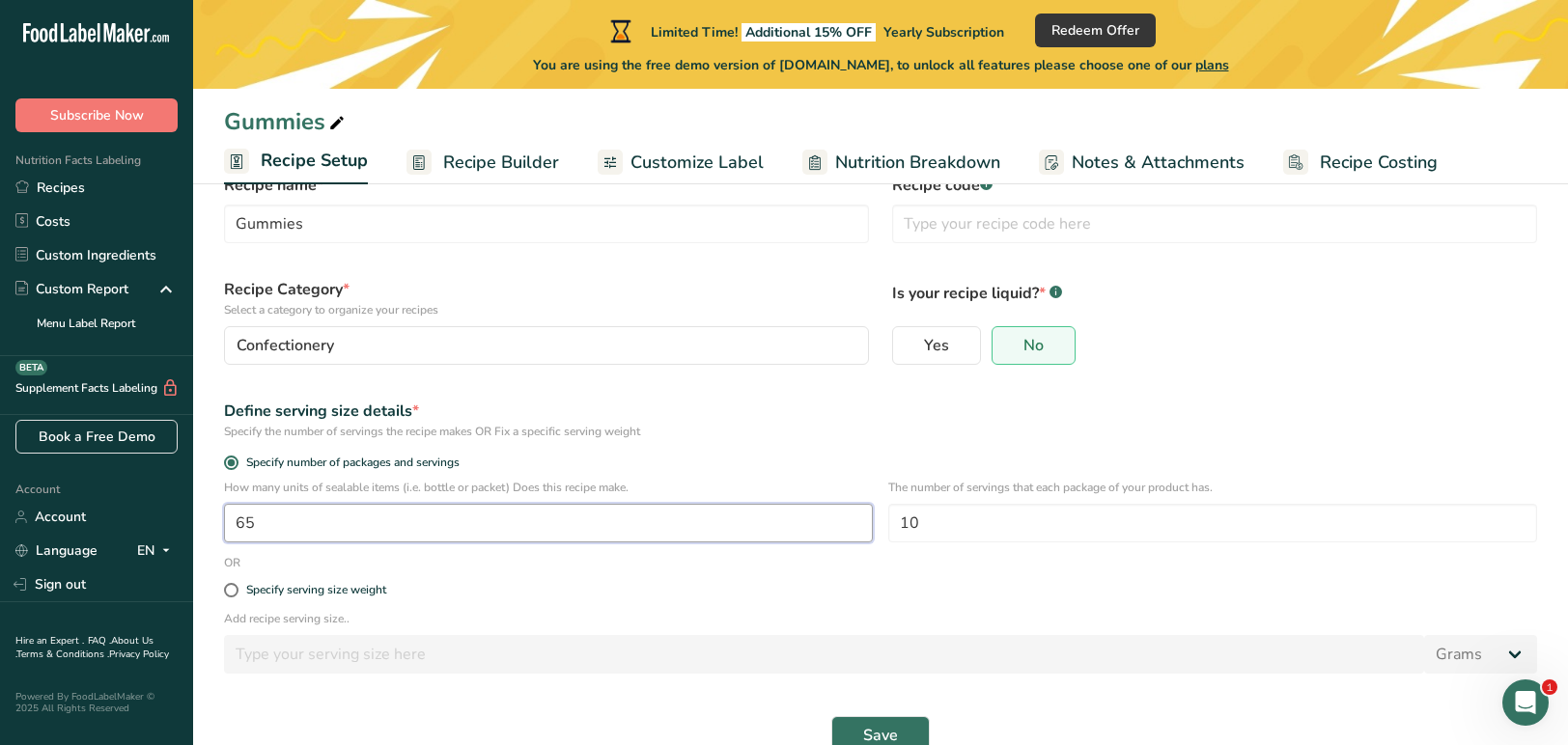 scroll, scrollTop: 106, scrollLeft: 0, axis: vertical 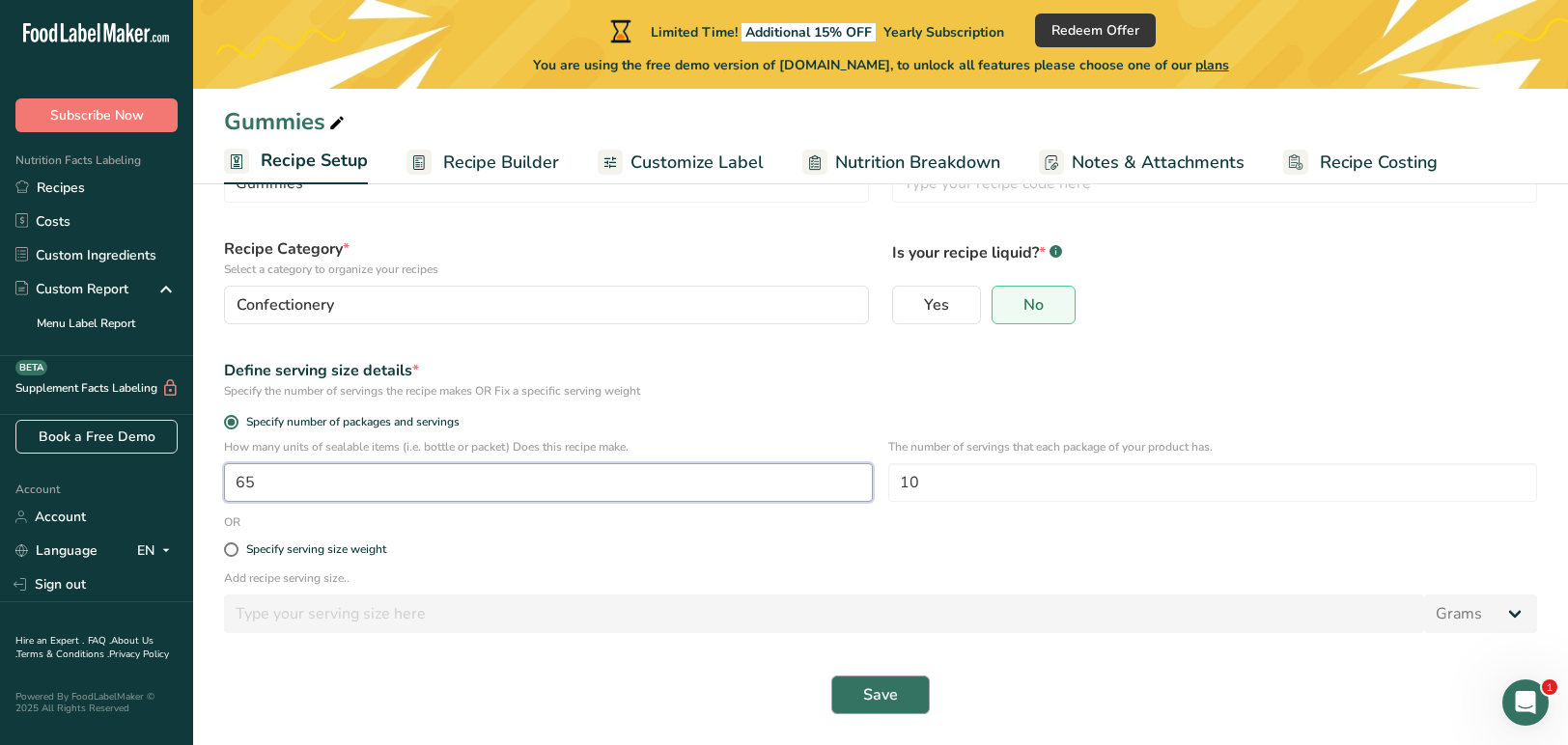 type on "65" 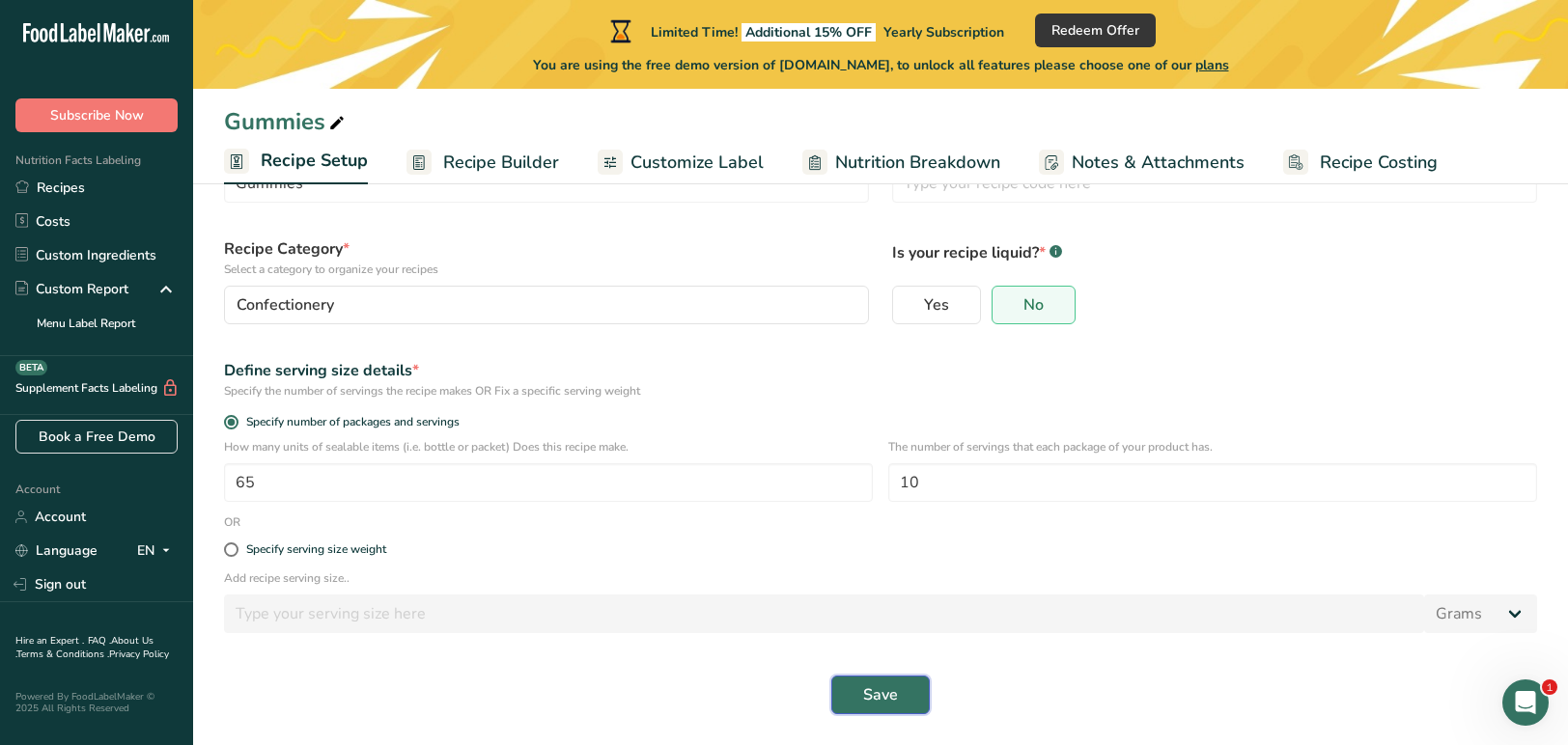click on "Save" at bounding box center (881, 695) 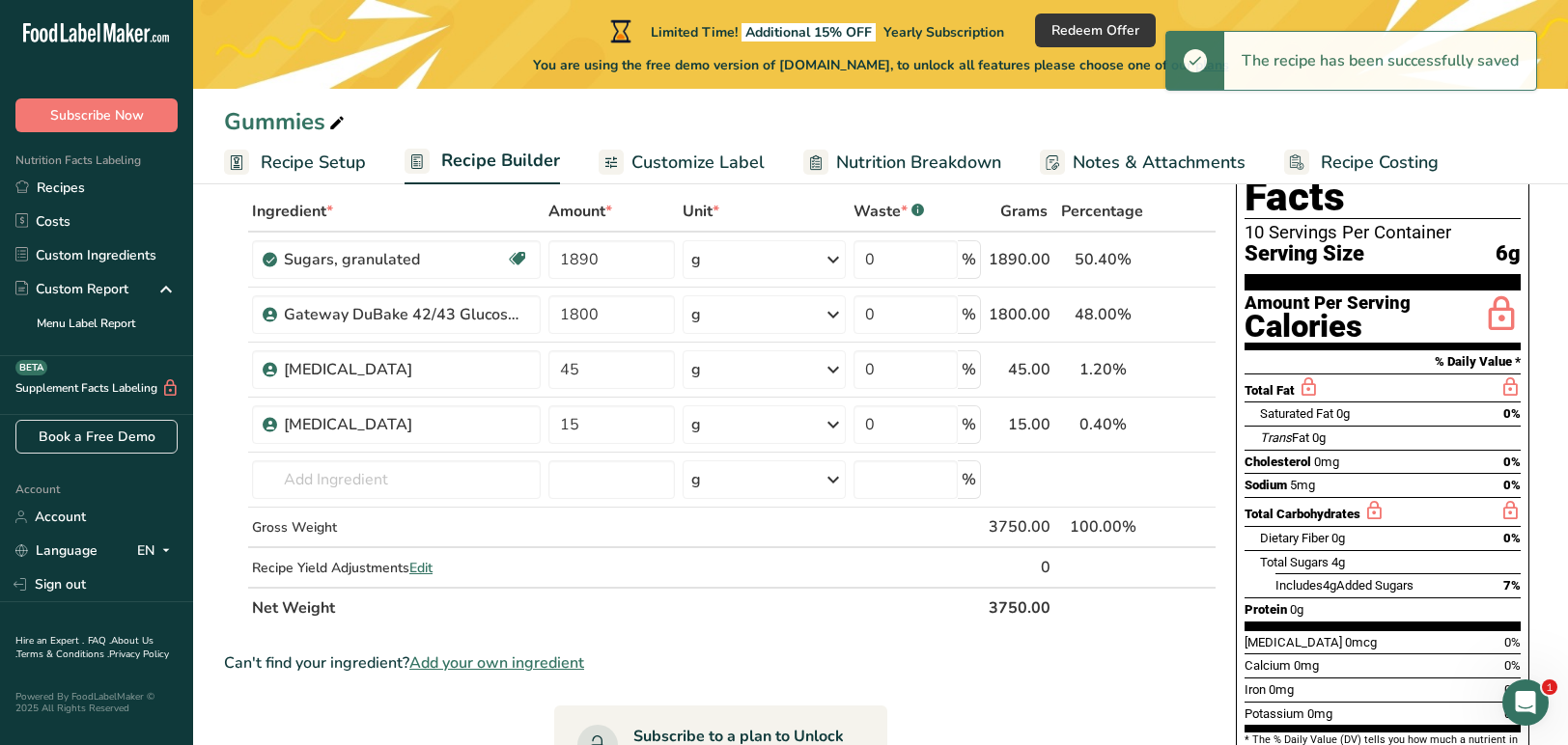 click on "Recipe Setup" at bounding box center (313, 162) 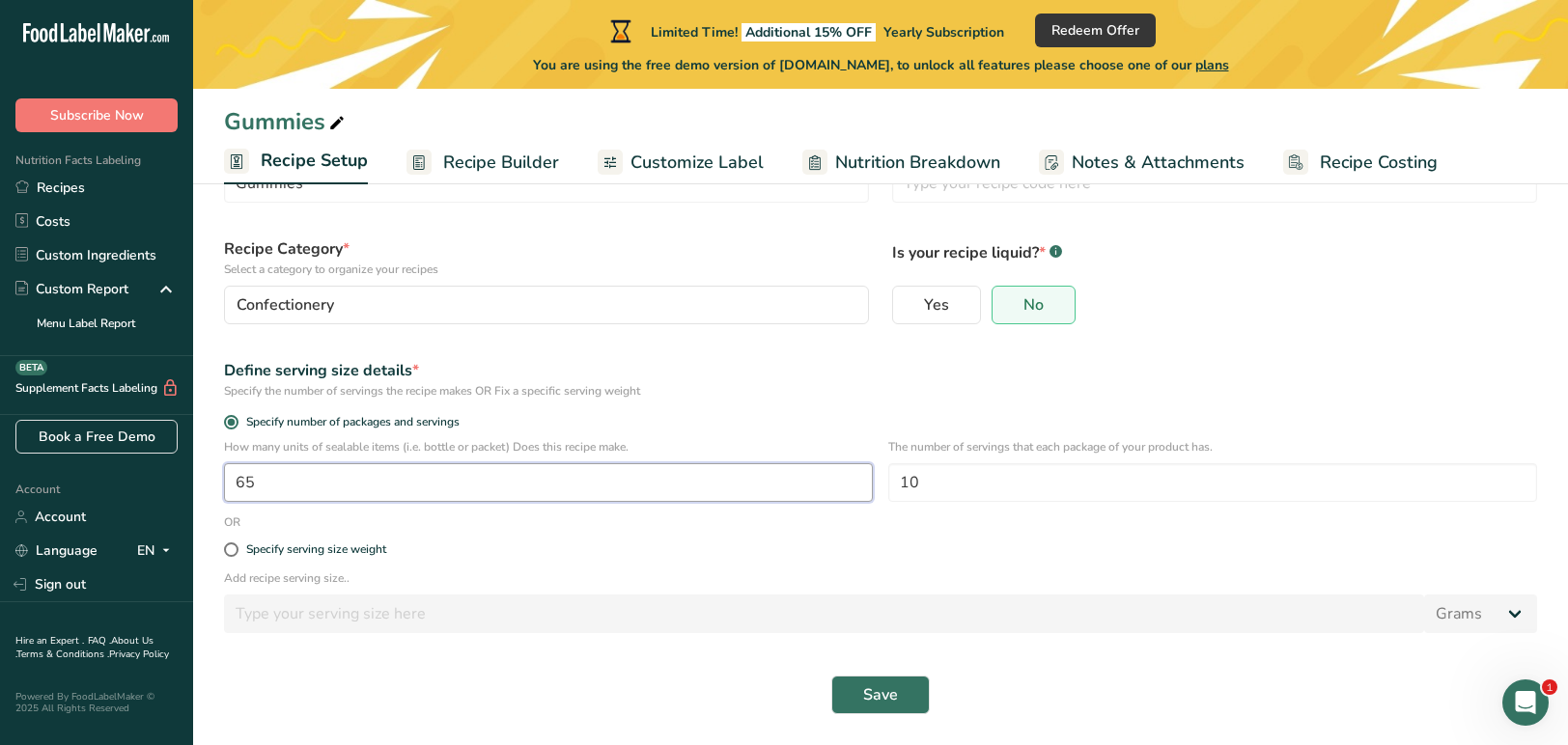 drag, startPoint x: 296, startPoint y: 475, endPoint x: 204, endPoint y: 466, distance: 92.43917 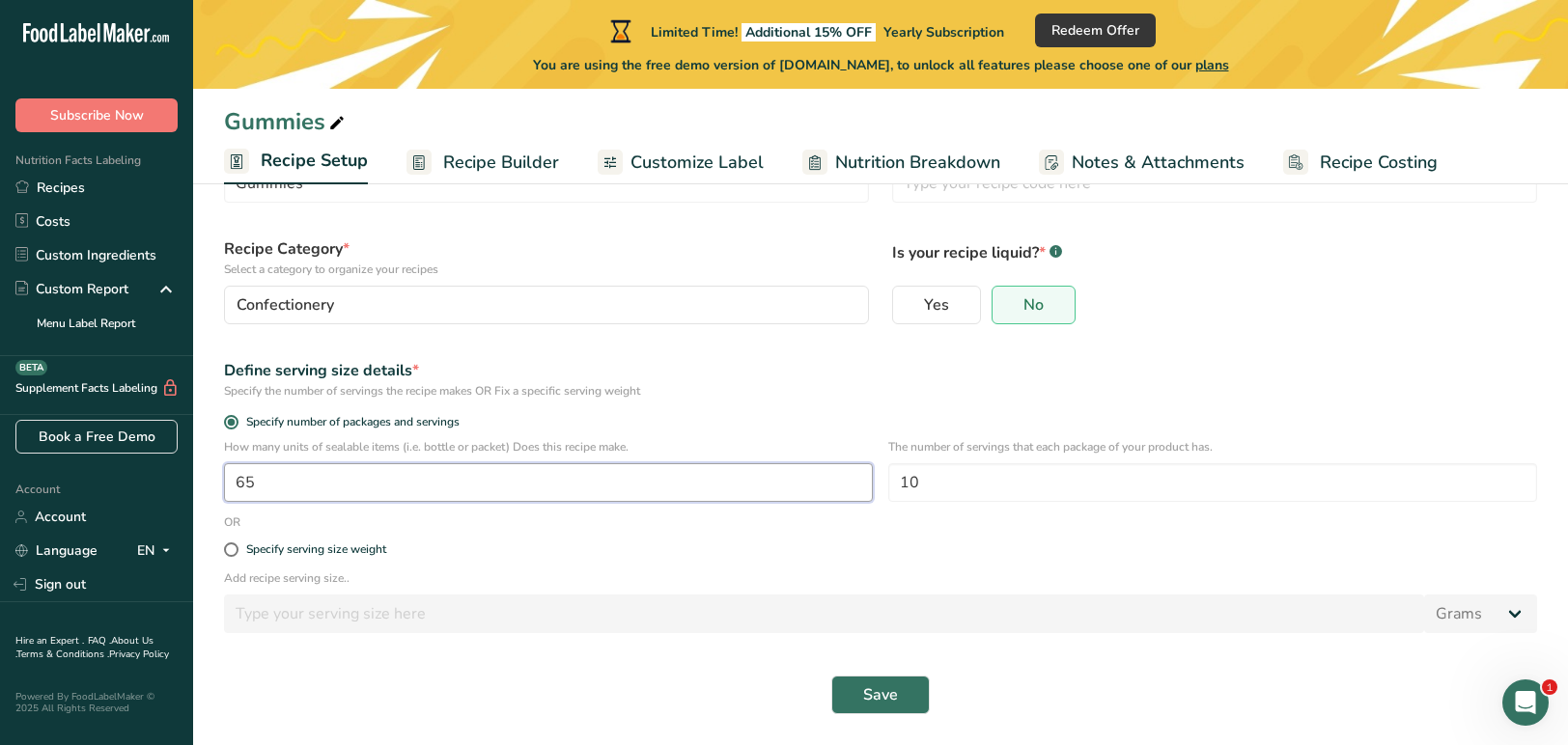 click on "Recipe name *   Gummies
Recipe code
.a-a{fill:#347362;}.b-a{fill:#fff;}
Recipe Category *
Select a category to organize your recipes
Confectionery
Standard Categories
Custom Categories
.a-a{fill:#347362;}.b-a{fill:#fff;}
Baked Goods
Beverages
Confectionery
Cooked Meals, Salads, & Sauces
Dairy
Snacks
Add New Category
Is your recipe liquid? *   .a-a{fill:#347362;}.b-a{fill:#fff;}           Yes   No
Define serving size details *
Specify the number of servings the recipe makes OR Fix a specific serving weight
Specify number of packages and servings
65     10
OR" at bounding box center (881, 414) 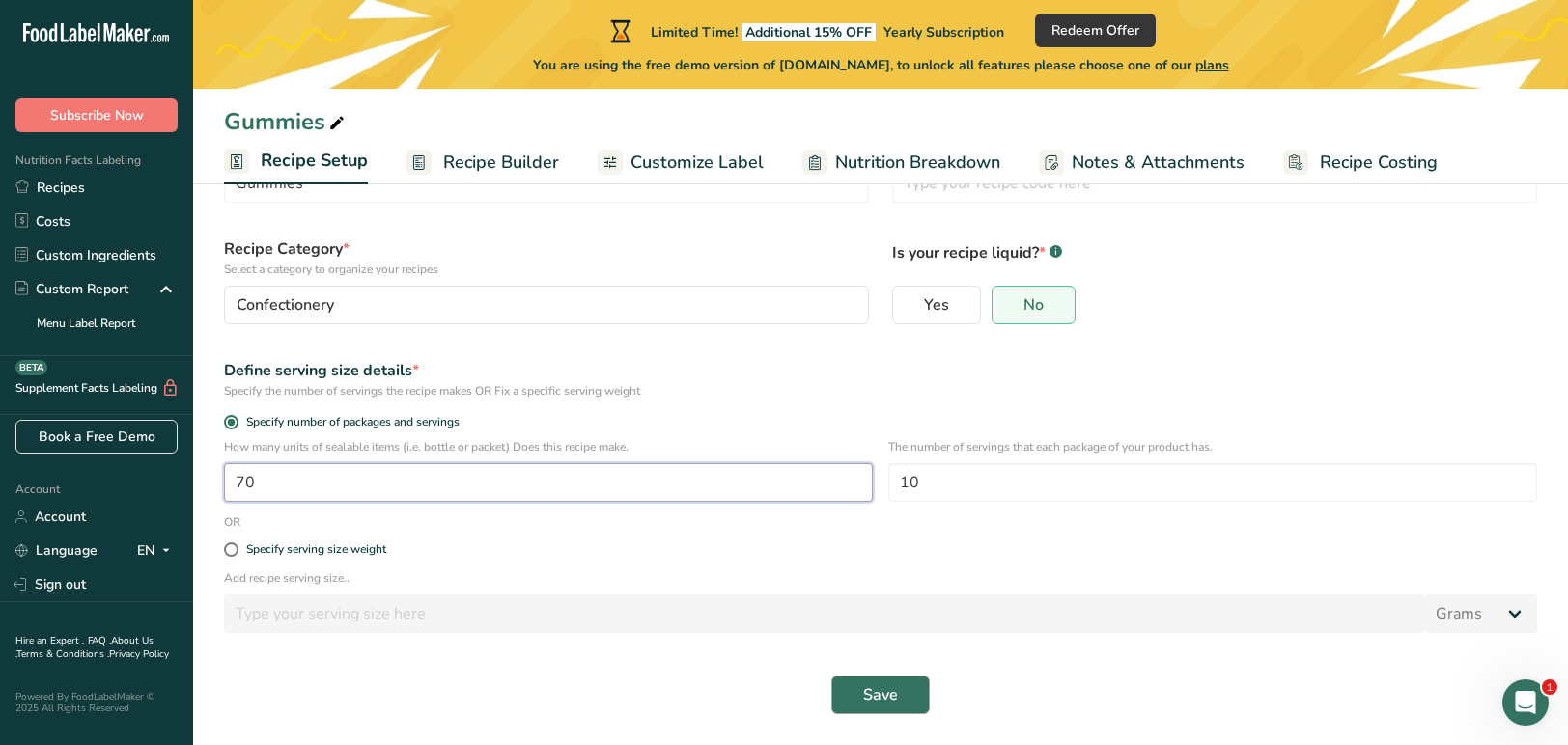 type on "70" 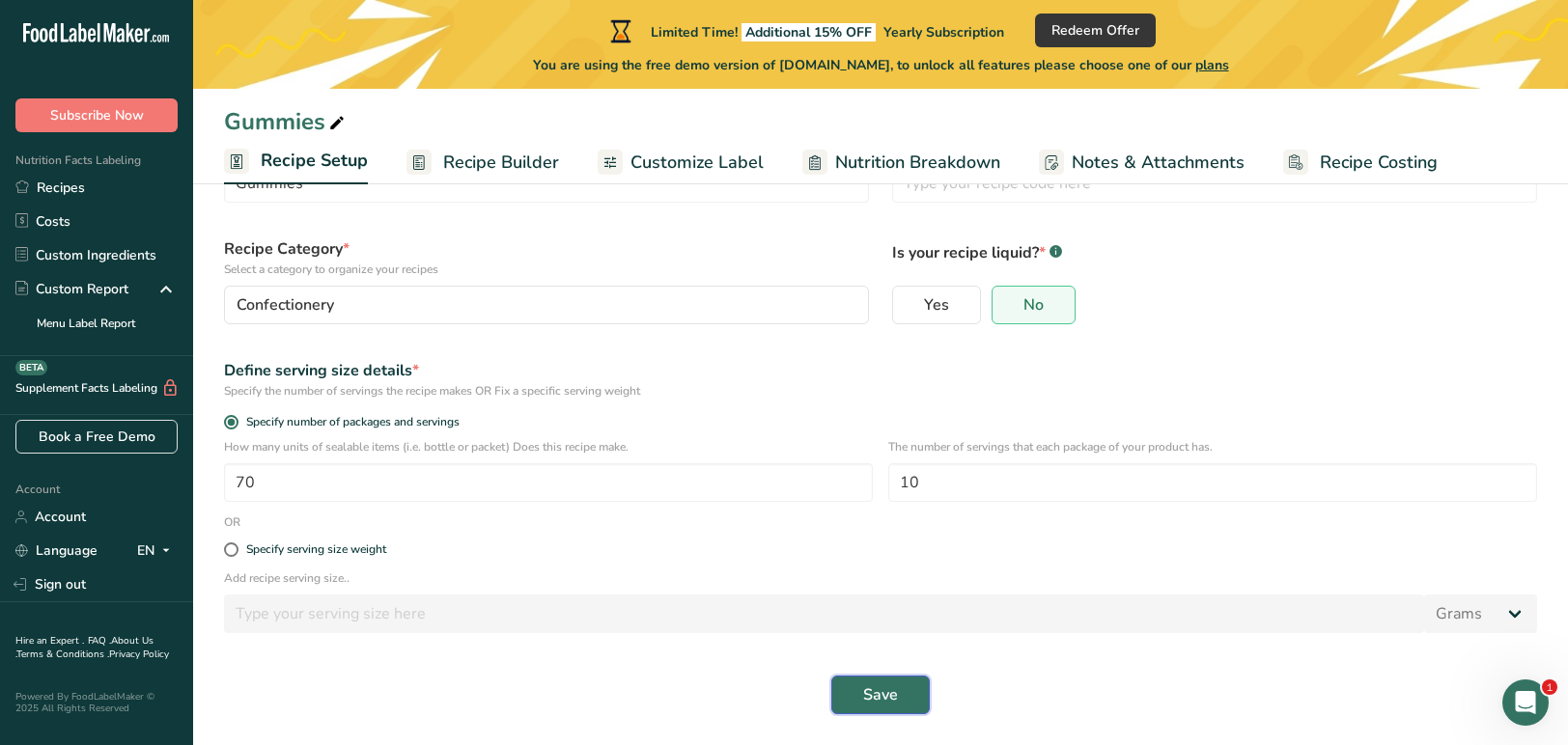 click on "Save" at bounding box center (881, 695) 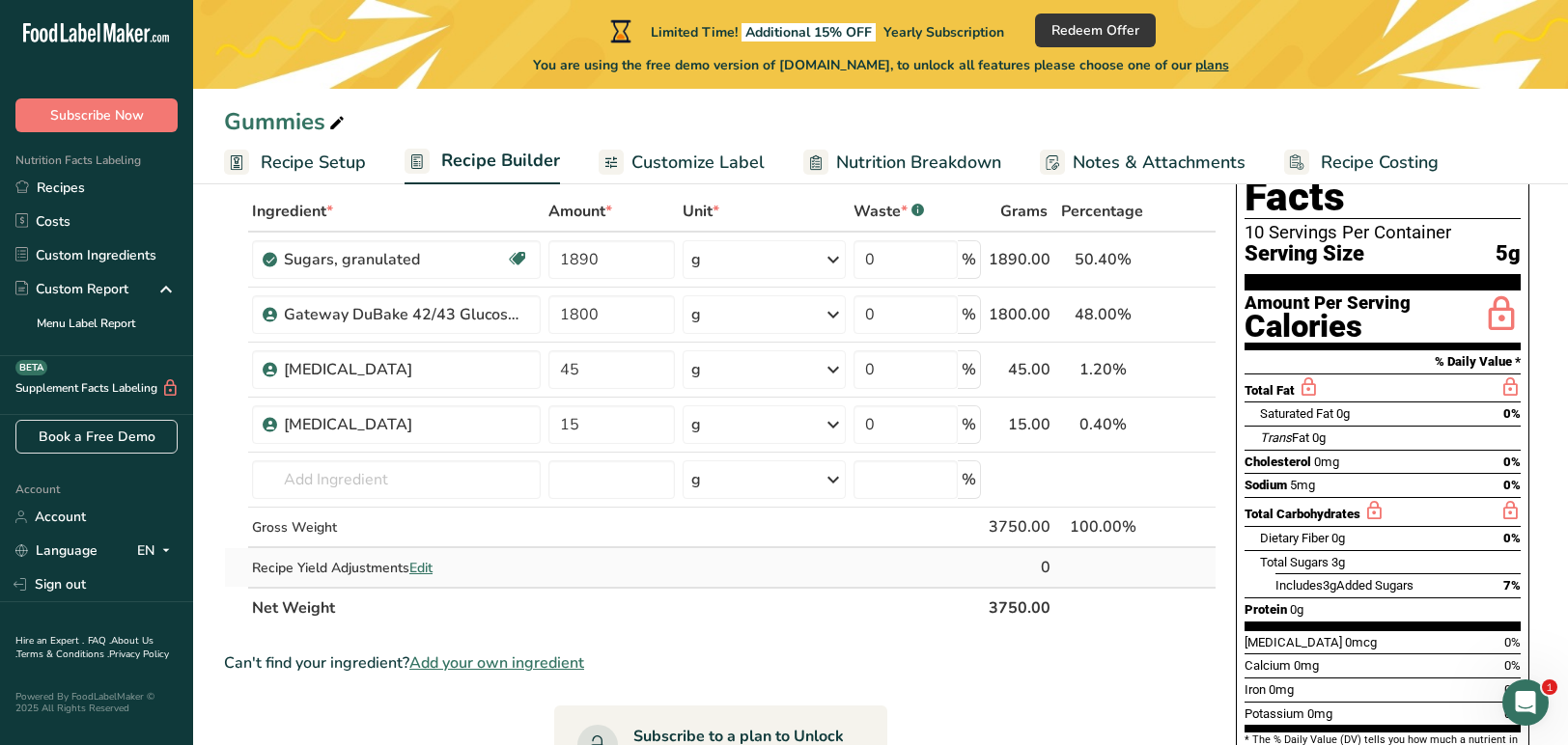 click on "Edit" at bounding box center [421, 567] 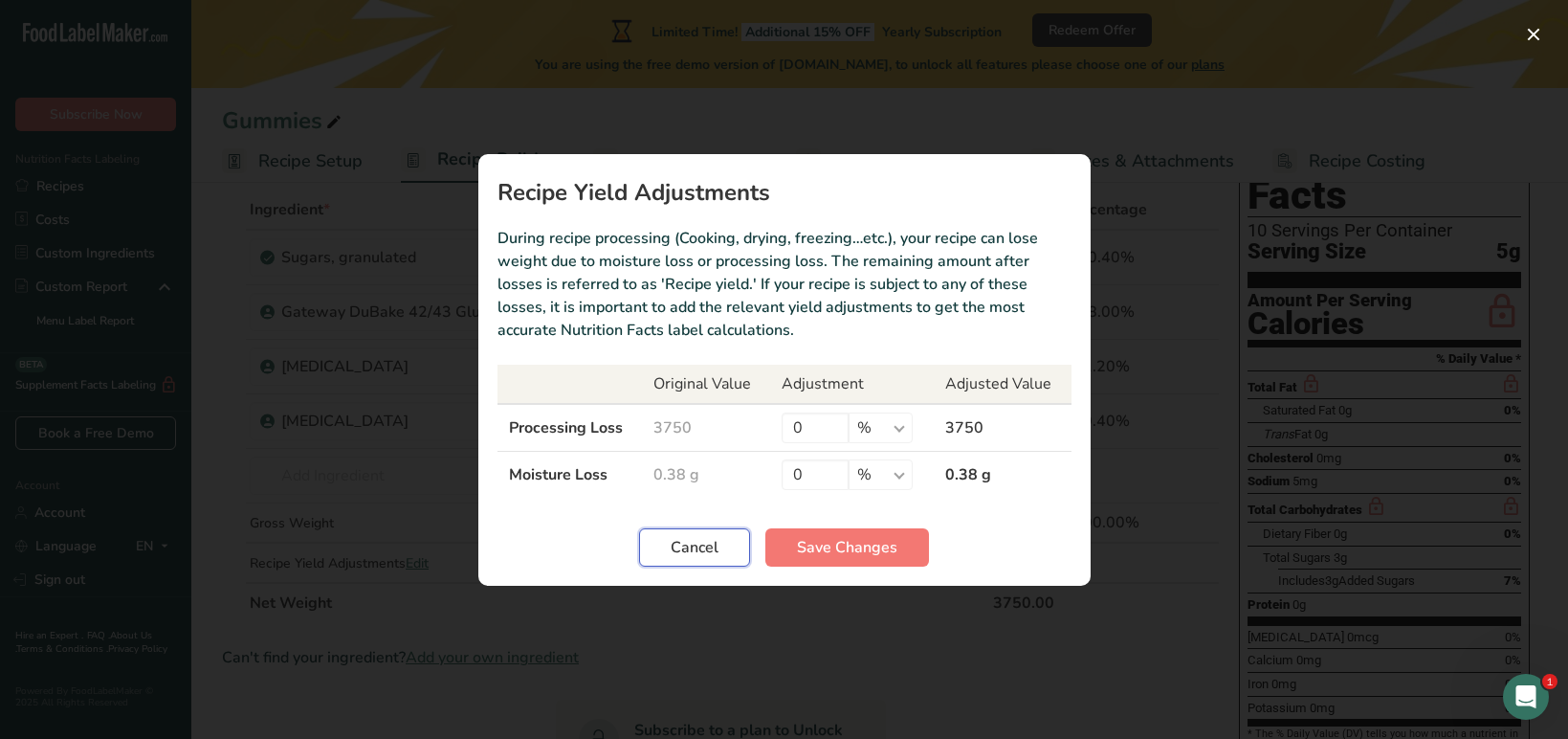 click on "Cancel" at bounding box center (695, 548) 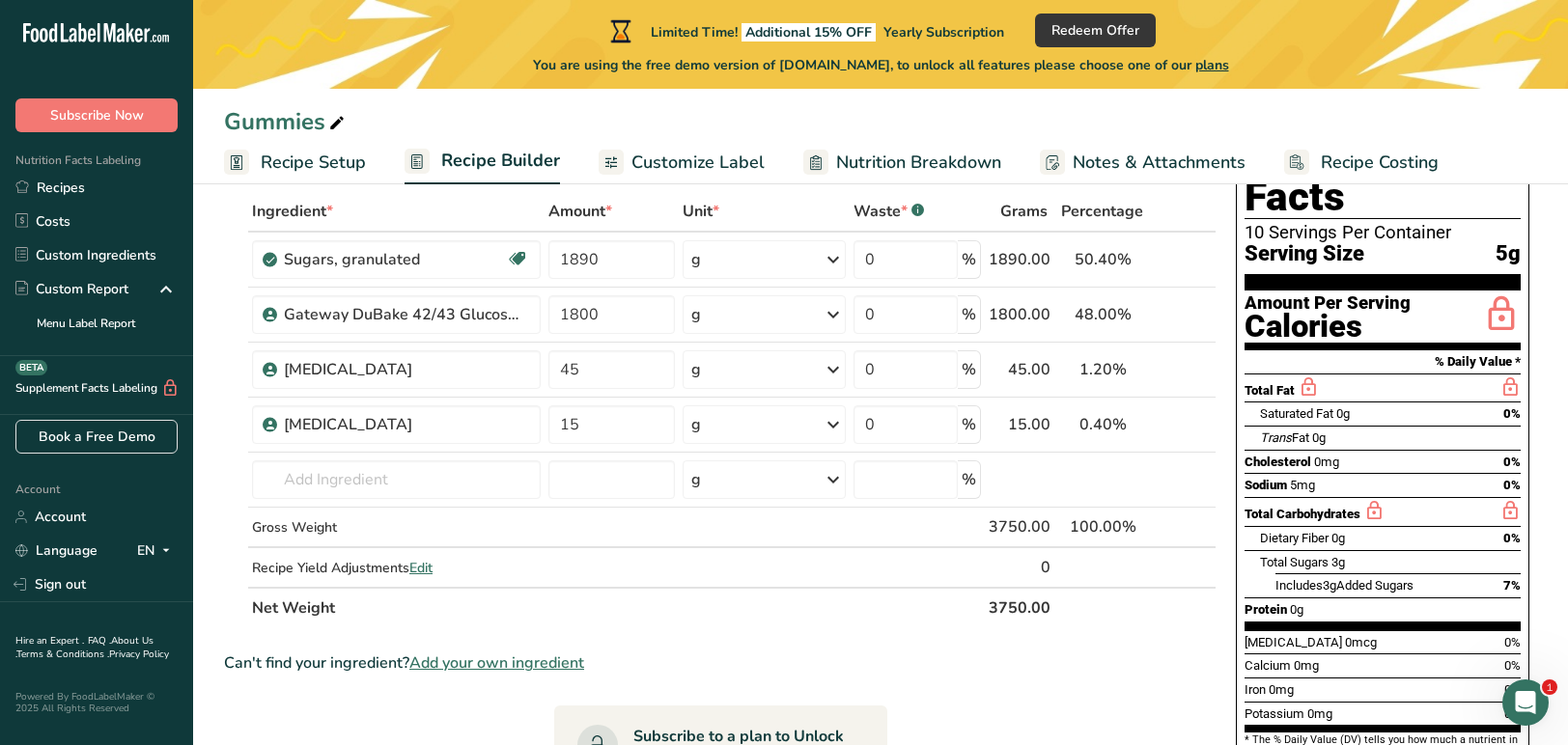 click on "Recipe Setup" at bounding box center [313, 162] 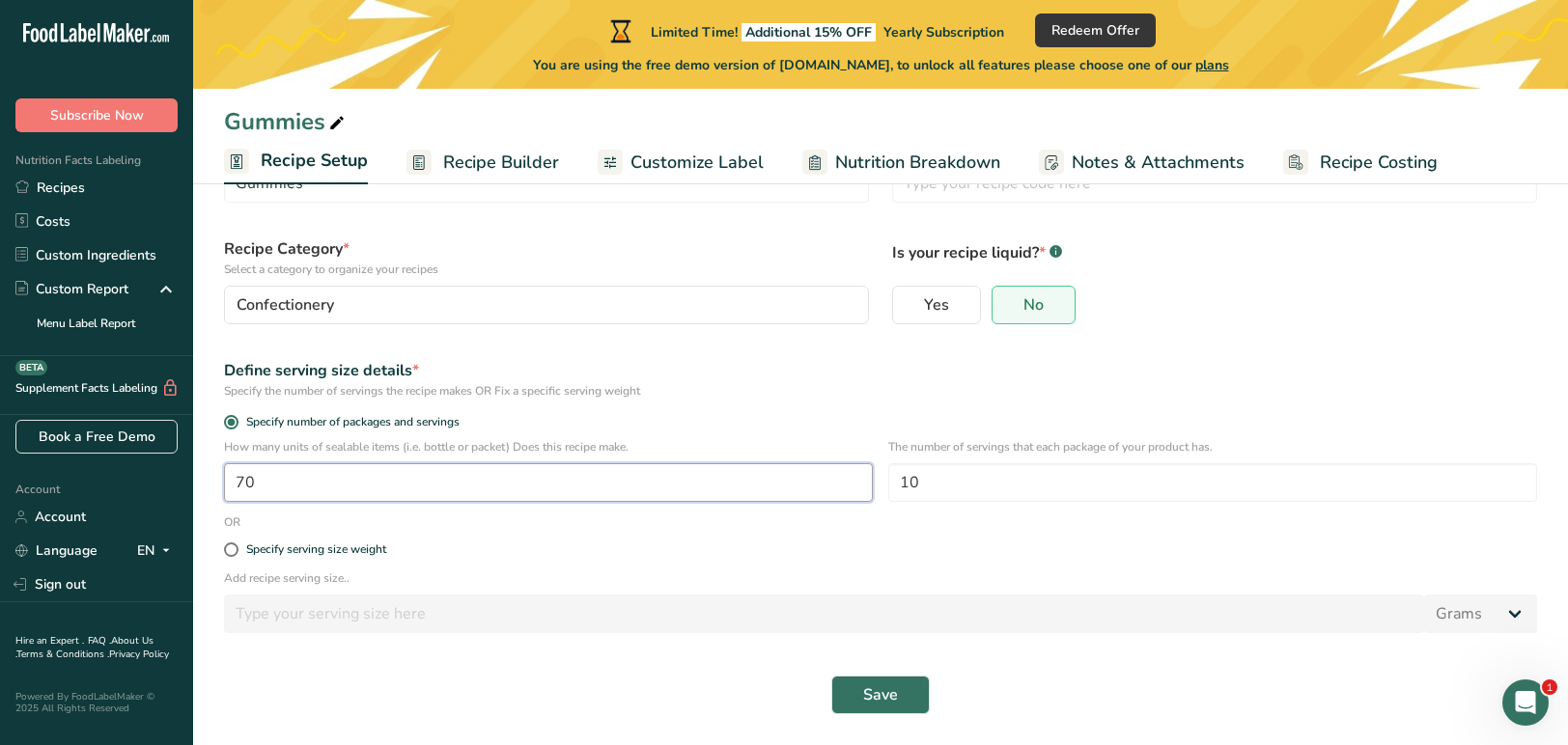 click on "70" at bounding box center [548, 483] 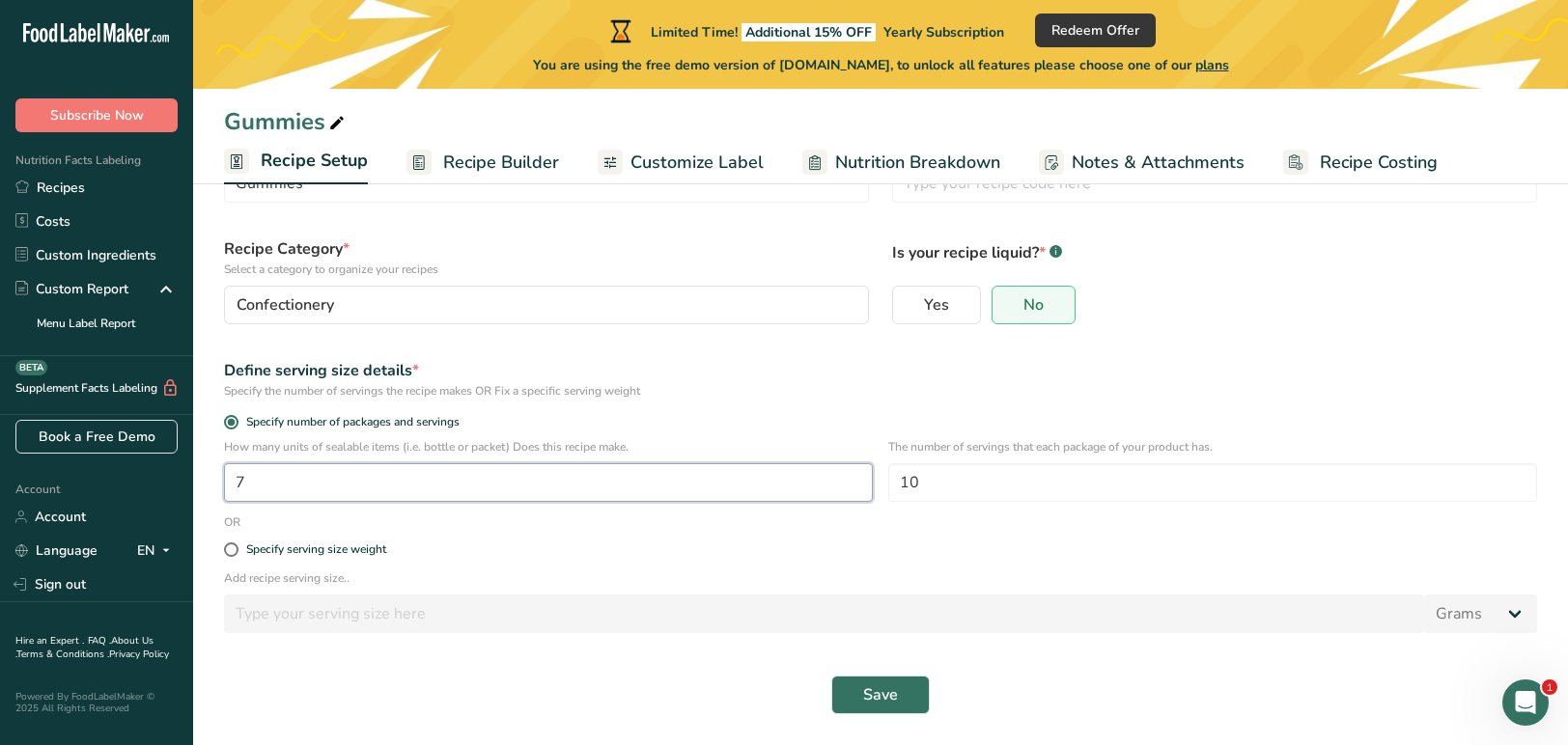 type on "1" 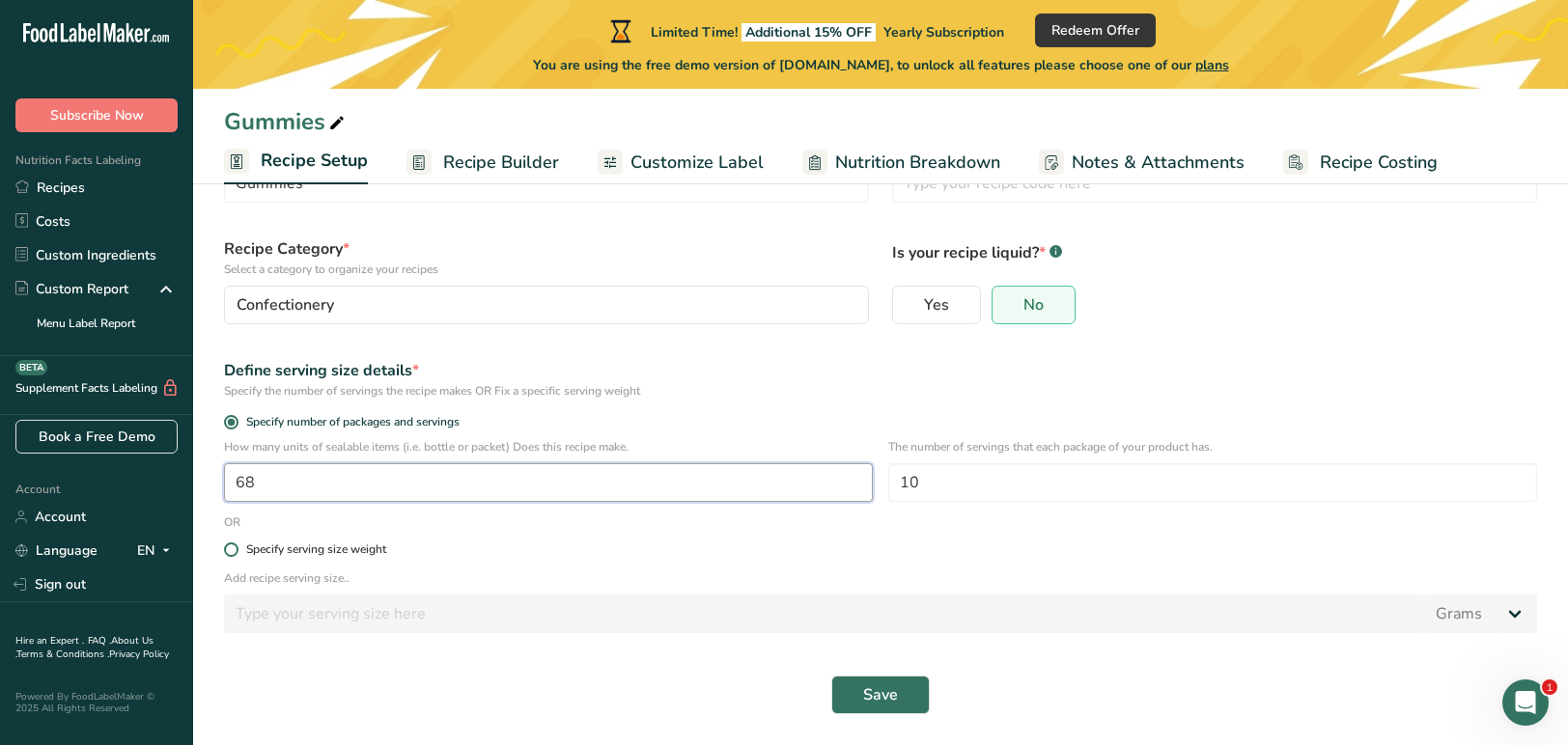 type on "68" 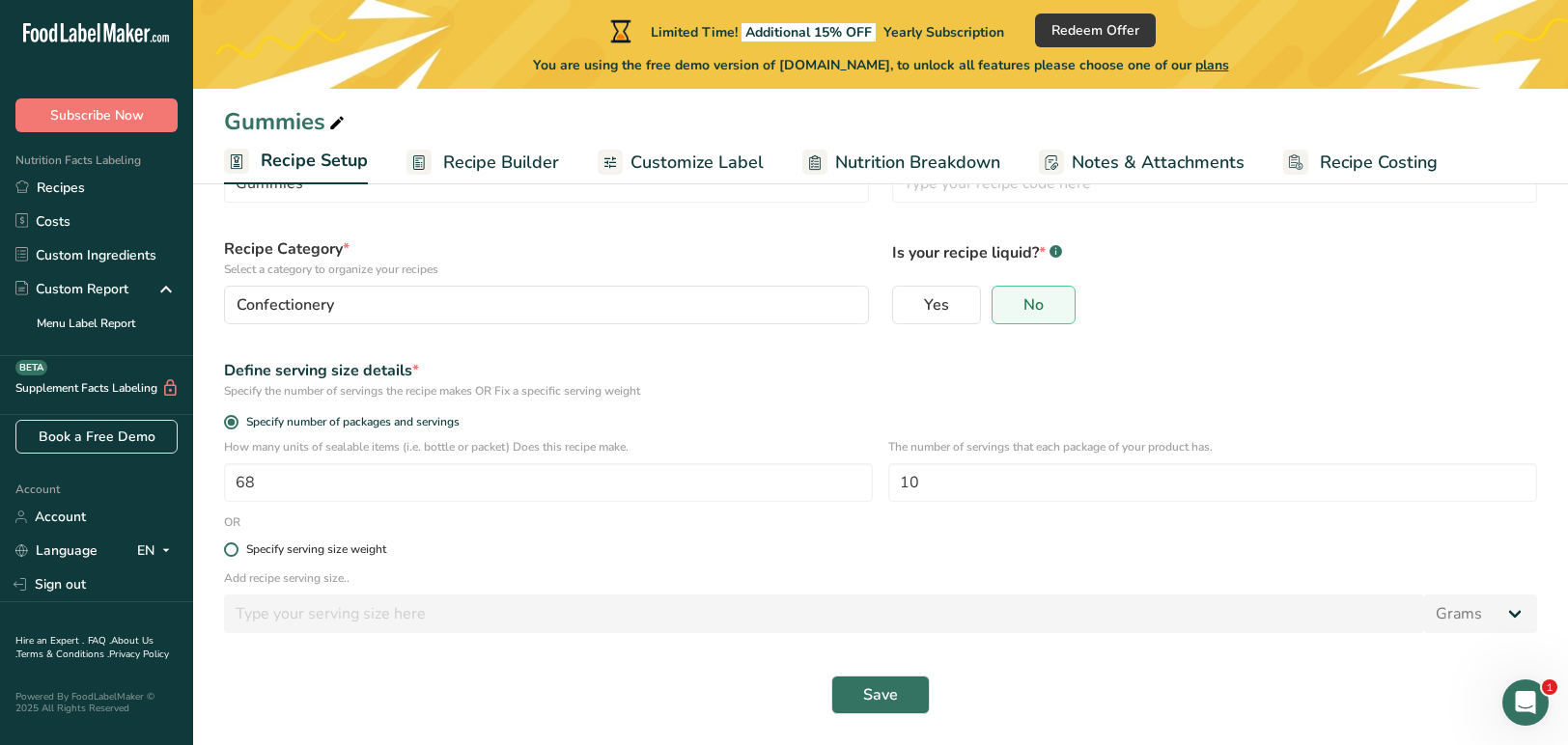 click at bounding box center (231, 549) 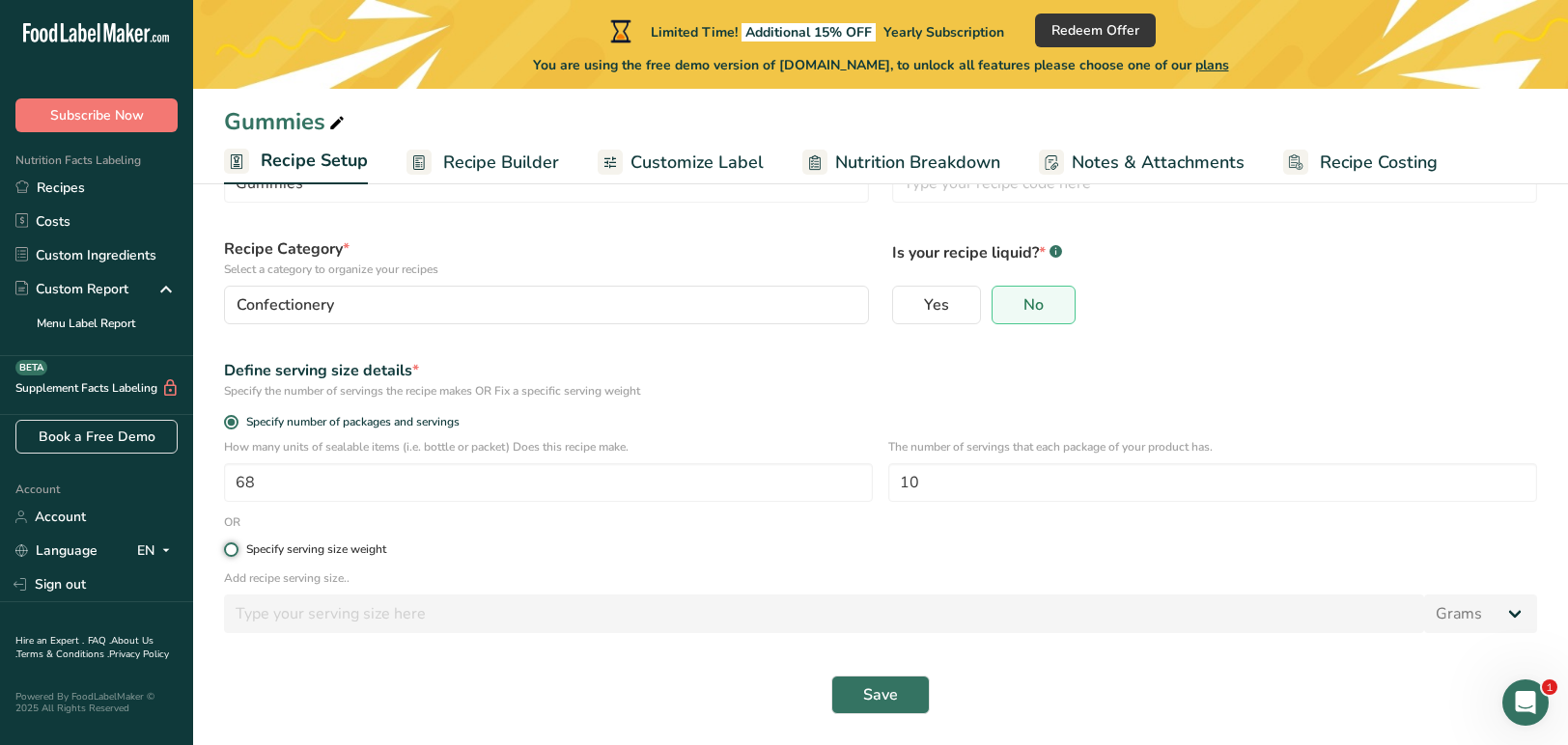 click on "Specify serving size weight" at bounding box center (230, 549) 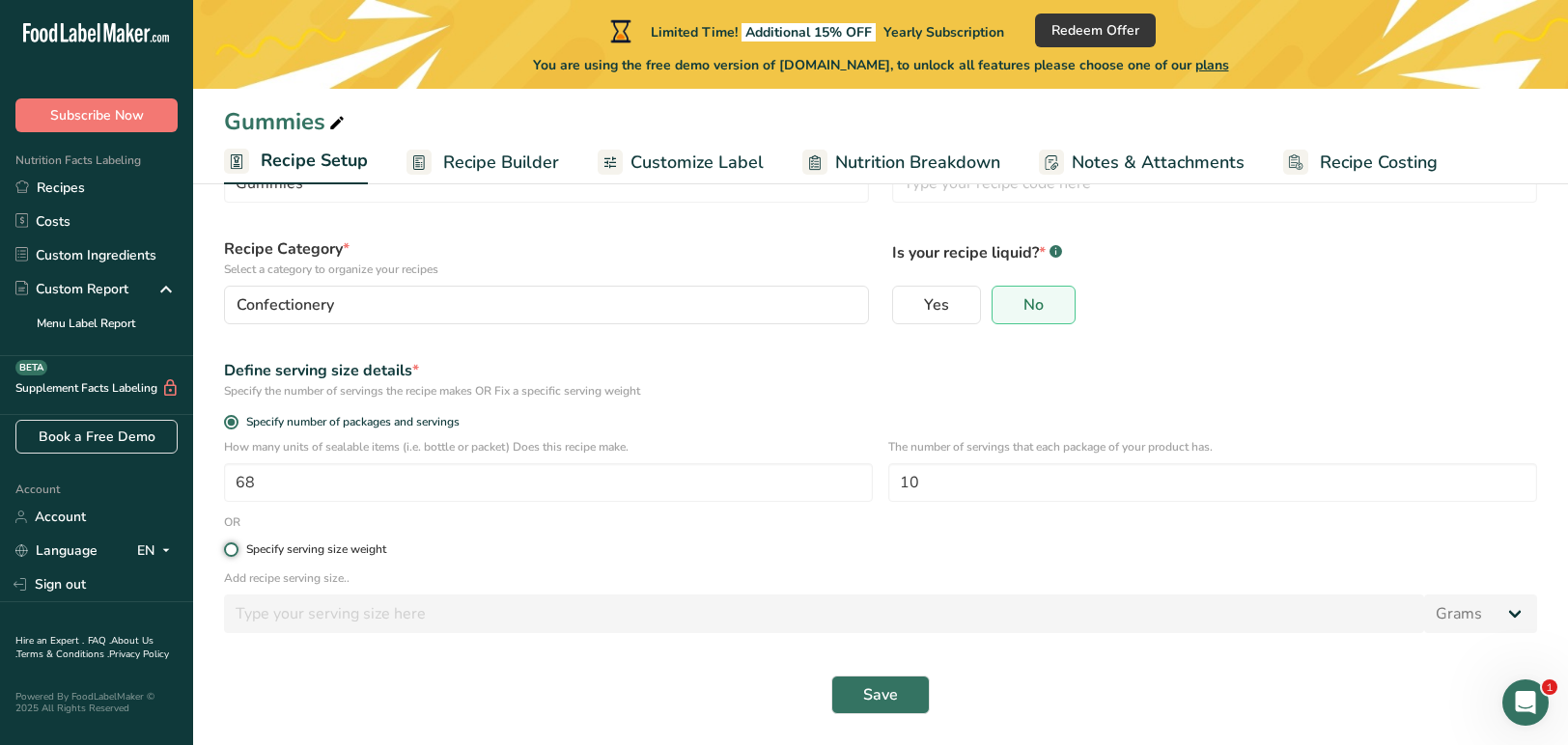 radio on "true" 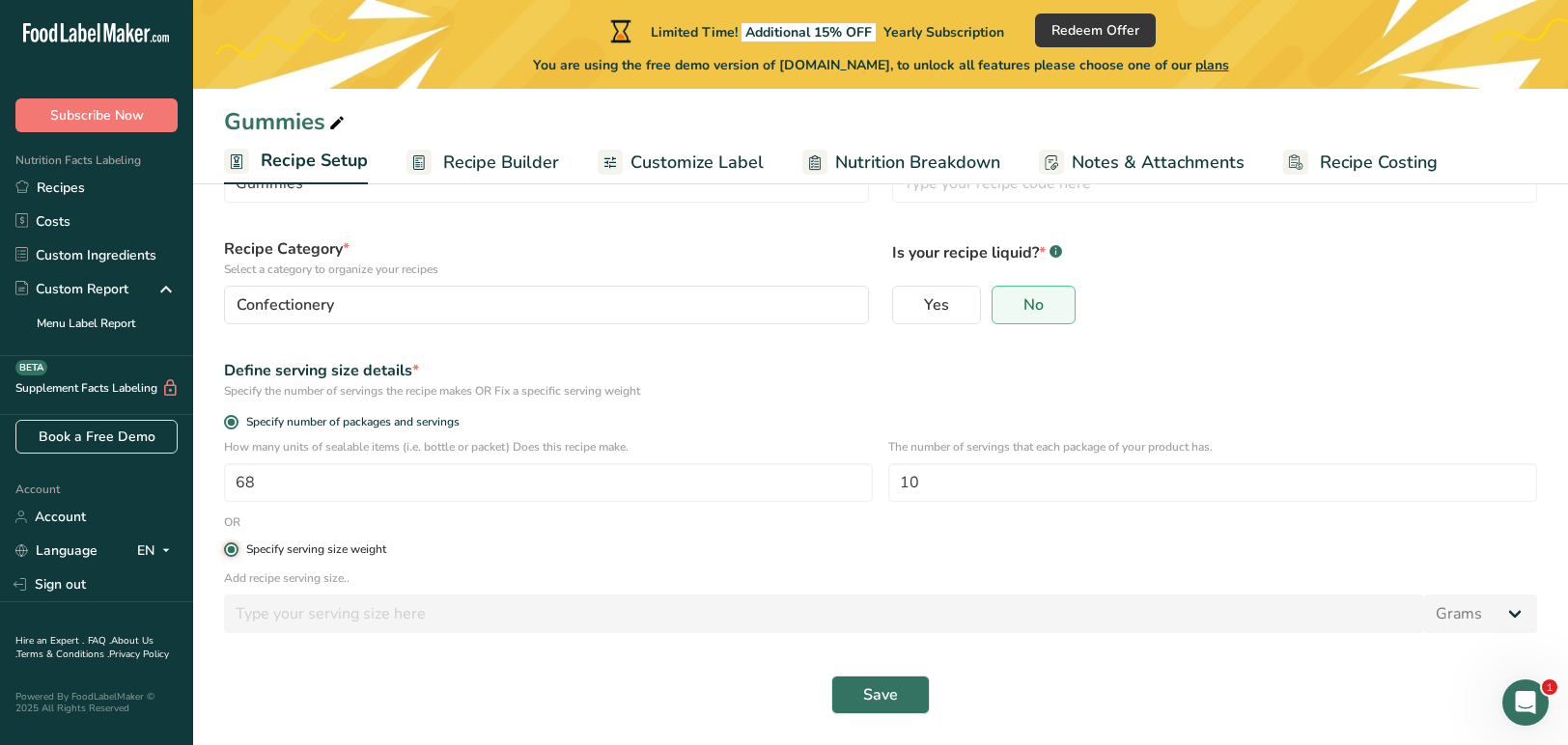 radio on "false" 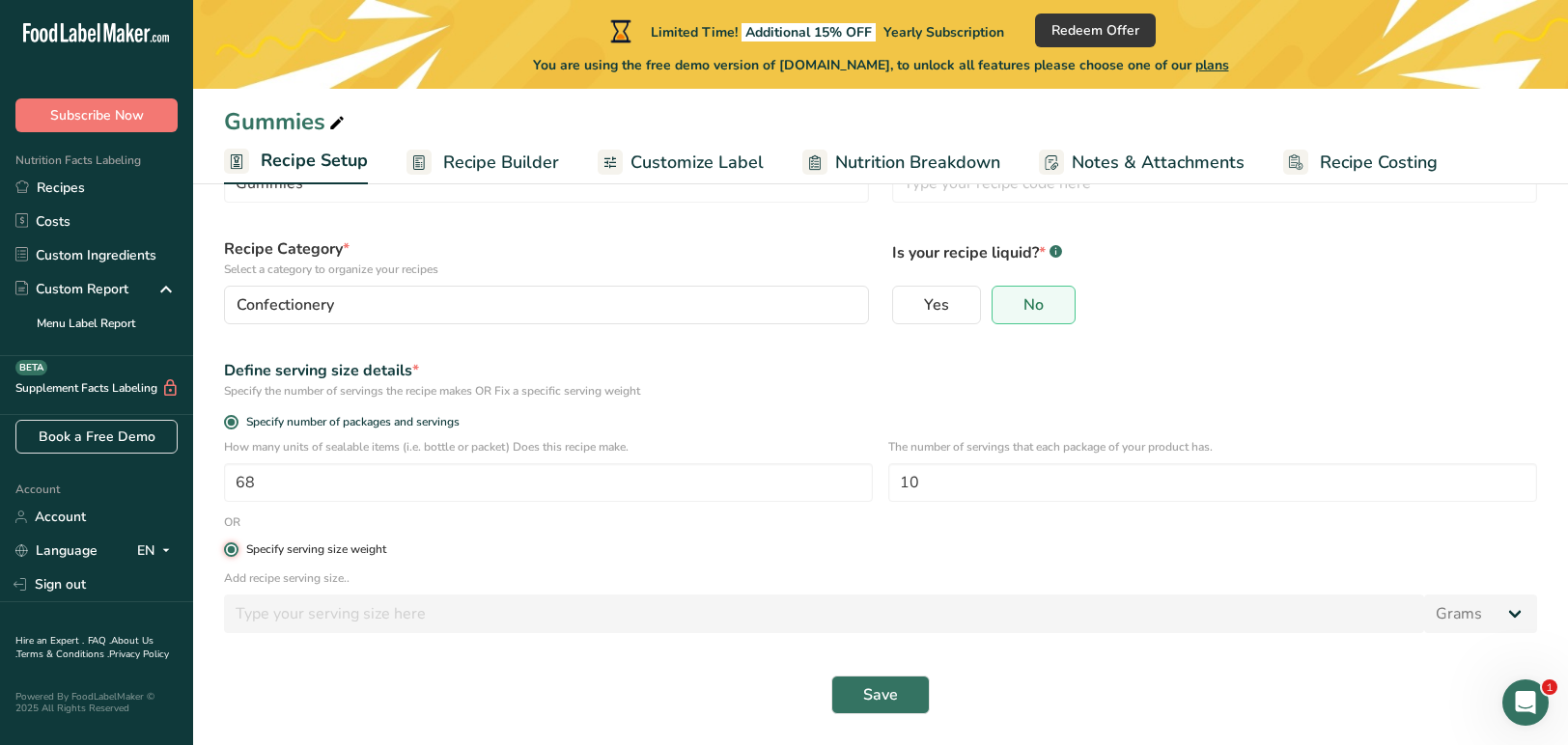 type 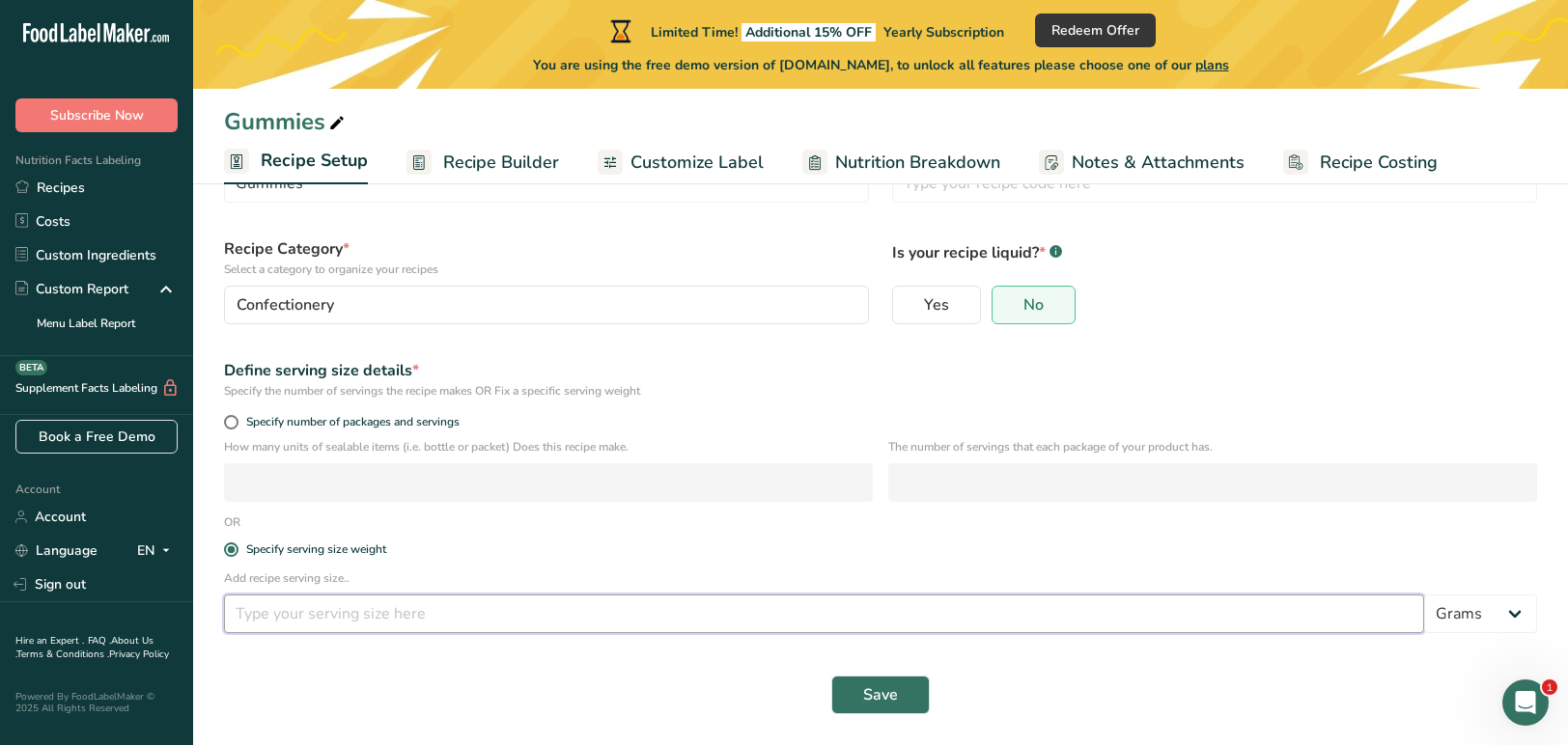 click at bounding box center (824, 614) 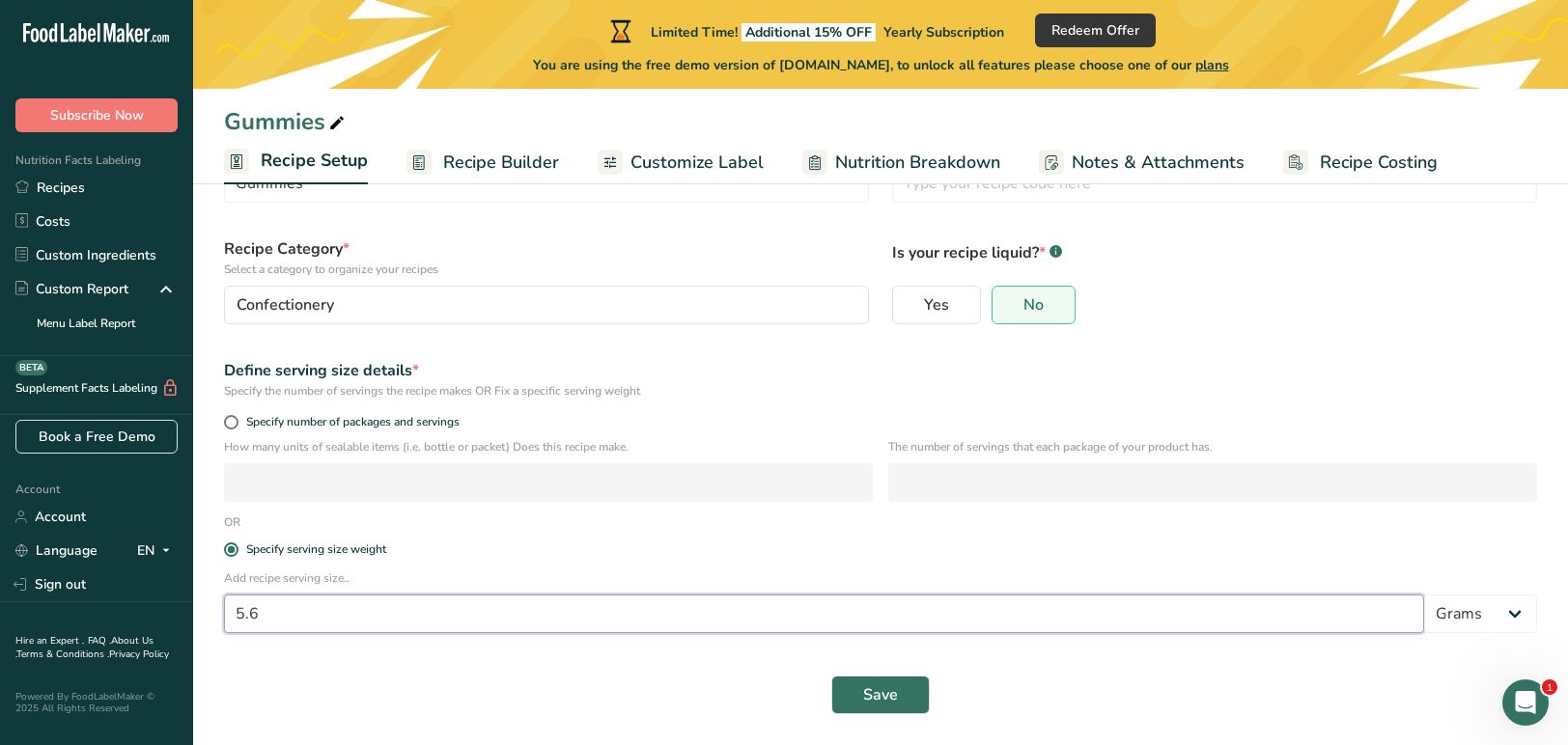 type on "5.6" 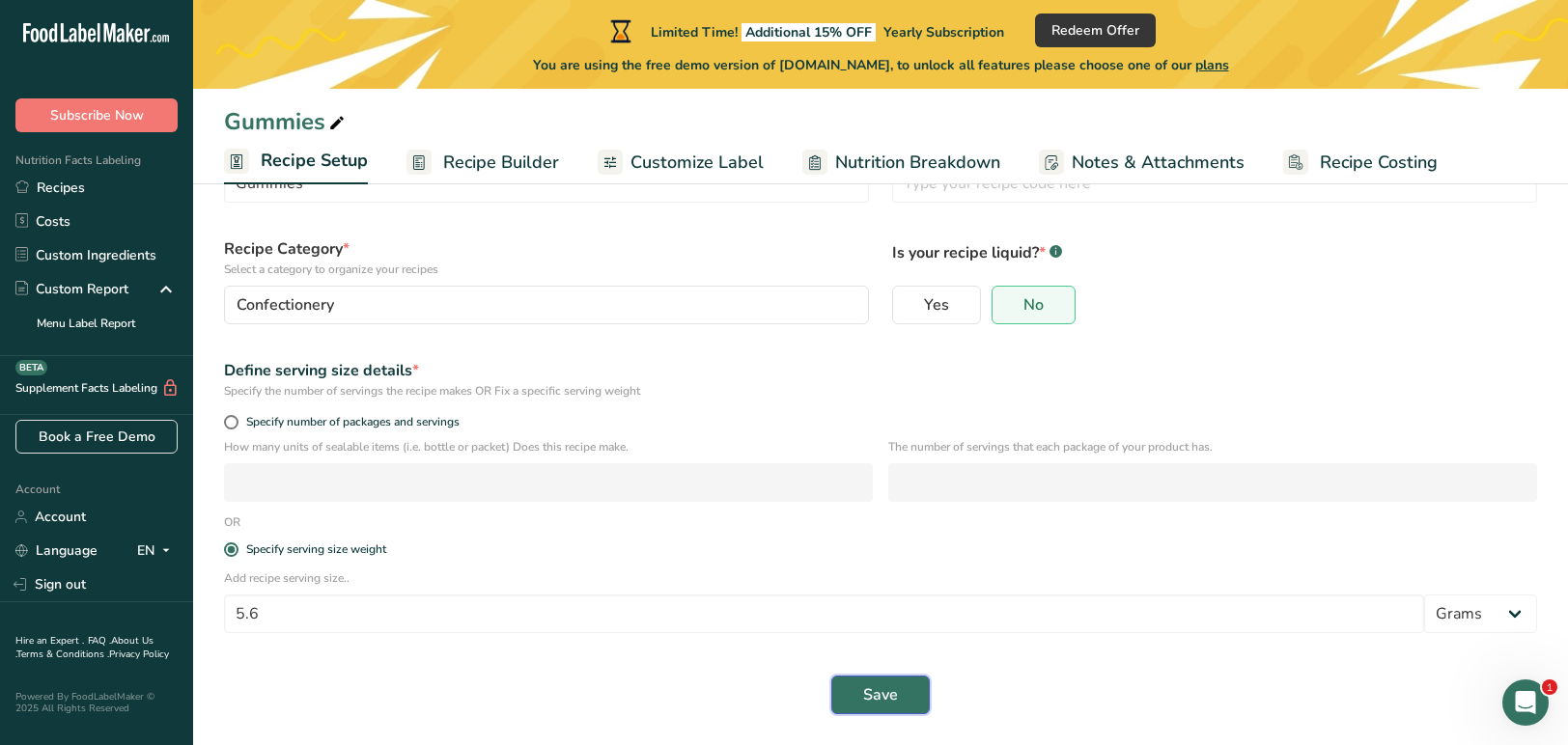 click on "Save" at bounding box center [881, 695] 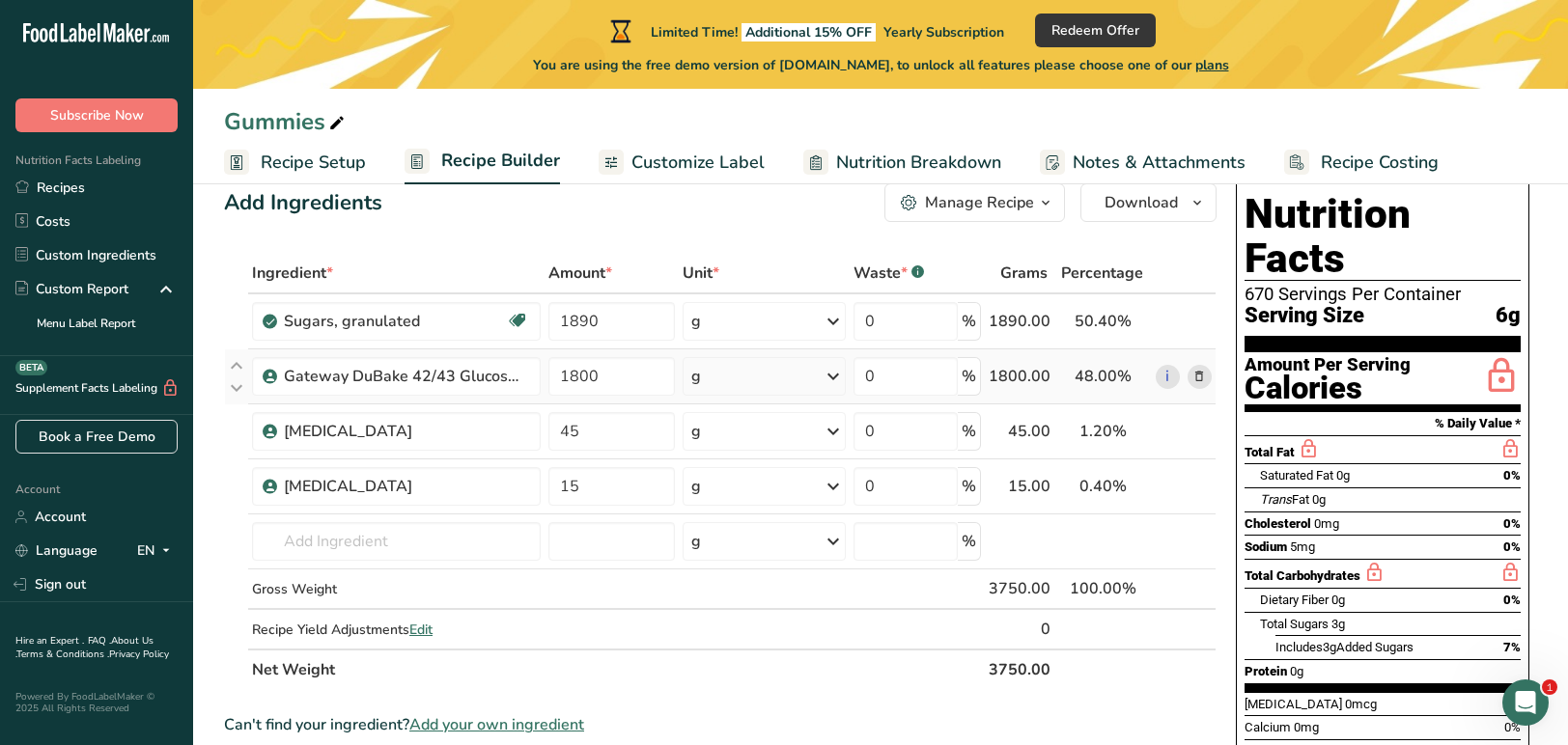 scroll, scrollTop: 0, scrollLeft: 0, axis: both 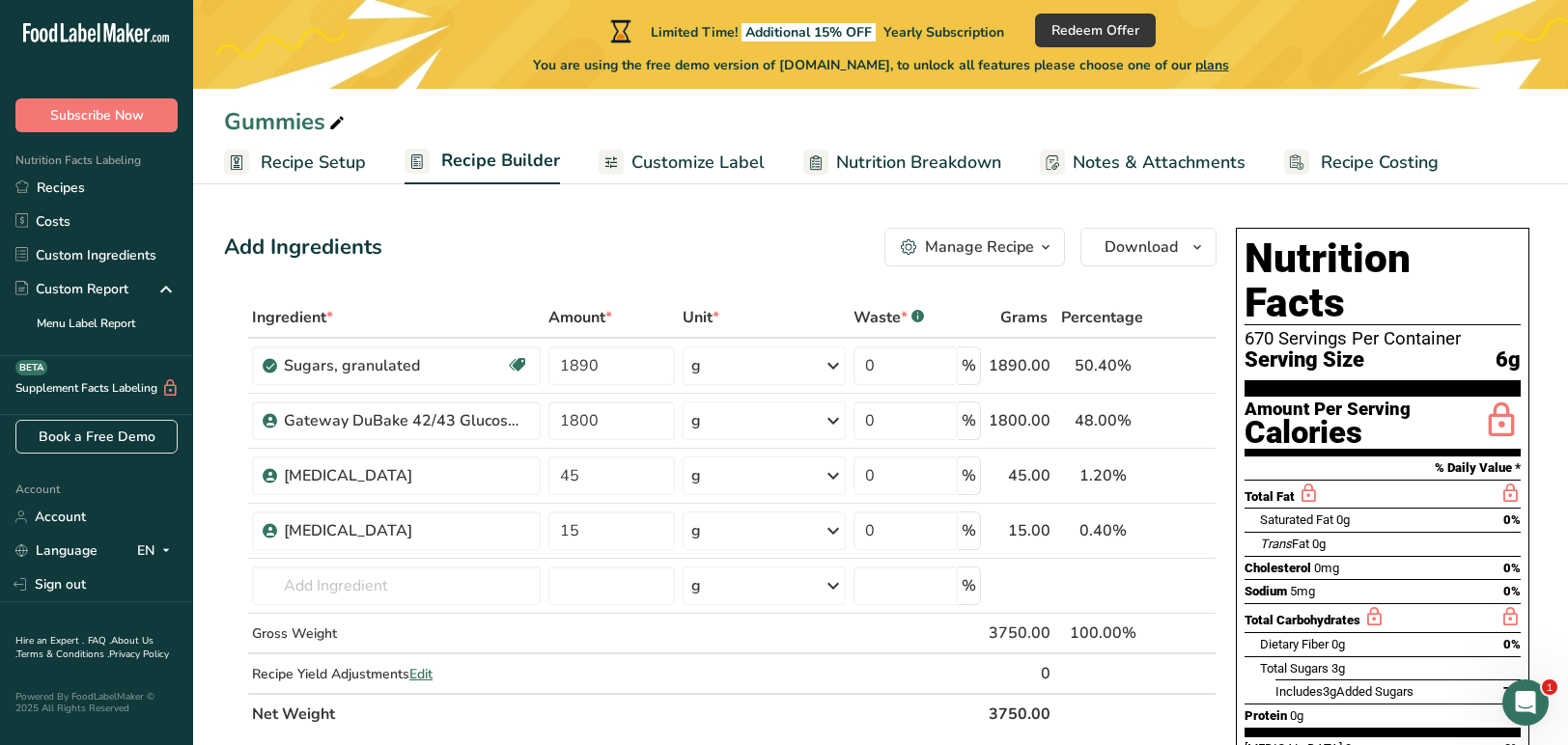 click on "Recipe Setup" at bounding box center [313, 162] 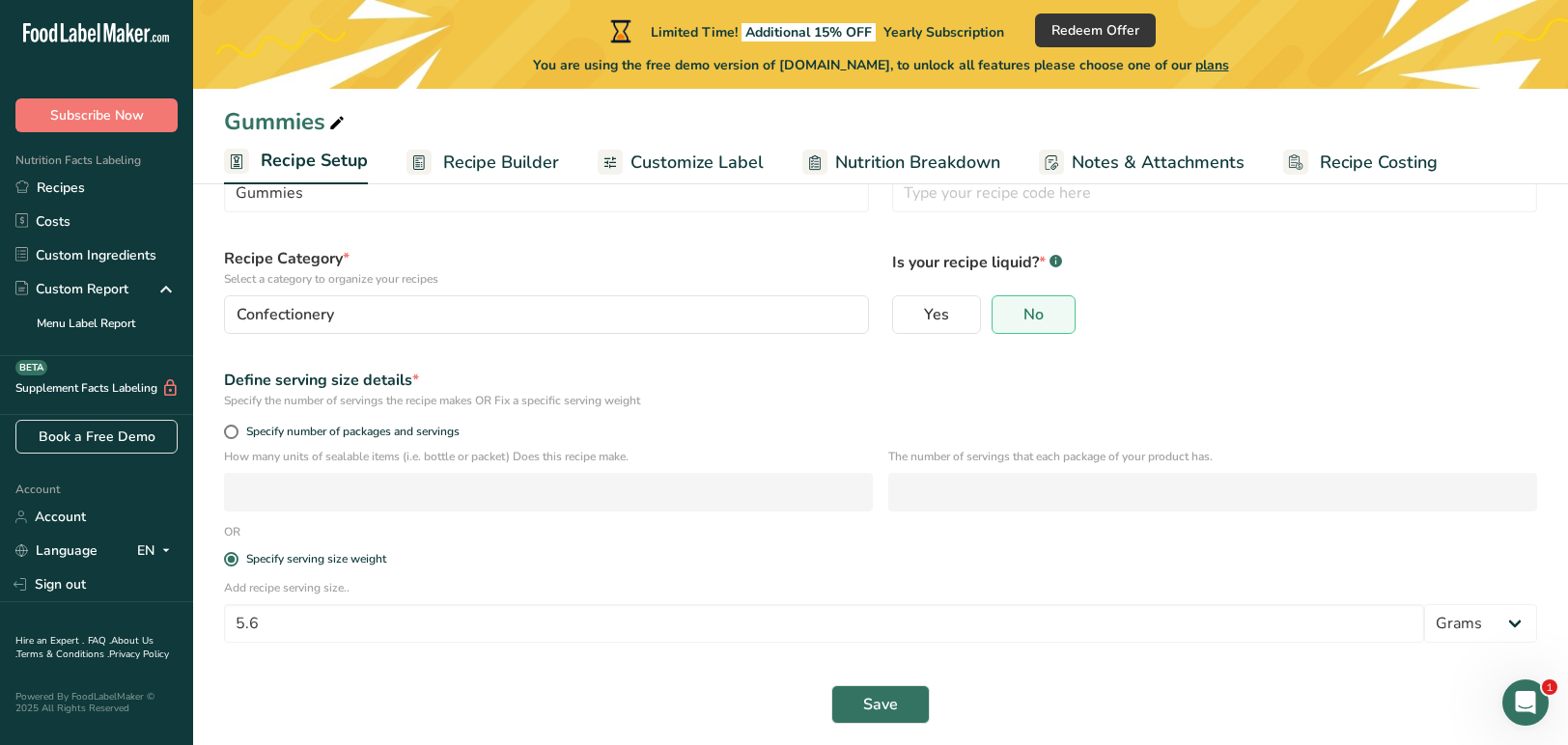 scroll, scrollTop: 106, scrollLeft: 0, axis: vertical 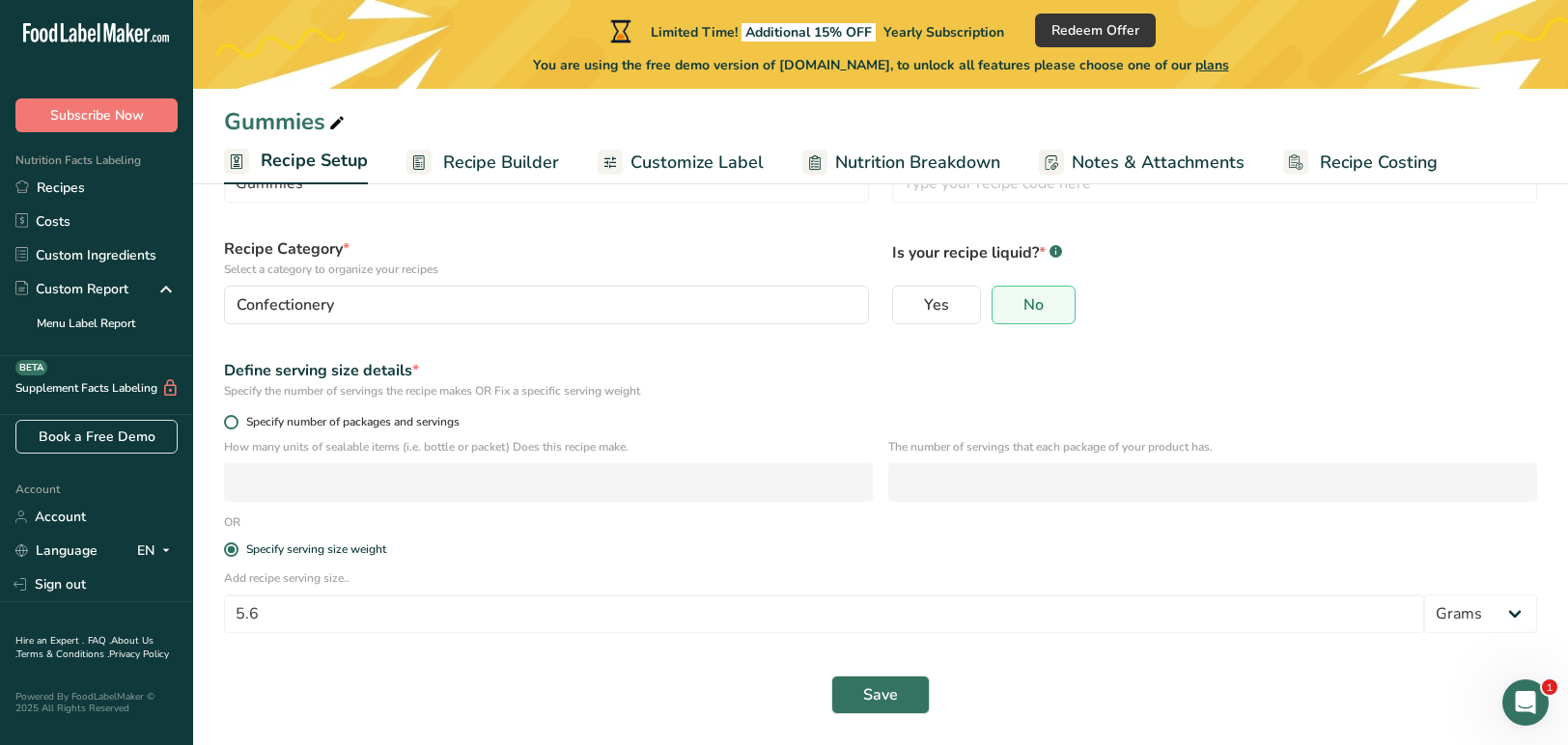 click at bounding box center [231, 422] 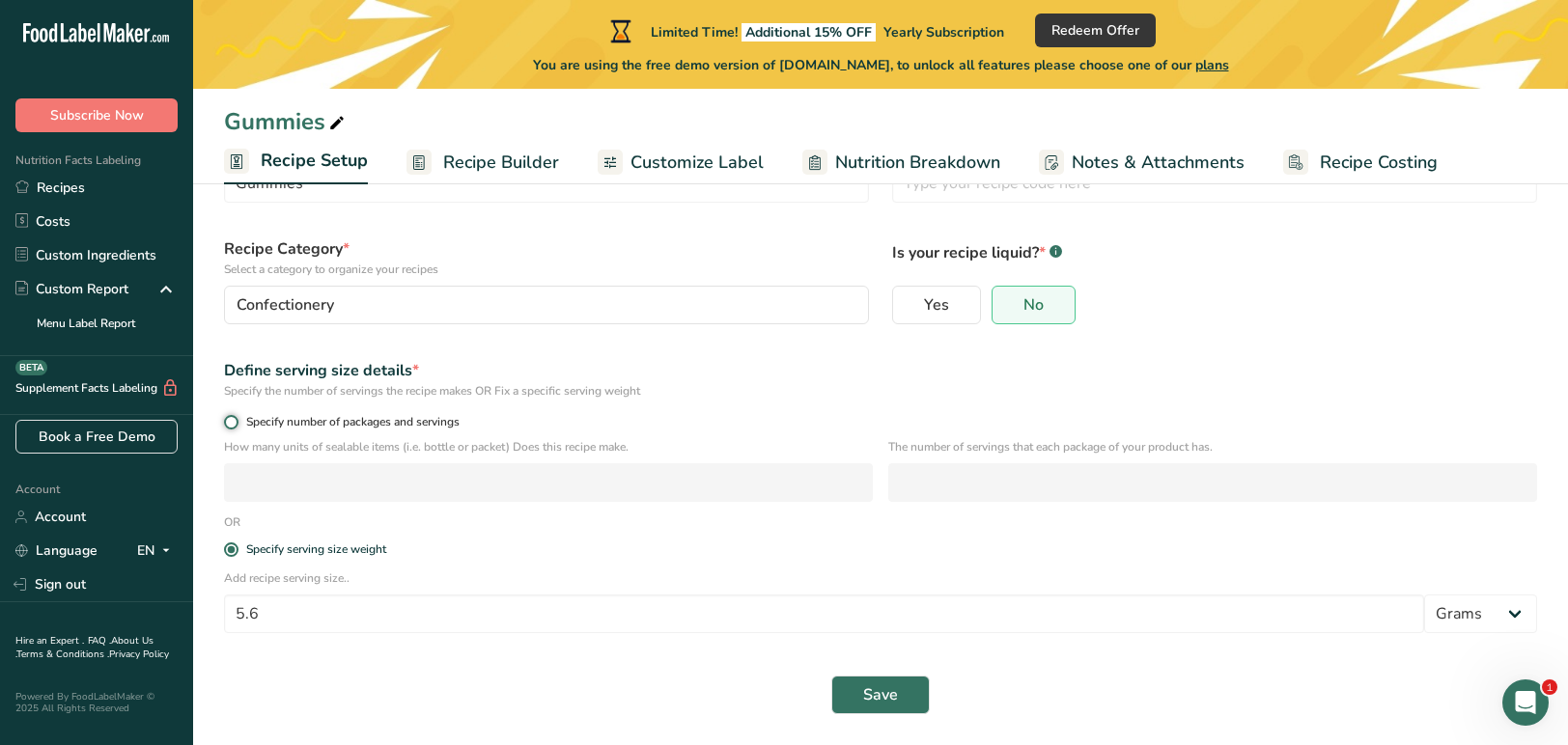 click on "Specify number of packages and servings" at bounding box center [230, 422] 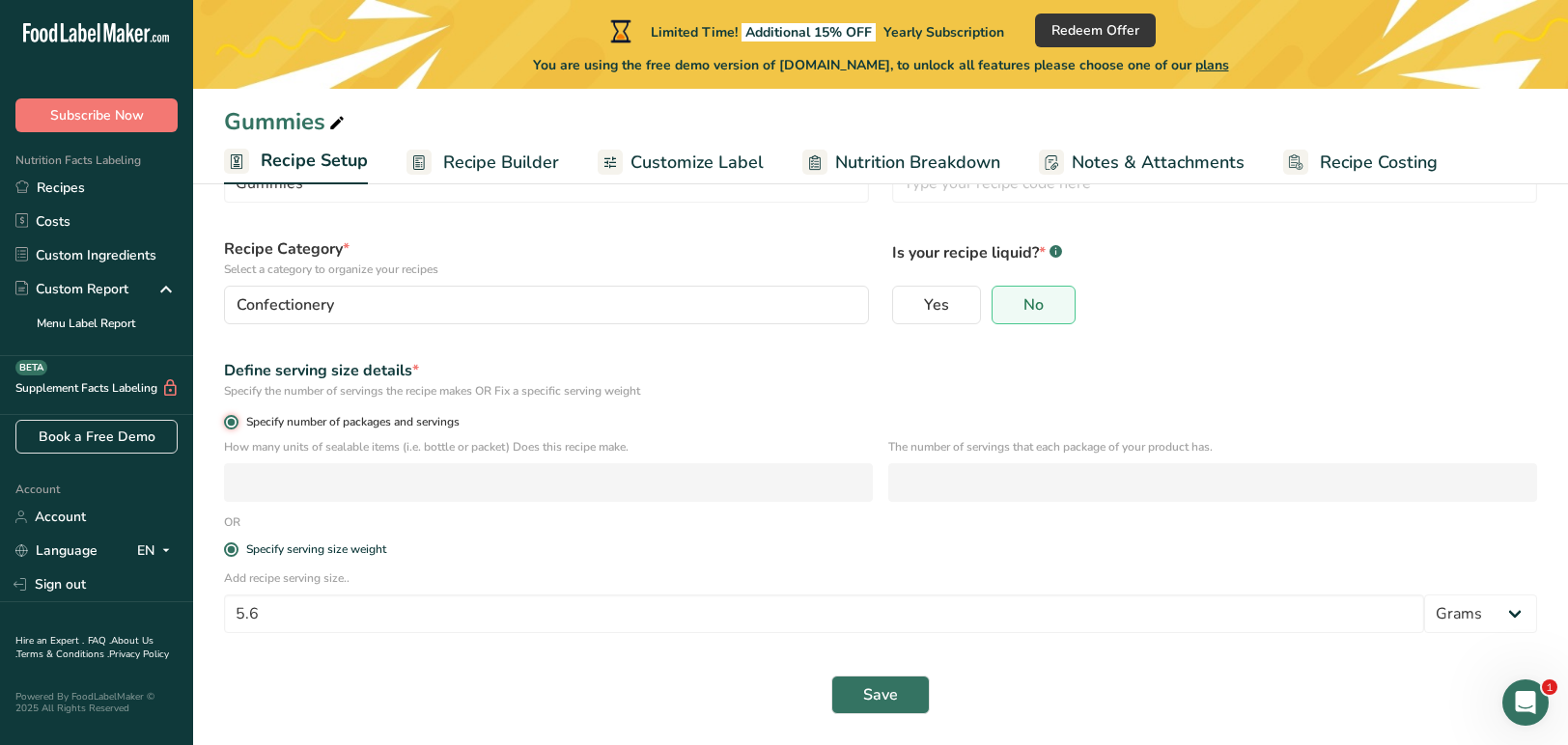 radio on "false" 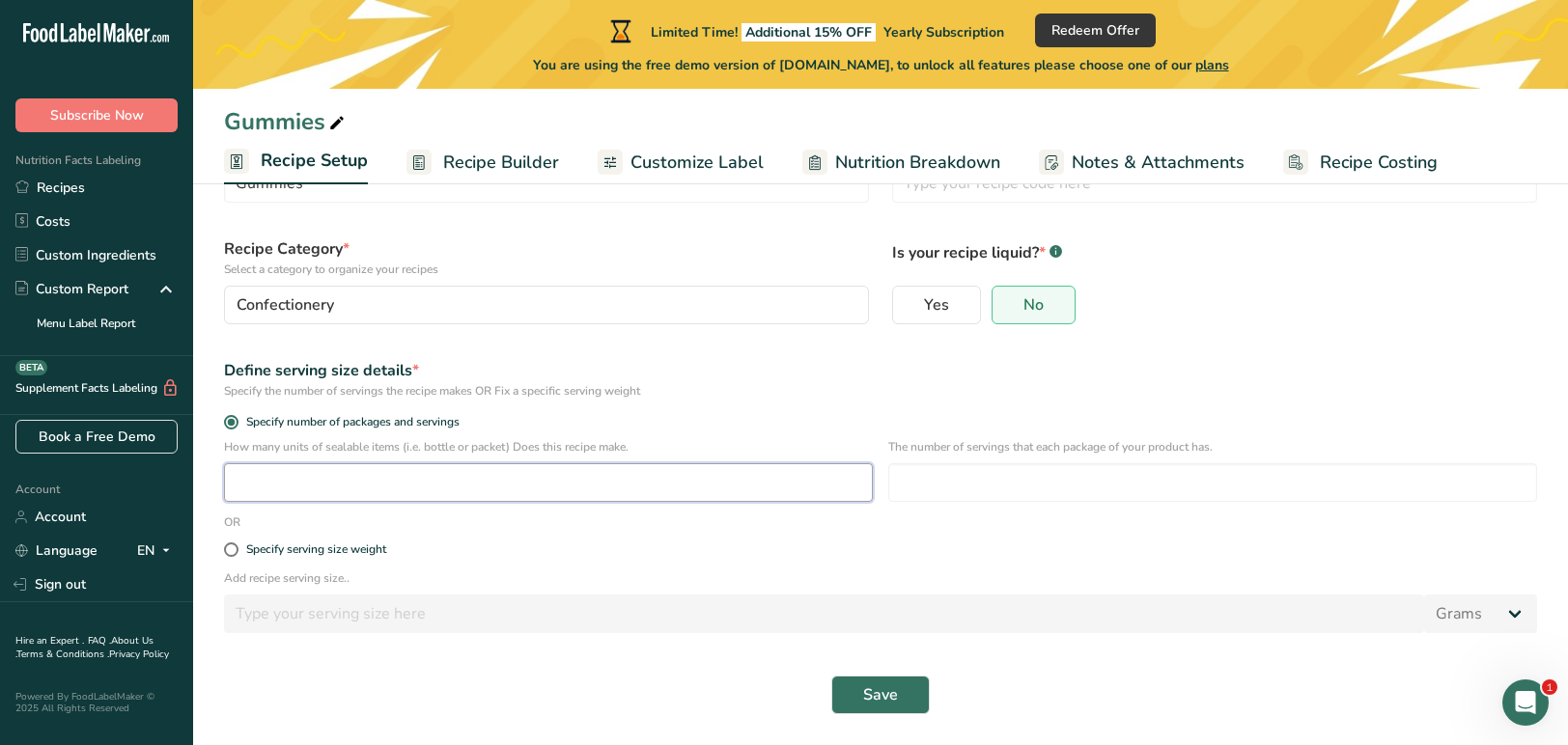 click at bounding box center (548, 483) 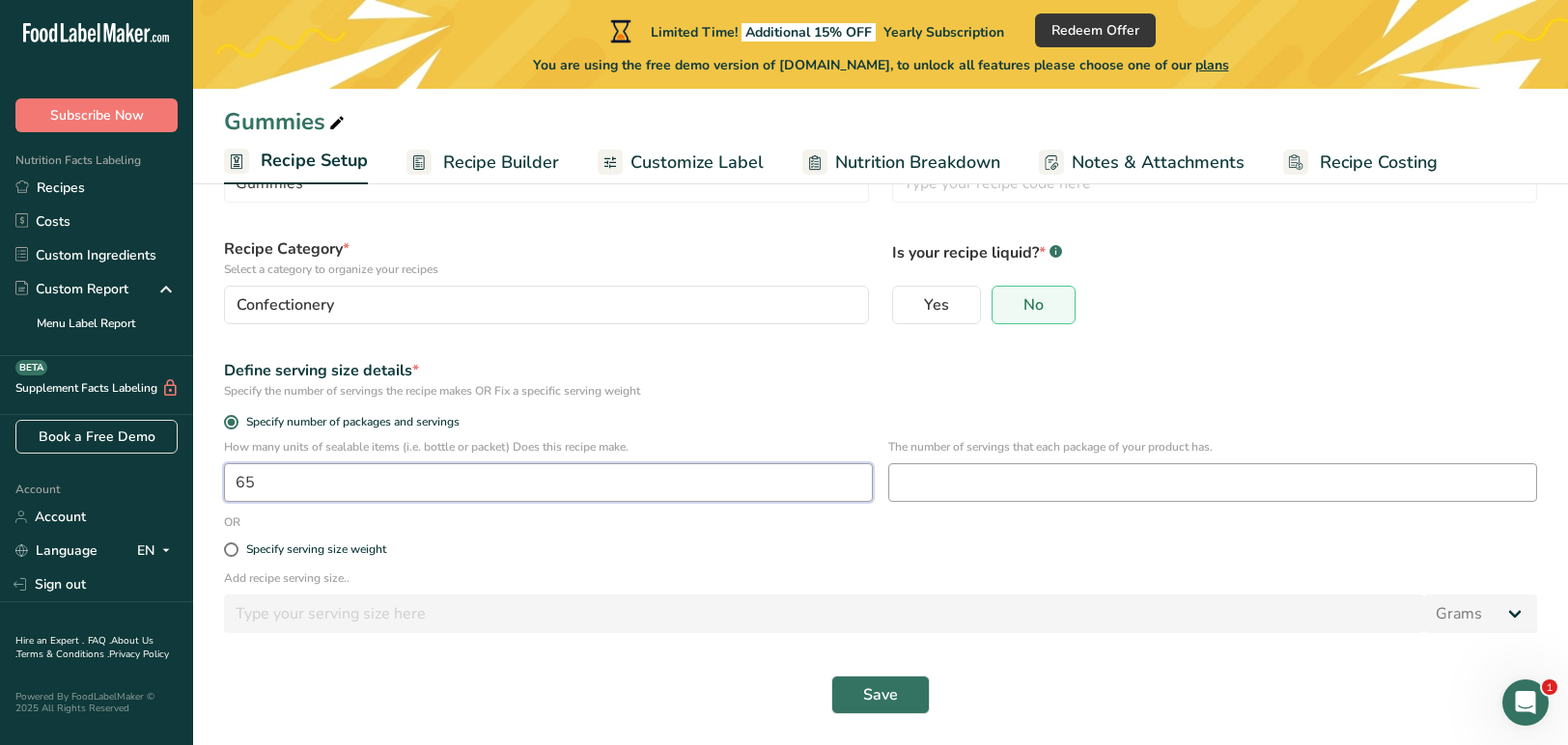 type on "65" 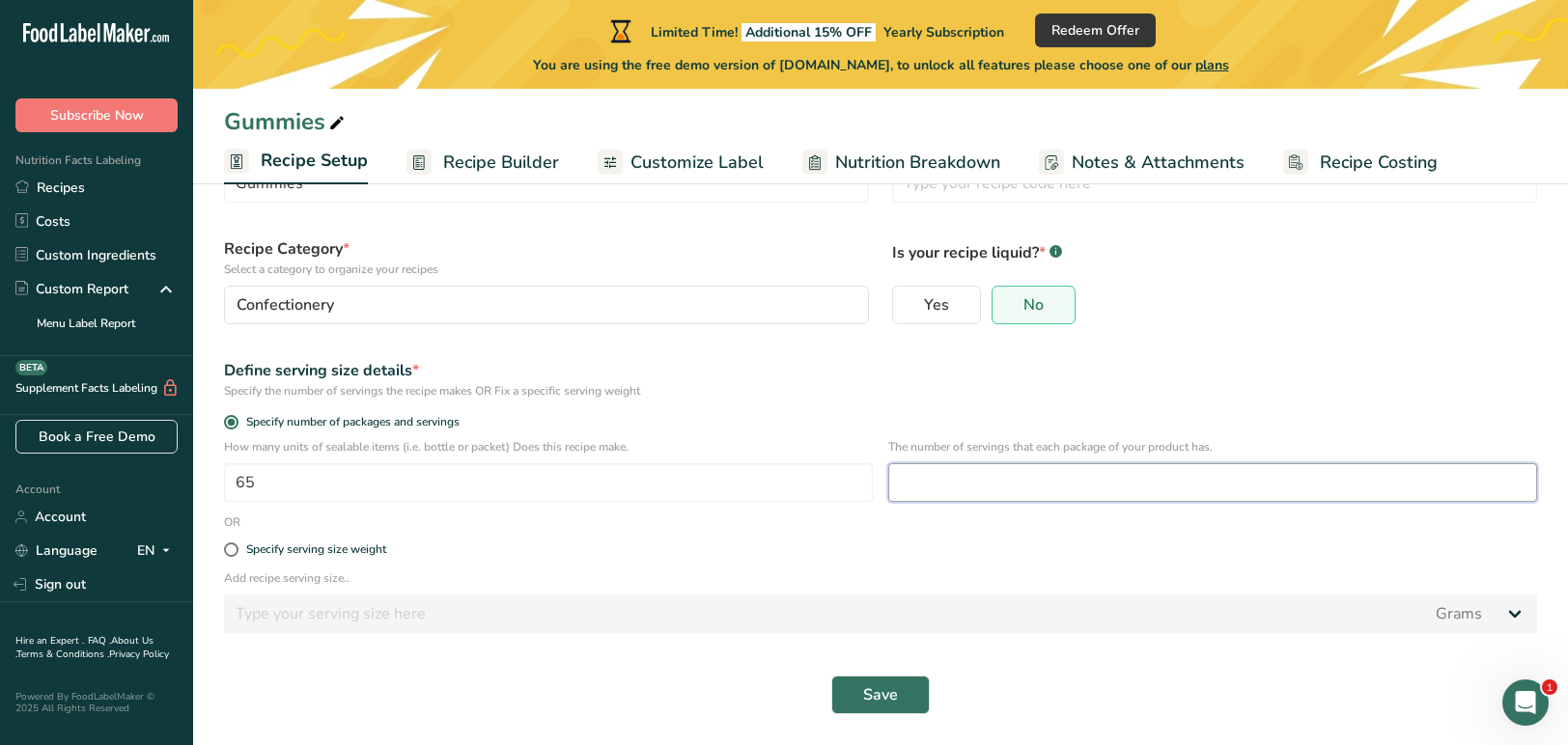click at bounding box center [1213, 483] 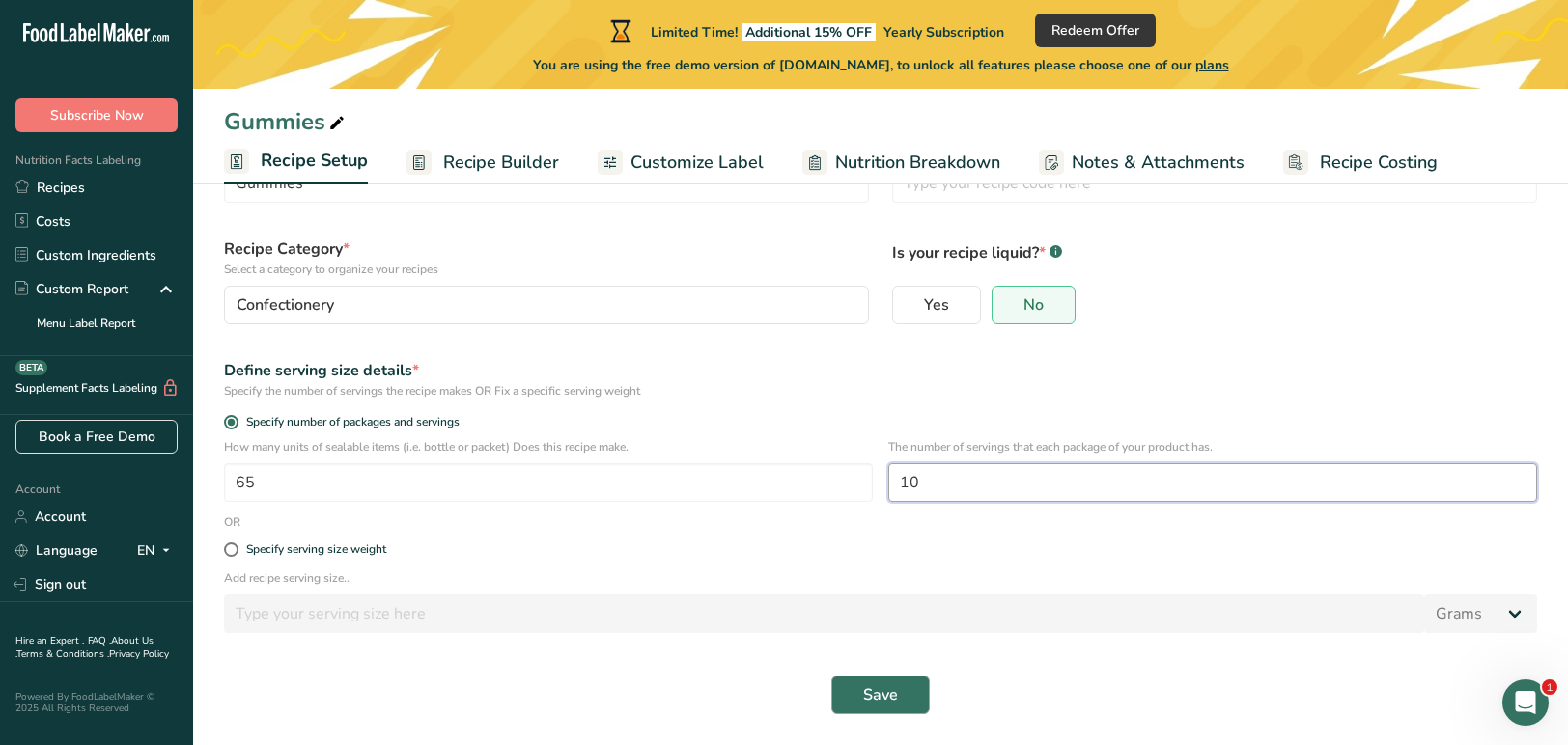 type on "10" 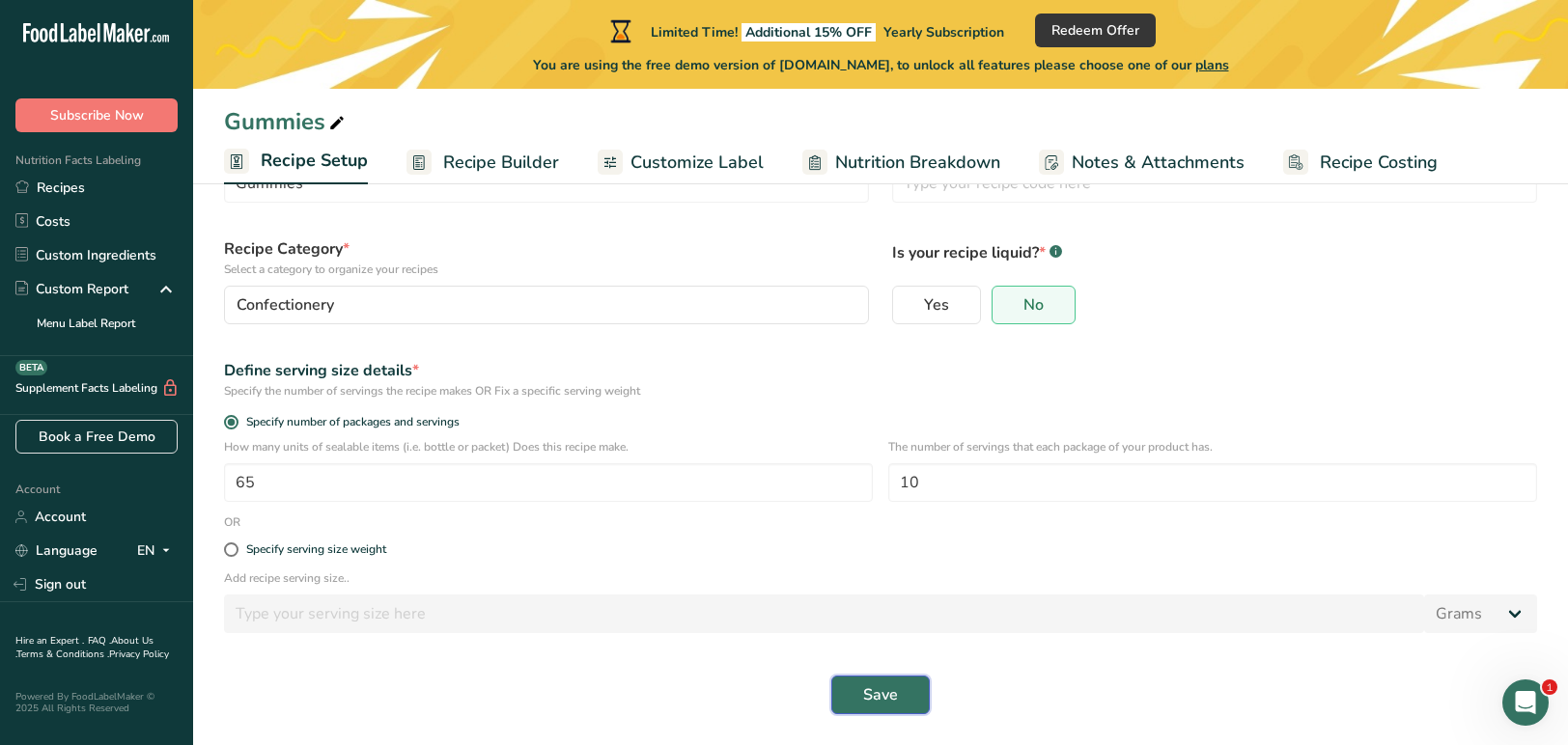 click on "Save" at bounding box center (881, 695) 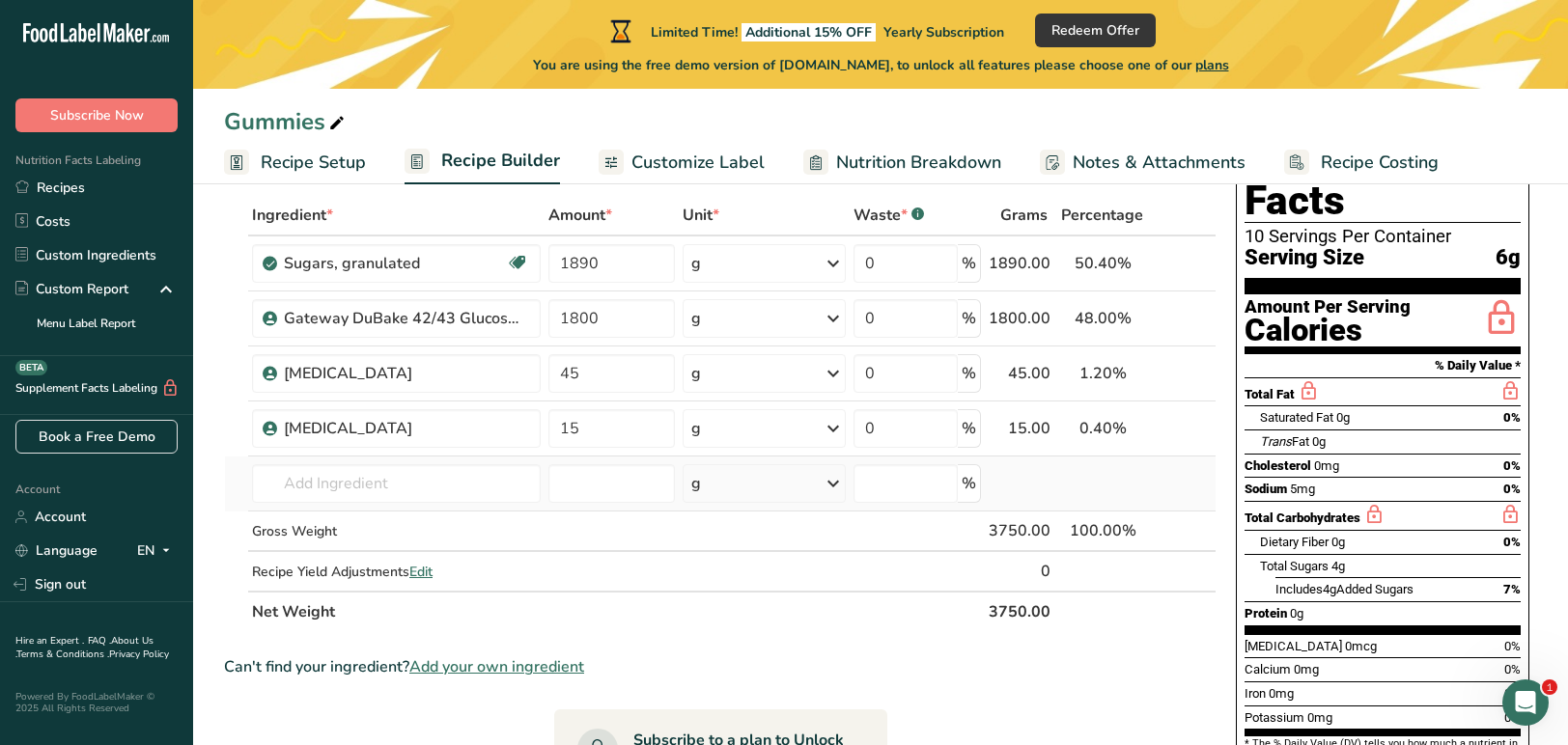 scroll, scrollTop: 97, scrollLeft: 0, axis: vertical 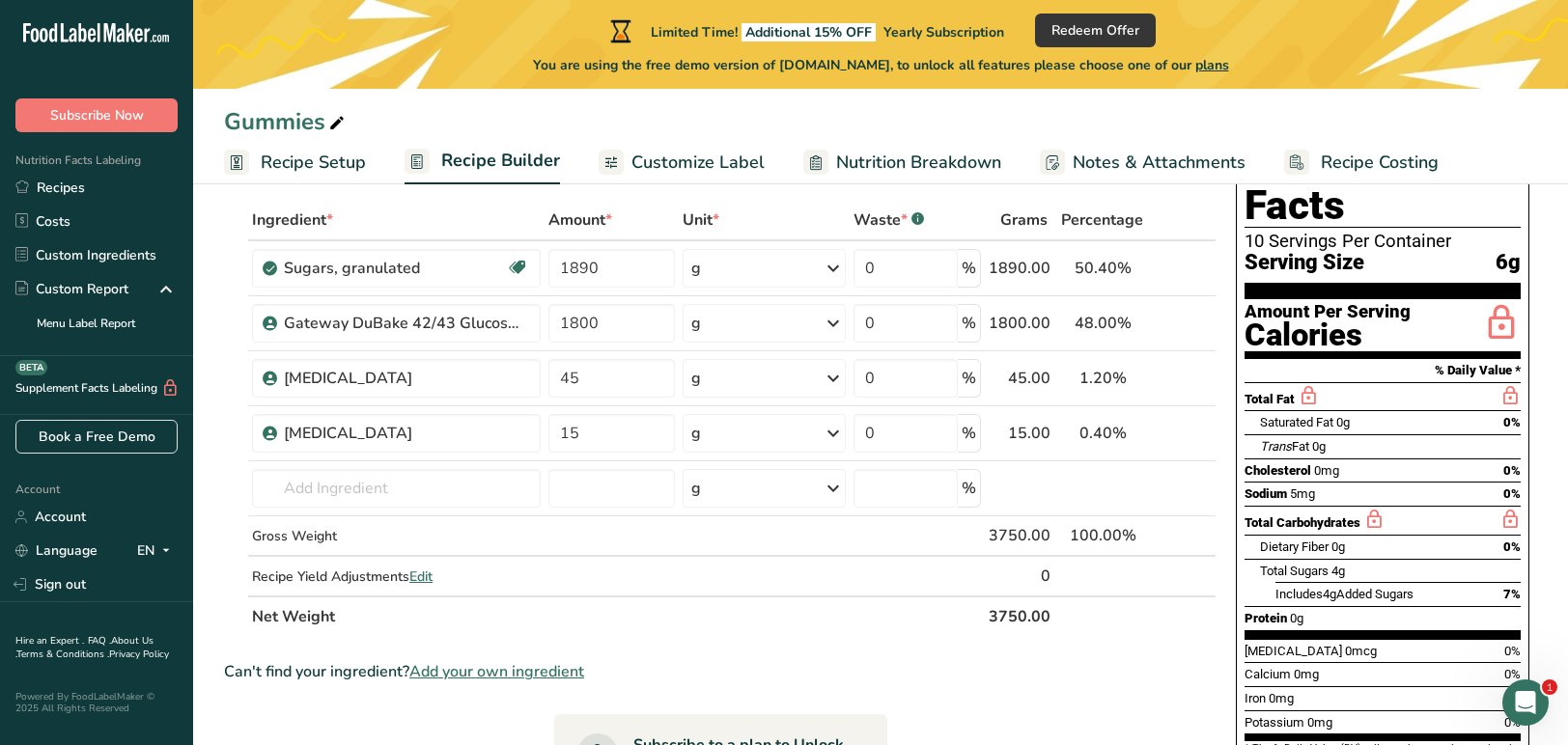 click on "Nutrition Breakdown" at bounding box center [918, 162] 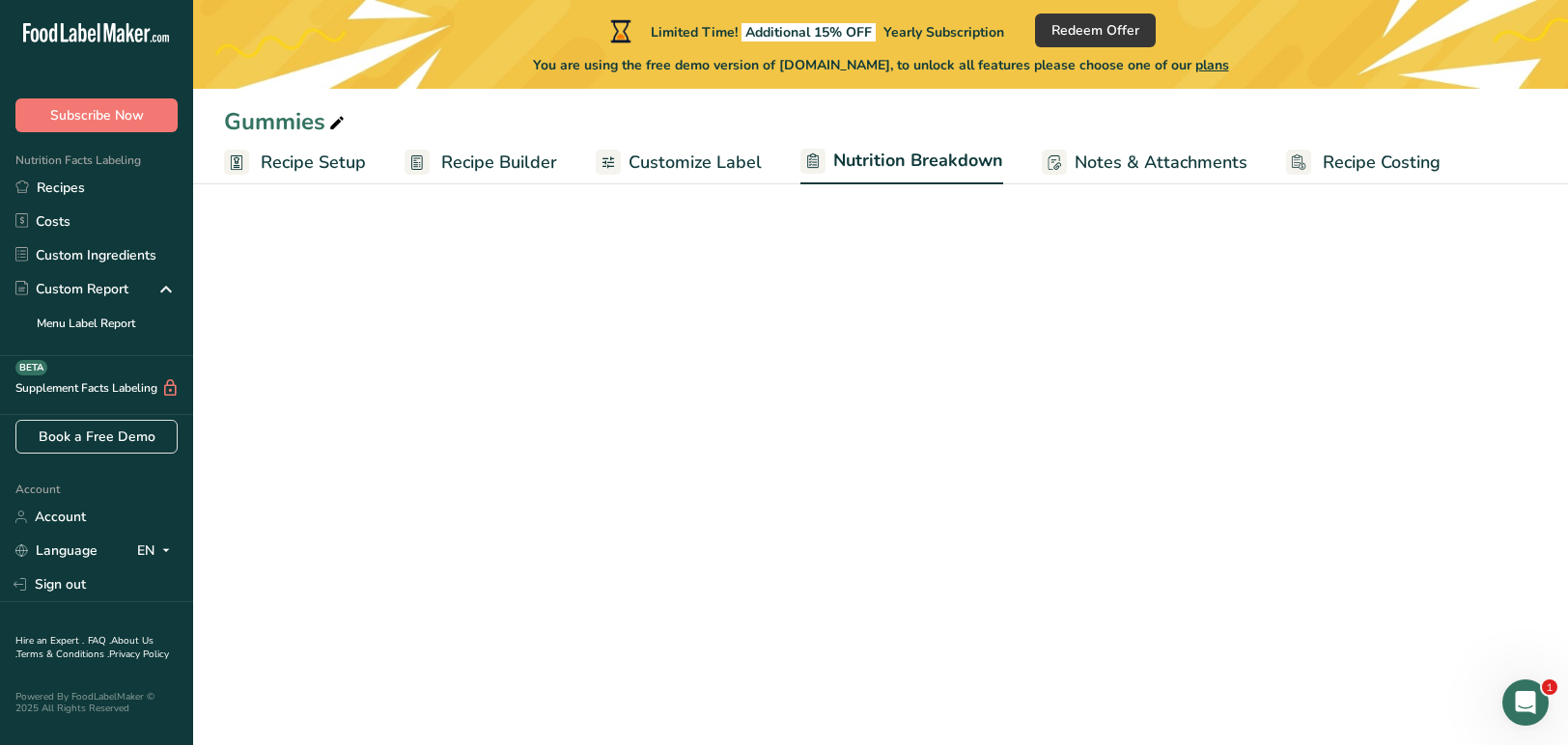 select on "Calories" 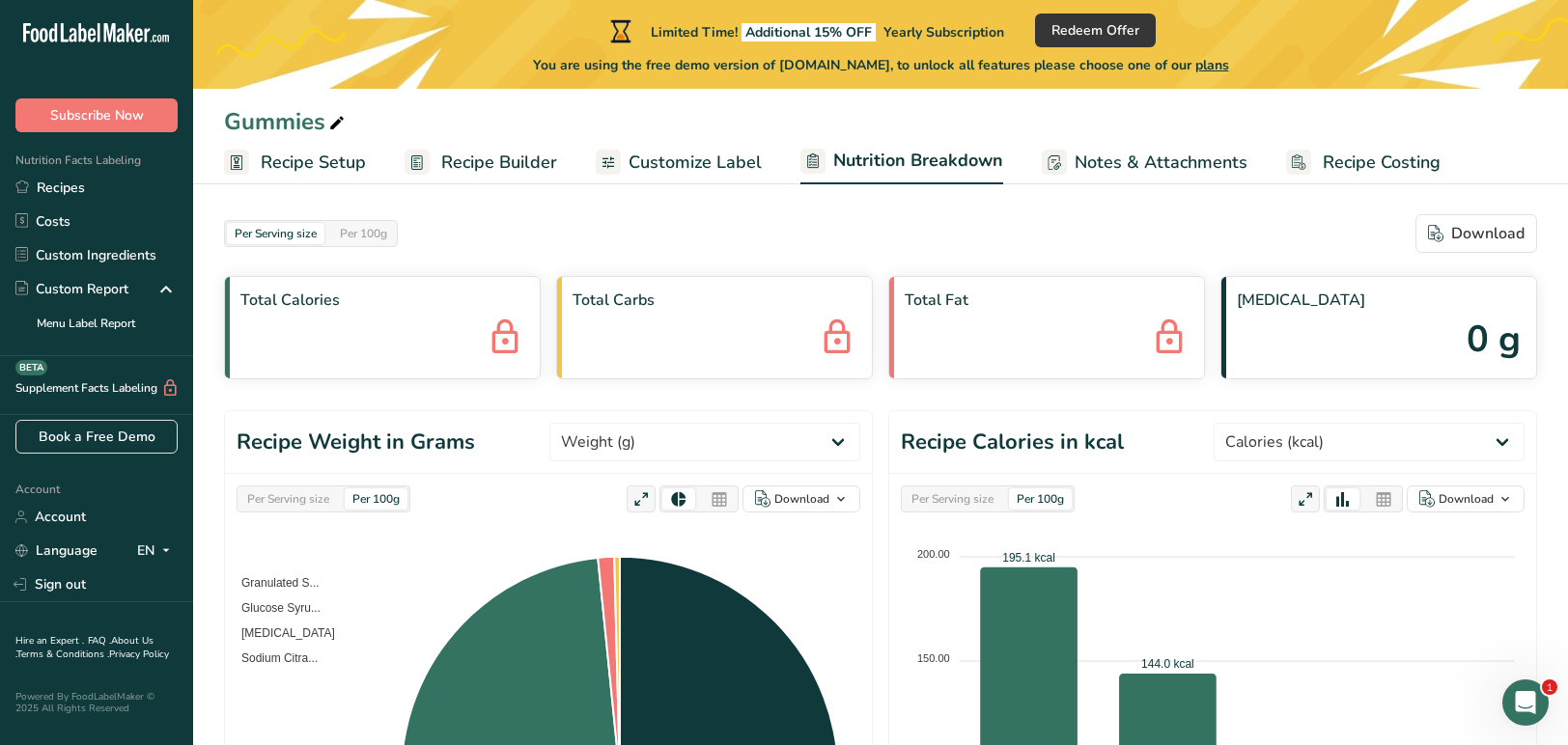 scroll, scrollTop: 0, scrollLeft: 0, axis: both 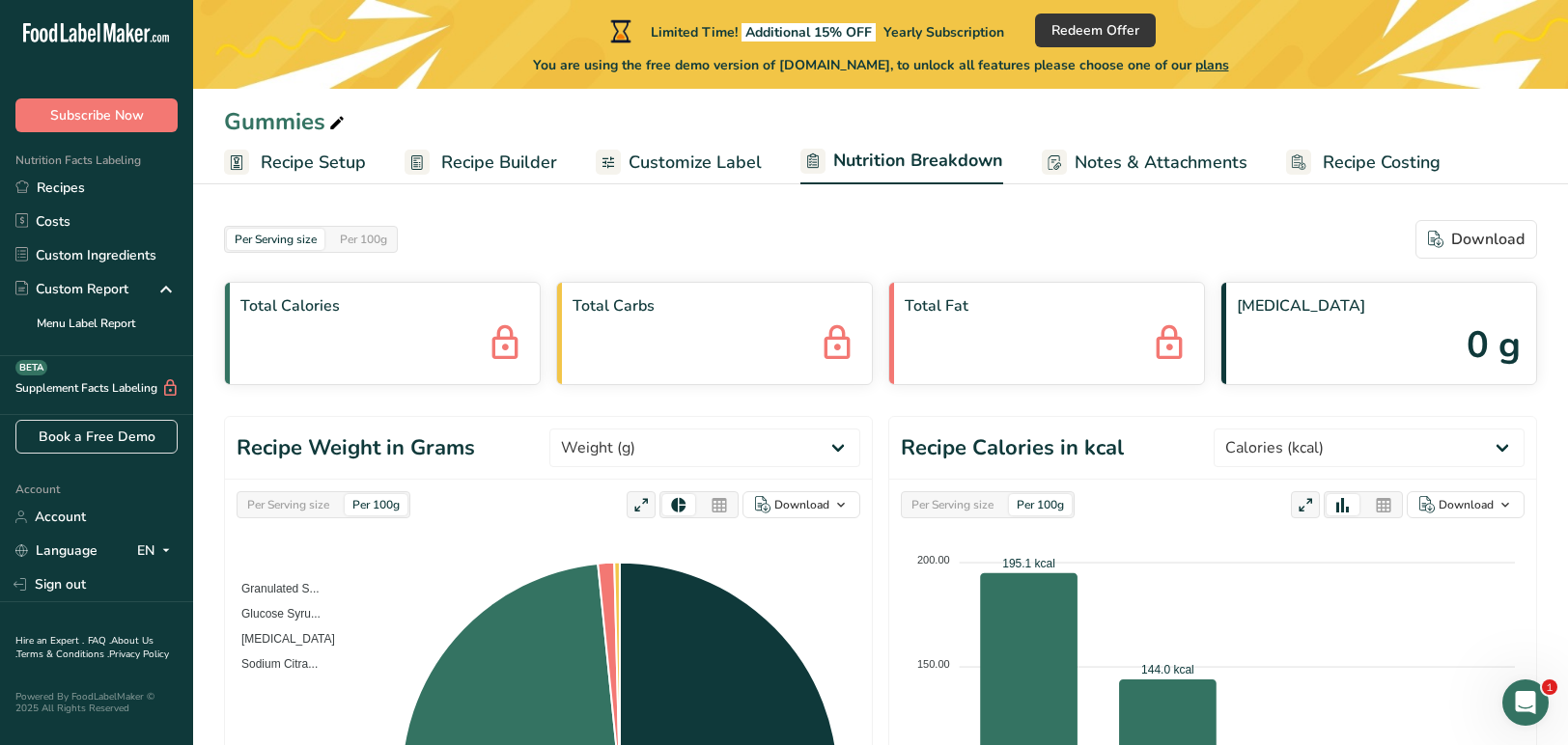 click on "Recipe Setup" at bounding box center (294, 162) 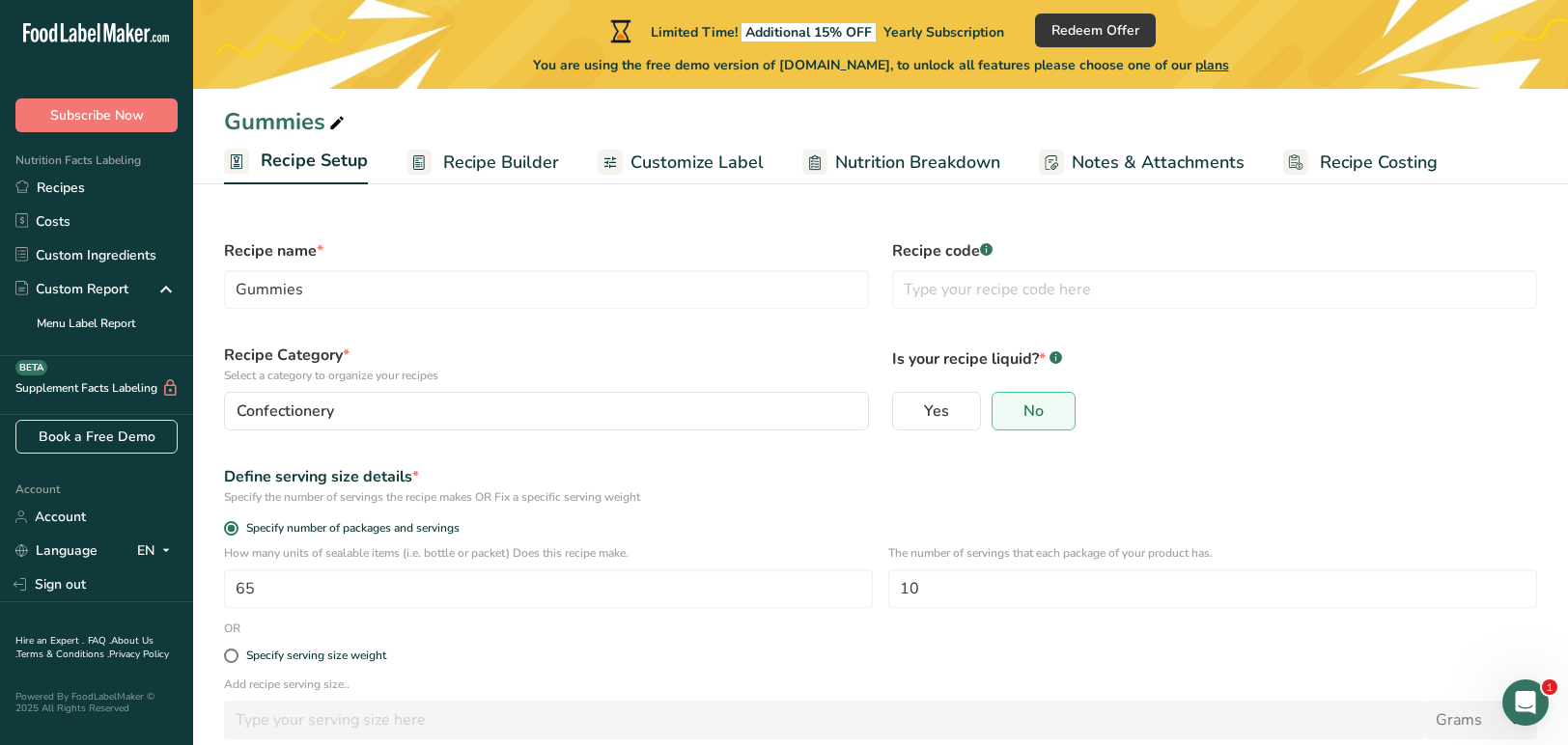 click on "Recipe Builder" at bounding box center [501, 162] 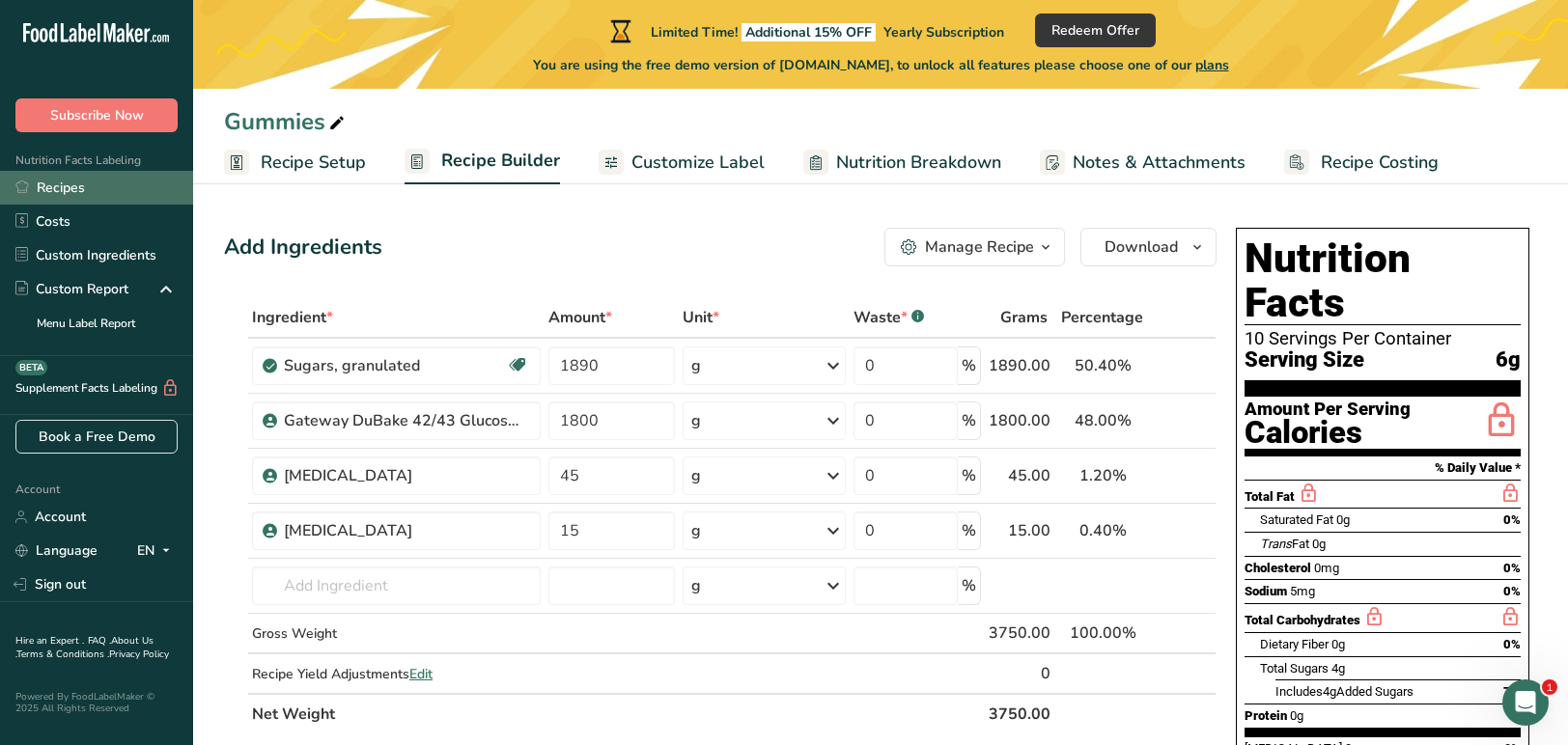 click on "Recipes" at bounding box center [97, 187] 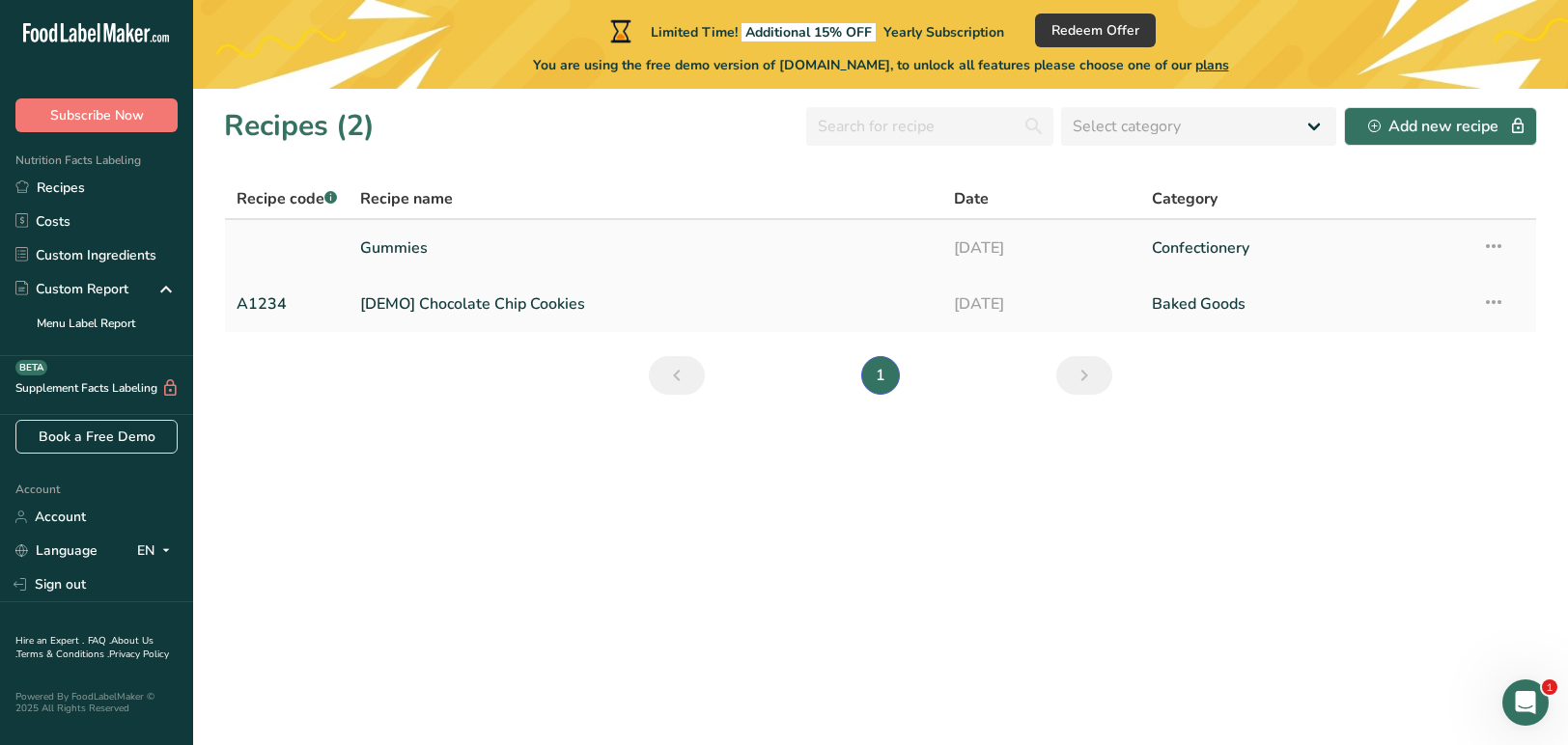 click on "Gummies" at bounding box center (645, 248) 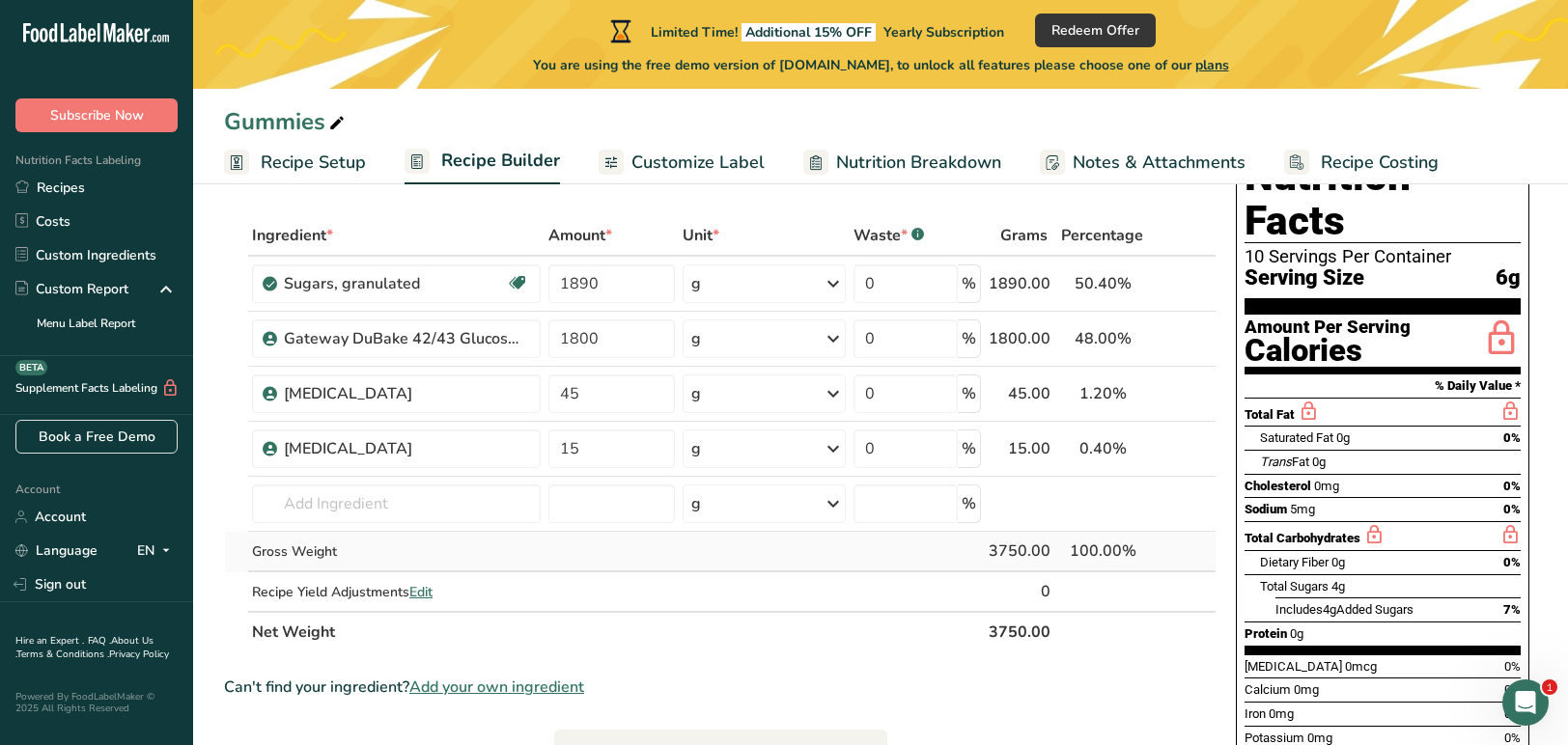 scroll, scrollTop: 111, scrollLeft: 0, axis: vertical 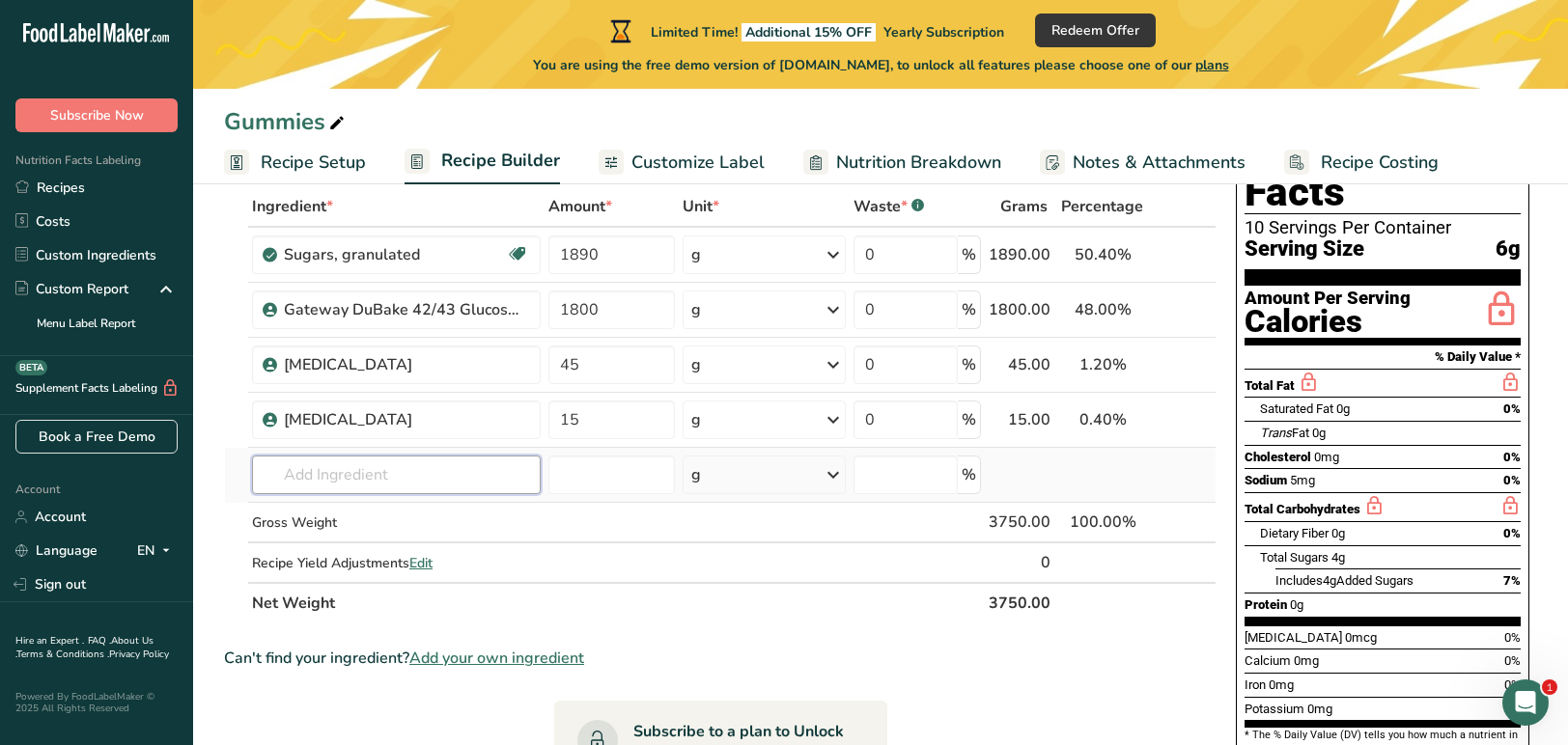 click at bounding box center [396, 475] 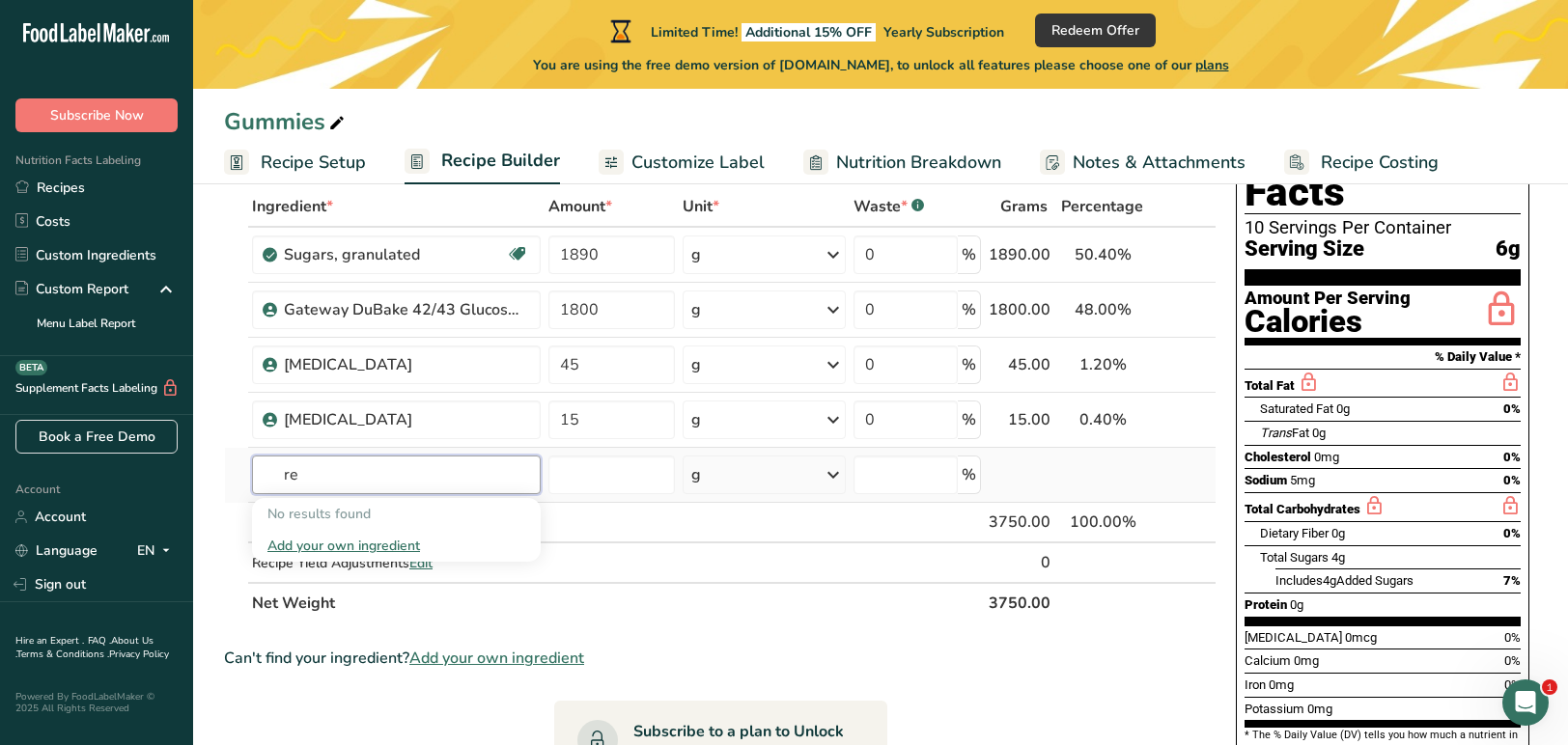 type on "r" 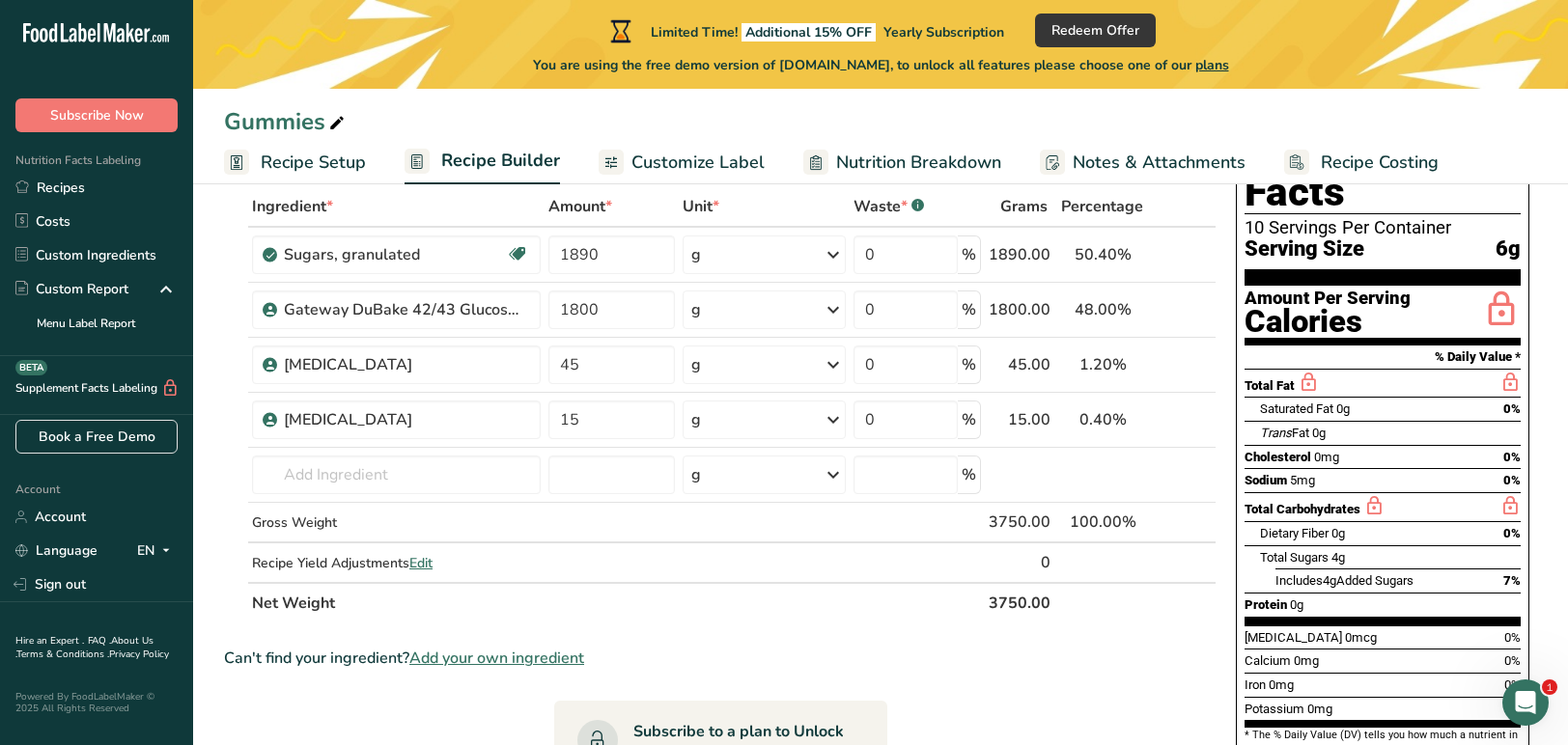 click on "Net Weight" at bounding box center (616, 602) 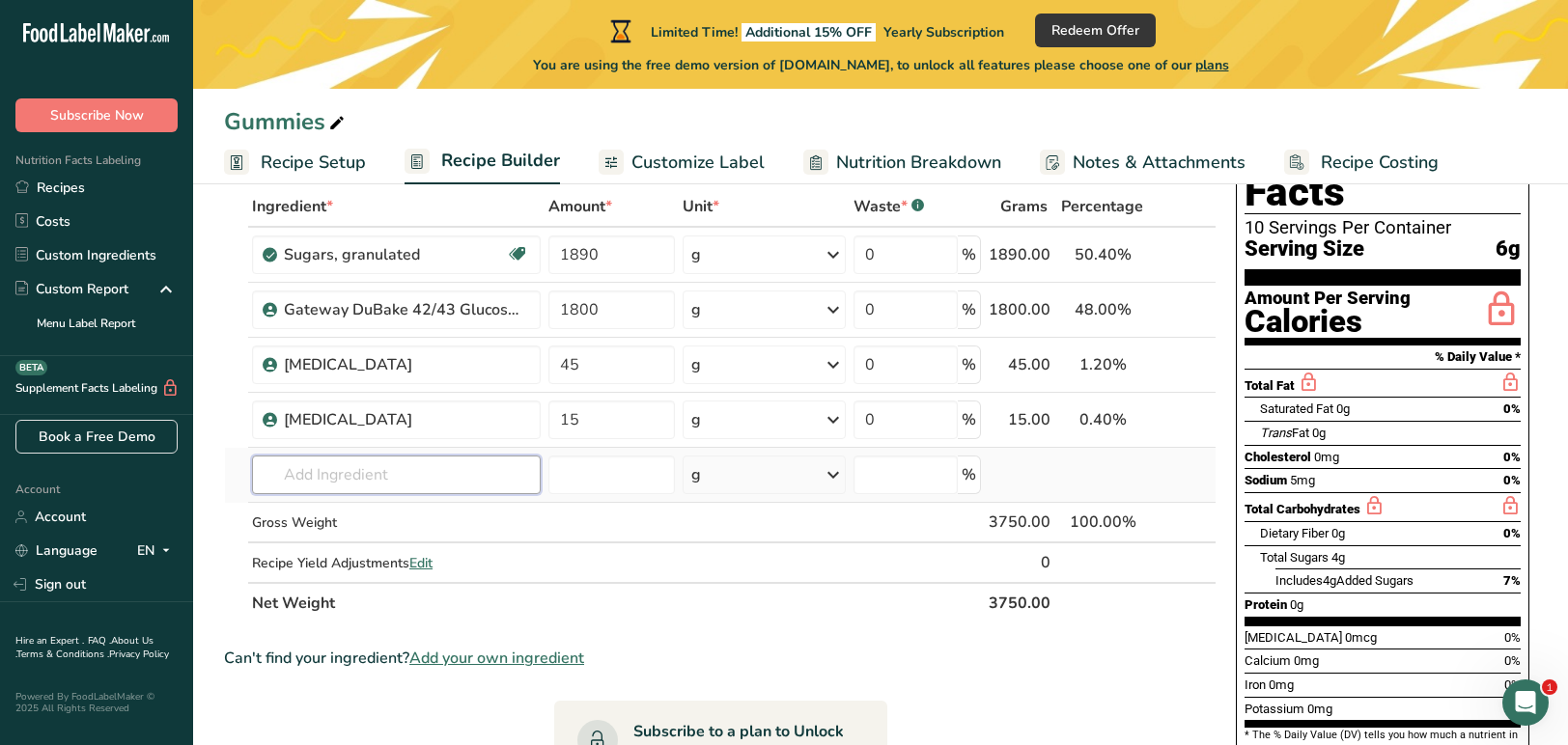 click at bounding box center [396, 475] 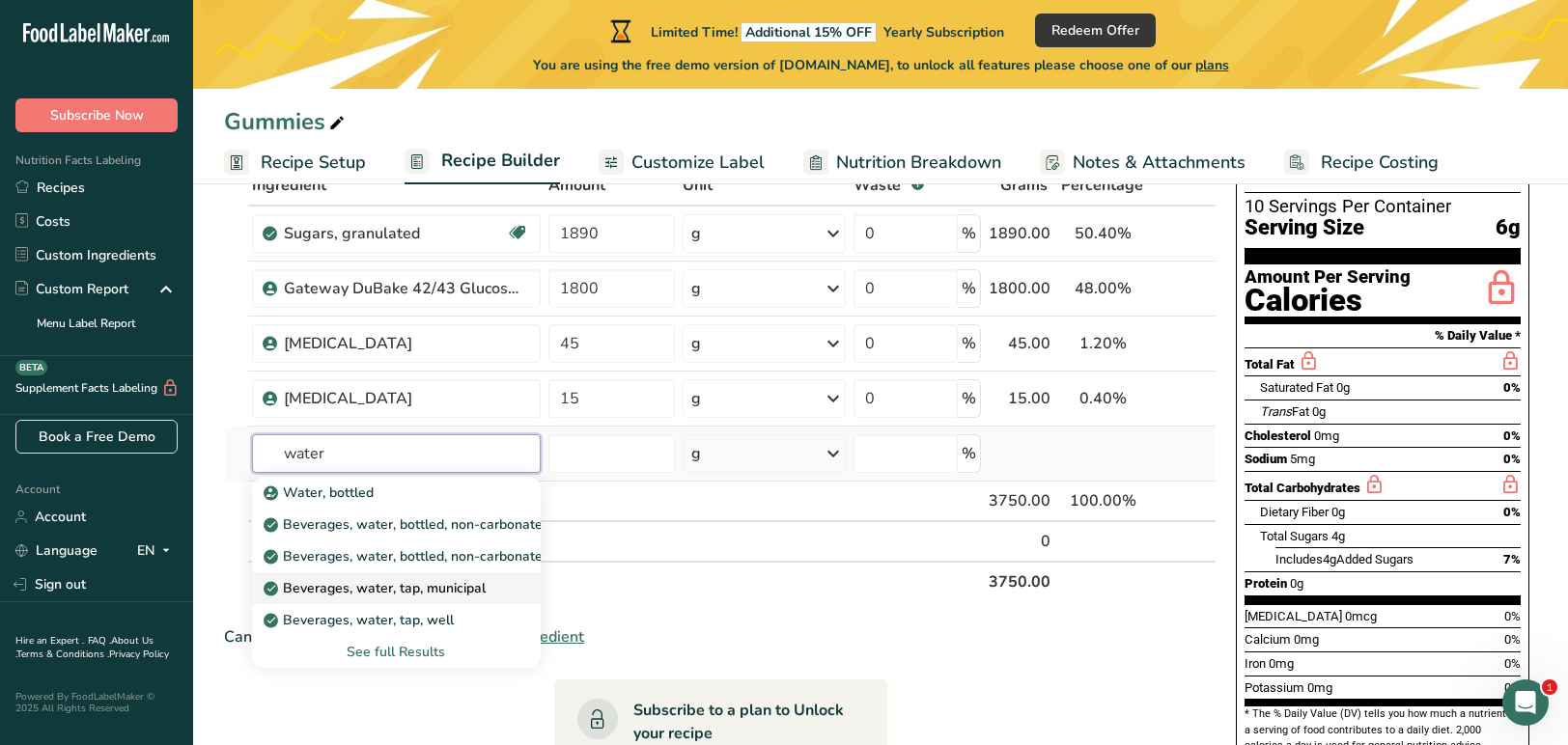 scroll, scrollTop: 131, scrollLeft: 0, axis: vertical 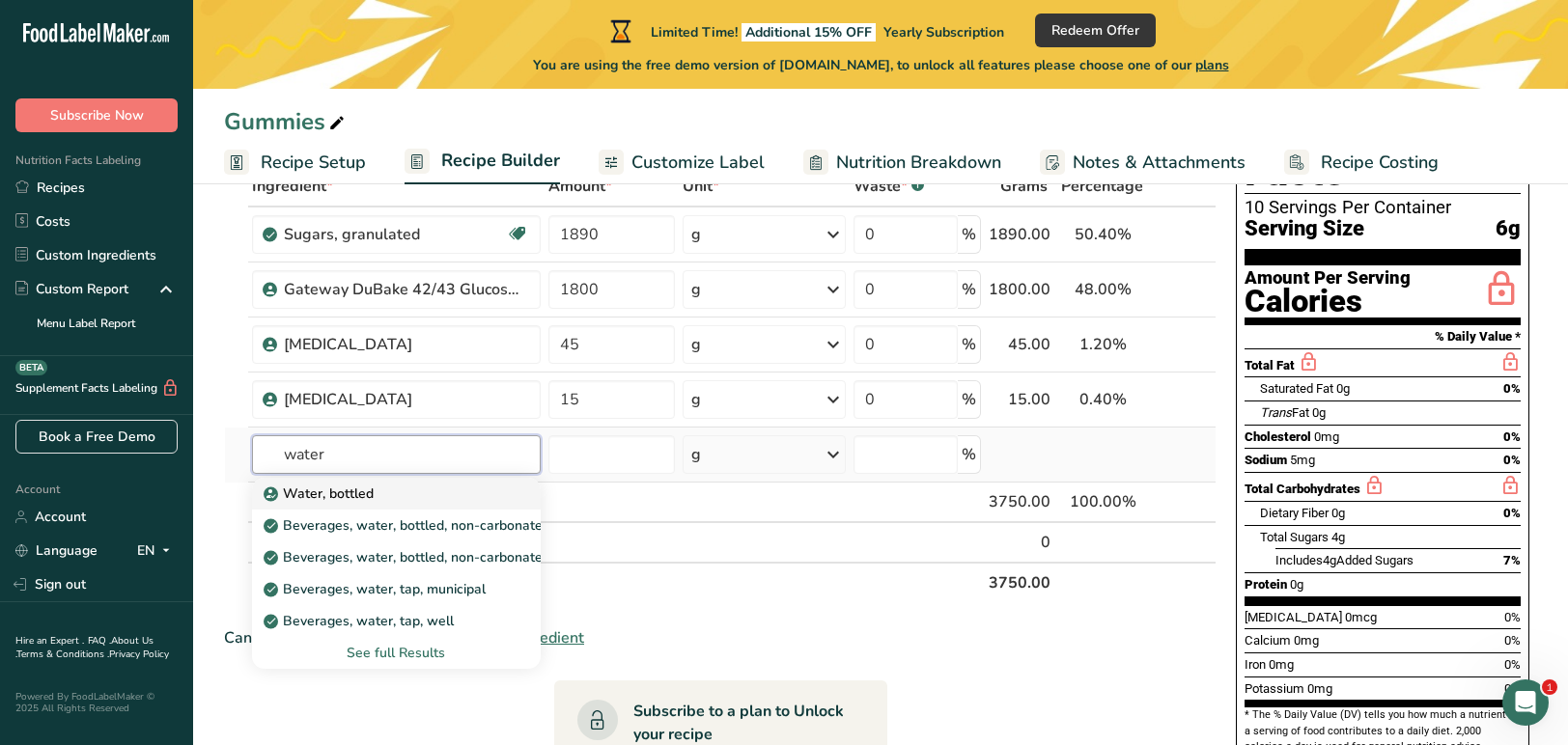 type on "water" 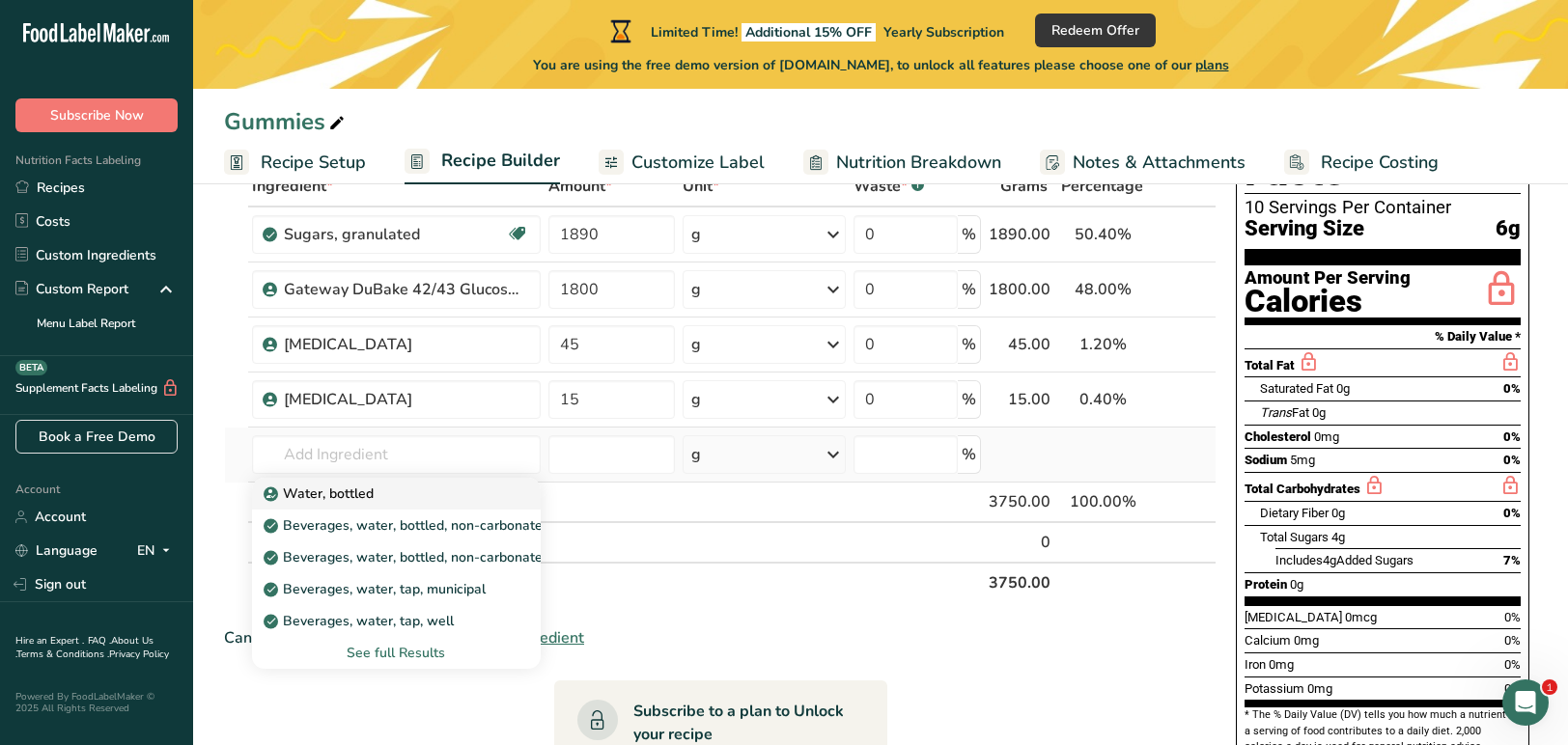 click on "Water, bottled" at bounding box center (321, 493) 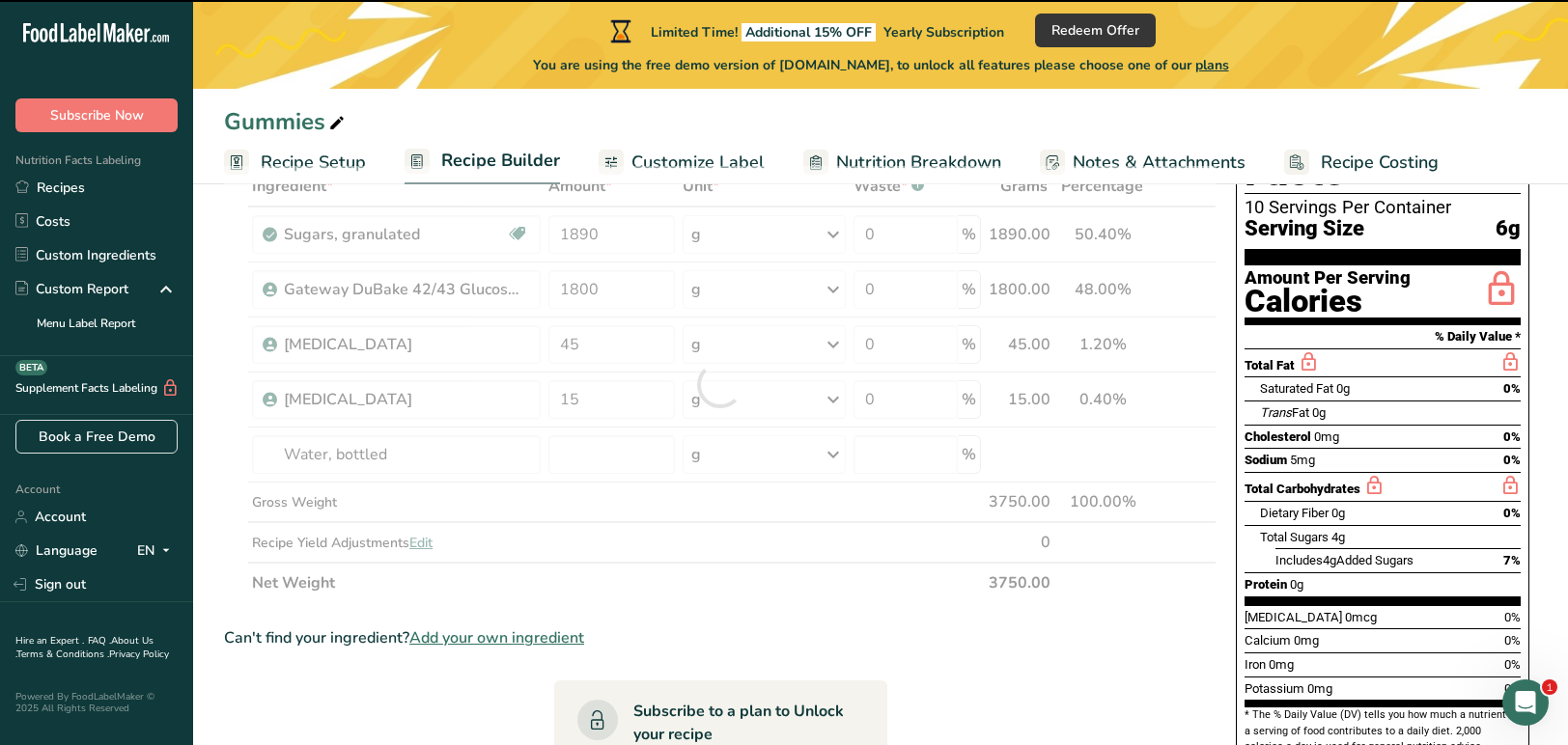 type on "0" 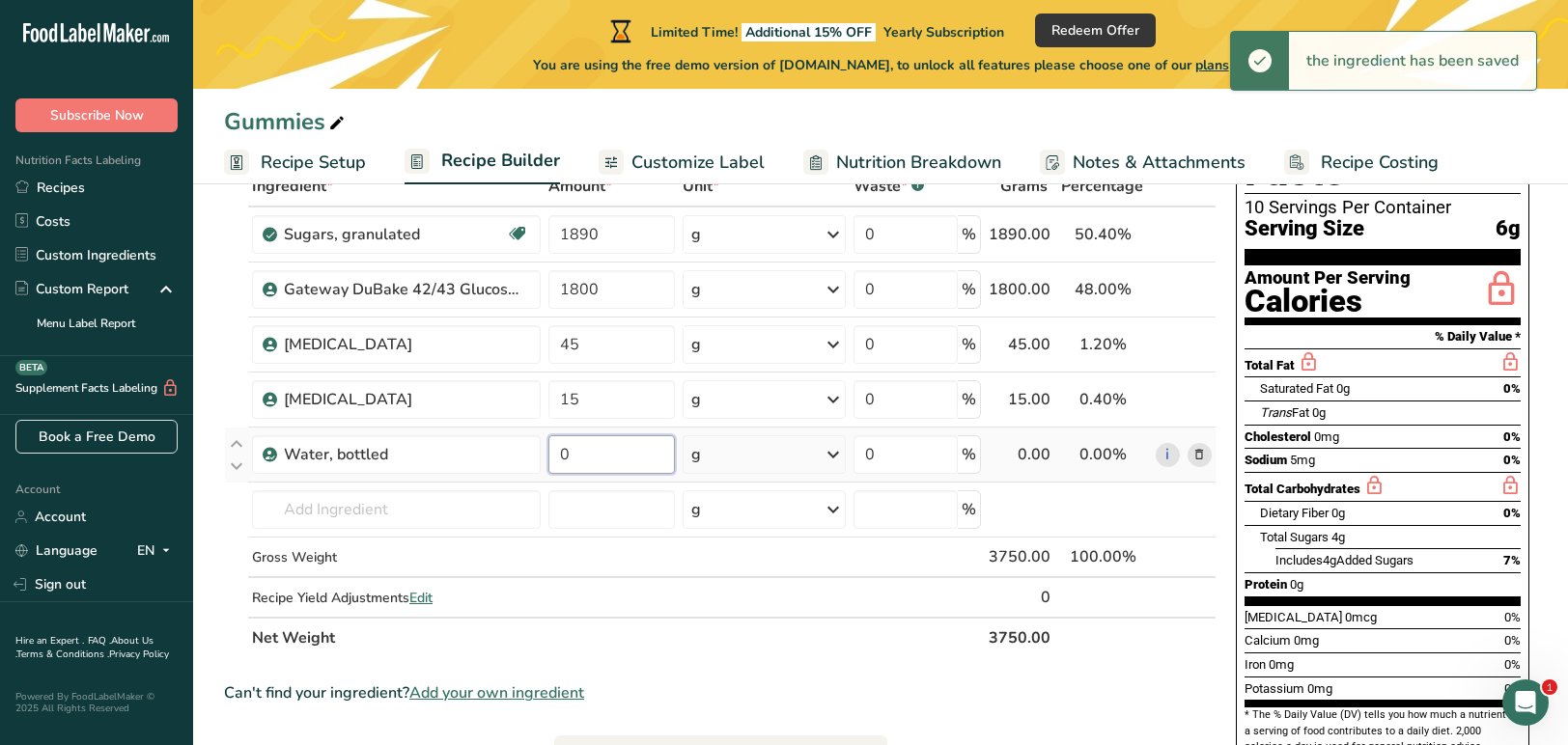 drag, startPoint x: 600, startPoint y: 460, endPoint x: 555, endPoint y: 455, distance: 45.276926 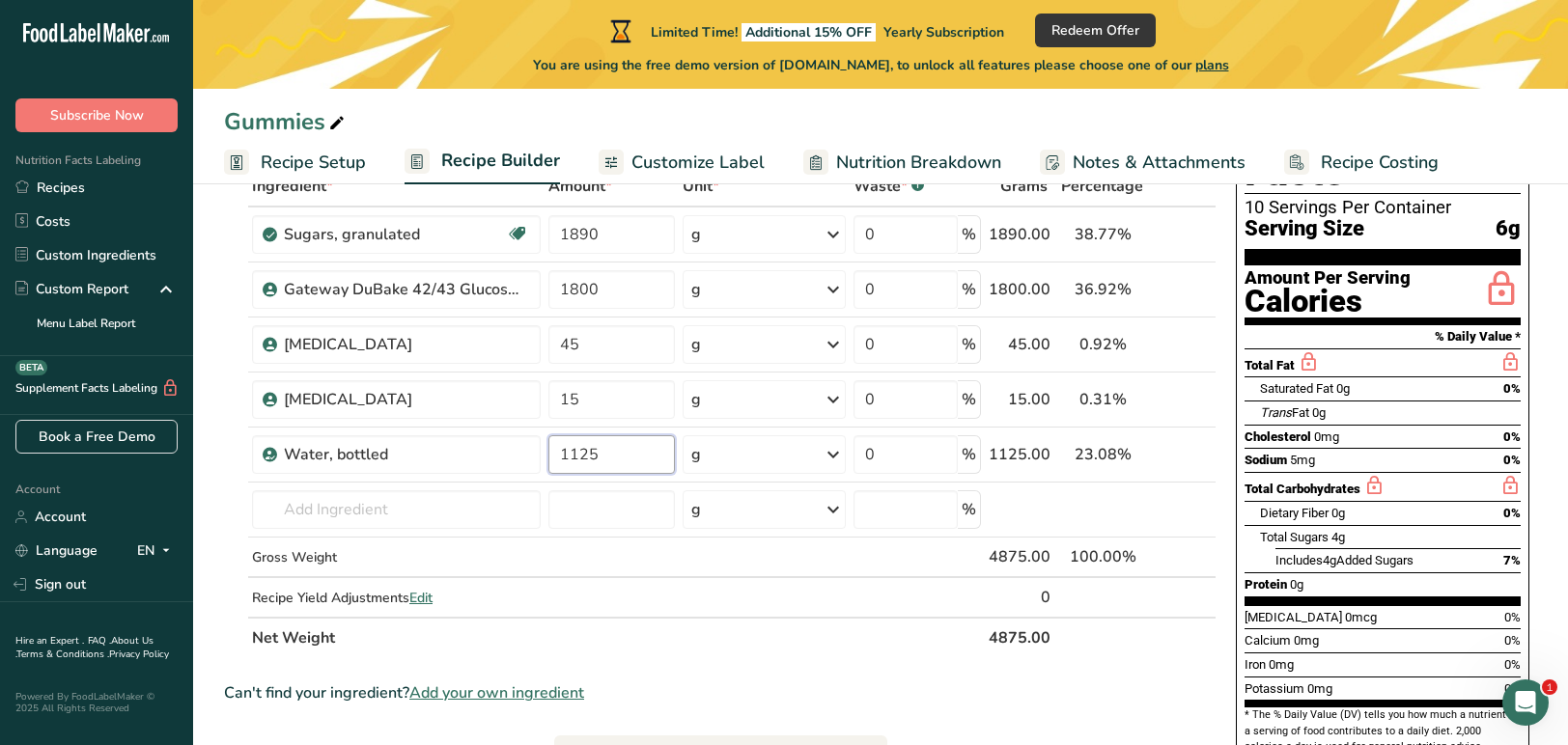 type on "1125" 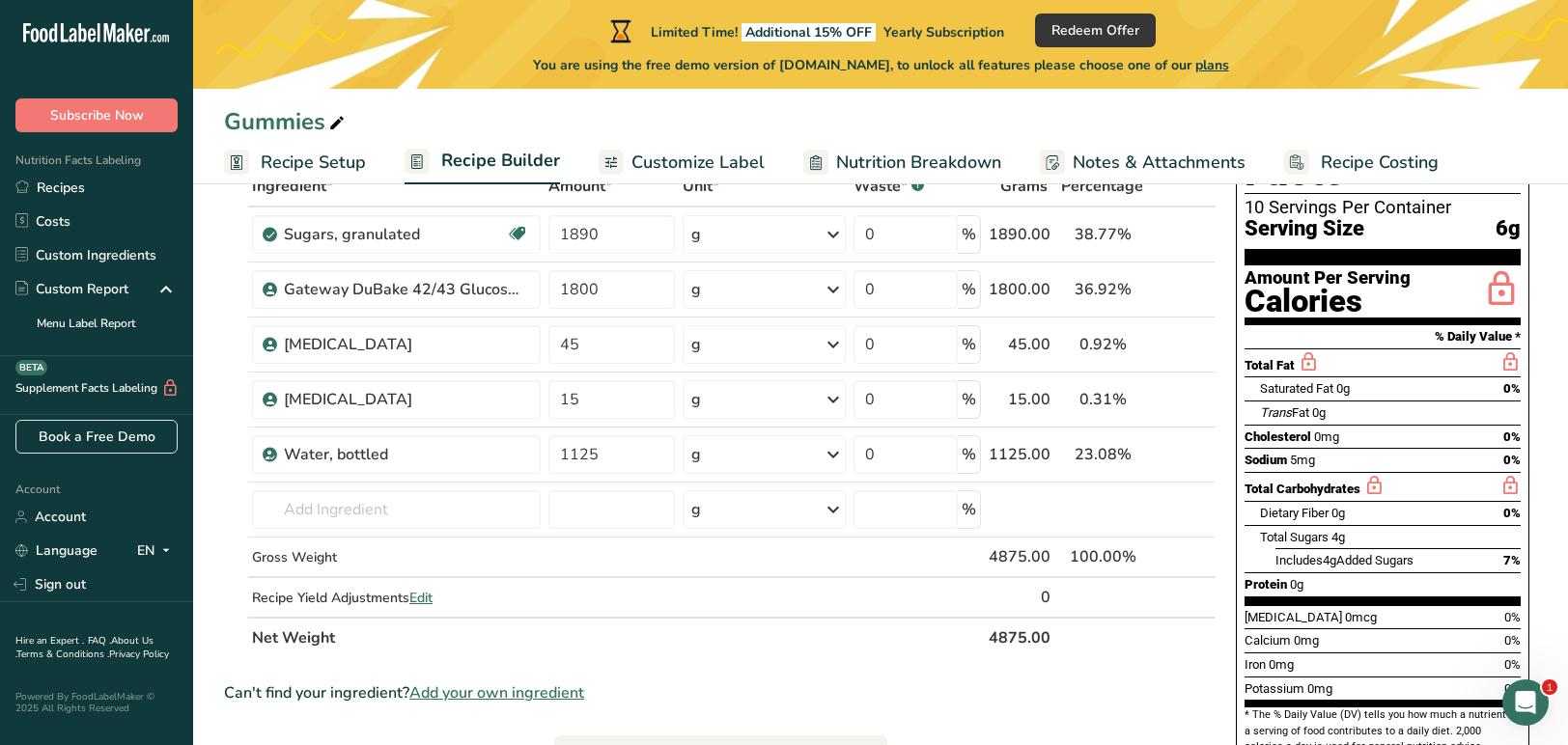 click on "Ingredient *
Amount *
Unit *
Waste *   .a-a{fill:#347362;}.b-a{fill:#fff;}          Grams
Percentage
Sugars, granulated
Dairy free
Gluten free
Vegan
Vegetarian
Soy free
1890
g
Portions
1 serving packet
1 cup
Weight Units
g
kg
mg
See more
Volume Units
l
Volume units require a density conversion. If you know your ingredient's density enter it below. Otherwise, click on "RIA" our AI Regulatory bot - she will be able to help you
lb/ft3
g/cm3
Confirm
mL
lb/ft3" at bounding box center (720, 412) 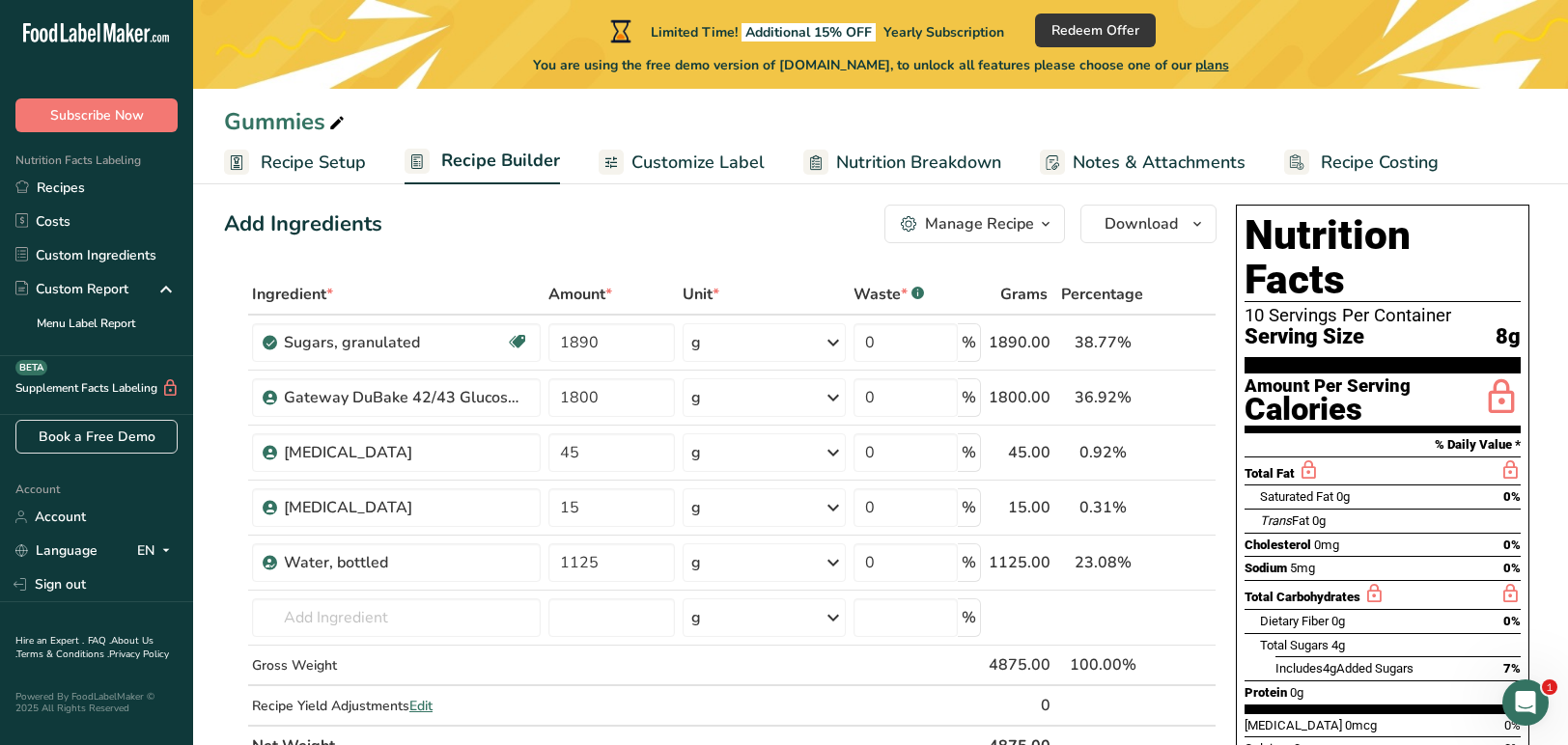 scroll, scrollTop: 22, scrollLeft: 0, axis: vertical 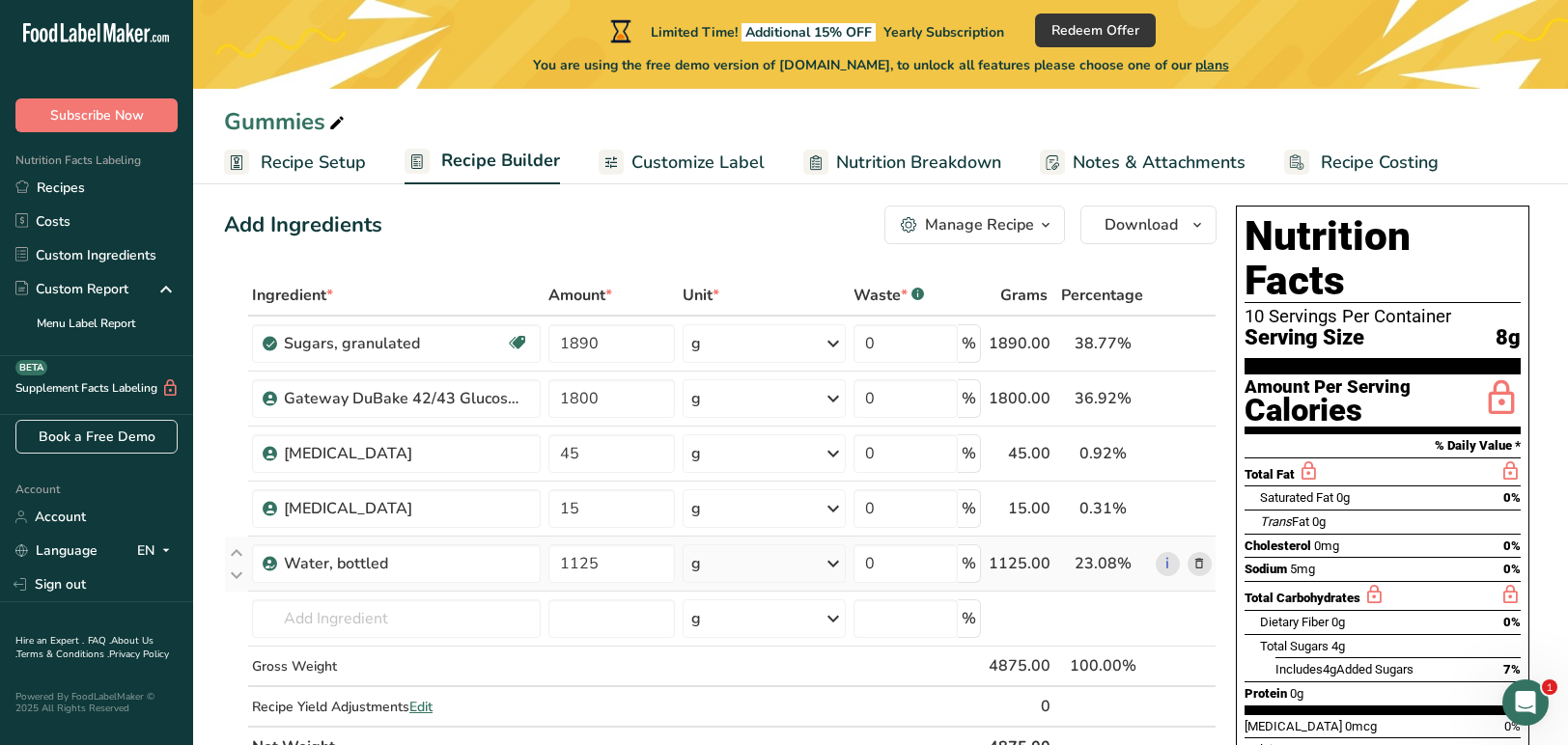 click at bounding box center [1199, 564] 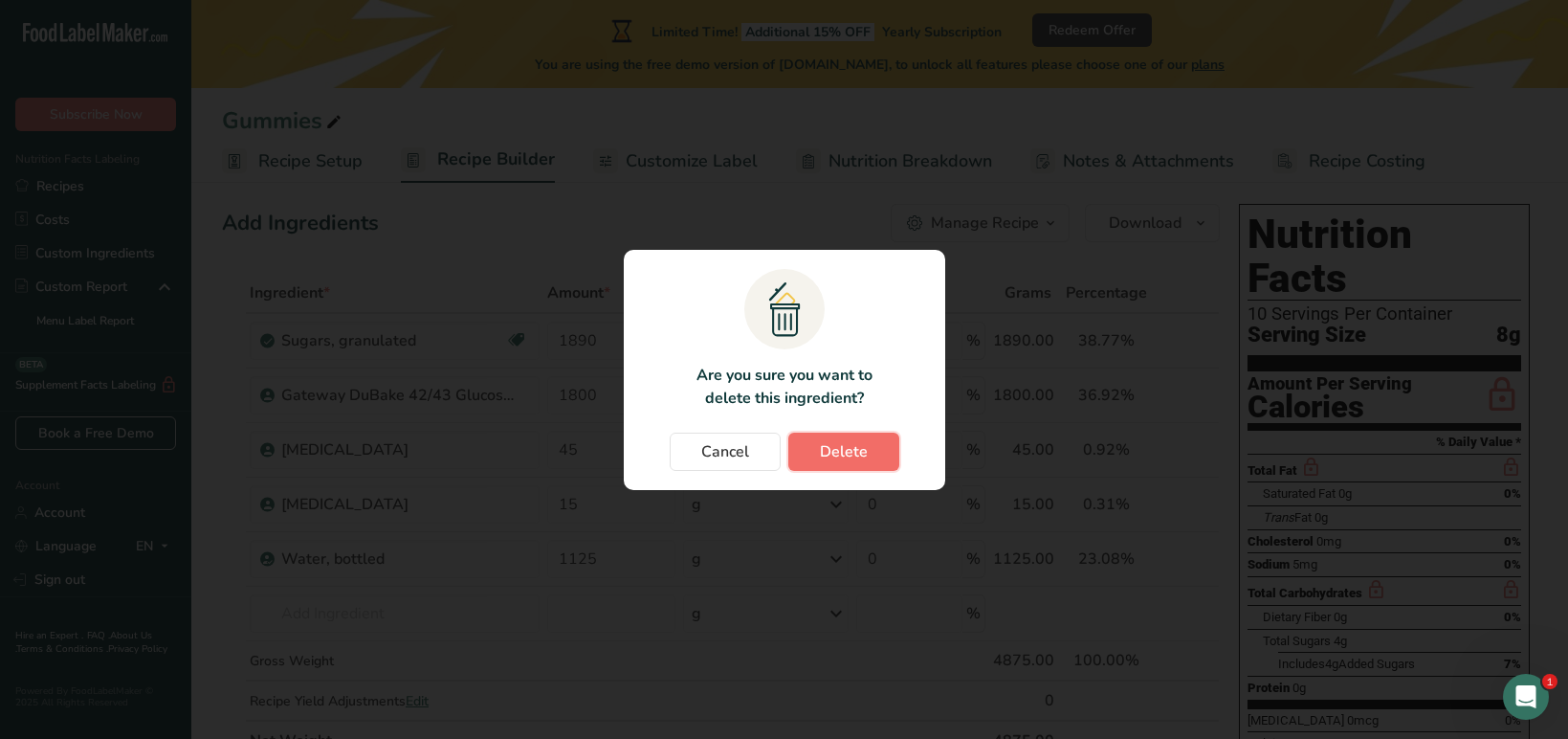 click on "Delete" at bounding box center (844, 452) 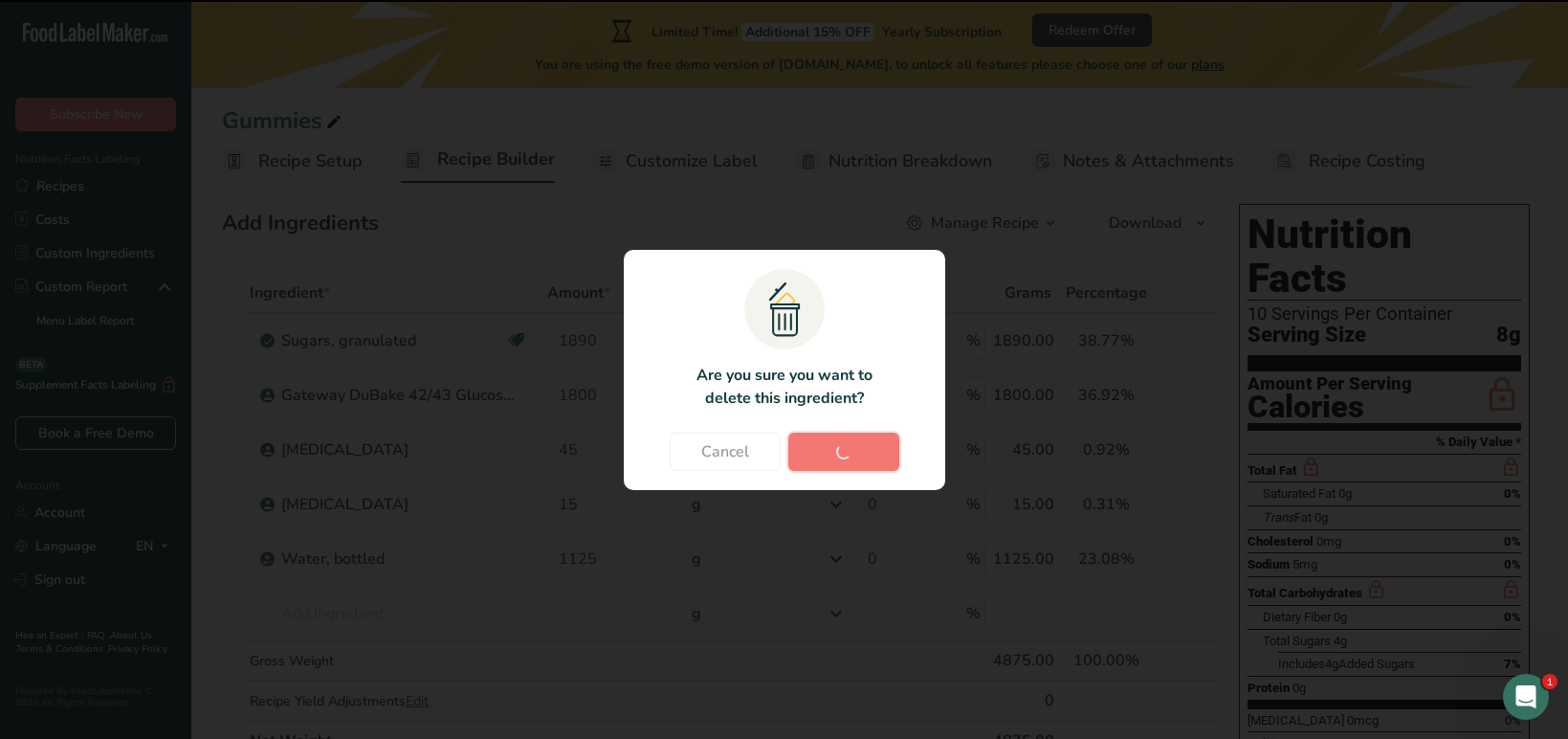 type 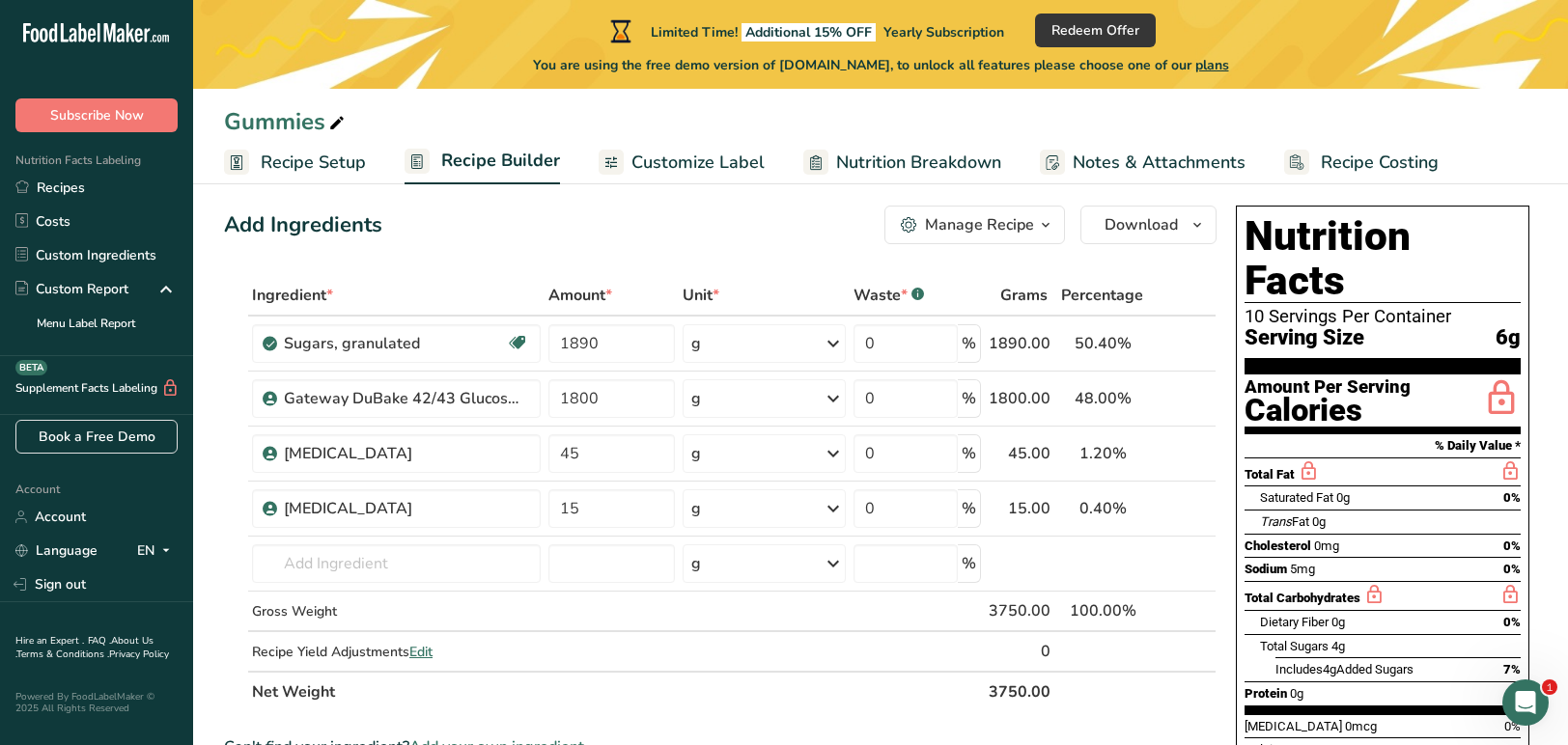 click on "Recipe Setup" at bounding box center [313, 162] 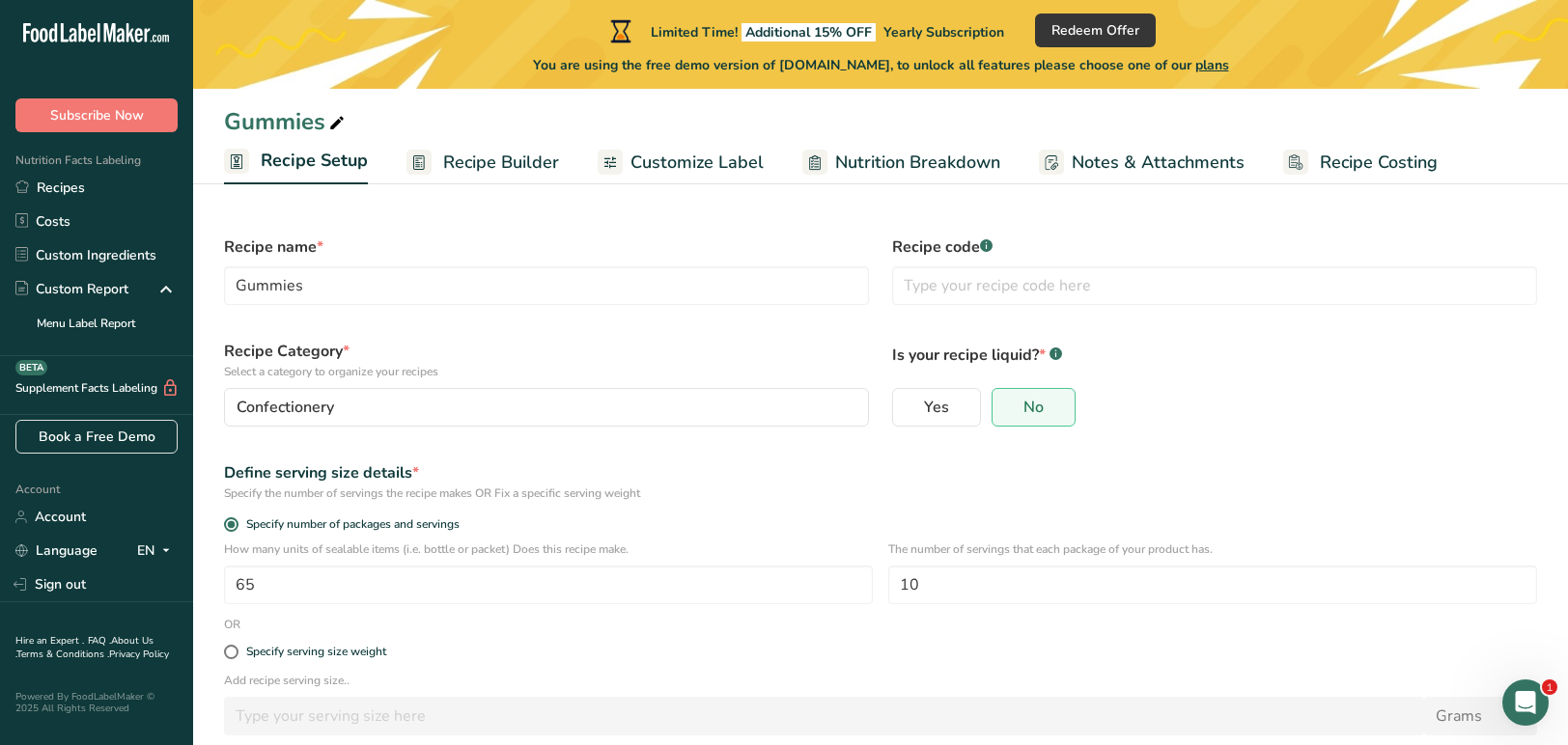 scroll, scrollTop: 8, scrollLeft: 0, axis: vertical 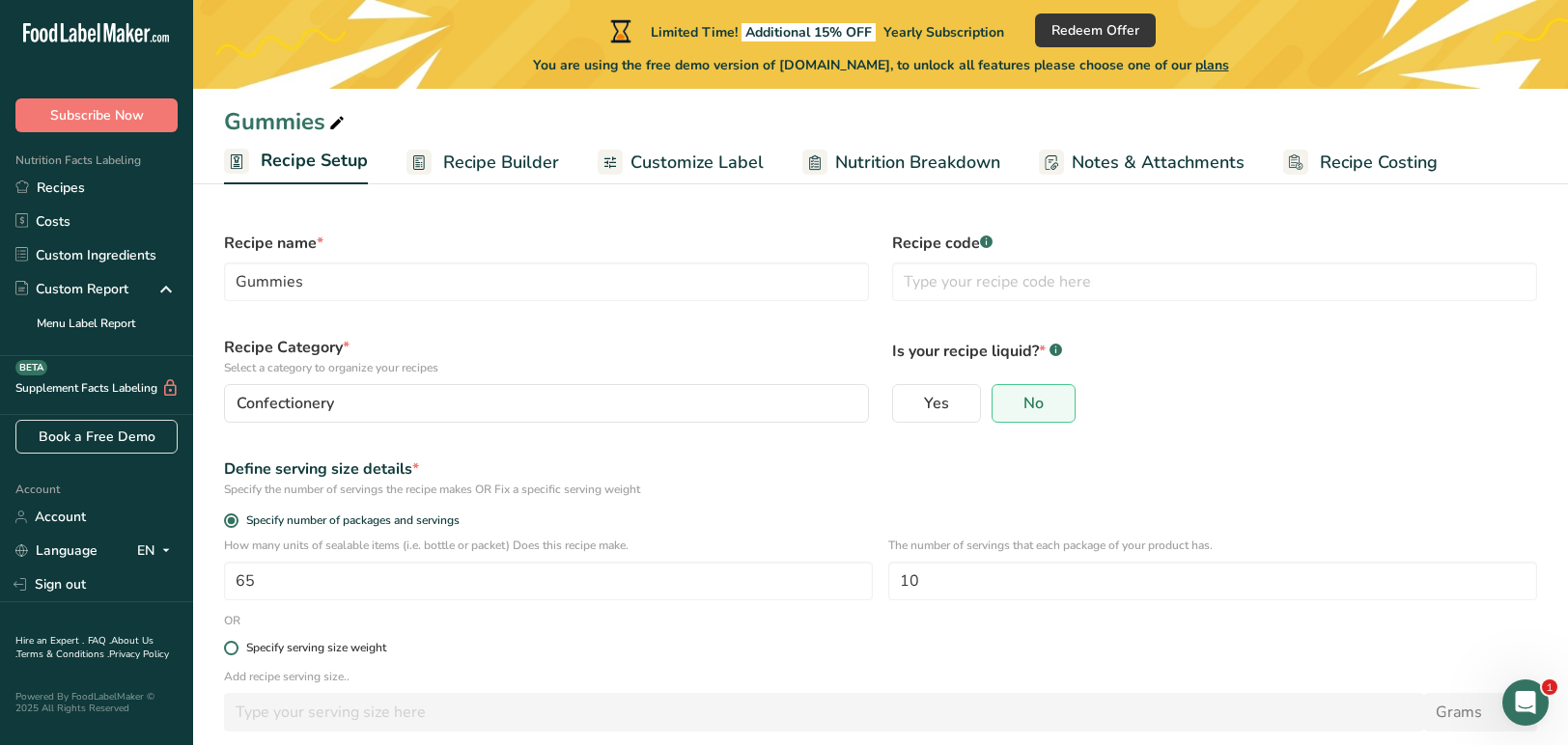 click at bounding box center [231, 648] 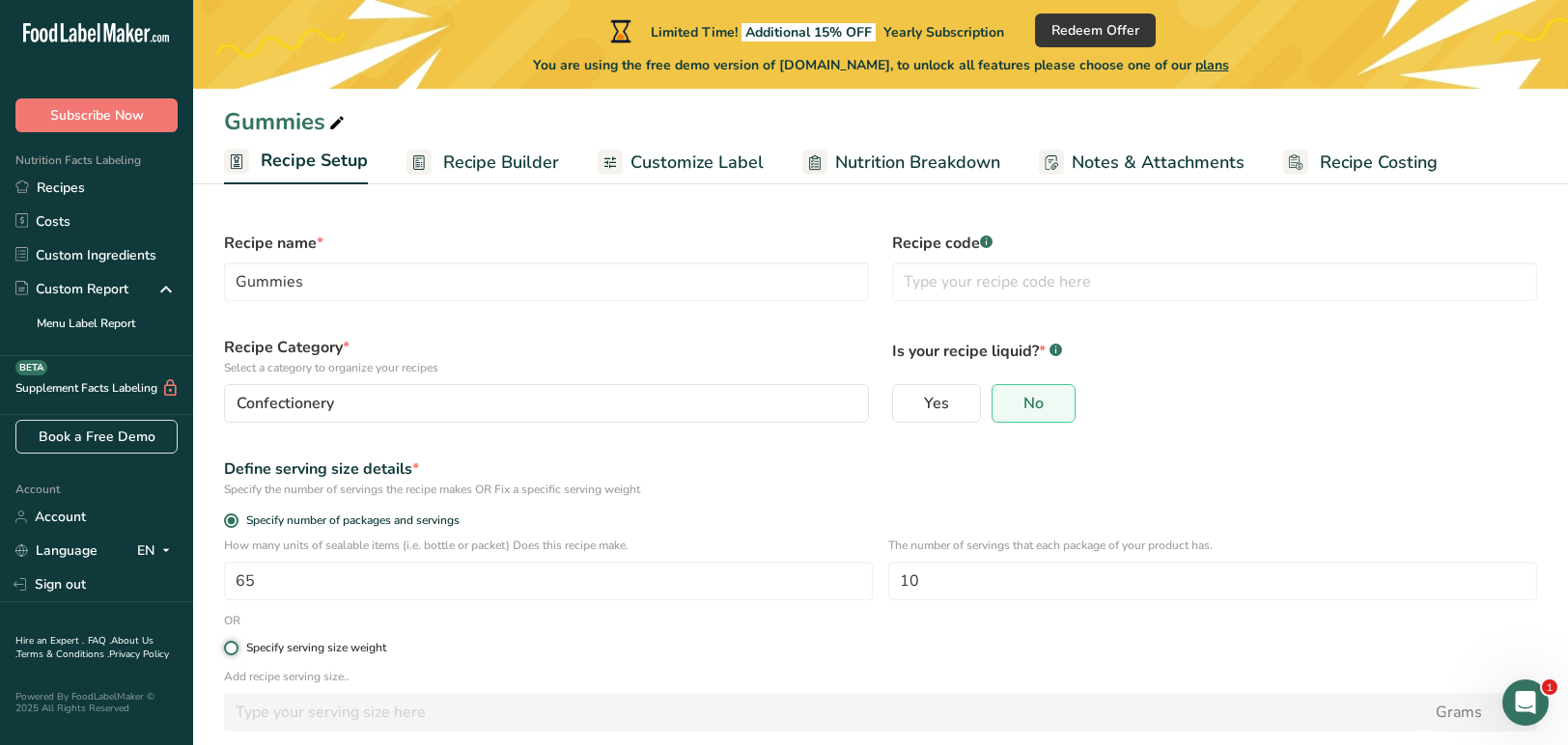 radio on "true" 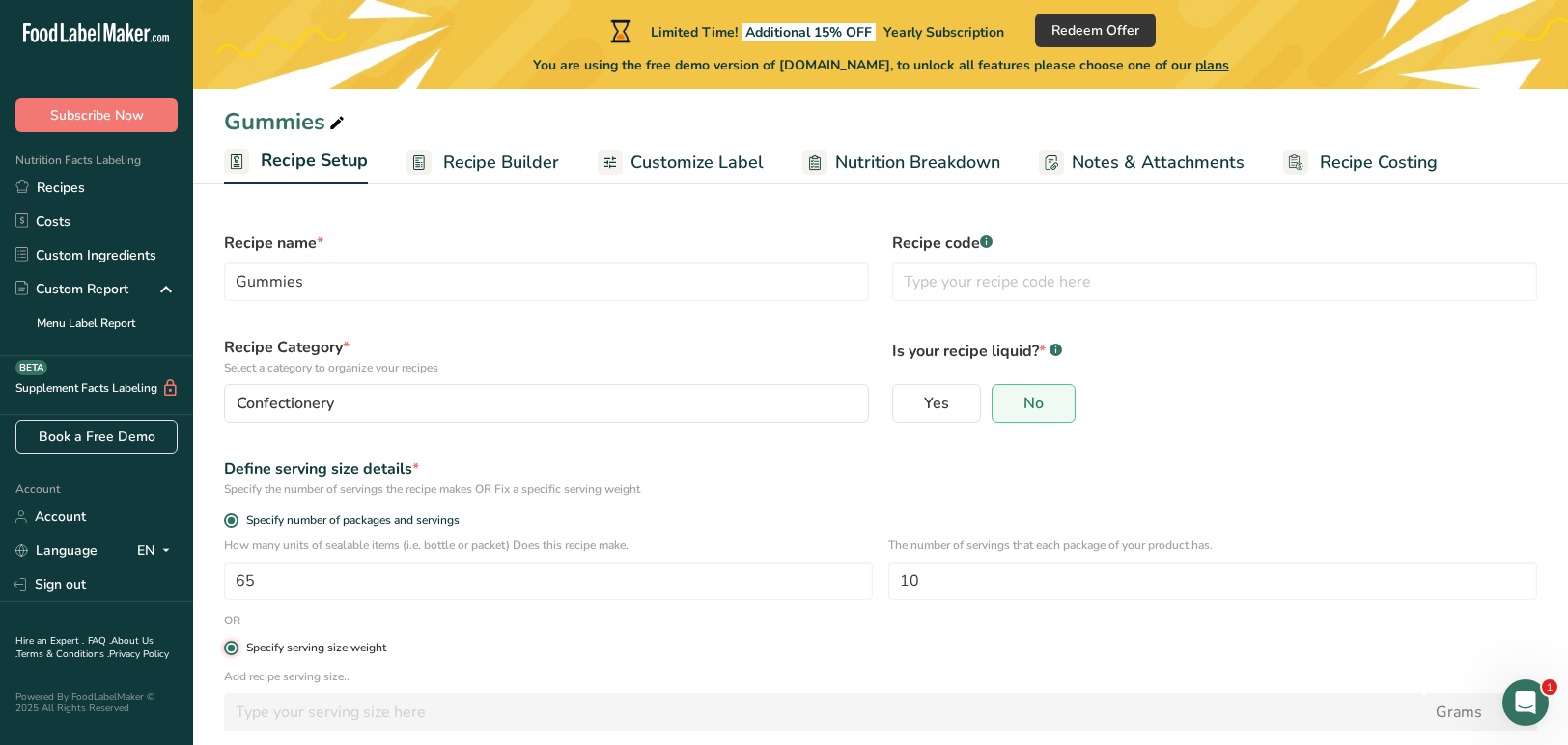 radio on "false" 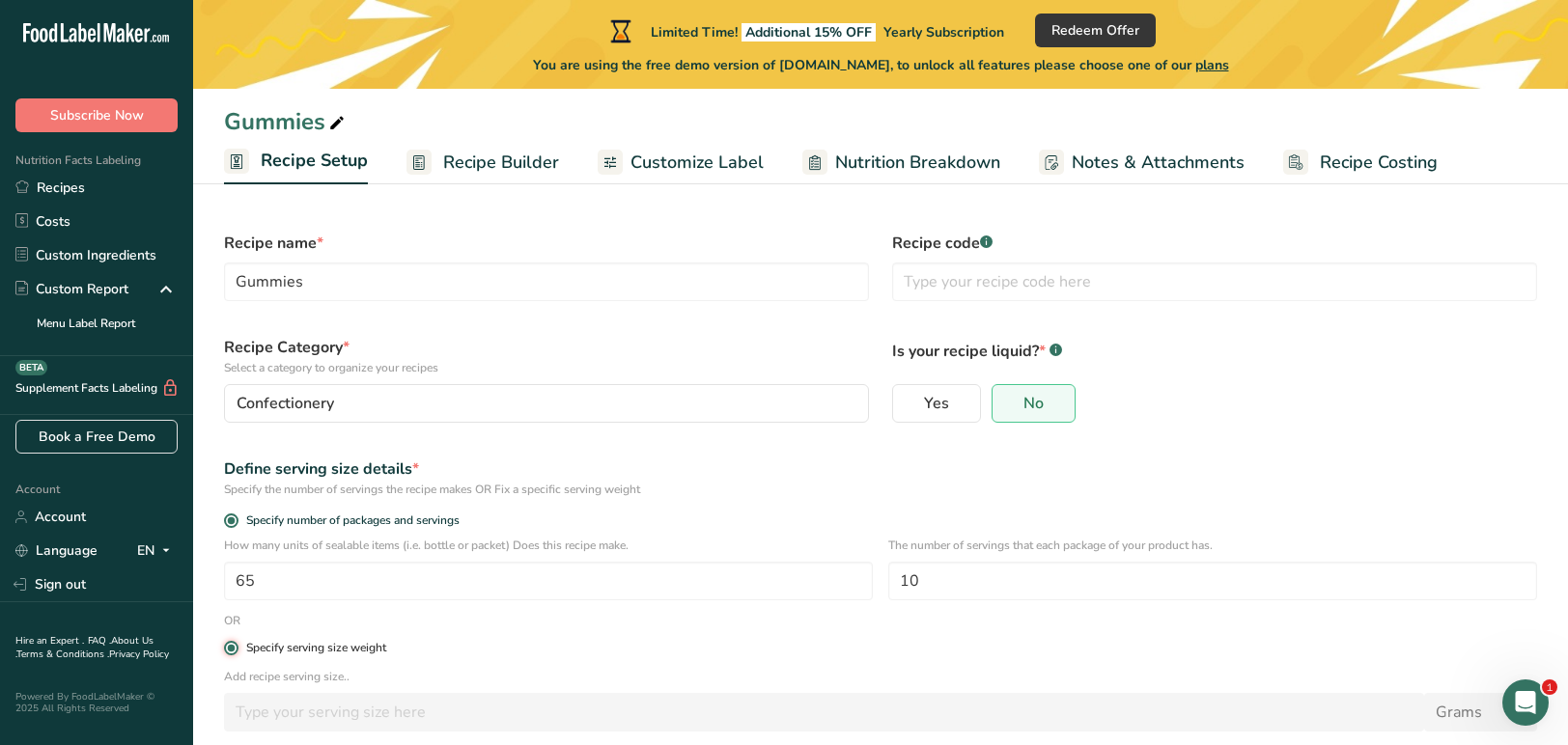 type 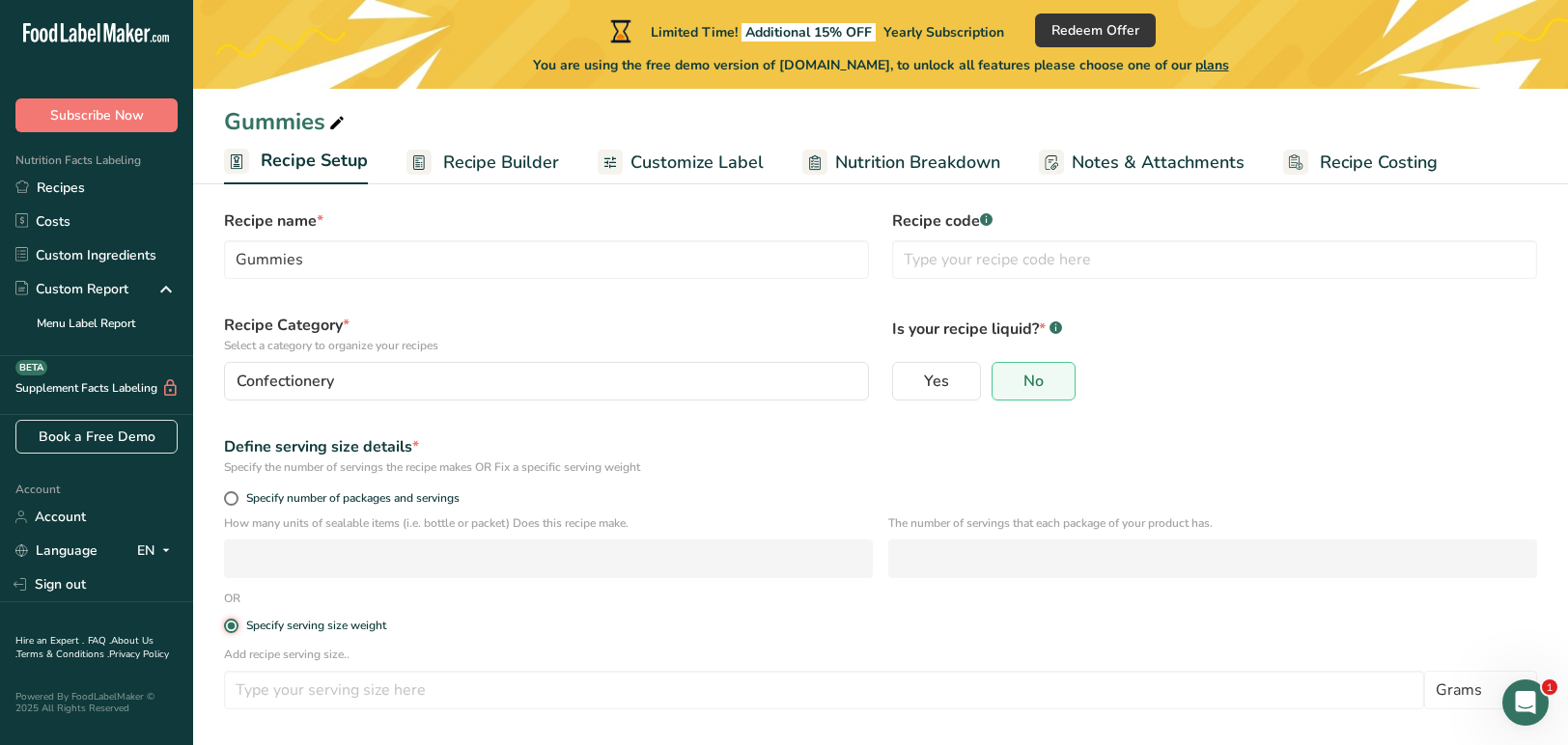 scroll, scrollTop: 106, scrollLeft: 0, axis: vertical 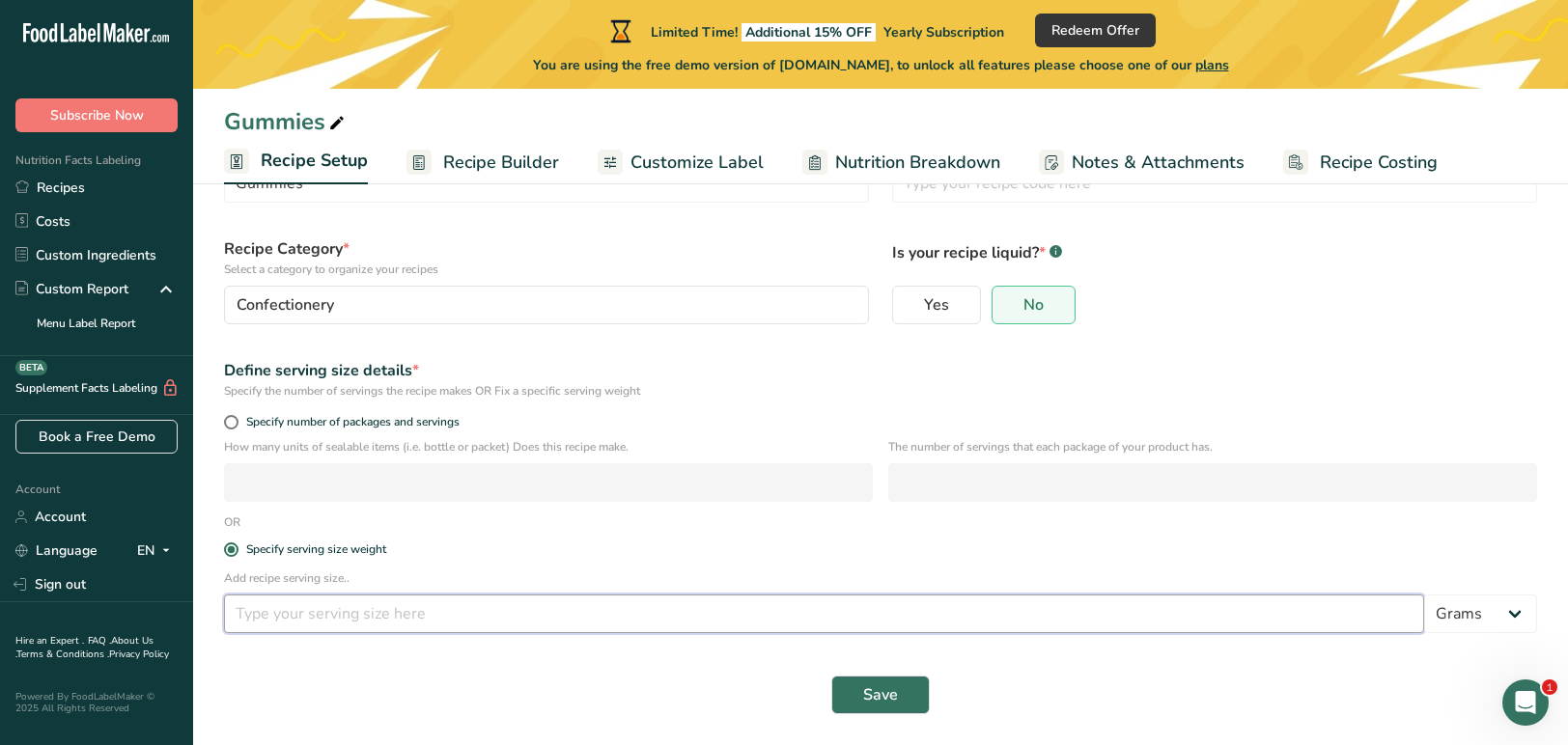click at bounding box center (824, 614) 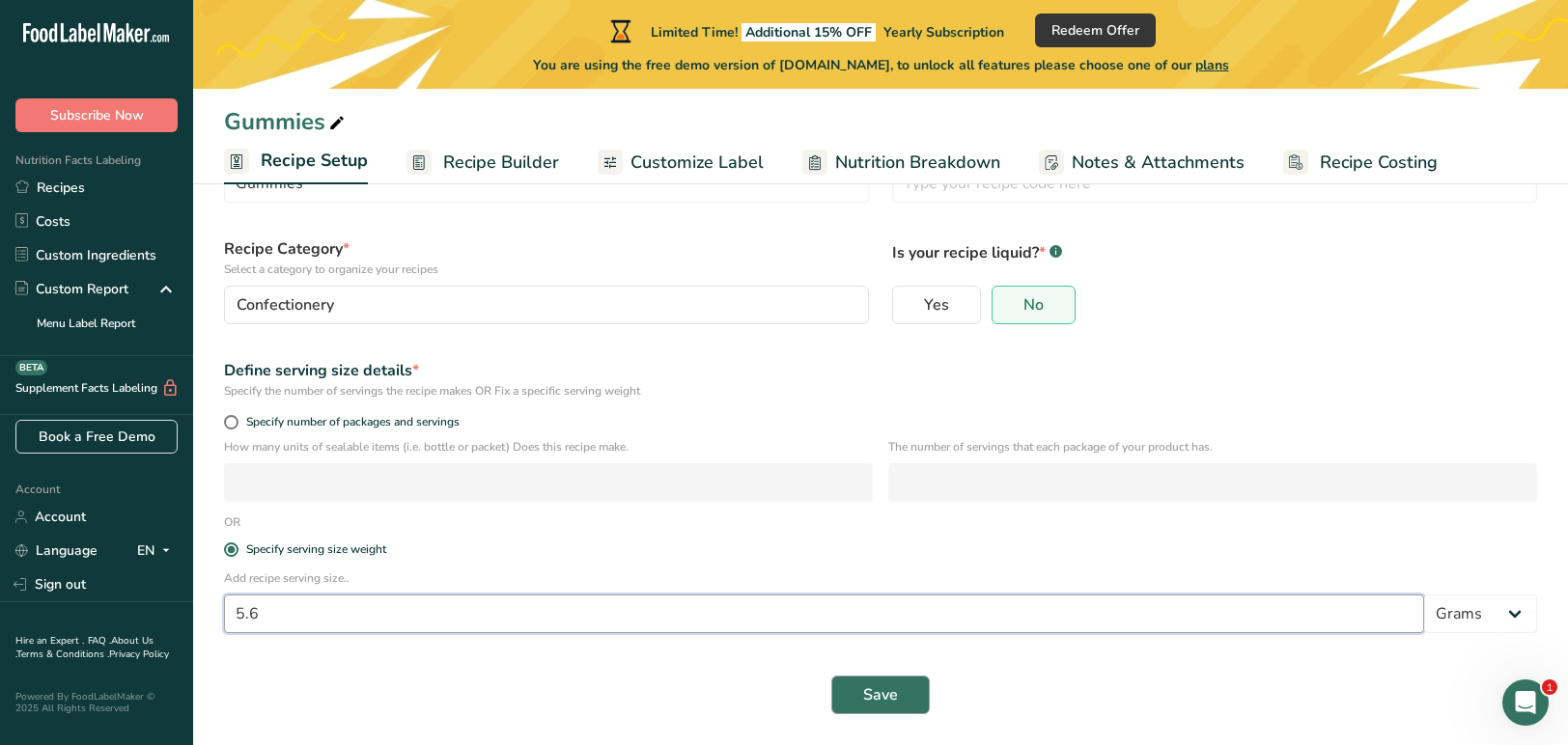 type on "5.6" 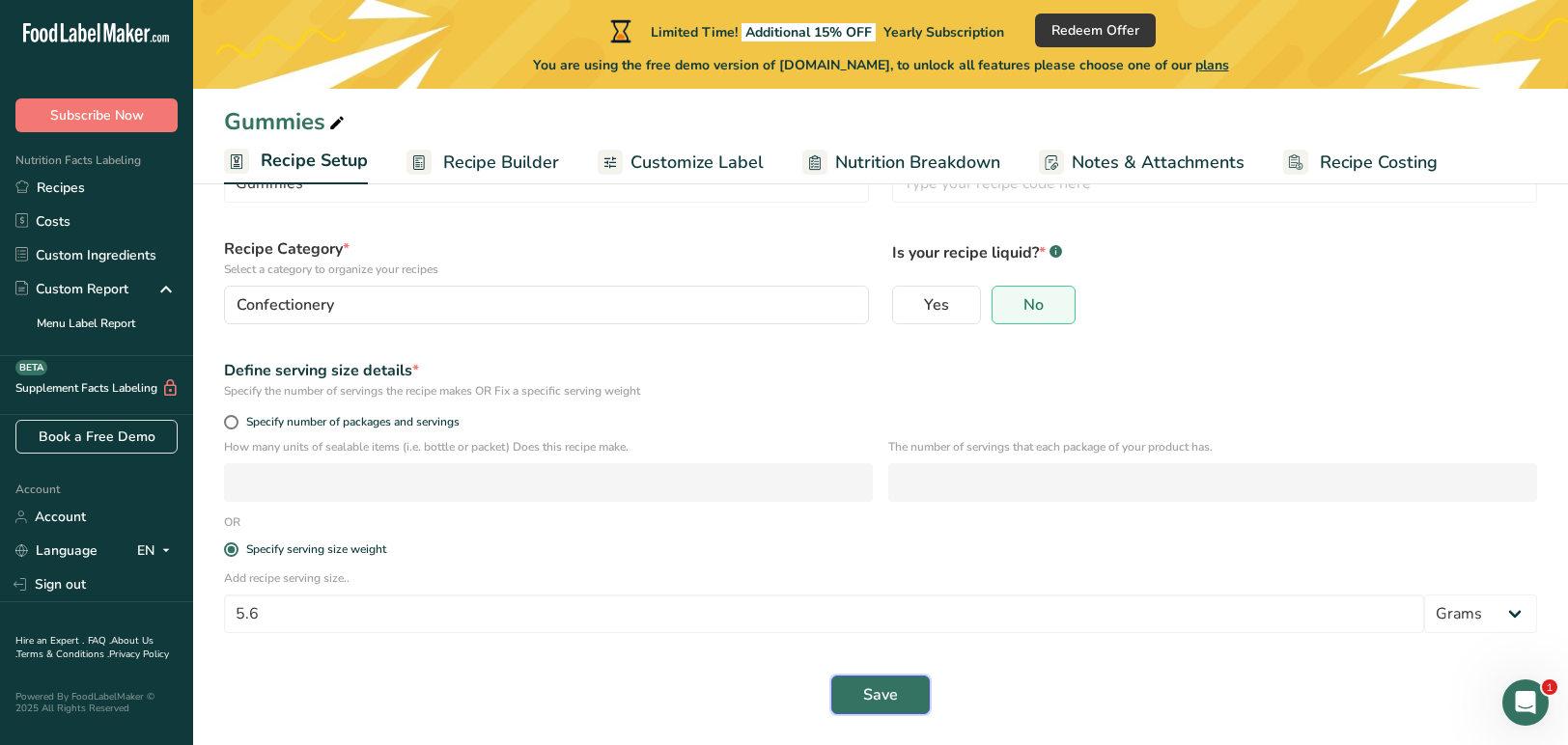 click on "Save" at bounding box center [881, 695] 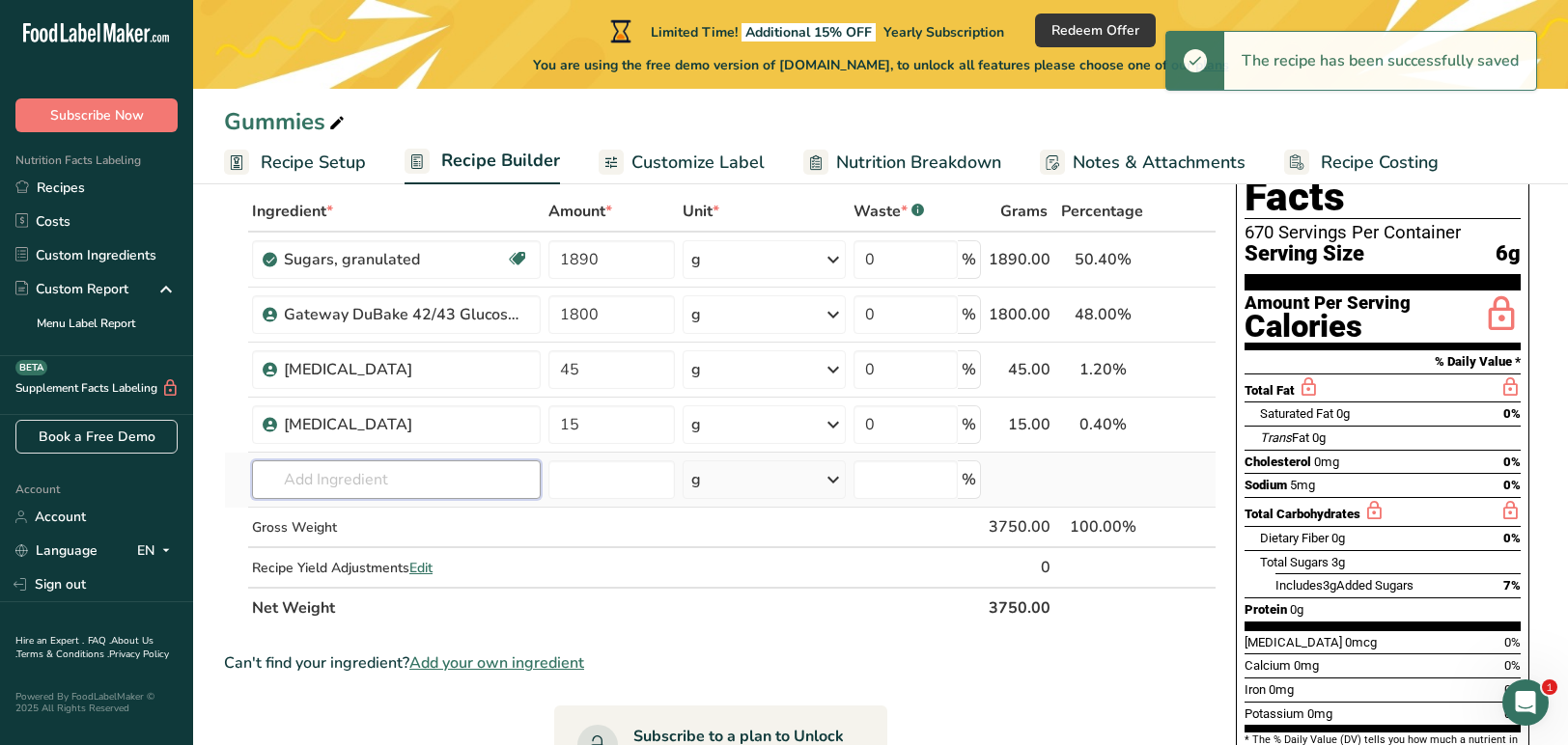 click at bounding box center [396, 480] 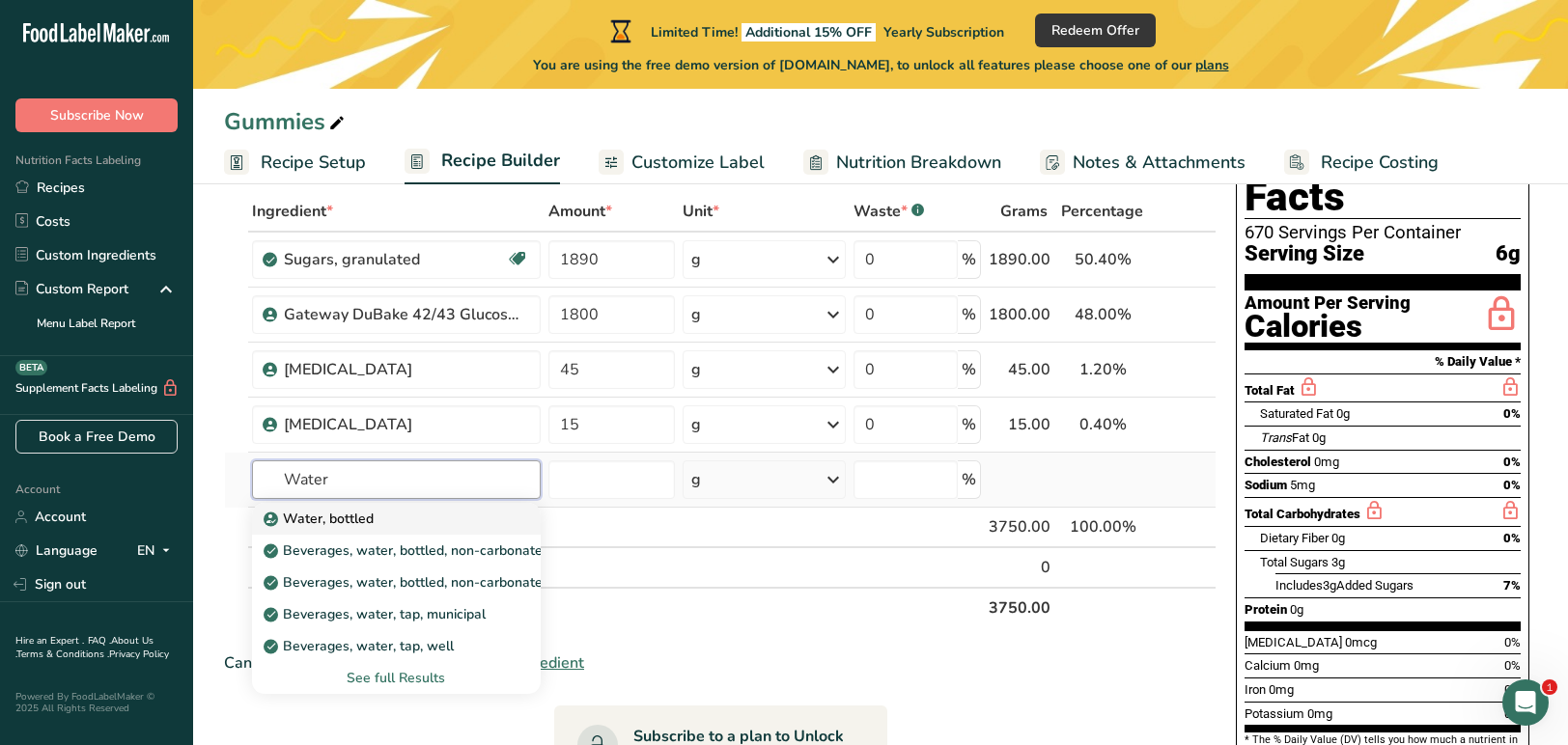 type on "Water" 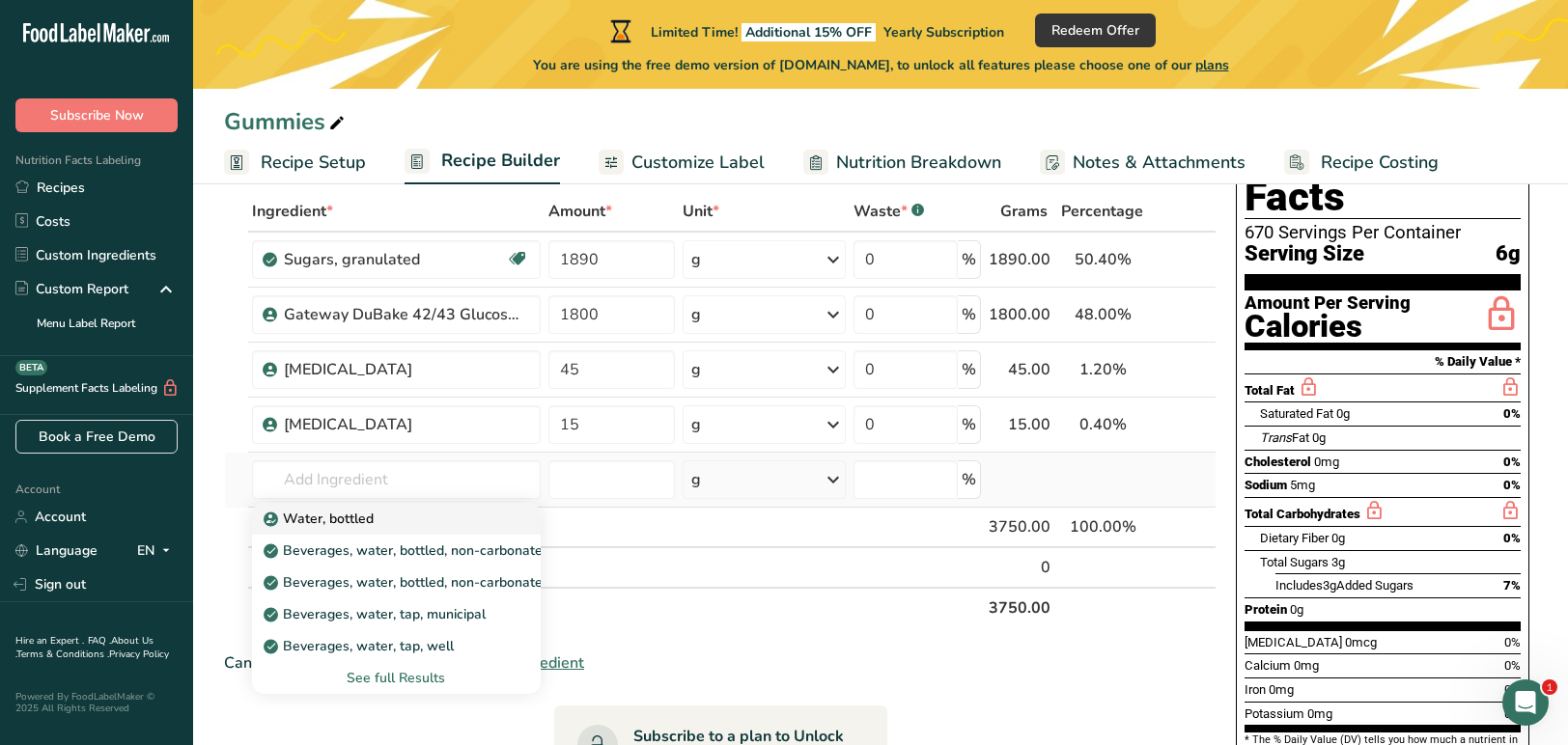 click on "Water, bottled" at bounding box center [321, 518] 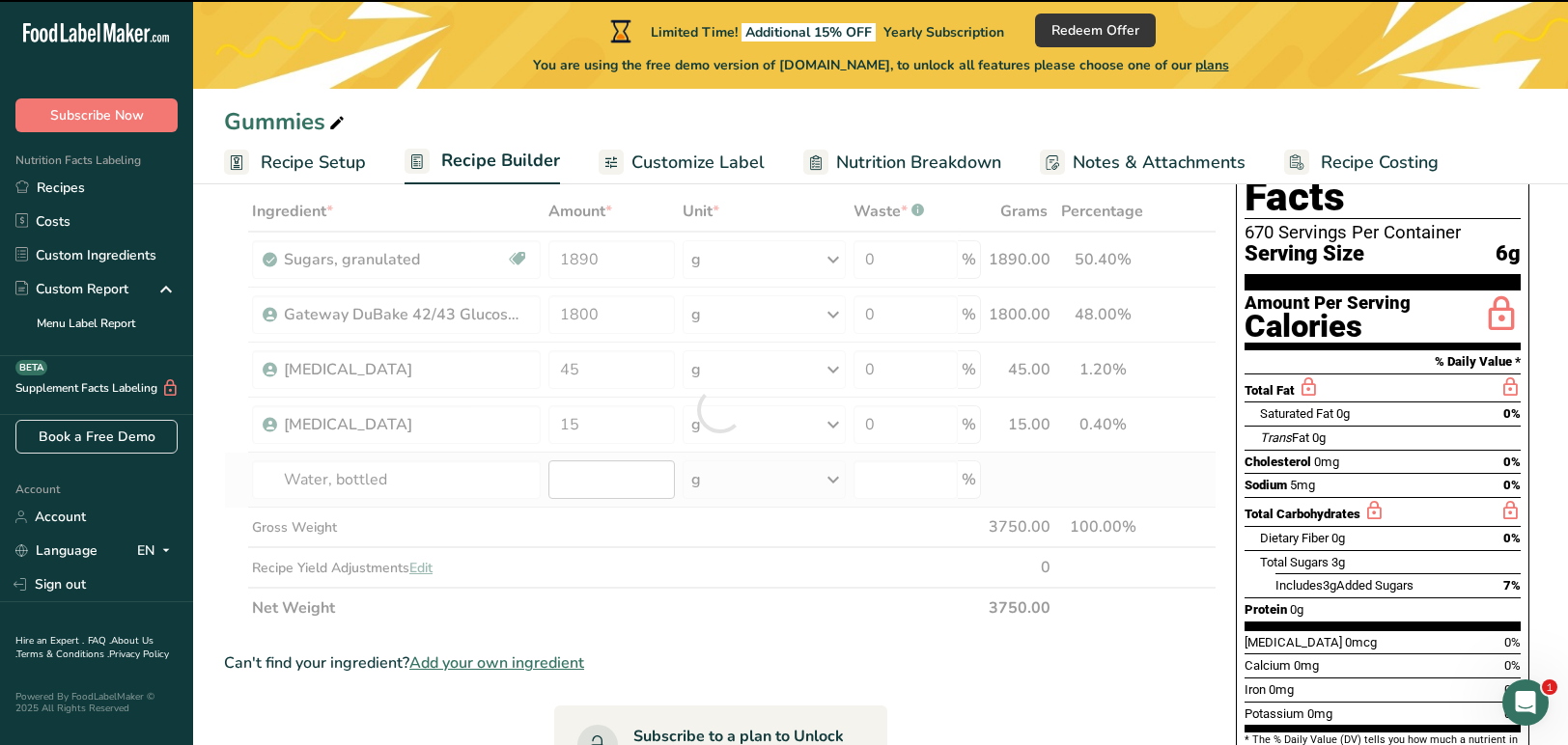 type on "0" 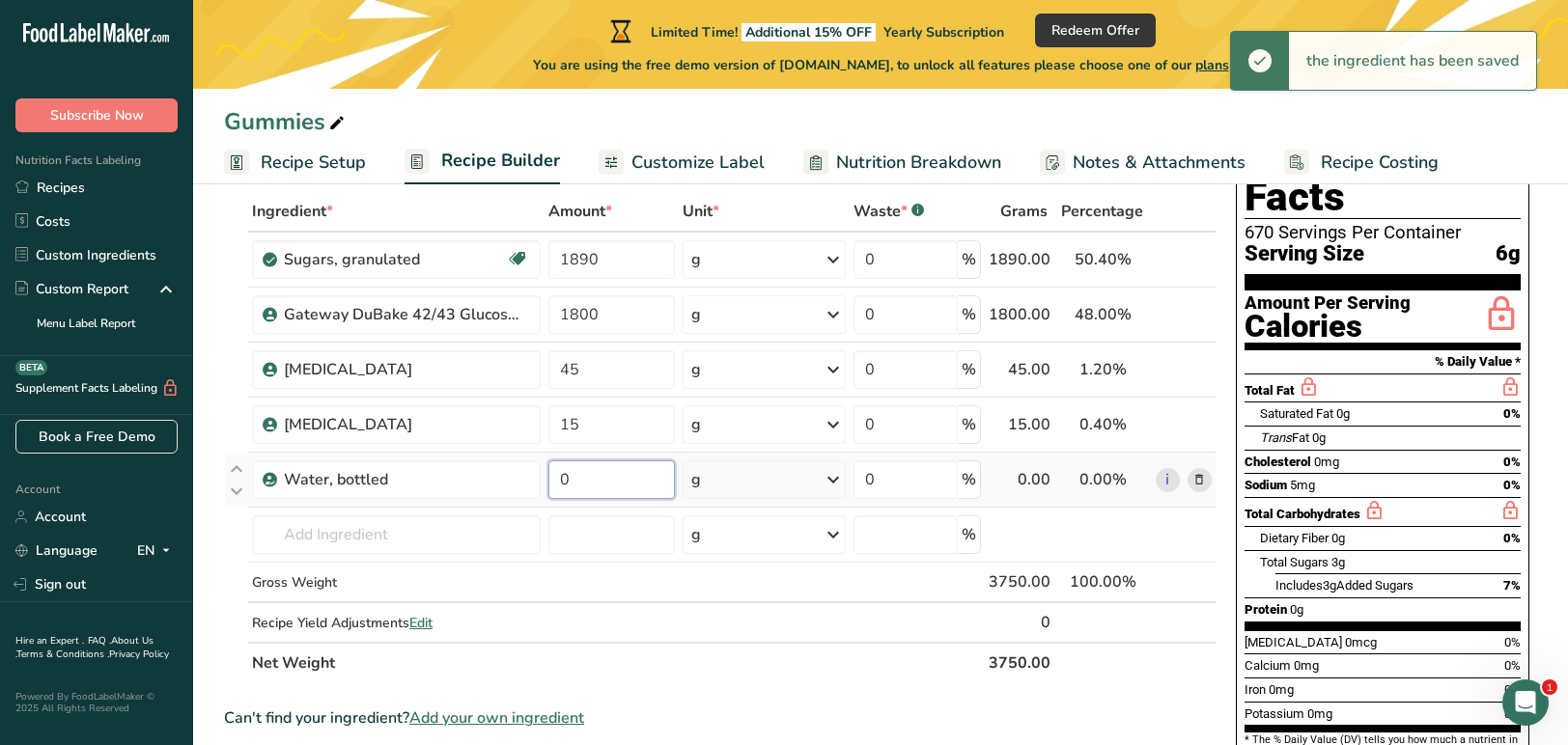 click on "0" at bounding box center (611, 480) 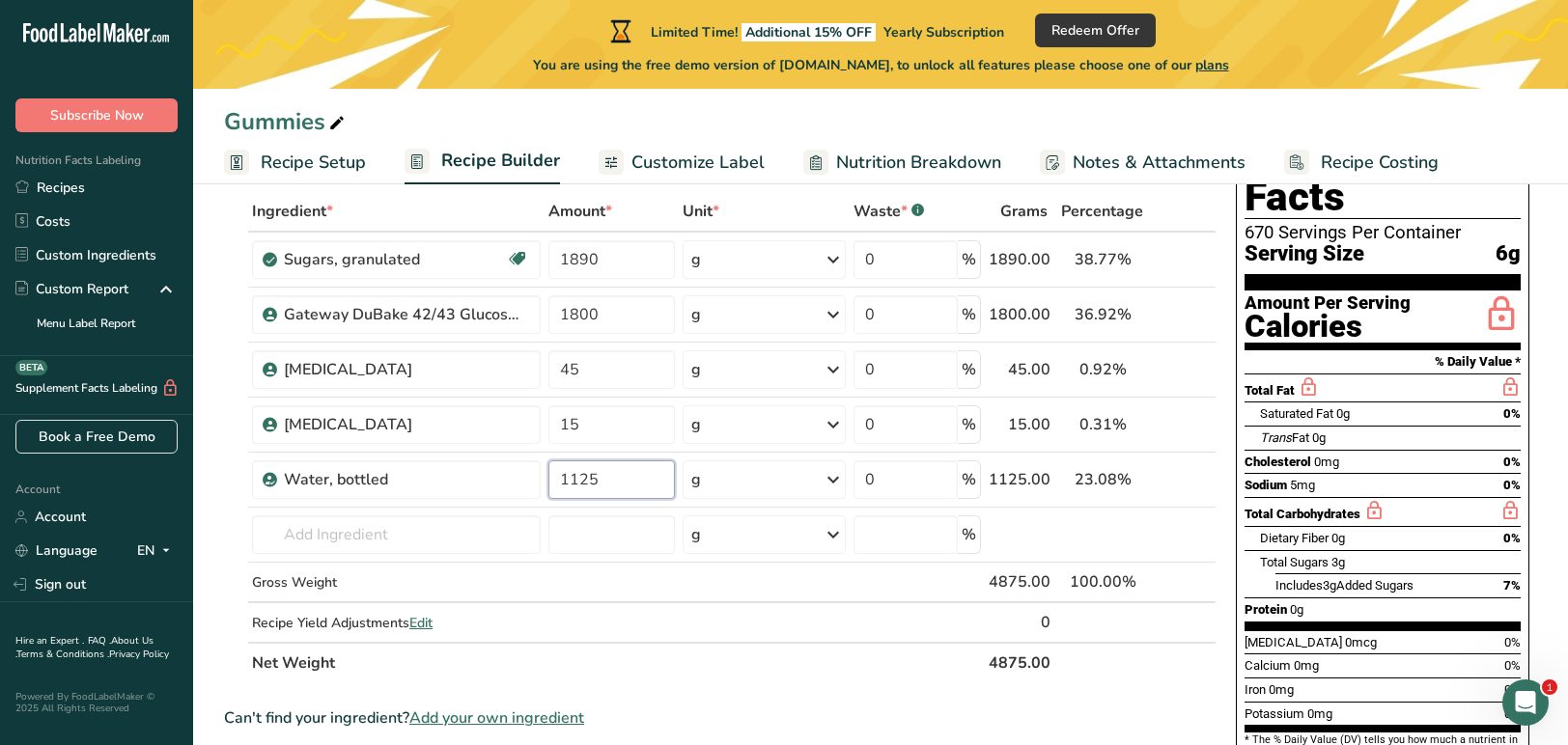 type on "1125" 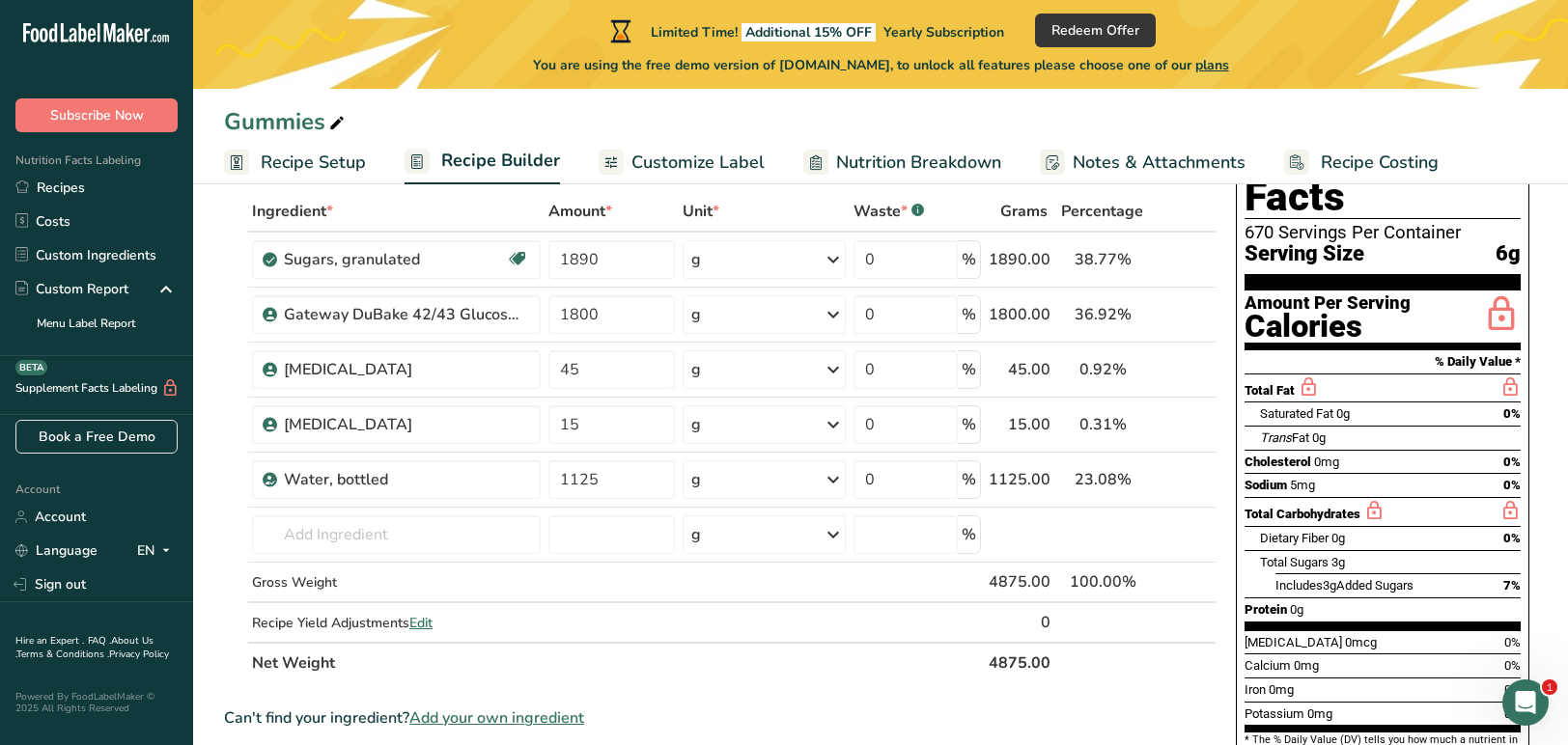 click on "Ingredient *
Amount *
Unit *
Waste *   .a-a{fill:#347362;}.b-a{fill:#fff;}          Grams
Percentage
Sugars, granulated
Dairy free
Gluten free
Vegan
Vegetarian
Soy free
1890
g
Portions
1 serving packet
1 cup
Weight Units
g
kg
mg
See more
Volume Units
l
Volume units require a density conversion. If you know your ingredient's density enter it below. Otherwise, click on "RIA" our AI Regulatory bot - she will be able to help you
lb/ft3
g/cm3
Confirm
mL
fl oz" at bounding box center [720, 755] 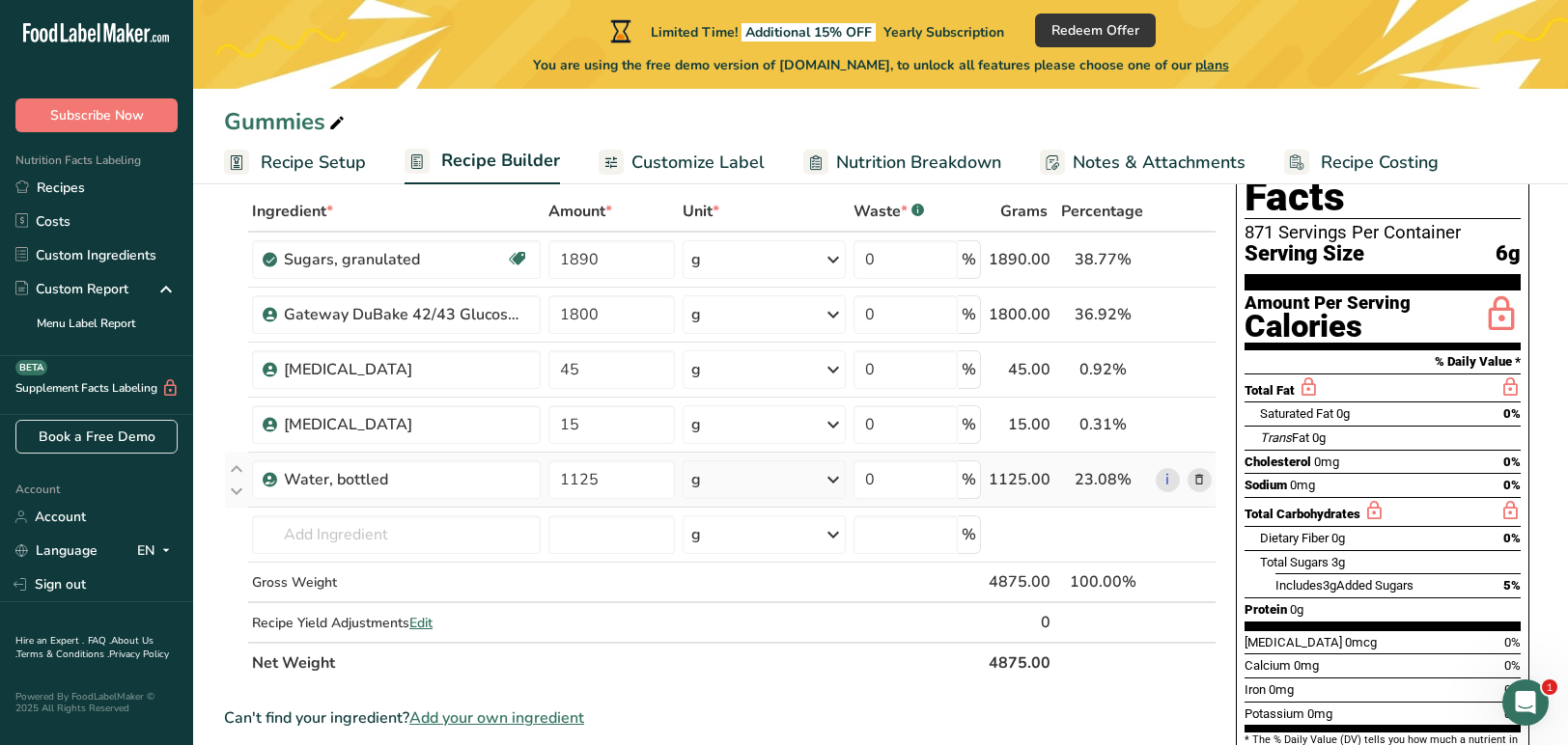 click at bounding box center [1199, 480] 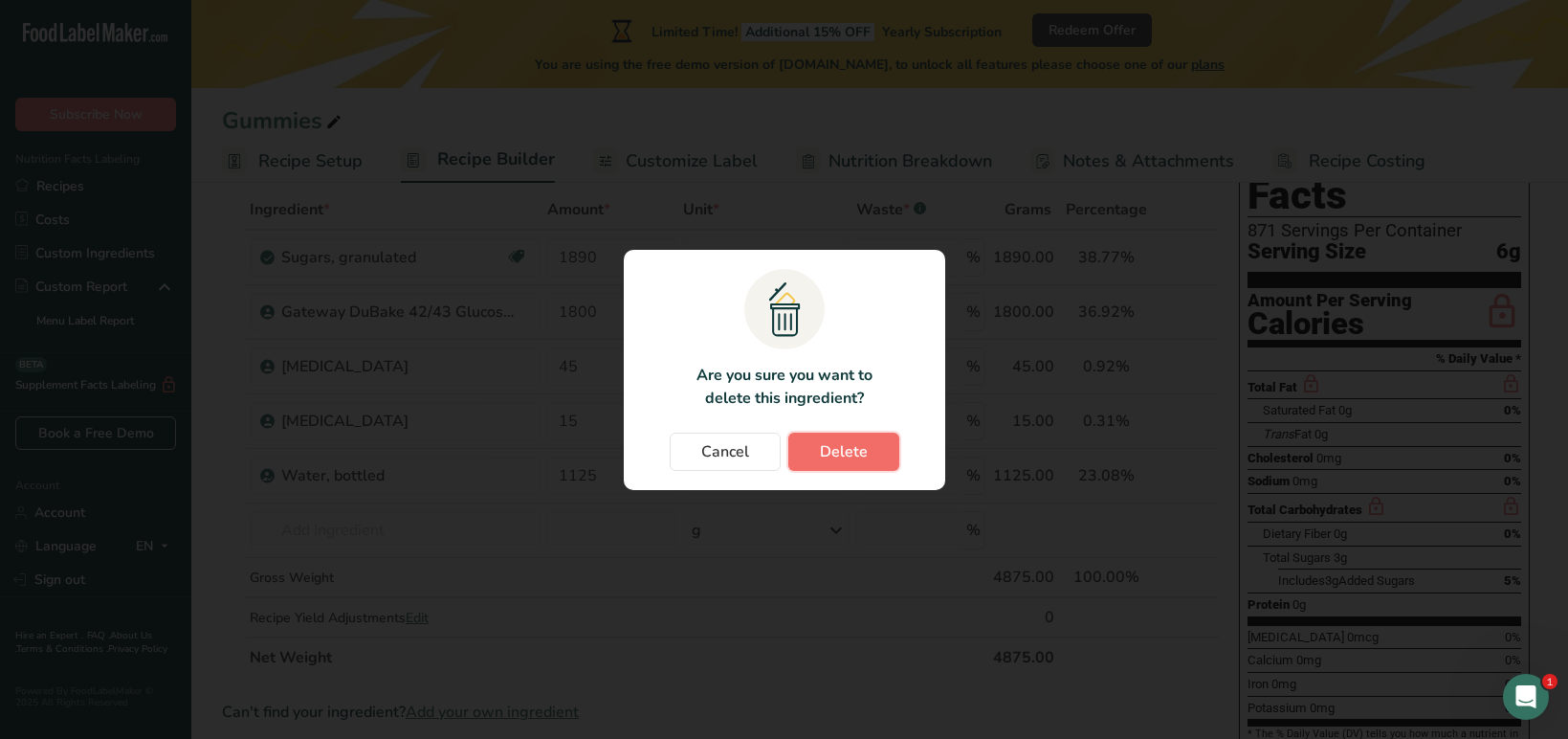 click on "Delete" at bounding box center (844, 452) 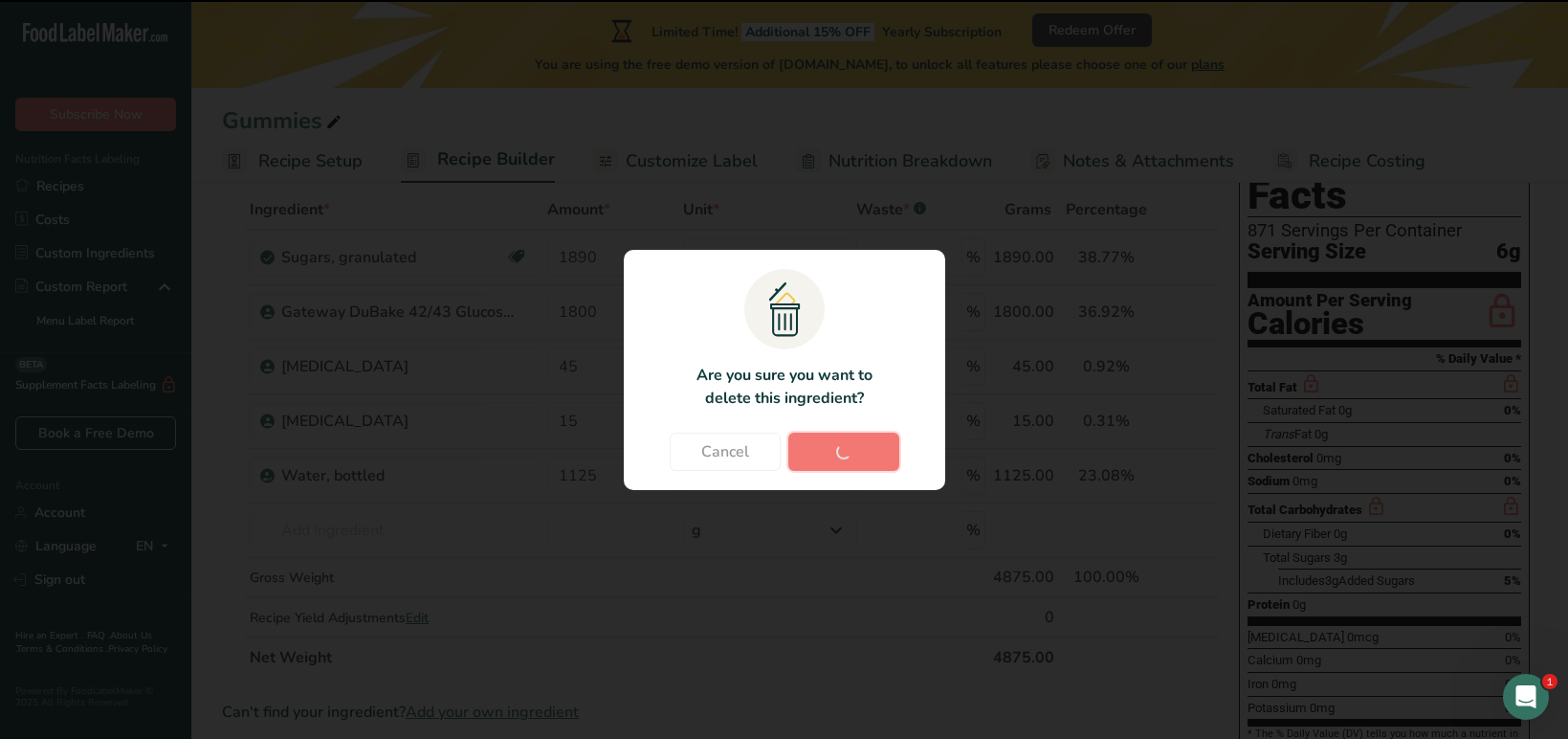 type 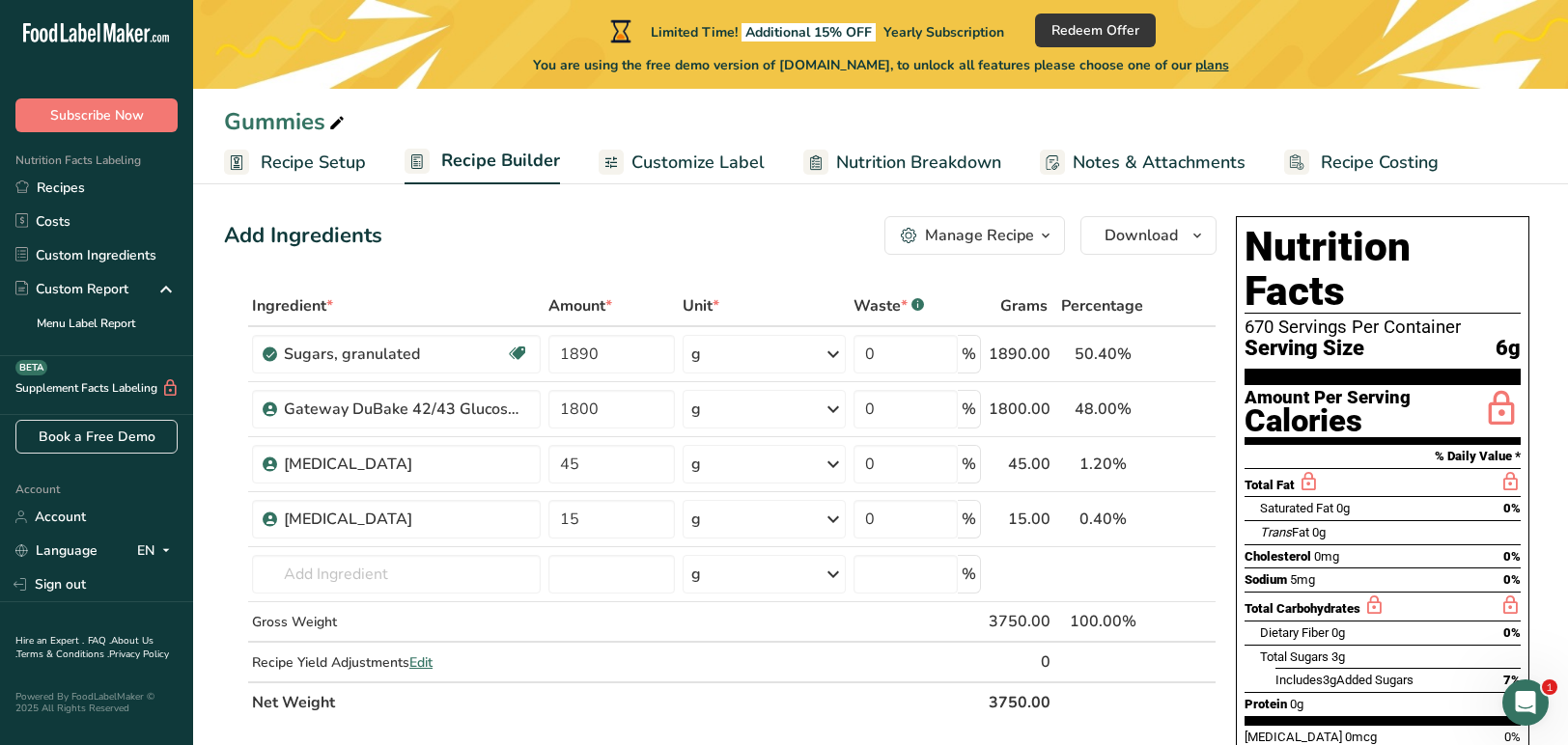 scroll, scrollTop: 13, scrollLeft: 0, axis: vertical 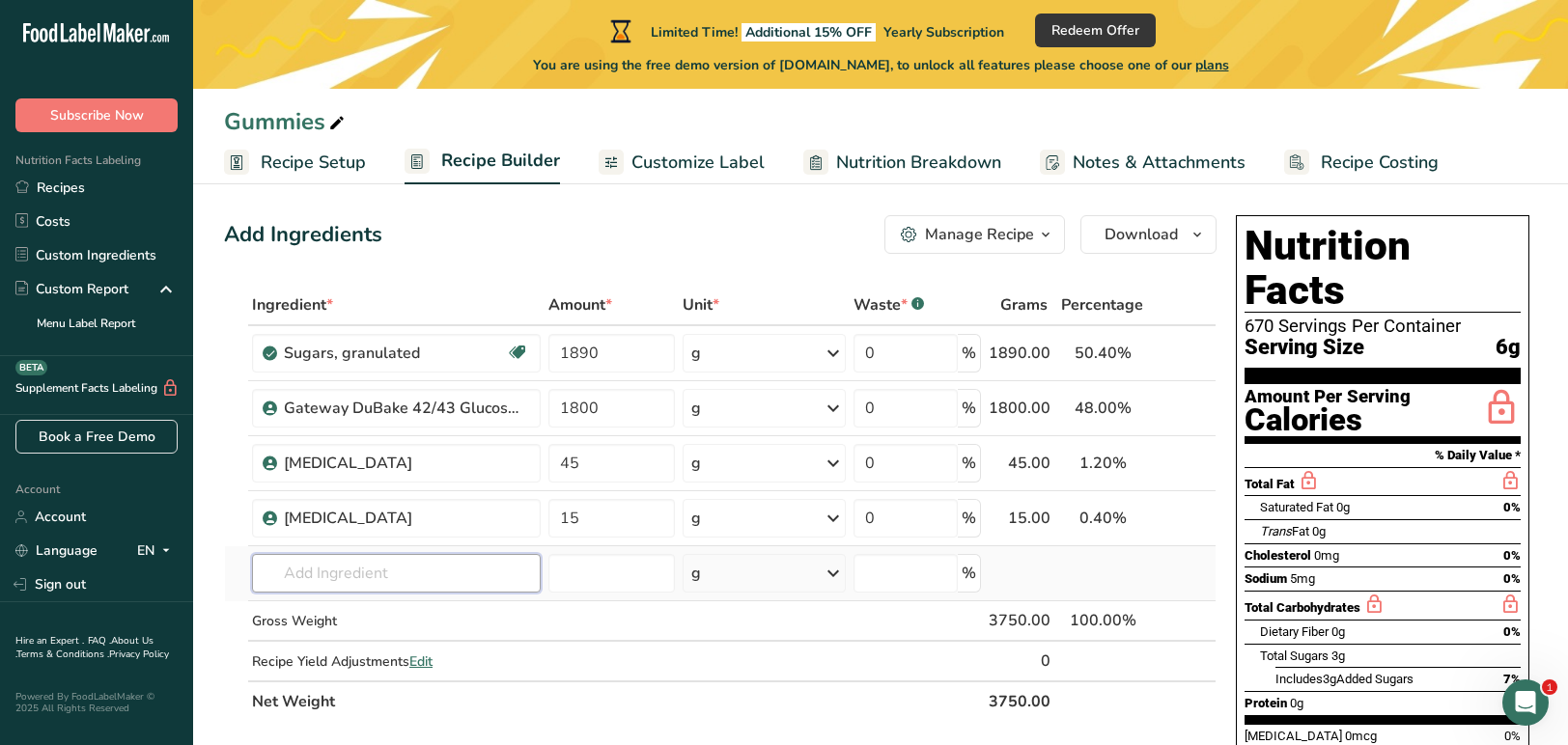 click at bounding box center [396, 573] 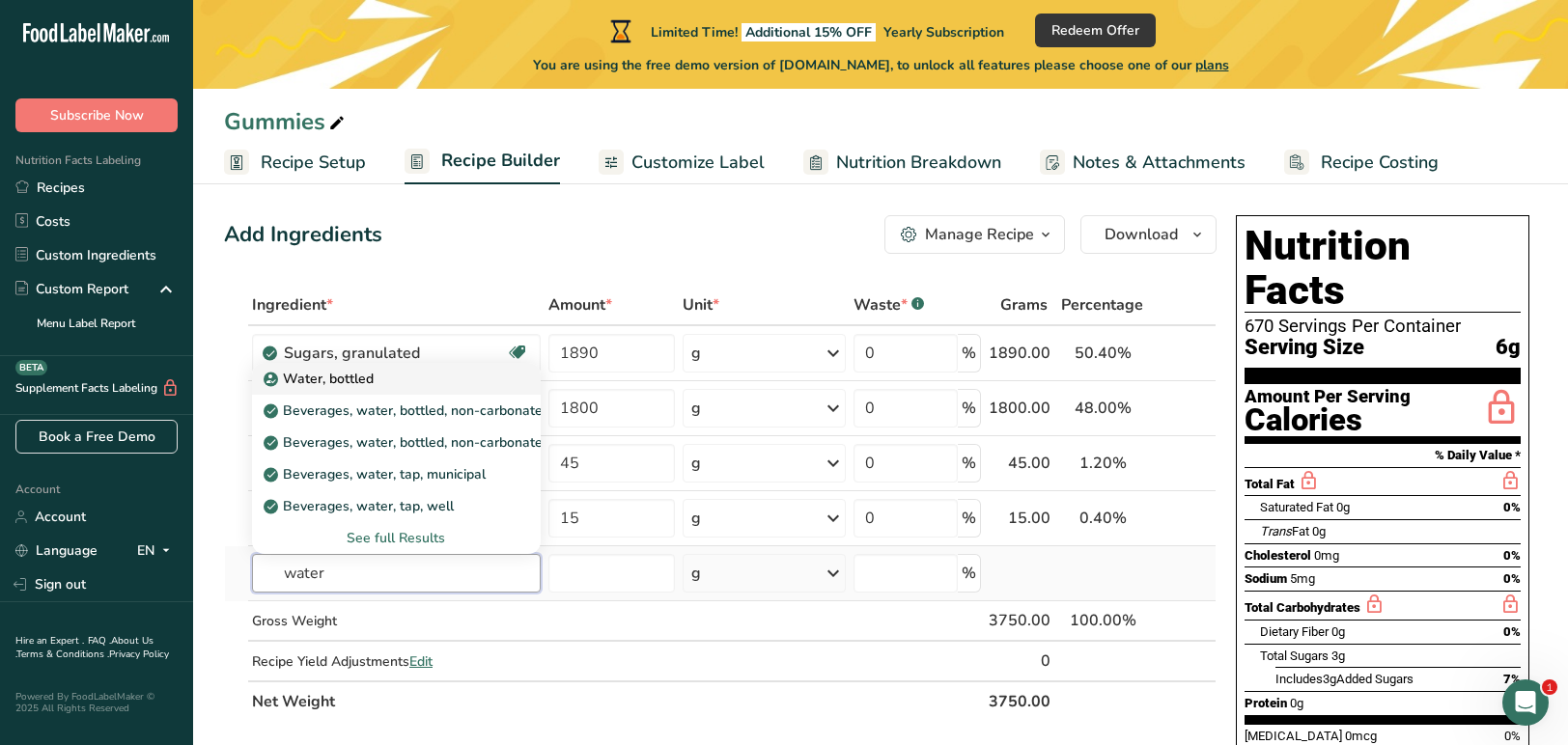 type on "water" 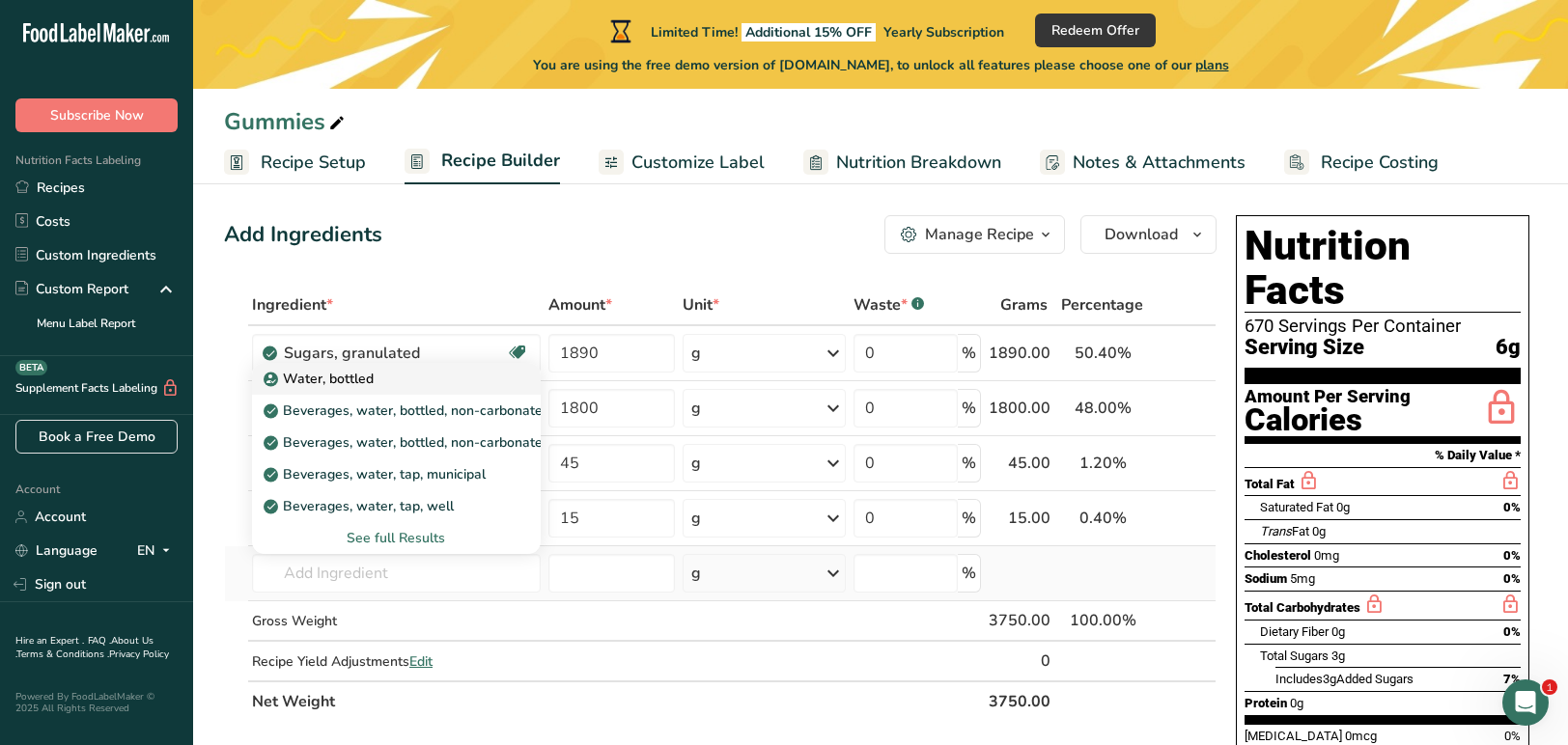 click on "Water, bottled" at bounding box center (321, 378) 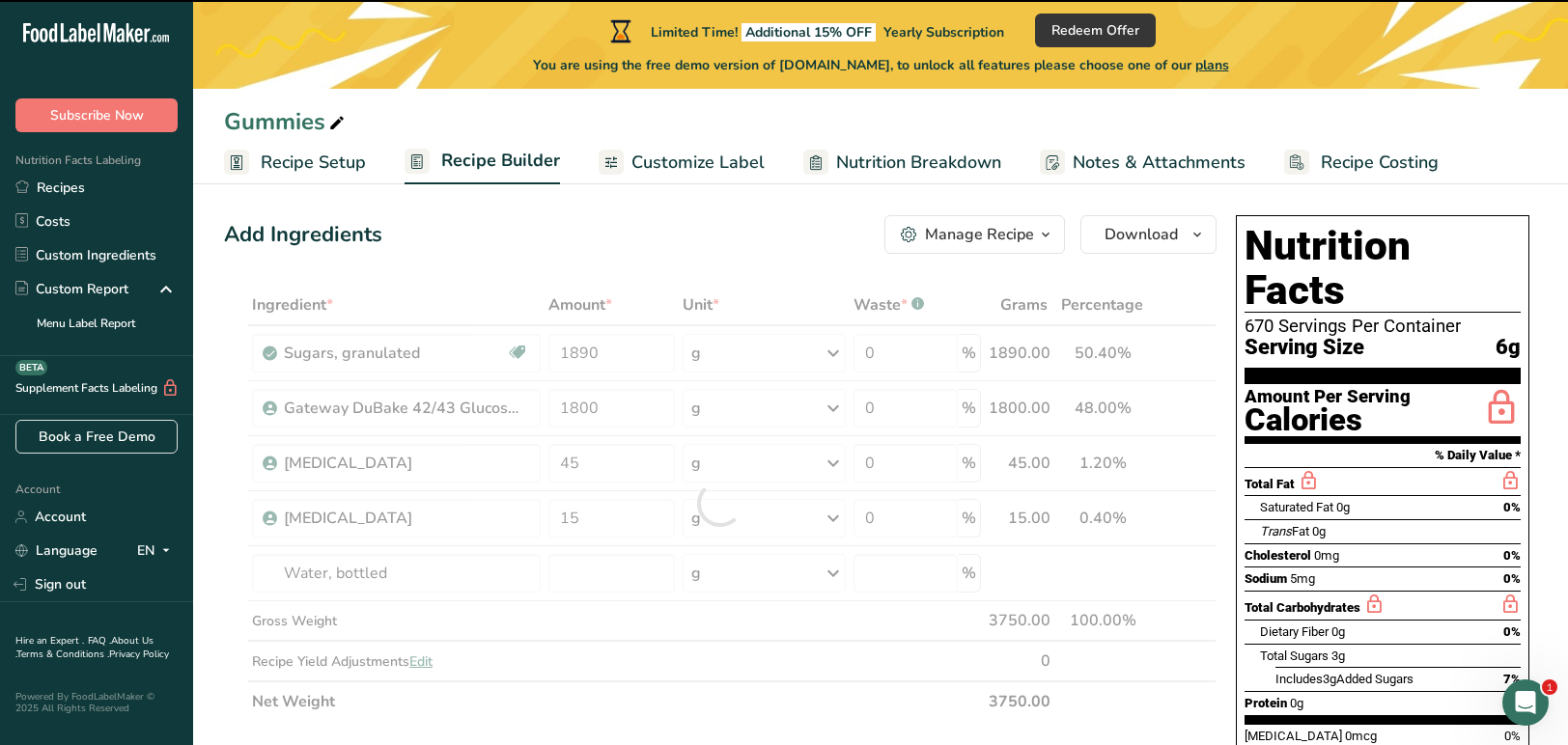 type on "0" 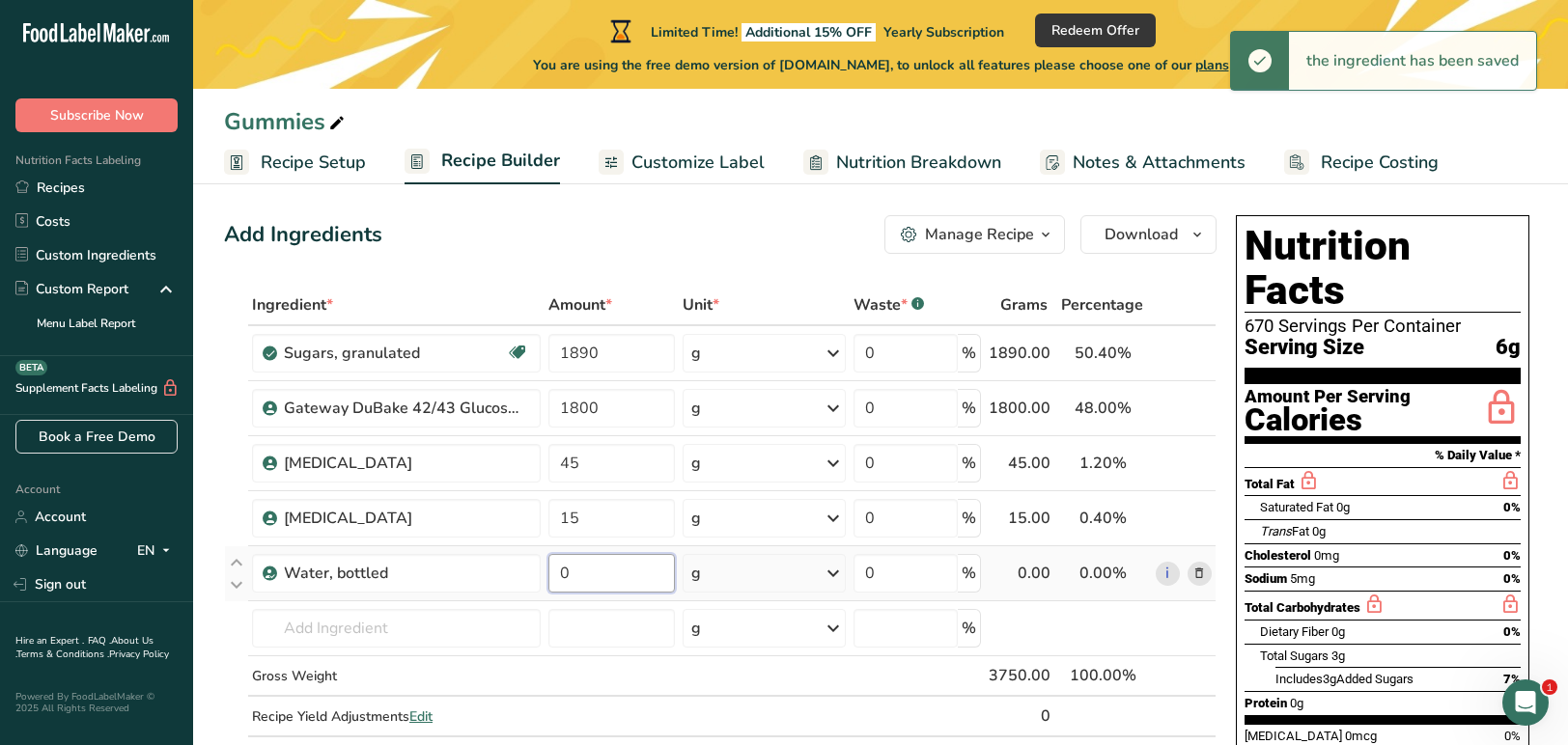 drag, startPoint x: 630, startPoint y: 574, endPoint x: 565, endPoint y: 571, distance: 65.06919 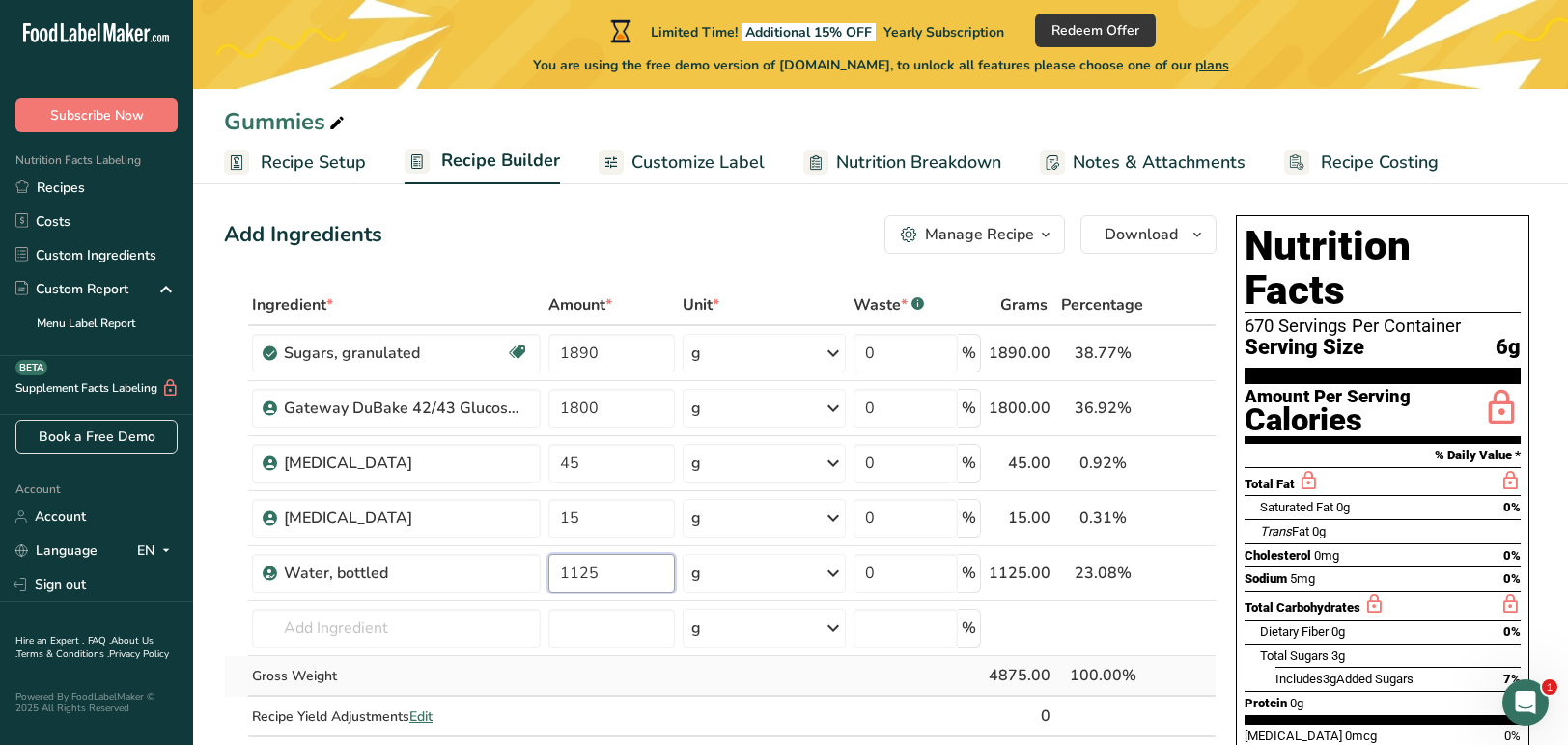type on "1125" 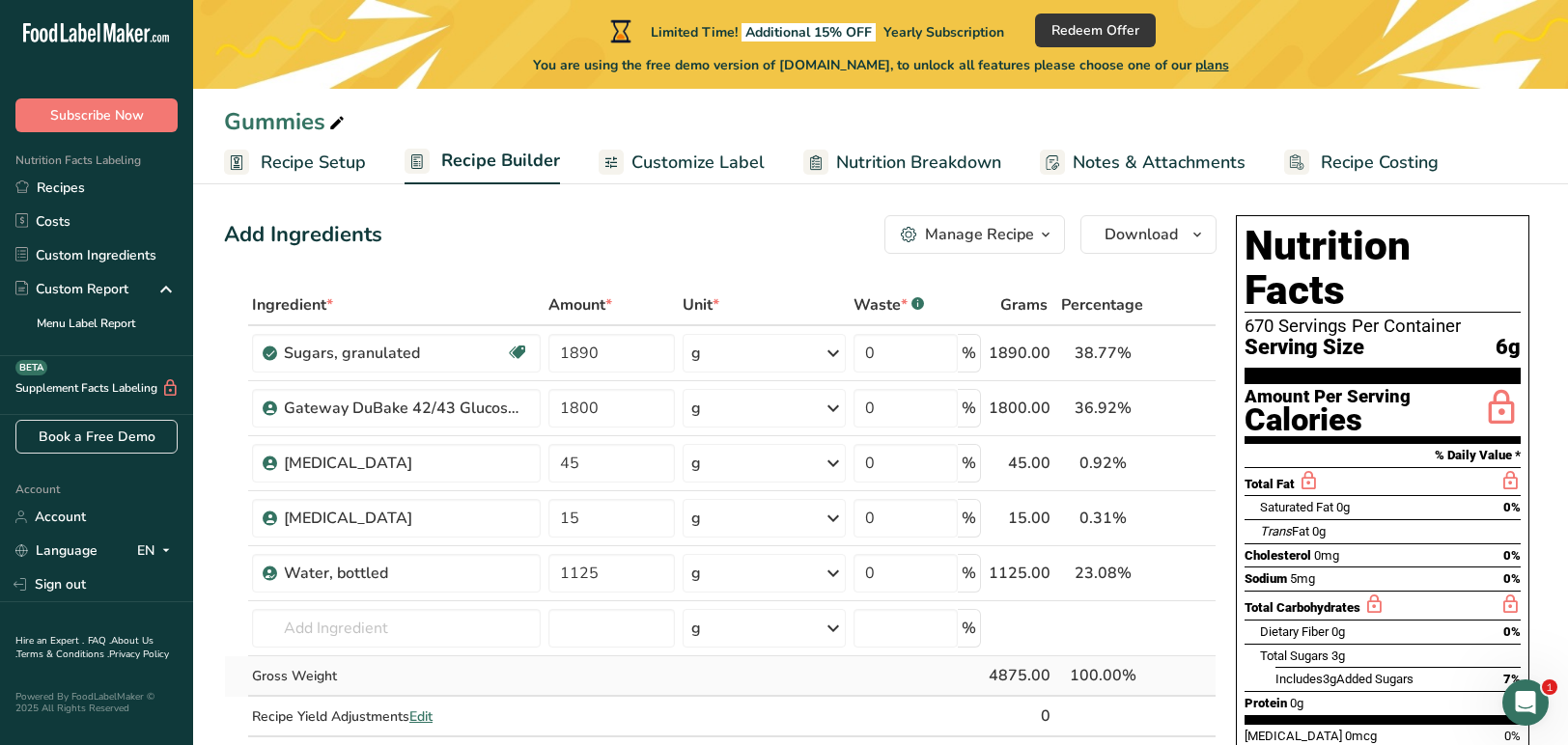 click on "Ingredient *
Amount *
Unit *
Waste *   .a-a{fill:#347362;}.b-a{fill:#fff;}          Grams
Percentage
Sugars, granulated
Dairy free
Gluten free
Vegan
Vegetarian
Soy free
1890
g
Portions
1 serving packet
1 cup
Weight Units
g
kg
mg
See more
Volume Units
l
Volume units require a density conversion. If you know your ingredient's density enter it below. Otherwise, click on "RIA" our AI Regulatory bot - she will be able to help you
lb/ft3
g/cm3
Confirm
mL
lb/ft3" at bounding box center (720, 531) 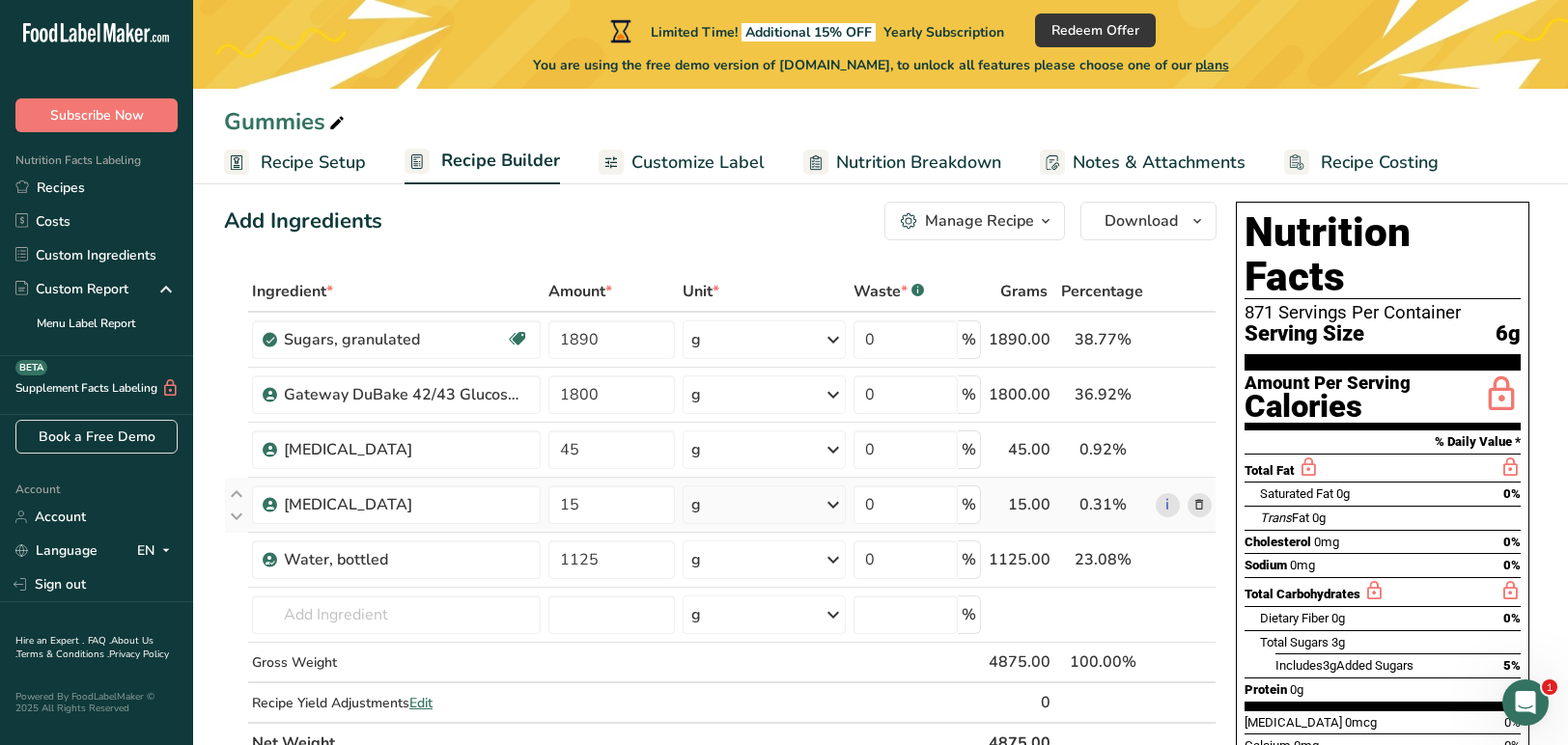 scroll, scrollTop: 0, scrollLeft: 0, axis: both 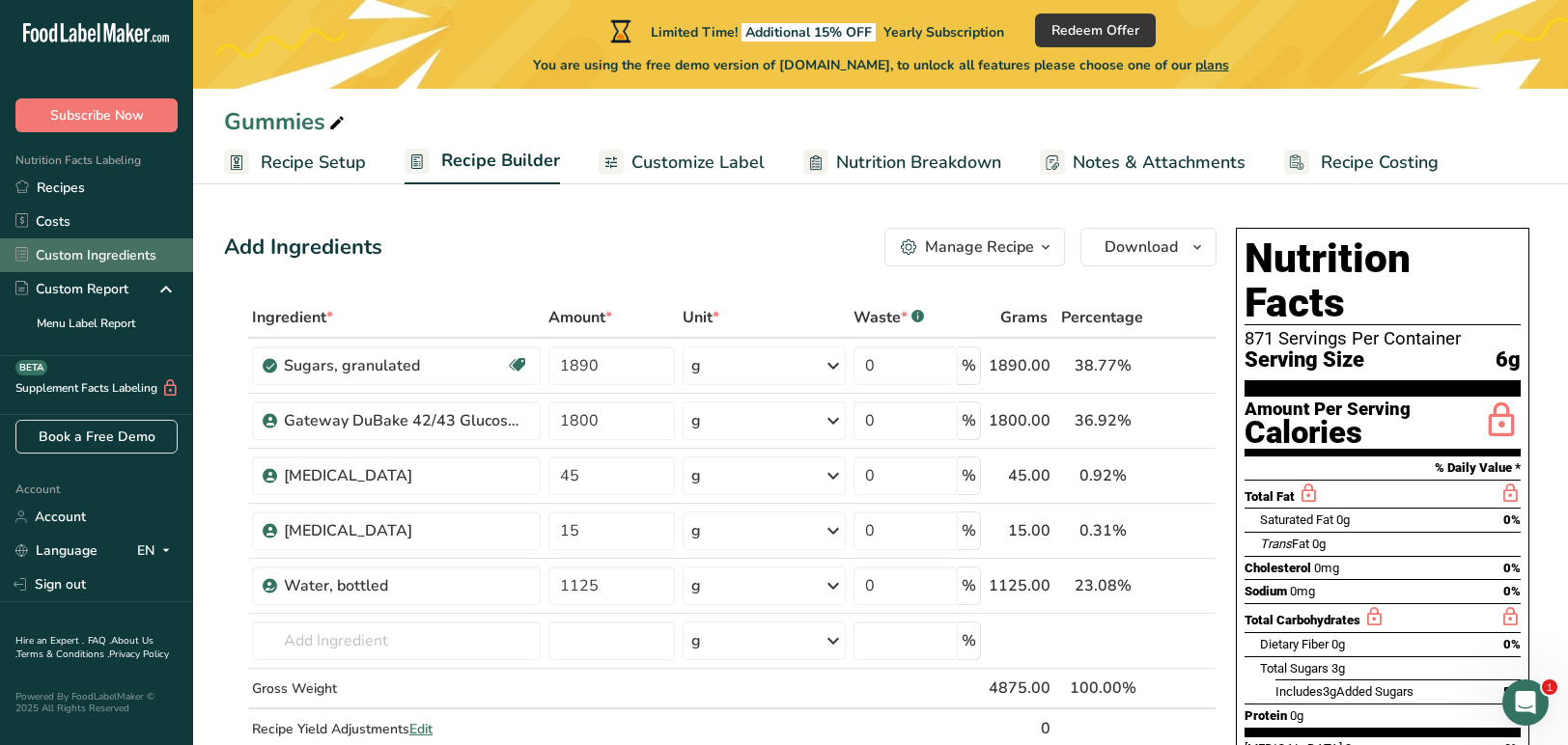 click on "Custom Ingredients" at bounding box center (97, 255) 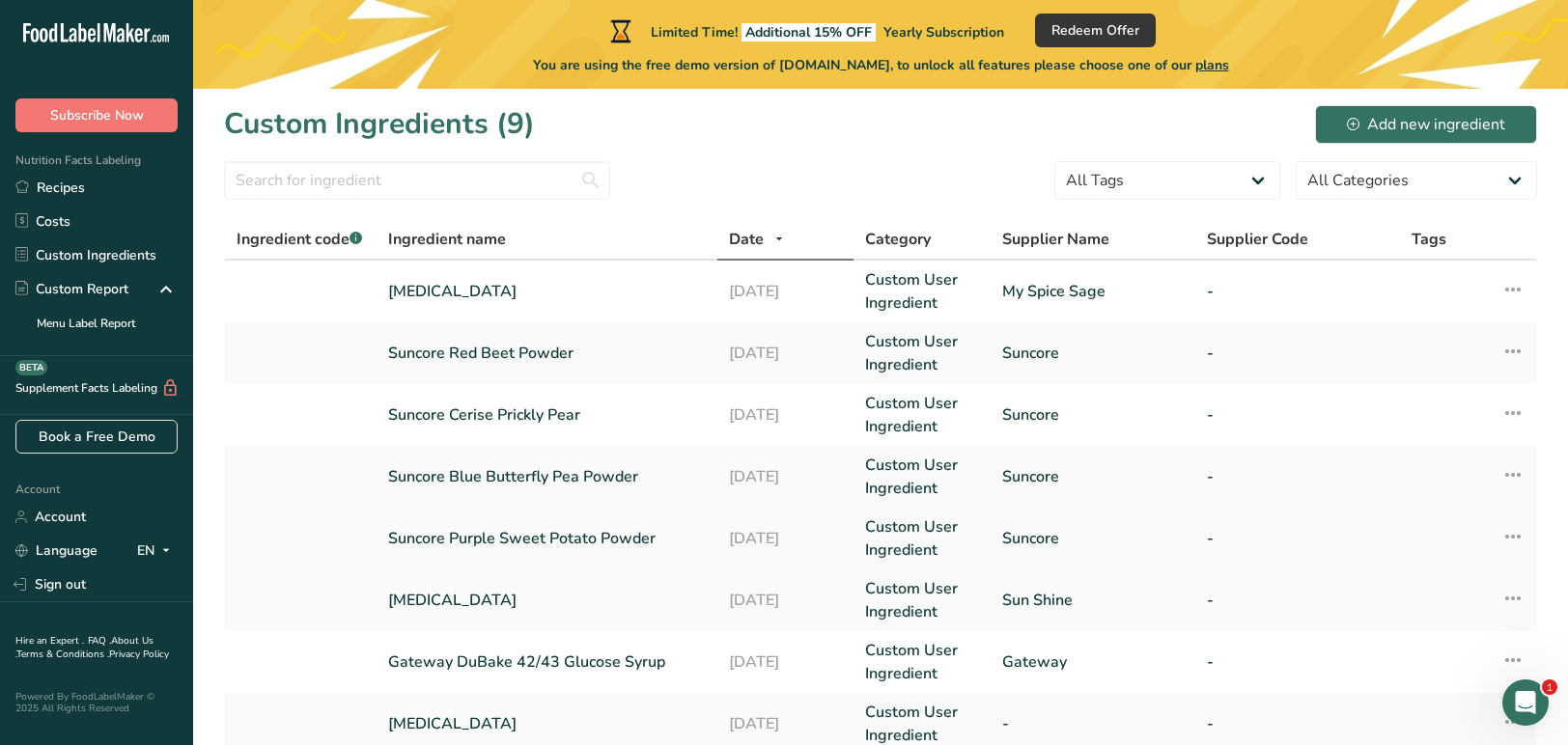 scroll, scrollTop: 0, scrollLeft: 0, axis: both 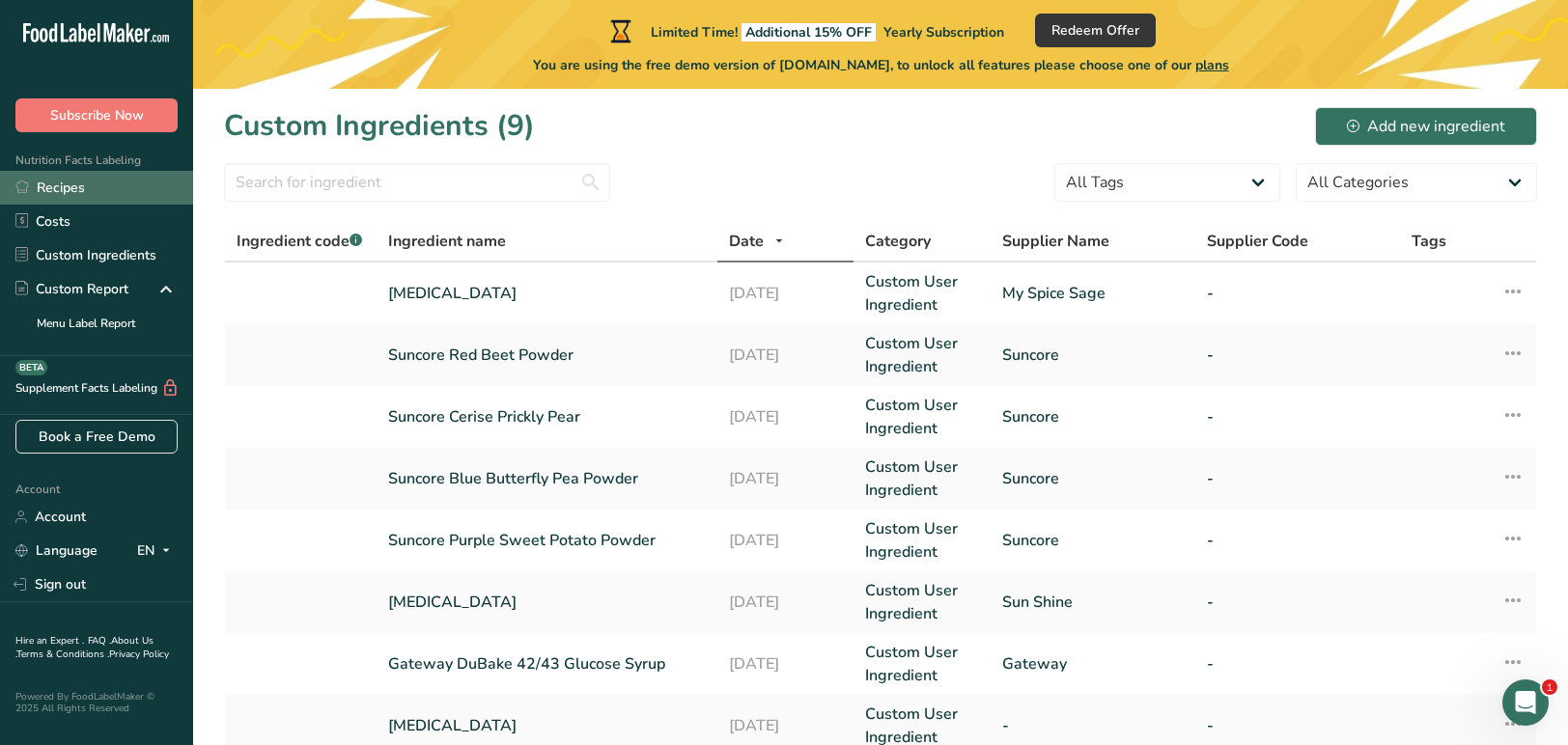 click on "Recipes" at bounding box center (97, 187) 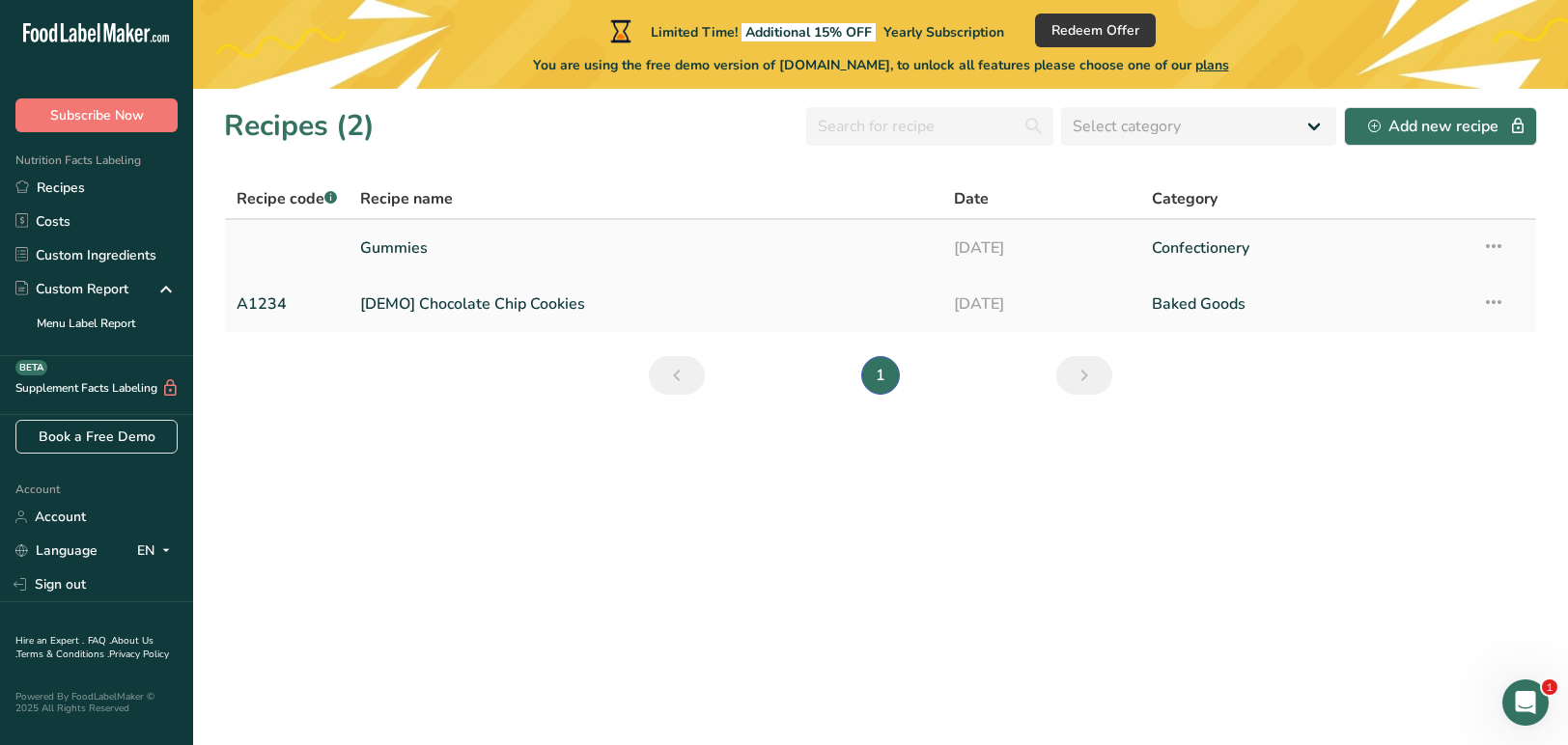 click on "Gummies" at bounding box center (645, 248) 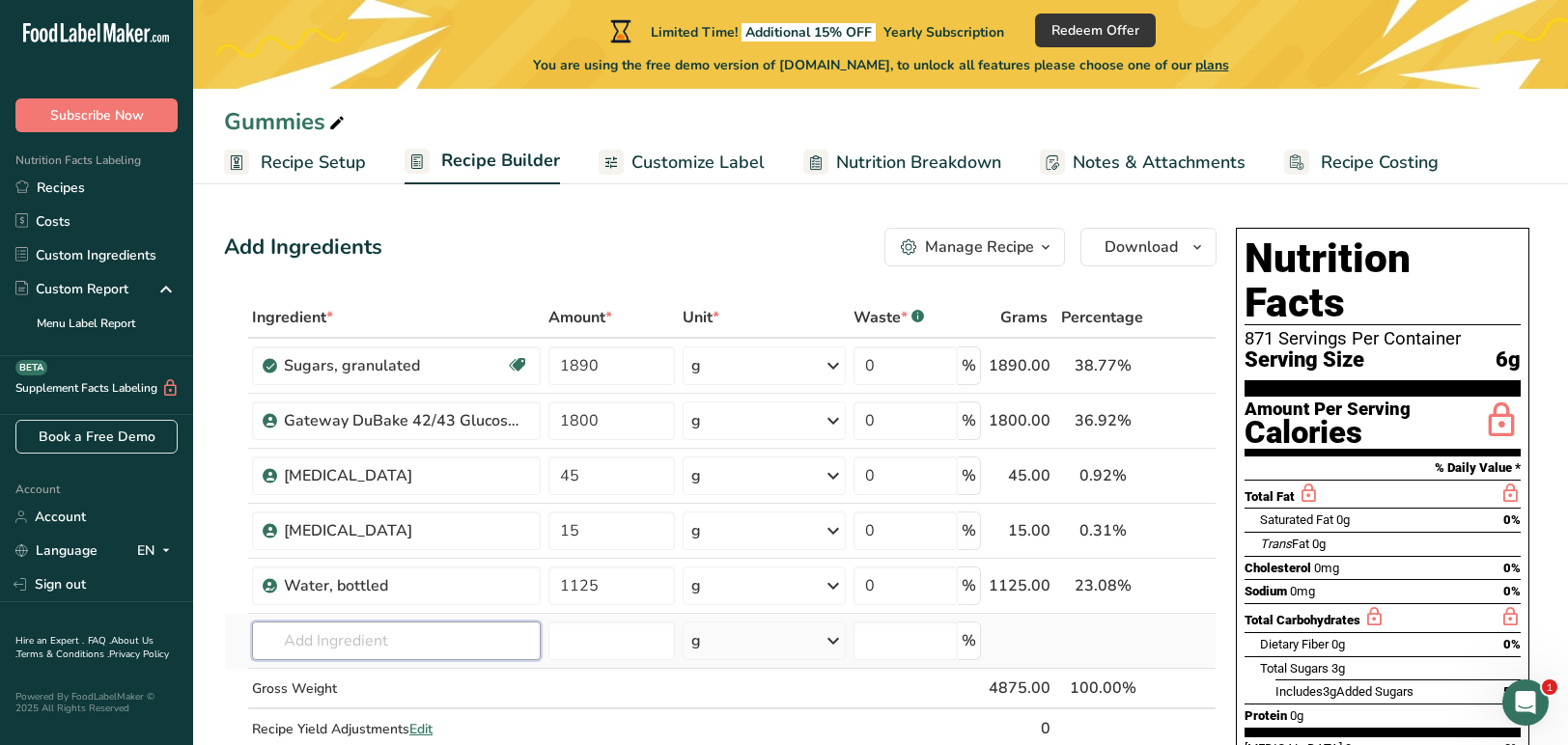 click at bounding box center (396, 641) 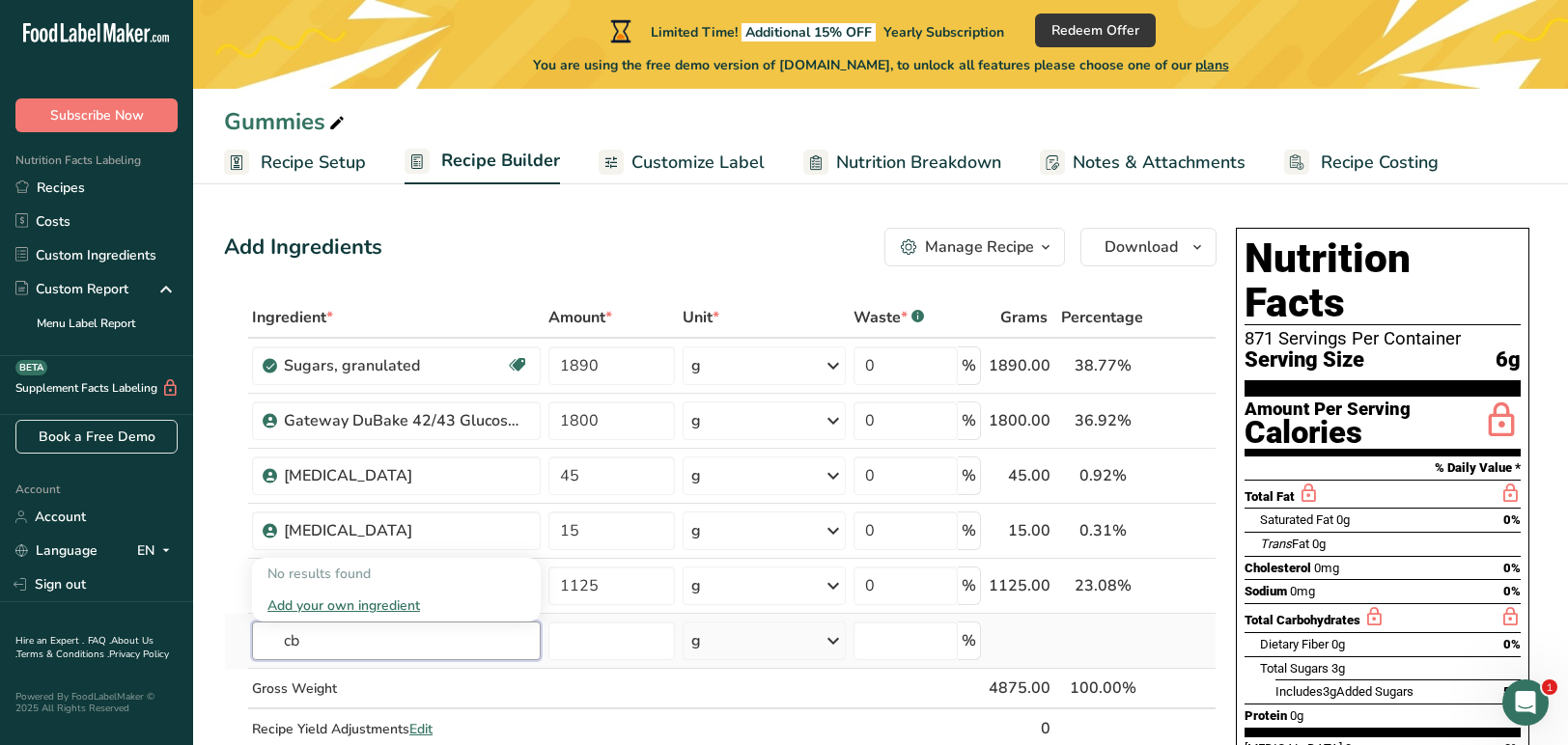 type on "c" 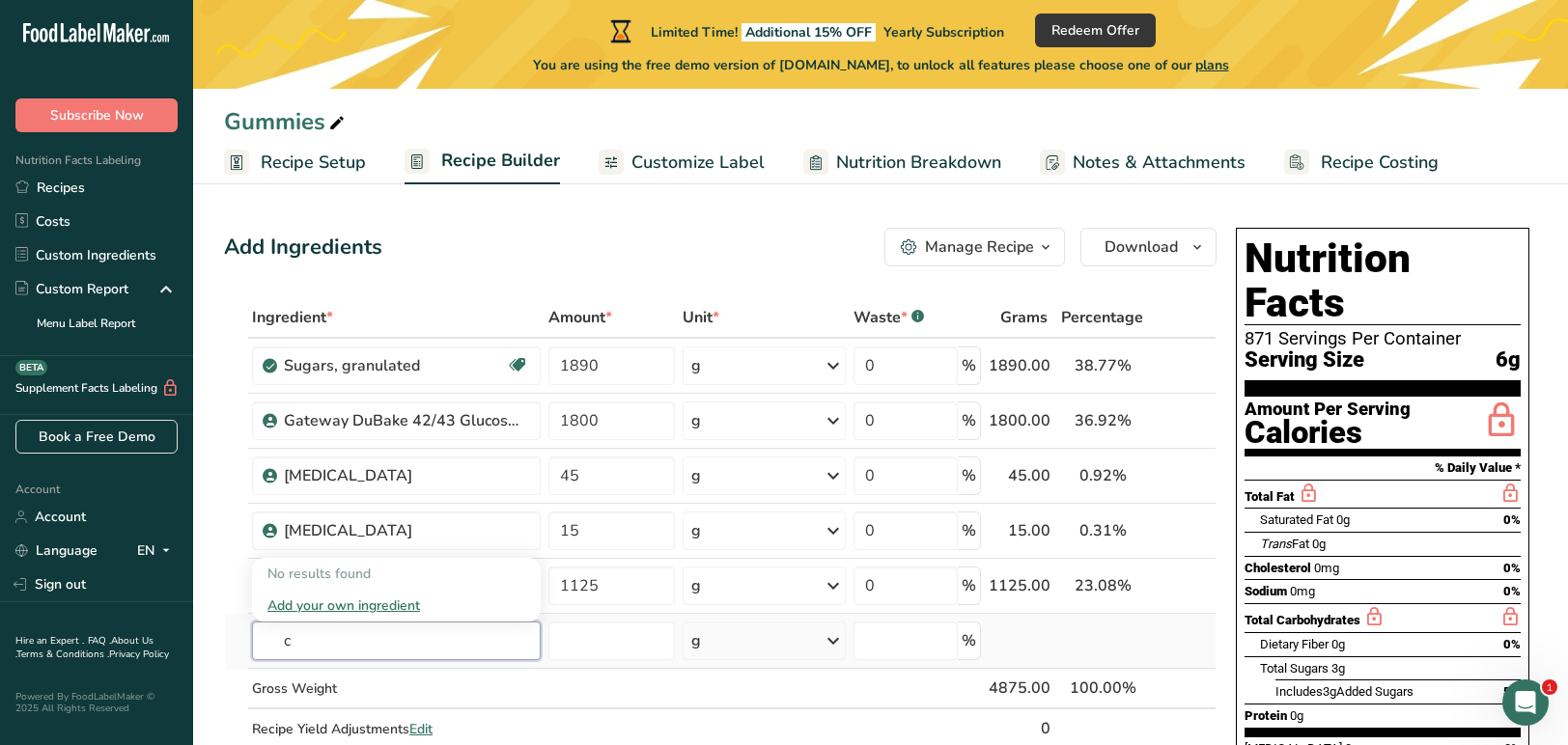 type 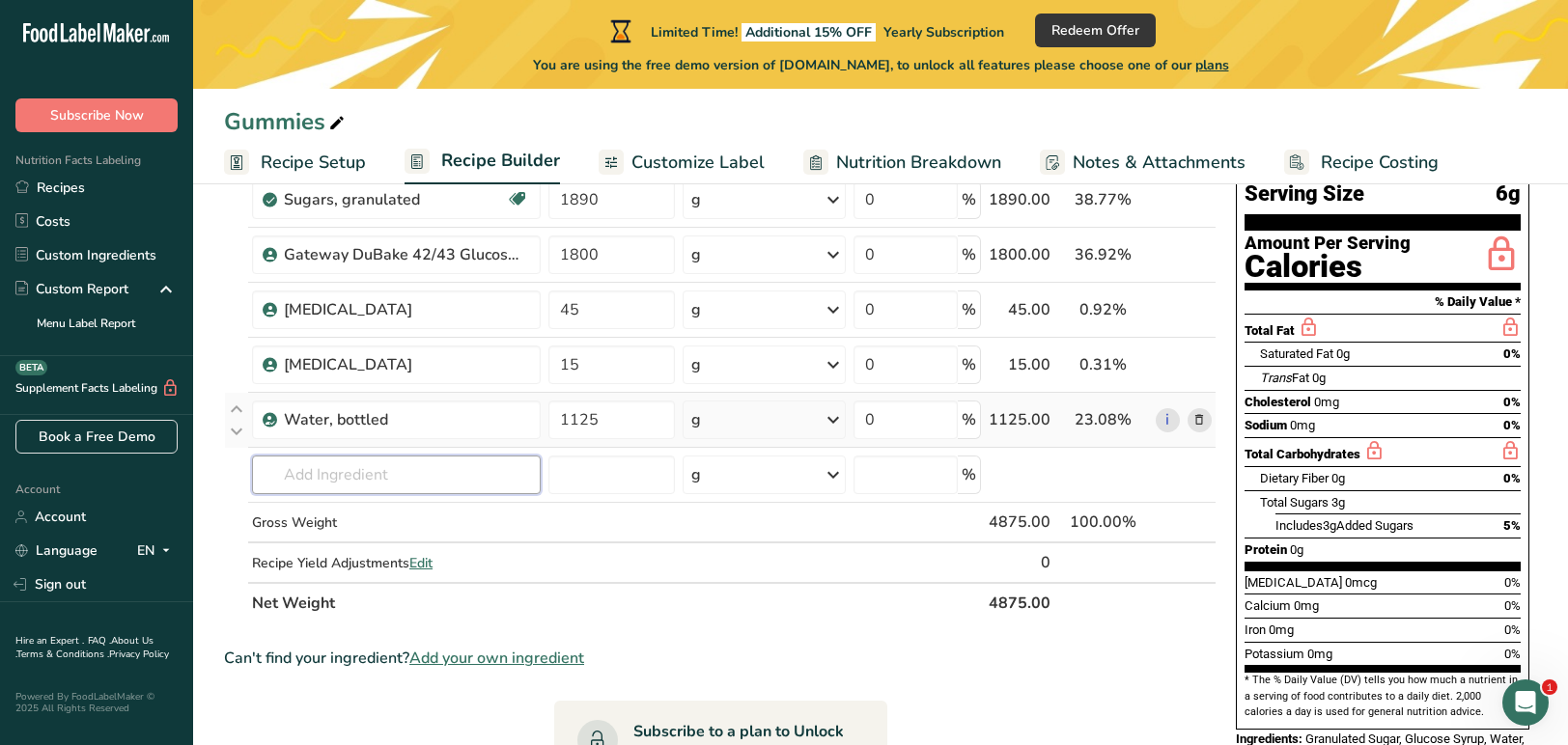 scroll, scrollTop: 0, scrollLeft: 0, axis: both 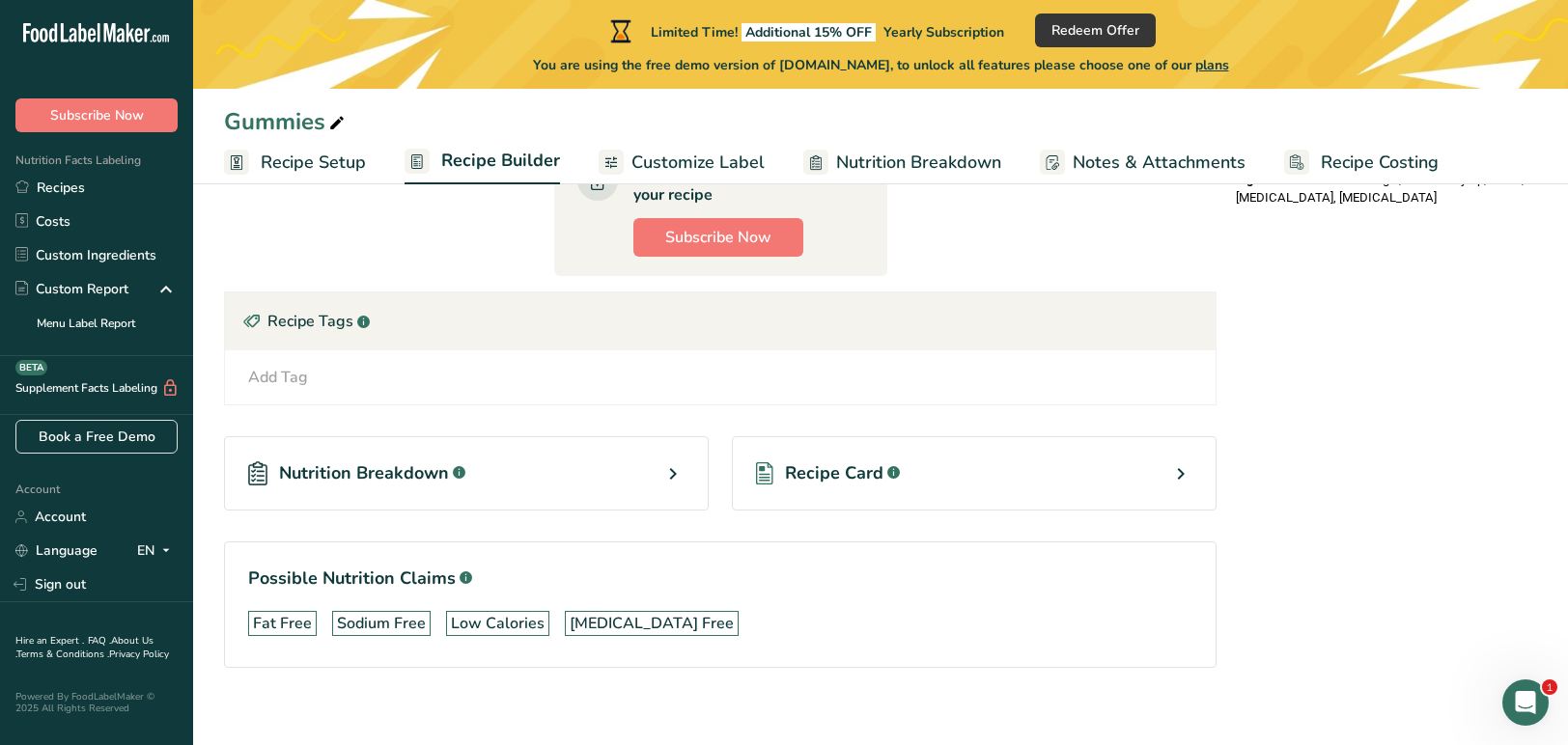 click on "Nutrition Breakdown" at bounding box center (364, 473) 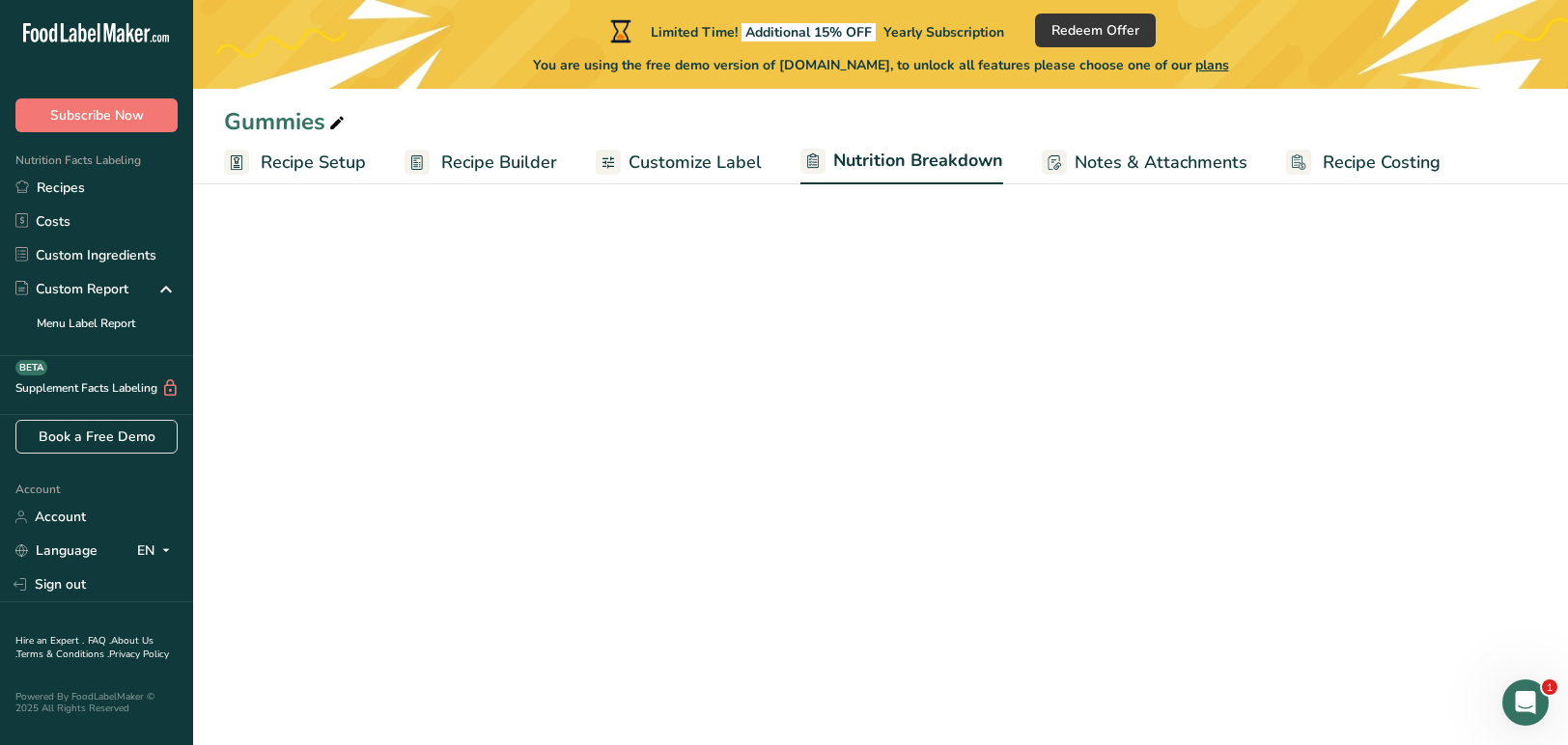 select on "Calories" 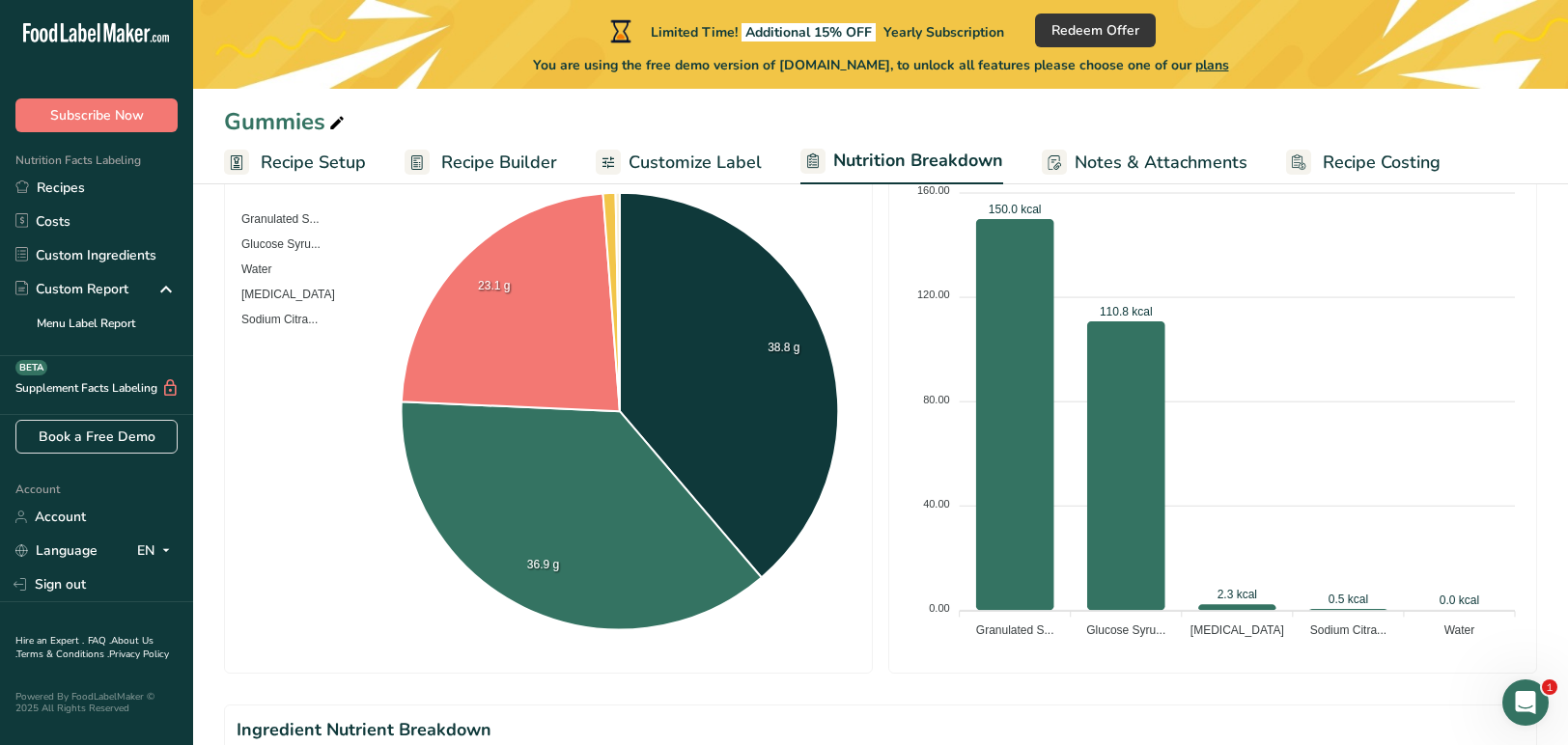 scroll, scrollTop: 0, scrollLeft: 0, axis: both 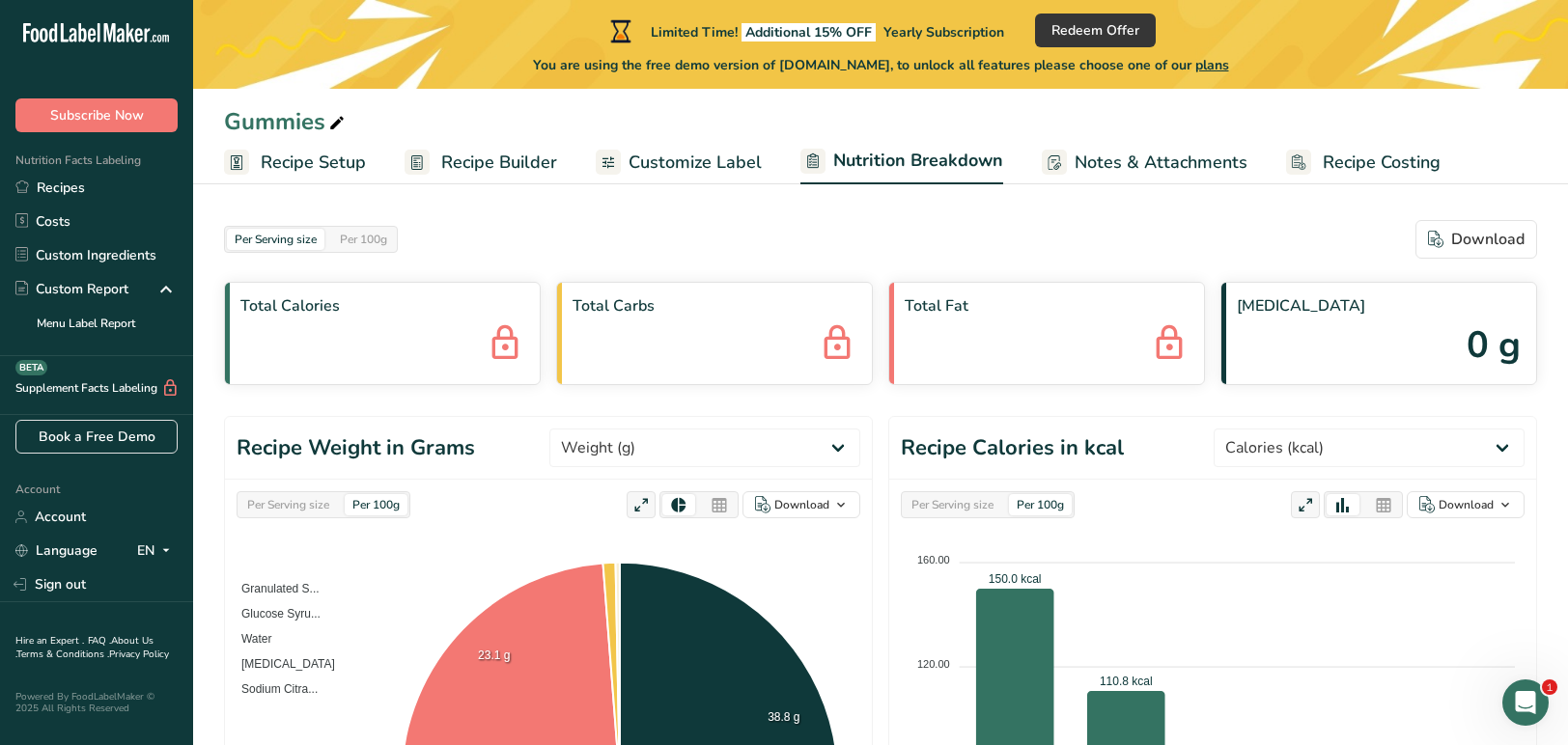 click on "Recipe Setup" at bounding box center [313, 162] 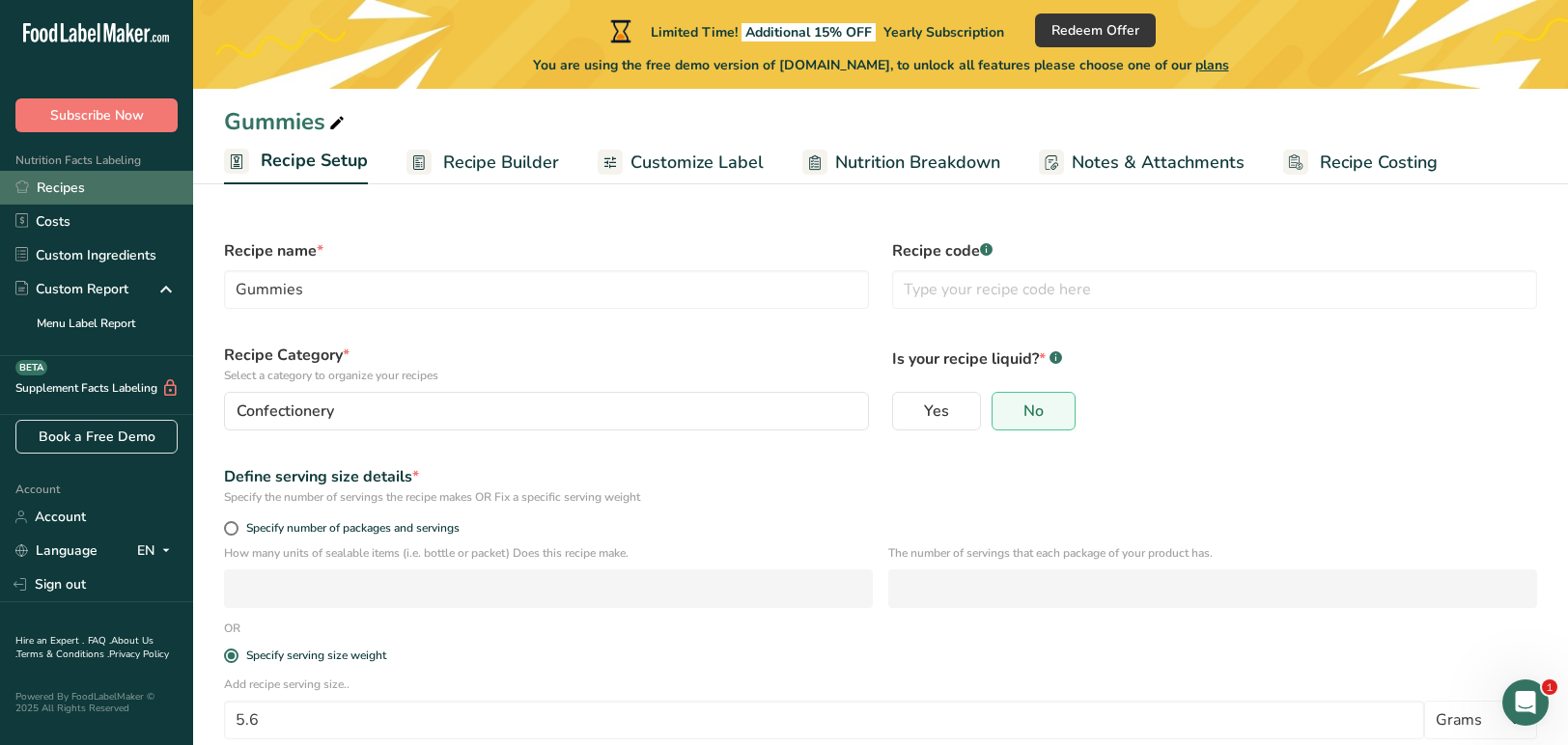 click on "Recipes" at bounding box center (97, 187) 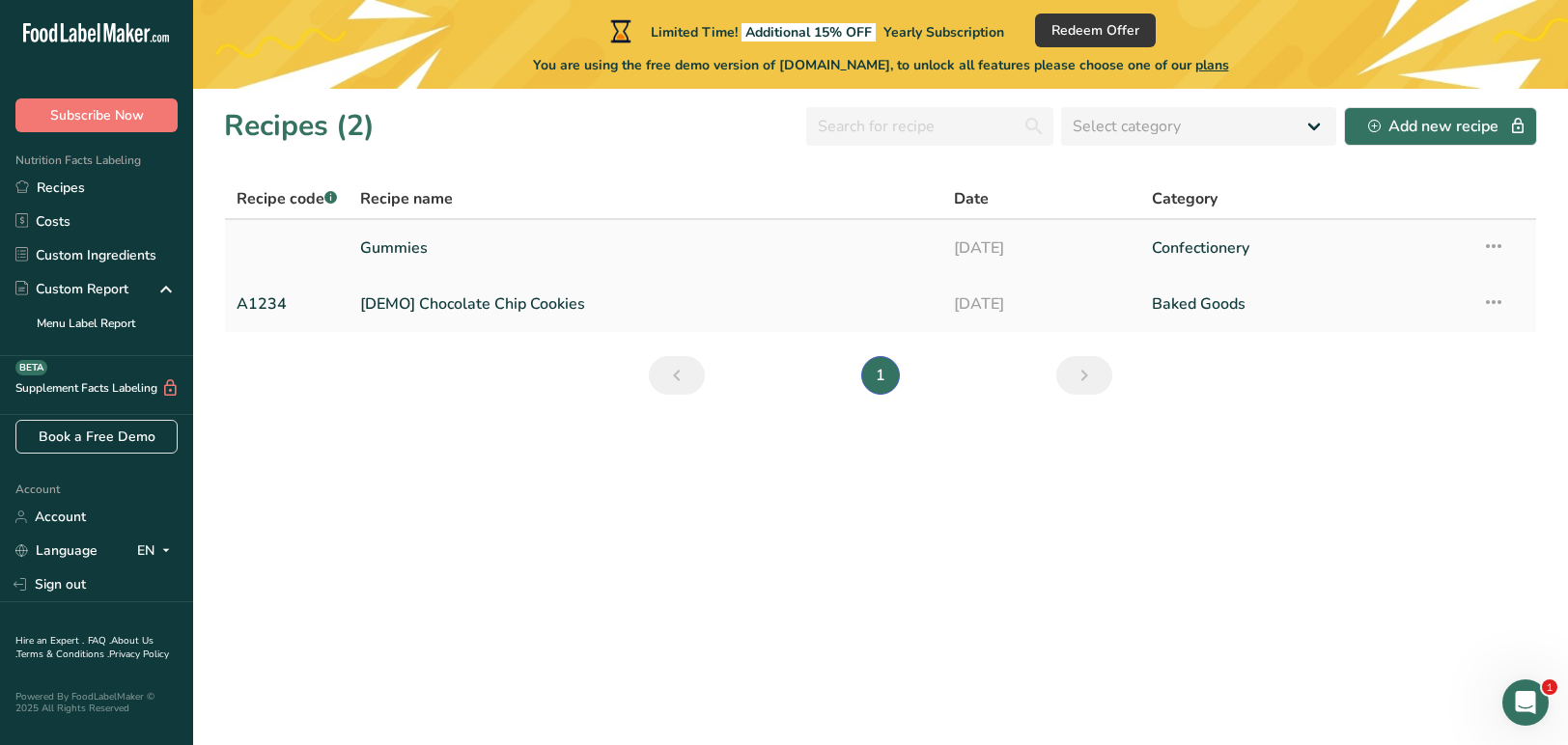 click on "Gummies" at bounding box center (645, 248) 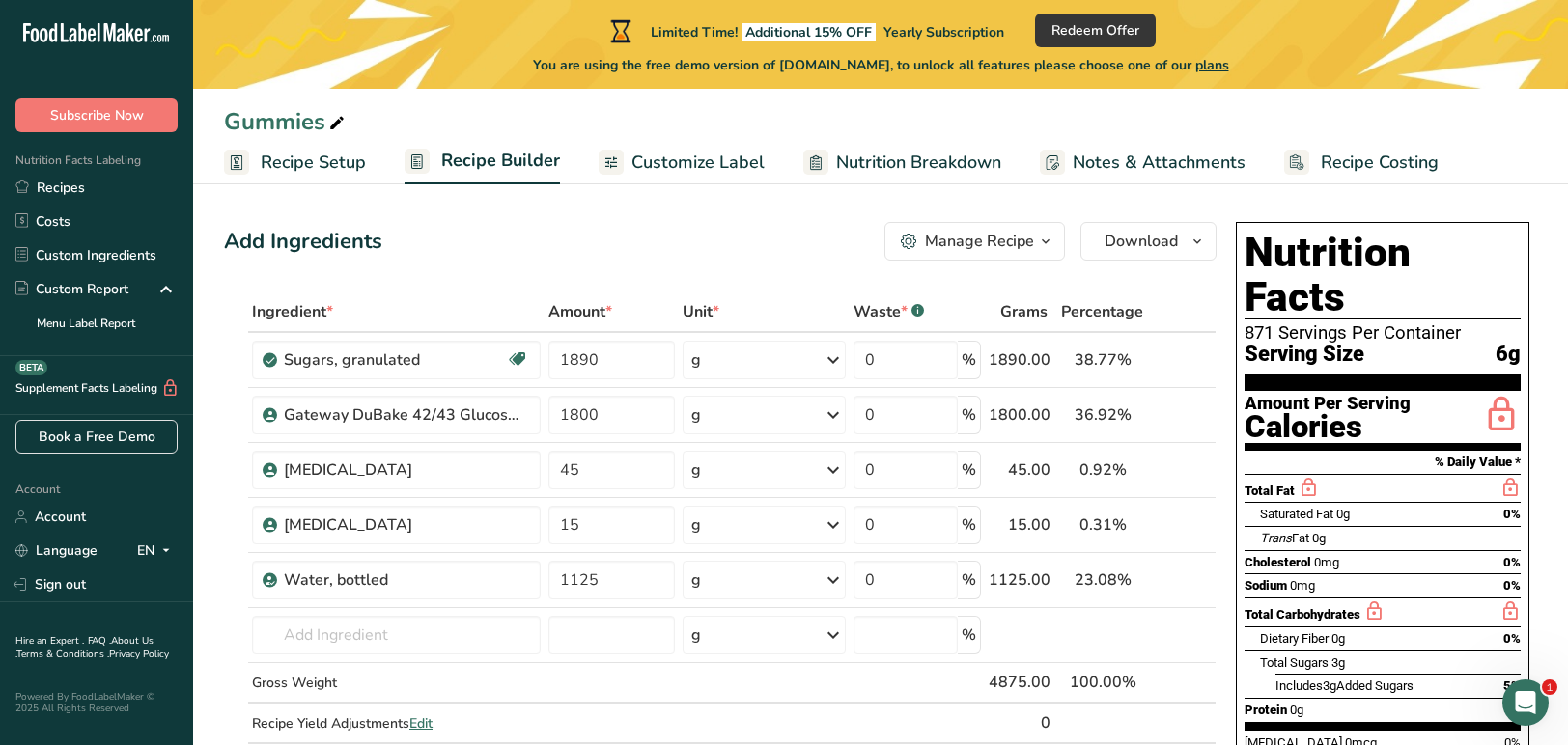 scroll, scrollTop: 0, scrollLeft: 0, axis: both 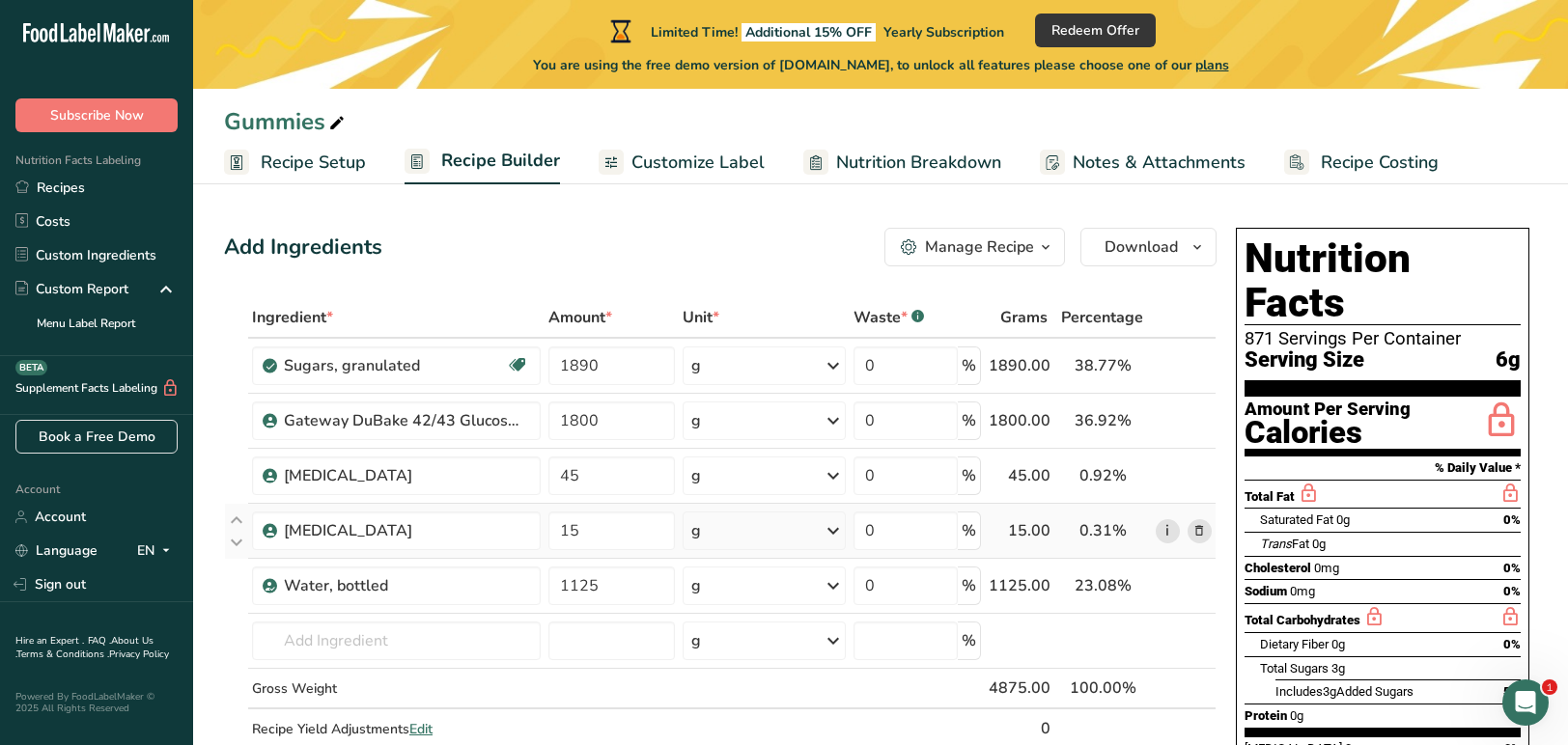 click on "i" at bounding box center [1167, 531] 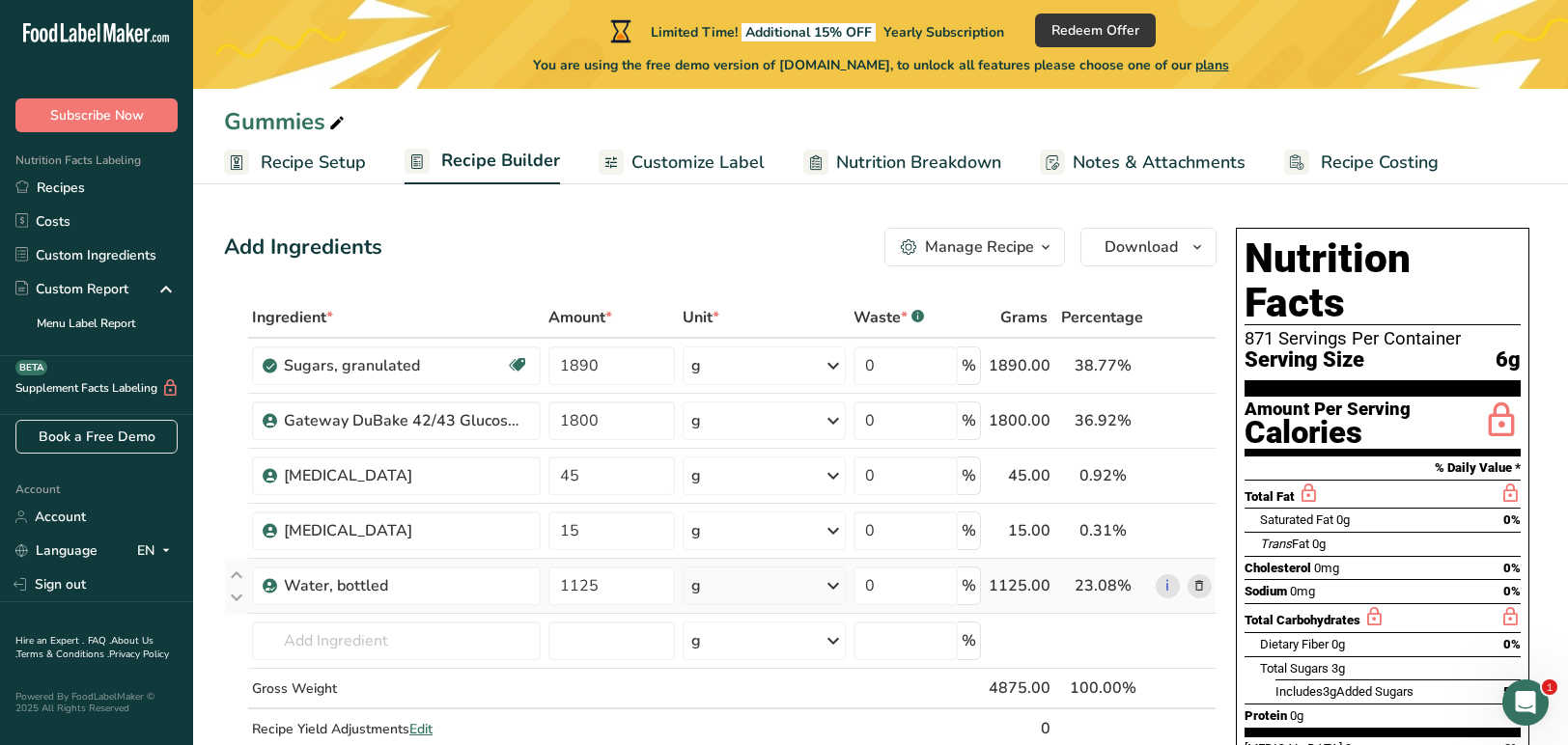 click at bounding box center (1199, 586) 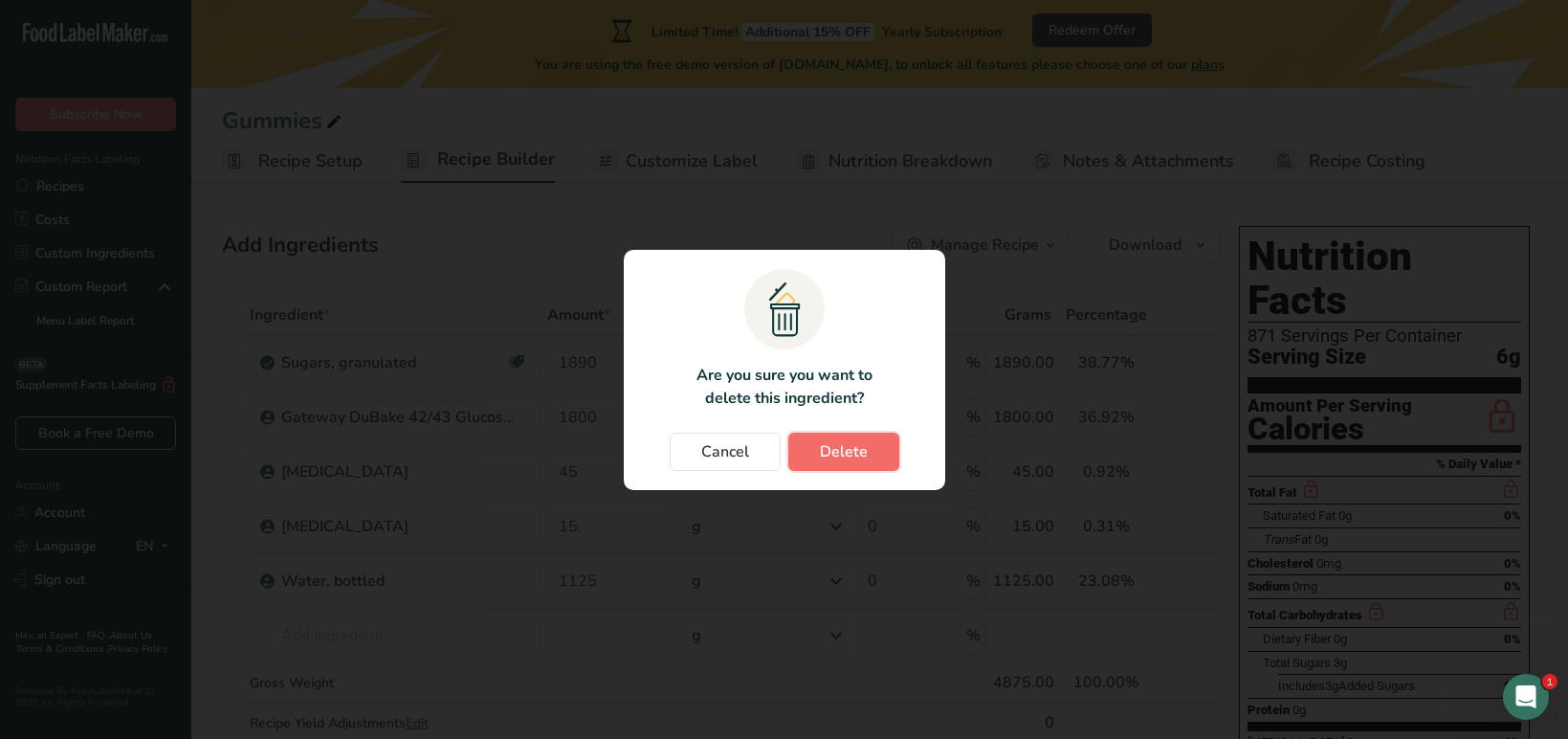 click on "Delete" at bounding box center [844, 452] 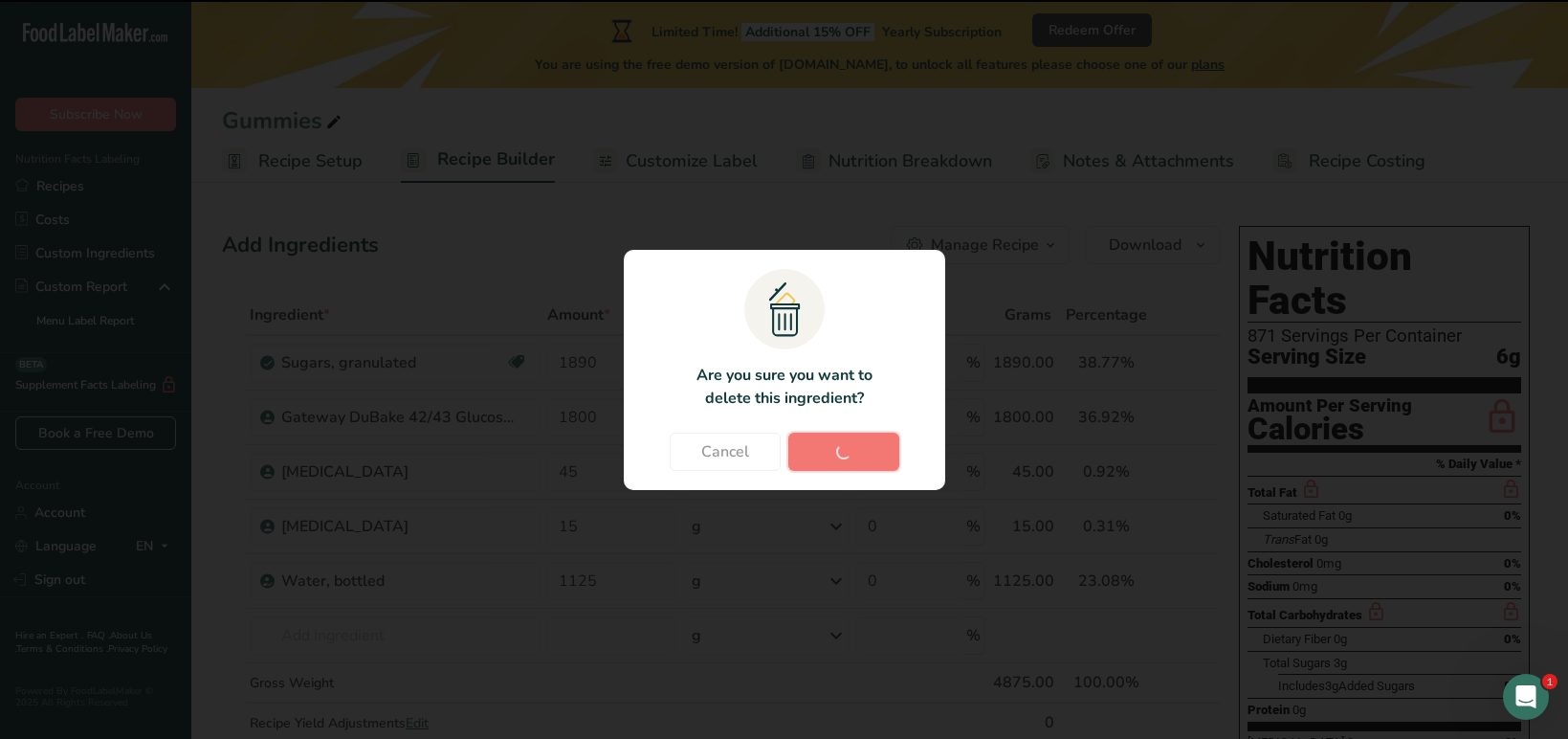 type 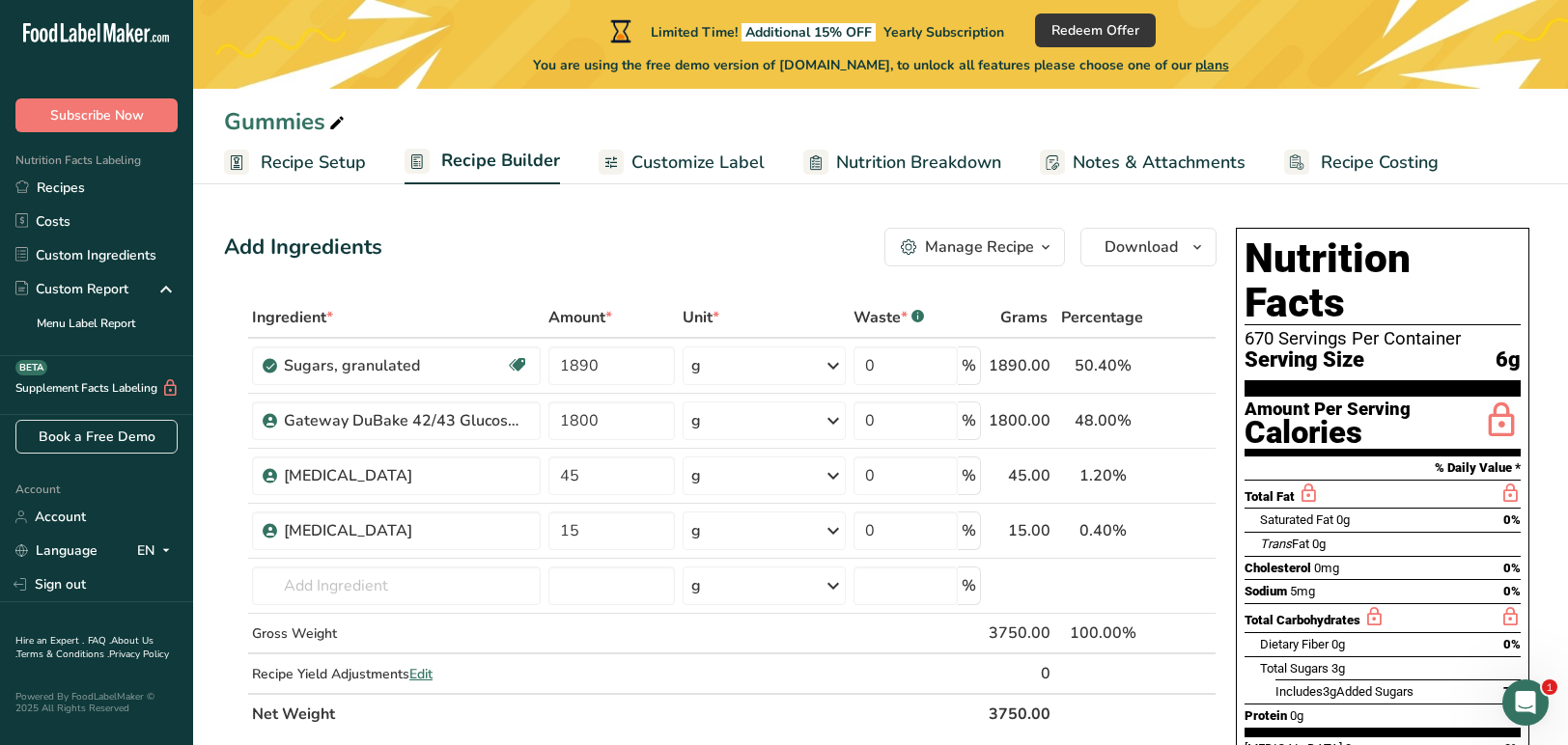 click on "Nutrition Breakdown" at bounding box center [918, 162] 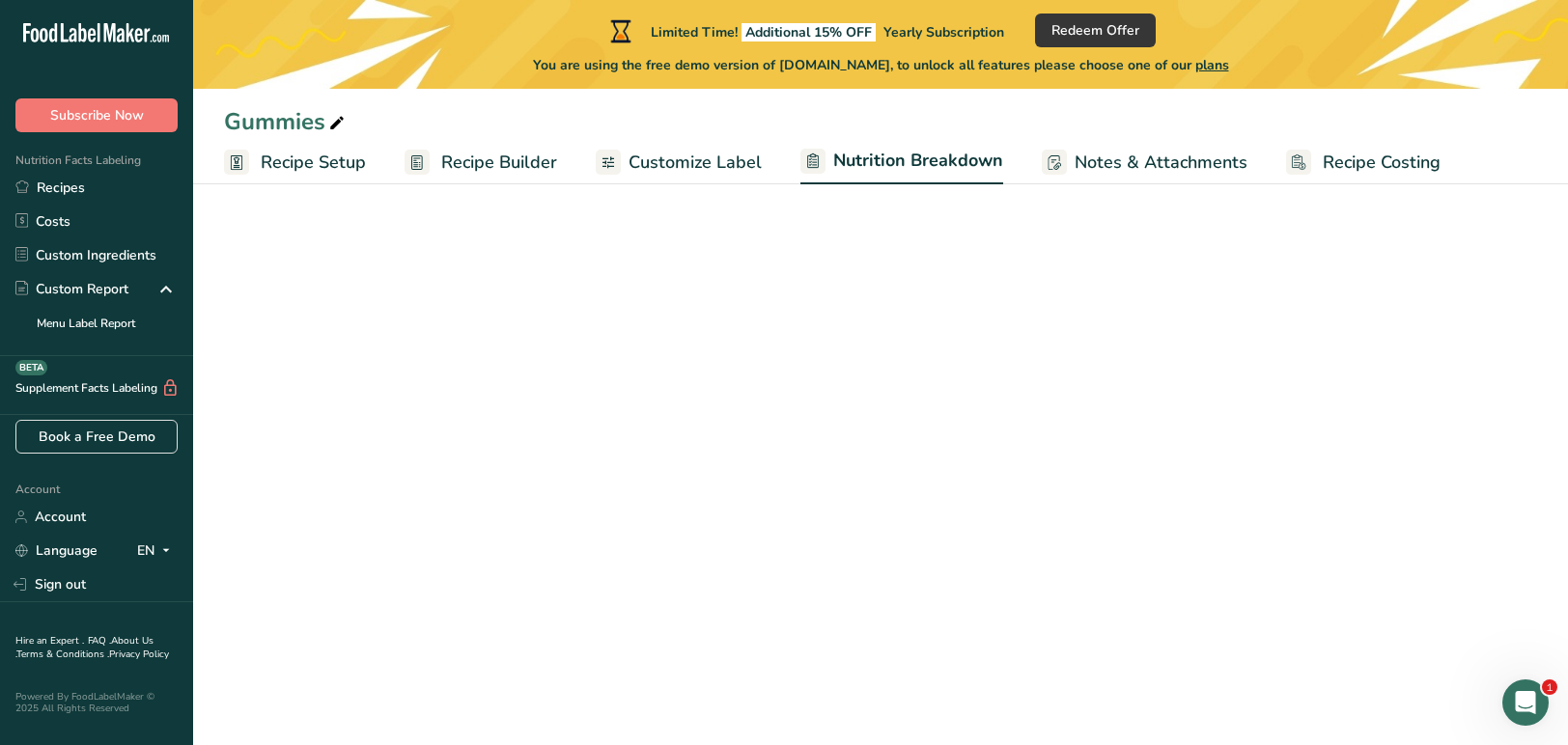 select on "Calories" 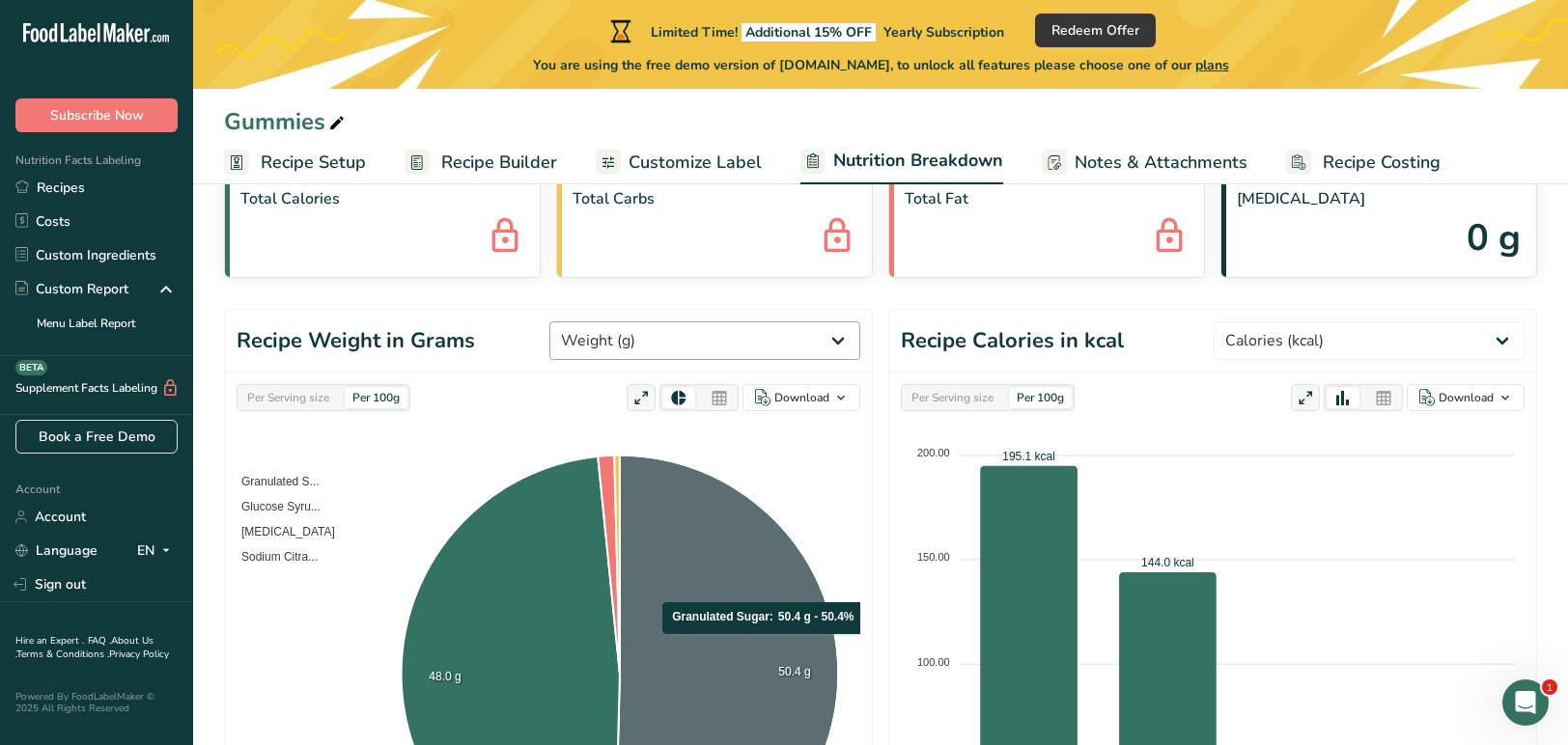 scroll, scrollTop: 0, scrollLeft: 0, axis: both 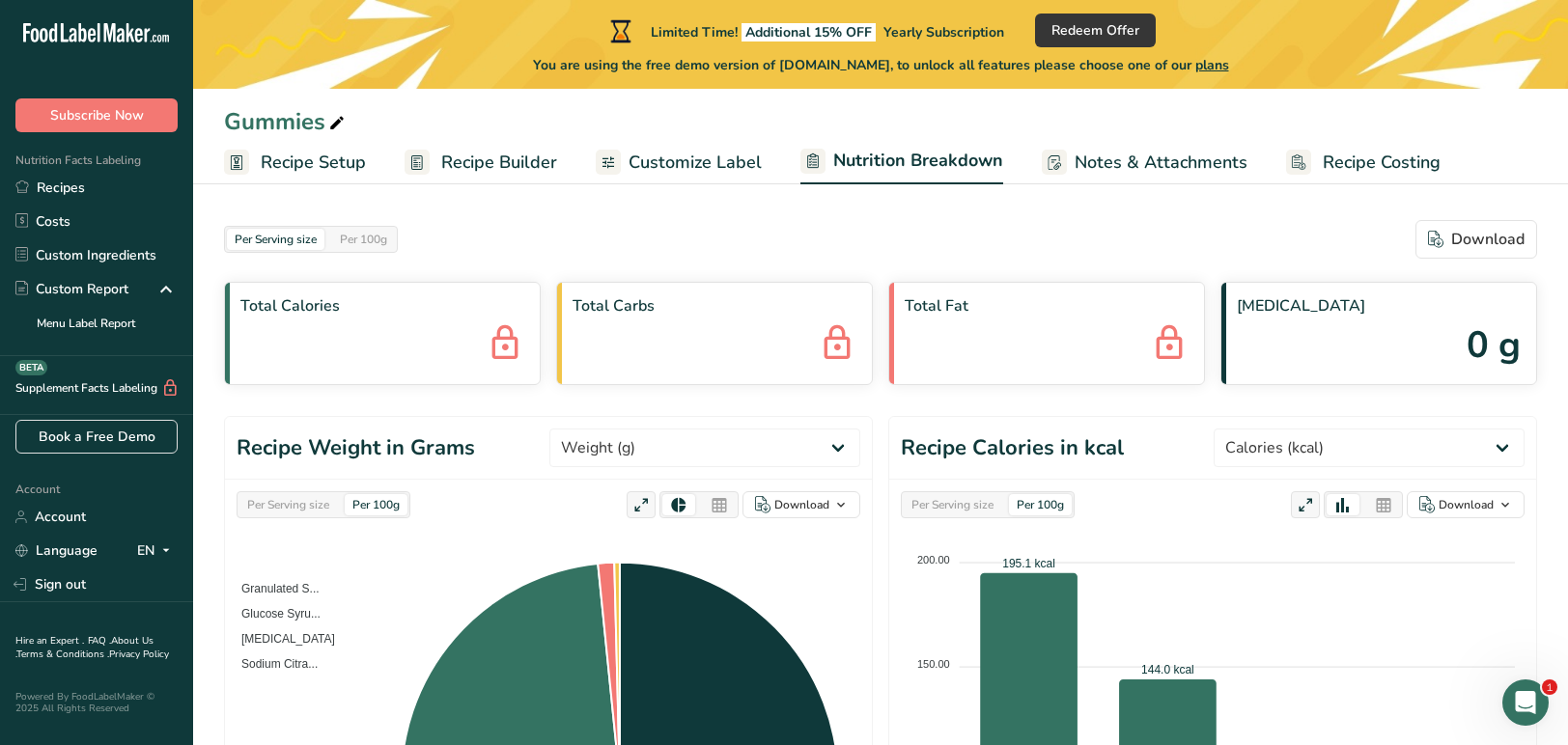 click on "Recipe Setup" at bounding box center (313, 162) 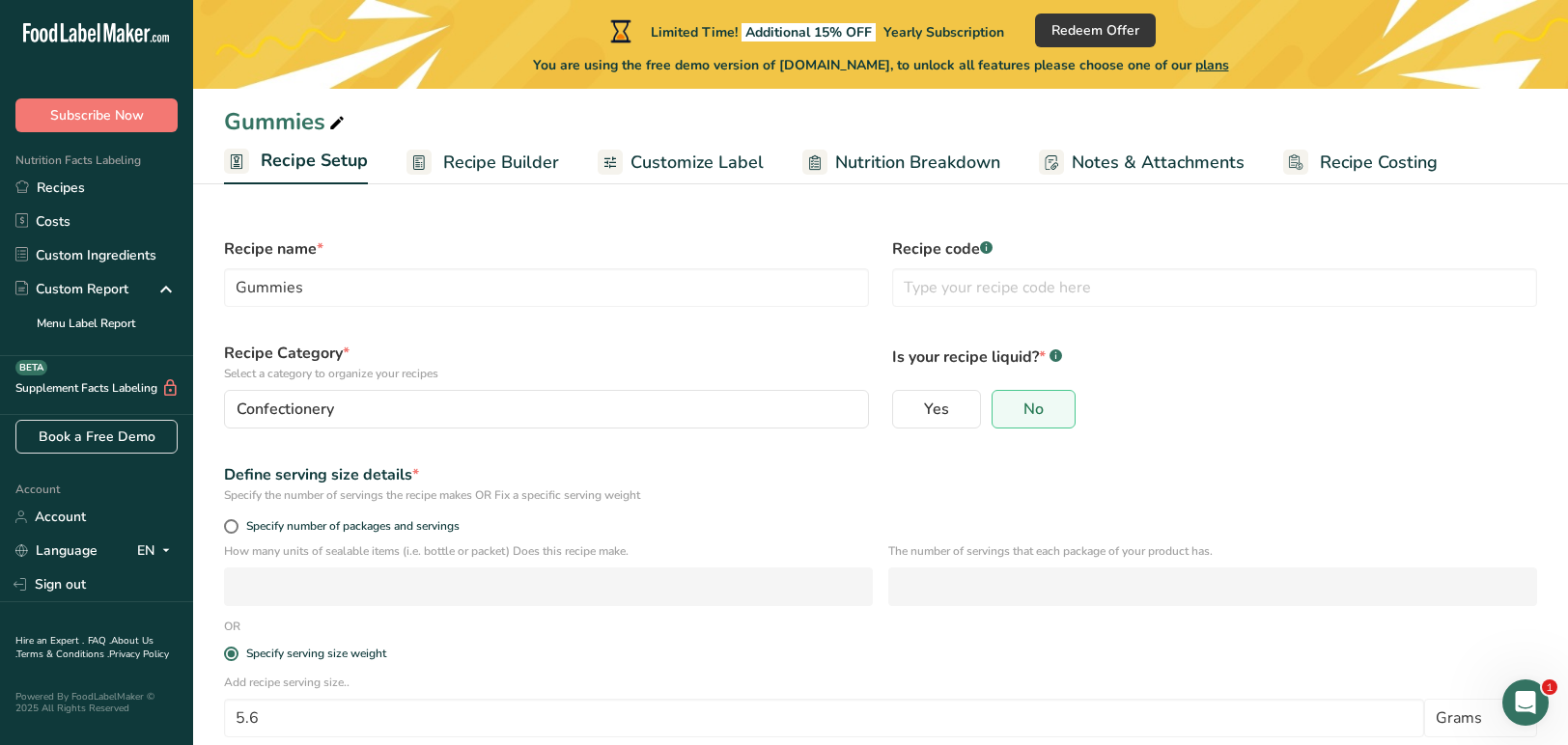 scroll, scrollTop: 0, scrollLeft: 0, axis: both 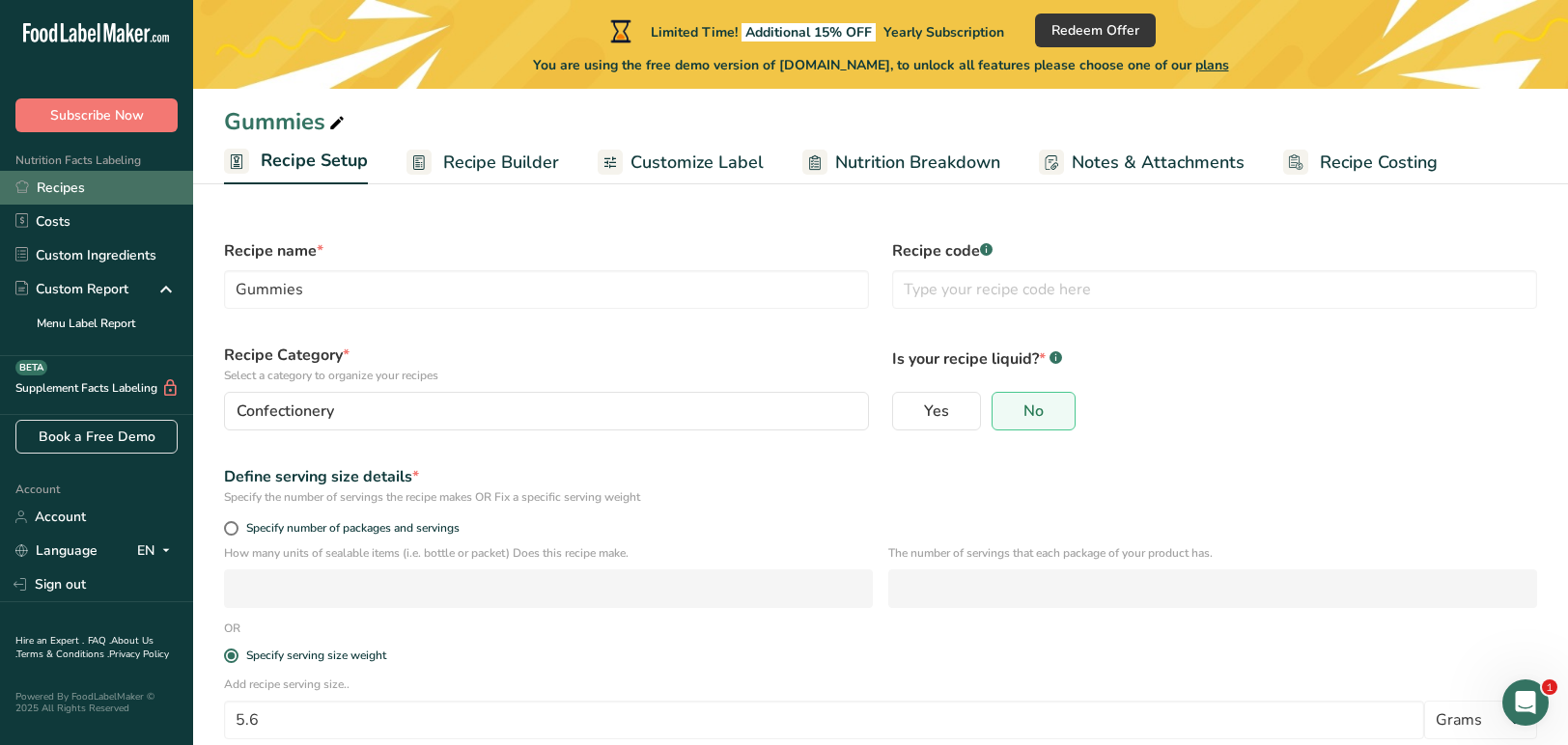 click on "Recipes" at bounding box center [97, 187] 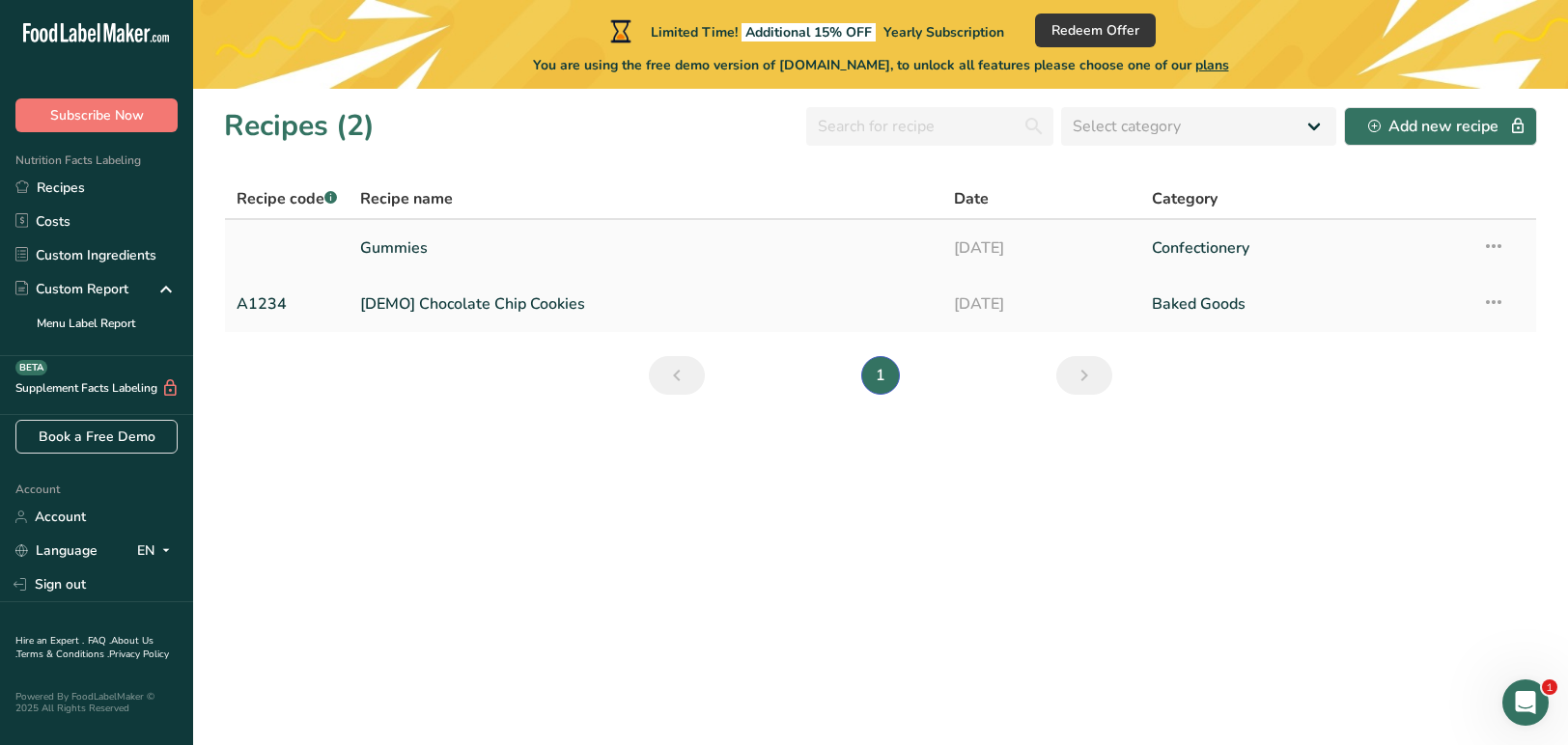 click on "Gummies" at bounding box center (645, 248) 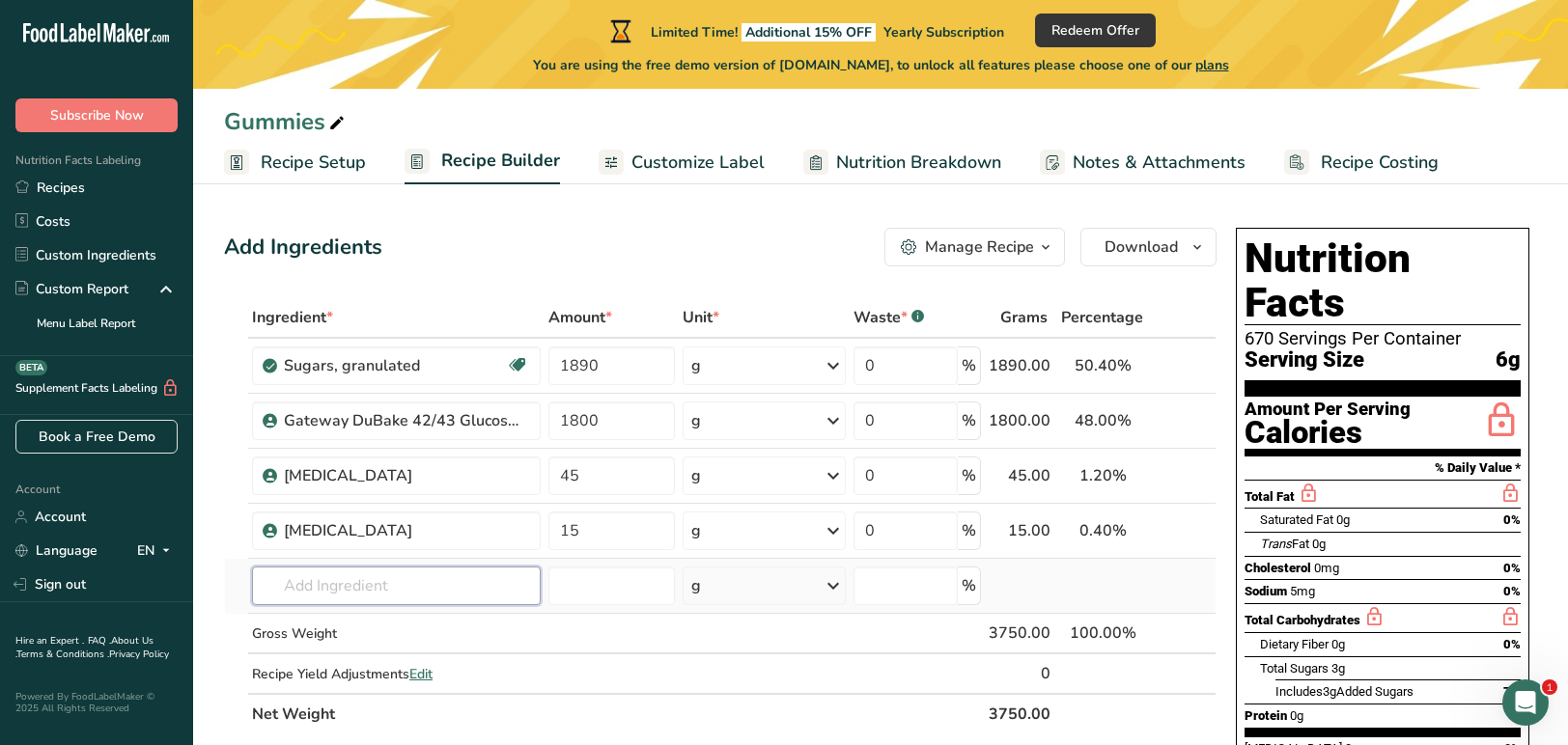 click at bounding box center [396, 586] 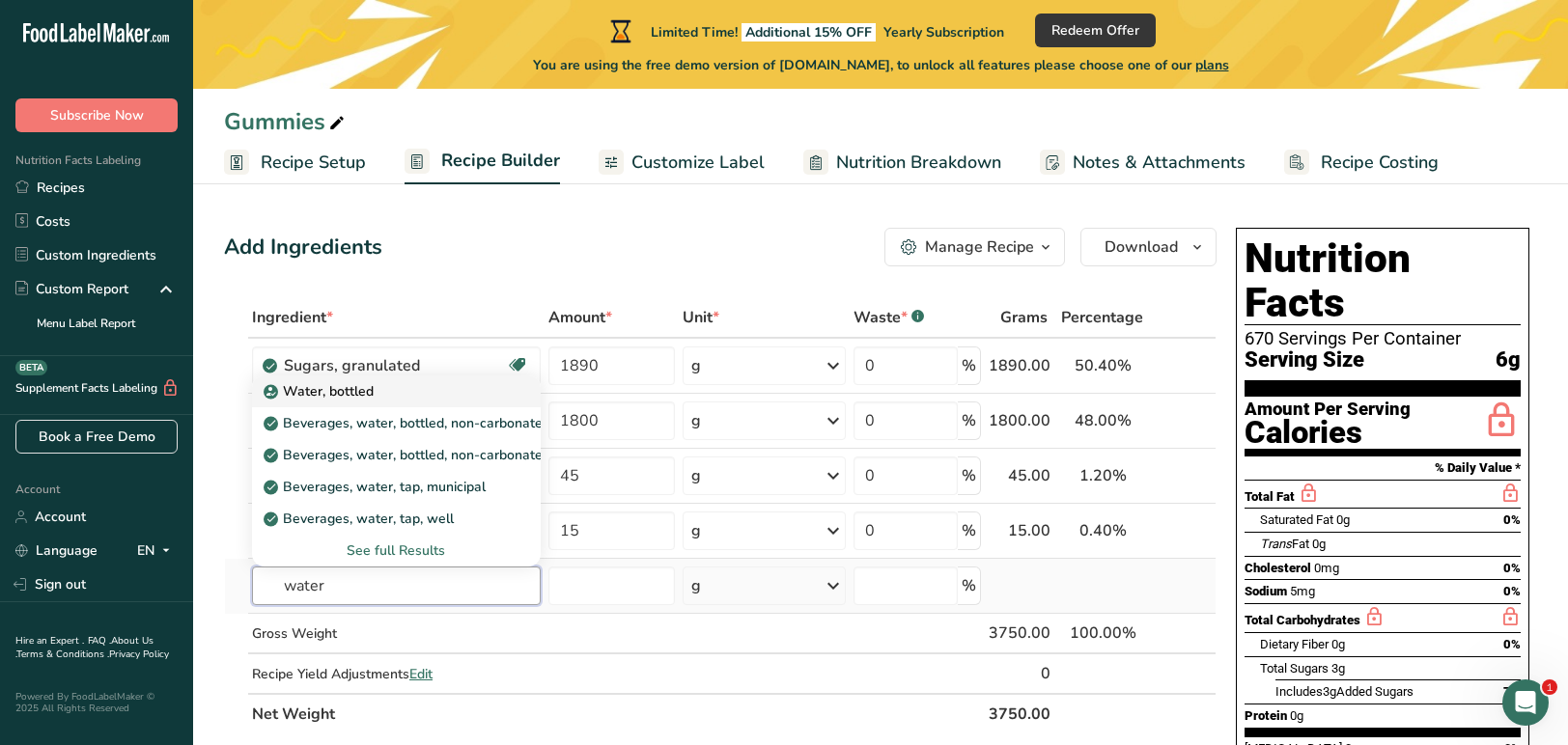 type on "water" 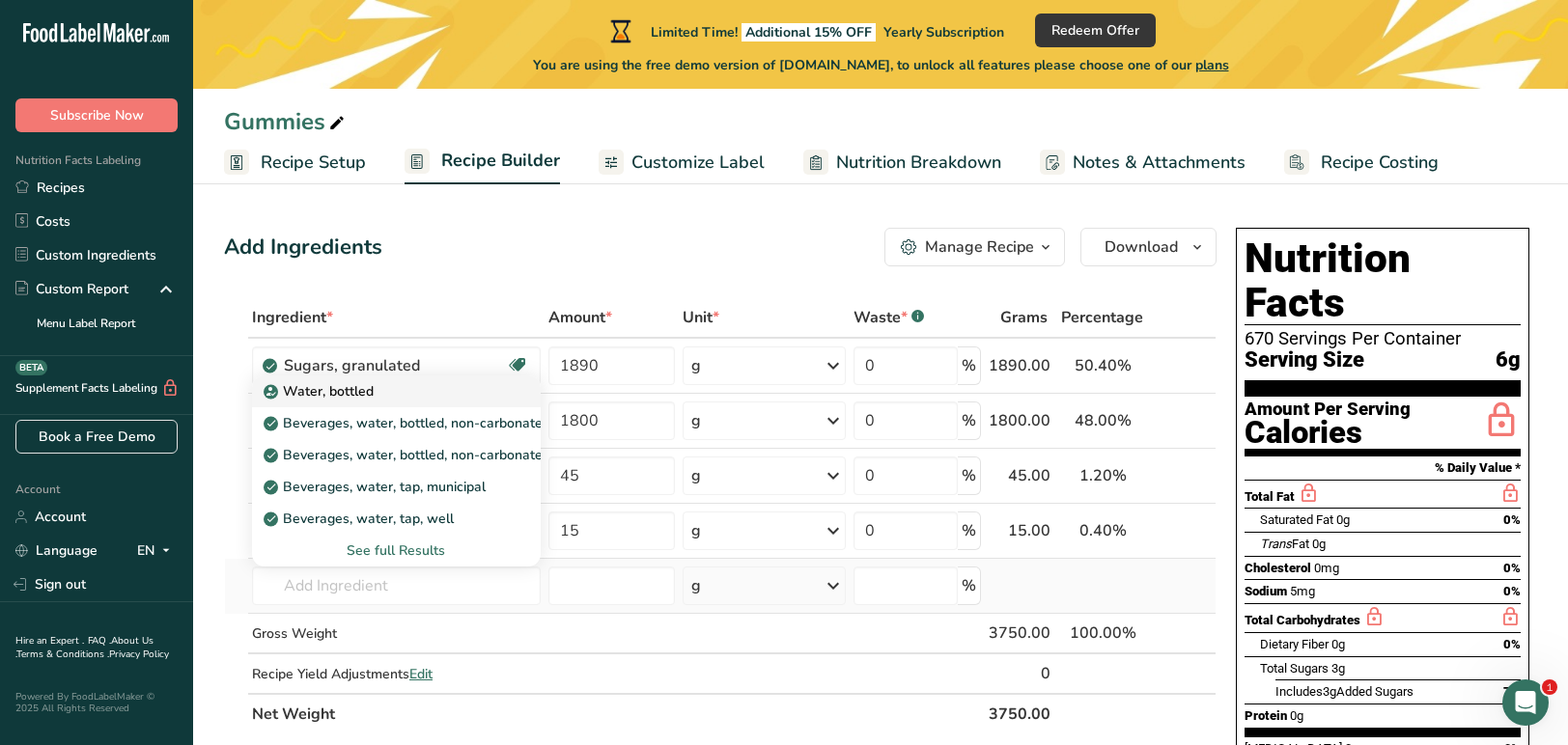 click on "Water, bottled" at bounding box center (321, 391) 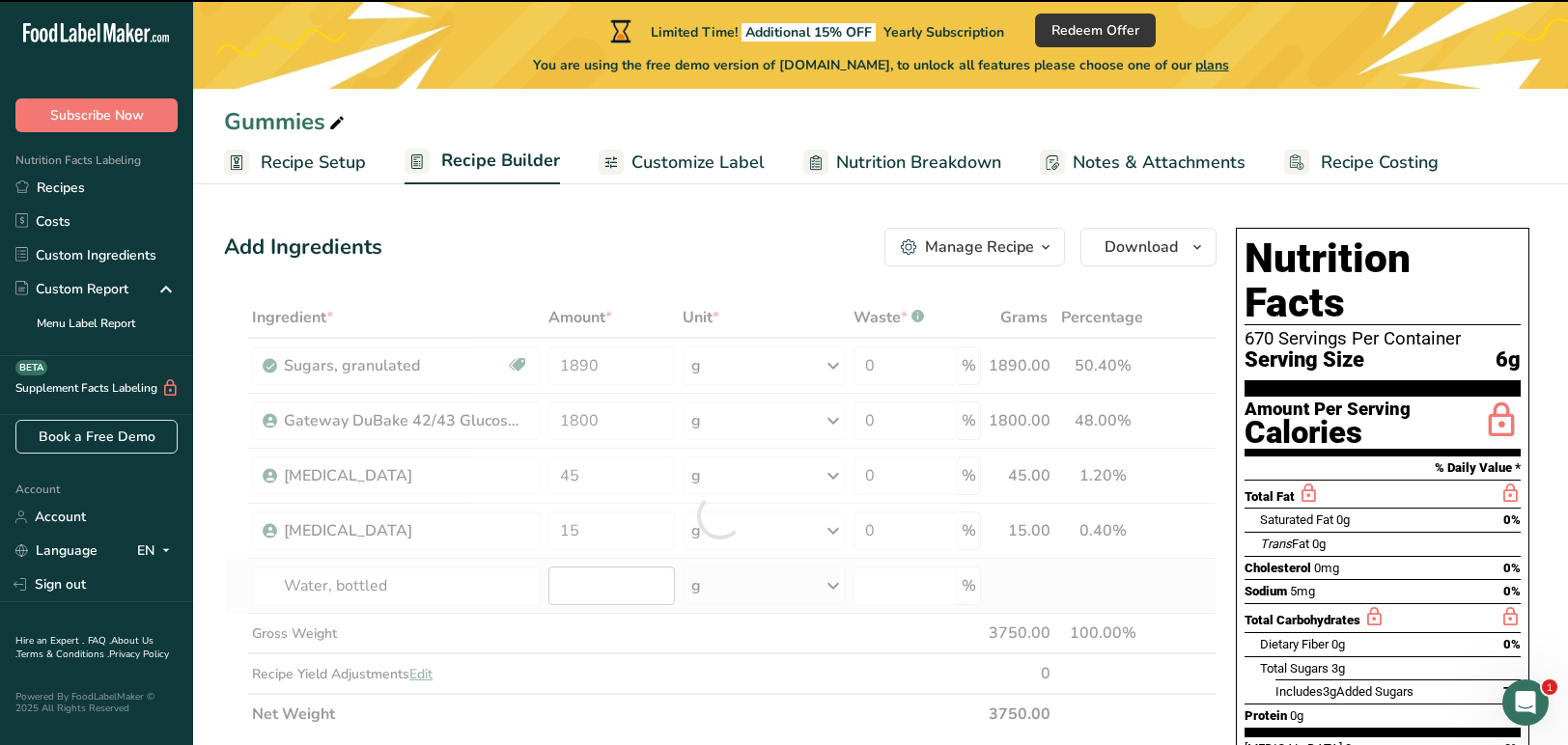 type on "0" 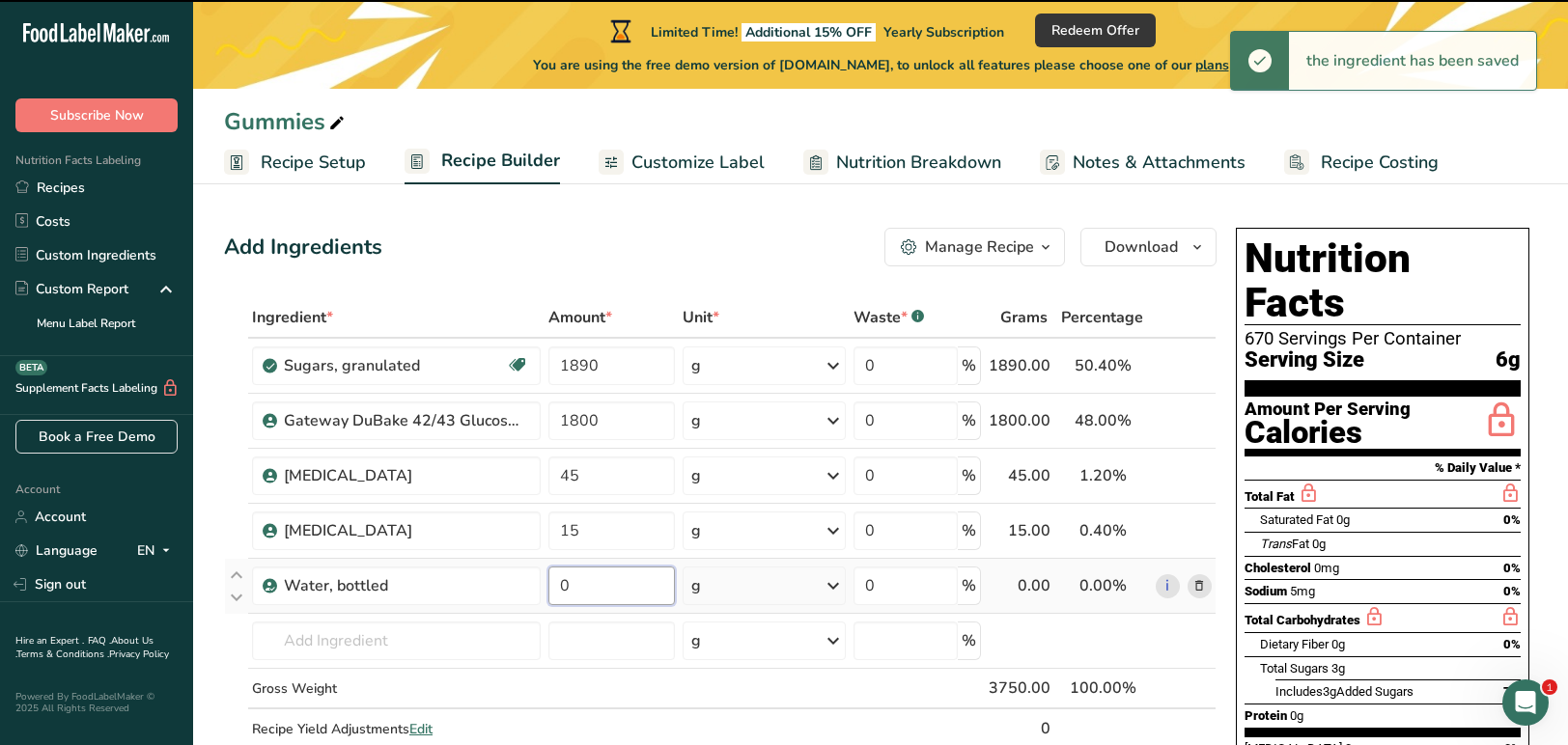 click on "0" at bounding box center [611, 586] 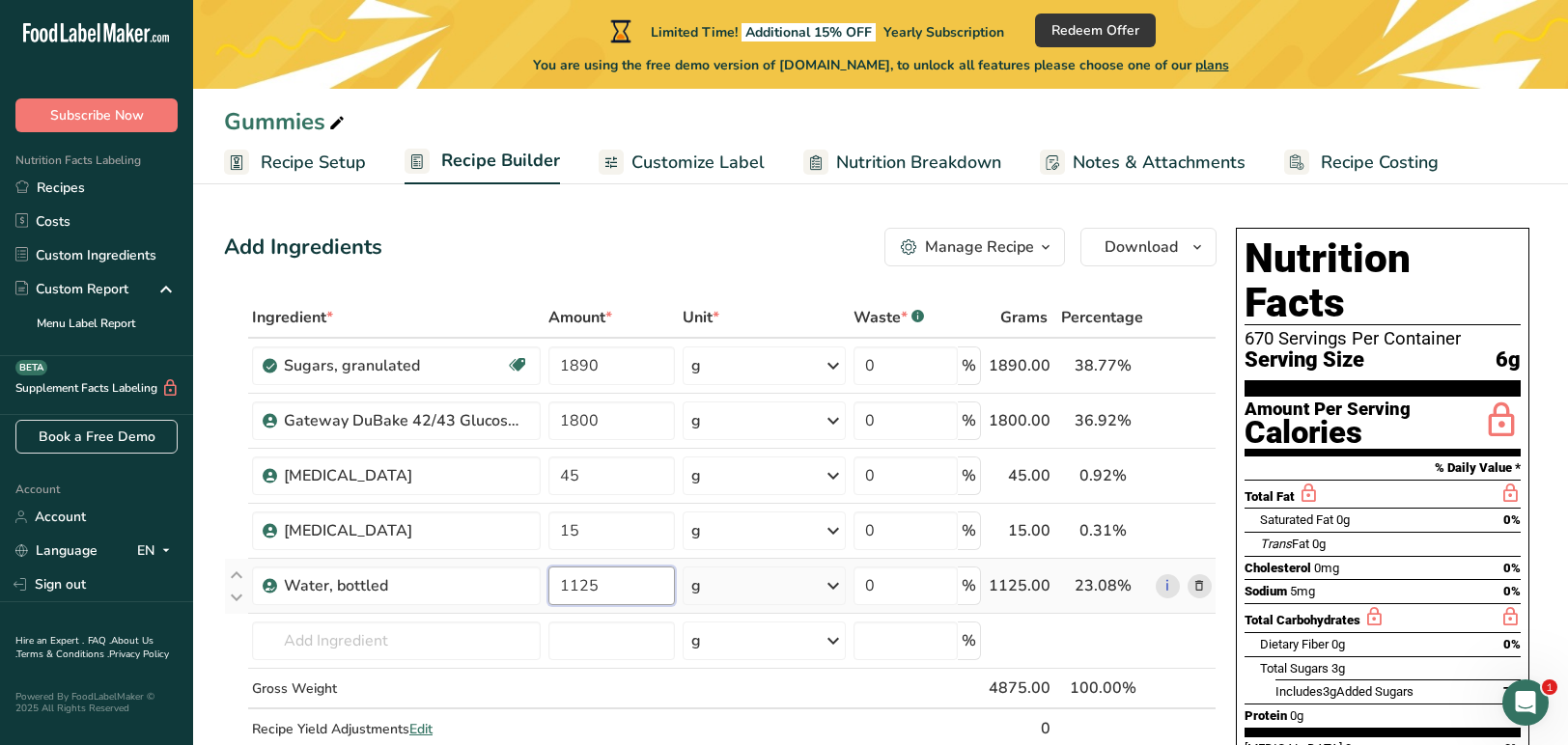 type on "1125" 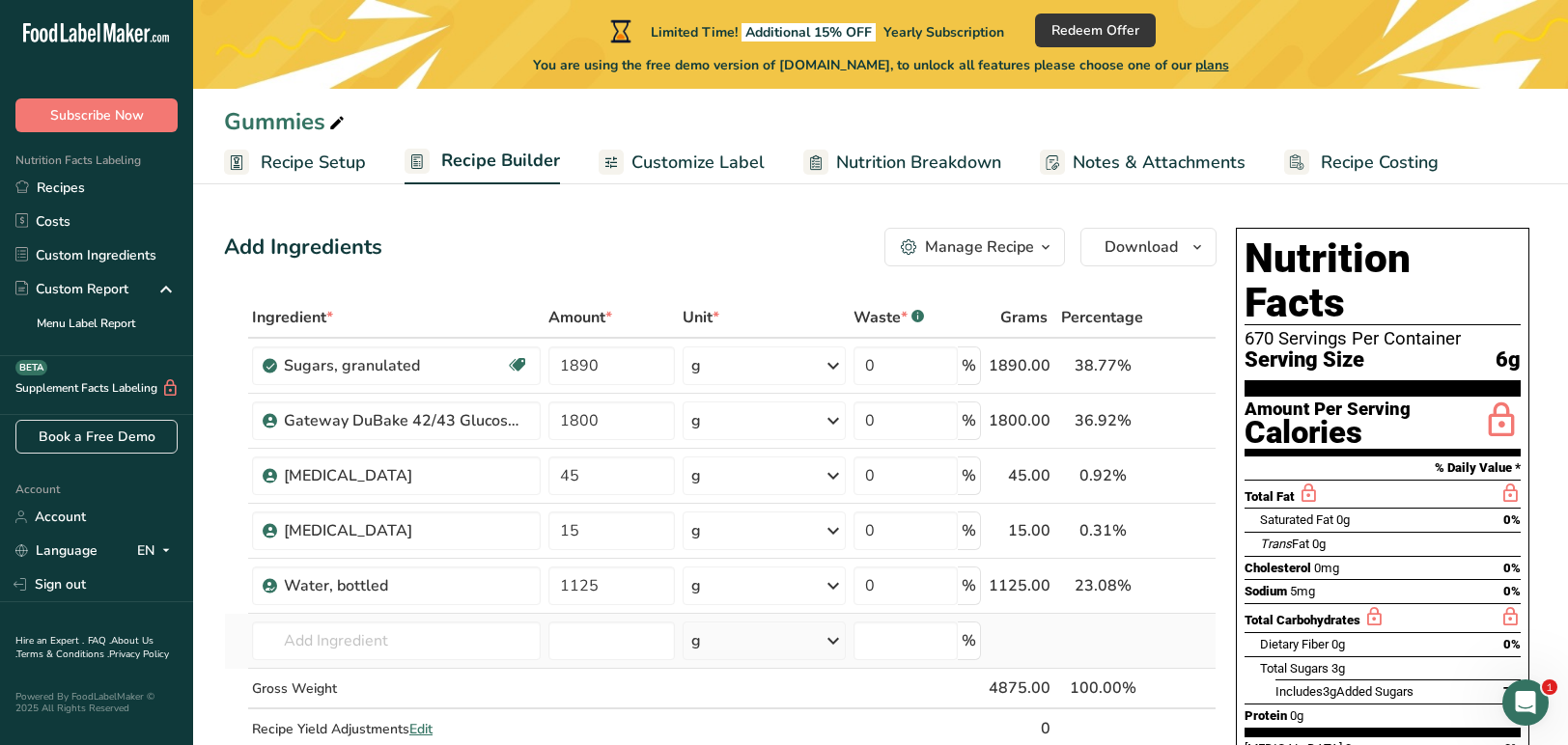 click on "Ingredient *
Amount *
Unit *
Waste *   .a-a{fill:#347362;}.b-a{fill:#fff;}          Grams
Percentage
Sugars, granulated
Dairy free
Gluten free
Vegan
Vegetarian
Soy free
1890
g
Portions
1 serving packet
1 cup
Weight Units
g
kg
mg
See more
Volume Units
l
Volume units require a density conversion. If you know your ingredient's density enter it below. Otherwise, click on "RIA" our AI Regulatory bot - she will be able to help you
lb/ft3
g/cm3
Confirm
mL
lb/ft3" at bounding box center [720, 543] 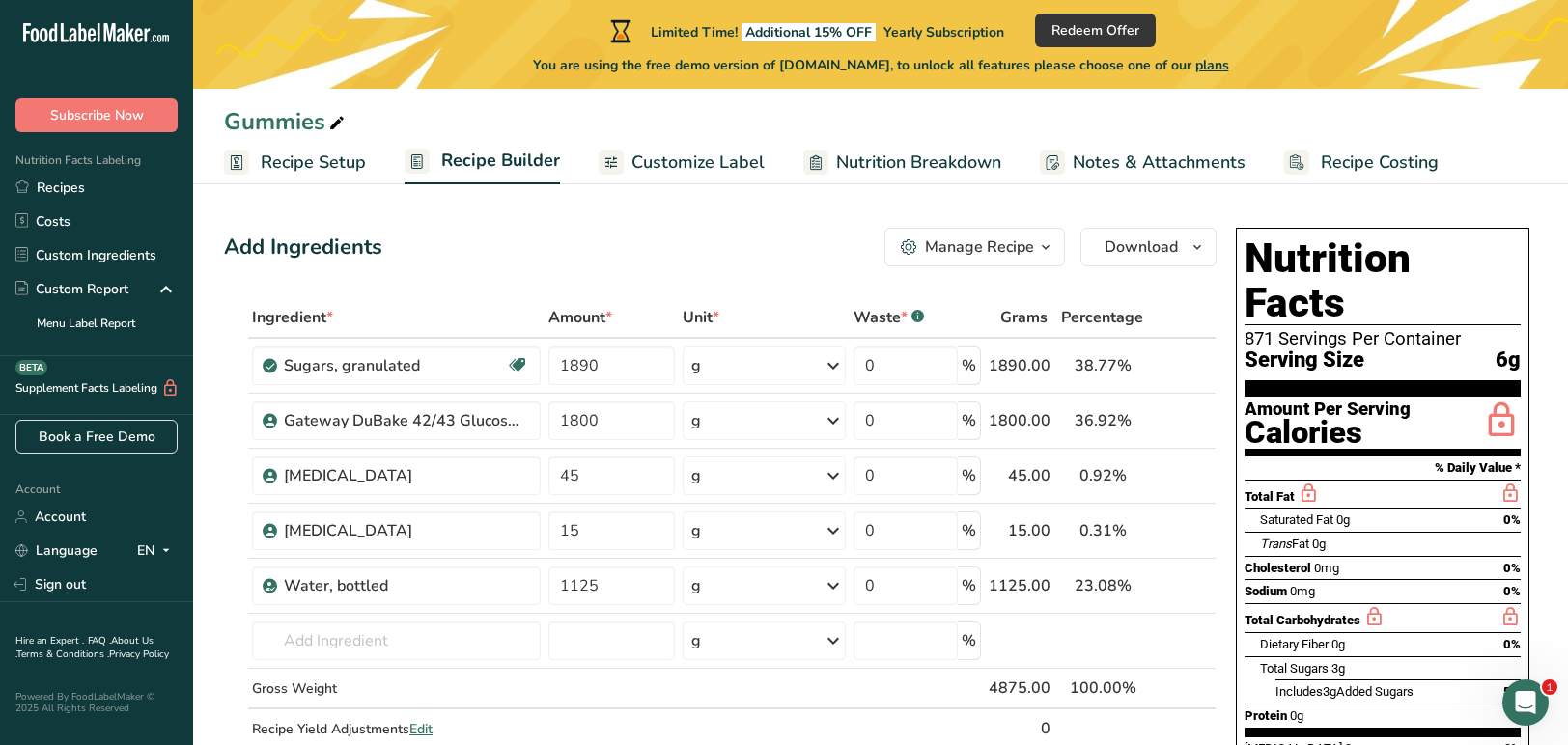 click on "Nutrition Breakdown" at bounding box center [918, 162] 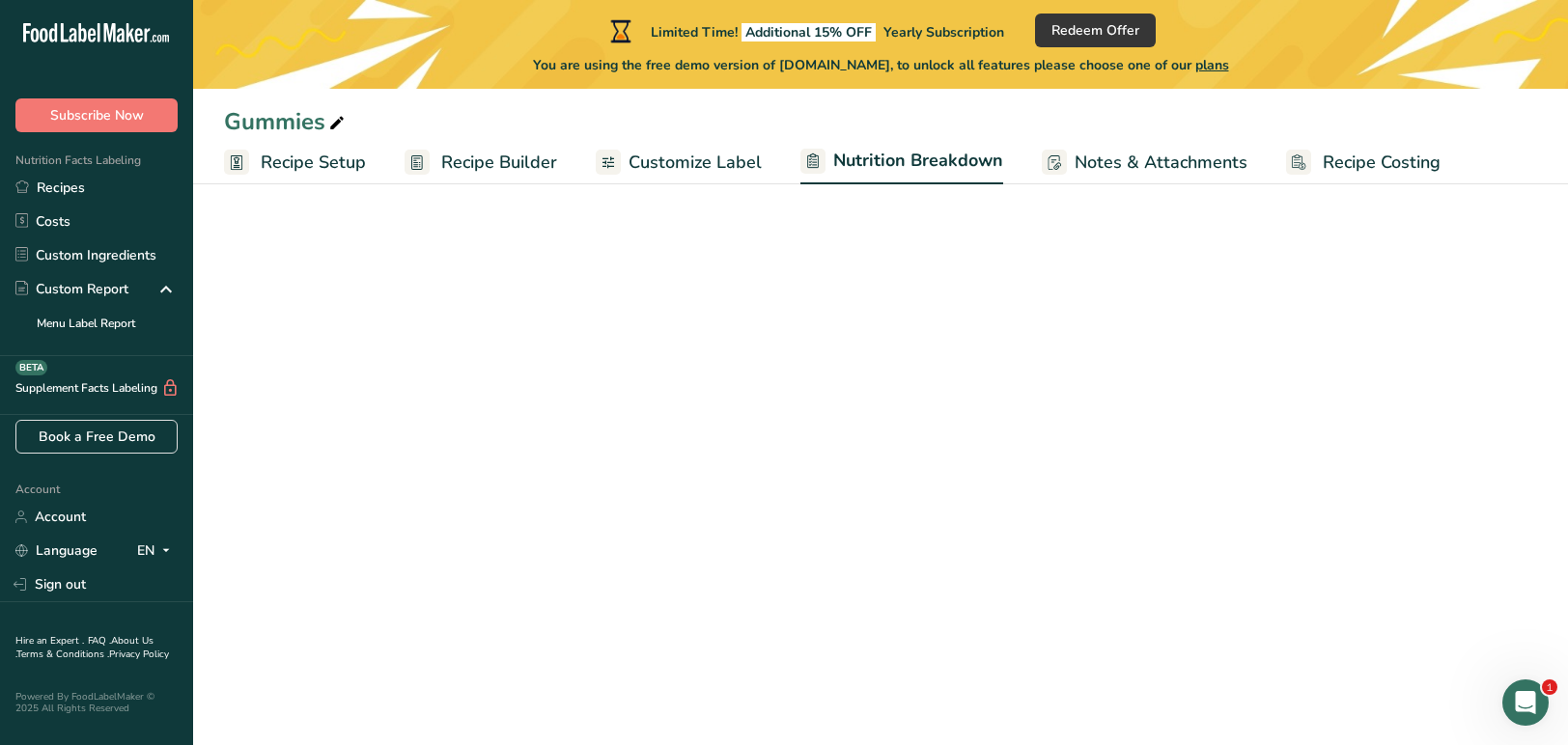 select on "Calories" 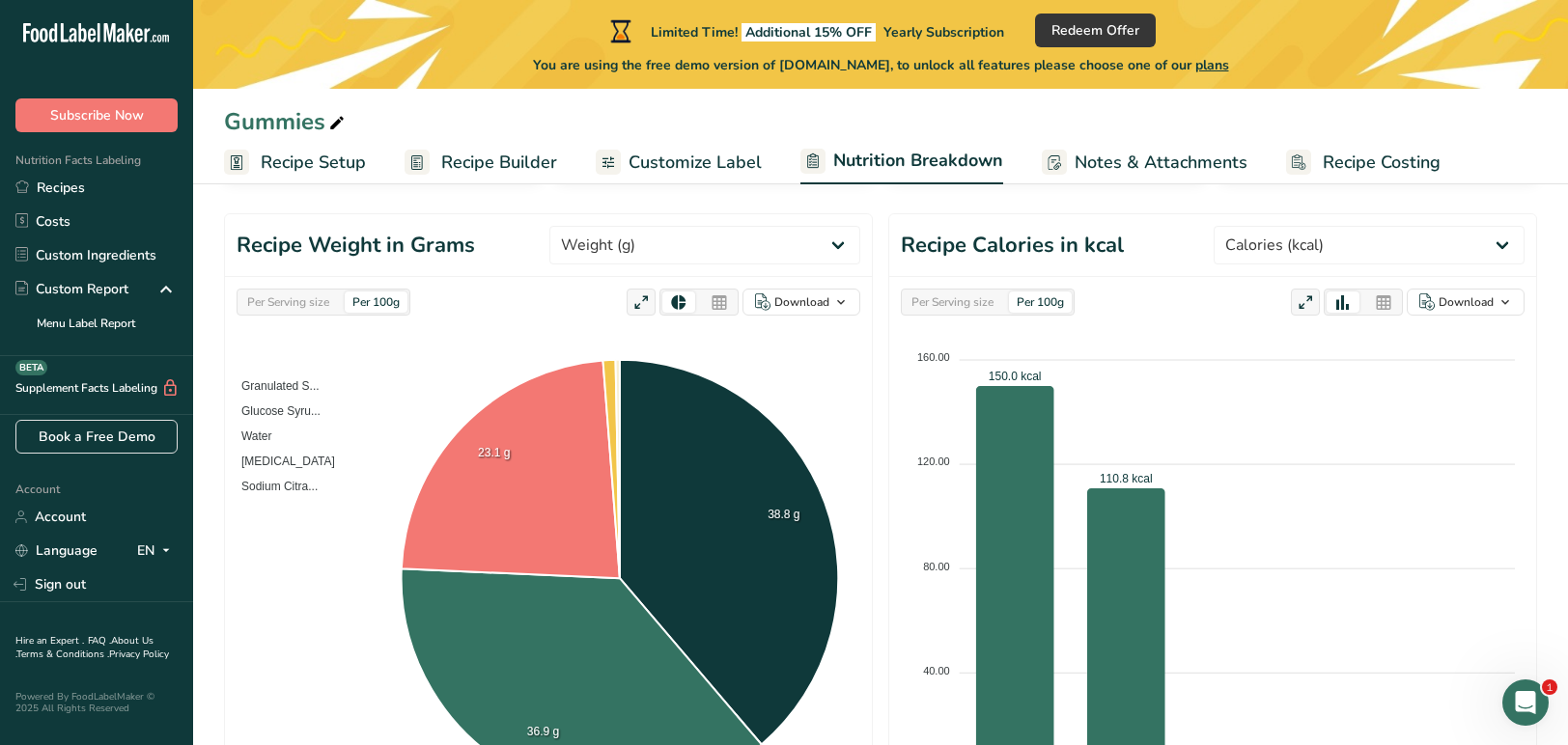 scroll, scrollTop: 202, scrollLeft: 0, axis: vertical 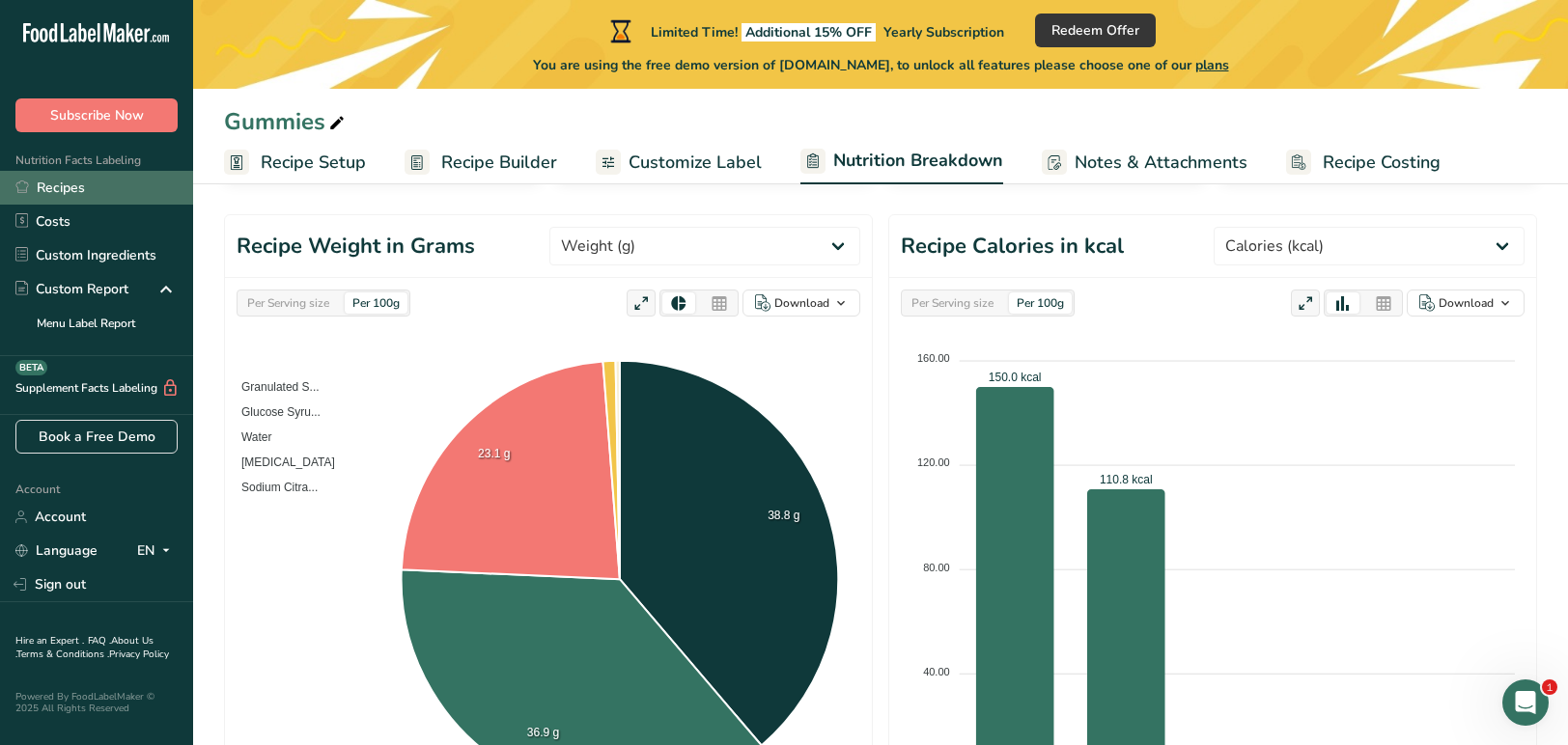 click on "Recipes" at bounding box center [97, 187] 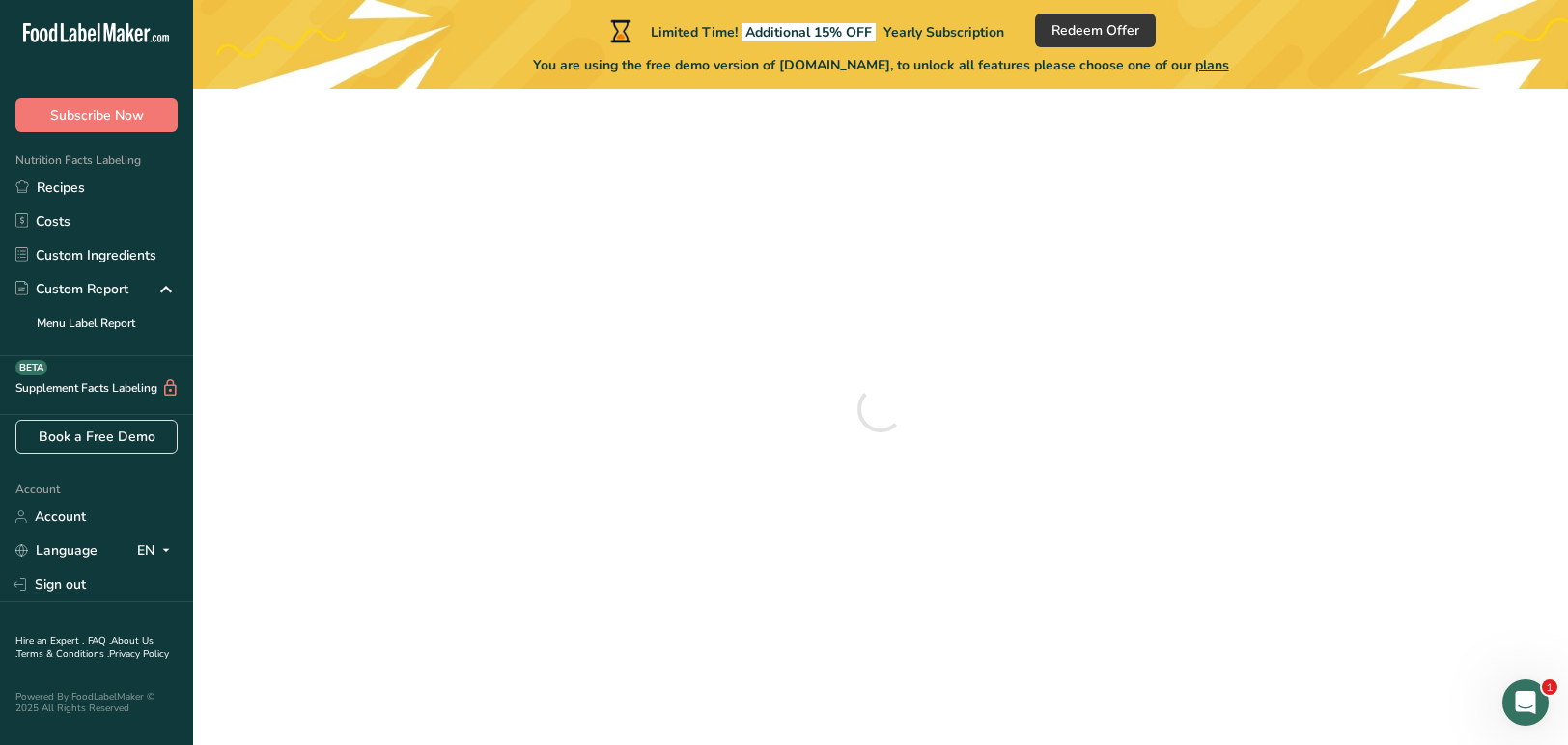 scroll, scrollTop: 0, scrollLeft: 0, axis: both 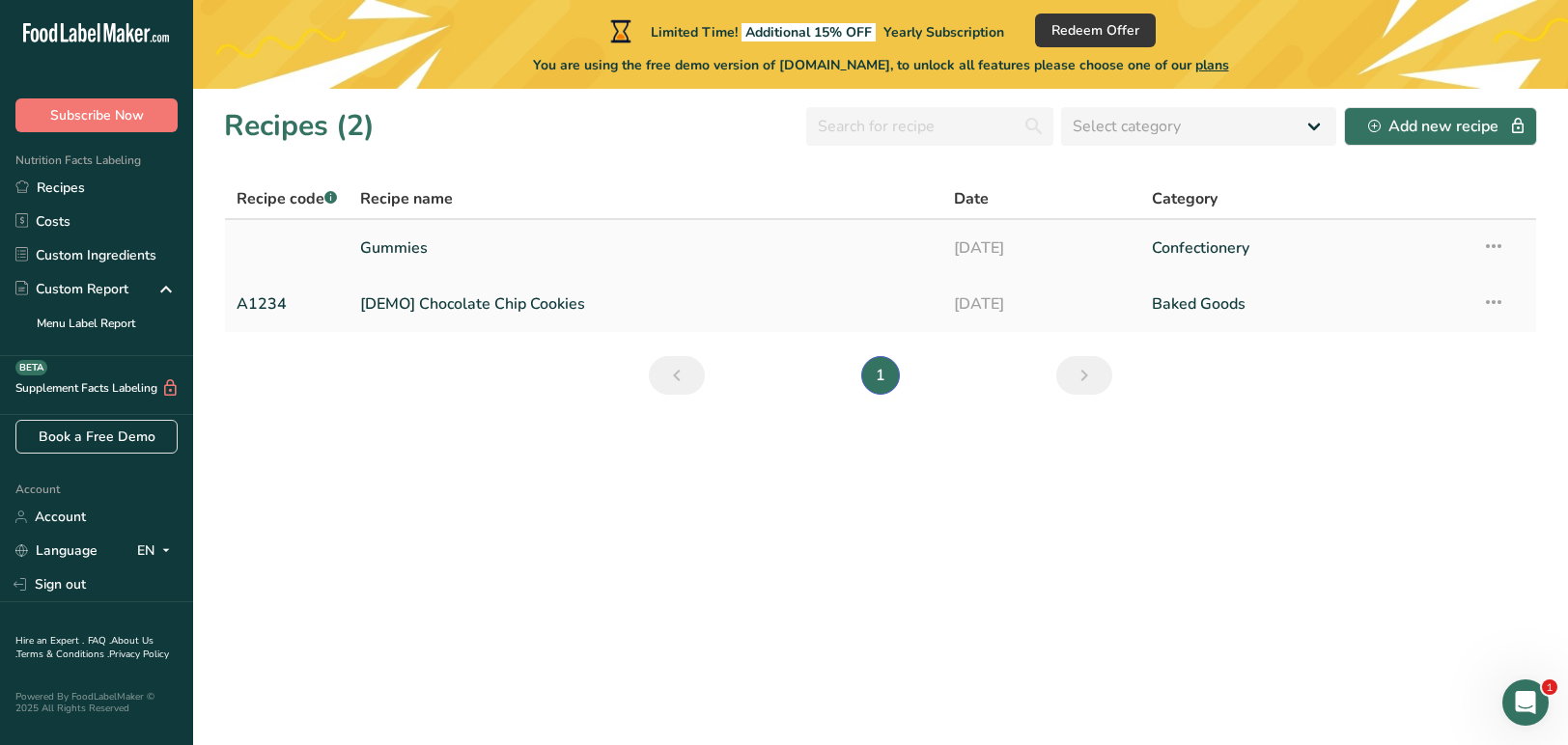 click on "Gummies" at bounding box center (645, 248) 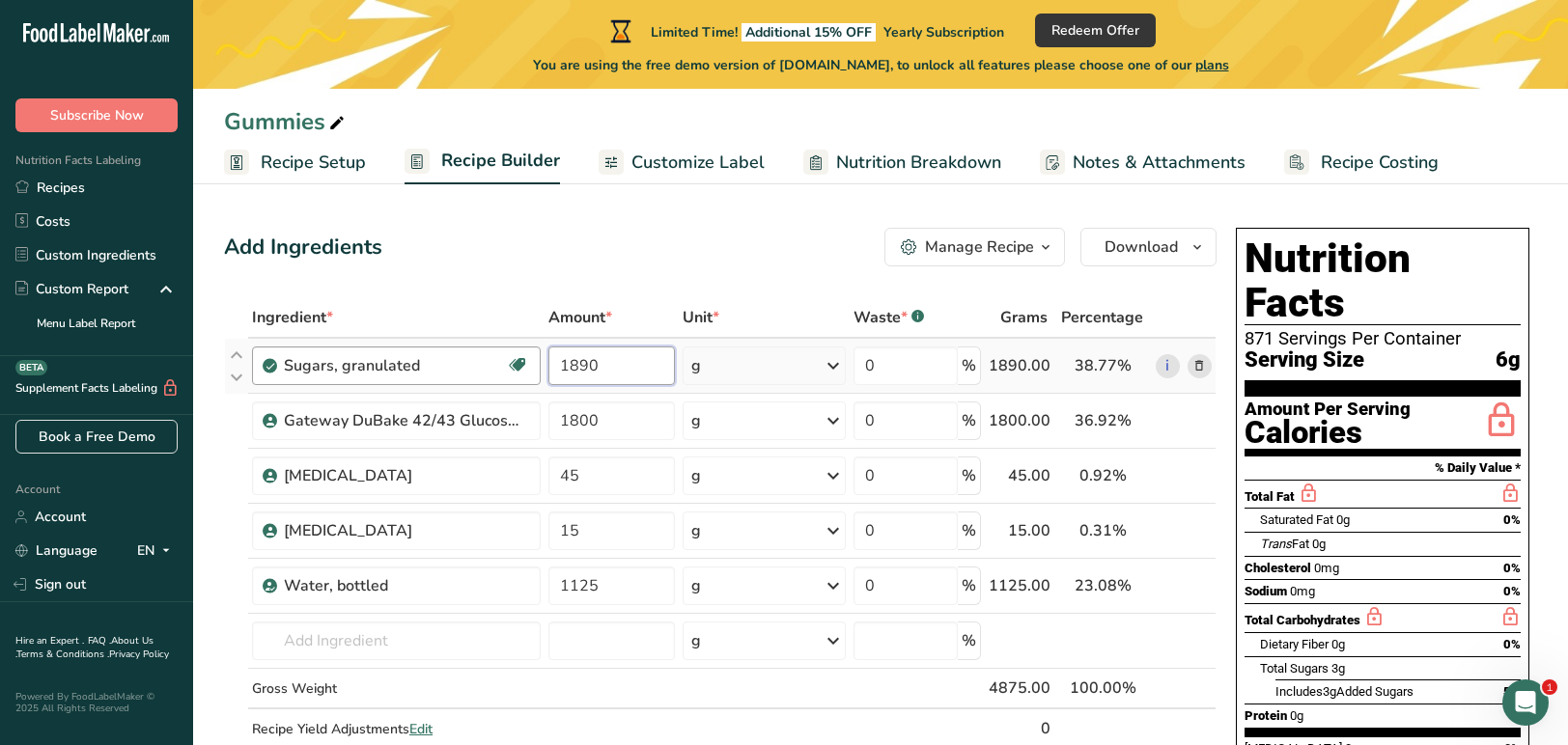 drag, startPoint x: 601, startPoint y: 364, endPoint x: 512, endPoint y: 356, distance: 89.35883 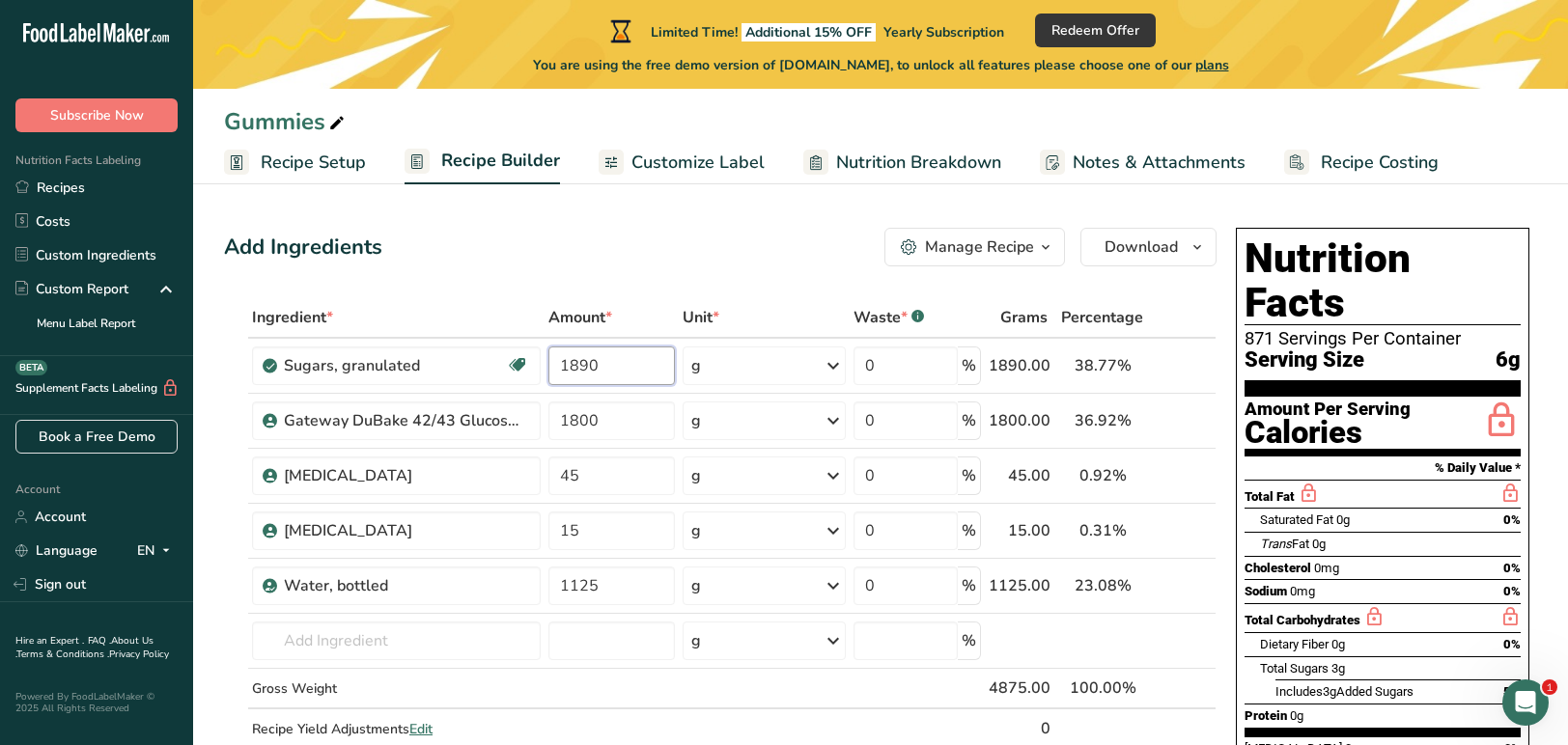 paste on "723.783986" 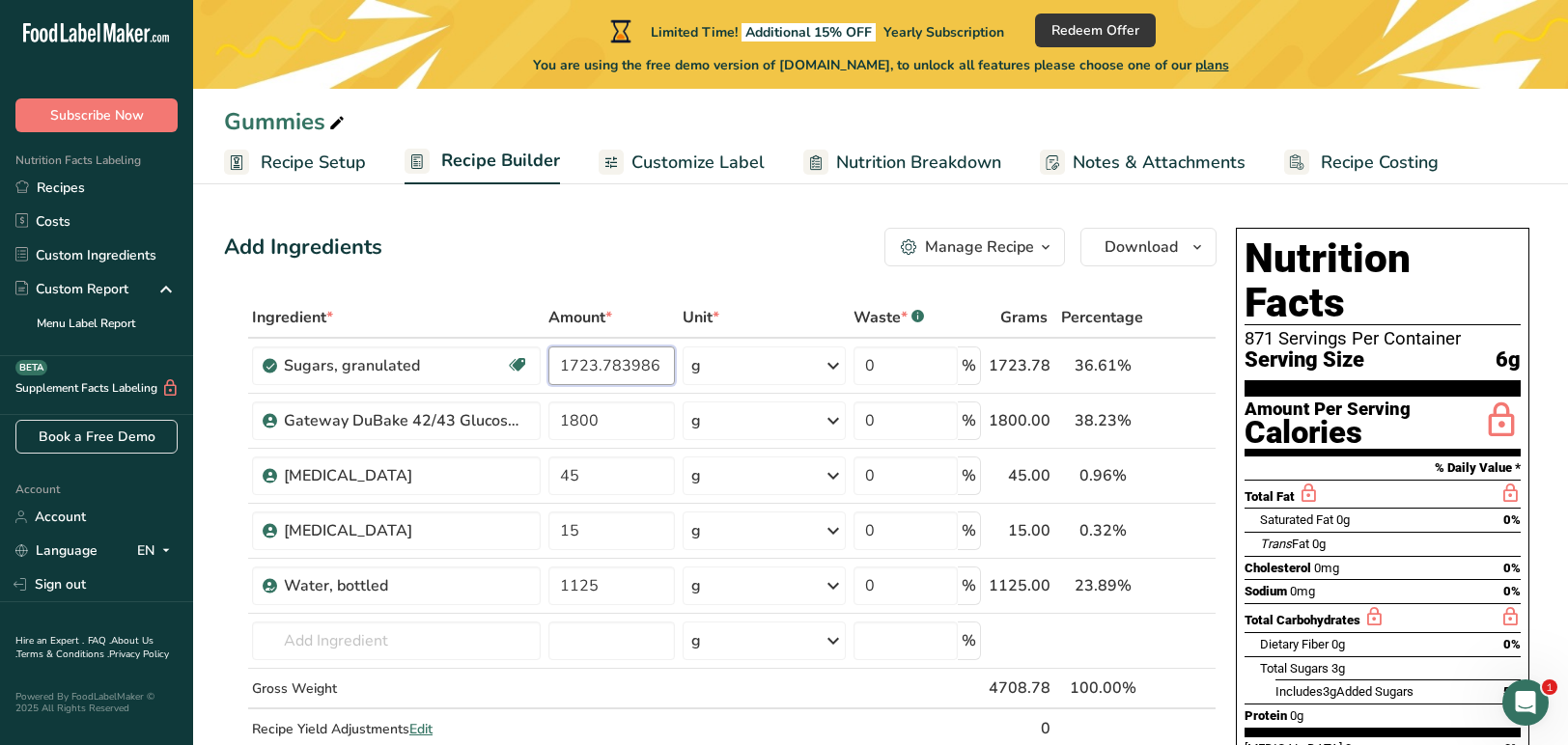 type on "1723.783986" 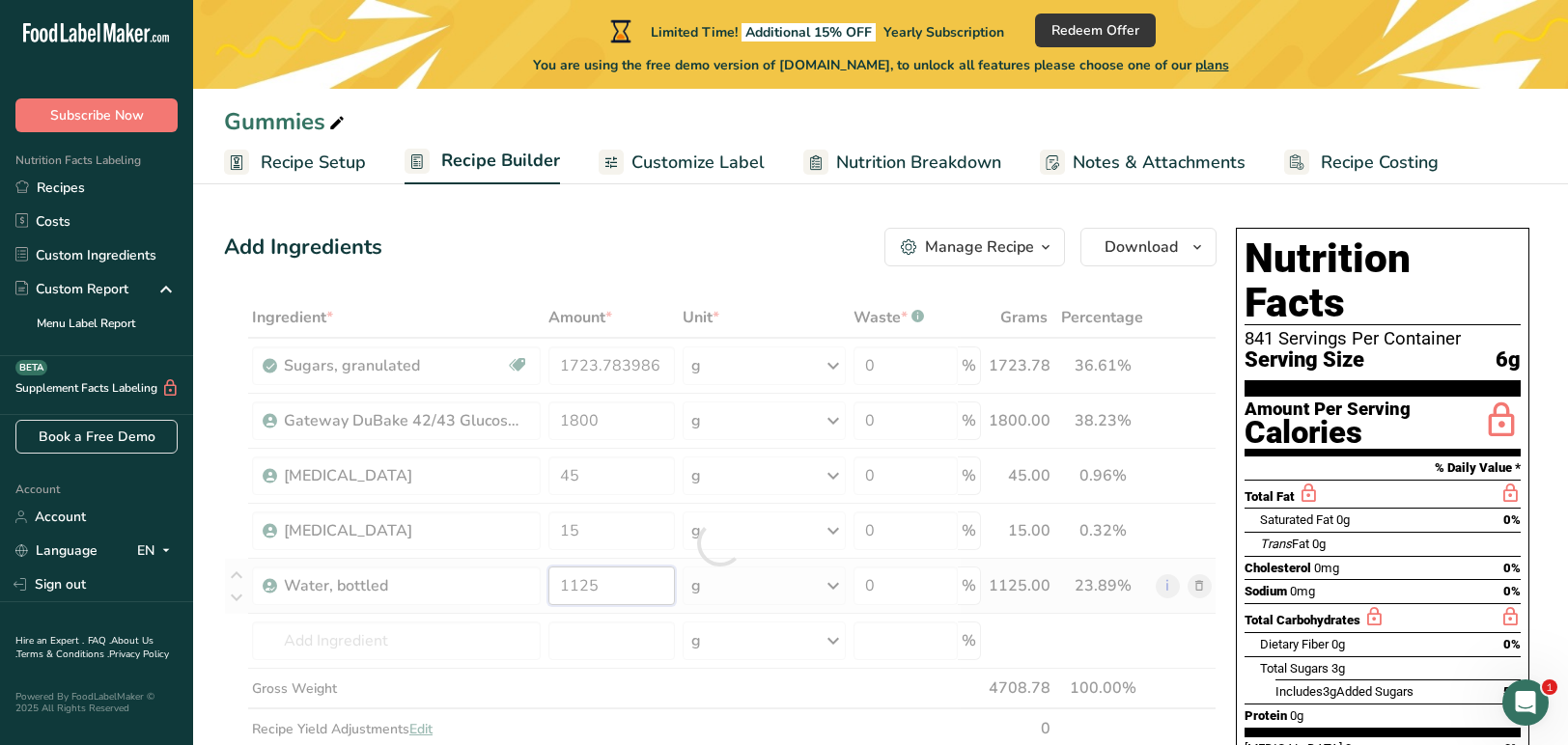 click on "Ingredient *
Amount *
Unit *
Waste *   .a-a{fill:#347362;}.b-a{fill:#fff;}          Grams
Percentage
Sugars, granulated
Dairy free
Gluten free
Vegan
Vegetarian
Soy free
1723.783986
g
Portions
1 serving packet
1 cup
Weight Units
g
kg
mg
See more
Volume Units
l
Volume units require a density conversion. If you know your ingredient's density enter it below. Otherwise, click on "RIA" our AI Regulatory bot - she will be able to help you
lb/ft3
g/cm3
Confirm
mL
lb/ft3" at bounding box center (720, 543) 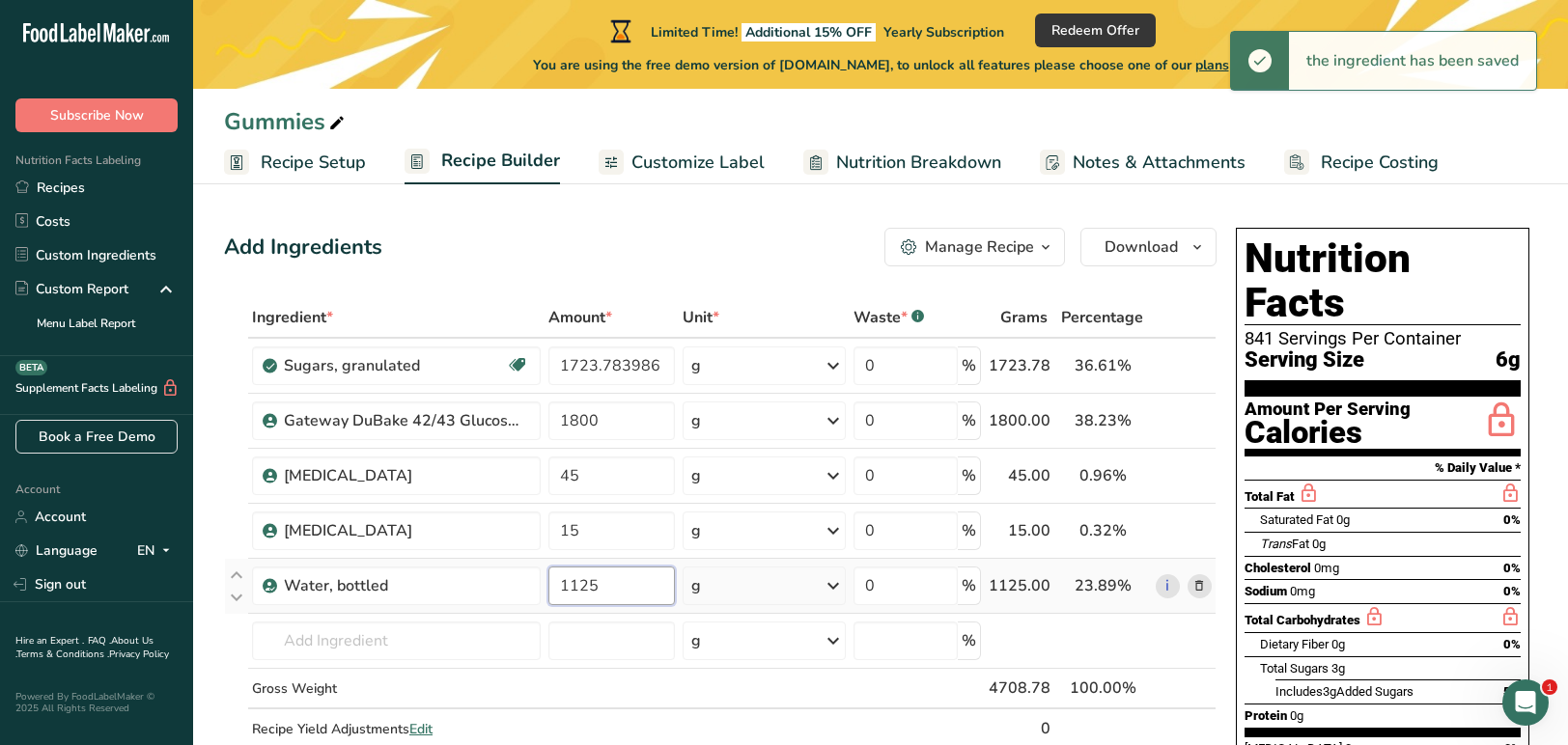 paste on "022.6214" 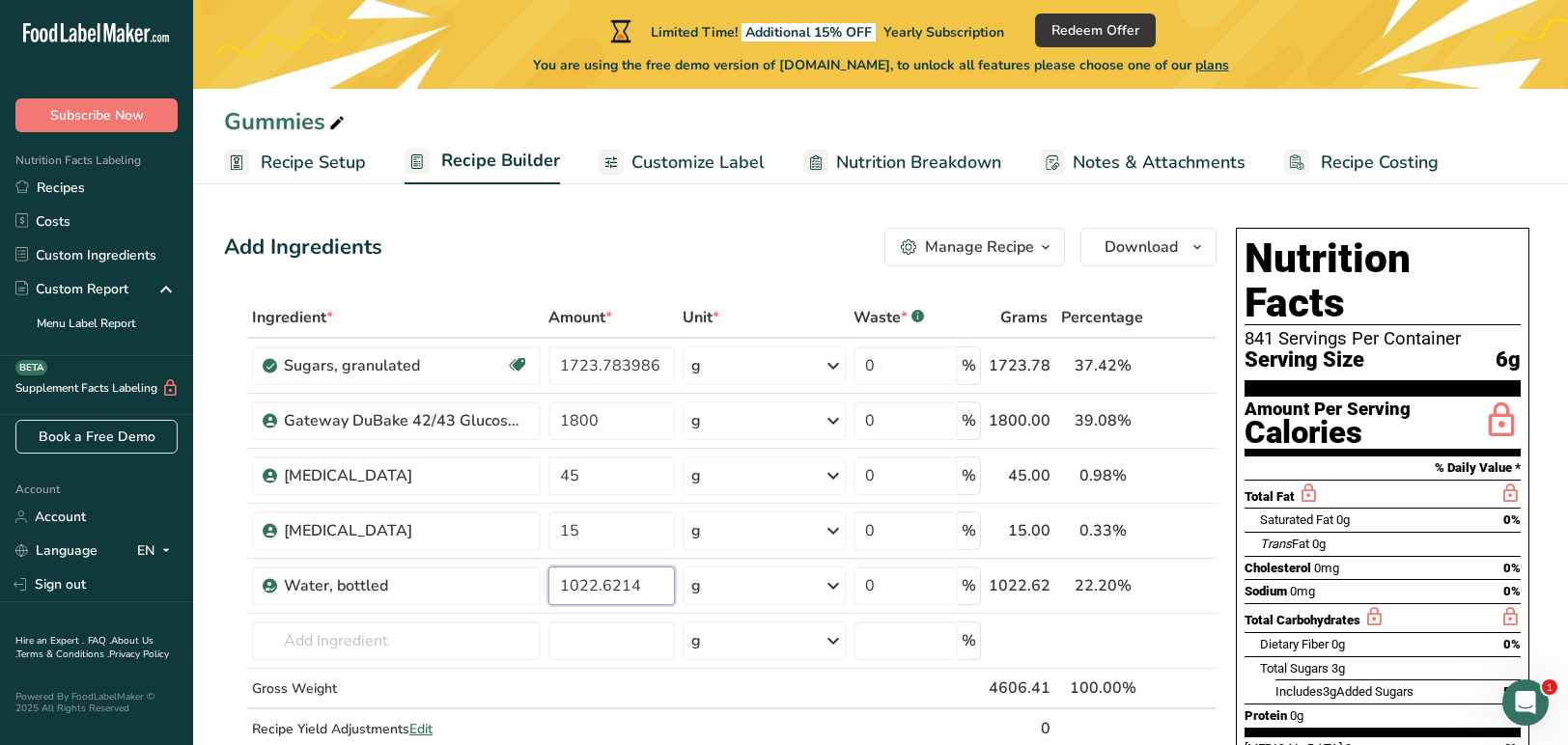type on "1022.6214" 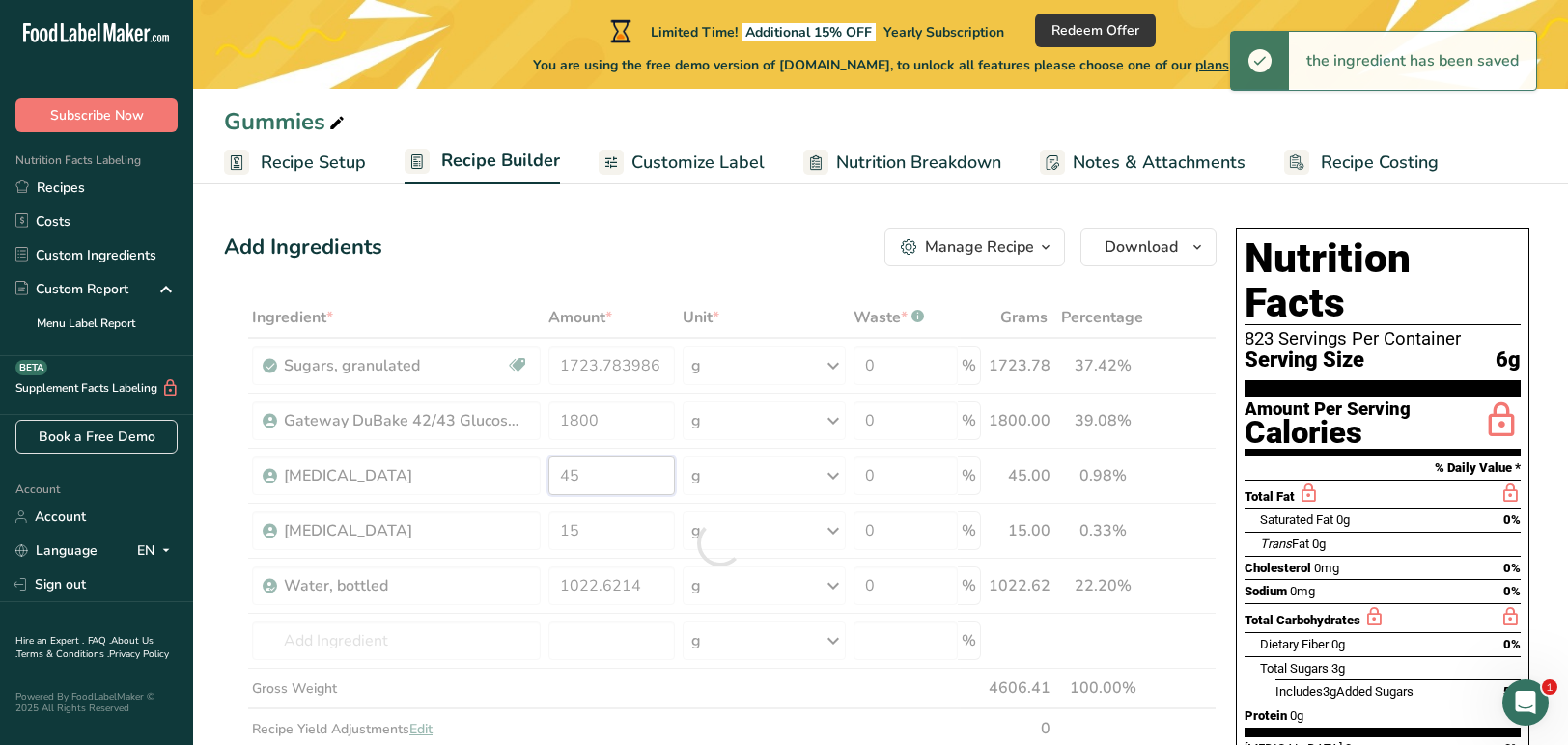 drag, startPoint x: 632, startPoint y: 483, endPoint x: 546, endPoint y: 465, distance: 87.863531 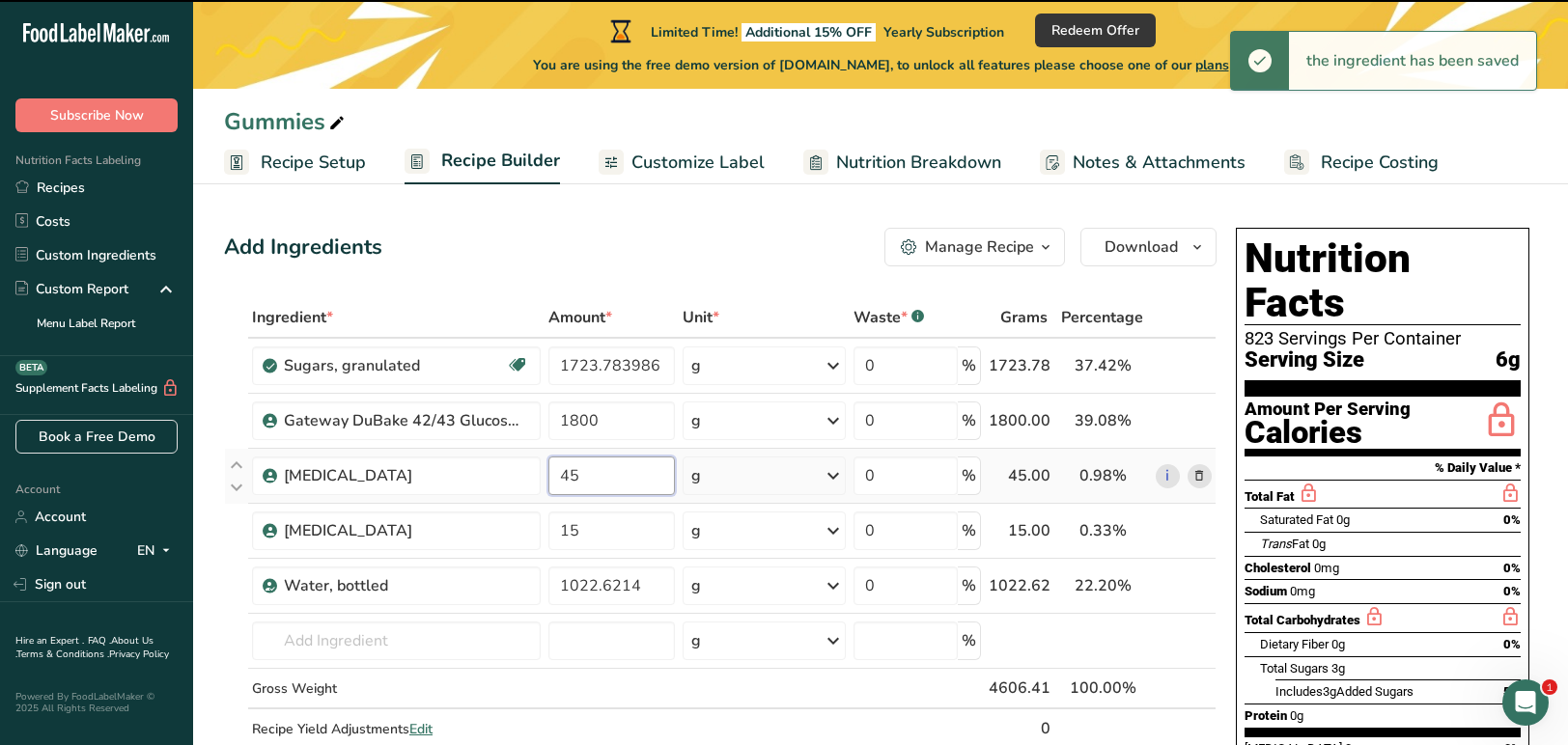 paste on "0.904856" 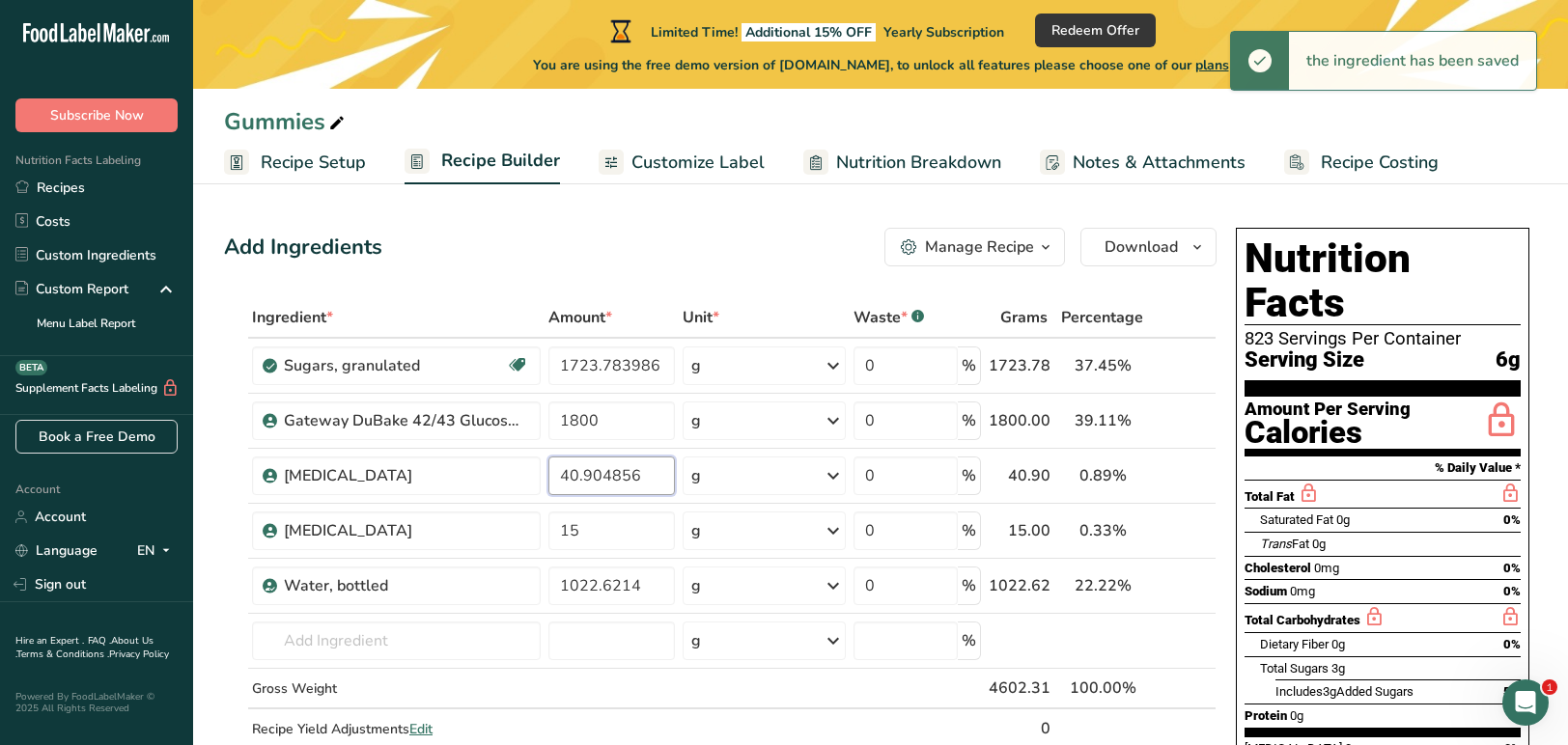 type on "40.904856" 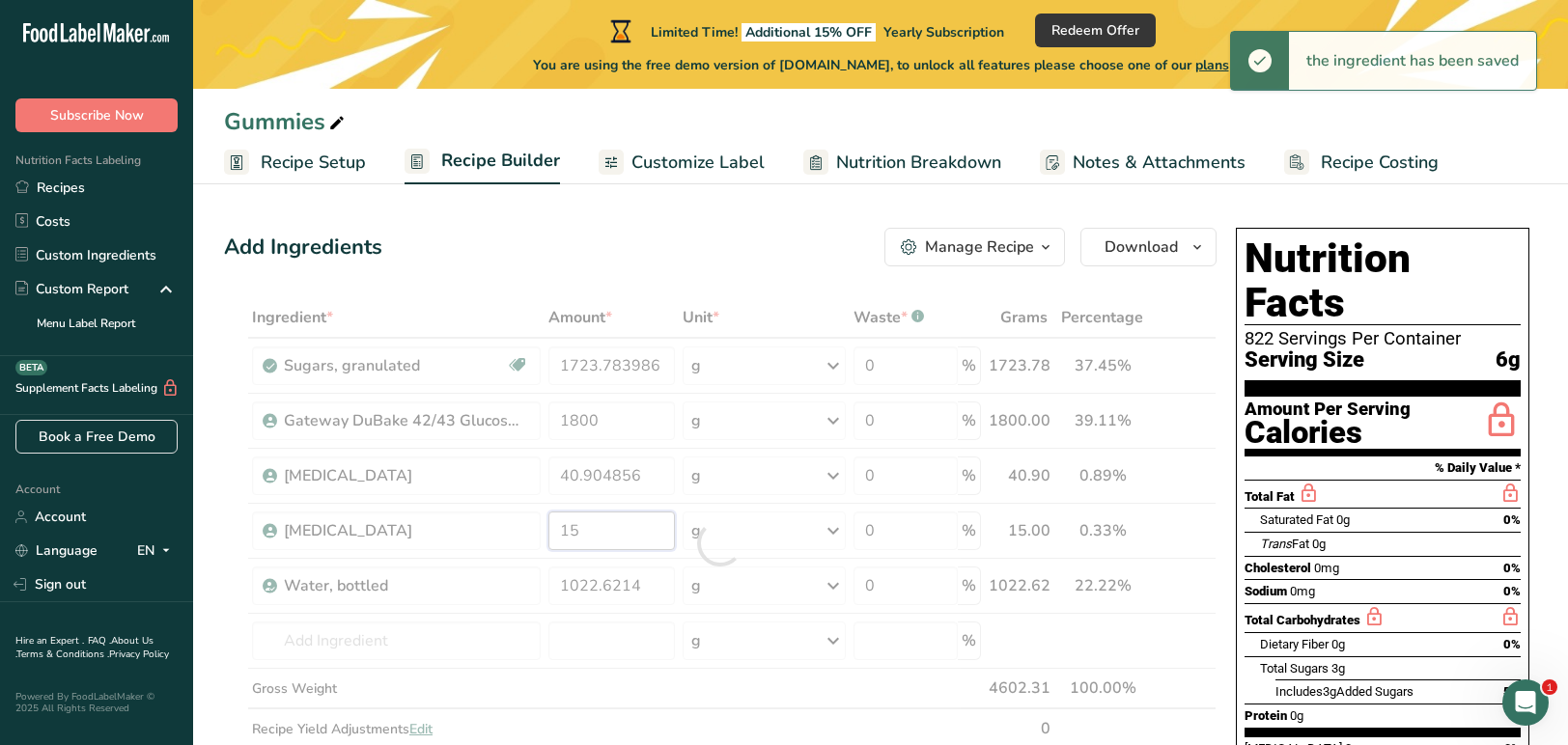 drag, startPoint x: 609, startPoint y: 535, endPoint x: 513, endPoint y: 524, distance: 96.62815 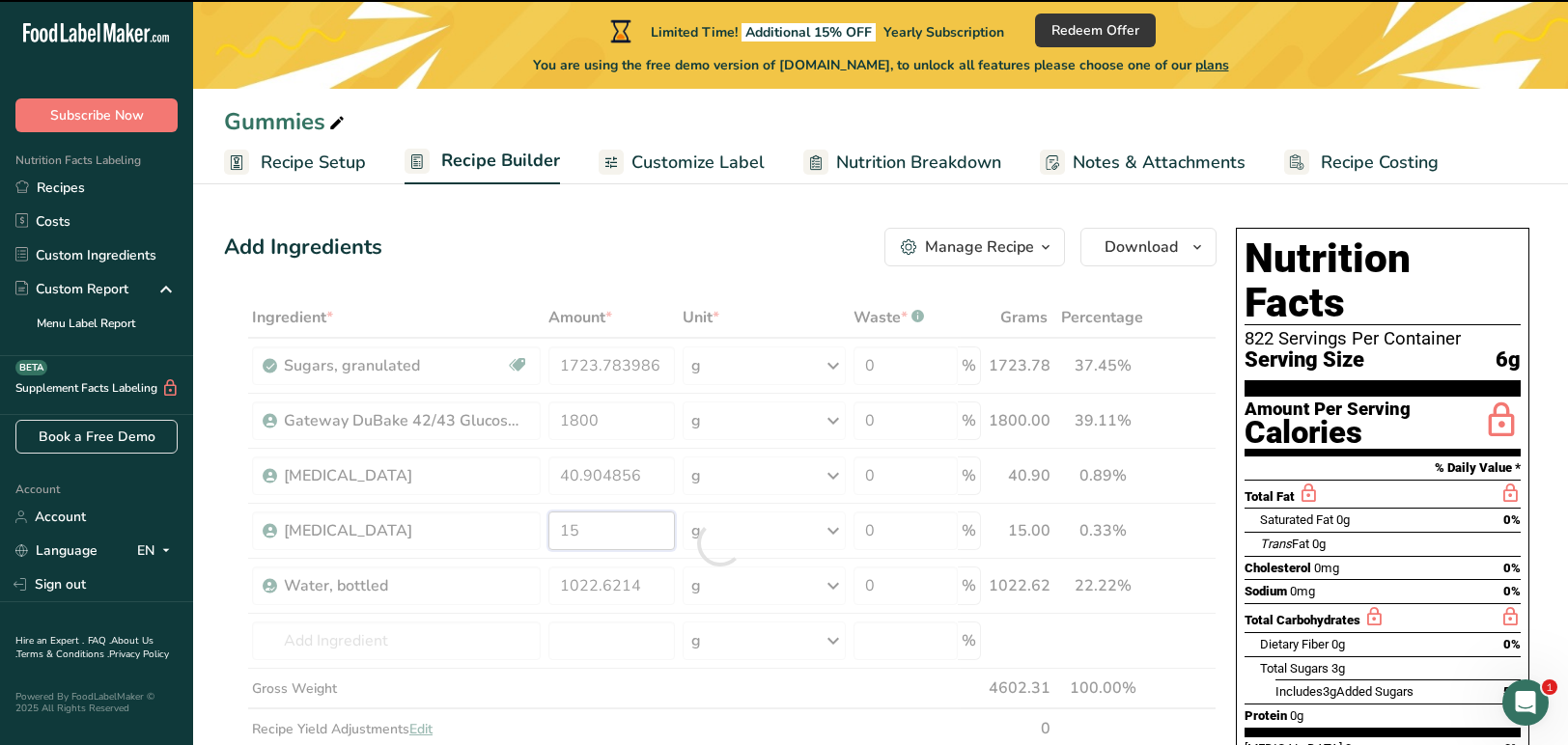 paste on "3.783158" 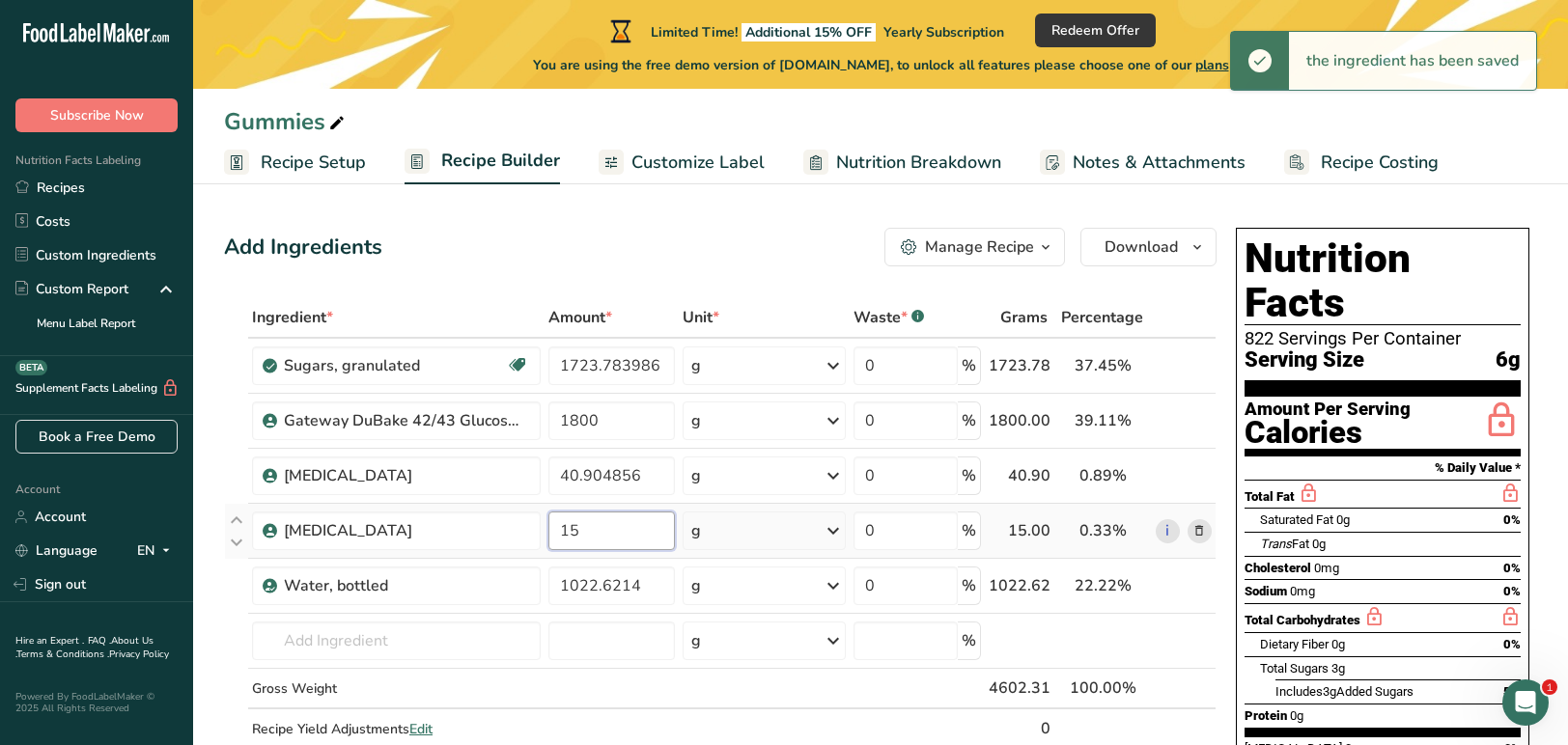 paste on "13.783158" 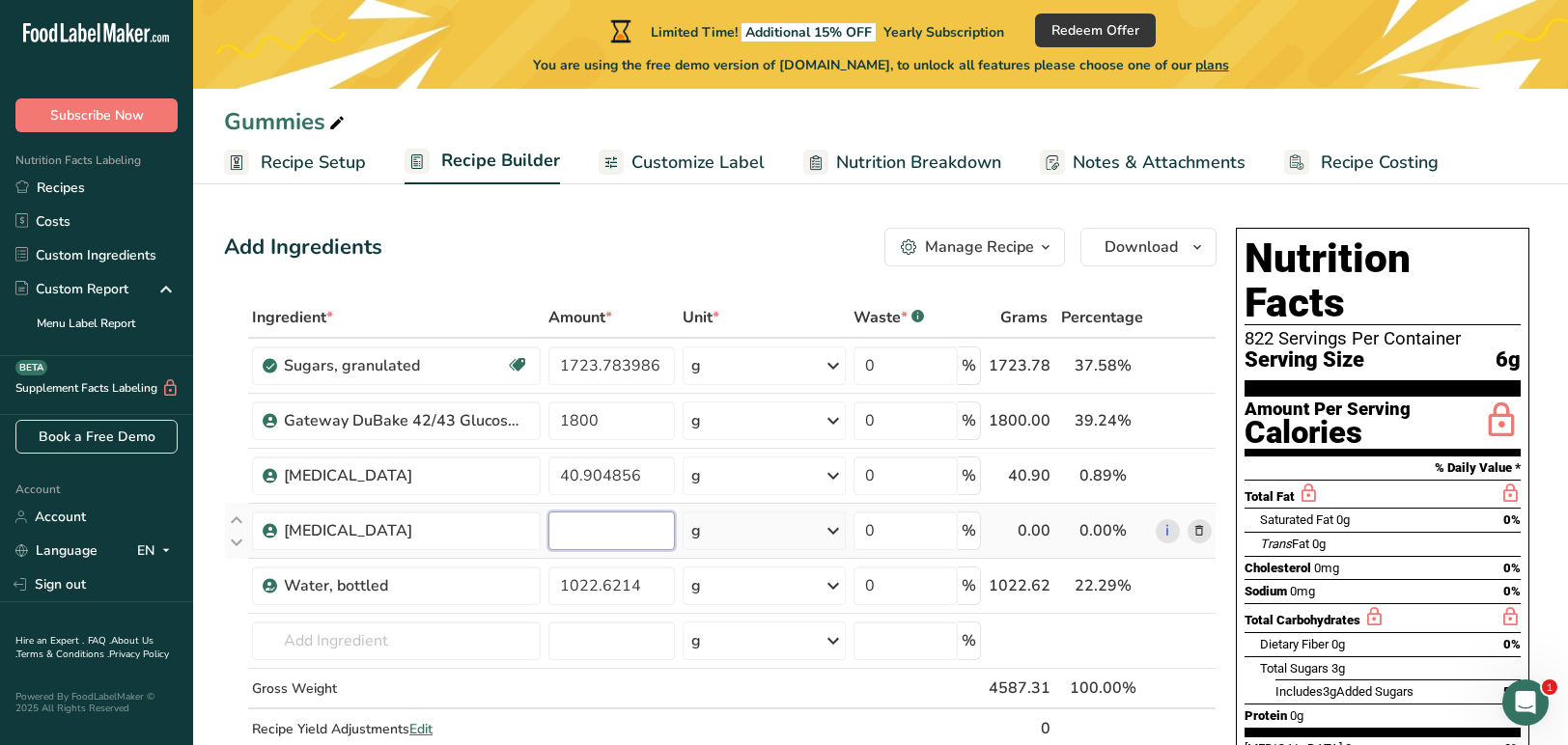 paste on "13.783158" 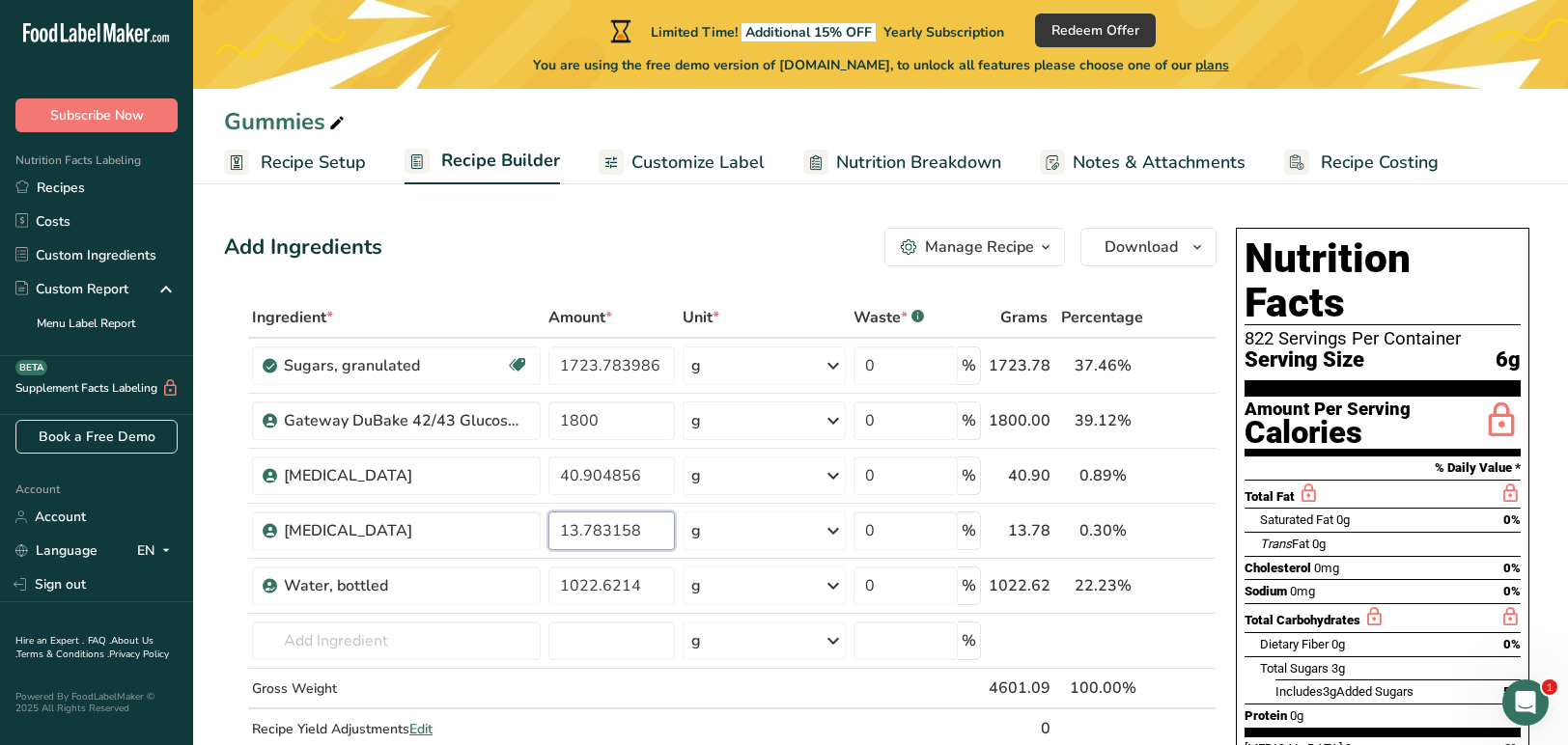 type on "13.783158" 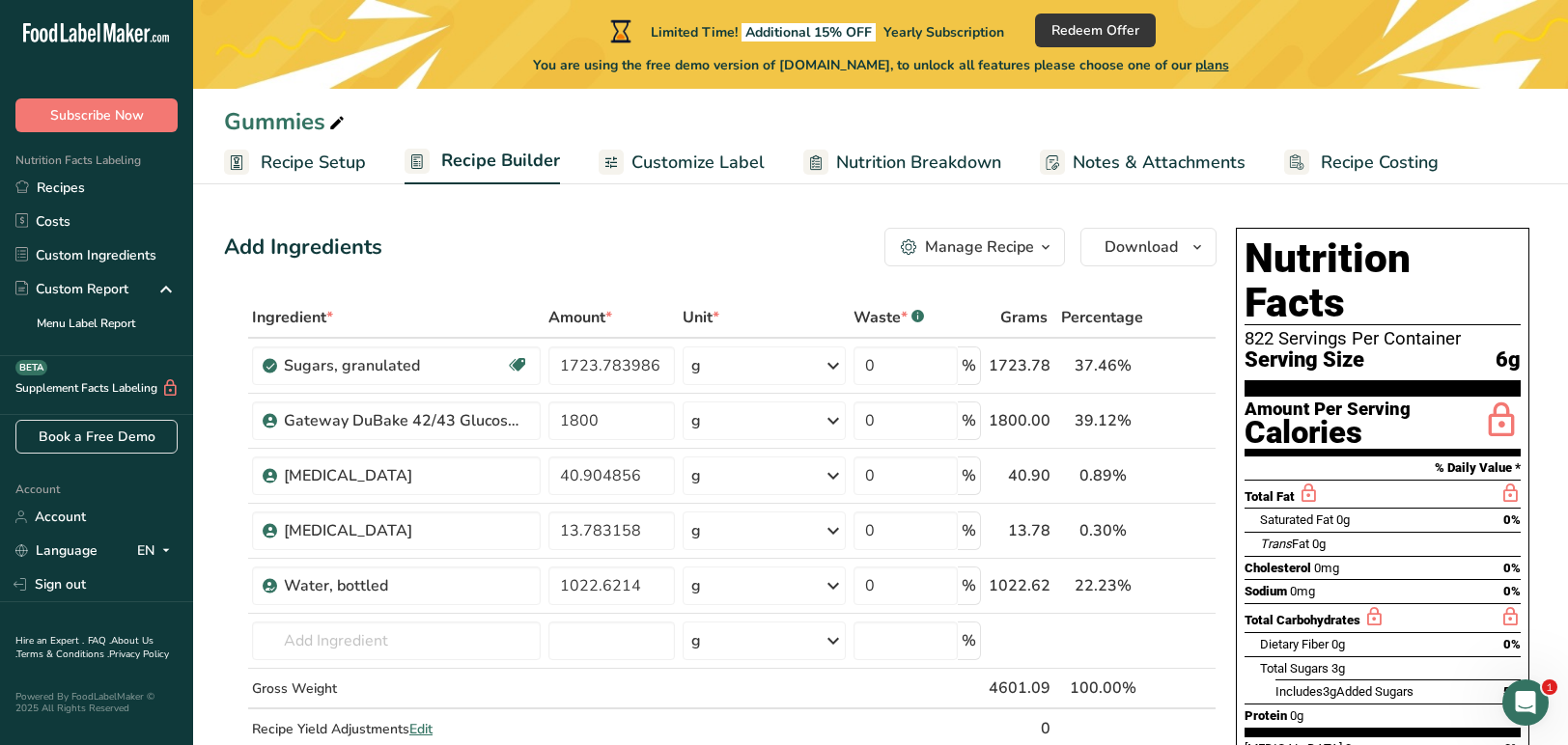 click on "Add Ingredients
Manage Recipe         Delete Recipe             Duplicate Recipe               Scale Recipe               Save as Sub-Recipe   .a-a{fill:#347362;}.b-a{fill:#fff;}                                 Nutrition Breakdown                 Recipe Card
NEW
Amino Acids Pattern Report             Activity History
Download
Choose your preferred label style
Standard FDA label
Standard FDA label
The most common format for nutrition facts labels in compliance with the FDA's typeface, style and requirements
Tabular FDA label
A label format compliant with the FDA regulations presented in a tabular (horizontal) display.
Linear FDA label
A simple linear display for small sized packages.
Simplified FDA label" at bounding box center [720, 247] 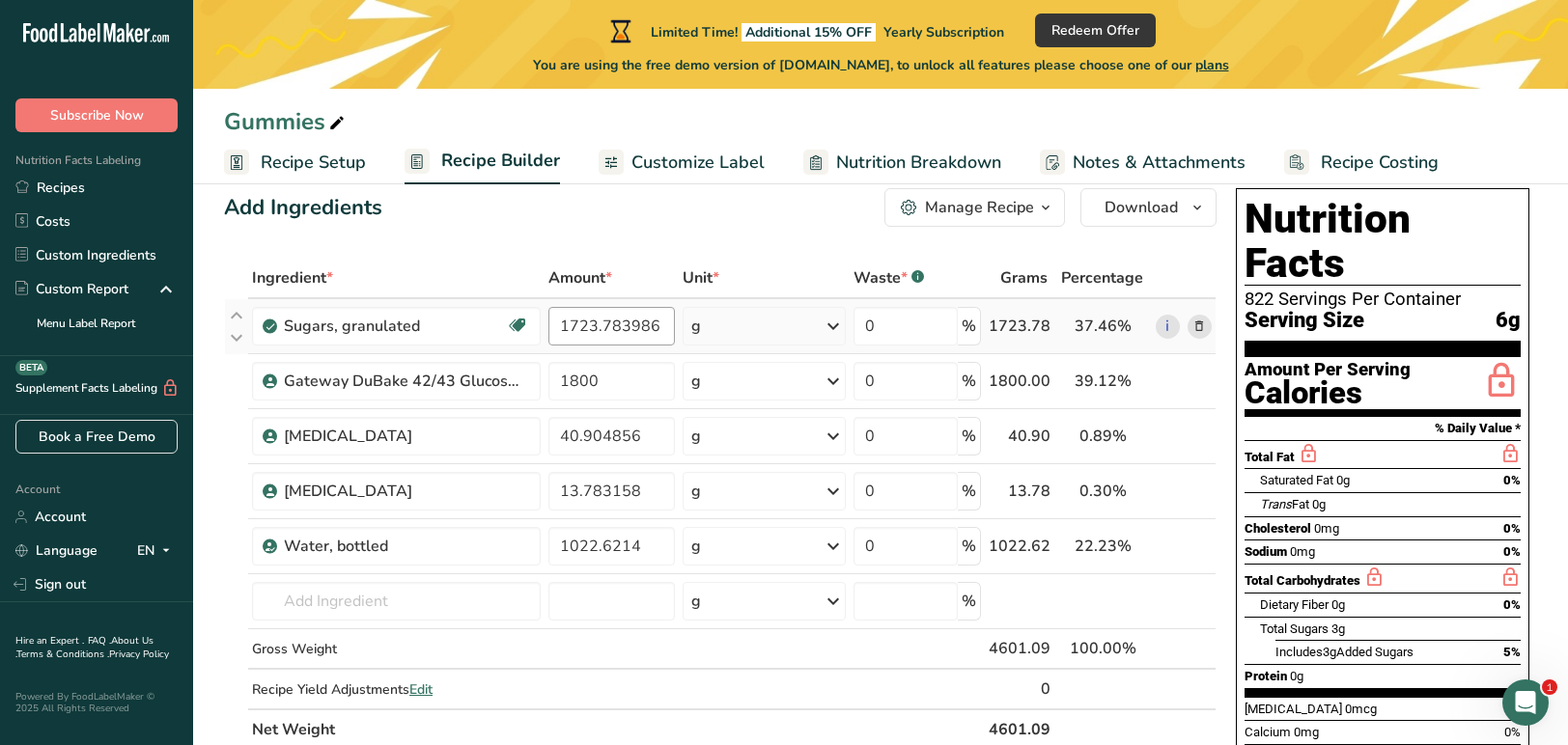 scroll, scrollTop: 27, scrollLeft: 0, axis: vertical 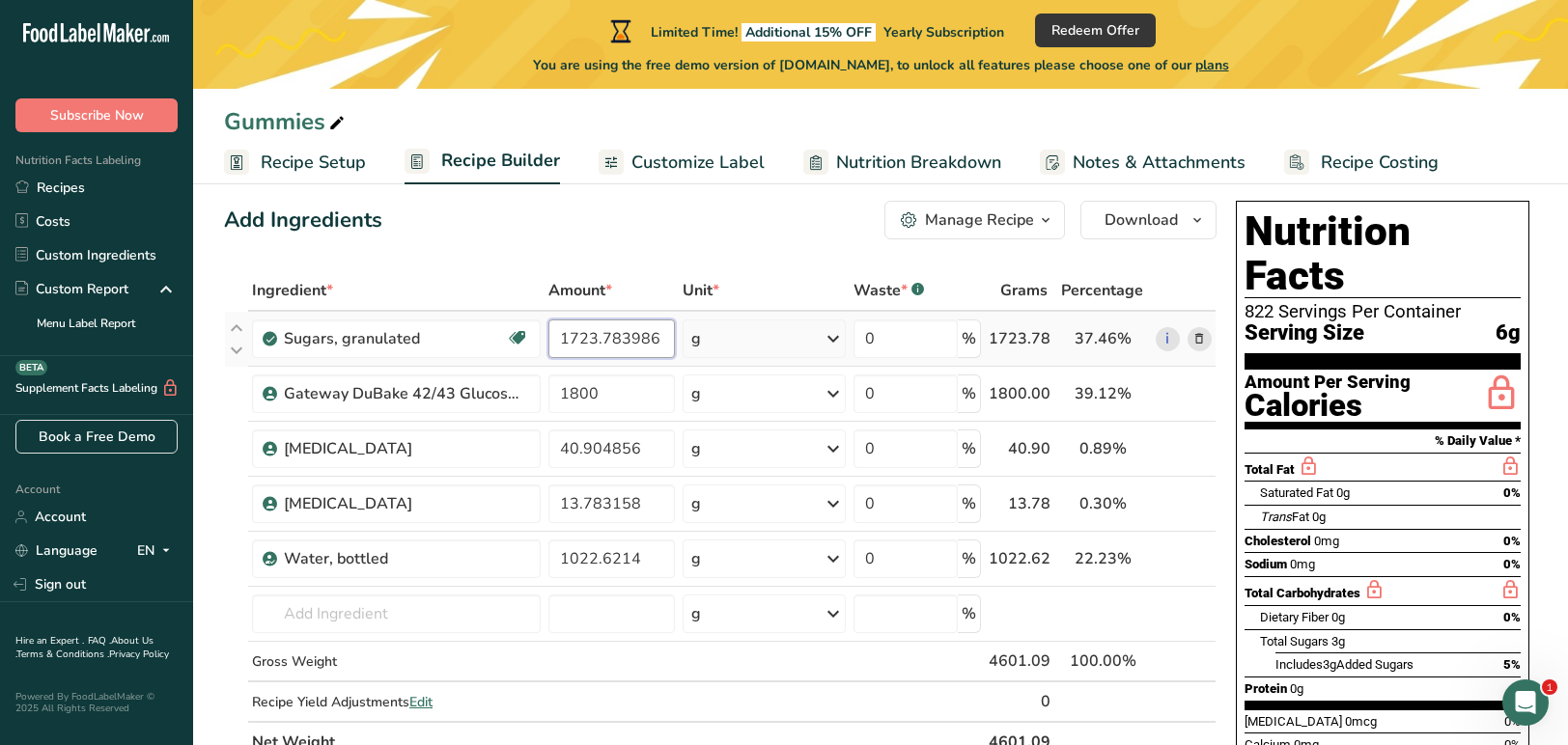 drag, startPoint x: 663, startPoint y: 339, endPoint x: 498, endPoint y: 311, distance: 167.3589 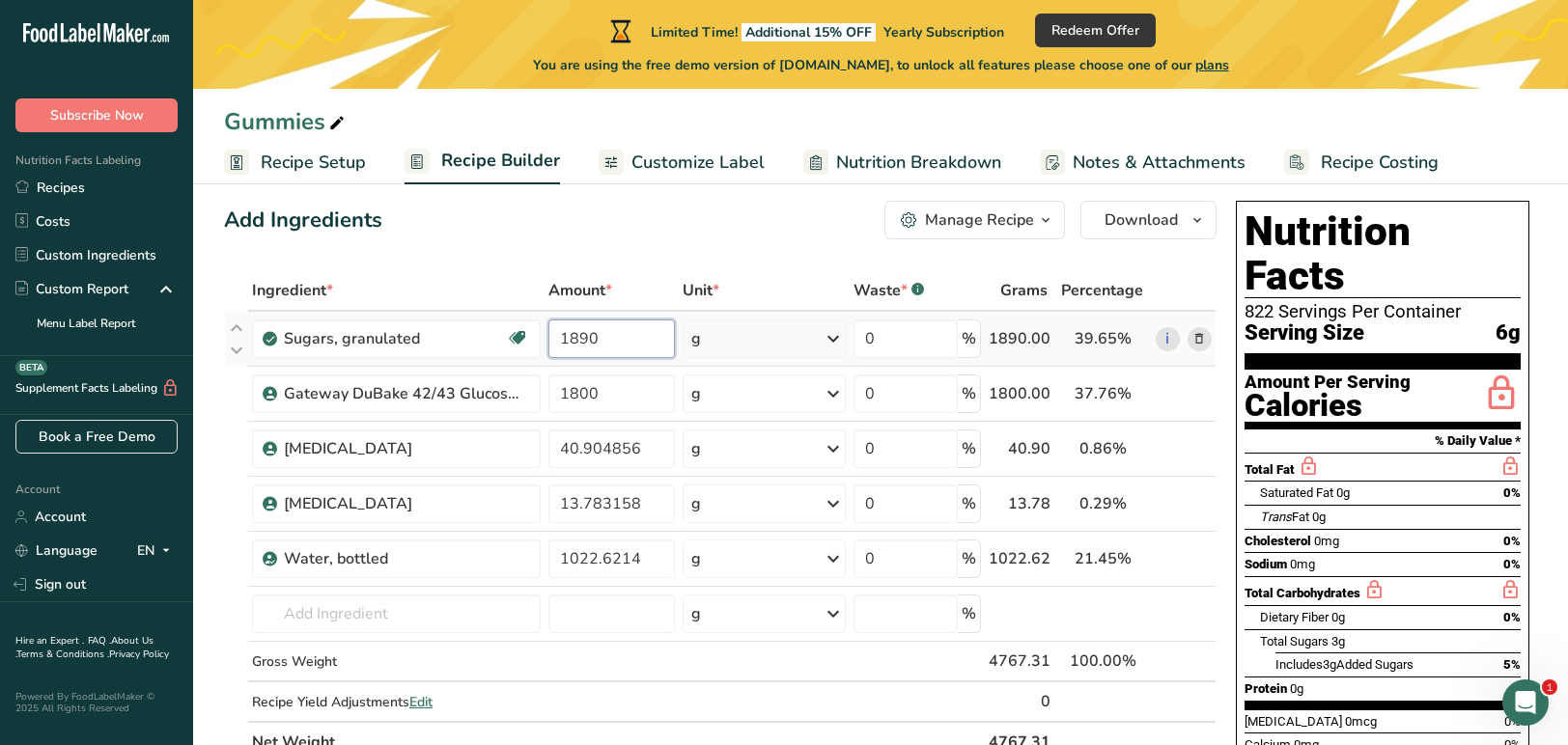 type on "1890" 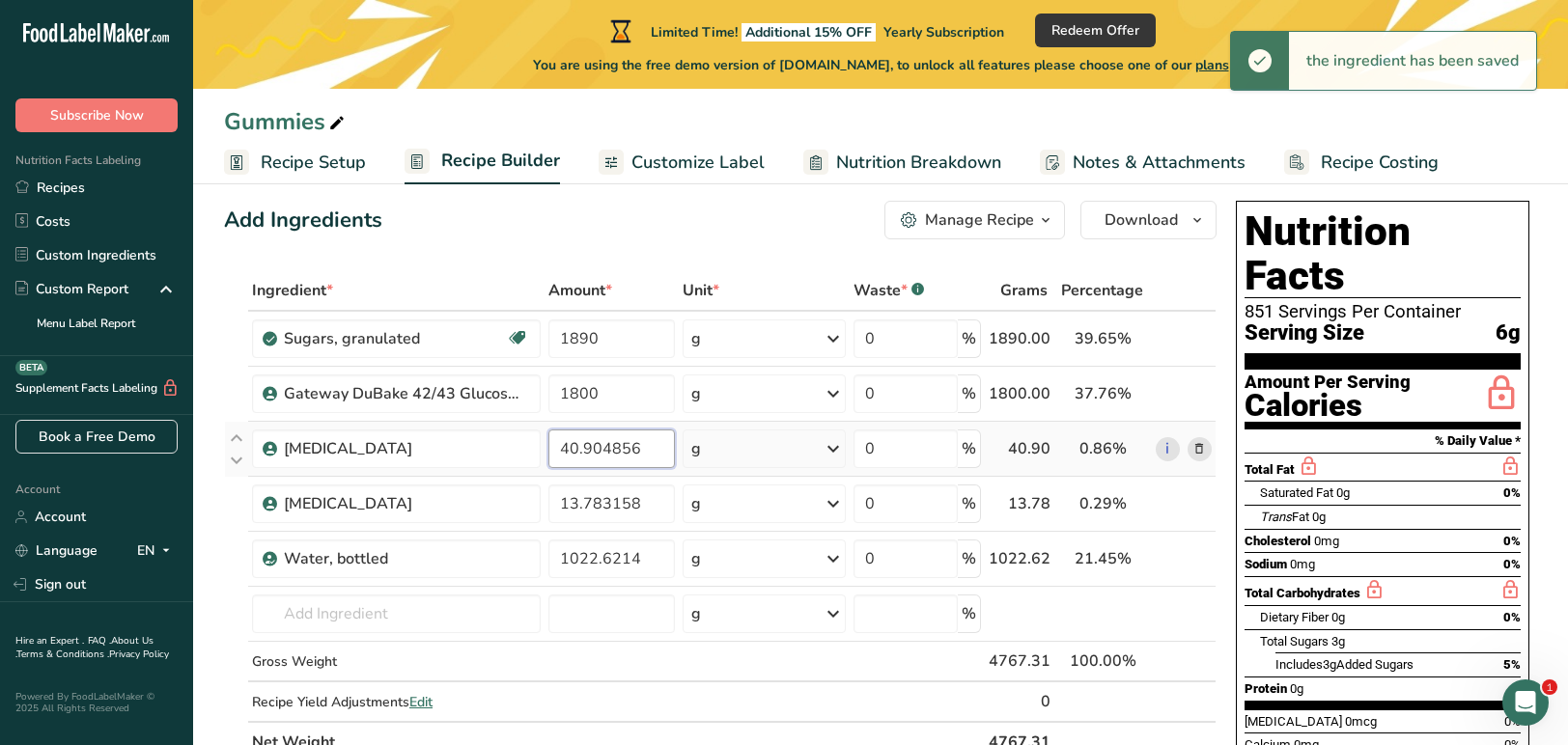 click on "40.904856" at bounding box center (611, 449) 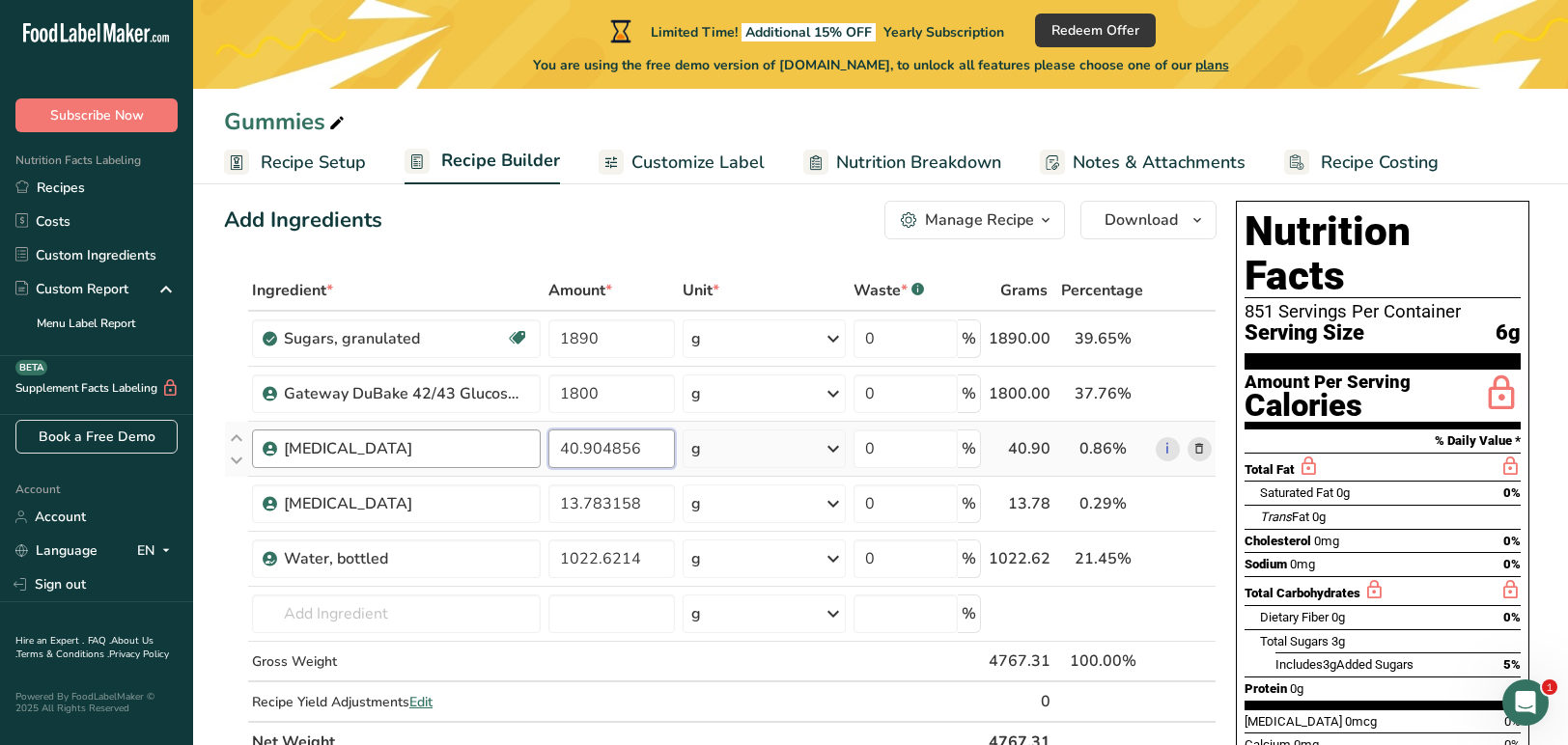 drag, startPoint x: 642, startPoint y: 447, endPoint x: 477, endPoint y: 434, distance: 165.51133 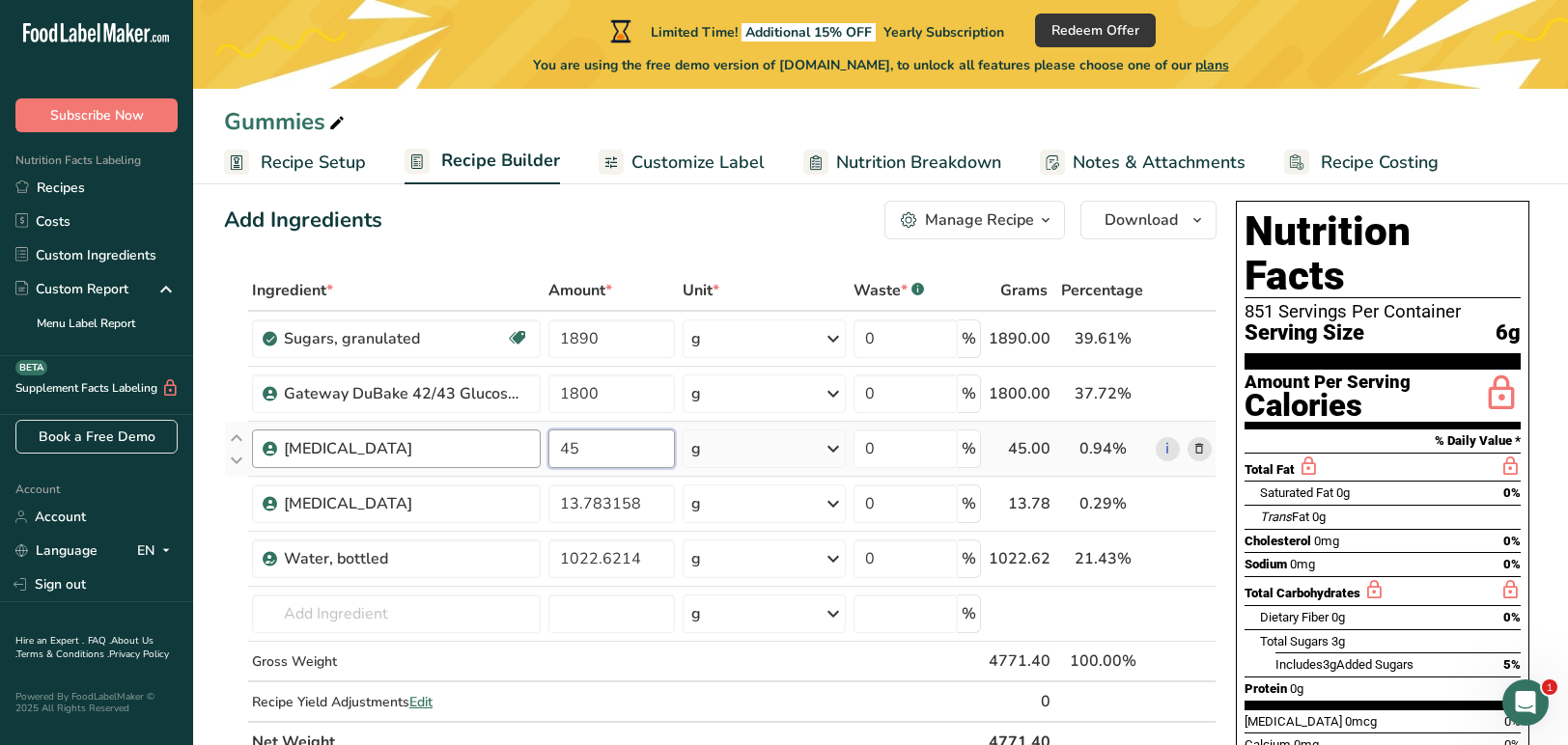 type on "45" 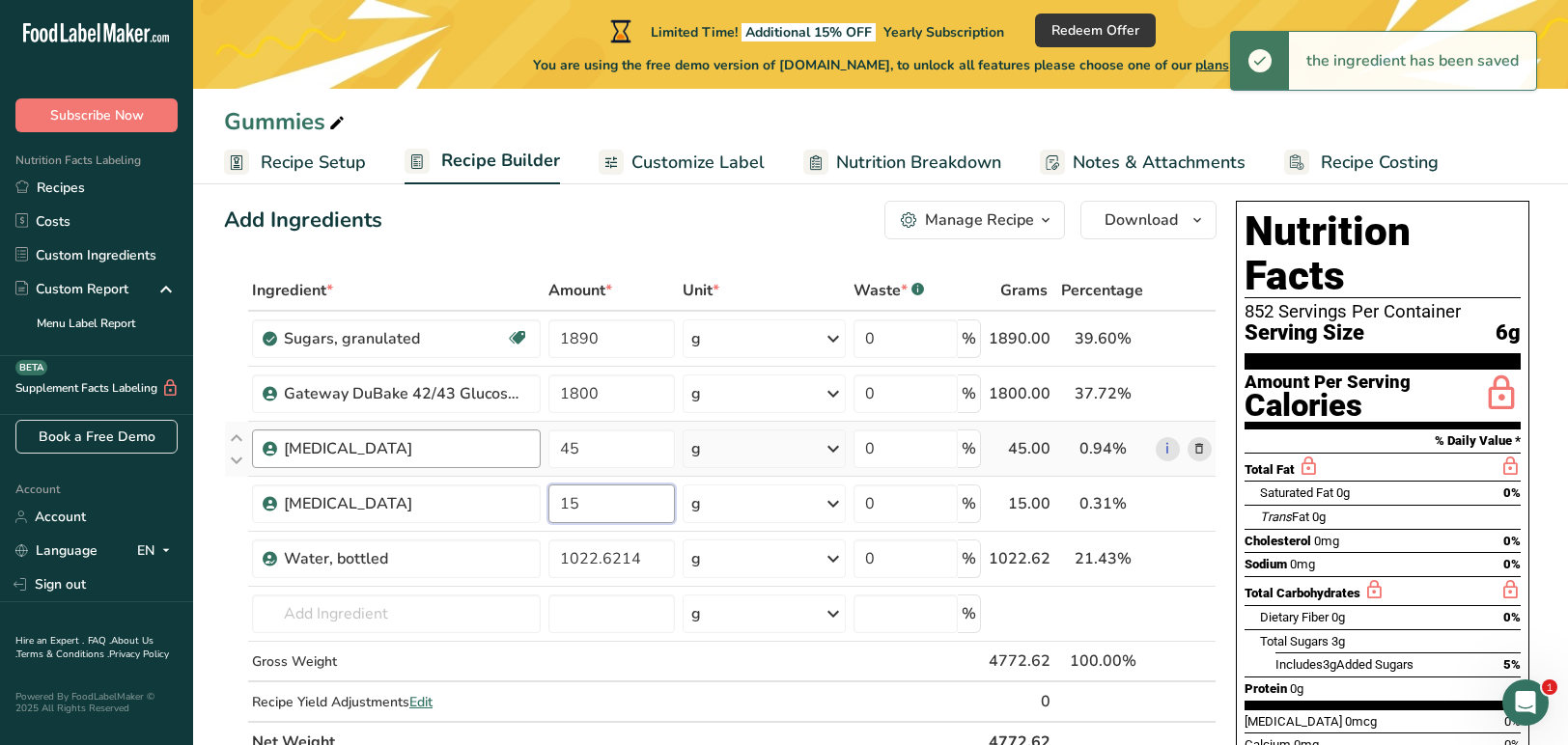 type on "15" 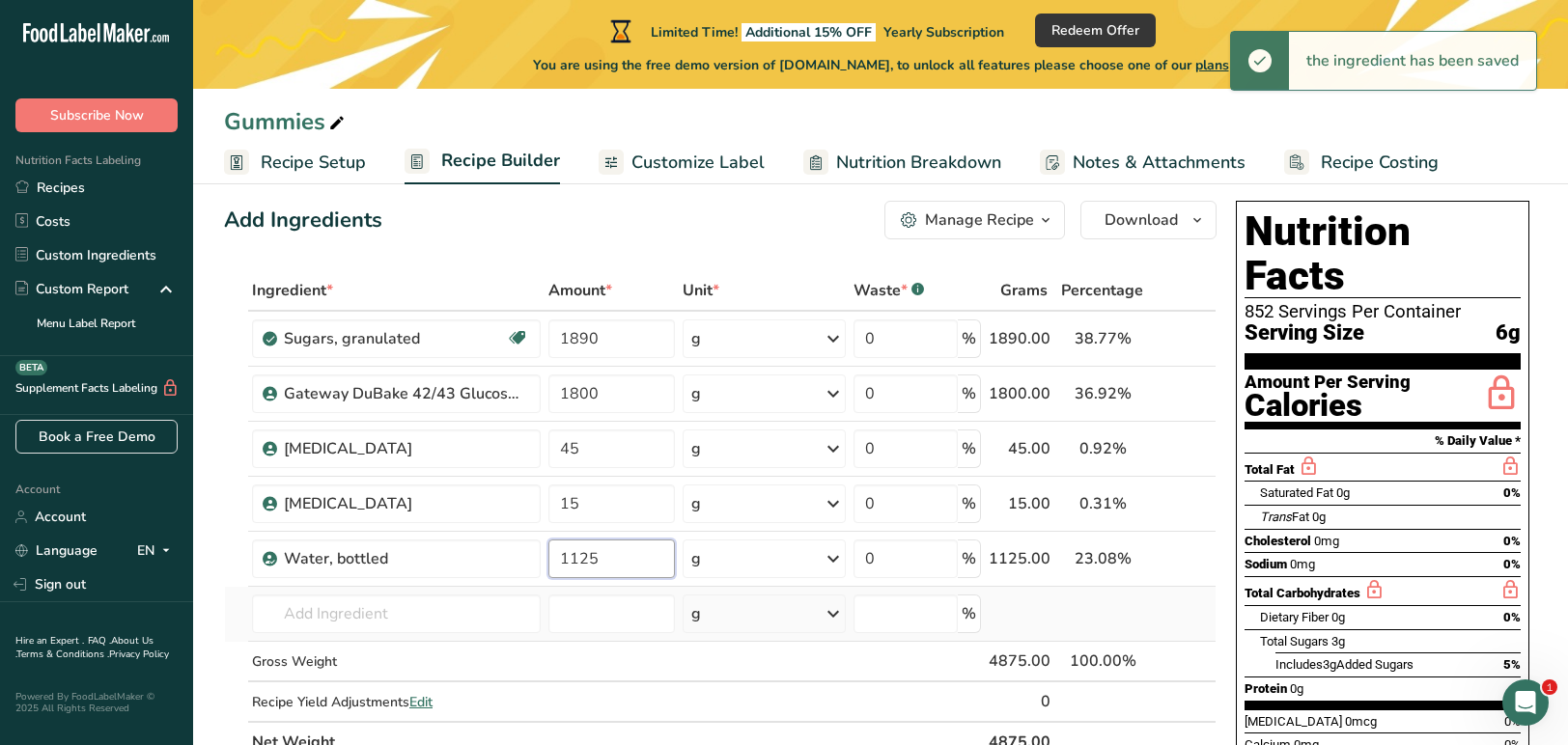type on "1125" 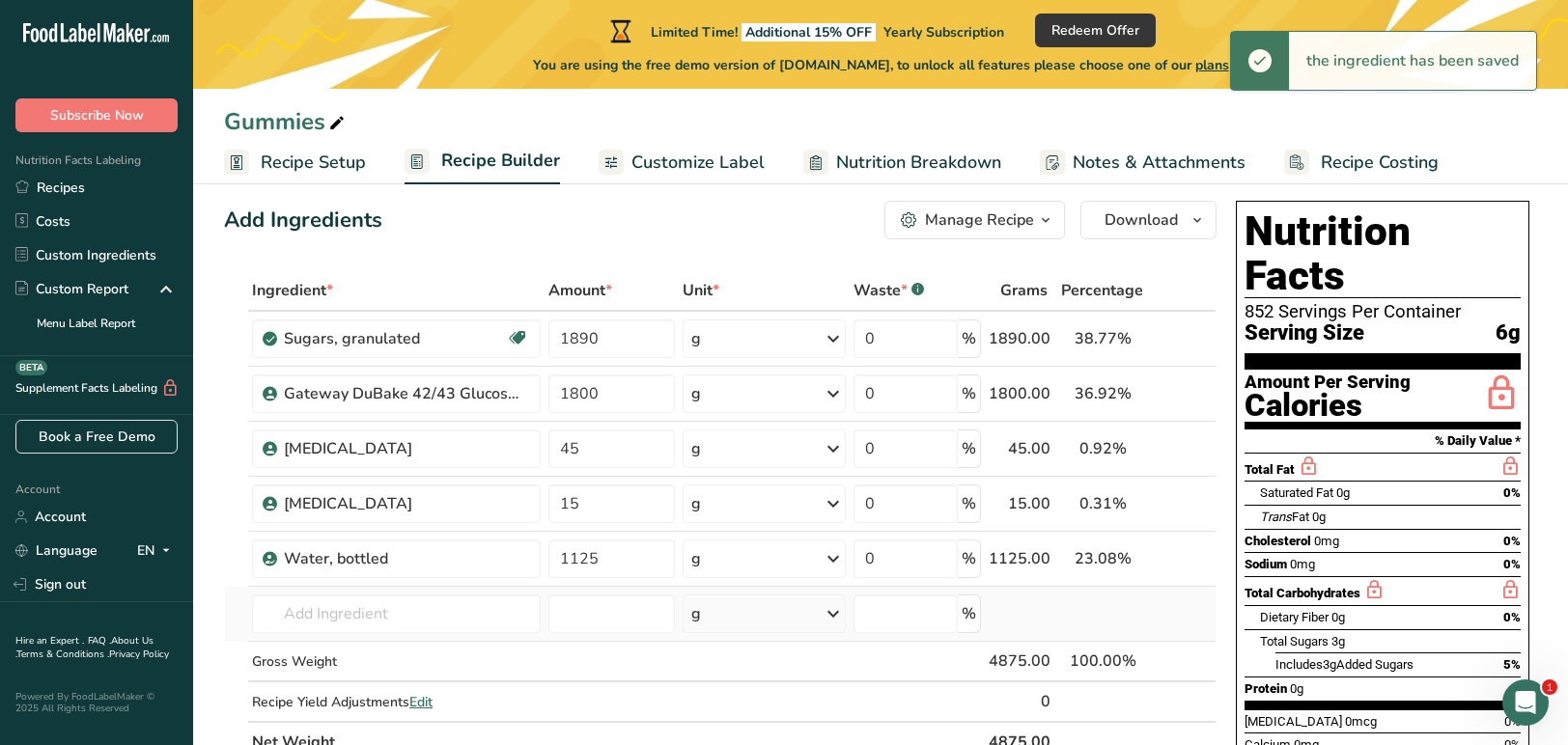 click on "Ingredient *
Amount *
Unit *
Waste *   .a-a{fill:#347362;}.b-a{fill:#fff;}          Grams
Percentage
Sugars, granulated
Dairy free
Gluten free
Vegan
Vegetarian
Soy free
1890
g
Portions
1 serving packet
1 cup
Weight Units
g
kg
mg
See more
Volume Units
l
Volume units require a density conversion. If you know your ingredient's density enter it below. Otherwise, click on "RIA" our AI Regulatory bot - she will be able to help you
lb/ft3
g/cm3
Confirm
mL
lb/ft3" at bounding box center (720, 516) 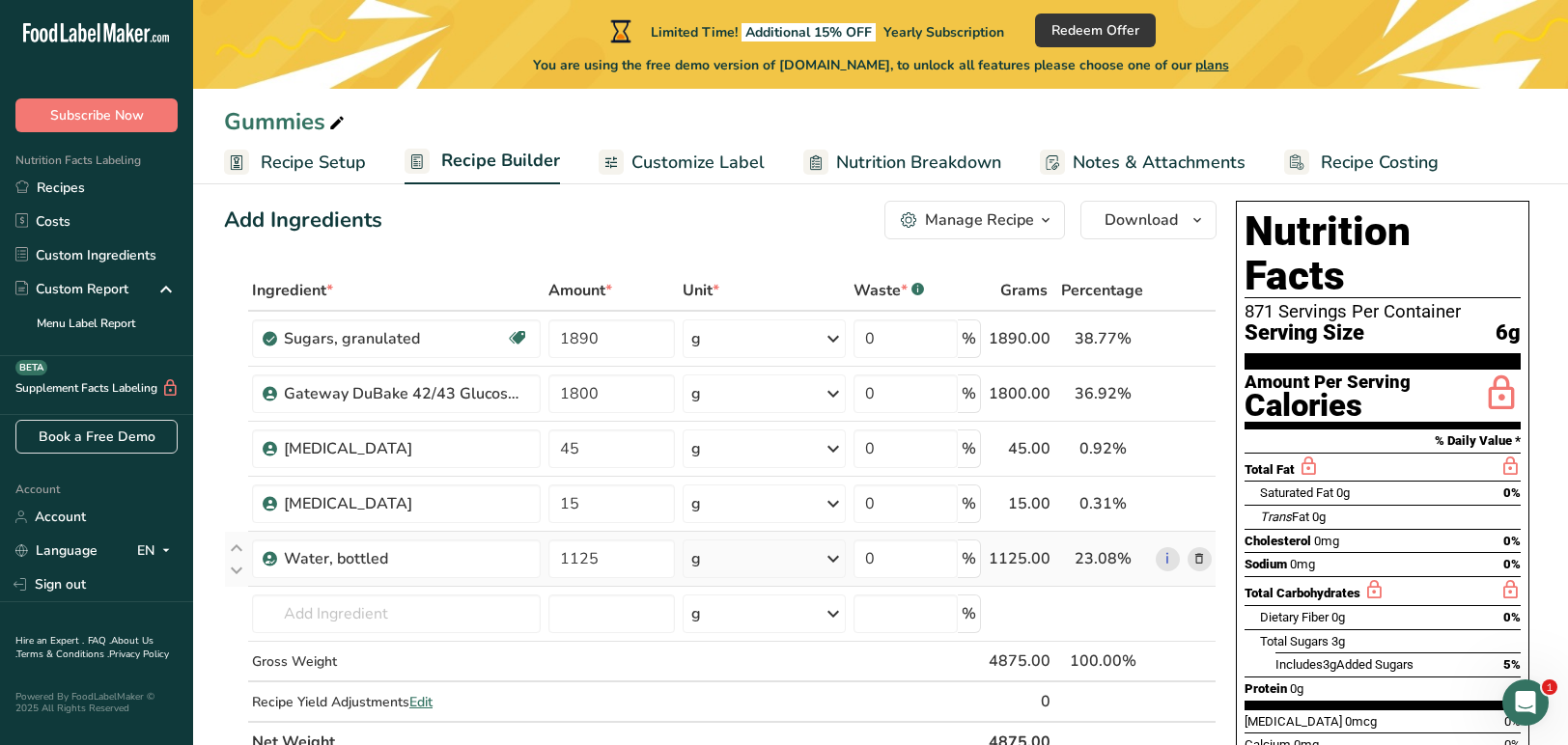 click at bounding box center [1199, 559] 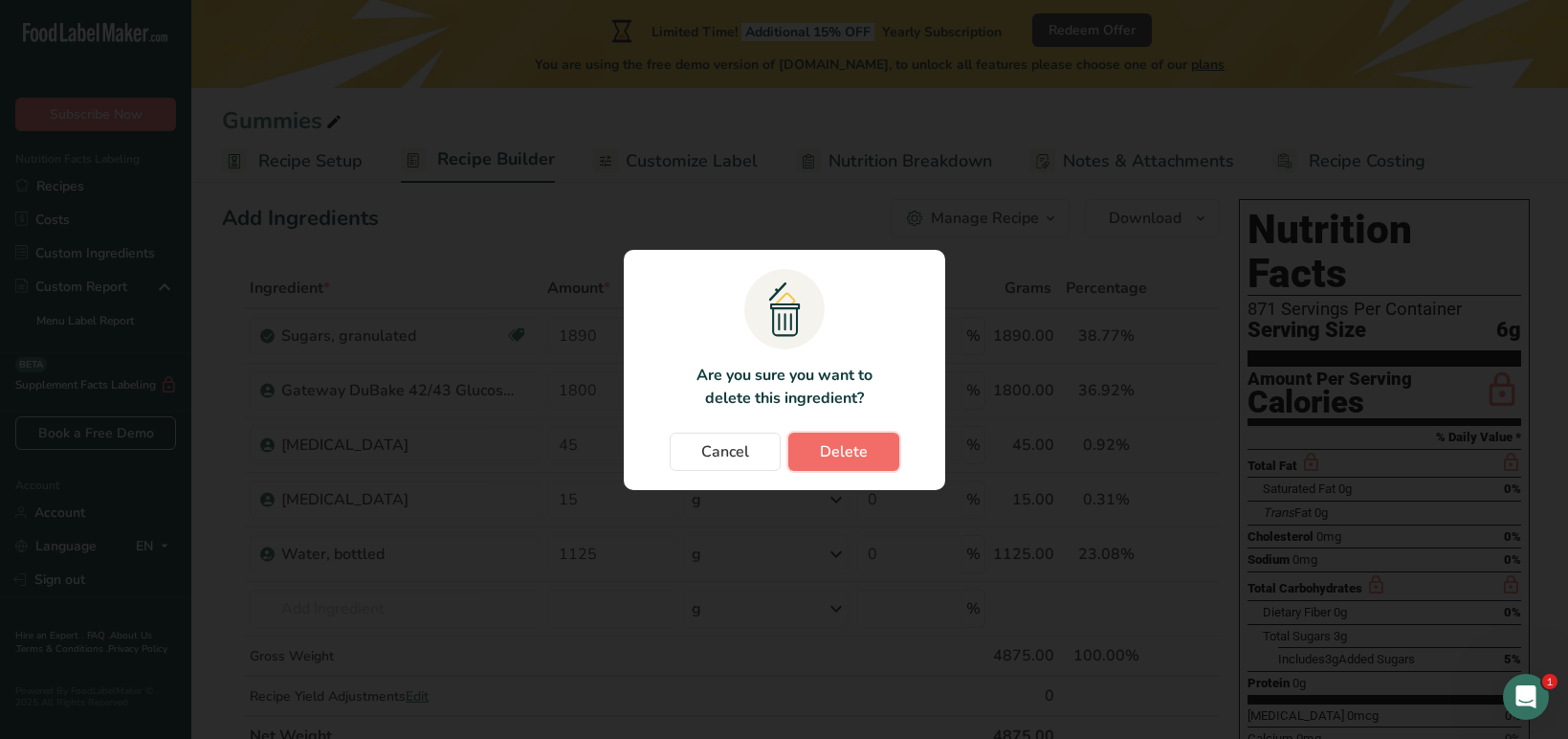 click on "Delete" at bounding box center [844, 452] 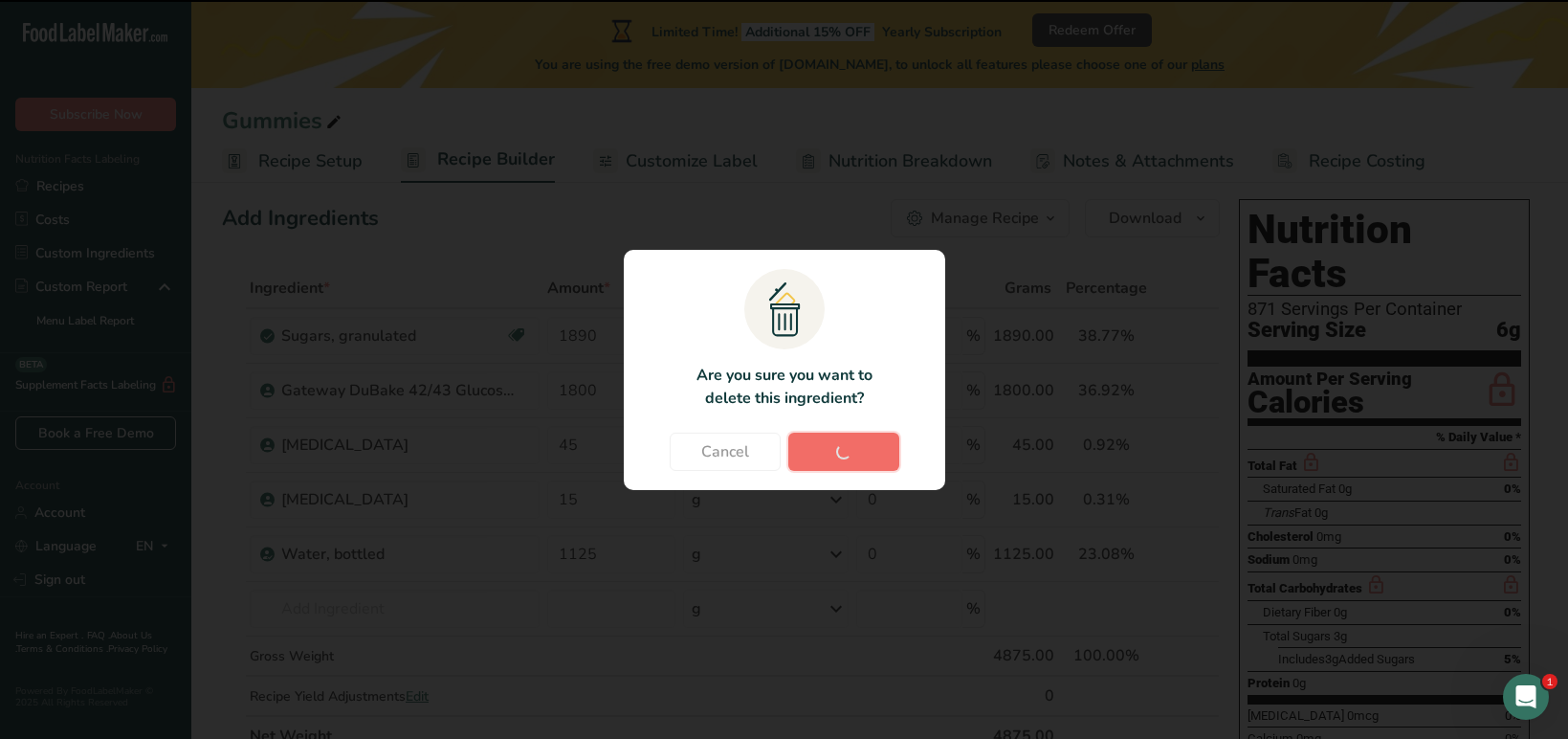 type 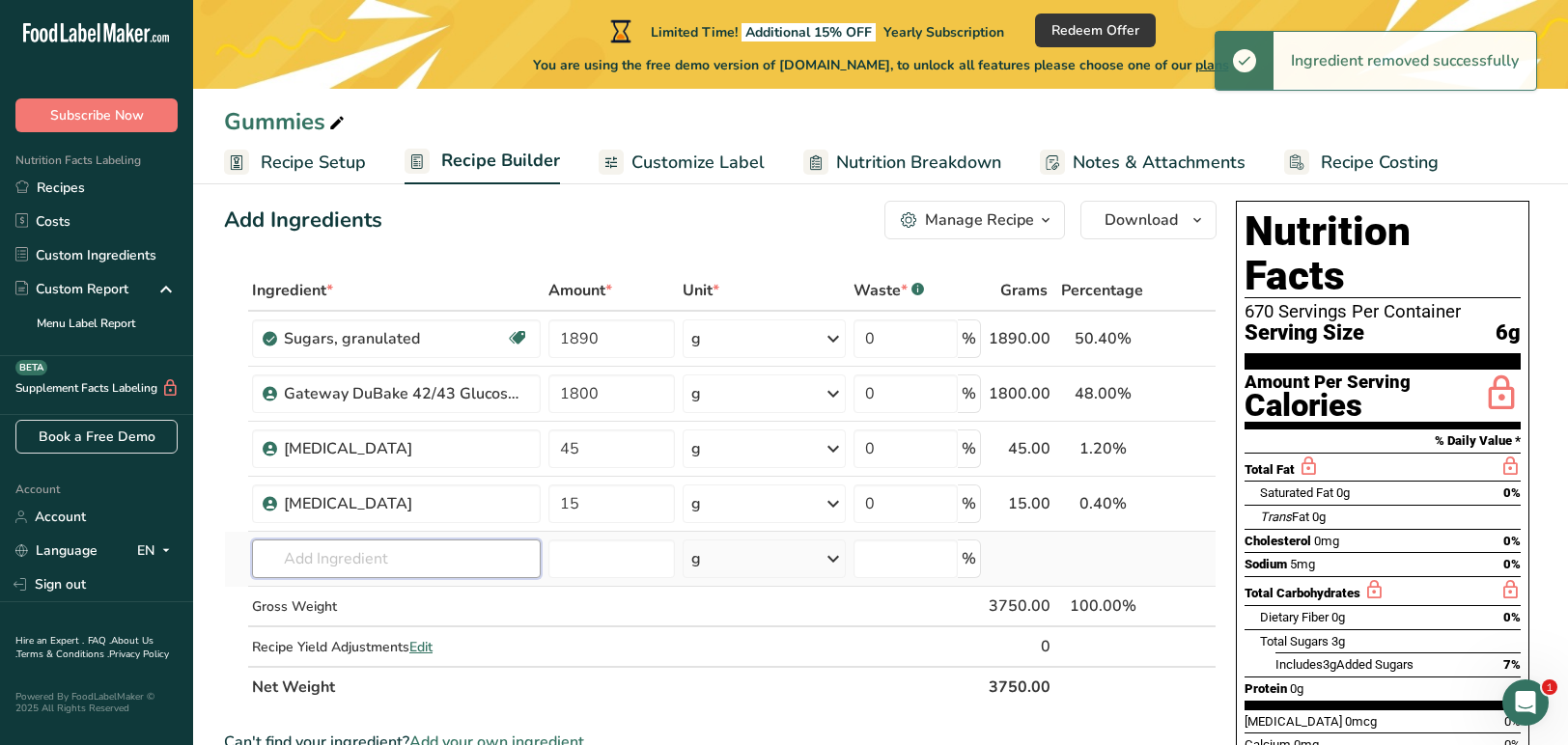 click at bounding box center [396, 559] 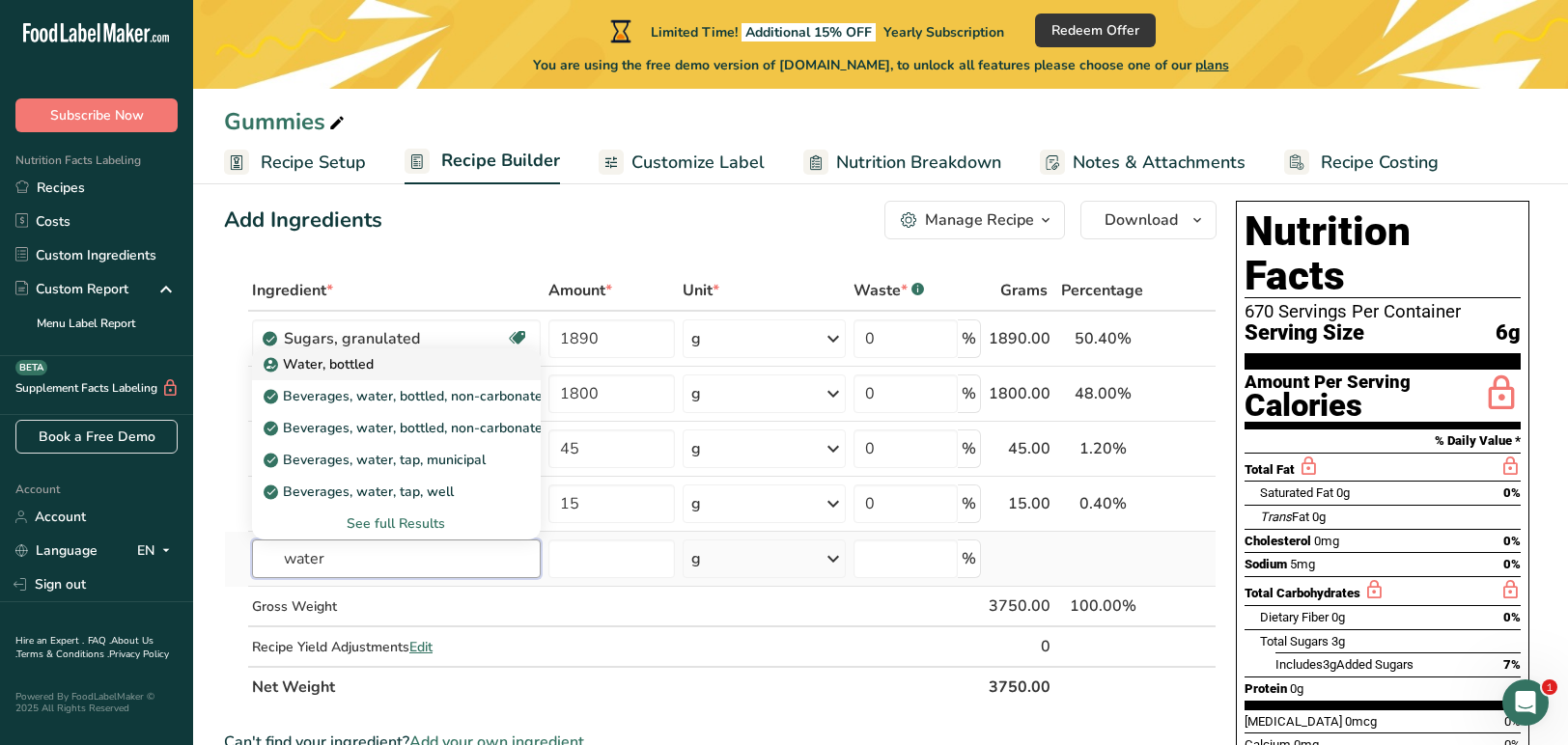 type on "water" 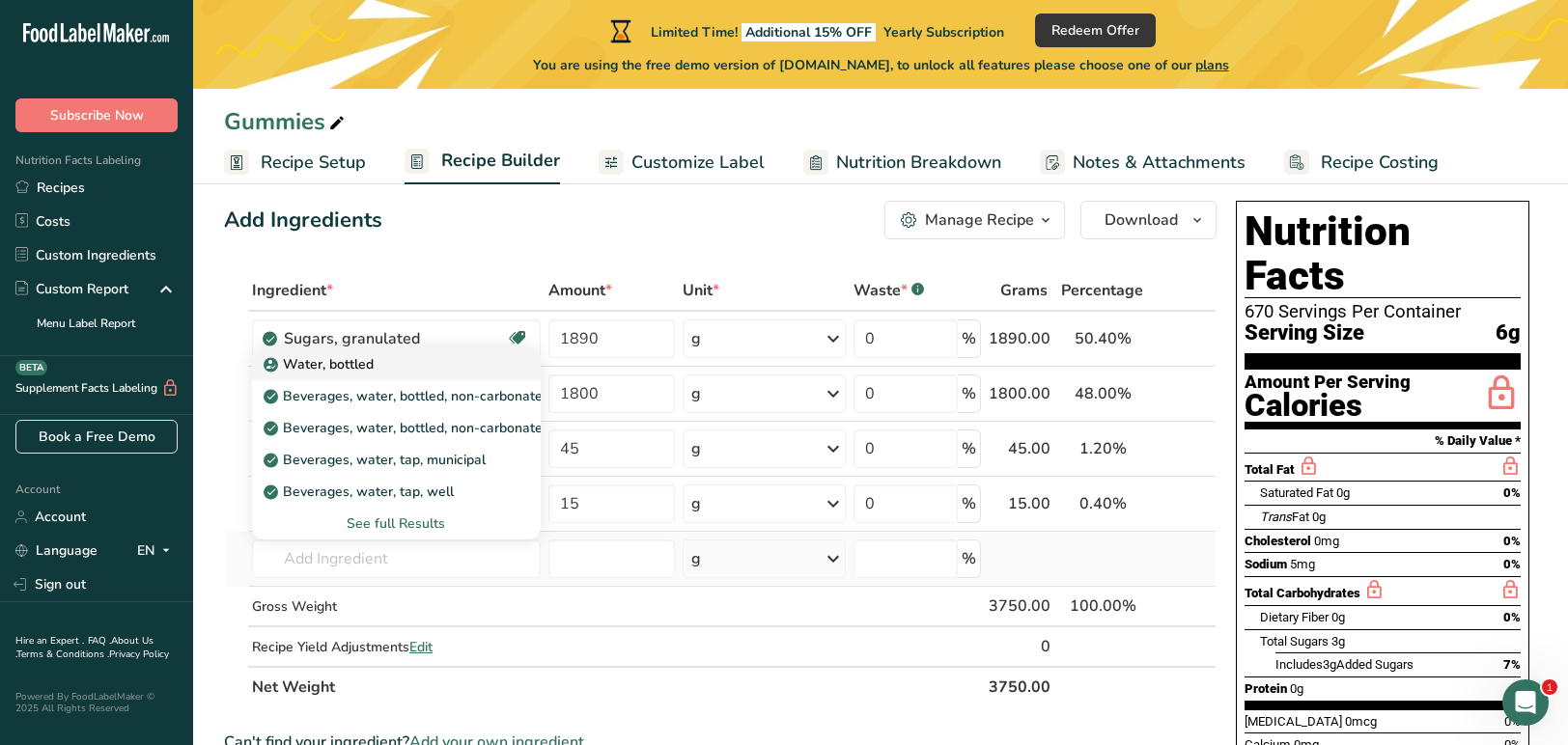click on "Water, bottled" at bounding box center (380, 364) 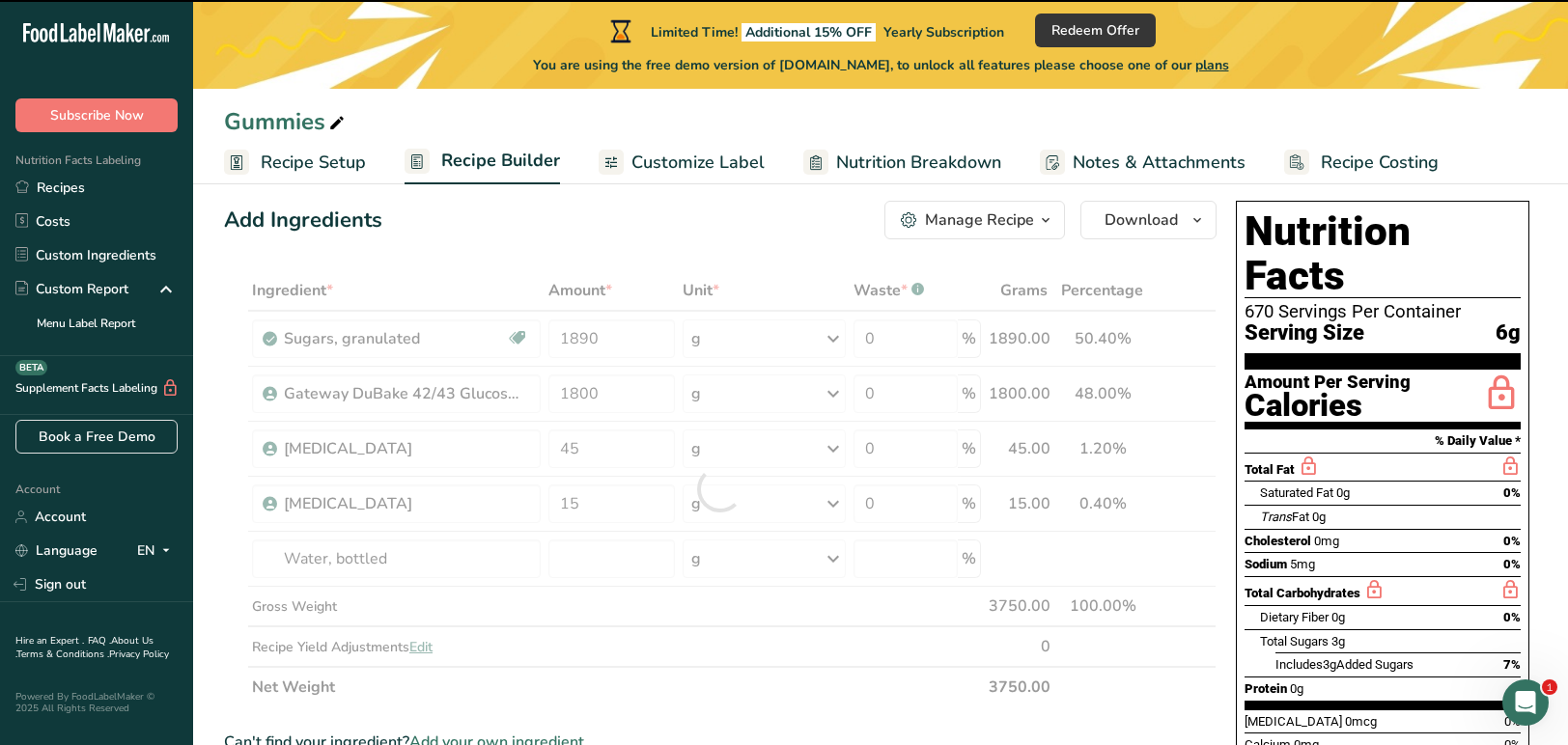 type on "0" 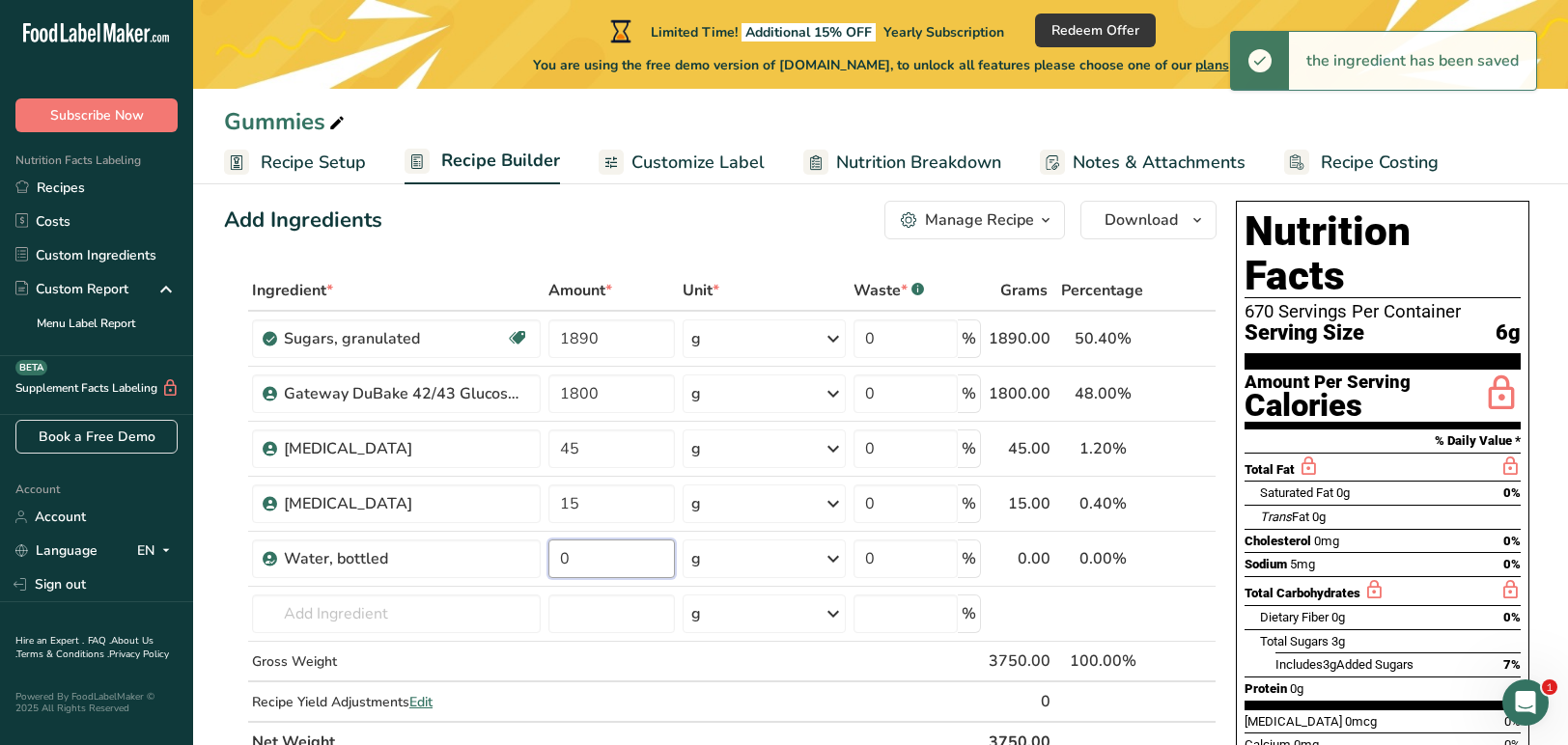 click on "0" at bounding box center (611, 559) 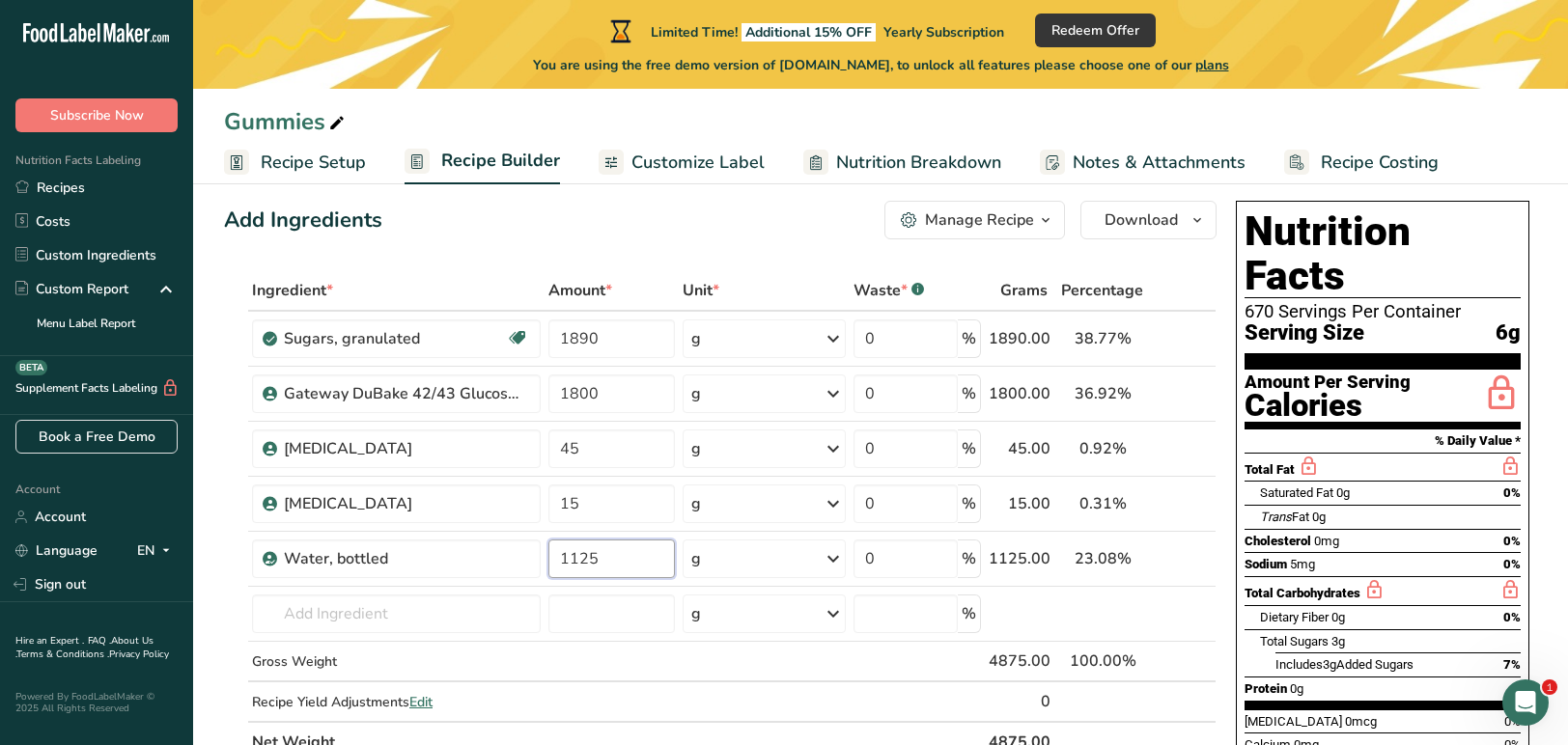 type on "1125" 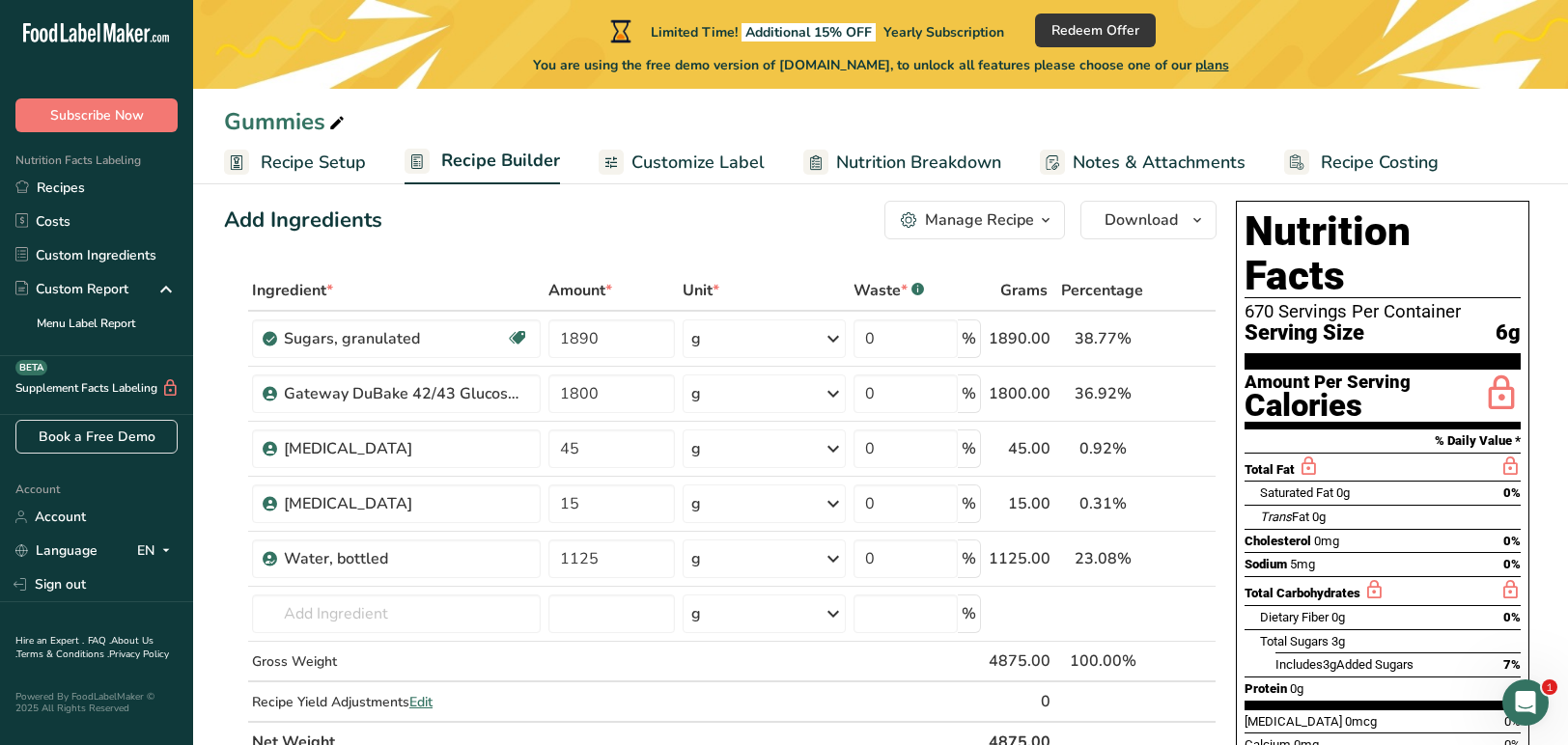 click on "Gummies" at bounding box center [881, 122] 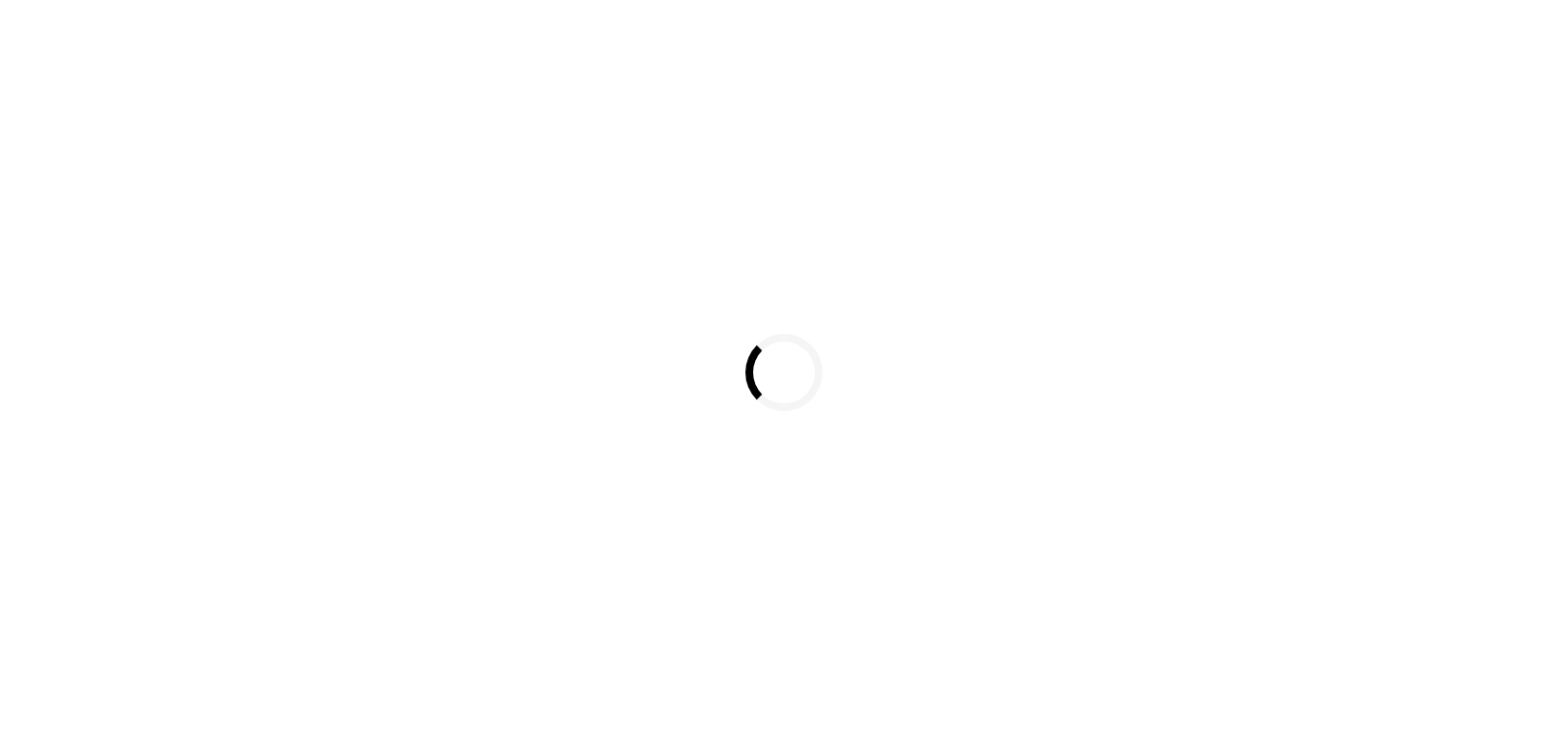 scroll, scrollTop: 0, scrollLeft: 0, axis: both 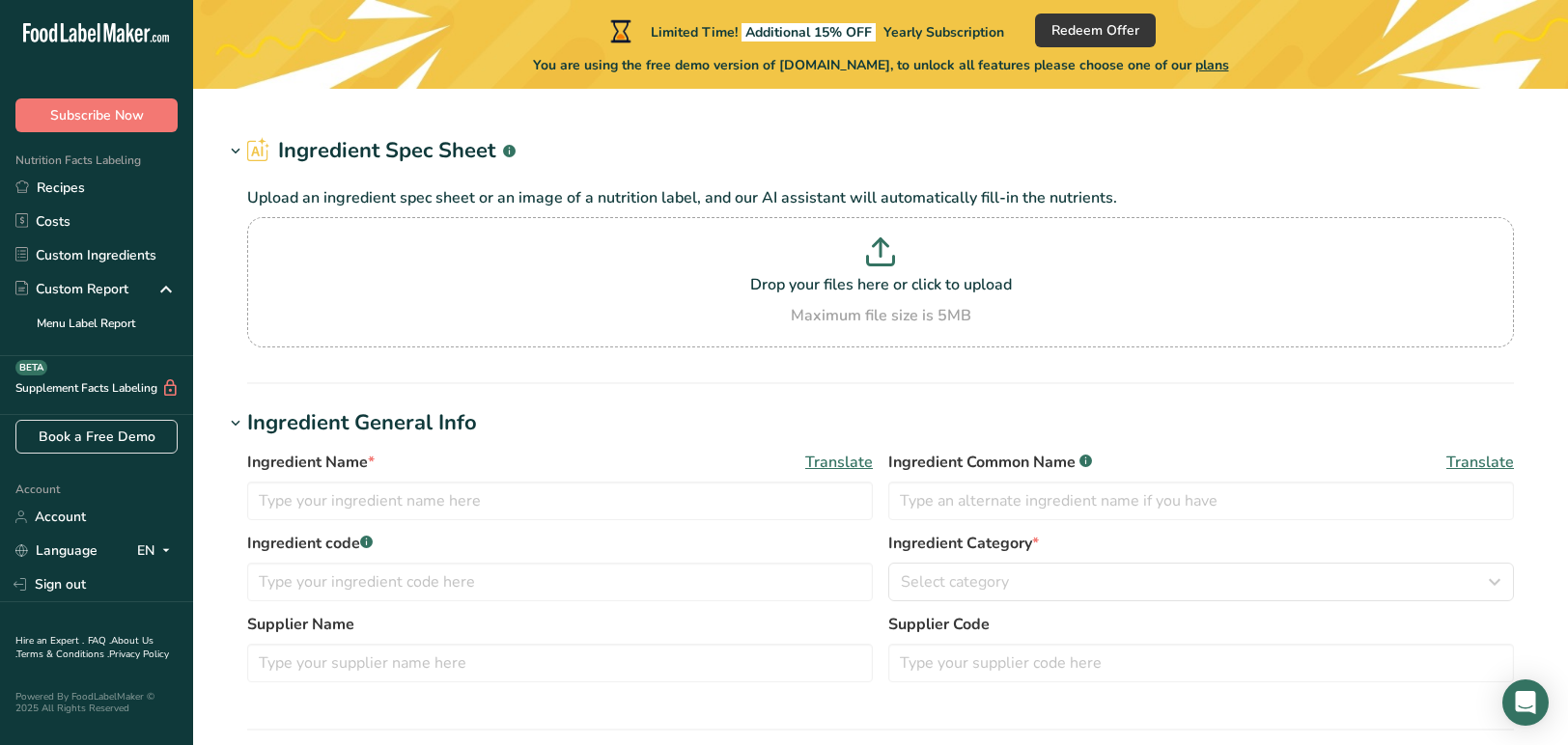 type on "[MEDICAL_DATA]" 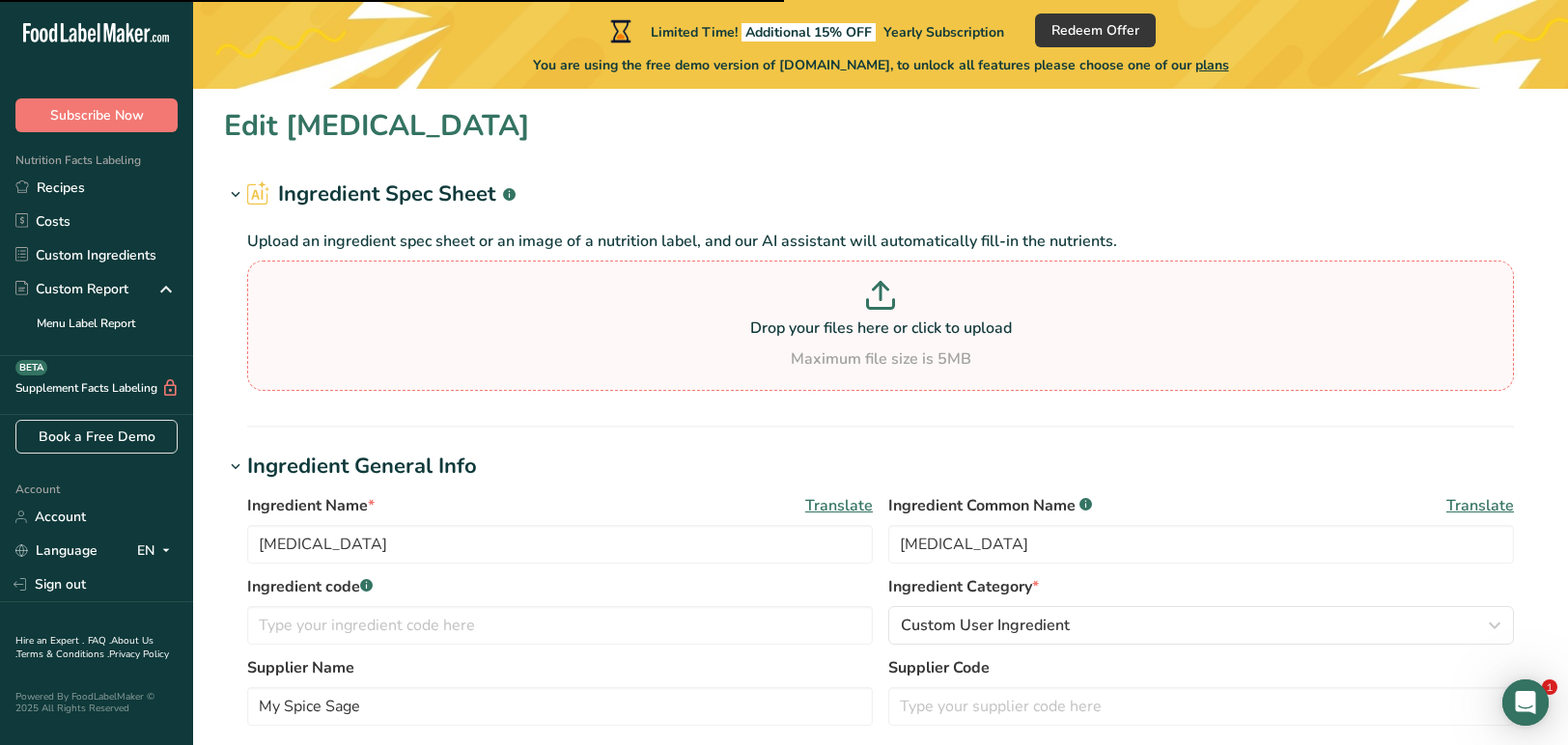 scroll, scrollTop: 0, scrollLeft: 0, axis: both 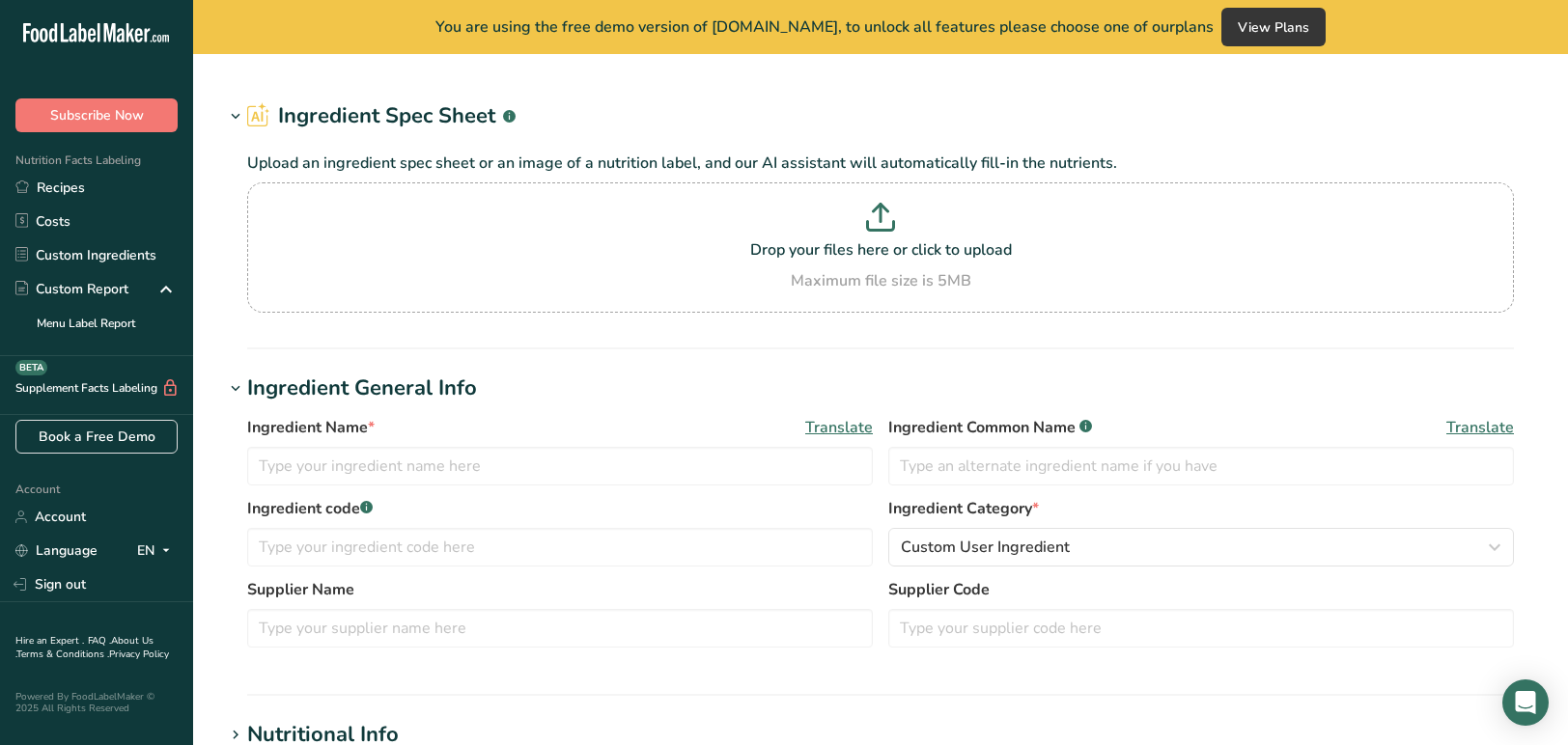 type on "[MEDICAL_DATA]" 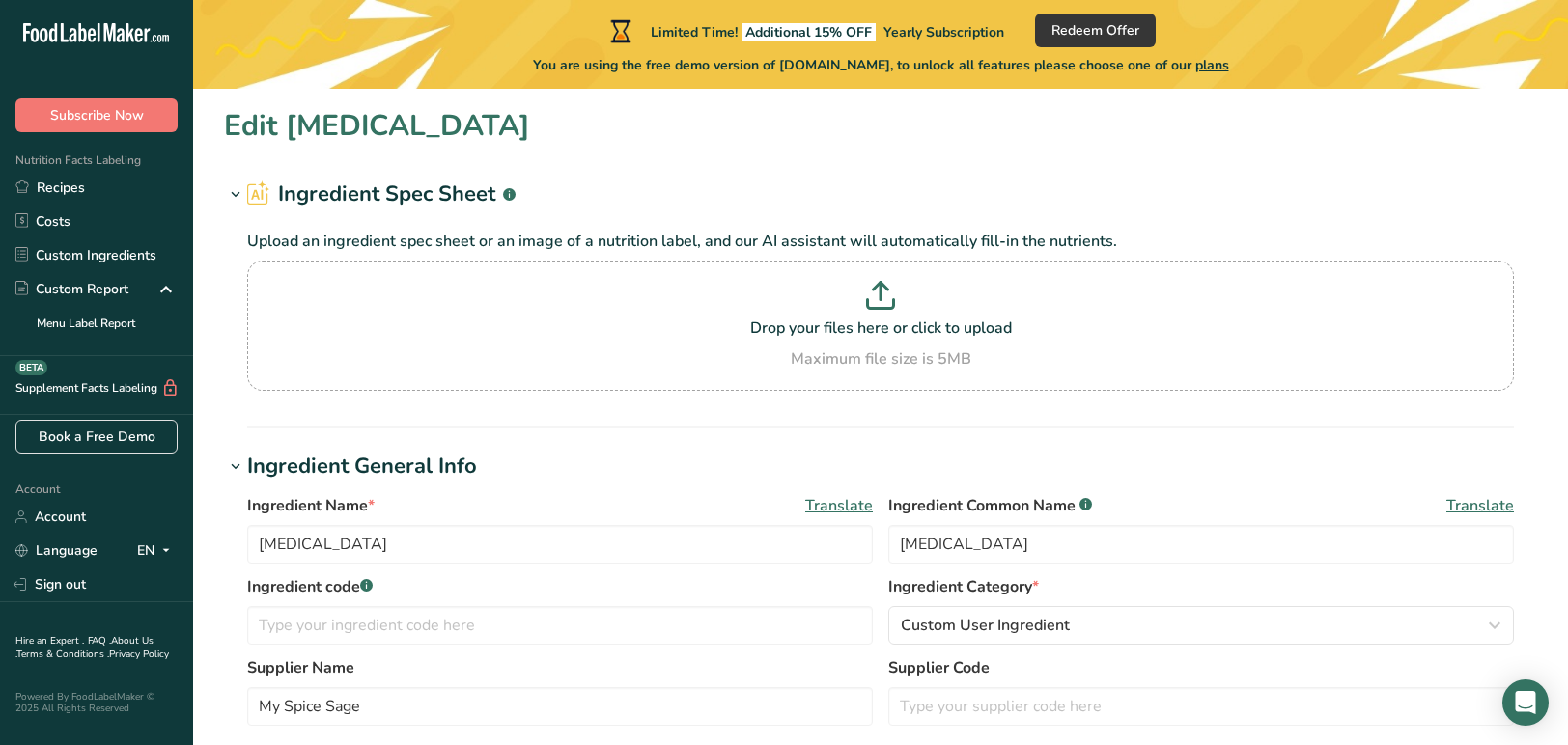 scroll, scrollTop: 613, scrollLeft: 0, axis: vertical 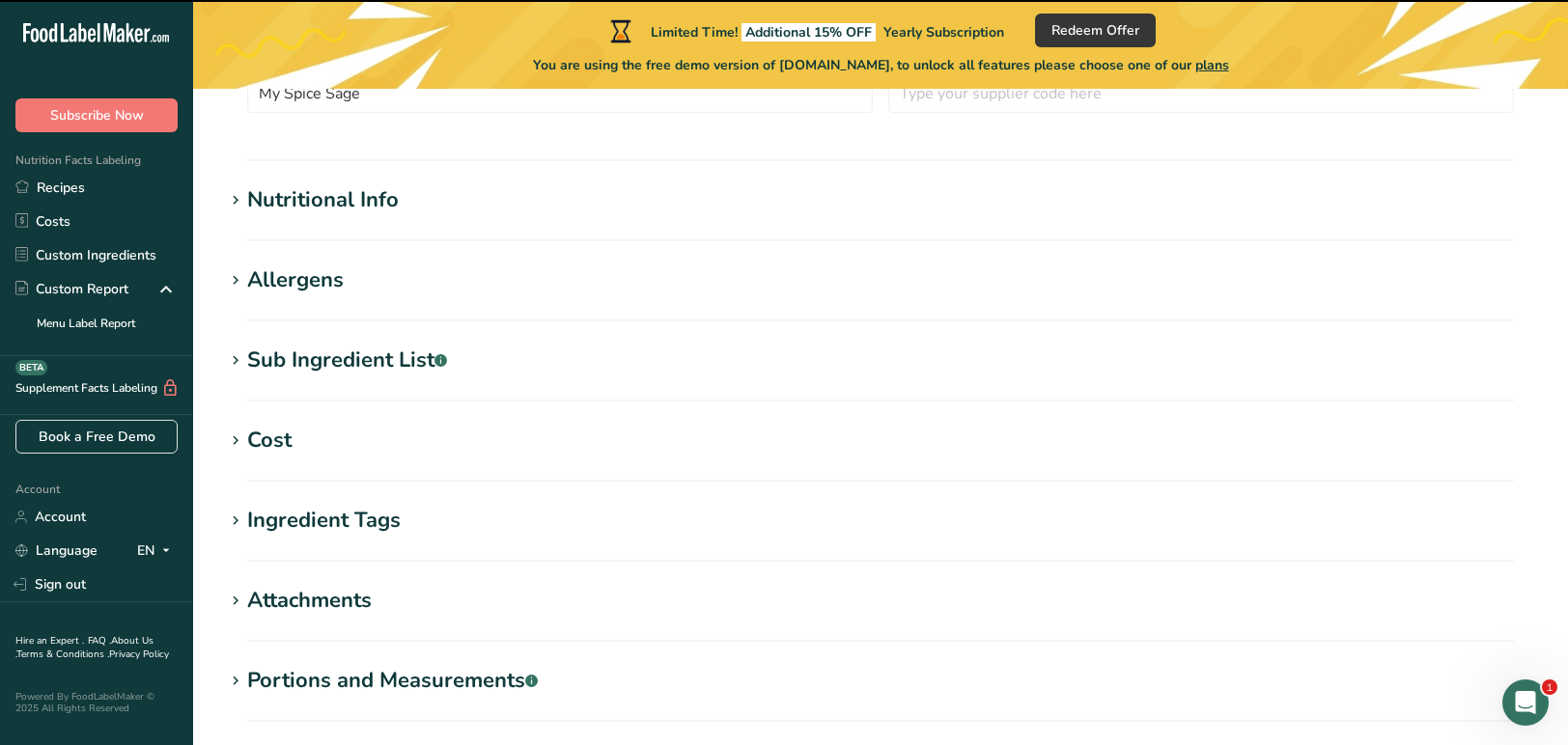 click on "Nutritional Info" at bounding box center [322, 200] 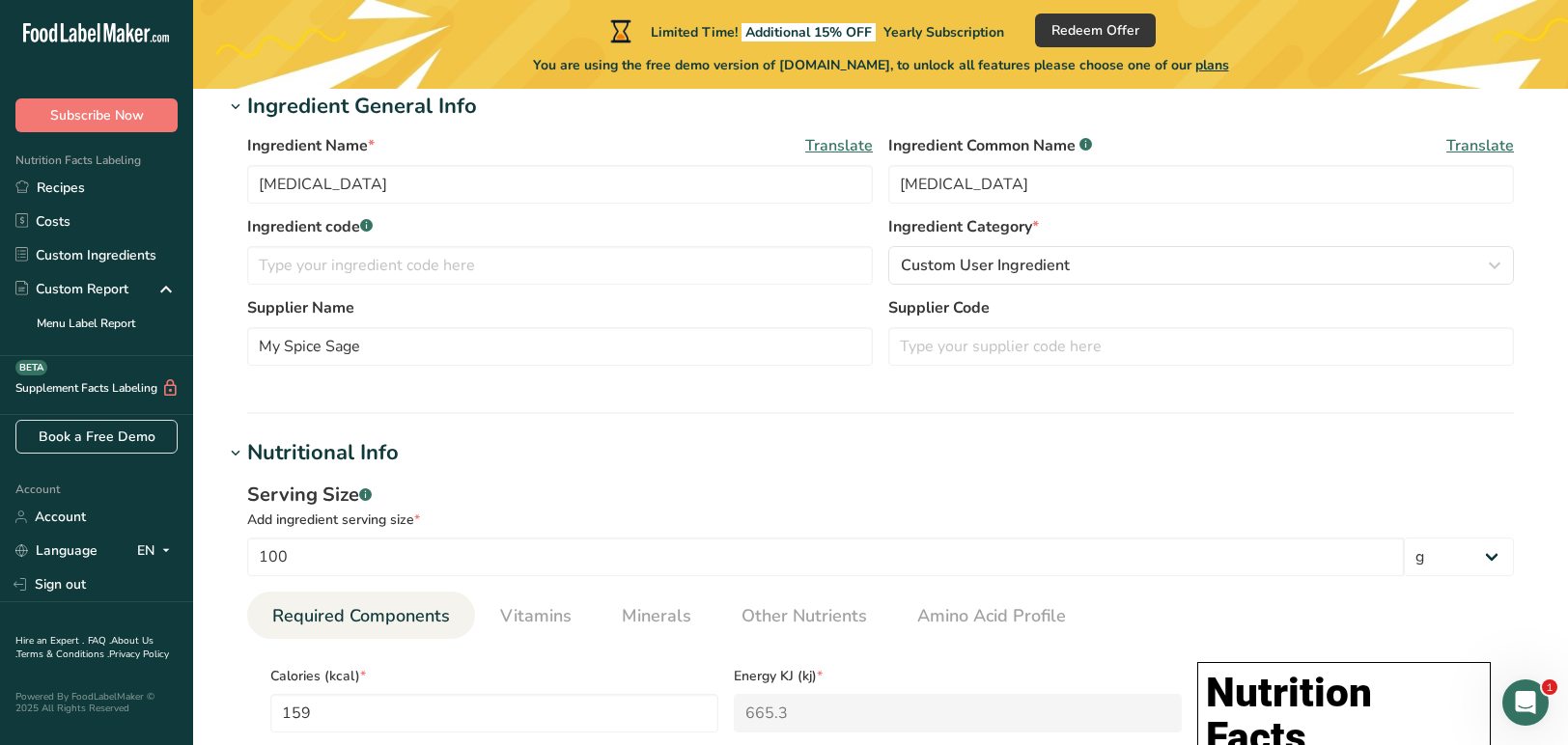 scroll, scrollTop: 20, scrollLeft: 0, axis: vertical 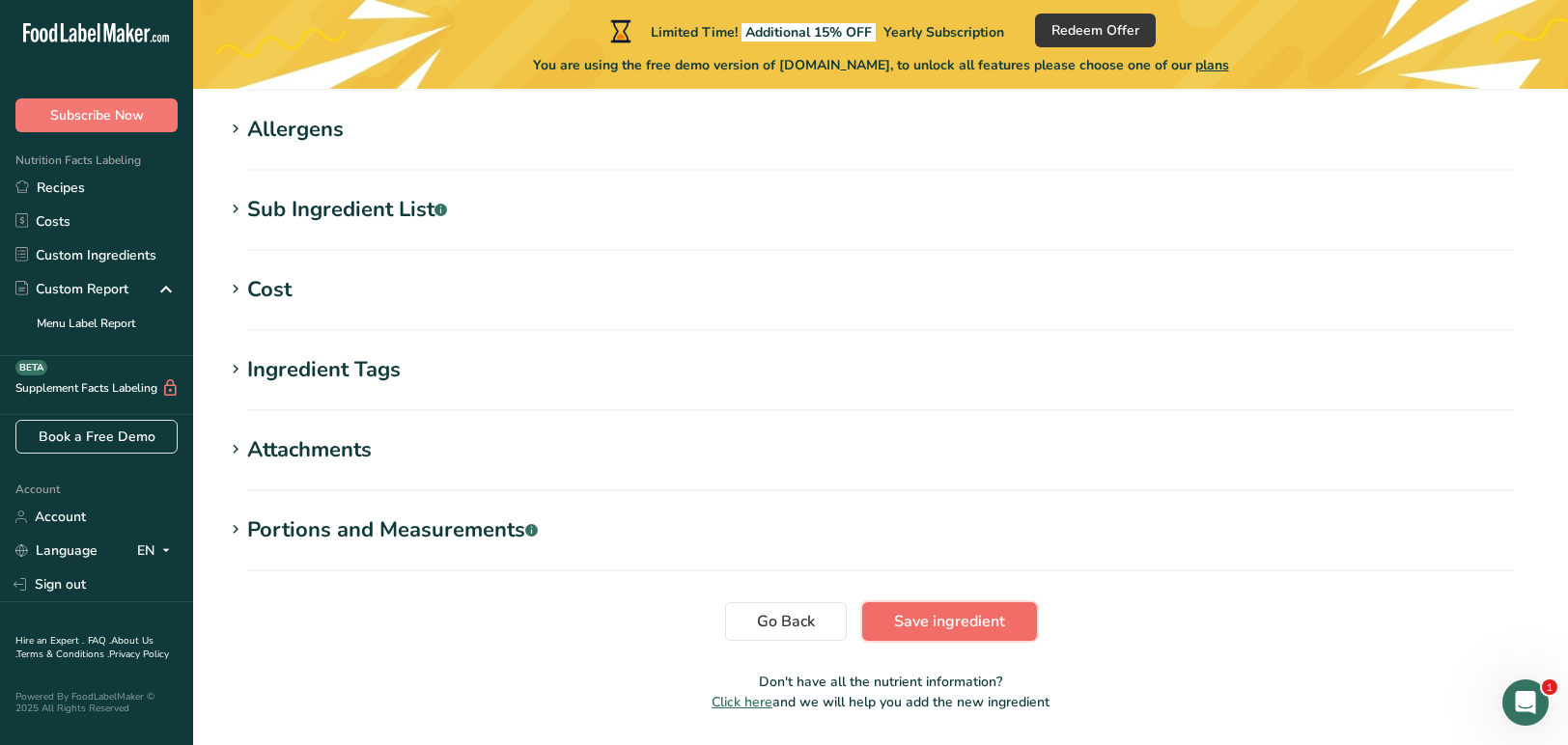 click on "Save ingredient" at bounding box center (949, 621) 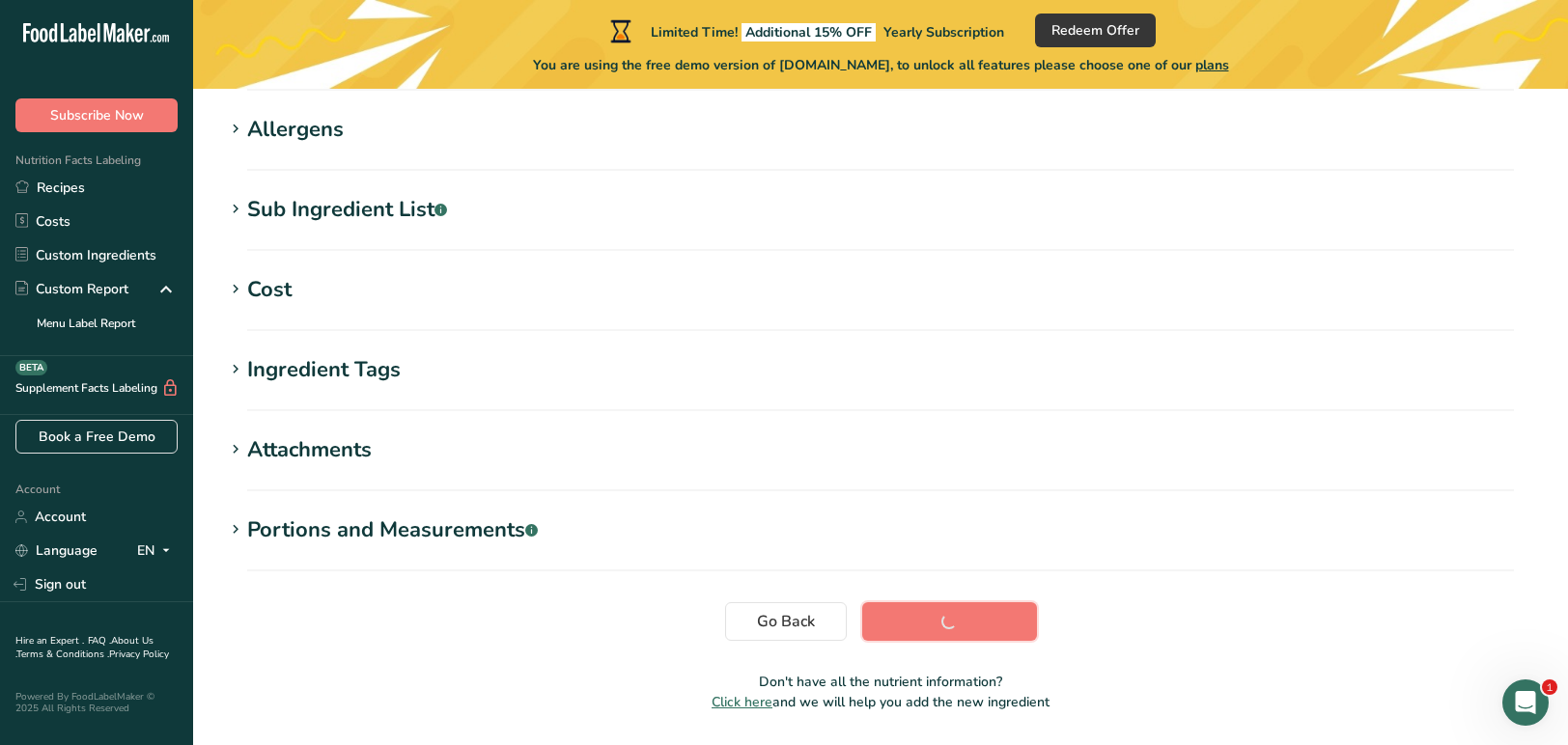 scroll, scrollTop: 365, scrollLeft: 0, axis: vertical 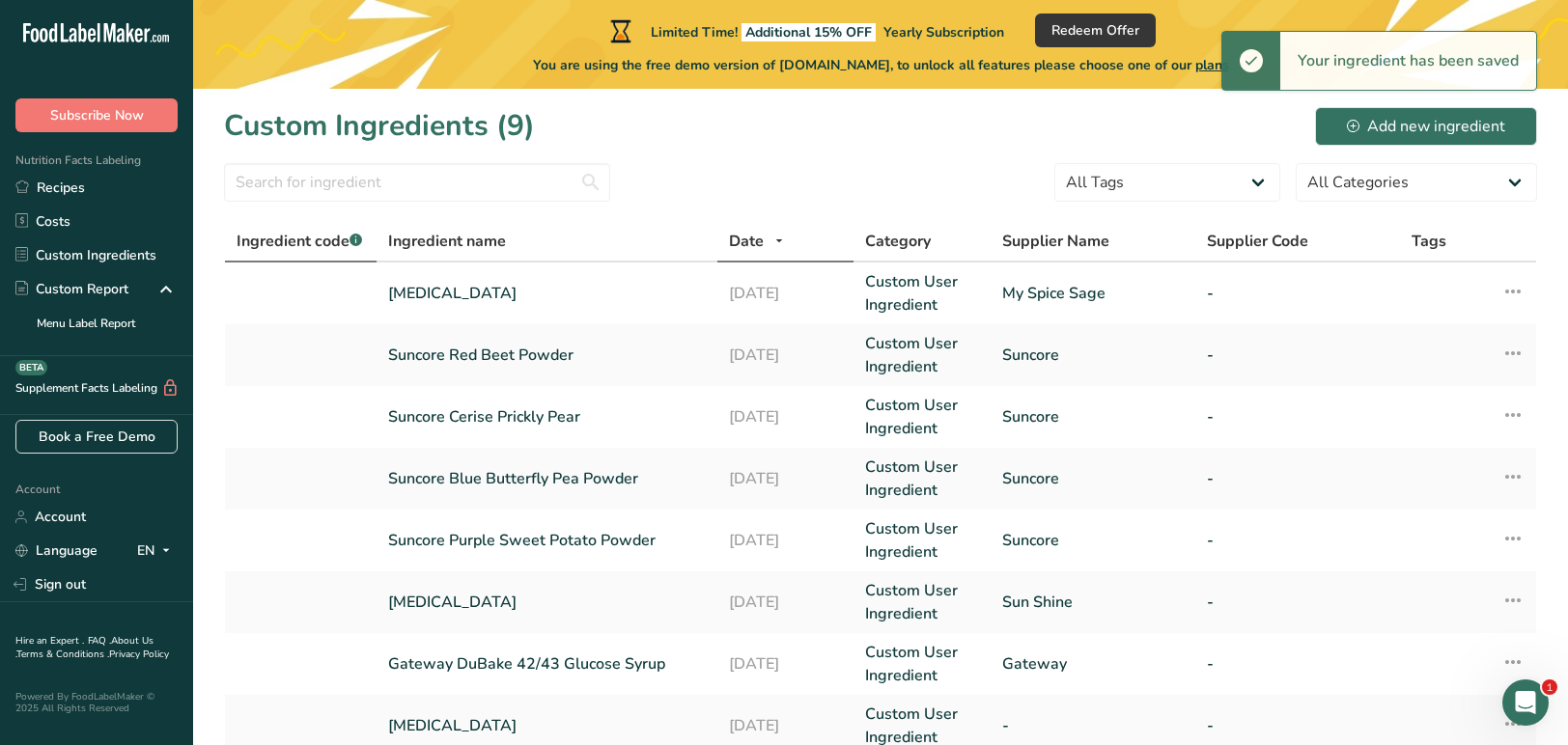 click on "Ingredient code
.a-a{fill:#347362;}.b-a{fill:#fff;}" at bounding box center (299, 241) 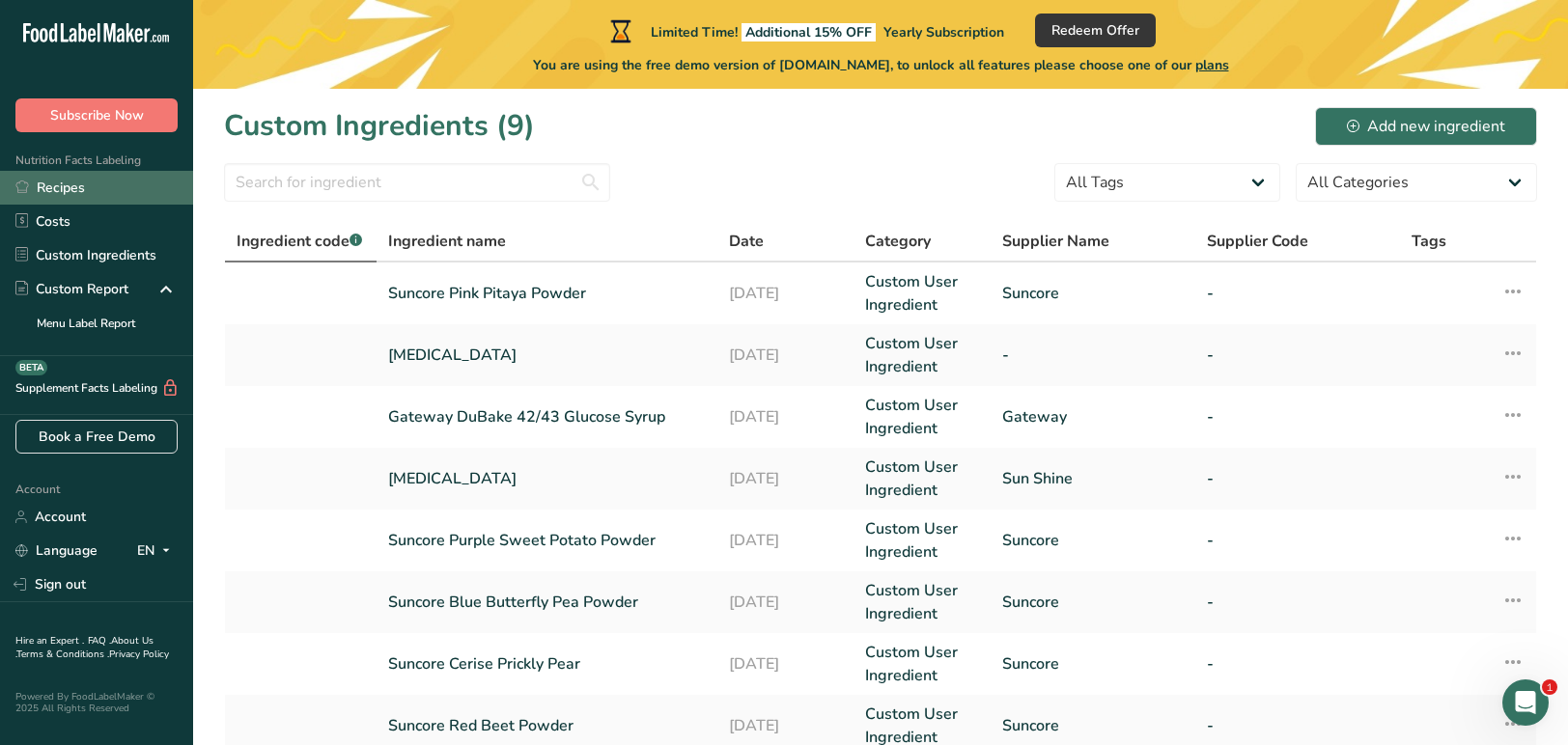 click on "Recipes" at bounding box center [97, 187] 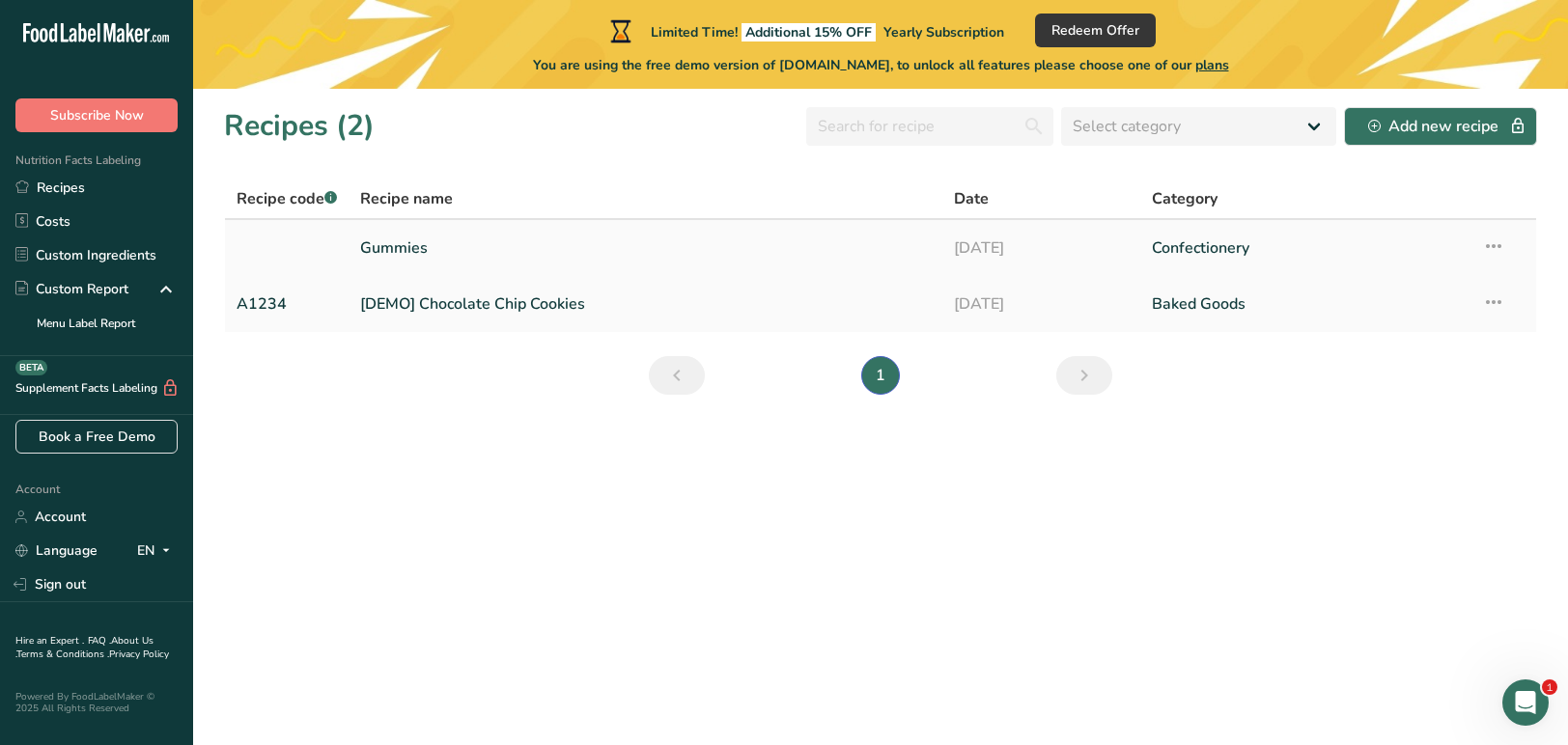 click on "Gummies" at bounding box center [645, 248] 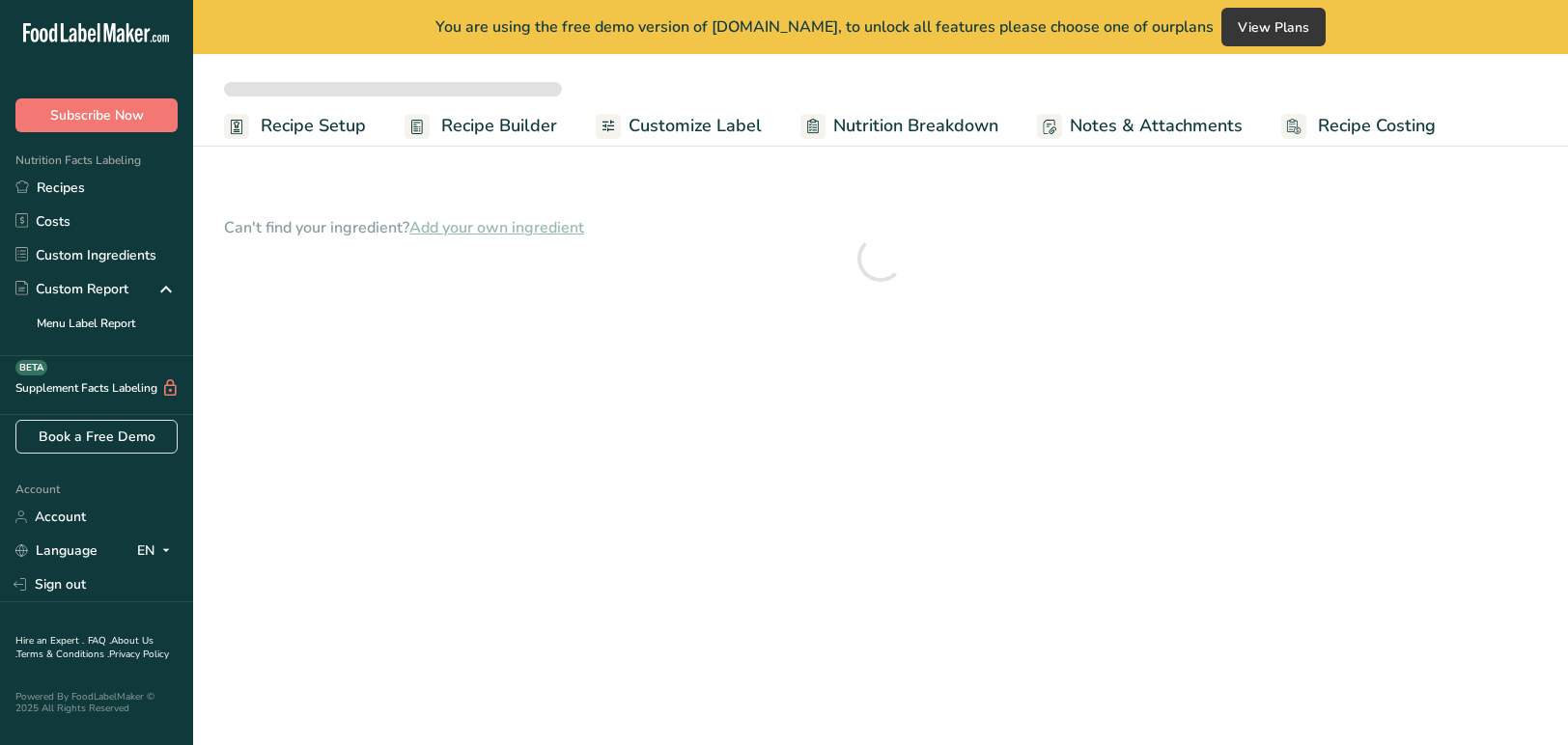 scroll, scrollTop: 0, scrollLeft: 0, axis: both 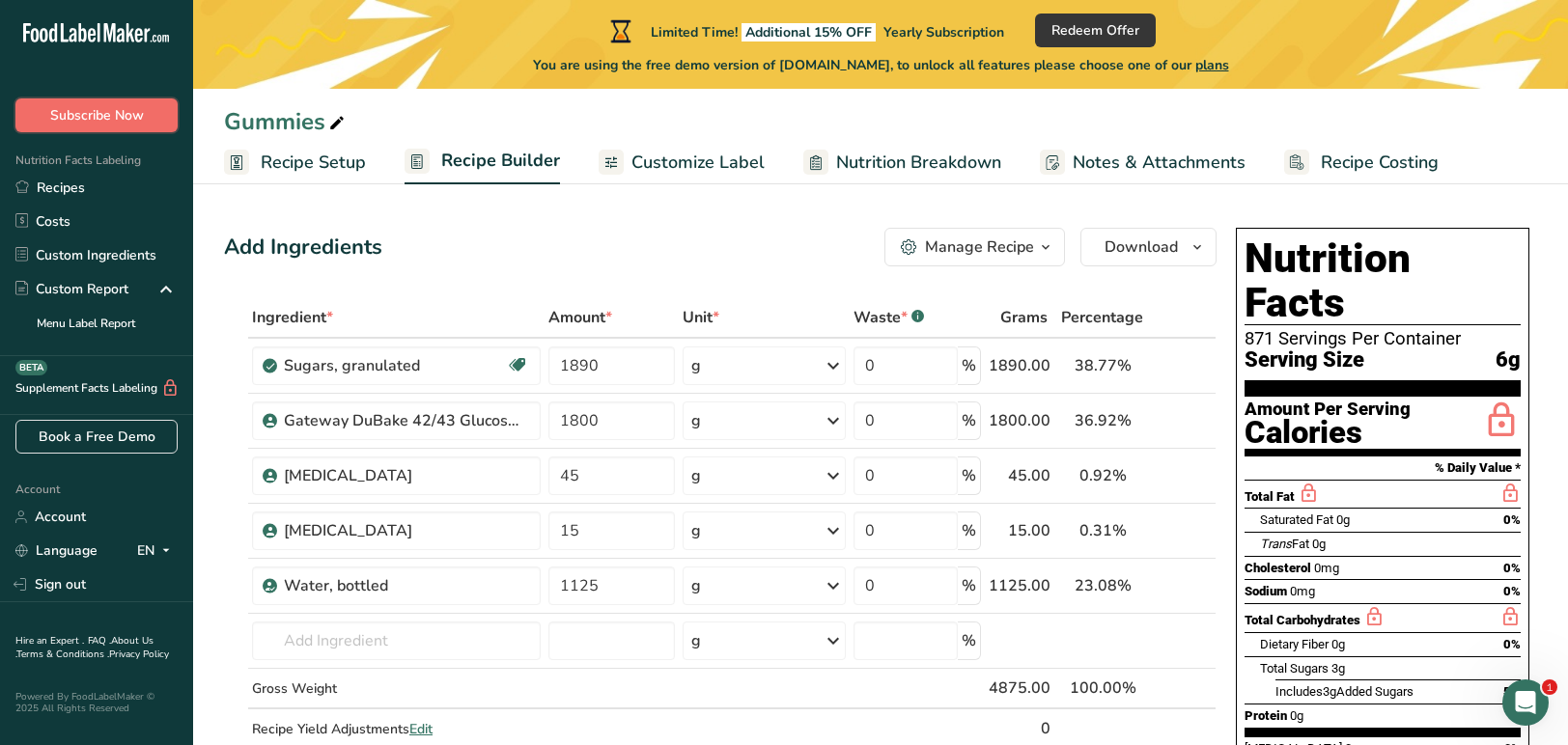click on "Subscribe Now" at bounding box center [97, 115] 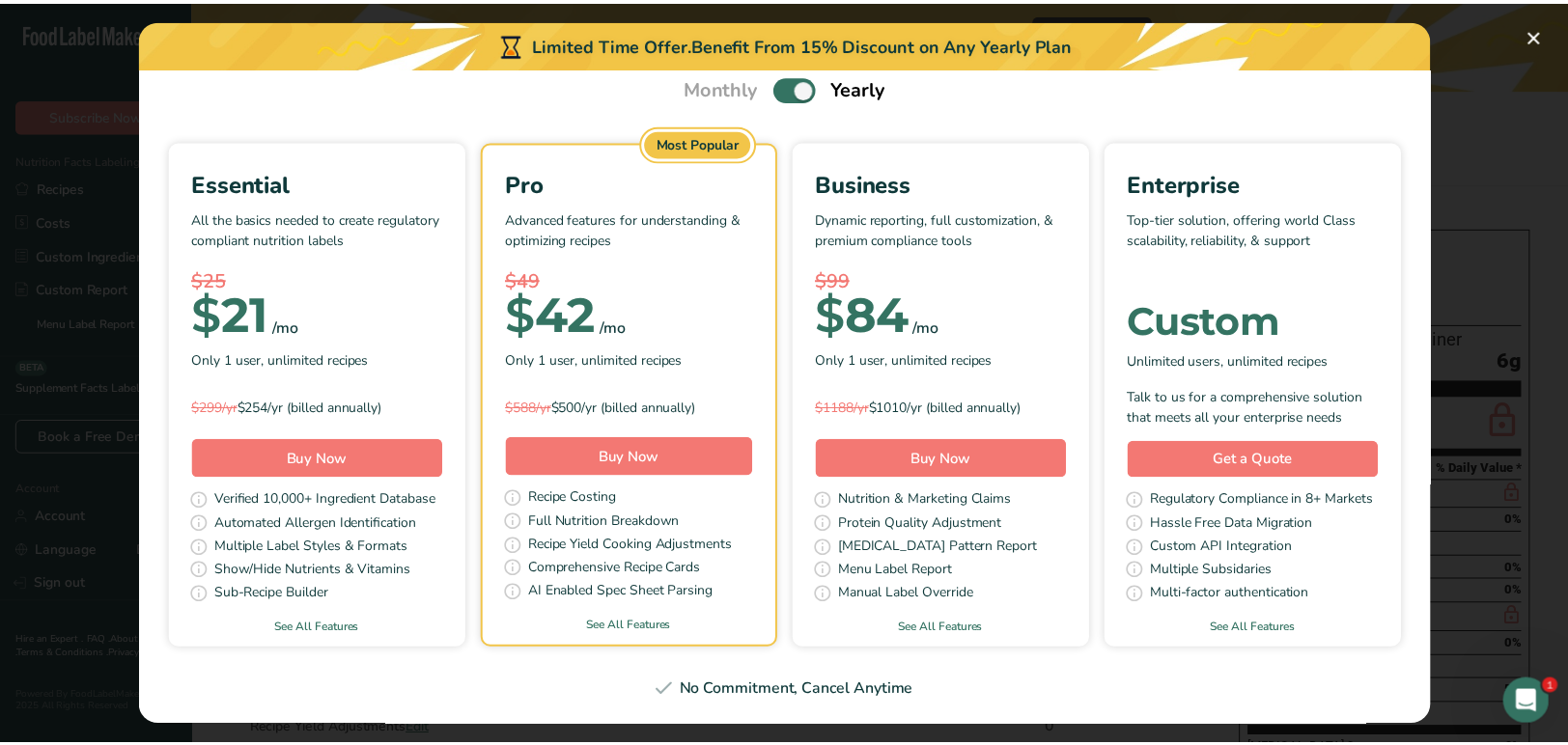 scroll, scrollTop: 76, scrollLeft: 0, axis: vertical 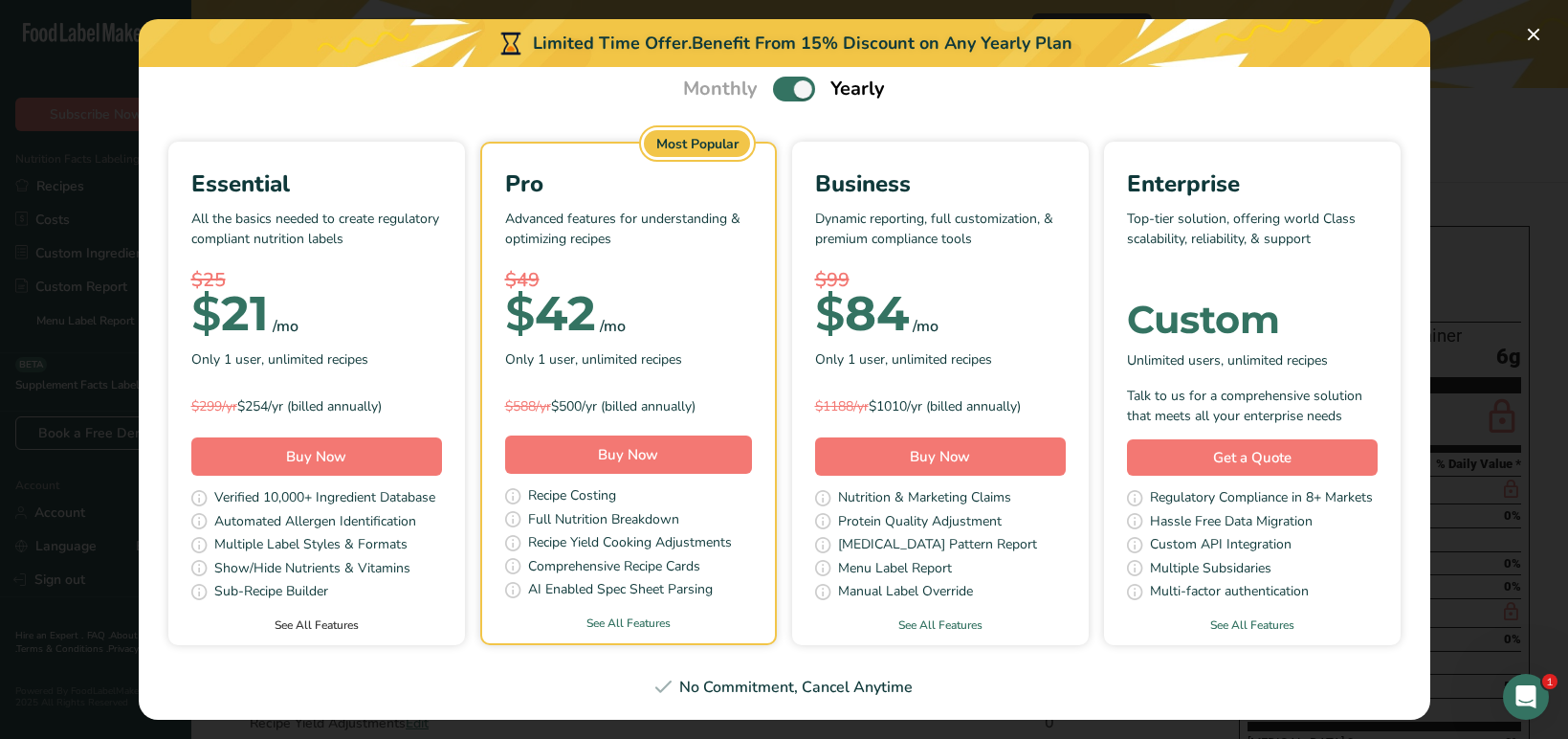 click on "See All Features" at bounding box center [317, 625] 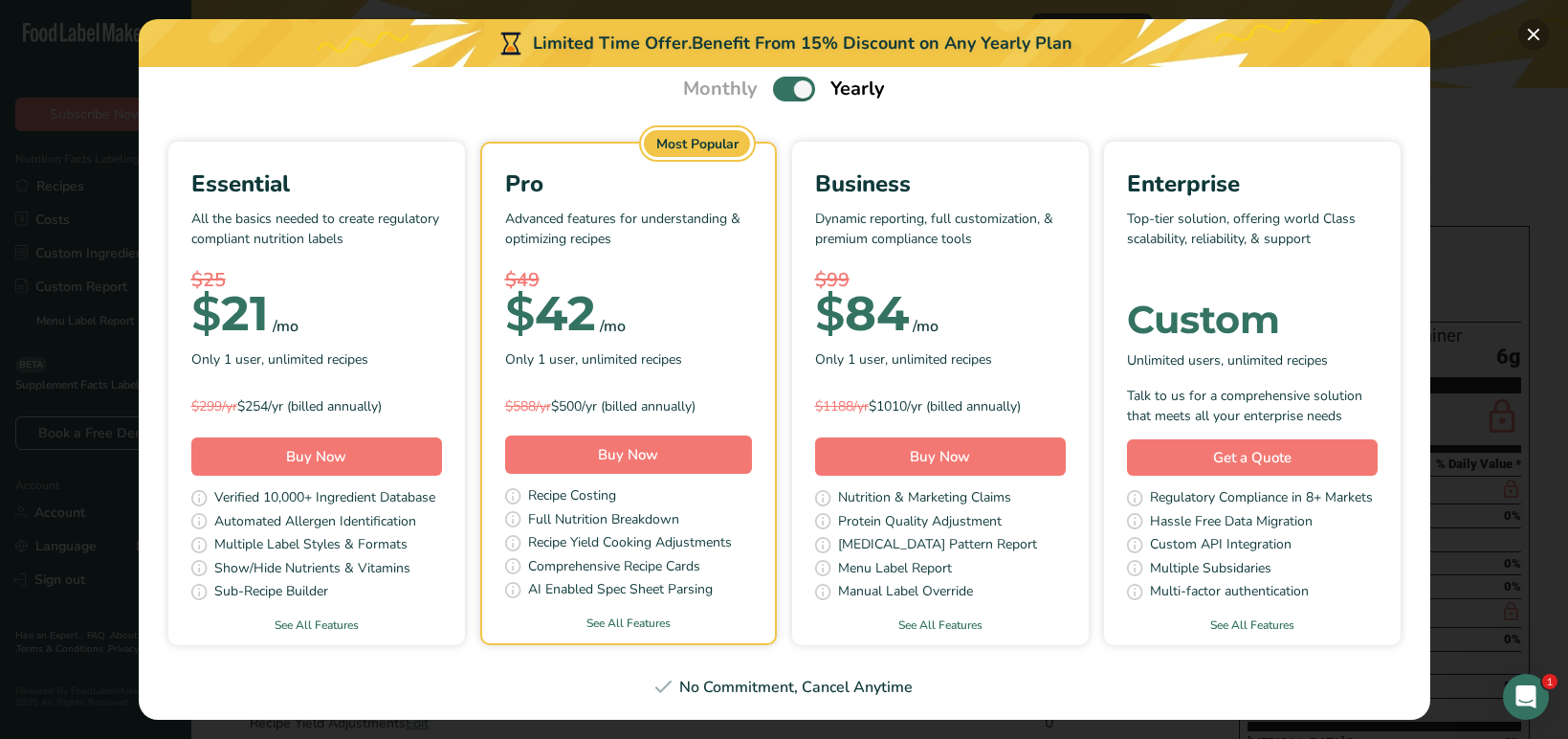 click at bounding box center (1534, 34) 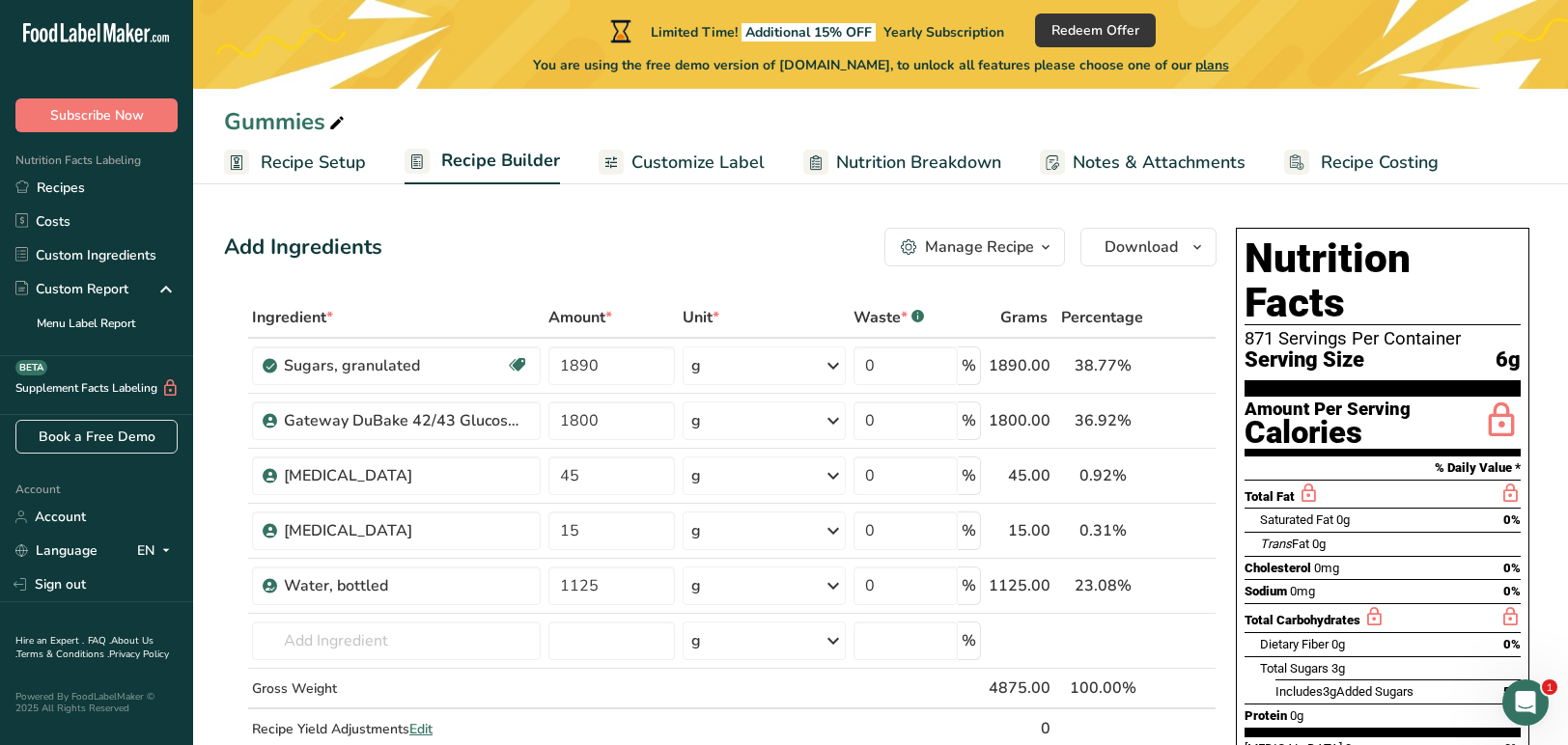 drag, startPoint x: 342, startPoint y: 154, endPoint x: 348, endPoint y: 163, distance: 10.816654 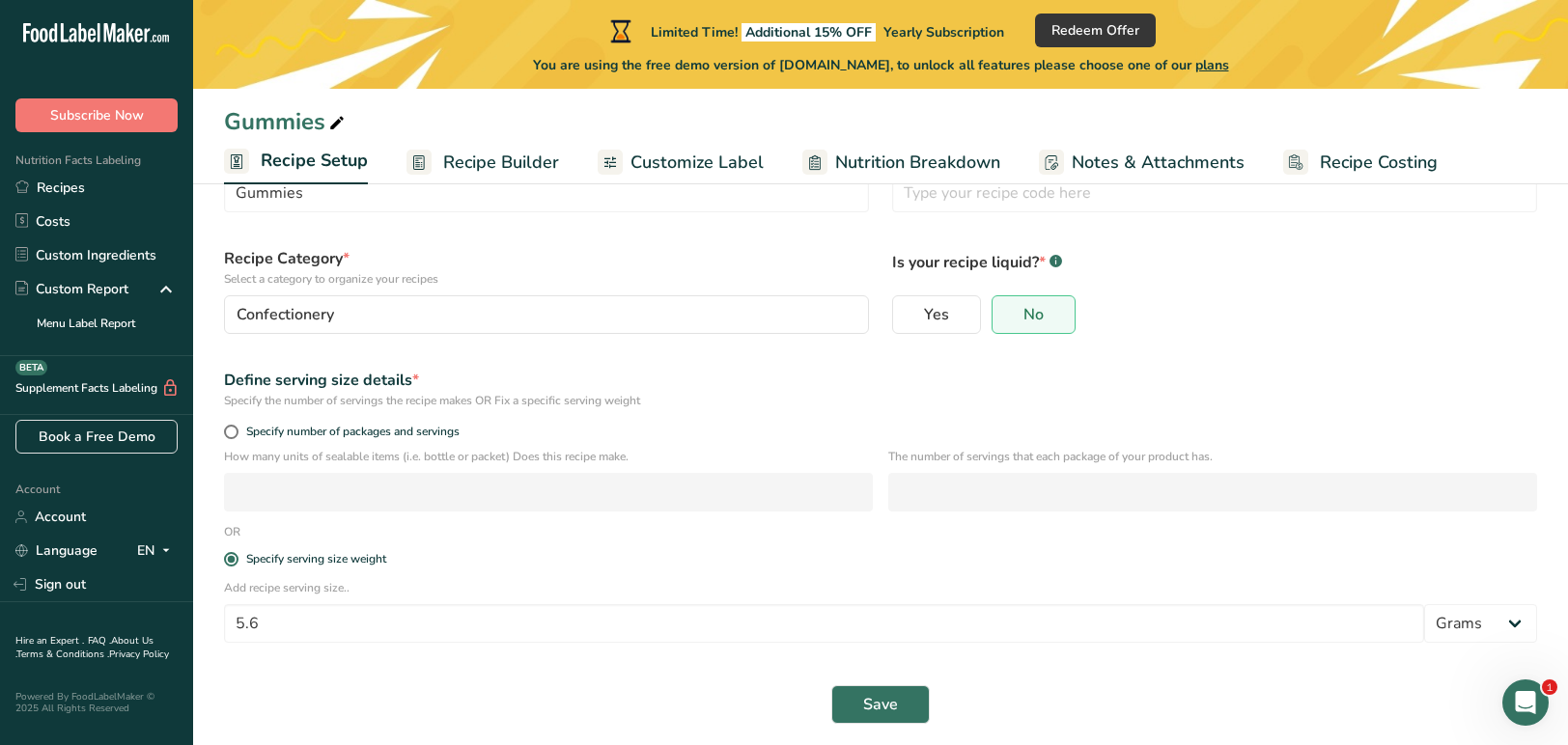 scroll, scrollTop: 106, scrollLeft: 0, axis: vertical 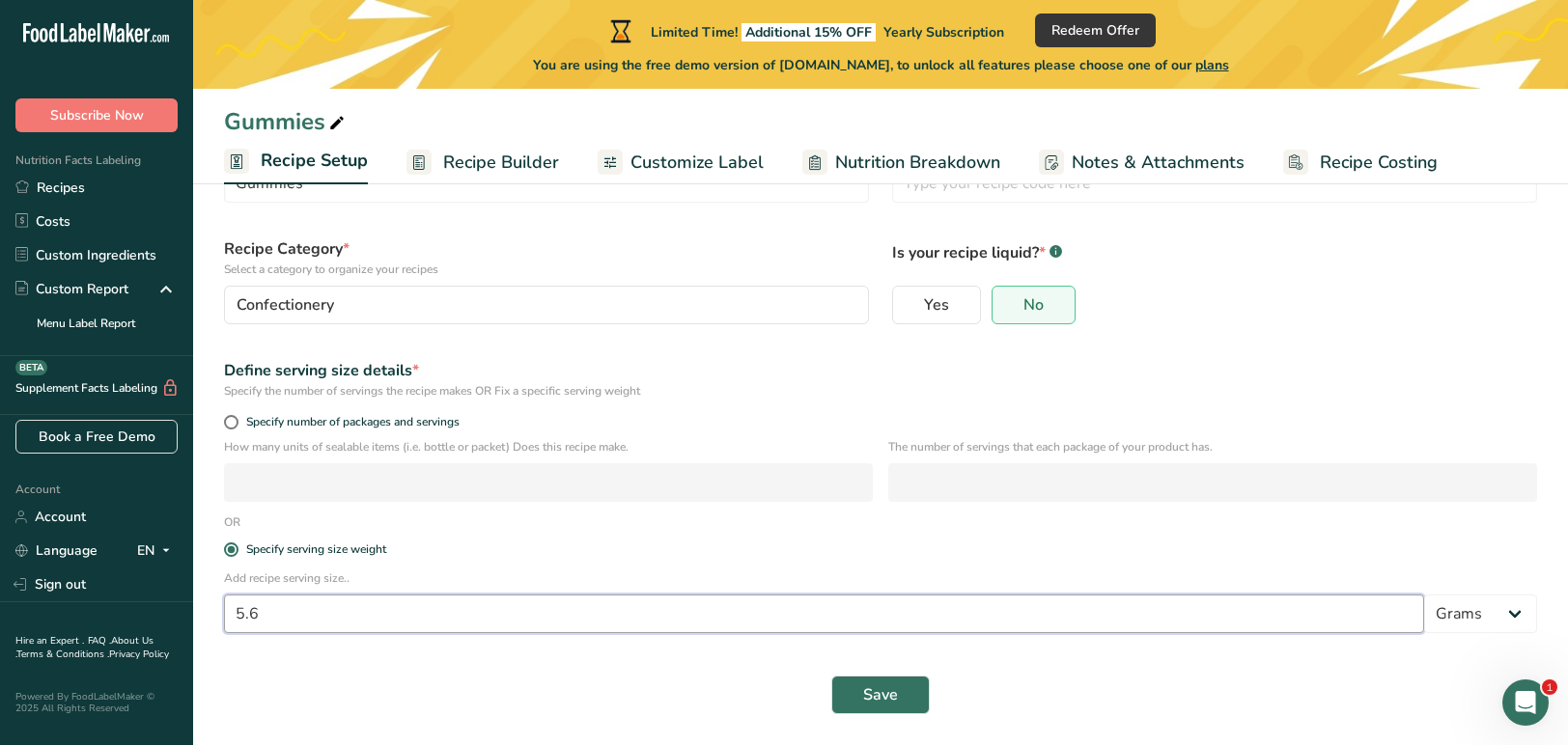 drag, startPoint x: 284, startPoint y: 615, endPoint x: 214, endPoint y: 607, distance: 70.45566 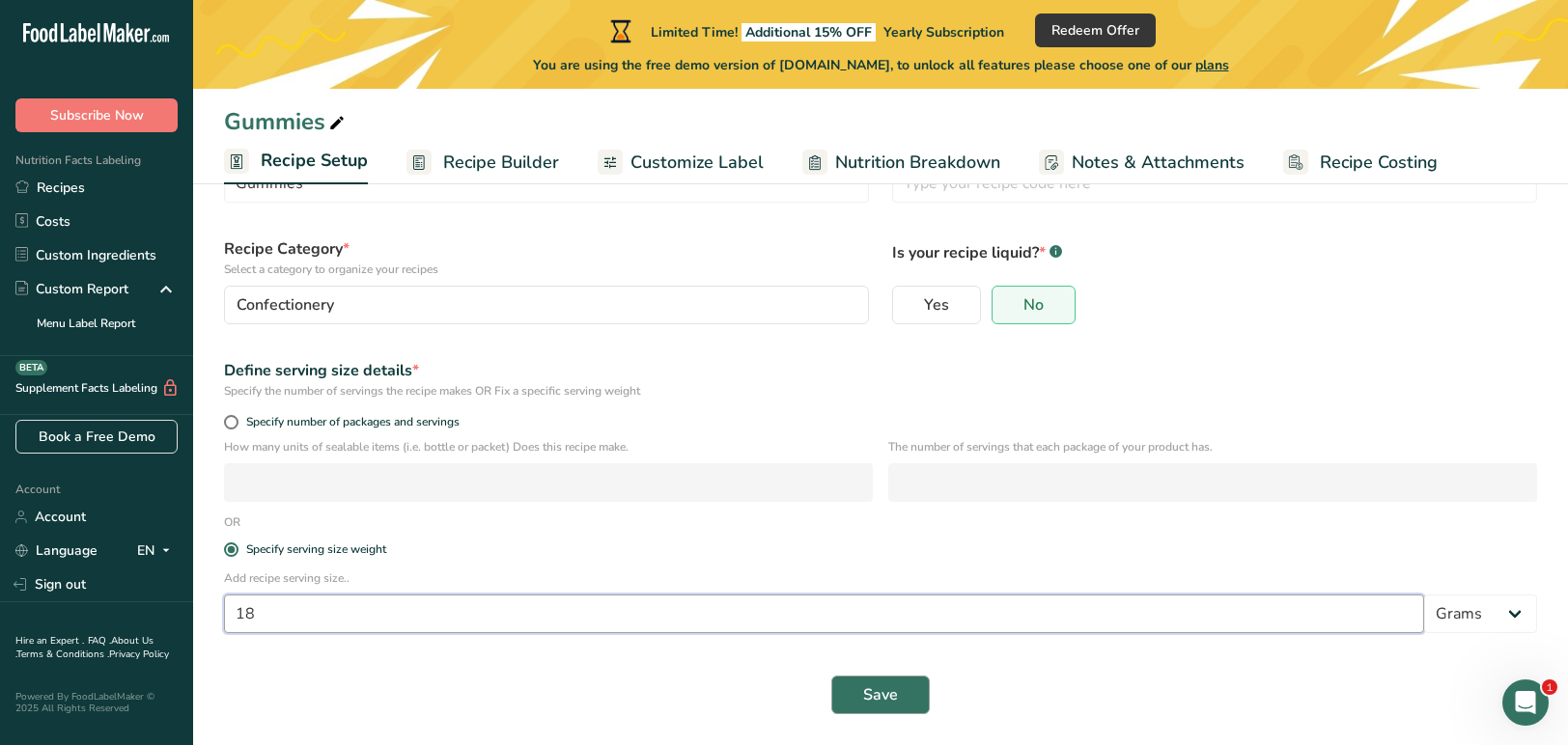 type on "18" 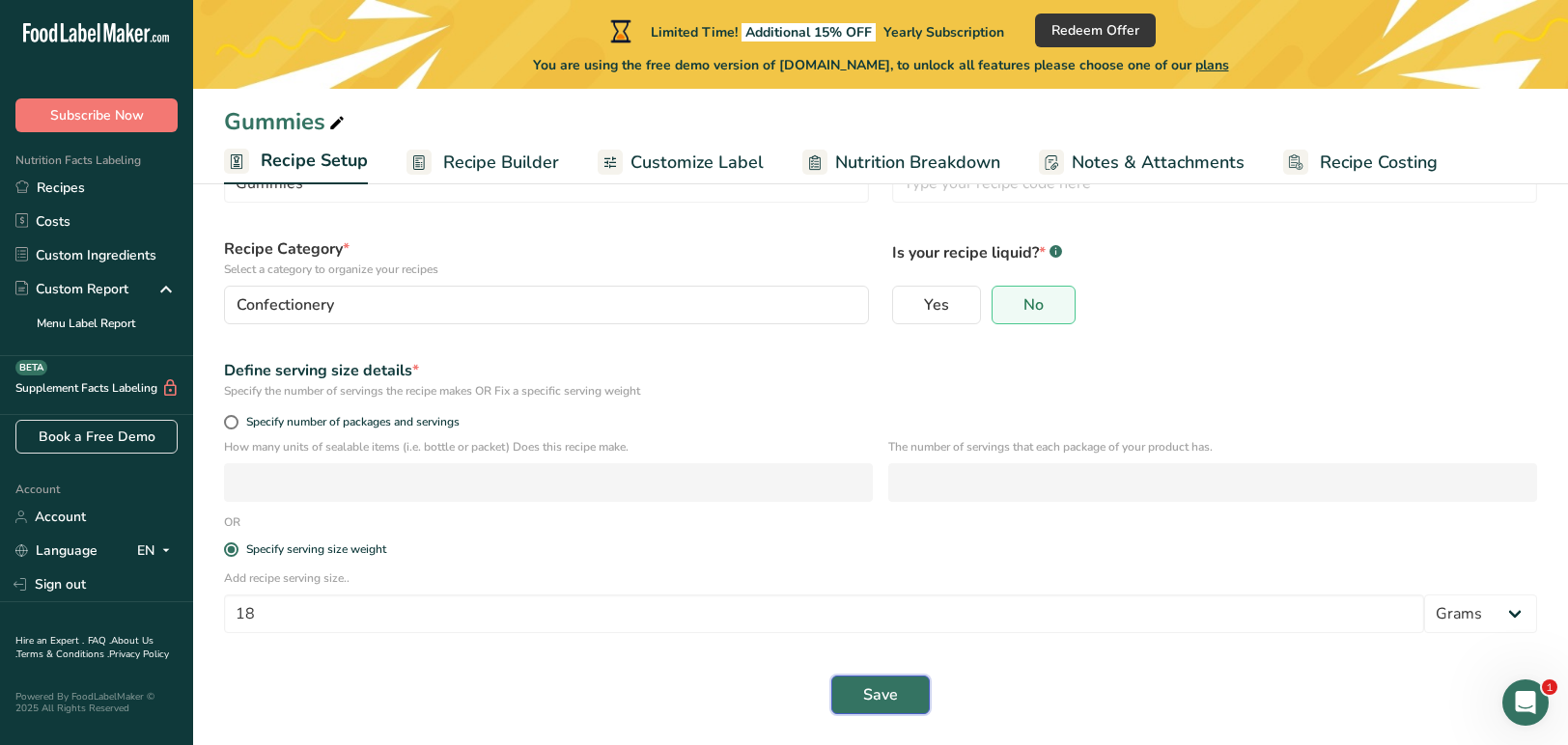 click on "Save" at bounding box center (881, 695) 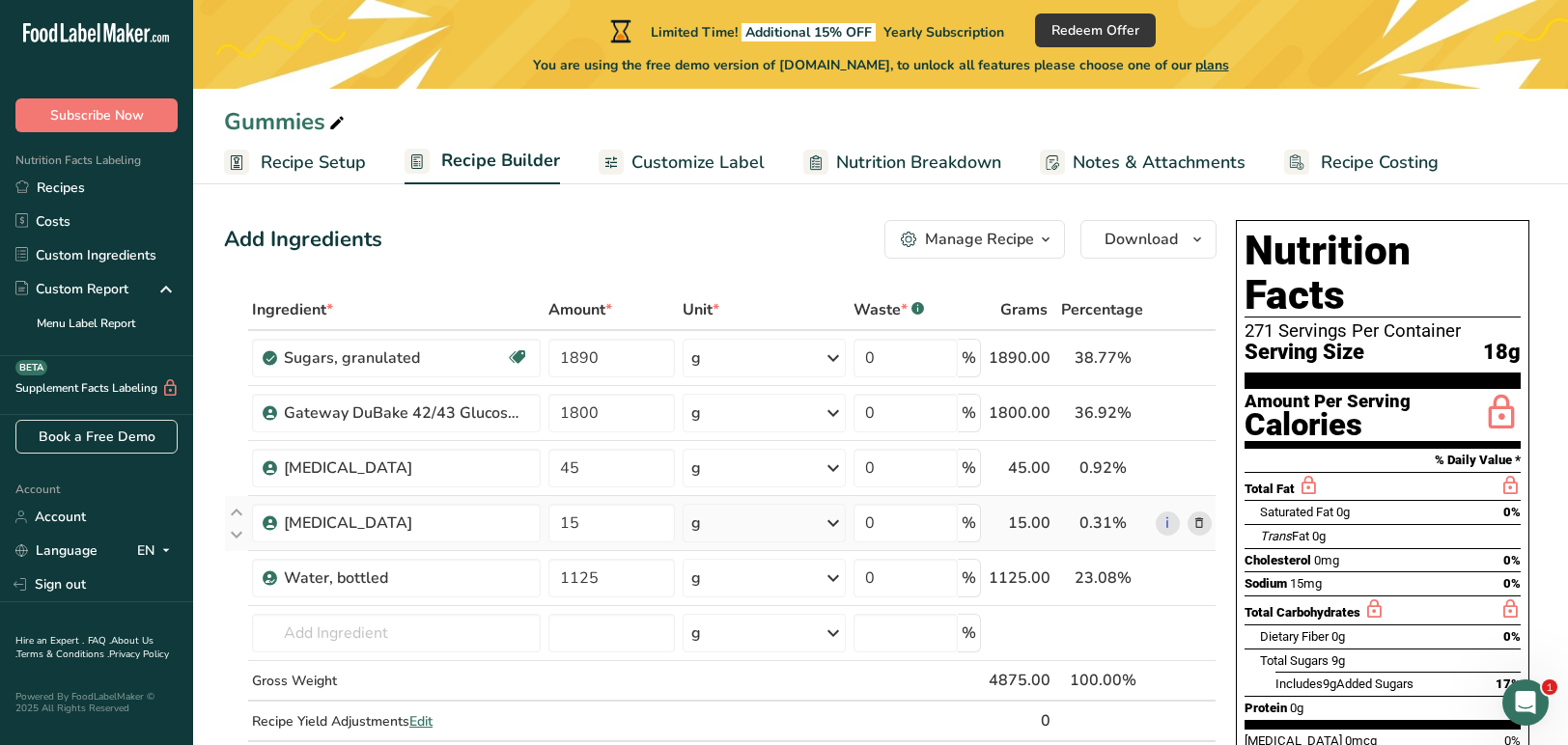 scroll, scrollTop: 0, scrollLeft: 0, axis: both 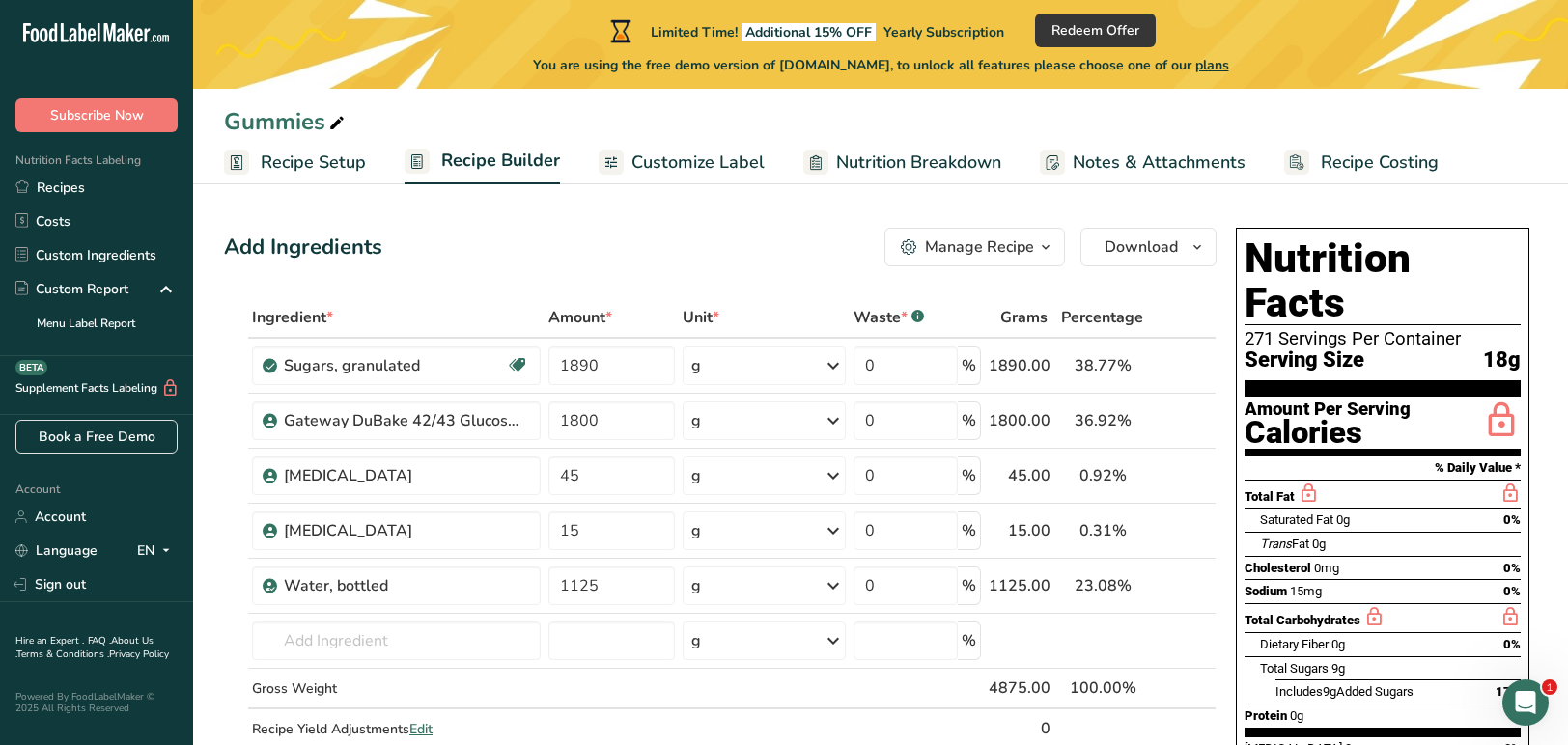 click on "Recipe Setup" at bounding box center [313, 162] 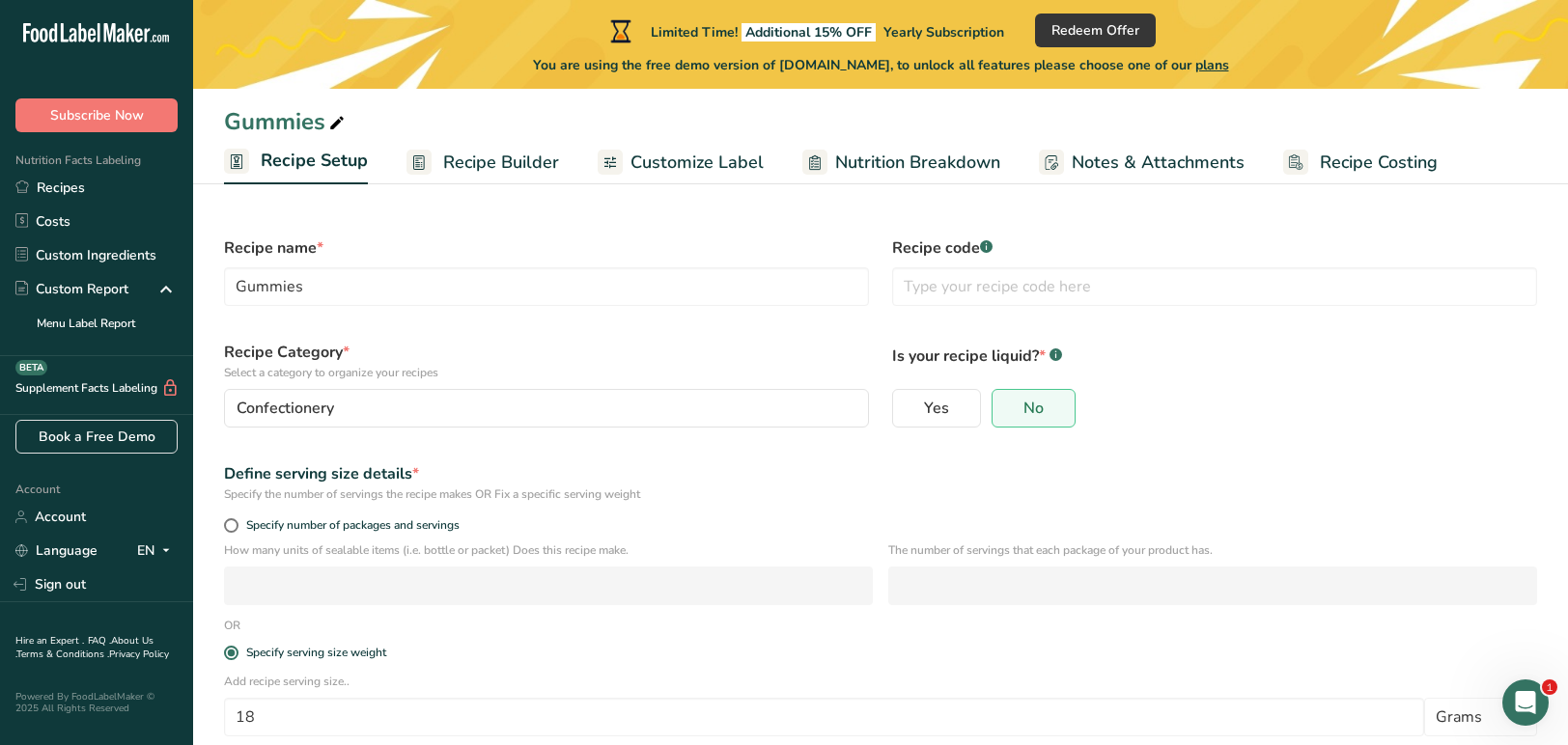 scroll, scrollTop: 4, scrollLeft: 0, axis: vertical 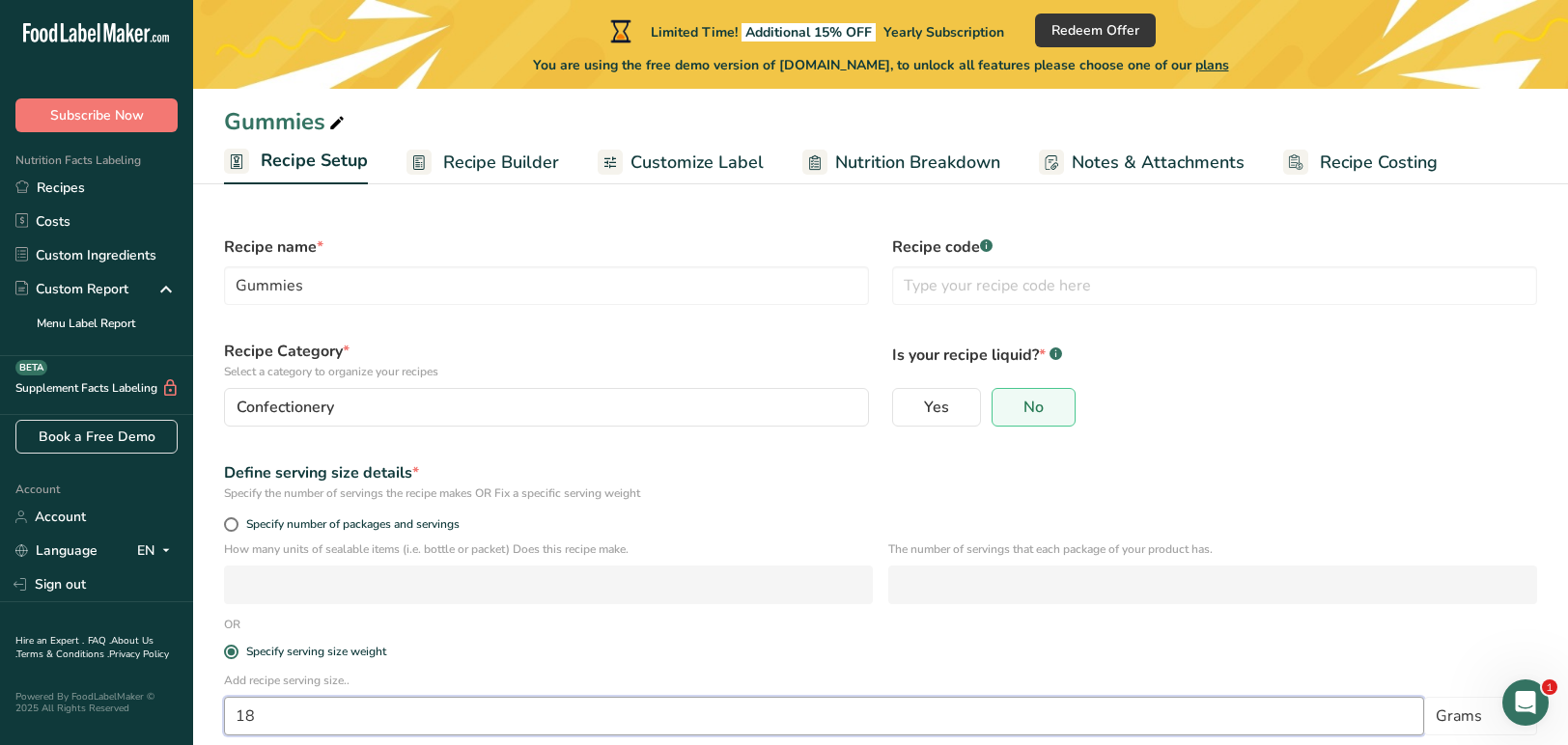 drag, startPoint x: 265, startPoint y: 717, endPoint x: 194, endPoint y: 710, distance: 71.34424 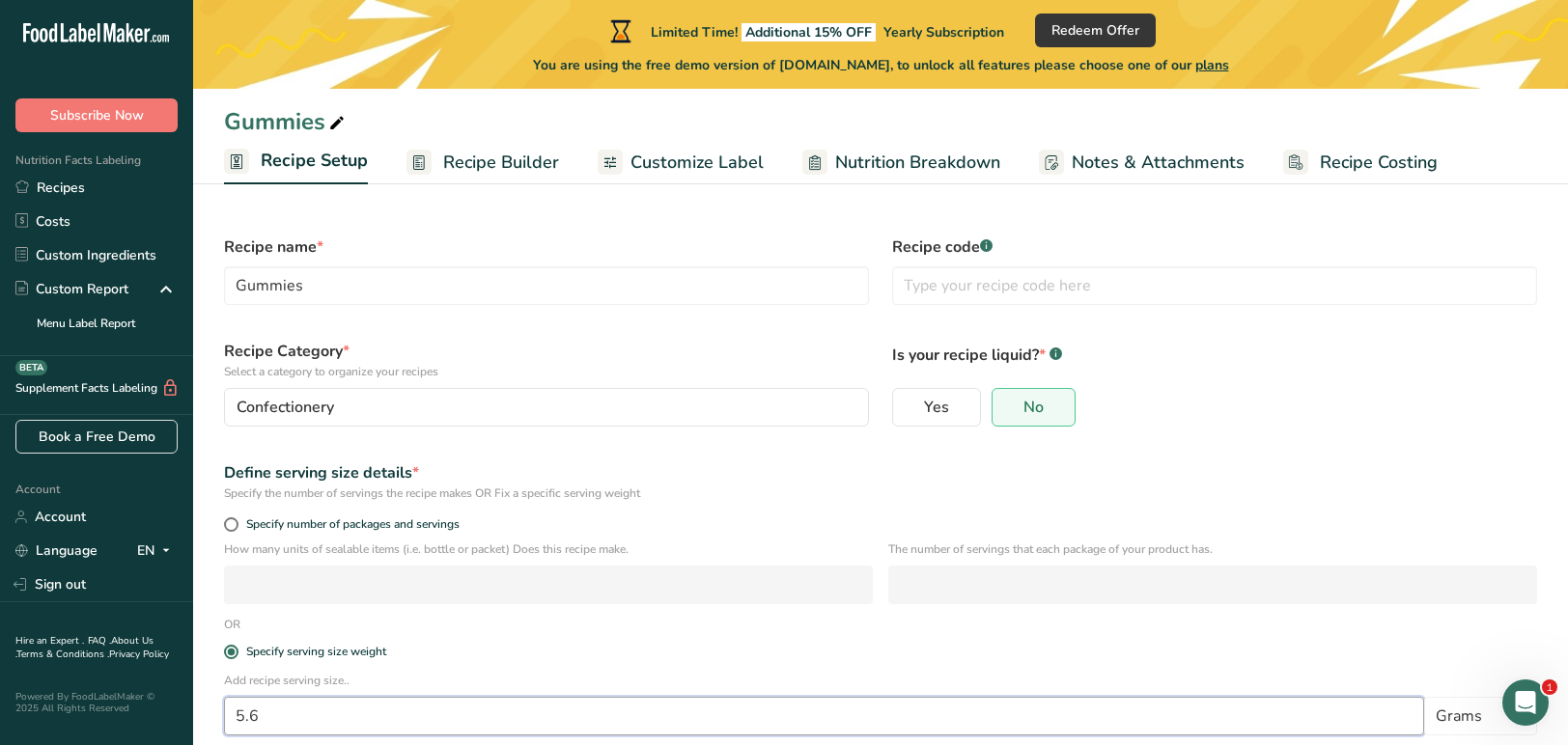 type on "5.6" 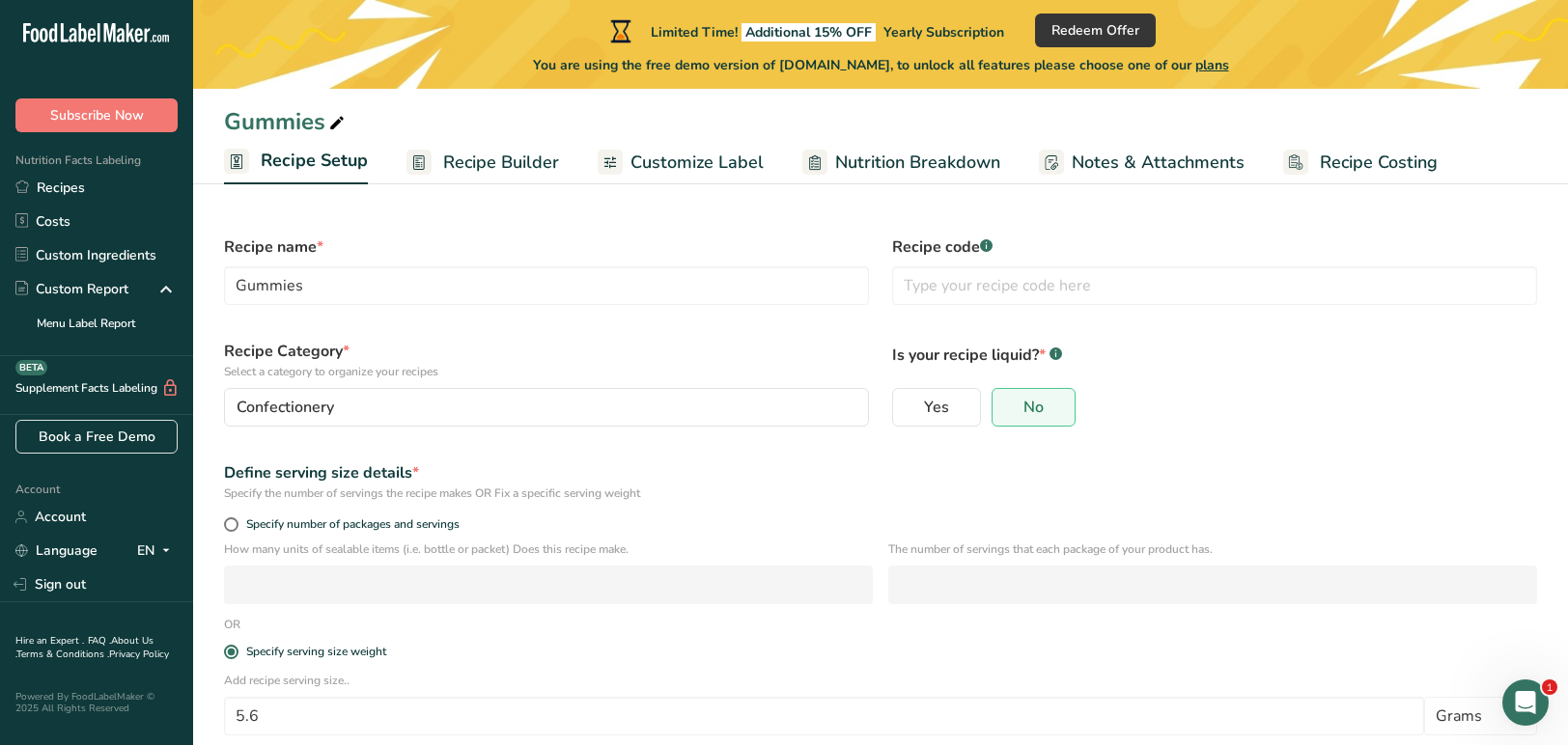 click on "How many units of sealable items (i.e. bottle or packet) Does this recipe make.
The number of servings that each package of your product has." at bounding box center (881, 578) 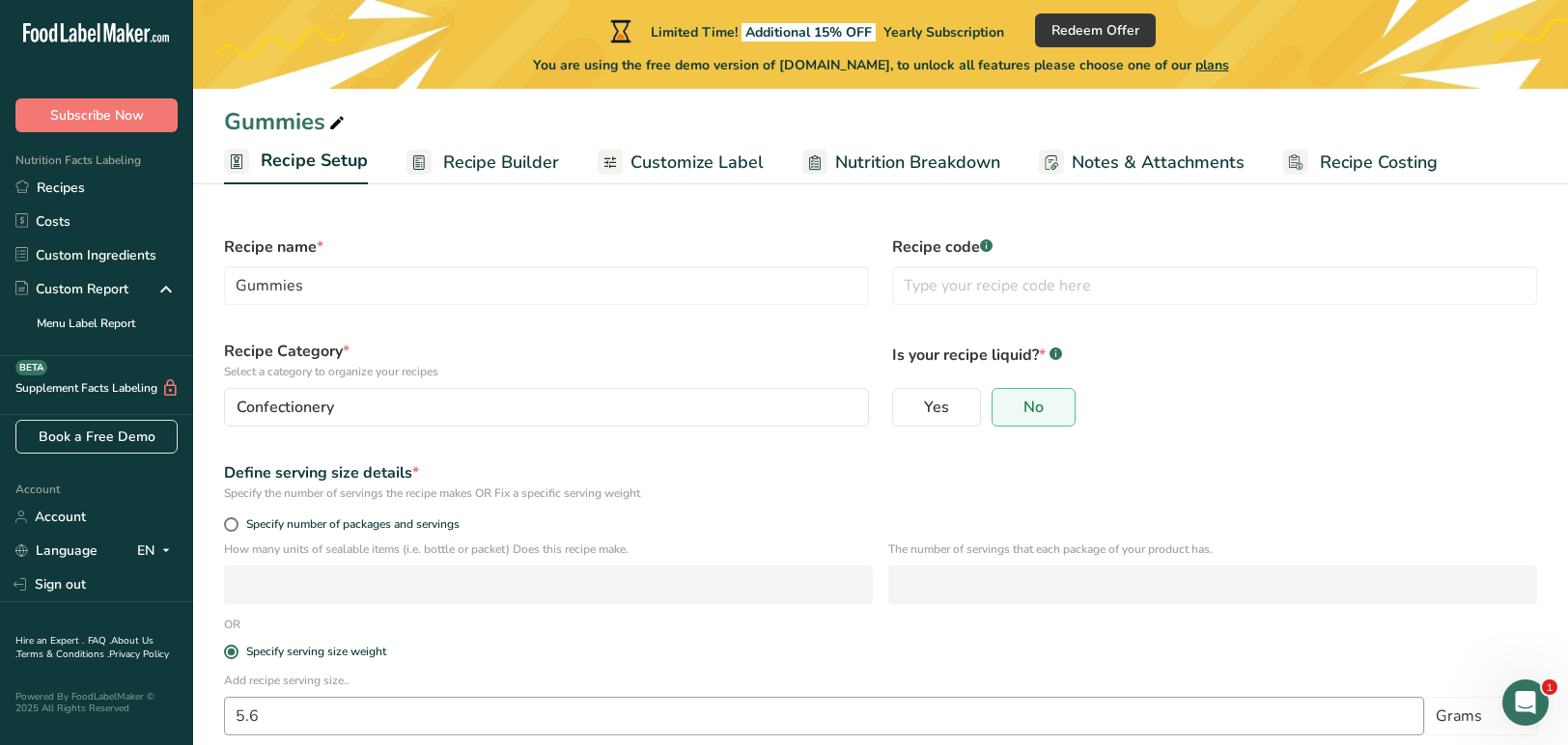 scroll, scrollTop: 106, scrollLeft: 0, axis: vertical 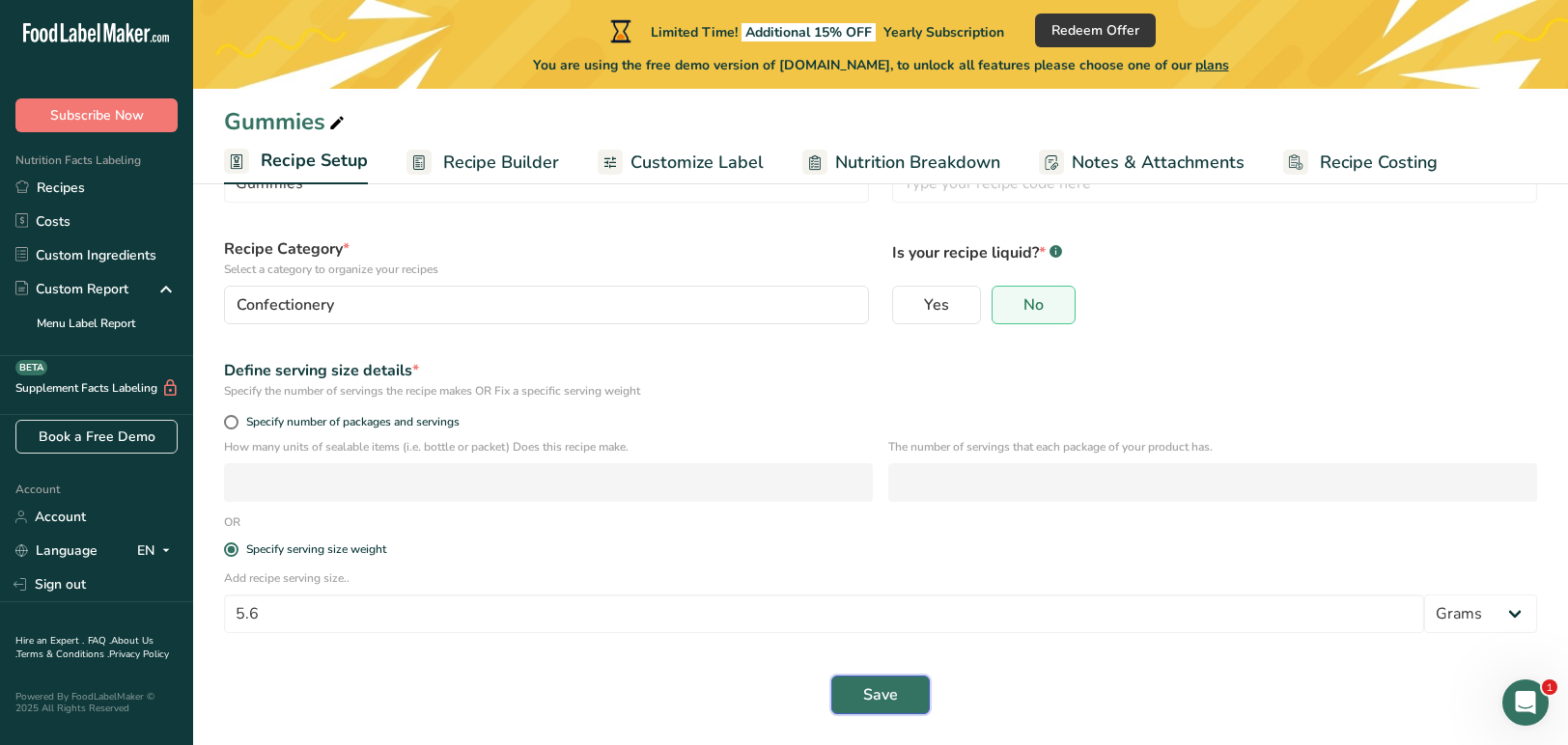 click on "Save" at bounding box center (881, 695) 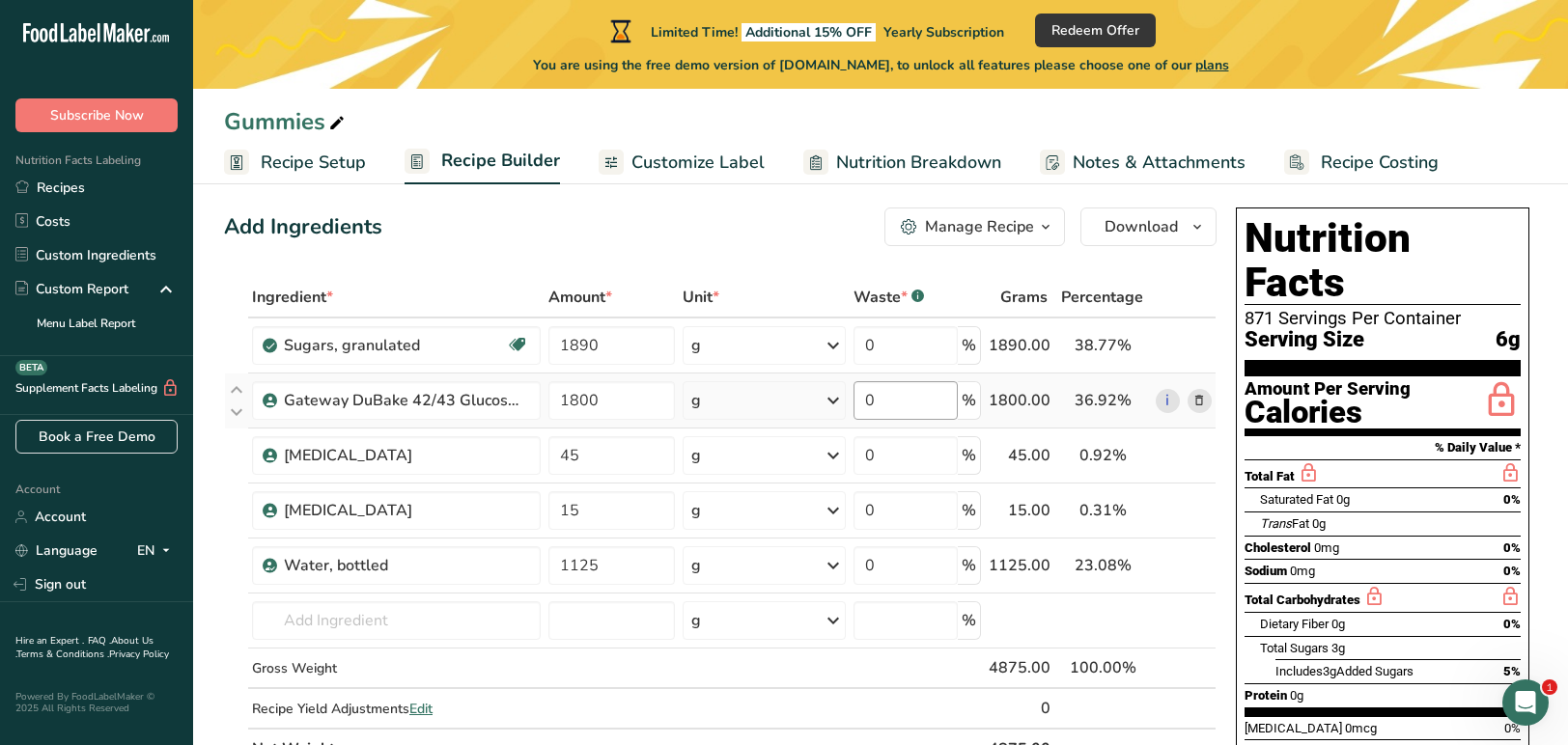 scroll, scrollTop: 0, scrollLeft: 0, axis: both 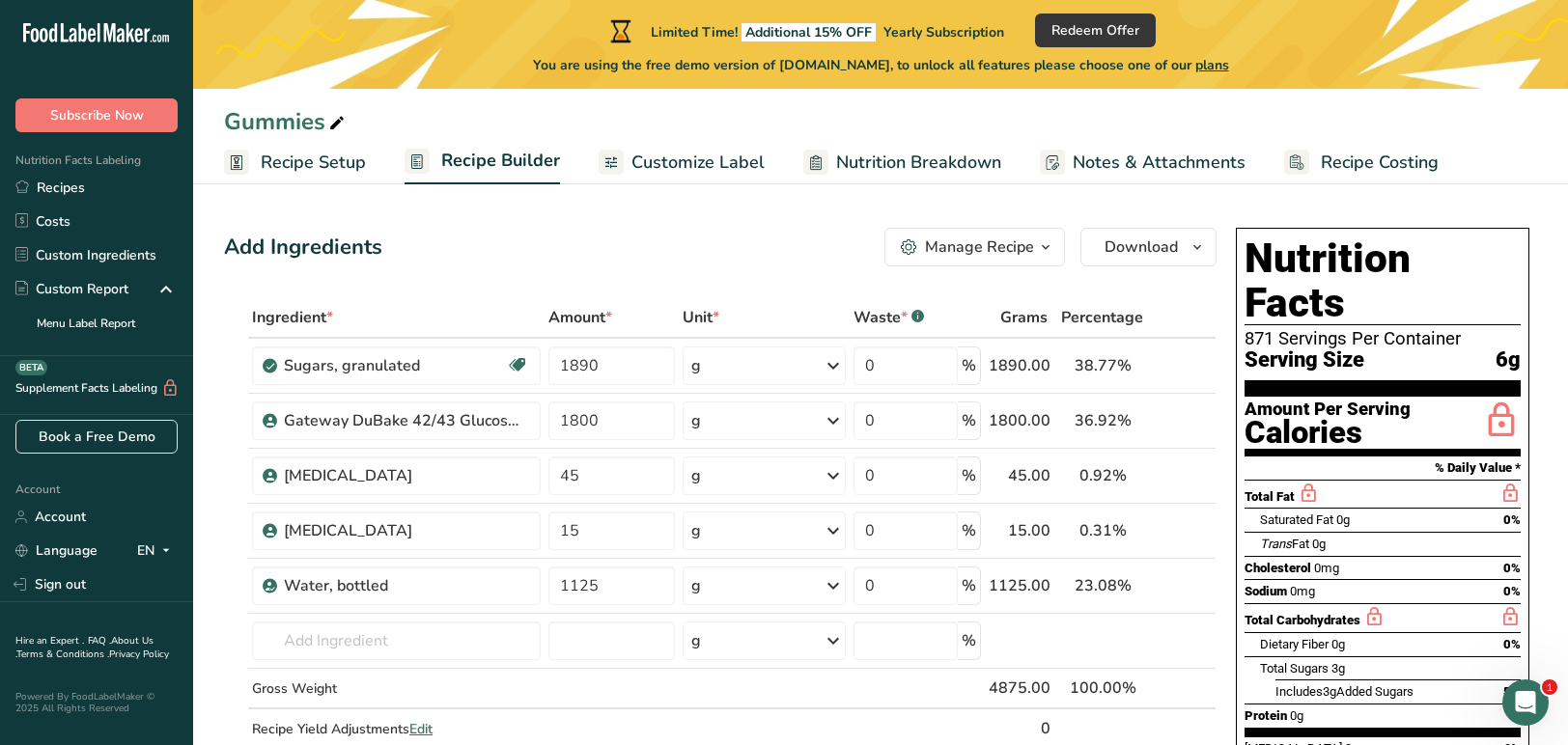 drag, startPoint x: 339, startPoint y: 179, endPoint x: 346, endPoint y: 209, distance: 30.80584 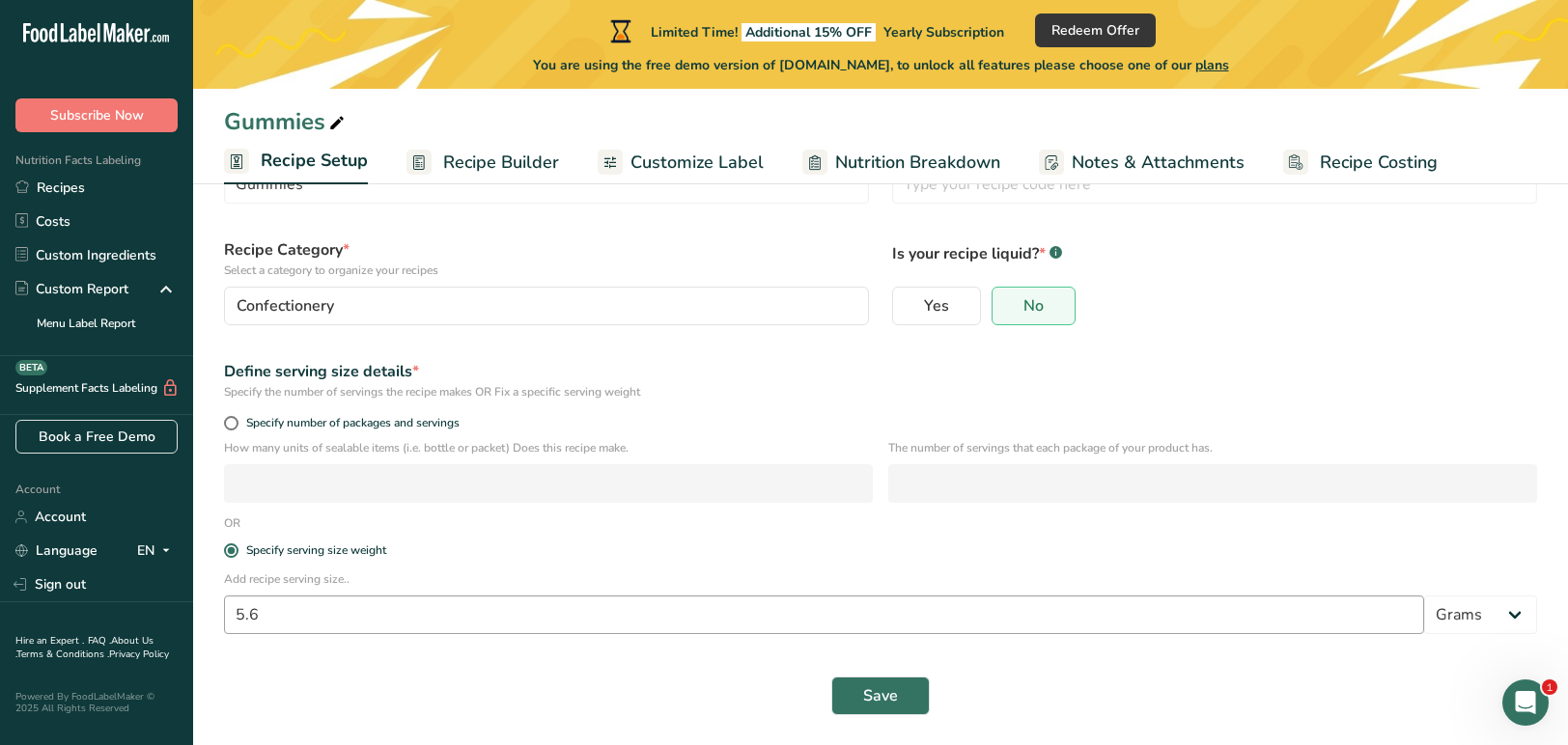 scroll, scrollTop: 106, scrollLeft: 0, axis: vertical 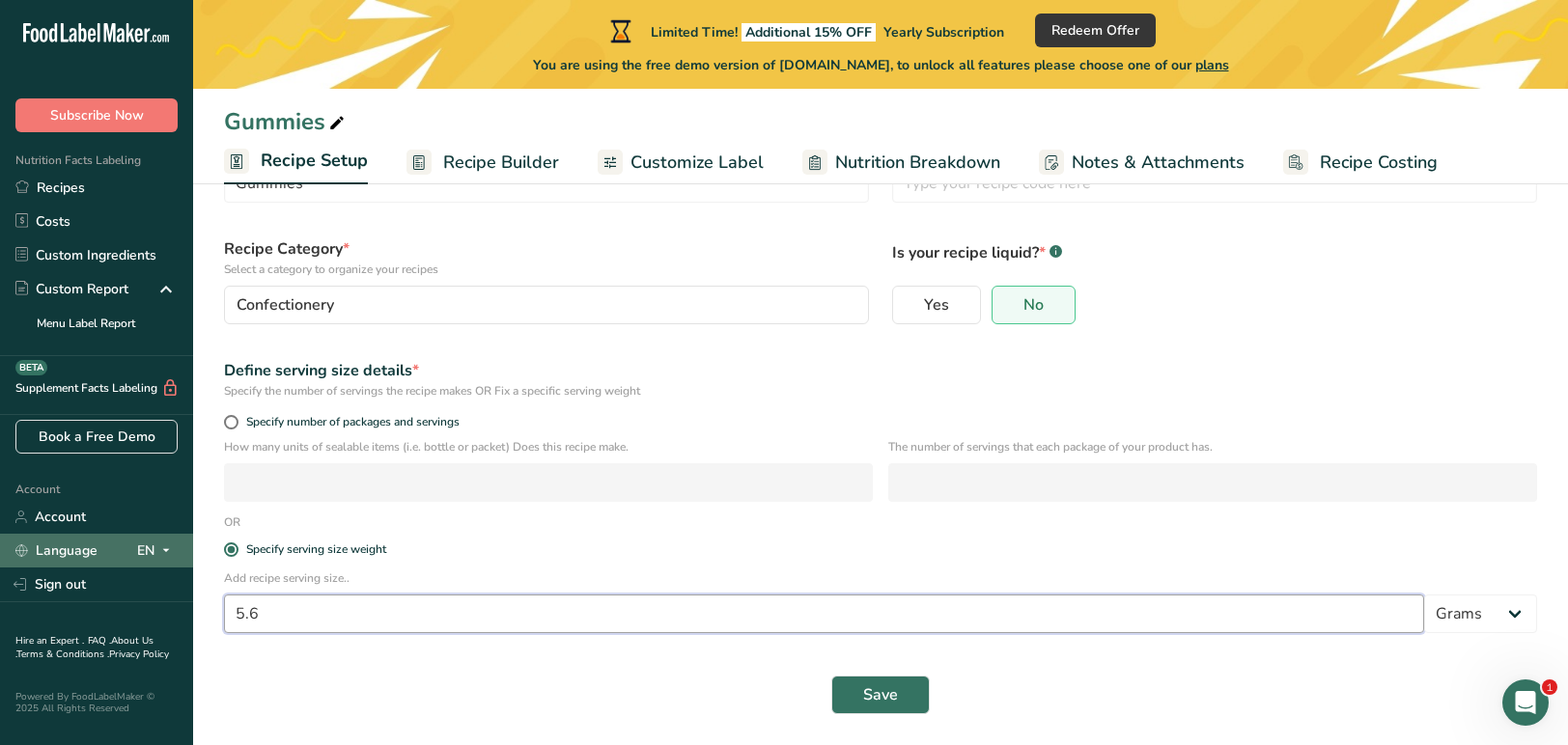 click on ".a-20{fill:#fff;}
Subscribe Now
Nutrition Facts Labeling
Recipes
Costs
Custom Ingredients
Custom Report
Menu Label Report
Supplement Facts Labeling
BETA
Book a Free Demo
Account
Account
Language
EN
English
Spanish
Sign out
Hire an Expert .
FAQ .
About Us .
Terms & Conditions .
Privacy Policy
Powered By FoodLabelMaker ©   2025 All Rights Reserved
Limited Time!" at bounding box center [784, 319] 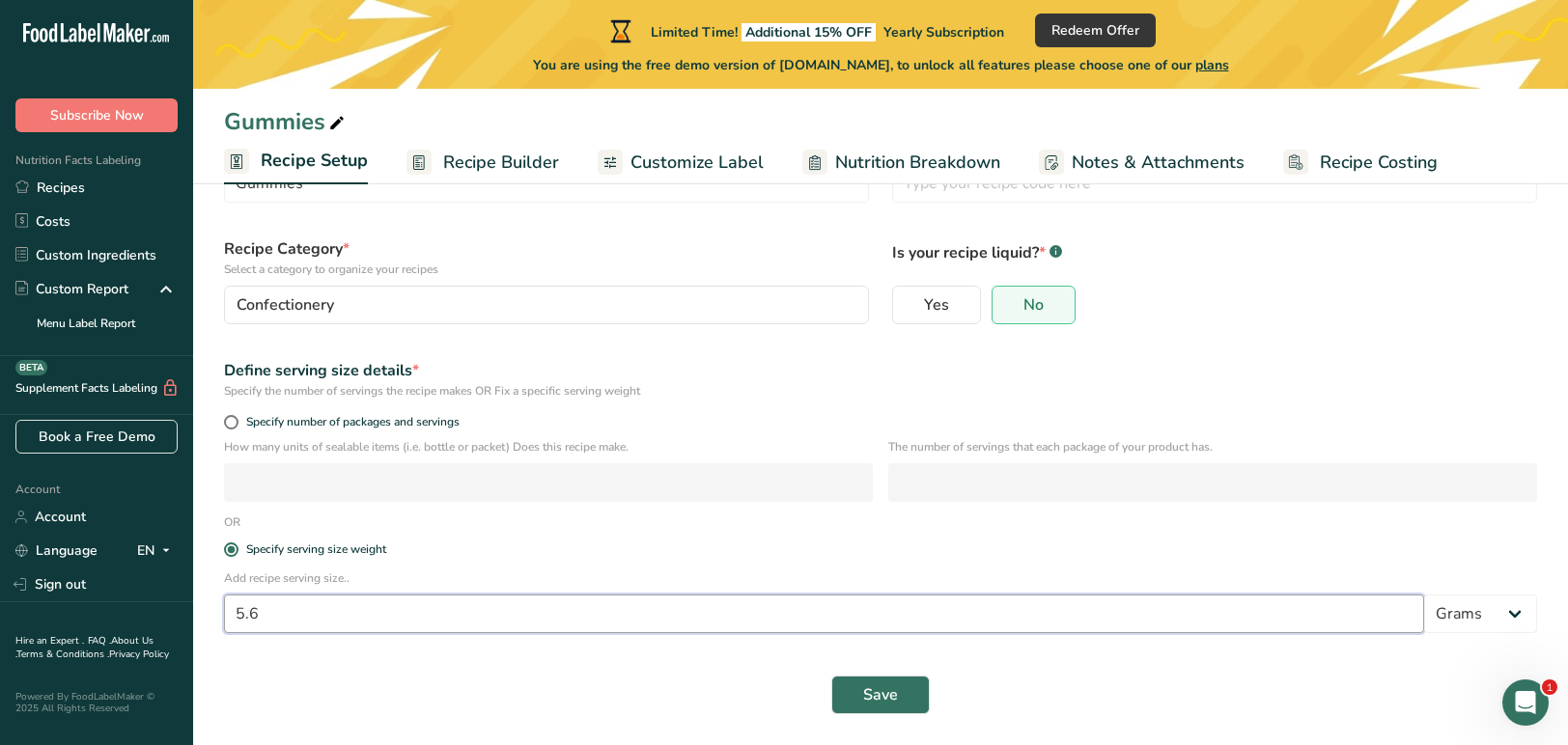 drag, startPoint x: 291, startPoint y: 613, endPoint x: 178, endPoint y: 608, distance: 113.11057 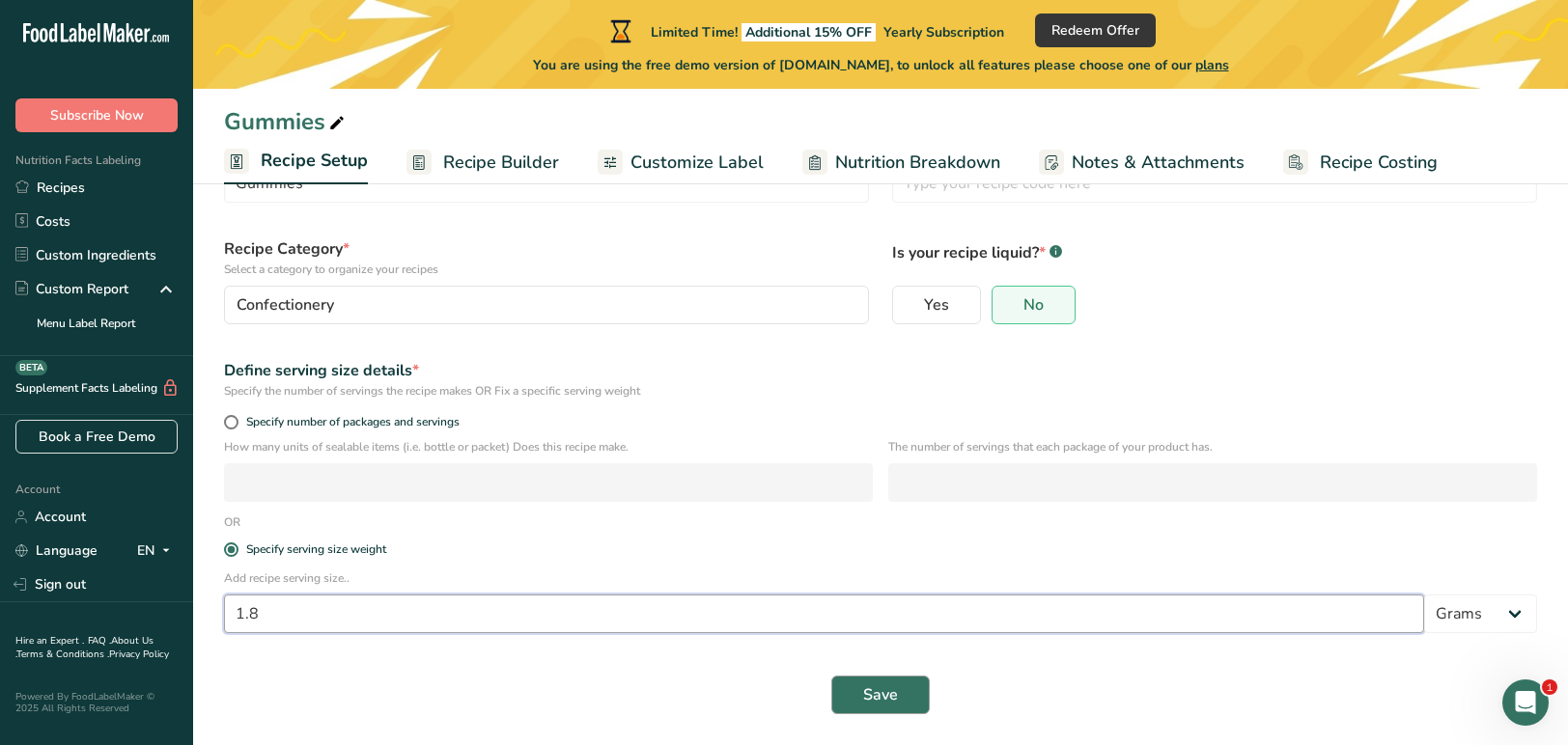 type on "1.8" 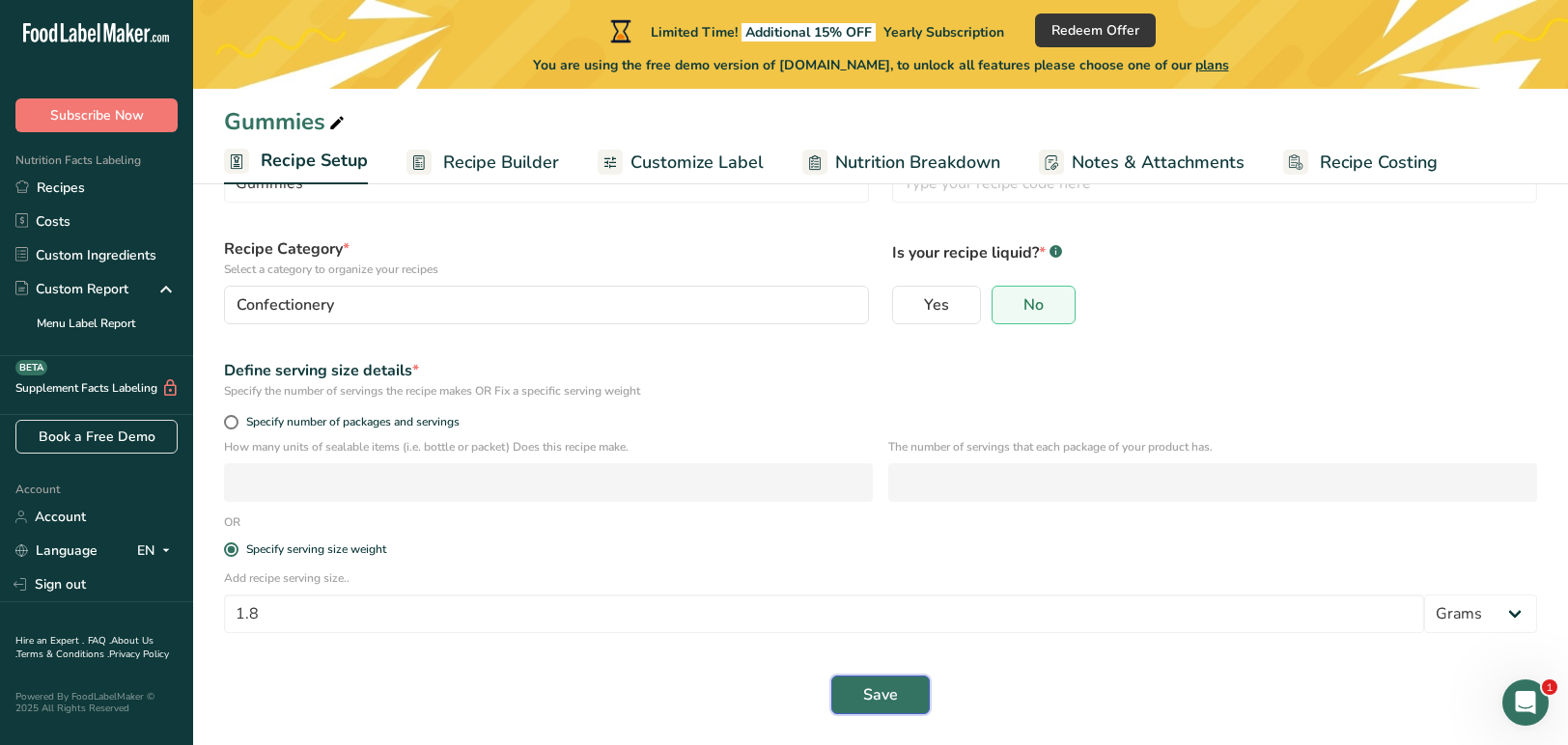 drag, startPoint x: 916, startPoint y: 693, endPoint x: 895, endPoint y: 720, distance: 34.205263 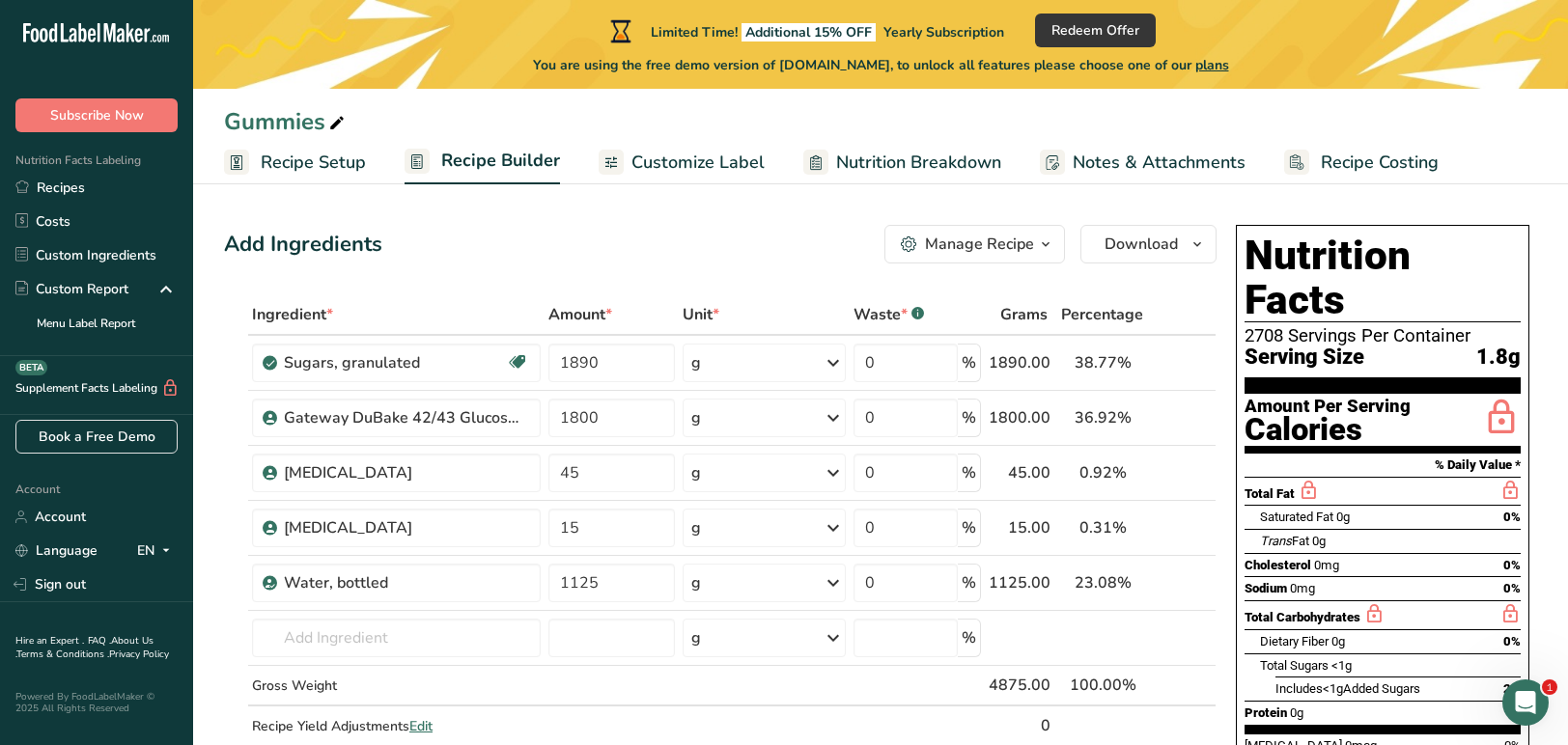 scroll, scrollTop: 0, scrollLeft: 0, axis: both 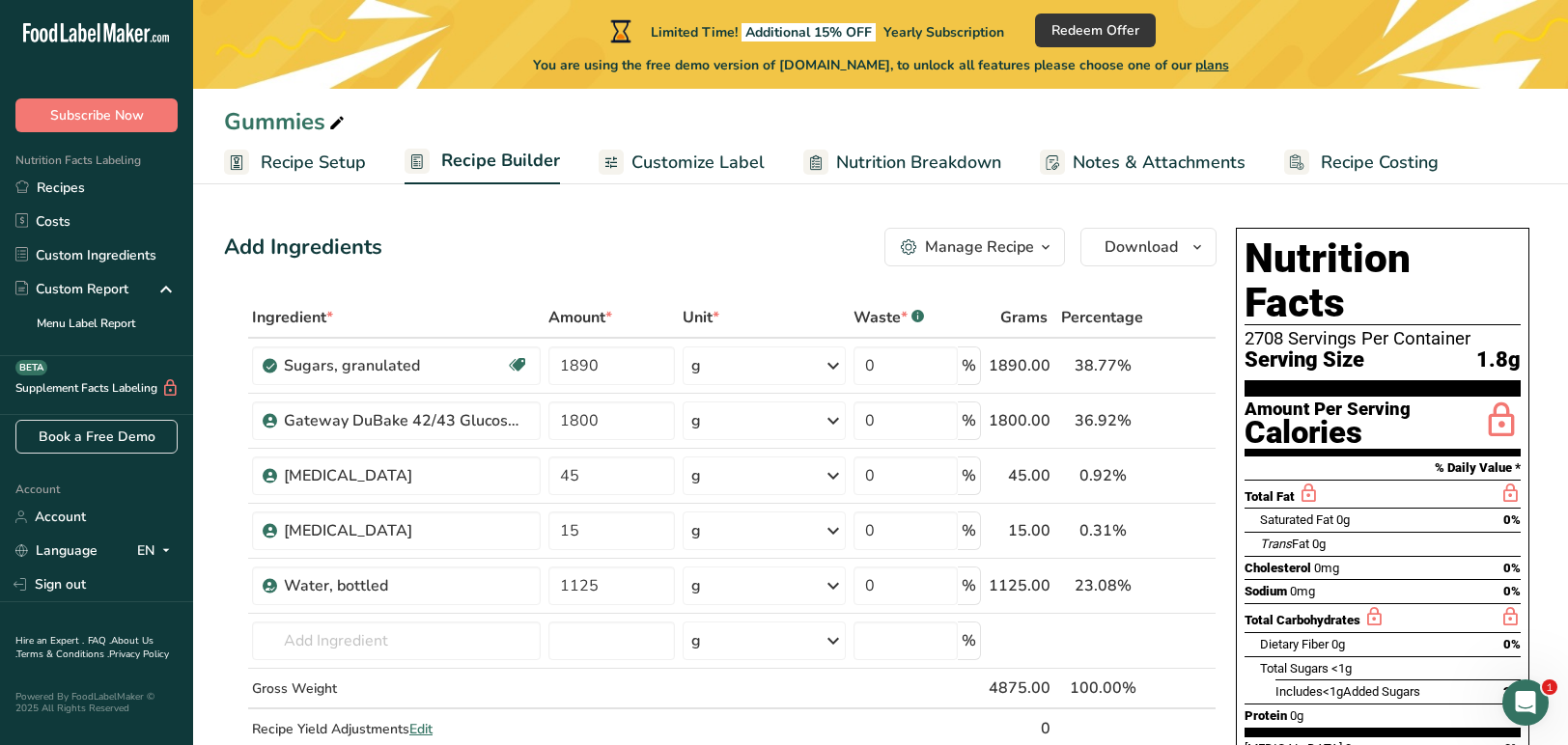 click on "Recipe Setup" at bounding box center (313, 162) 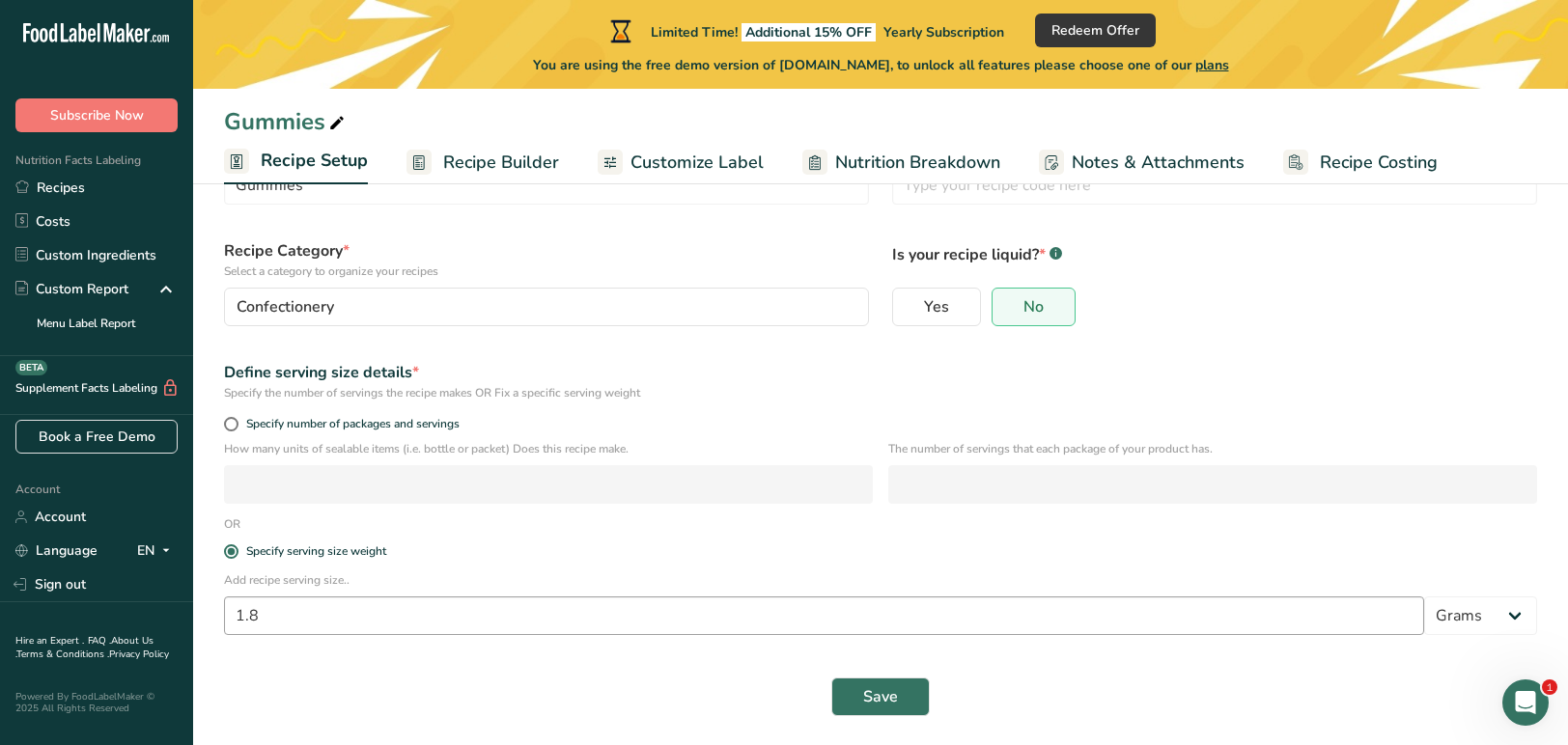 scroll, scrollTop: 106, scrollLeft: 0, axis: vertical 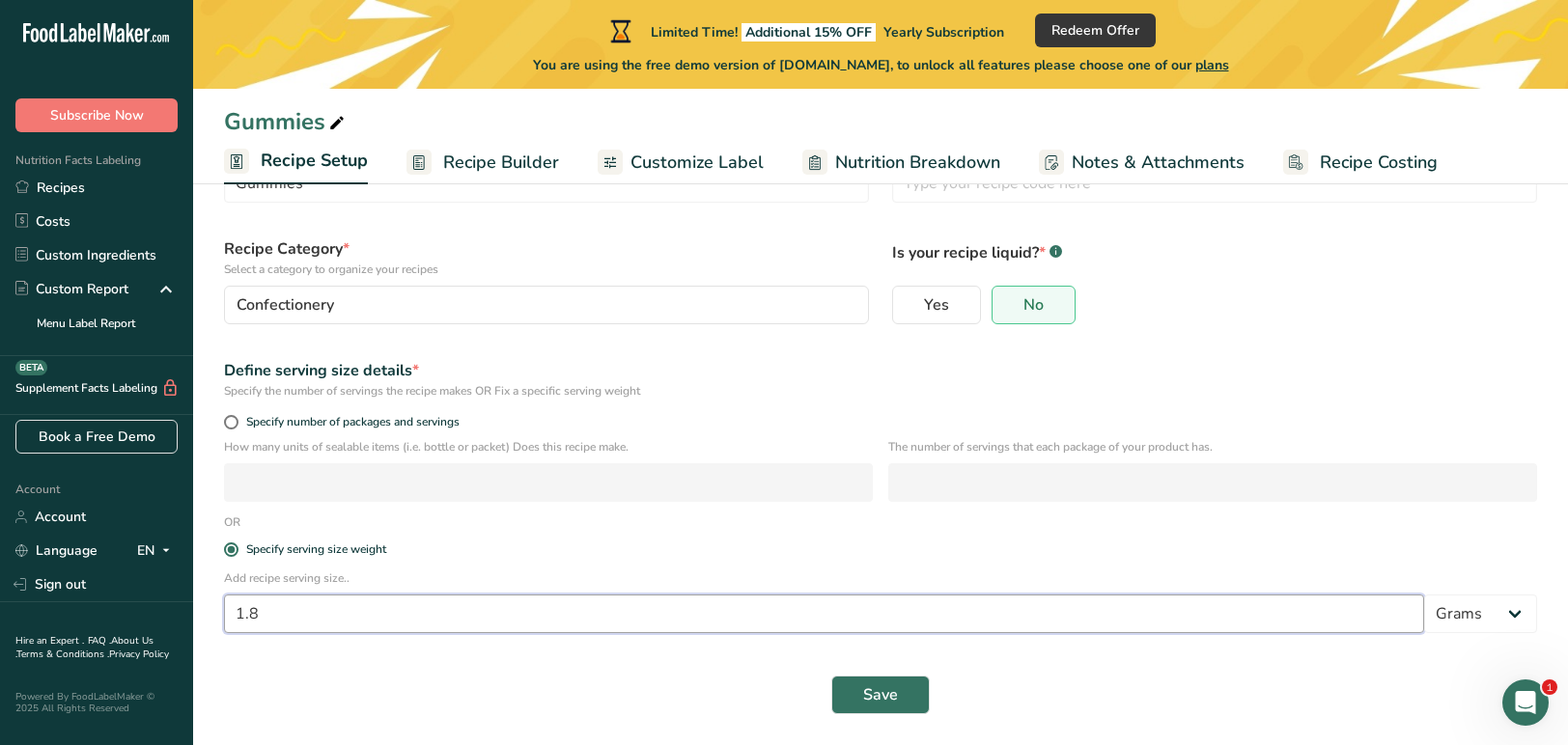 drag, startPoint x: 234, startPoint y: 606, endPoint x: 200, endPoint y: 575, distance: 46.010868 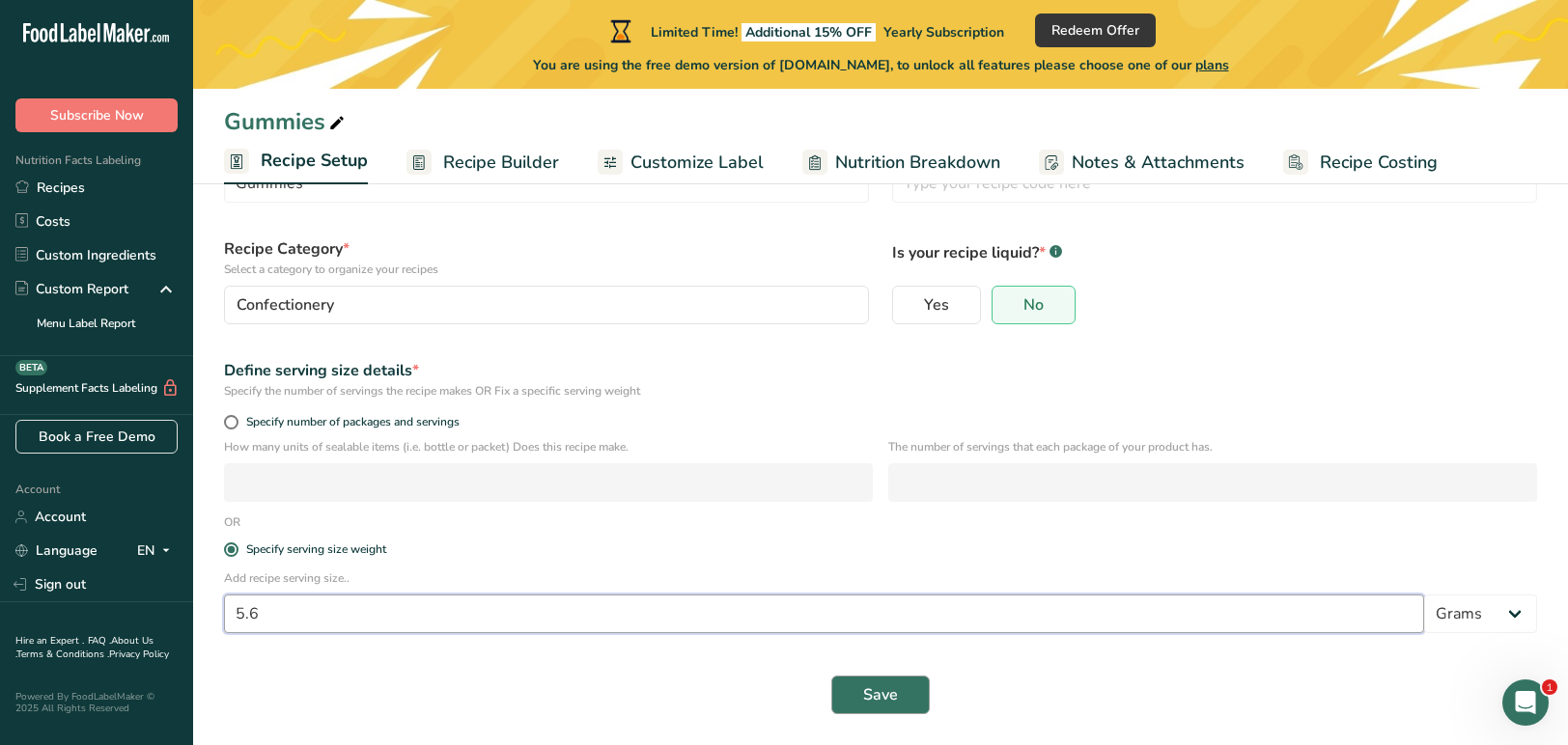 type on "5.6" 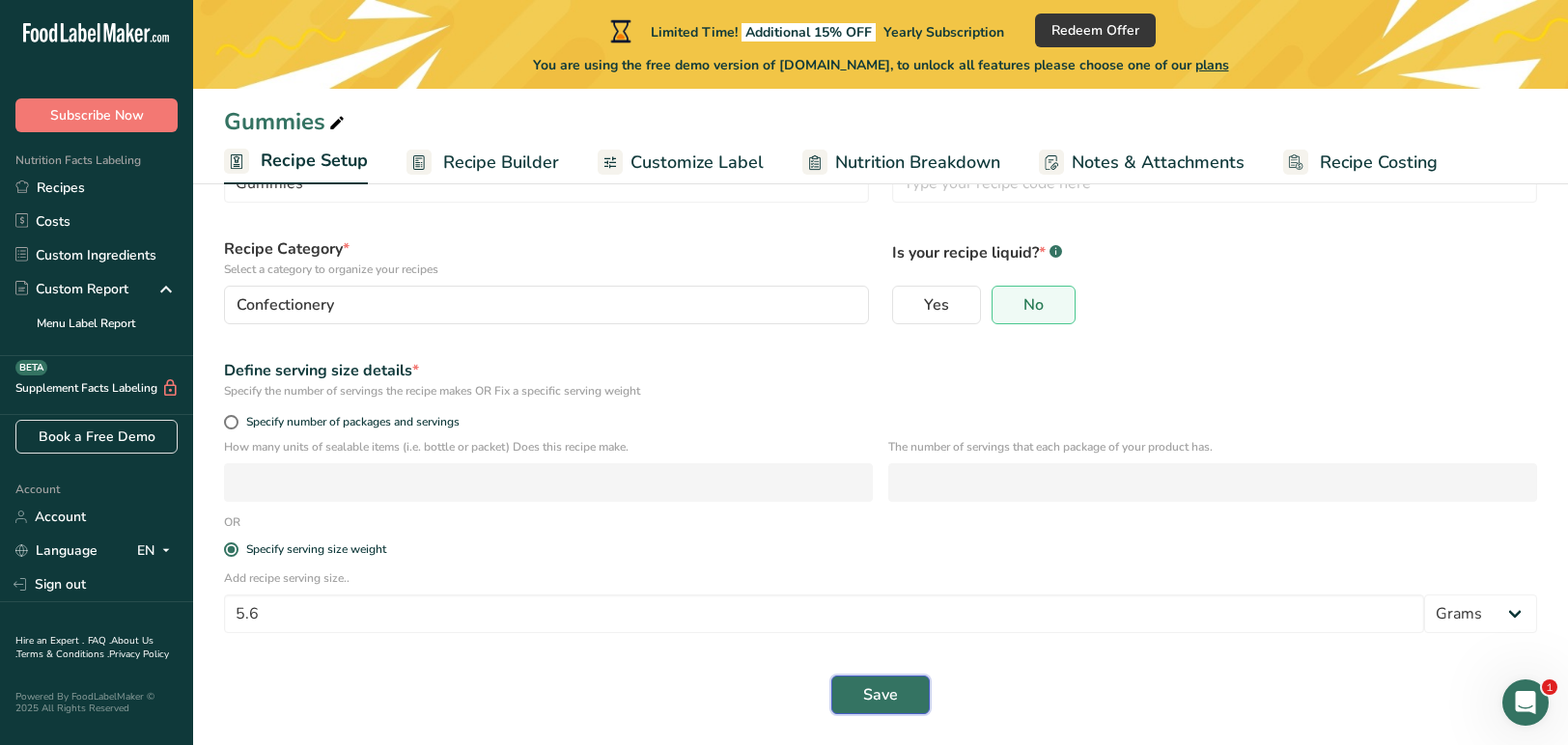 click on "Save" at bounding box center (881, 695) 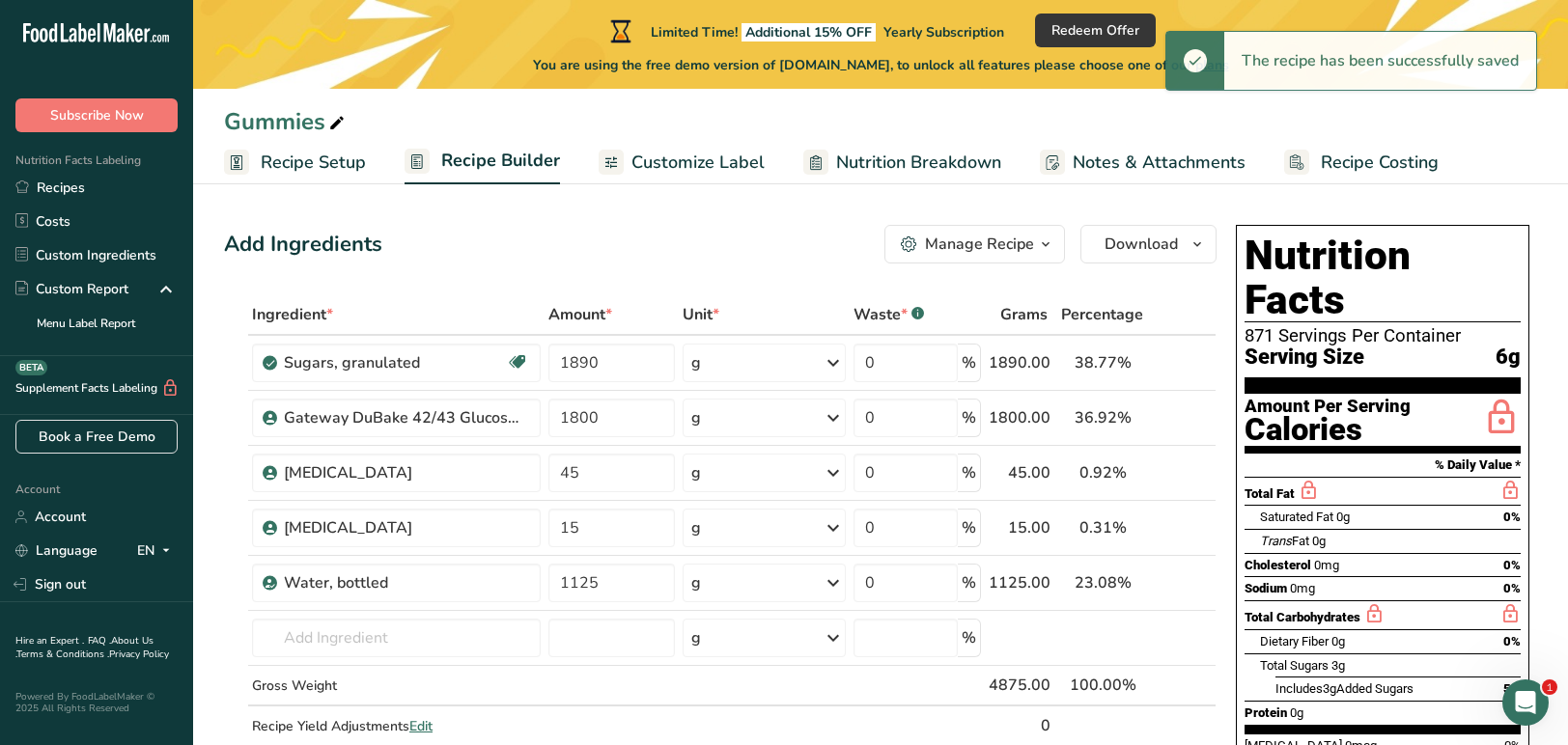 scroll, scrollTop: 0, scrollLeft: 0, axis: both 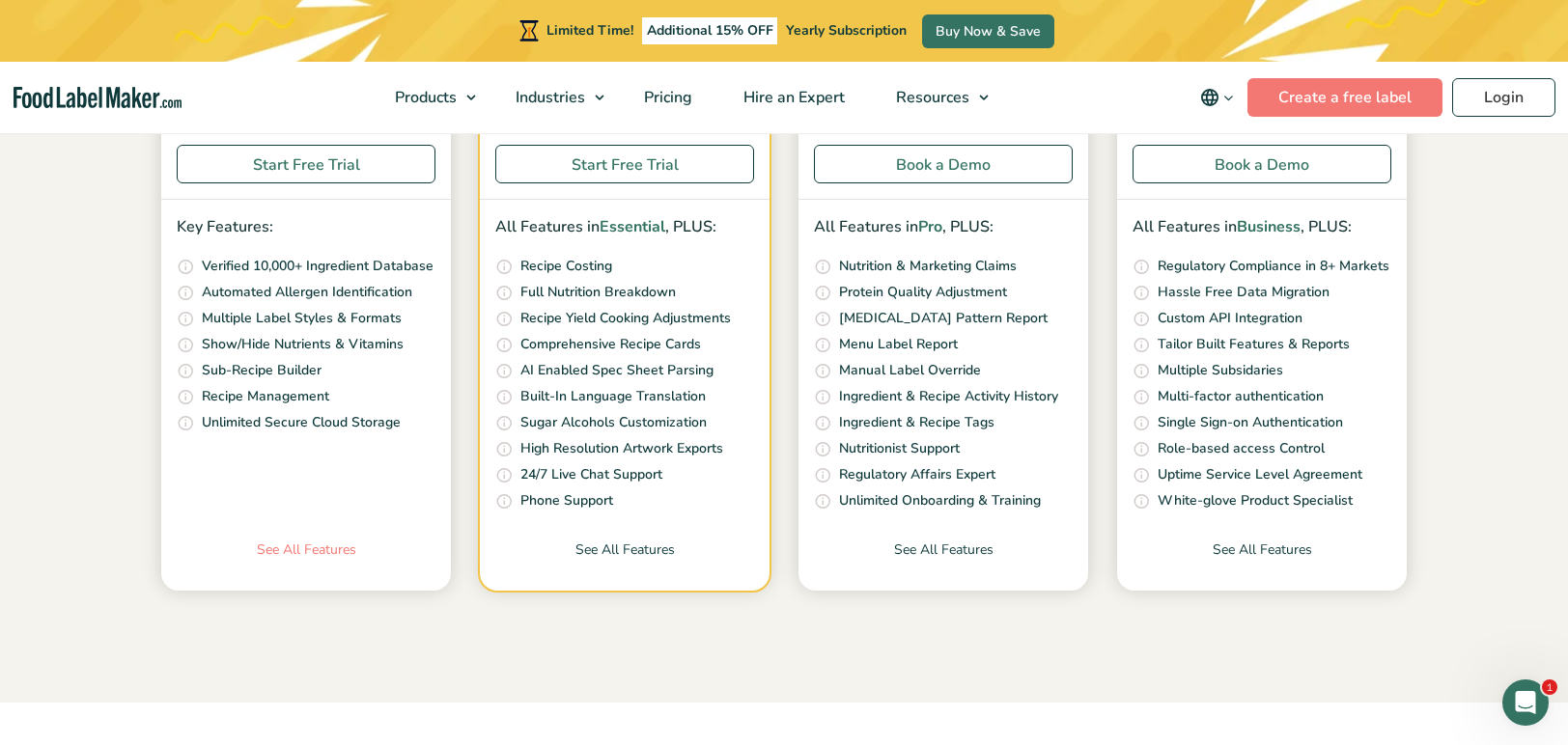 click on "See All Features" at bounding box center (306, 565) 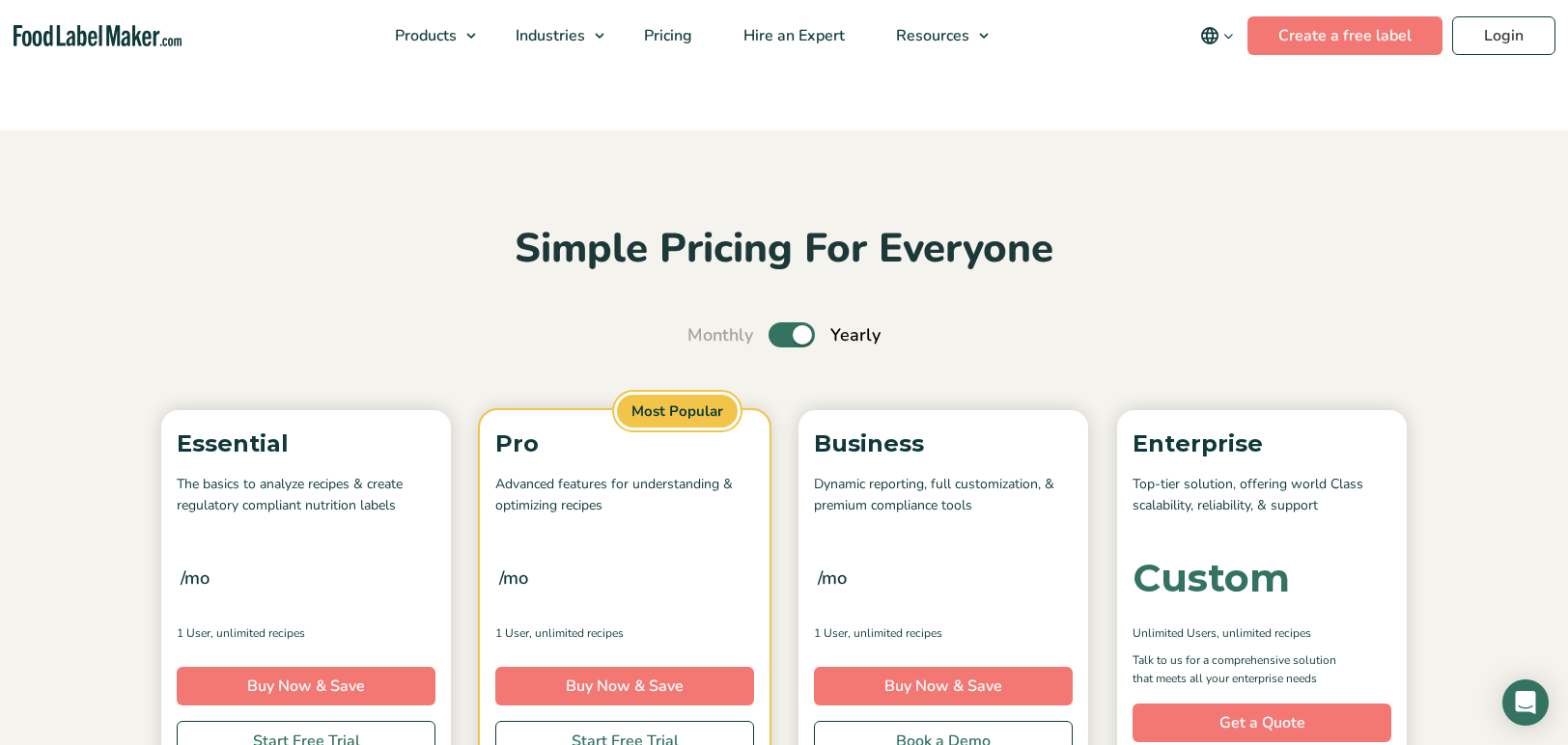 scroll, scrollTop: 0, scrollLeft: 0, axis: both 